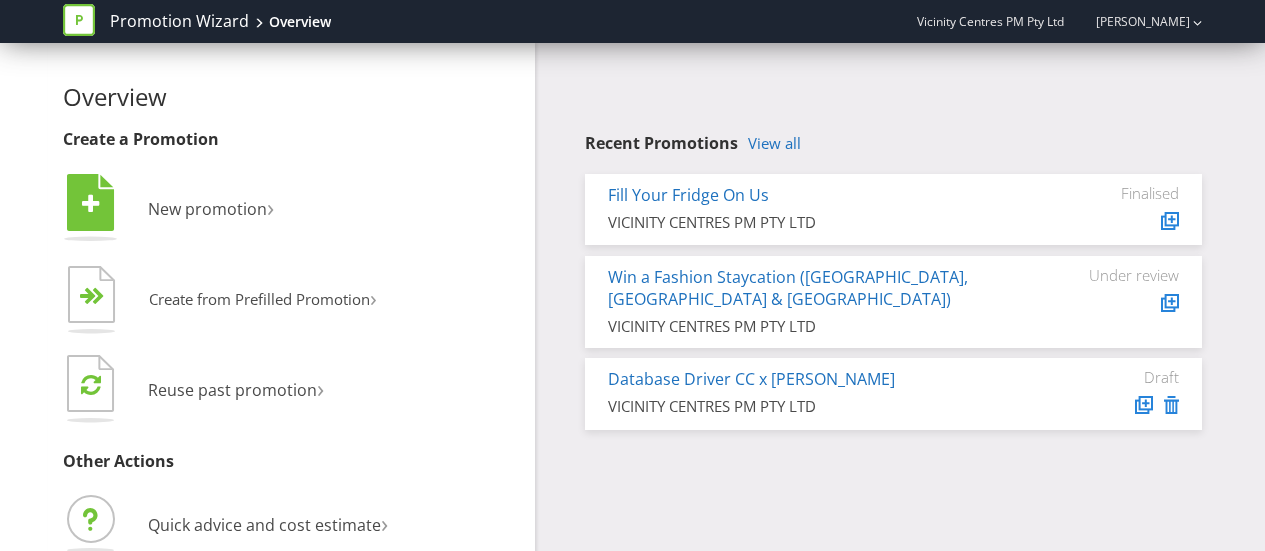 scroll, scrollTop: 0, scrollLeft: 0, axis: both 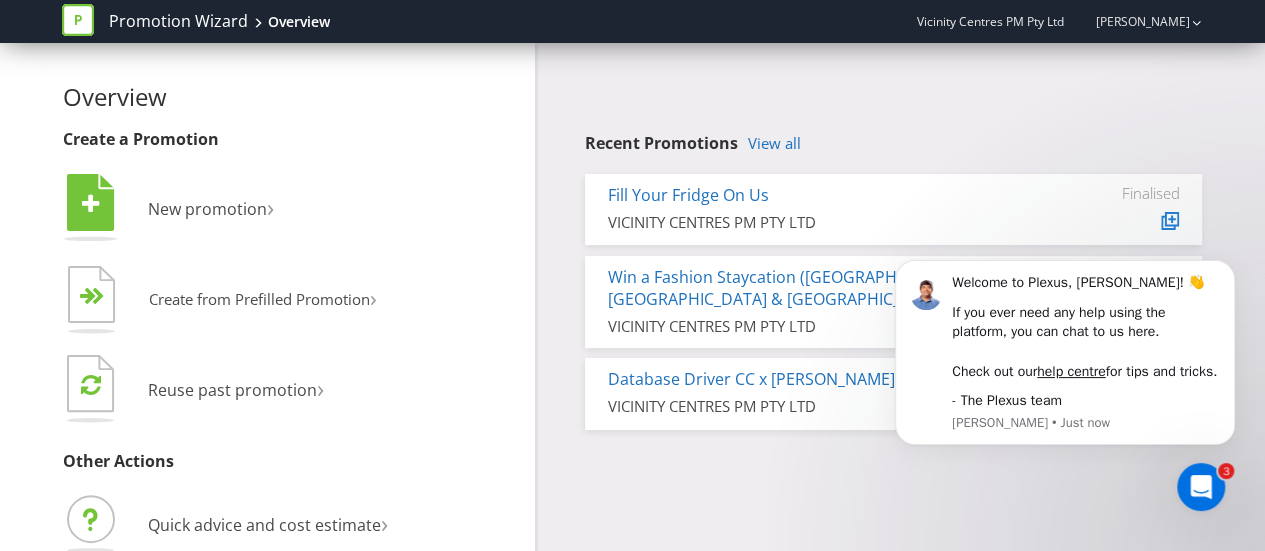 click on "Overview Create a Promotion  New promotion  ›   Create from Prefilled Promotion  › Purchase + online entry form (draw)   Comment on Facebook to enter (game of skill)   Instant Win Online (AU18+ only)   Online entry   Purchase, Scratch and Win promotion    Reuse past promotion  › Other Actions Quick advice and cost estimate  › Promotion insurance  › Recent Promotions  View all Fill Your Fridge On Us VICINITY CENTRES PM PTY LTD Finalised Win a Fashion Staycation ([GEOGRAPHIC_DATA], [GEOGRAPHIC_DATA] & QLD) VICINITY CENTRES PM PTY LTD Under review Database Driver CC x Kurtosh VICINITY CENTRES PM PTY LTD Draft" at bounding box center [633, 348] 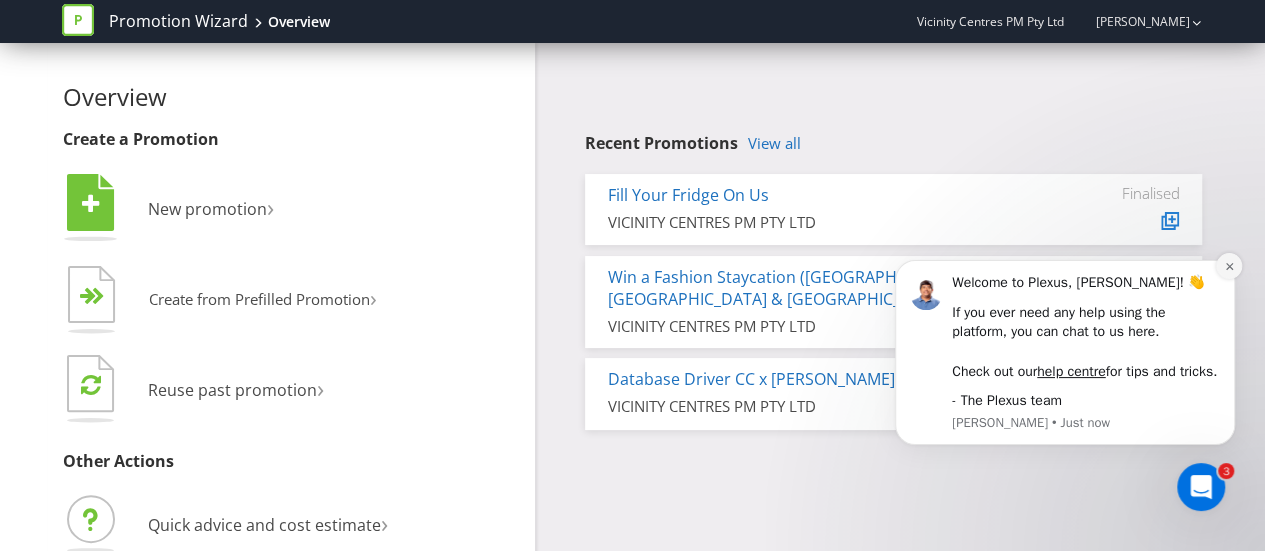 click 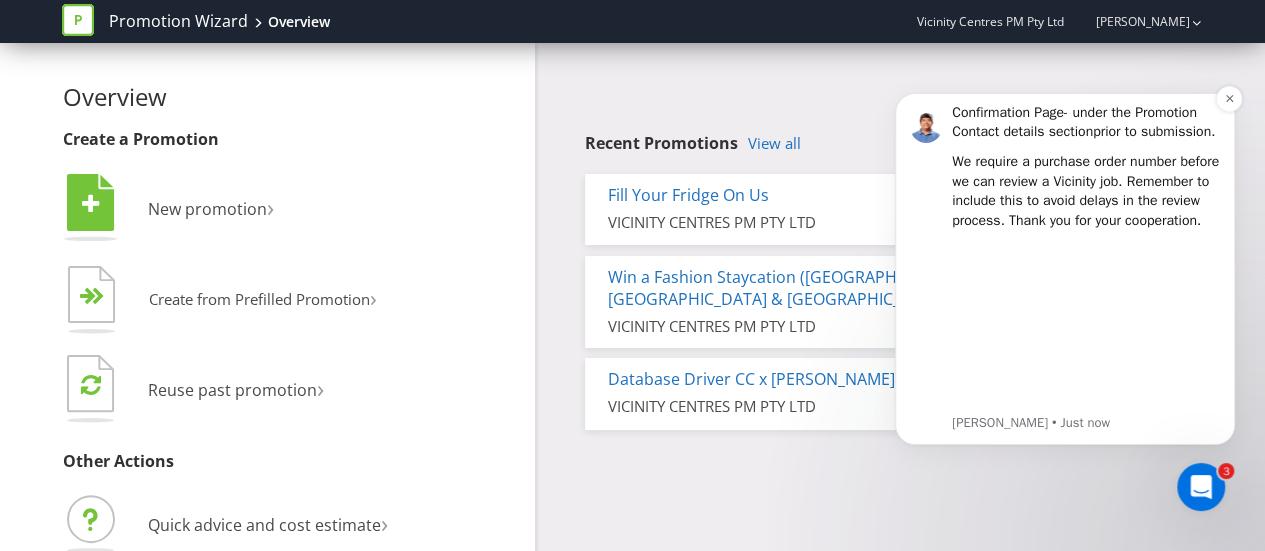 scroll, scrollTop: 160, scrollLeft: 0, axis: vertical 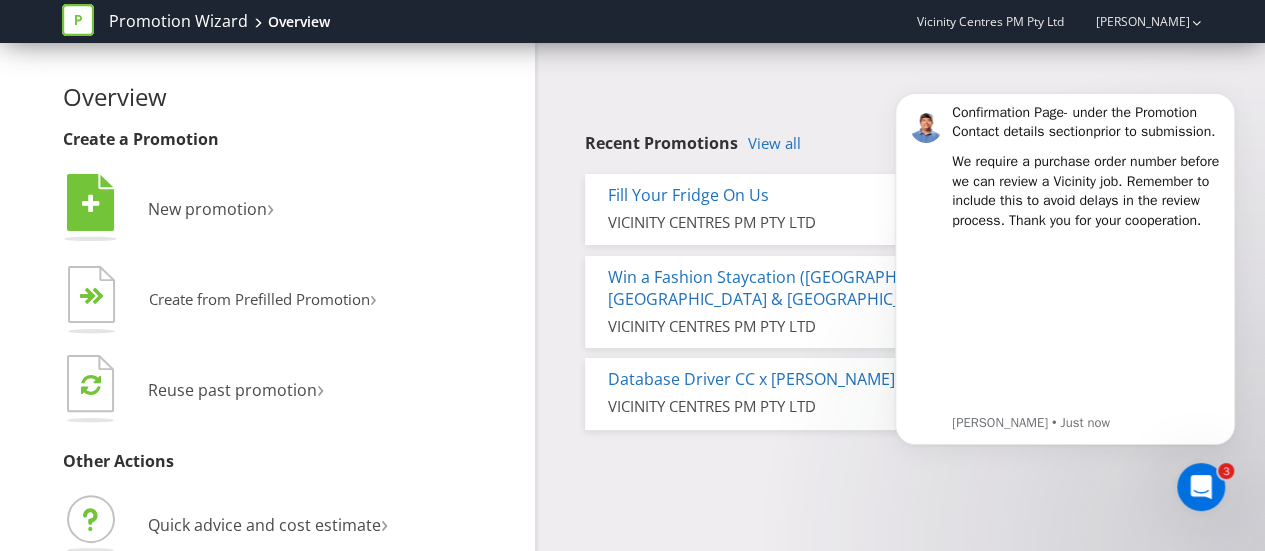 click on "PURCHASE ORDER REQUIRED PRIOR TO SUBMISSION Hi [PERSON_NAME], Please ensure you include your  purchase order number for the job on the Confirmation Page  - under the Promotion Contact details section  prior to submission .  We require a purchase order number before we can review a Vicinity job. Remember to include this to avoid delays in the review process. Thank you for your cooperation. [PERSON_NAME] • Just now" at bounding box center [1065, 280] 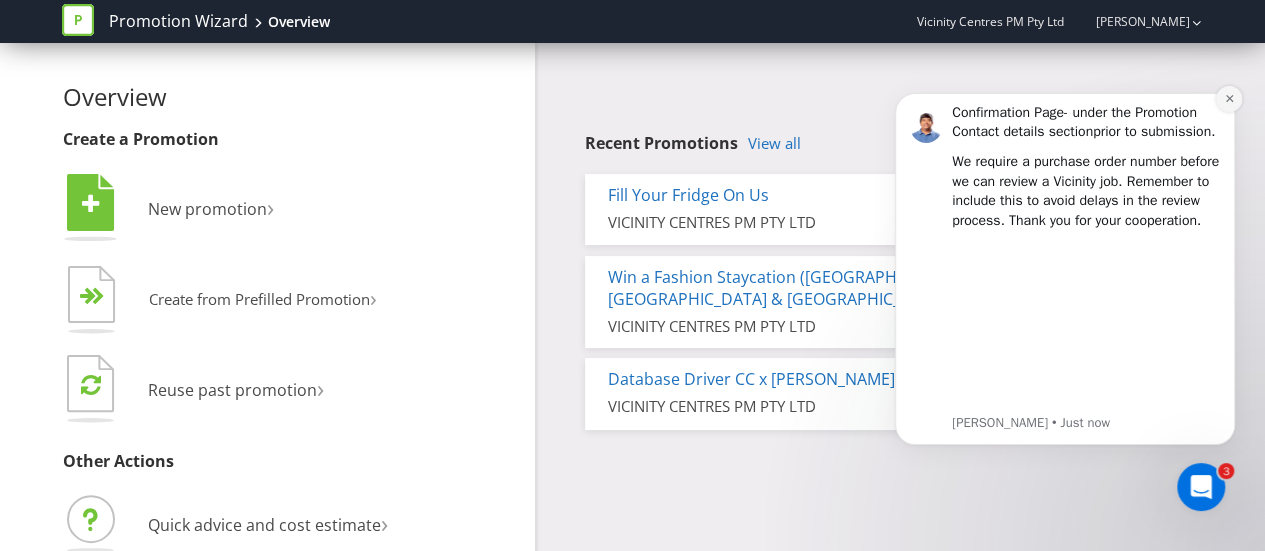 click at bounding box center [1229, 99] 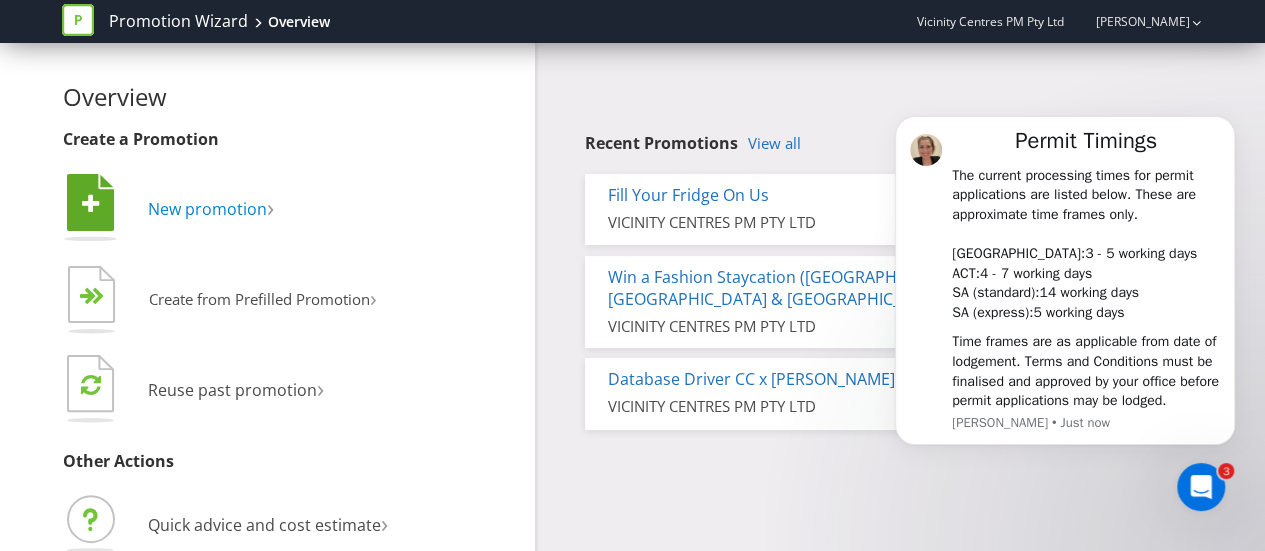 click on "›" at bounding box center (270, 206) 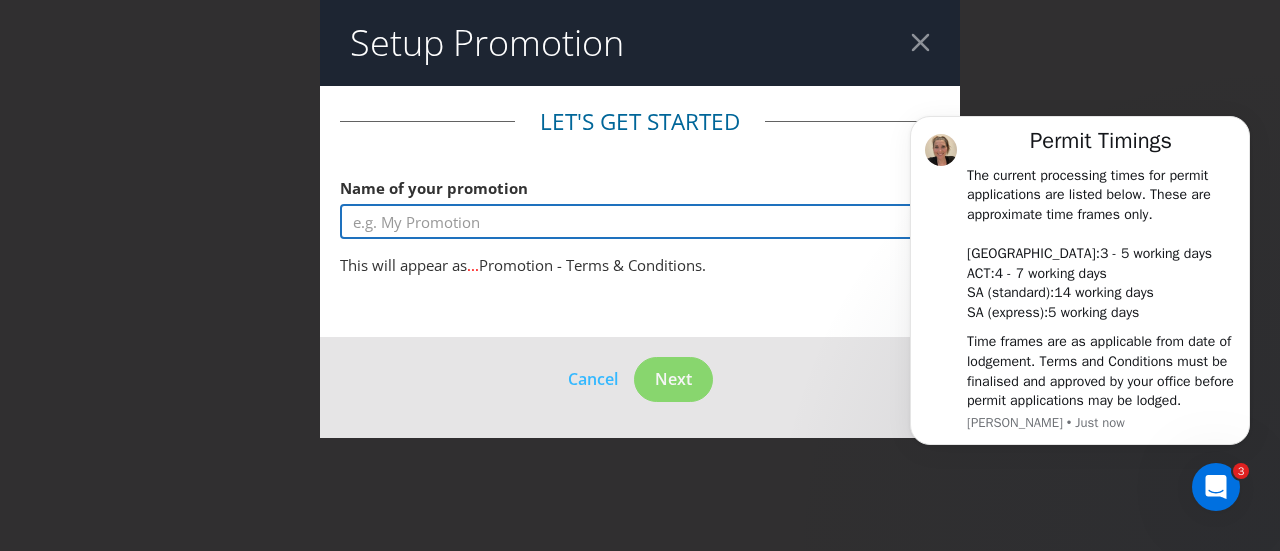 click at bounding box center (640, 221) 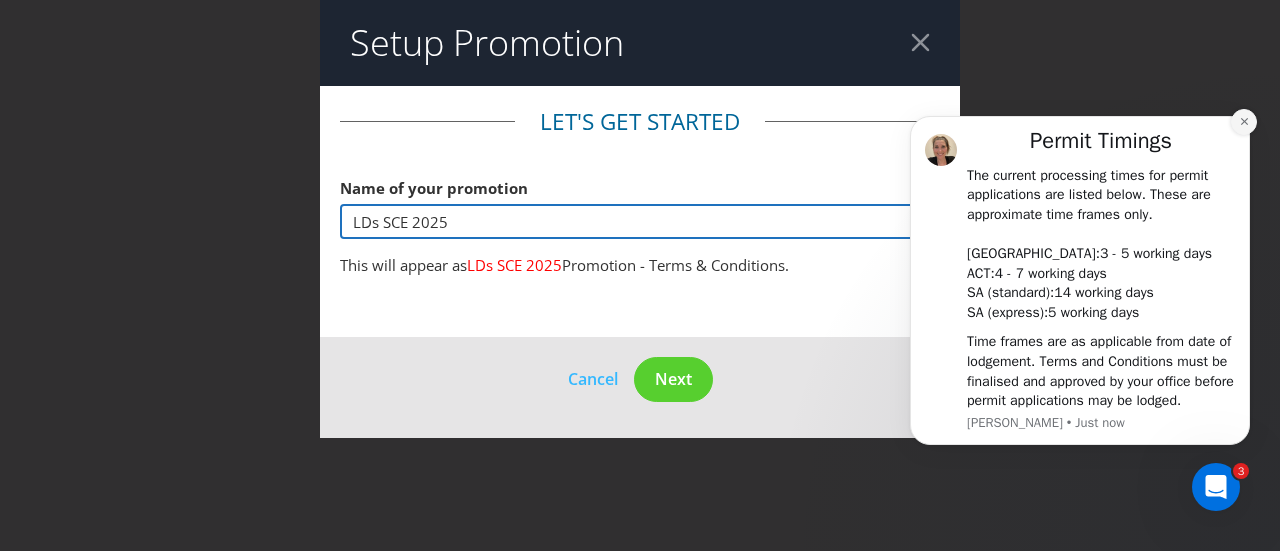 type on "LDs SCE 2025" 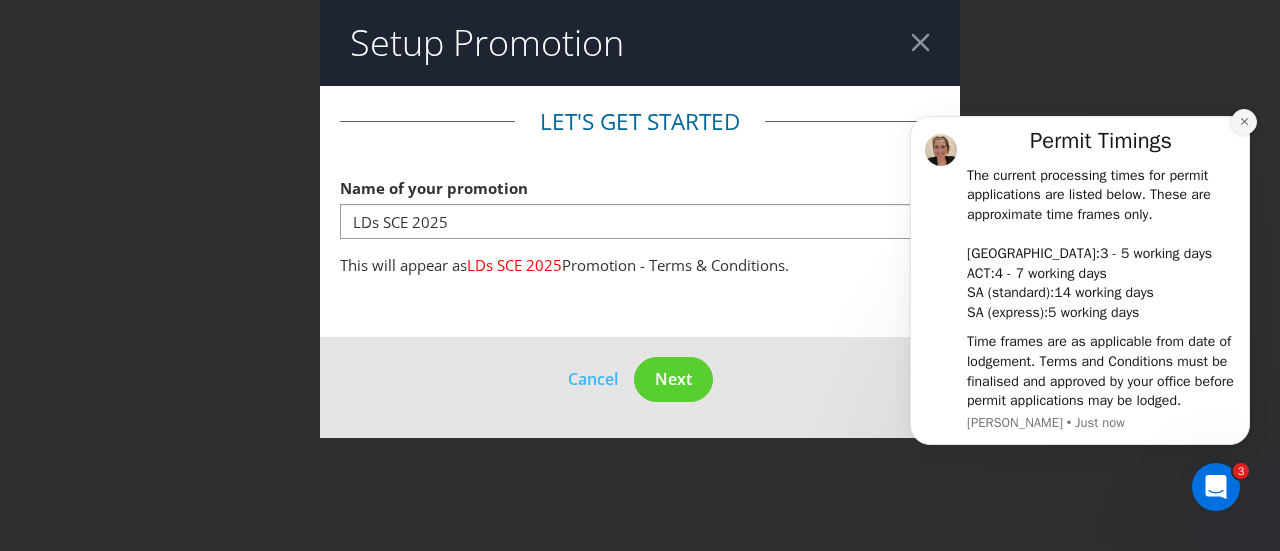 click 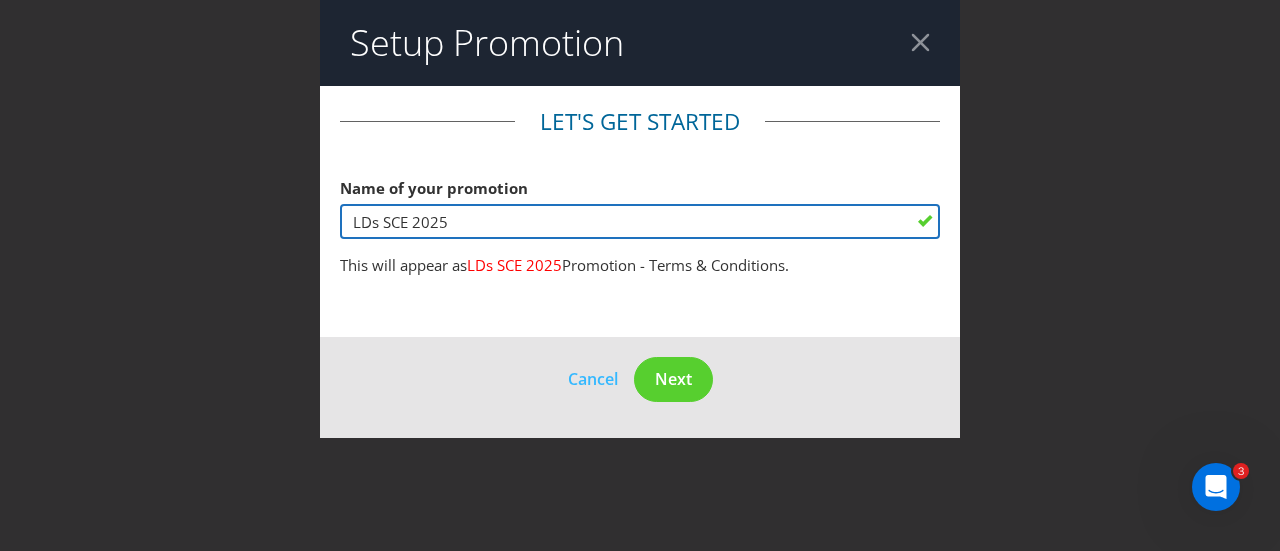 drag, startPoint x: 373, startPoint y: 217, endPoint x: 318, endPoint y: 216, distance: 55.00909 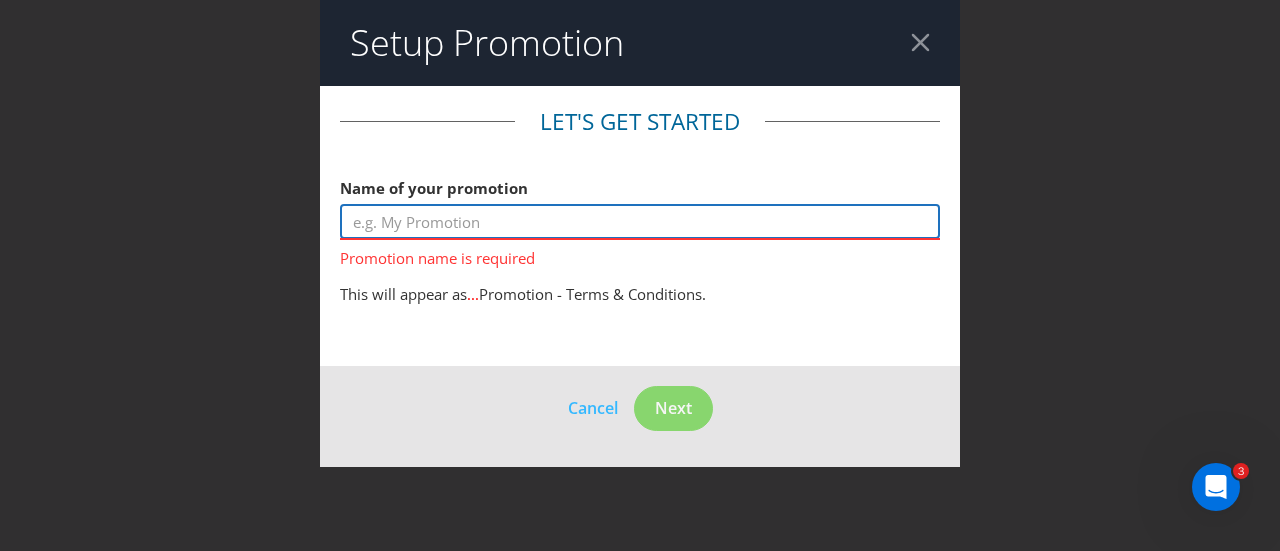 type 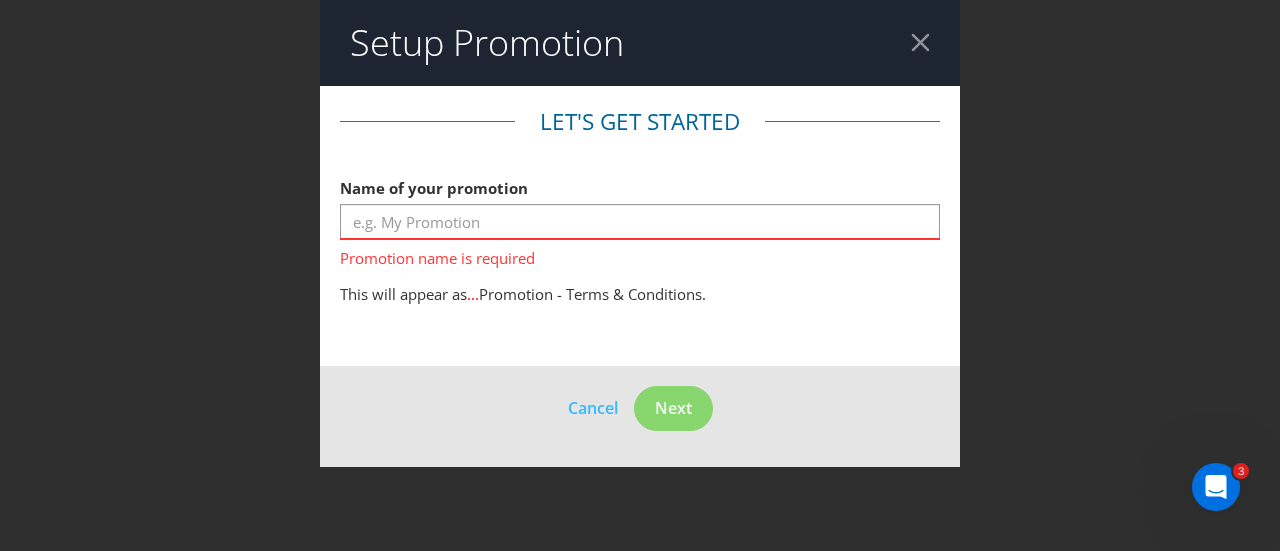 click at bounding box center (920, 42) 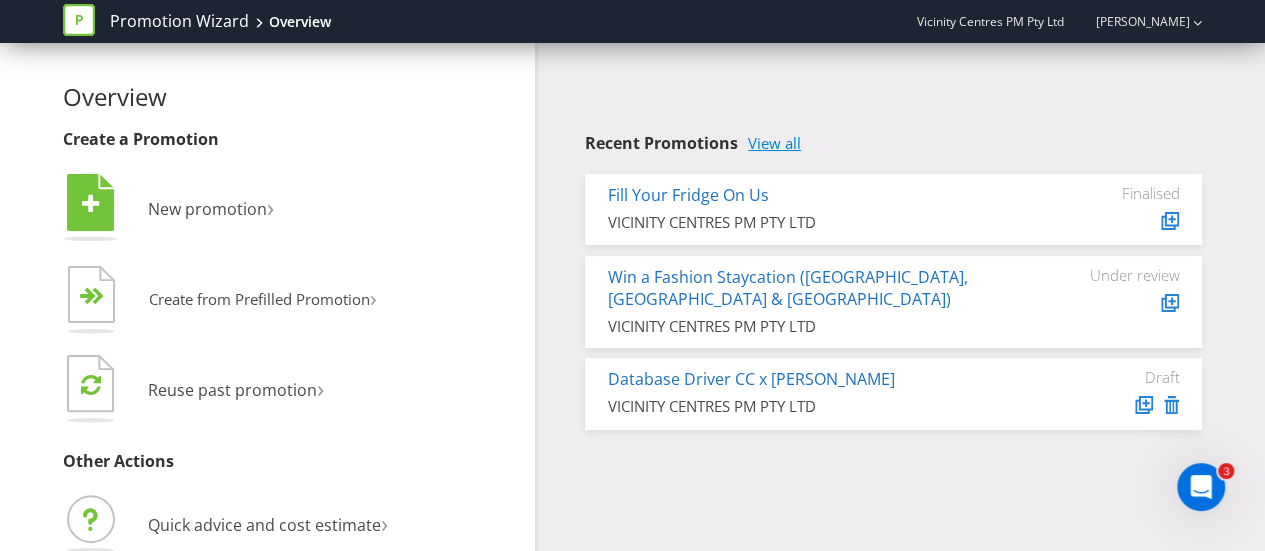 click on "View all" at bounding box center (774, 143) 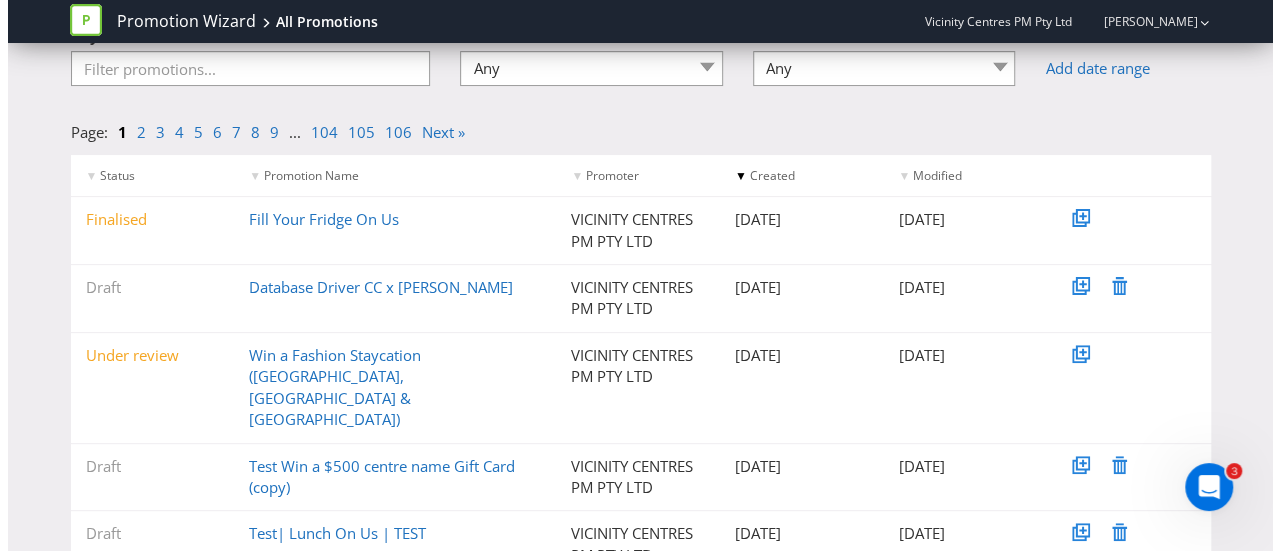 scroll, scrollTop: 0, scrollLeft: 0, axis: both 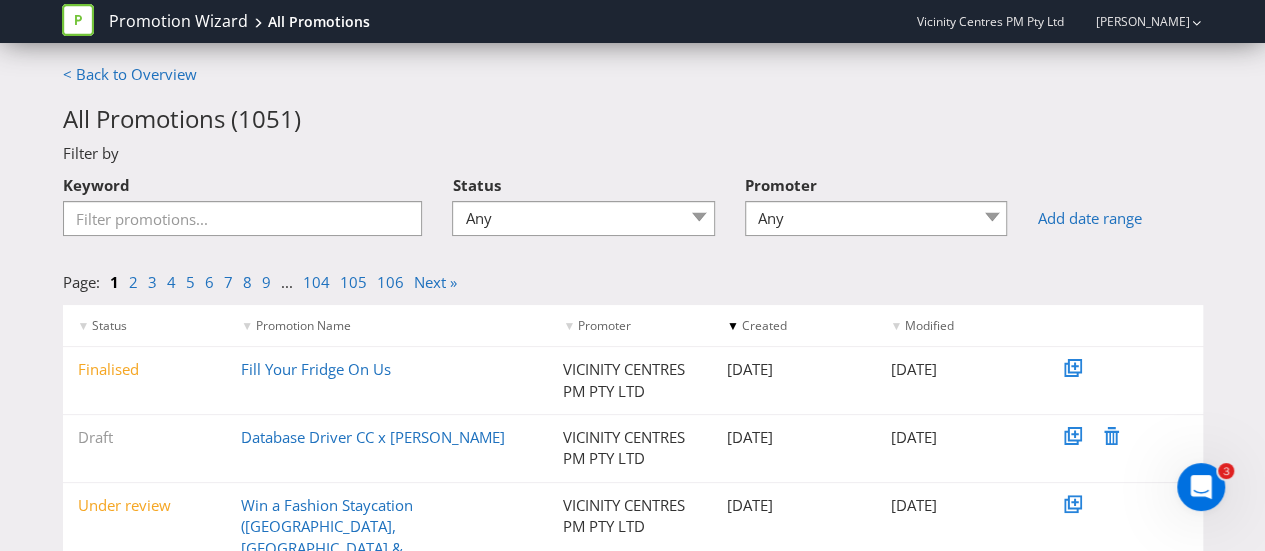 click on "< Back to Overview All Promotions ( 1051 ) Filter by Keyword Status   Any Draft Under review Unlocked for amendments Amendments submitted Finalised Promoter   Any 96 101 504 045 [GEOGRAPHIC_DATA] [GEOGRAPHIC_DATA] Management [GEOGRAPHIC_DATA] [GEOGRAPHIC_DATA] [GEOGRAPHIC_DATA] [GEOGRAPHIC_DATA]    The [PERSON_NAME][GEOGRAPHIC_DATA][PERSON_NAME] Management [GEOGRAPHIC_DATA][PERSON_NAME], Vicinity Centres Vicinity Vicinity Centers Vicinity Centres Vicinity Centres PM Pty VICINITY CENTRES PM PTY LTD Vicinity Centres PM Pty Ltd Vicinity Centres PM Pty Ltd  VICINITY CENTRES PM PTY LTD ([GEOGRAPHIC_DATA]) Vicinity Centres PM Pty Ltd - [GEOGRAPHIC_DATA] CENTRES PM PTY LTD - Chatswood Chase Vicinity Group Vicinity Limited Vicinity Limited - ([GEOGRAPHIC_DATA]) Vicinity Limited - The [PERSON_NAME] Vicinity Limited Pty Ltd [GEOGRAPHIC_DATA]  Add date range Page: 1 2 3 4 5 6 7 8 9 ... 104 105 106 Next » ▼   Status ▼   Promotion Name ▼   Promoter ▼   Created ▼   Modified Finalised Fill Your Fridge On Us [DATE]" at bounding box center [633, 592] 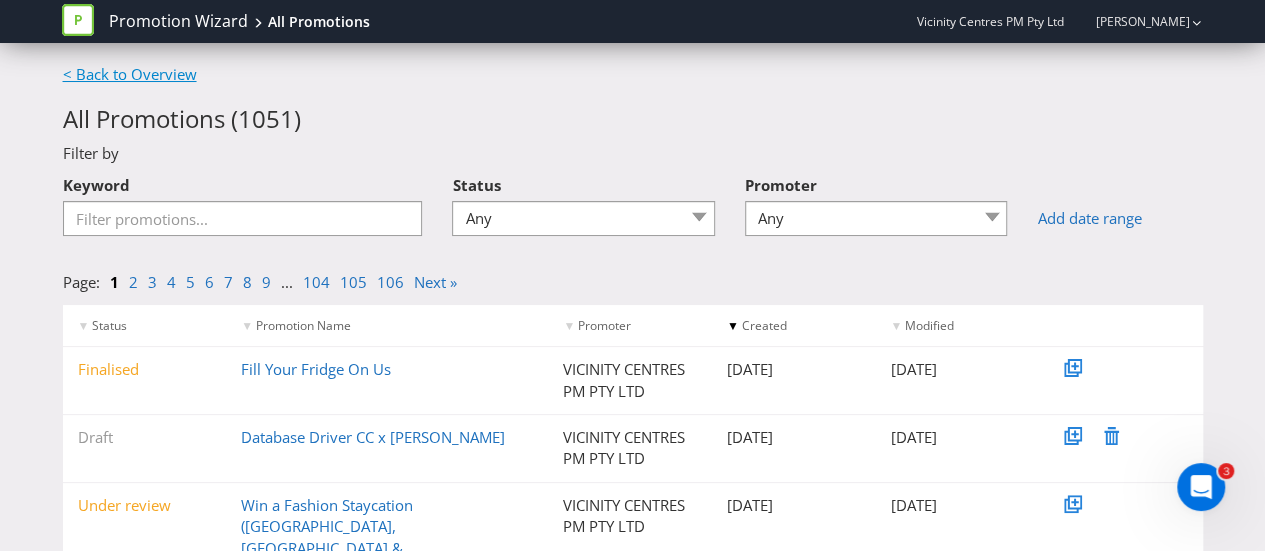 click on "< Back to Overview" at bounding box center (130, 74) 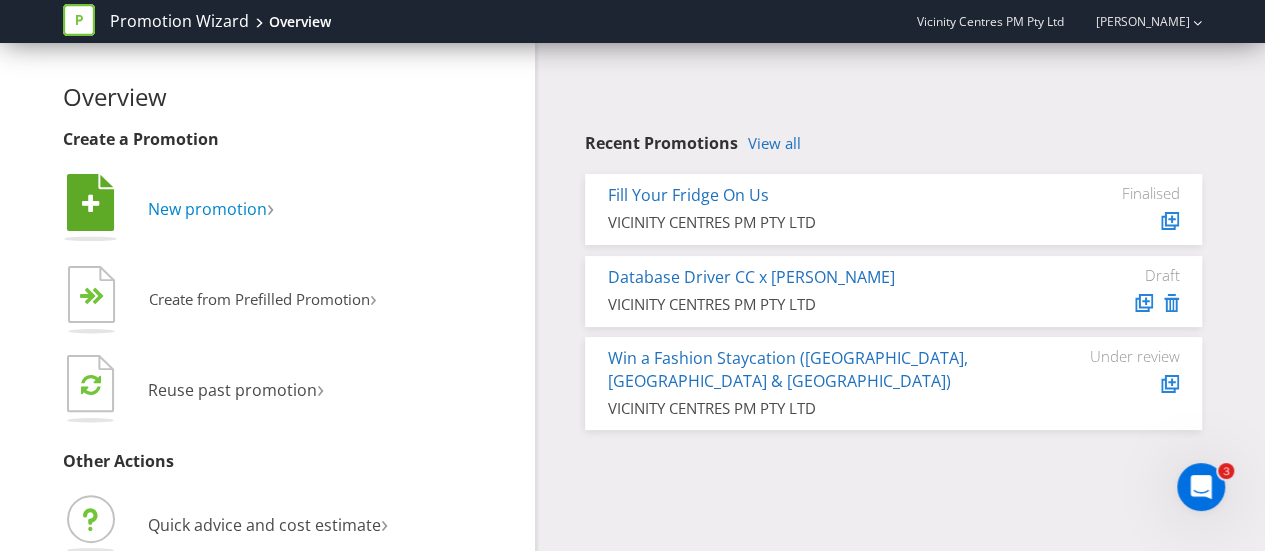 click on "New promotion" at bounding box center (207, 209) 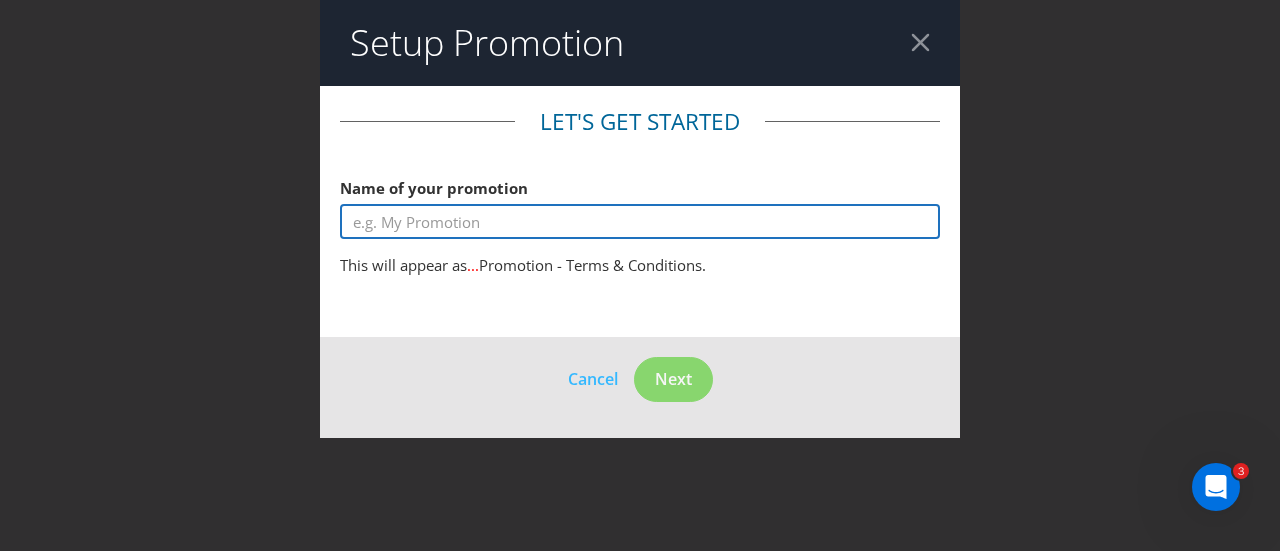 click at bounding box center [640, 221] 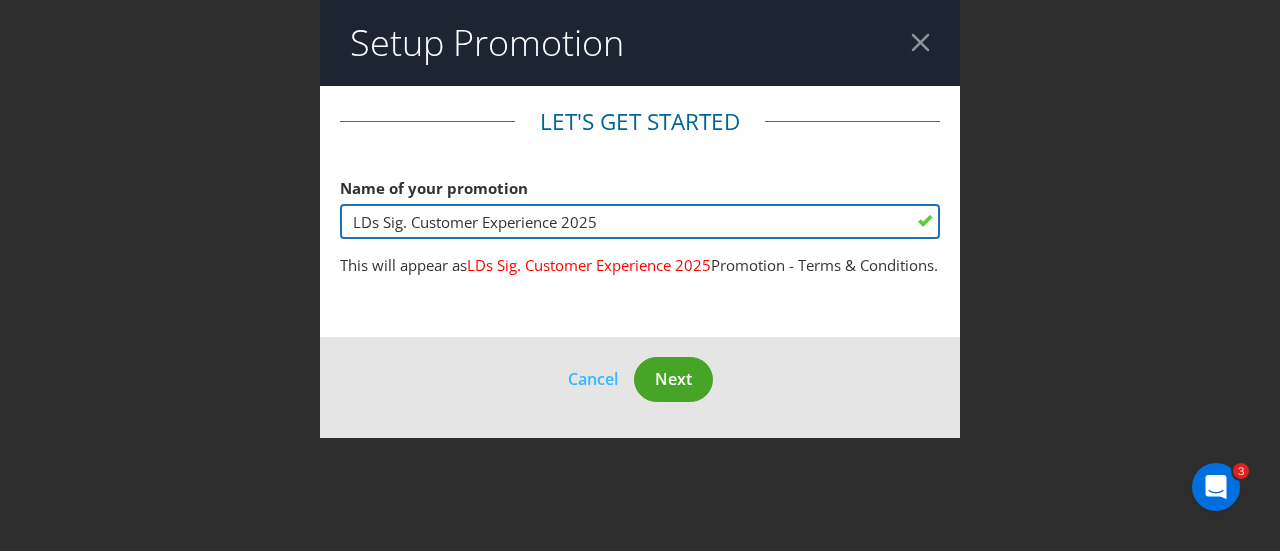 type on "LDs Sig. Customer Experience 2025" 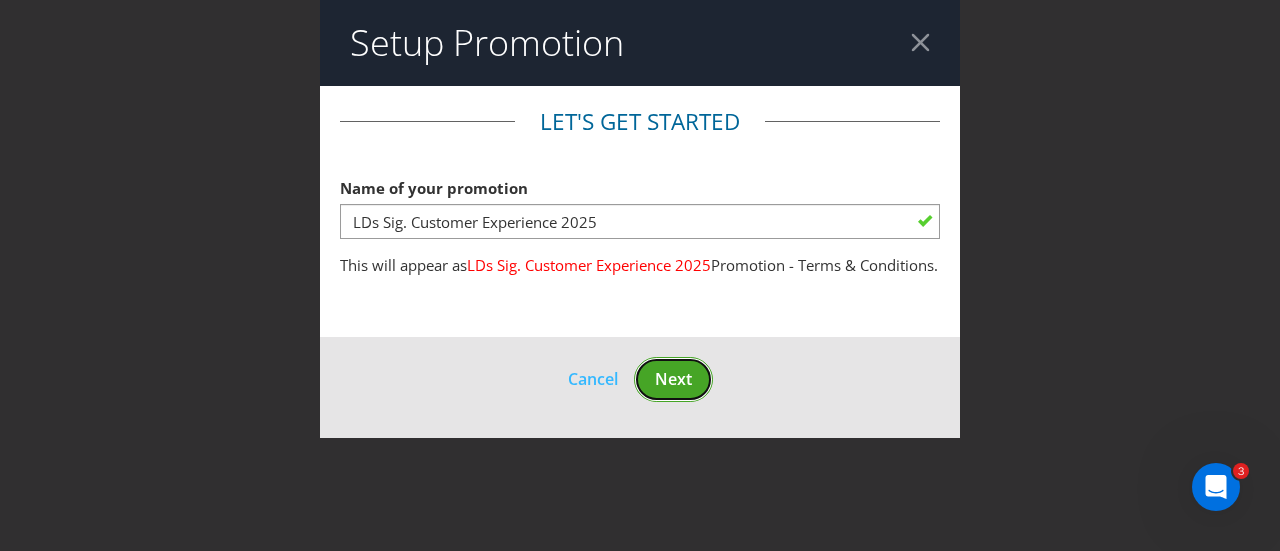 click on "Next" at bounding box center [673, 379] 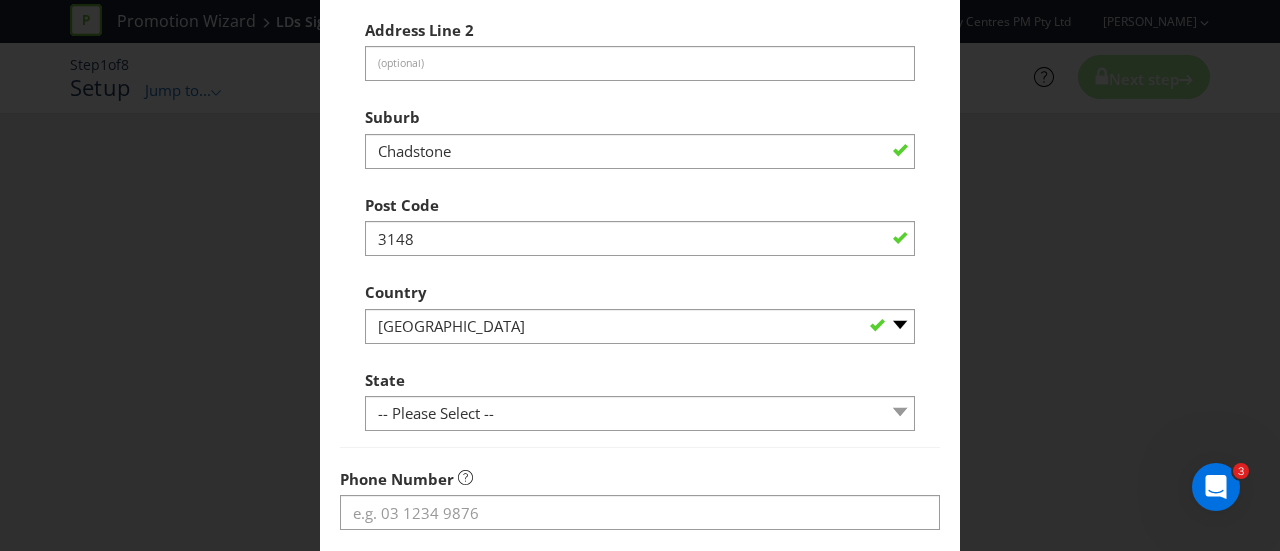 scroll, scrollTop: 500, scrollLeft: 0, axis: vertical 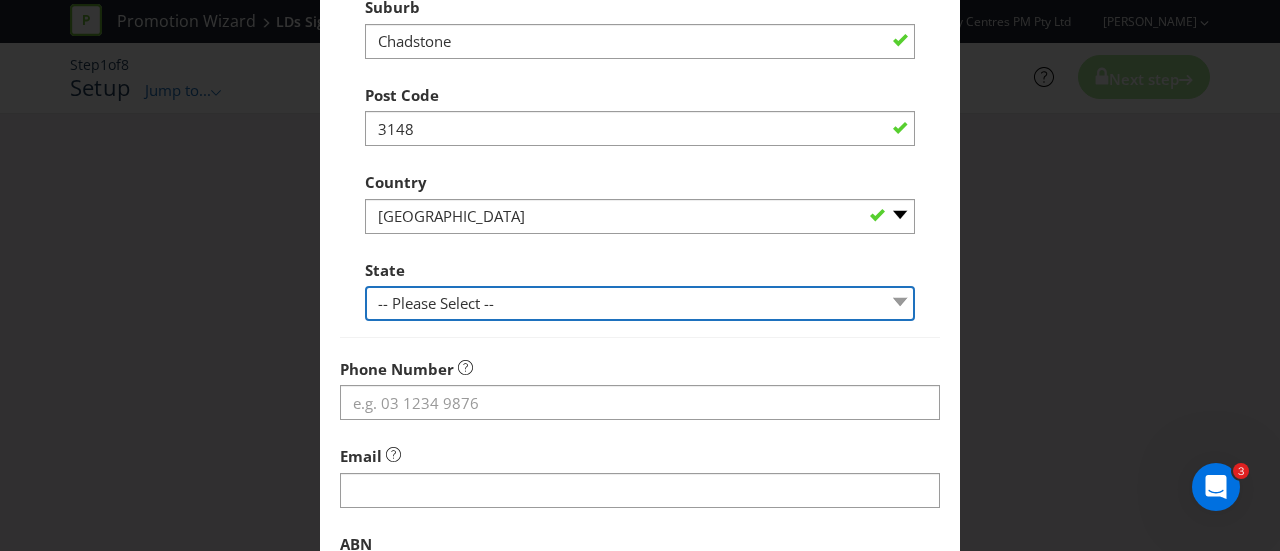 click on "-- Please Select -- [GEOGRAPHIC_DATA] [GEOGRAPHIC_DATA] [GEOGRAPHIC_DATA] [GEOGRAPHIC_DATA] [GEOGRAPHIC_DATA] [GEOGRAPHIC_DATA] [GEOGRAPHIC_DATA] [GEOGRAPHIC_DATA]" at bounding box center (640, 303) 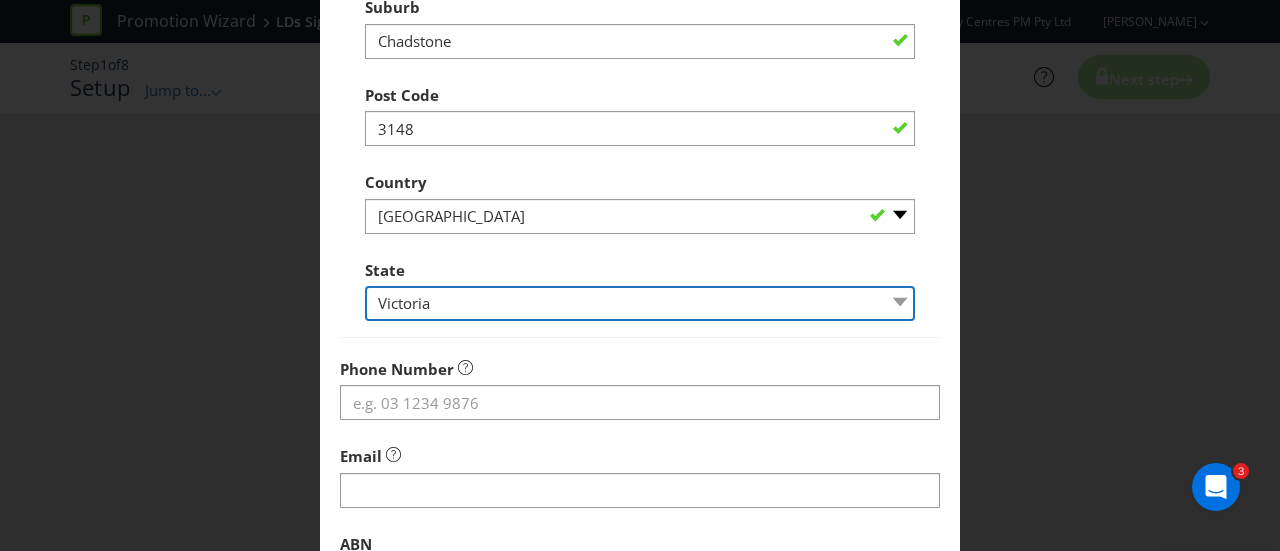 click on "-- Please Select -- [GEOGRAPHIC_DATA] [GEOGRAPHIC_DATA] [GEOGRAPHIC_DATA] [GEOGRAPHIC_DATA] [GEOGRAPHIC_DATA] [GEOGRAPHIC_DATA] [GEOGRAPHIC_DATA] [GEOGRAPHIC_DATA]" at bounding box center [640, 303] 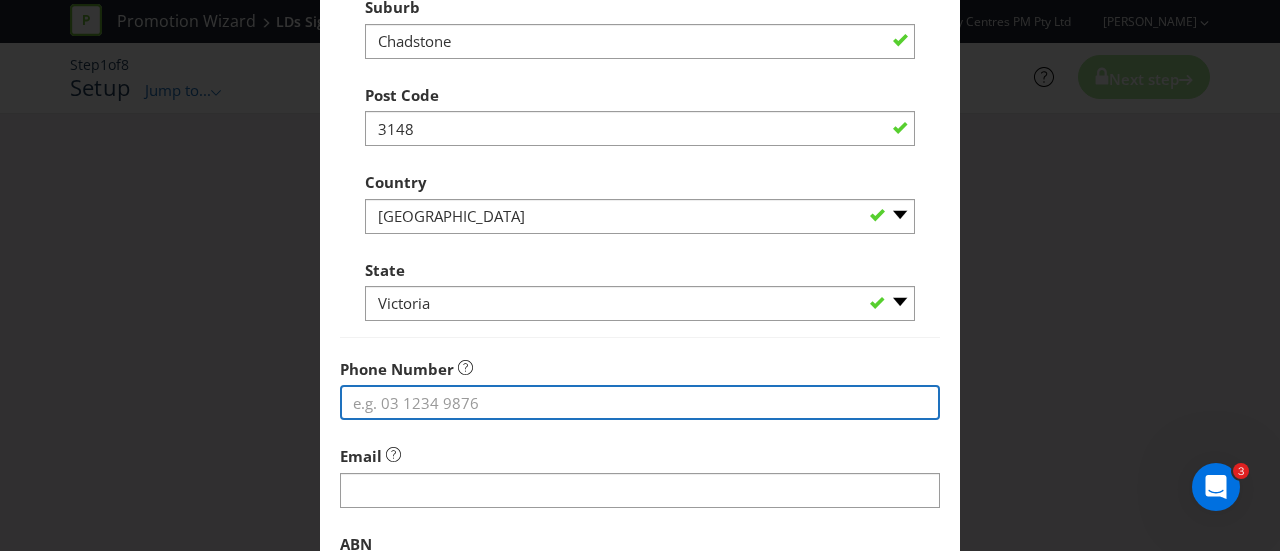 click at bounding box center [640, 402] 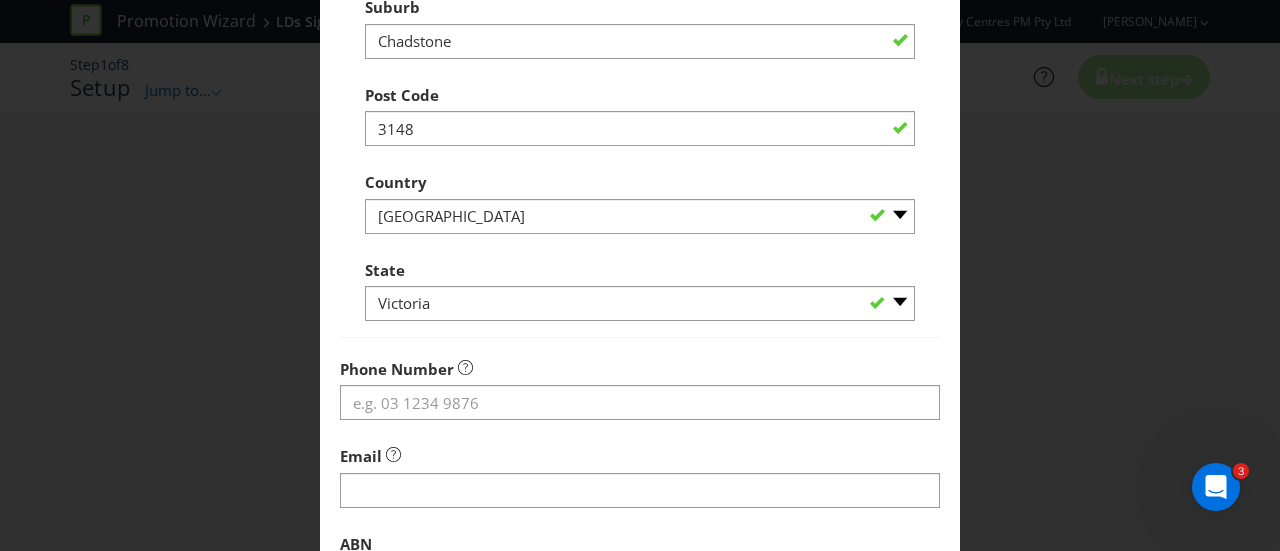 drag, startPoint x: 594, startPoint y: 382, endPoint x: 566, endPoint y: 376, distance: 28.635643 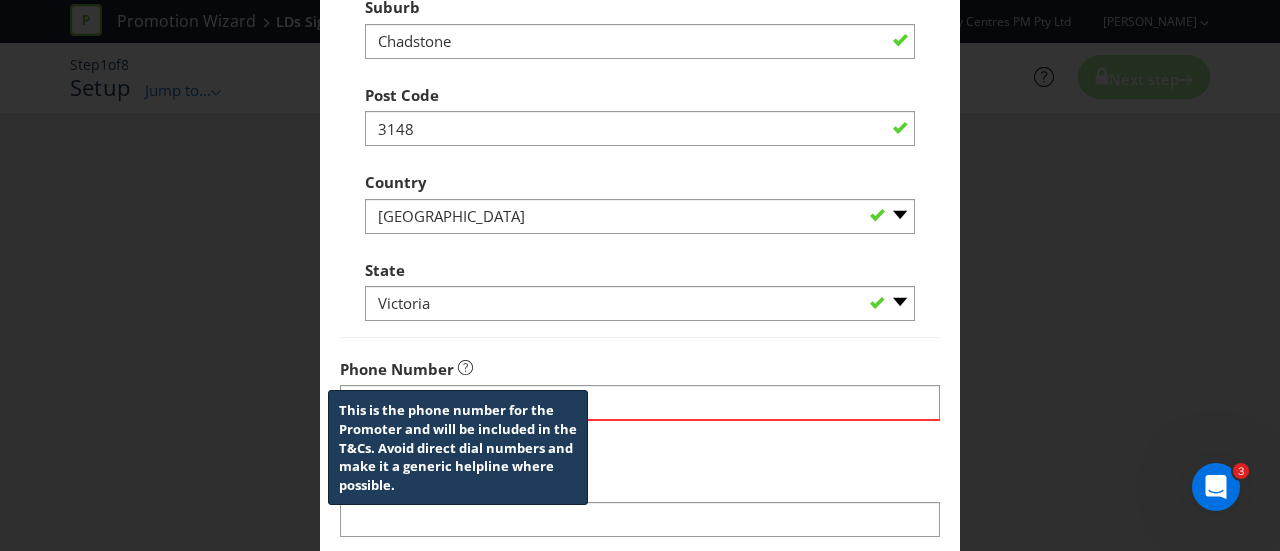 click 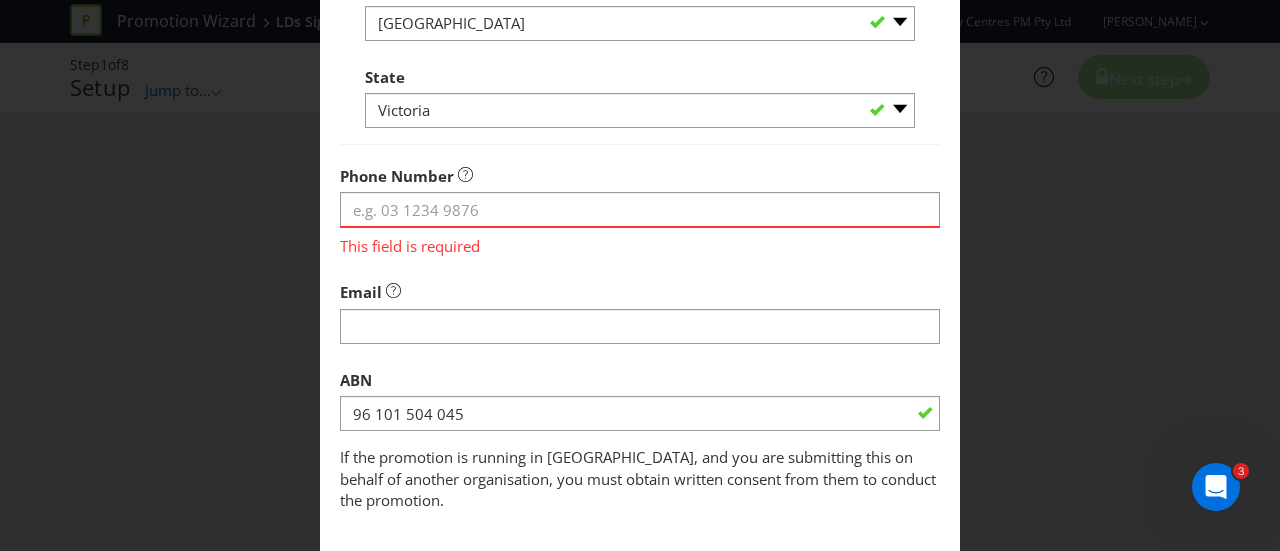 scroll, scrollTop: 700, scrollLeft: 0, axis: vertical 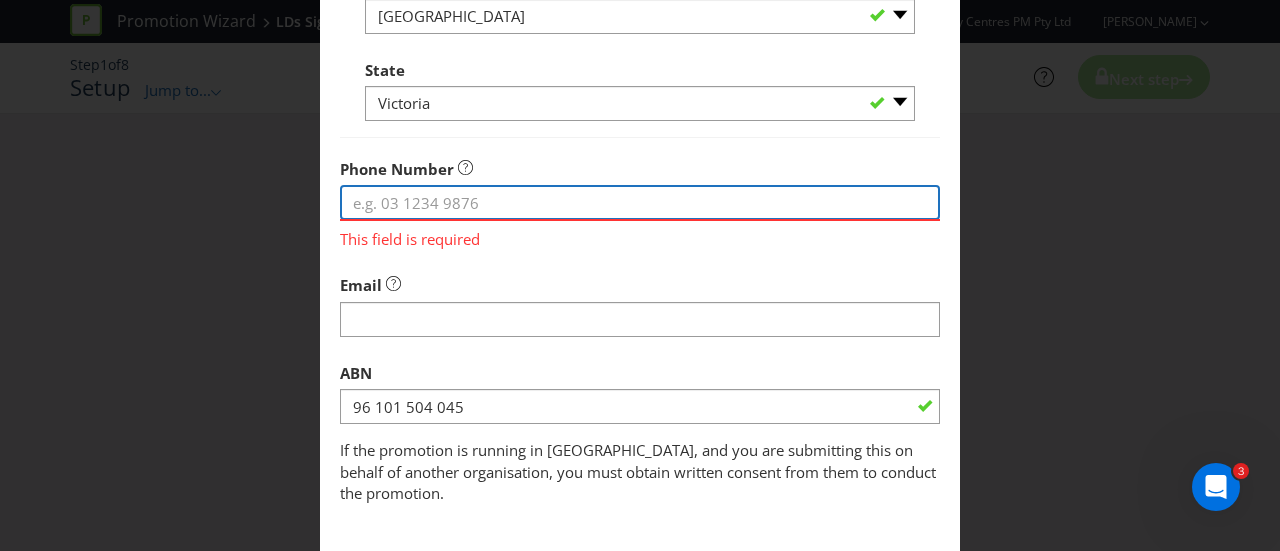 click at bounding box center (640, 202) 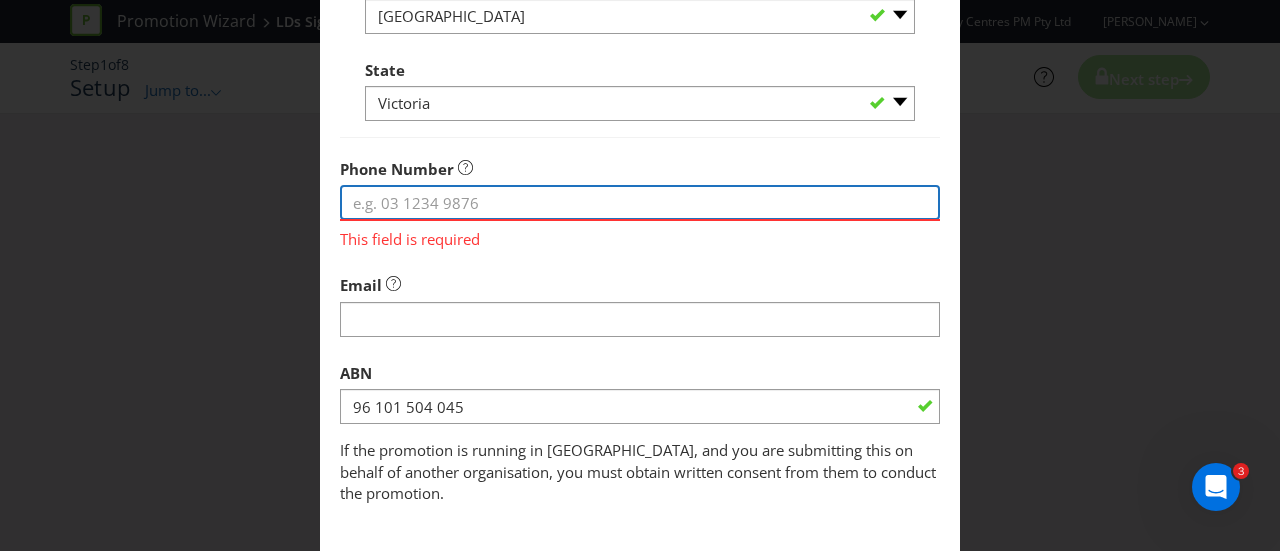 paste on "[PHONE_NUMBER]" 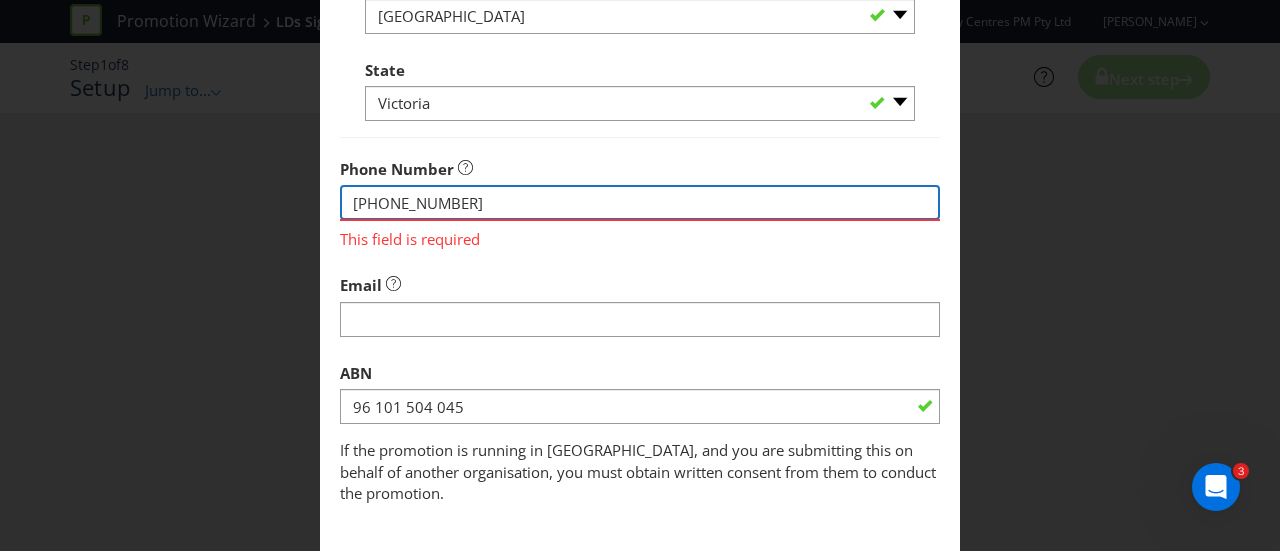 type on "[PHONE_NUMBER]" 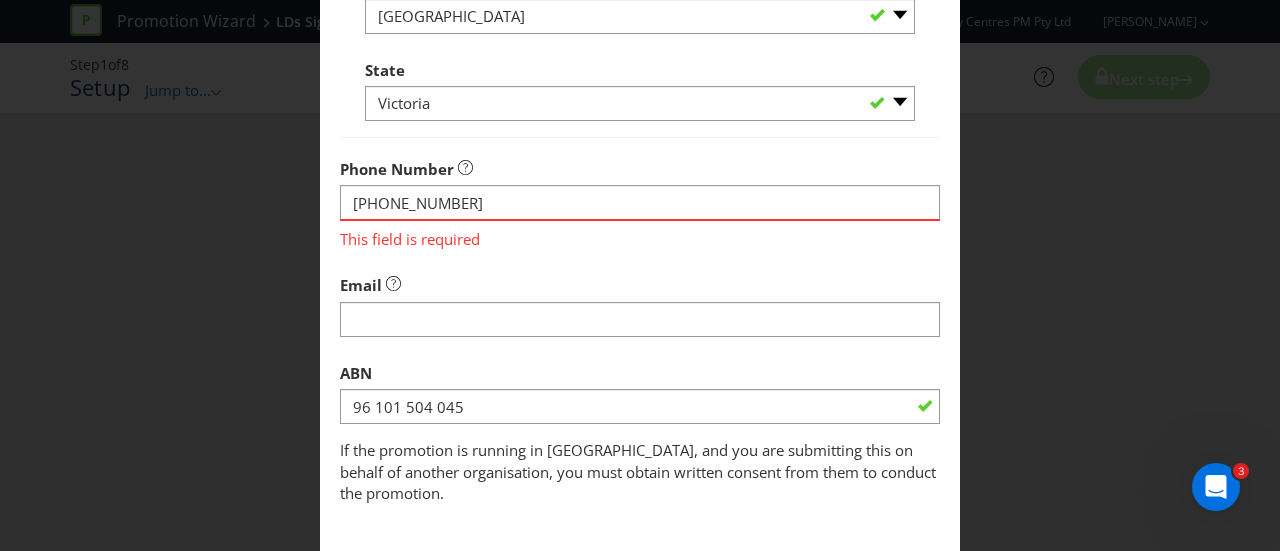 click on "Email" at bounding box center [640, 301] 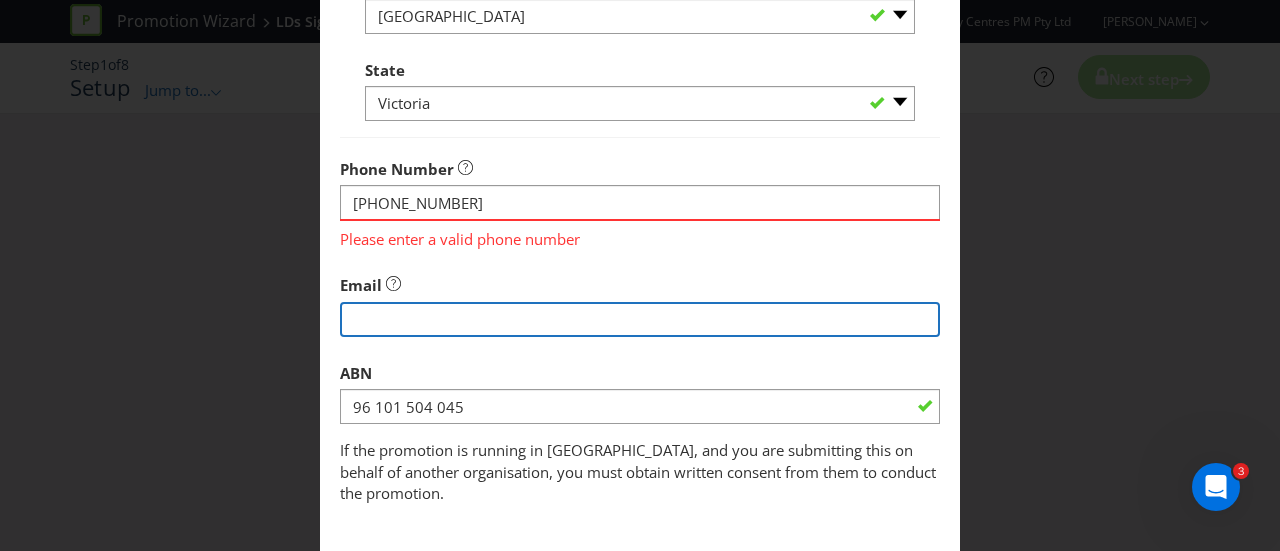 click at bounding box center [640, 319] 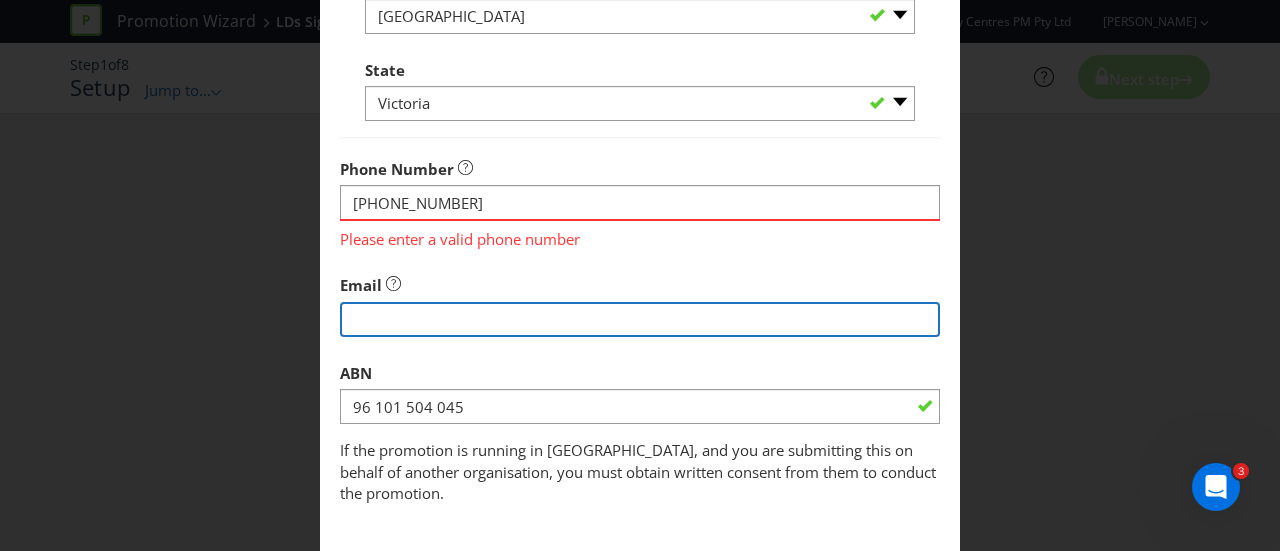 type on "[PERSON_NAME][EMAIL_ADDRESS][PERSON_NAME][DOMAIN_NAME]" 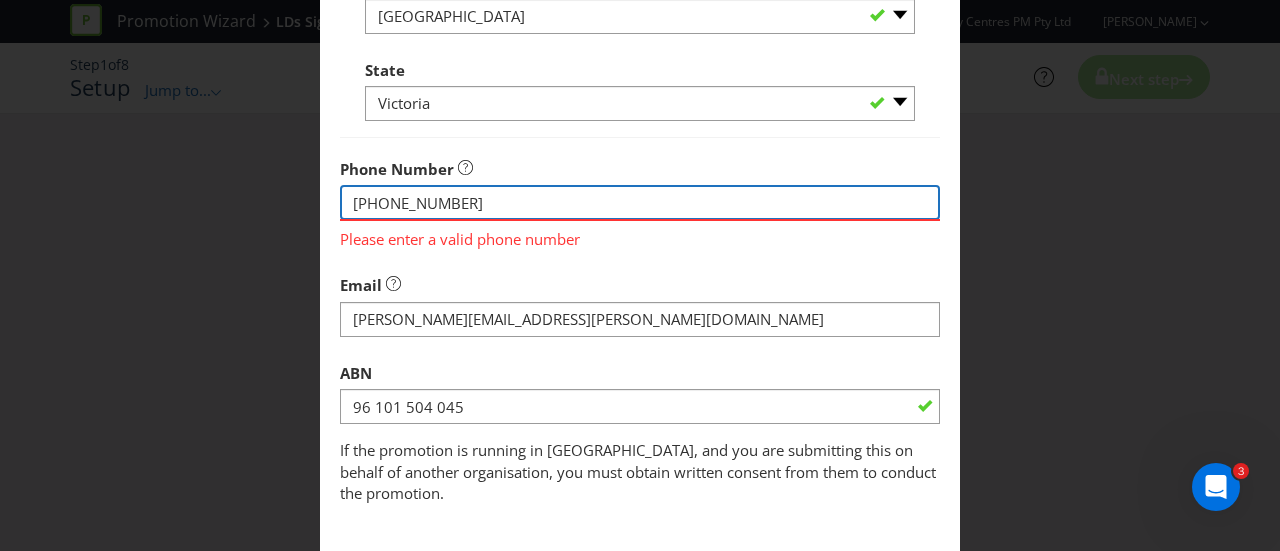 click on "[PHONE_NUMBER]" at bounding box center (640, 202) 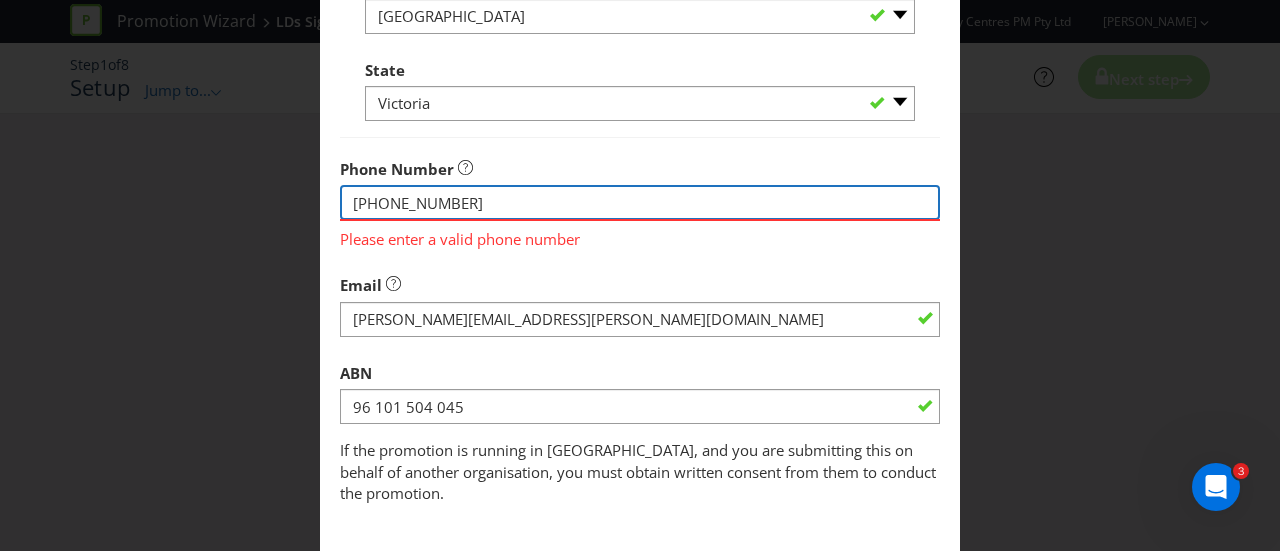 click on "[PHONE_NUMBER]" at bounding box center (640, 202) 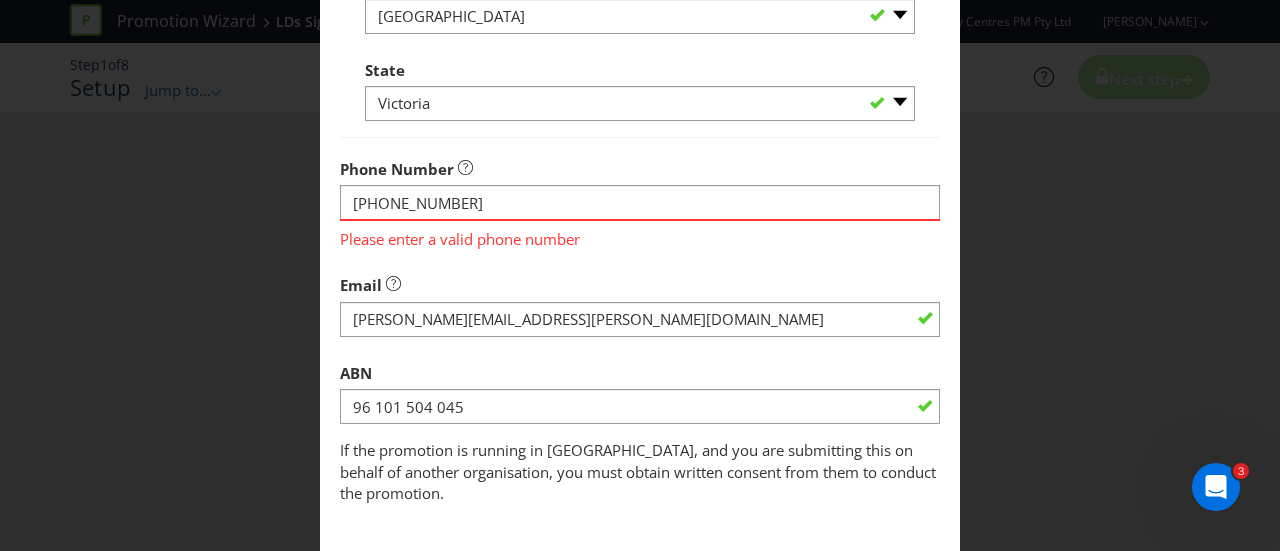 click on "Email" at bounding box center [640, 301] 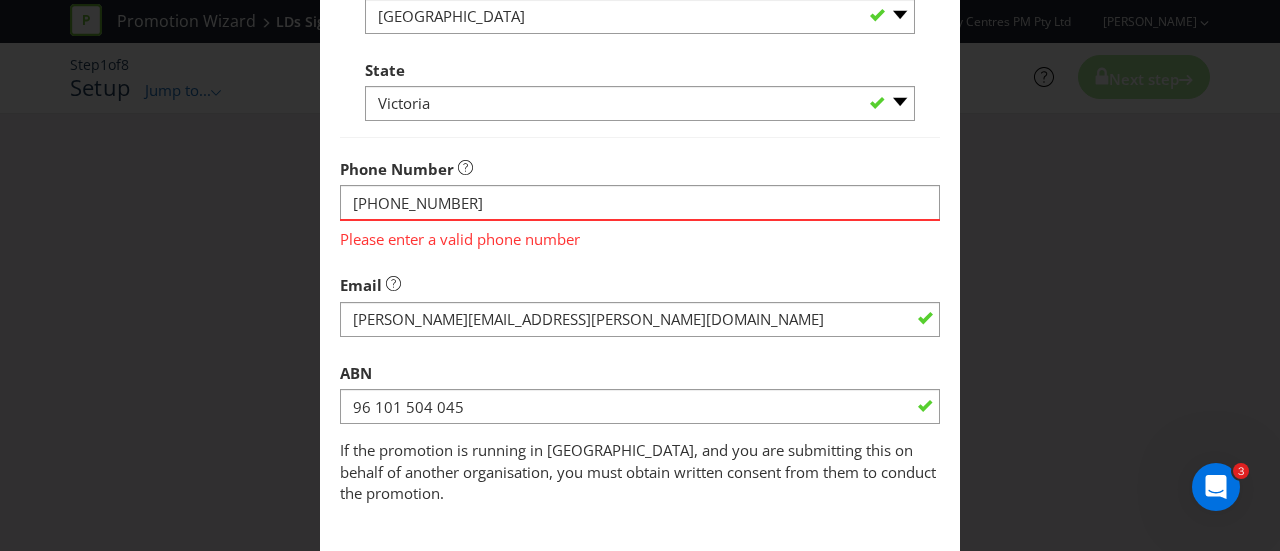 click on "Please enter a valid phone number" at bounding box center [640, 235] 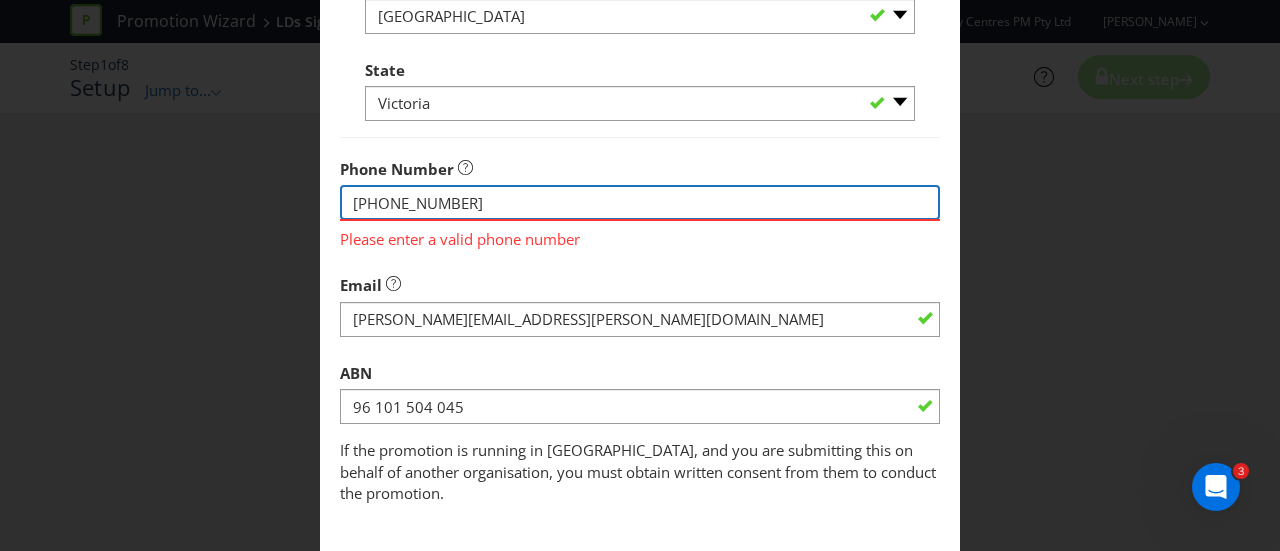 click on "[PHONE_NUMBER]" at bounding box center [640, 202] 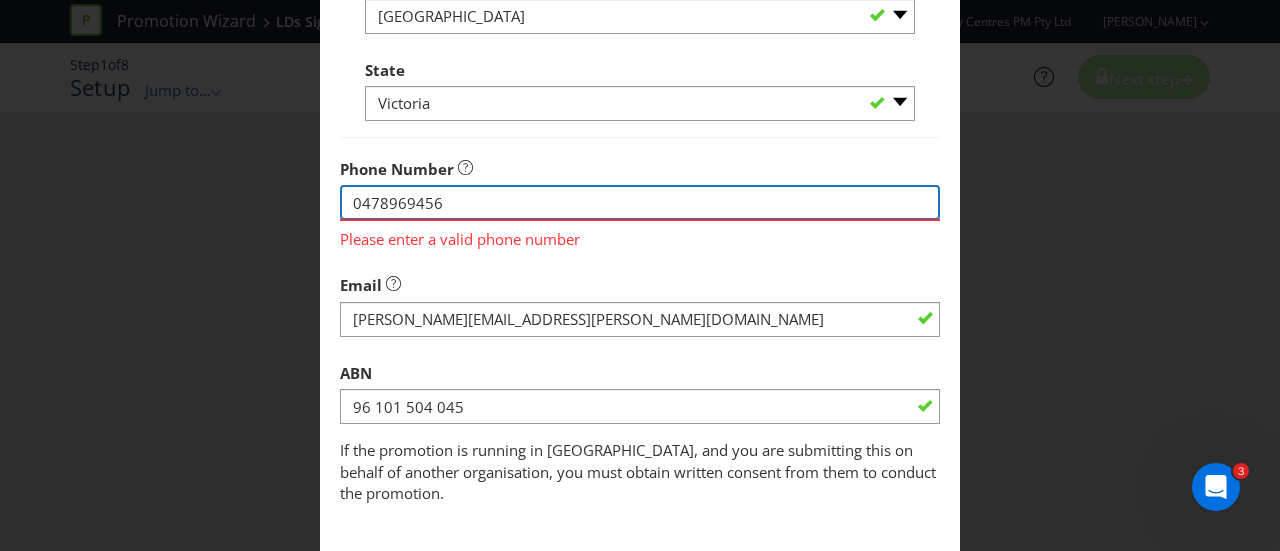 type on "0478969456" 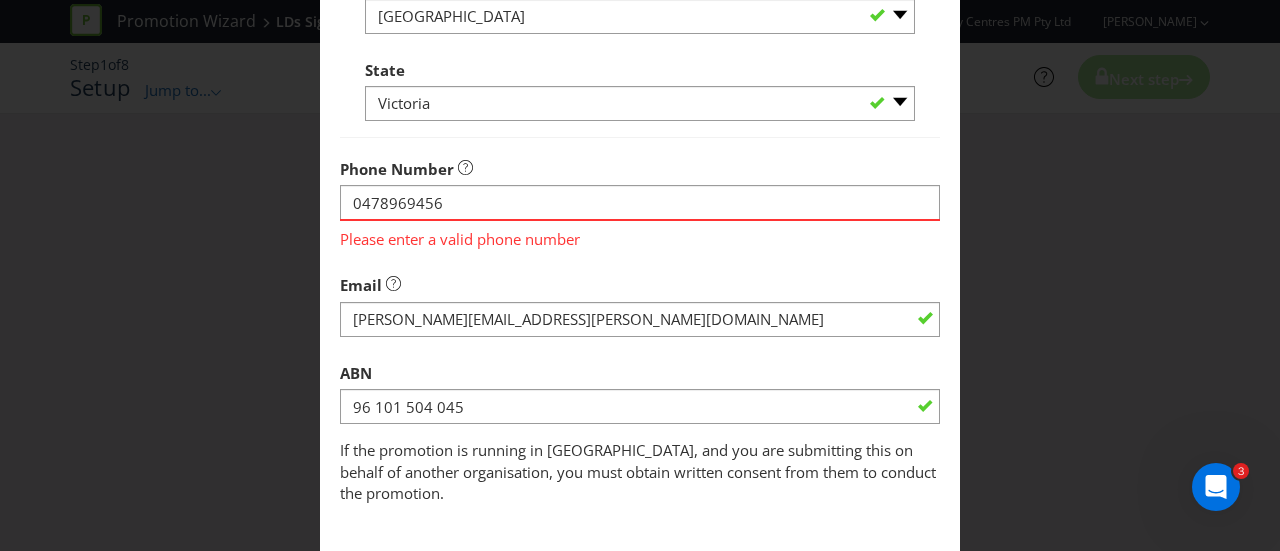 click on "ABN   96 101 504 045" at bounding box center (640, 389) 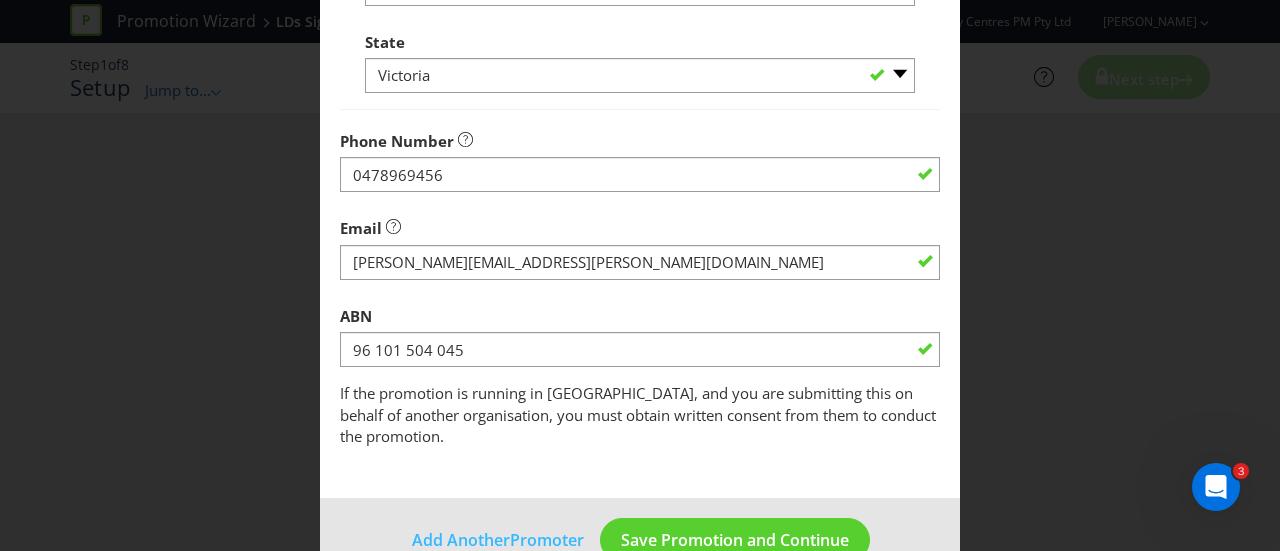 scroll, scrollTop: 752, scrollLeft: 0, axis: vertical 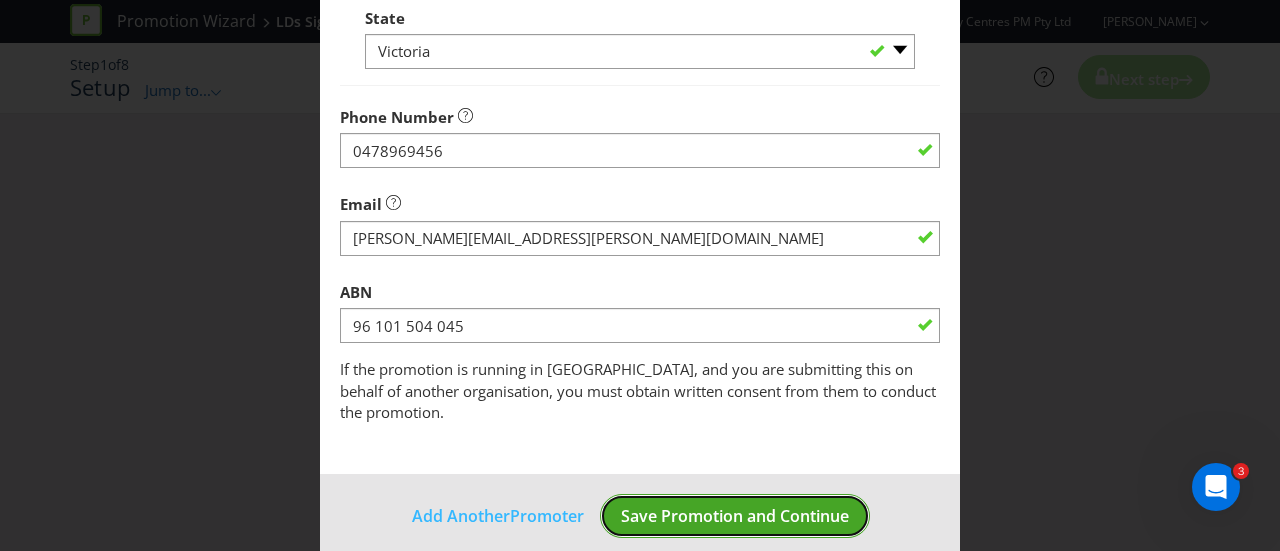 click on "Save Promotion and Continue" at bounding box center (735, 516) 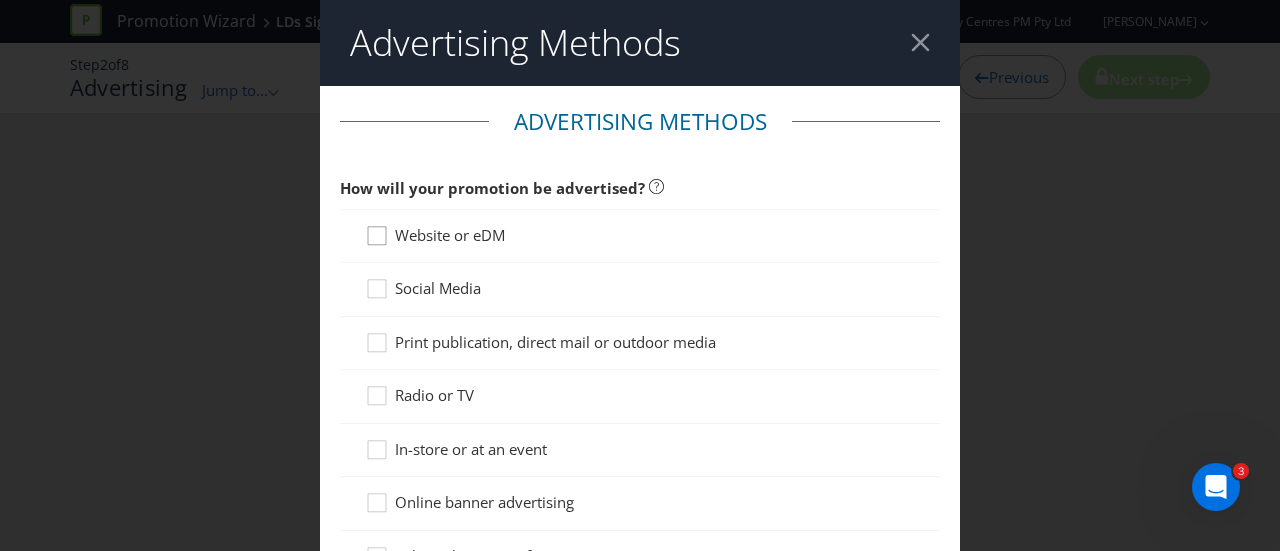 click at bounding box center [377, 229] 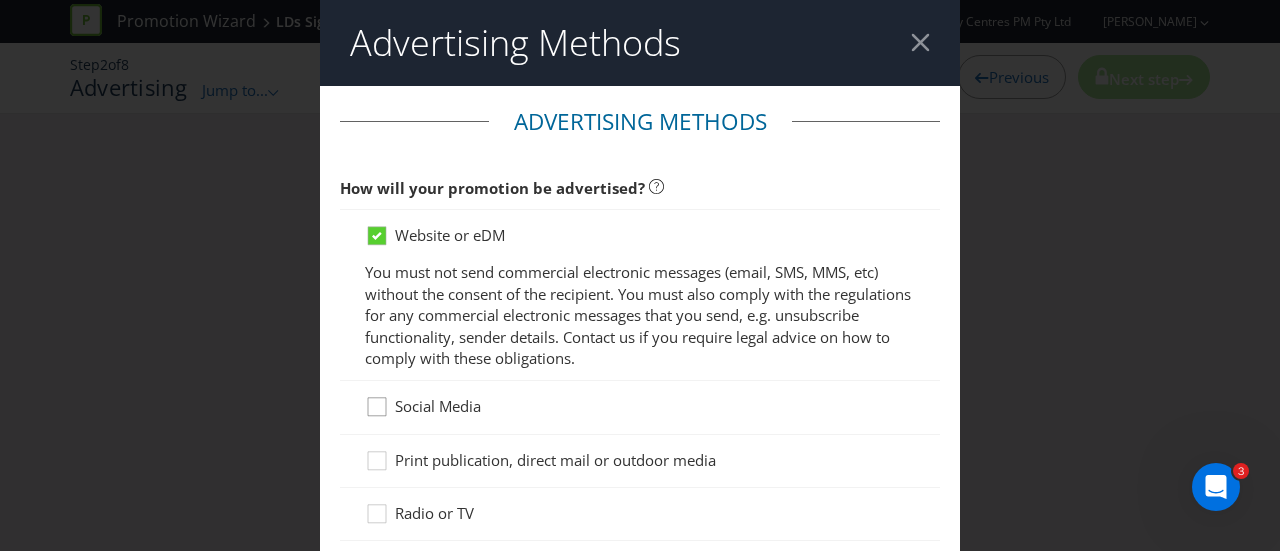 click at bounding box center (377, 400) 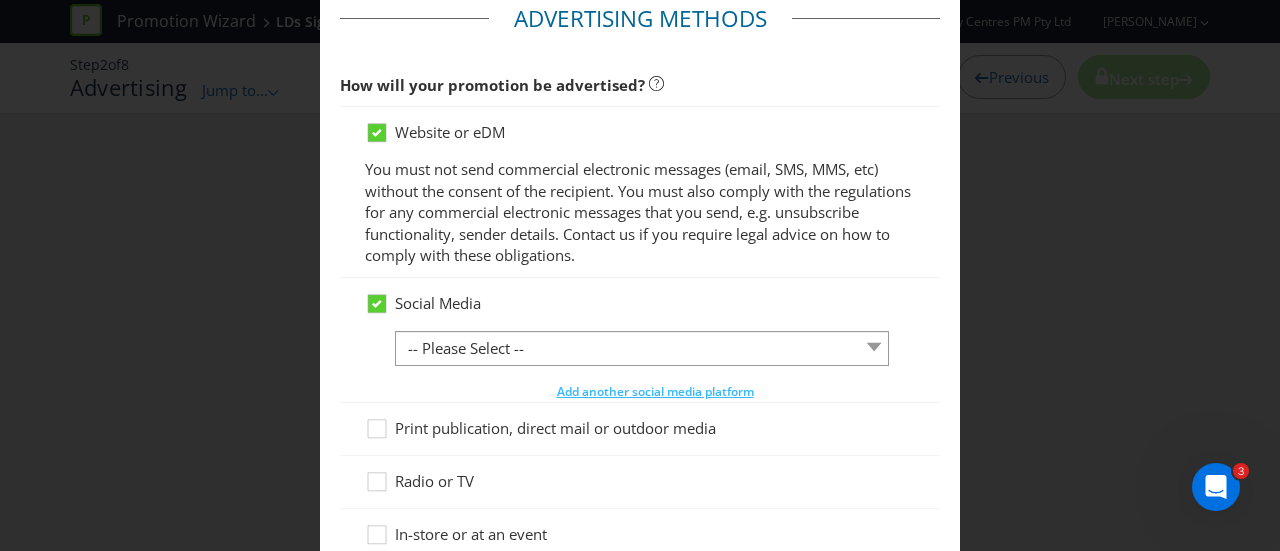 scroll, scrollTop: 200, scrollLeft: 0, axis: vertical 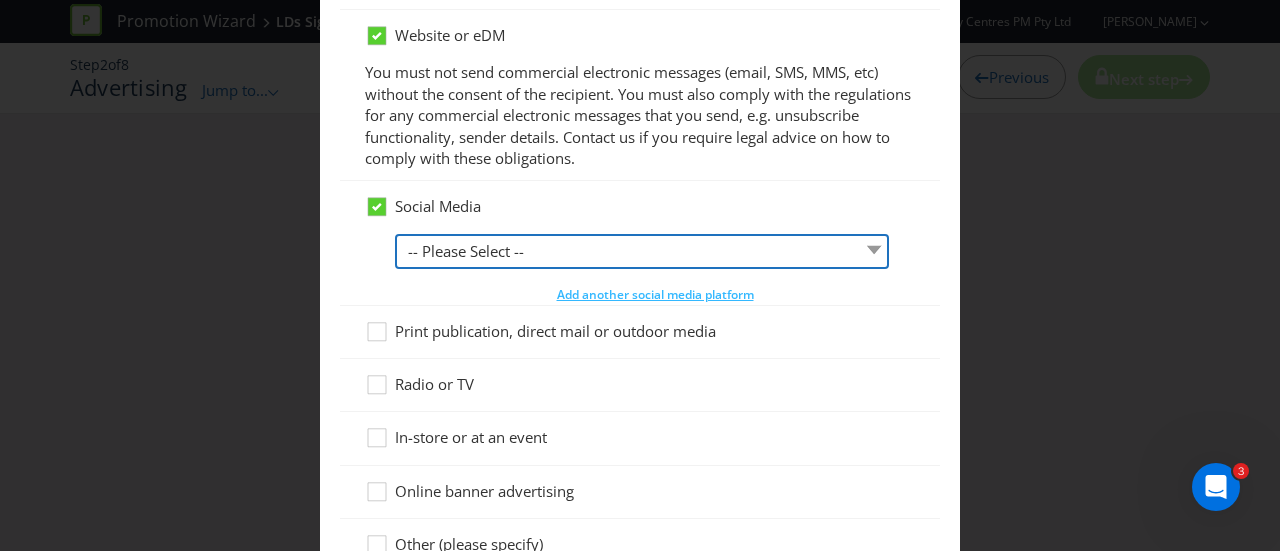 click on "-- Please Select -- Facebook X Instagram Snapchat LinkedIn Pinterest Tumblr Youtube Other" at bounding box center [642, 251] 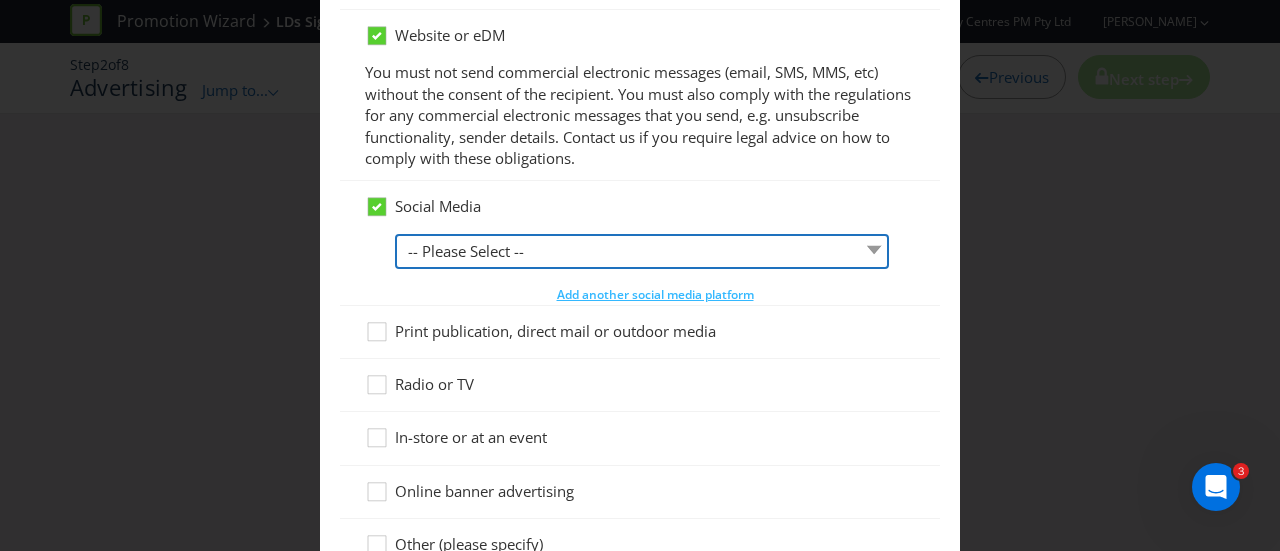 select on "FACEBOOK" 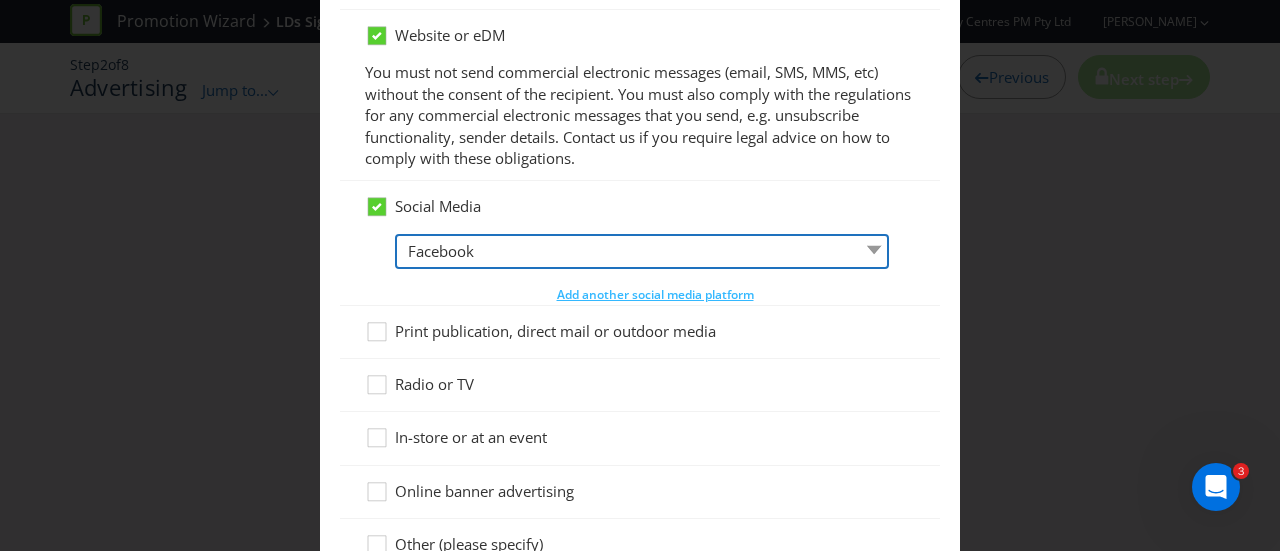 click on "-- Please Select -- Facebook X Instagram Snapchat LinkedIn Pinterest Tumblr Youtube Other" at bounding box center (642, 251) 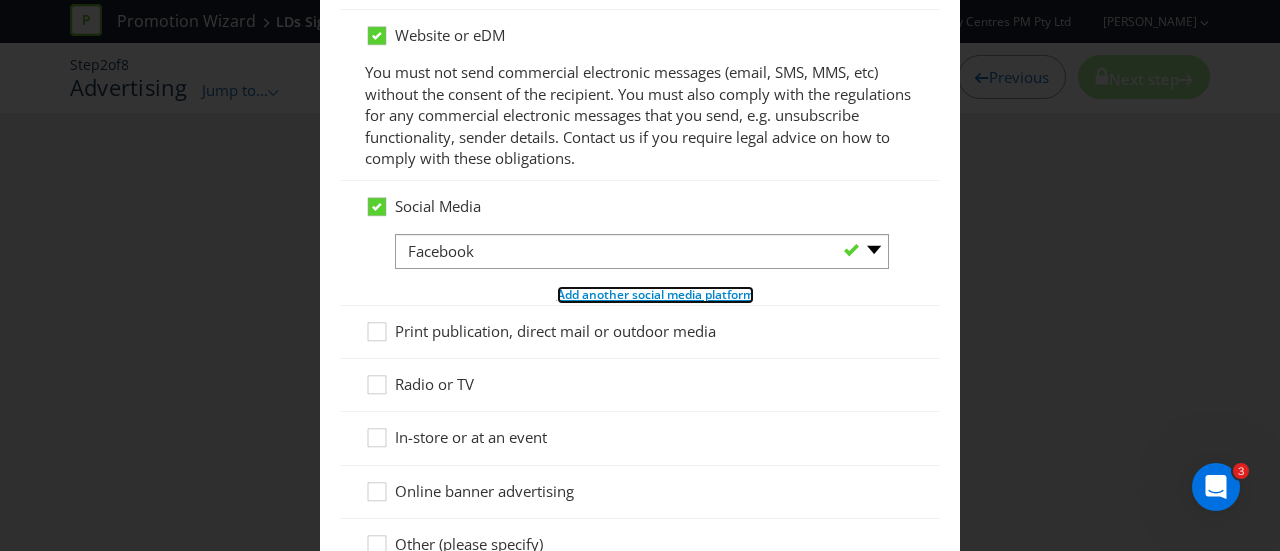 click on "Add another social media platform" at bounding box center (655, 294) 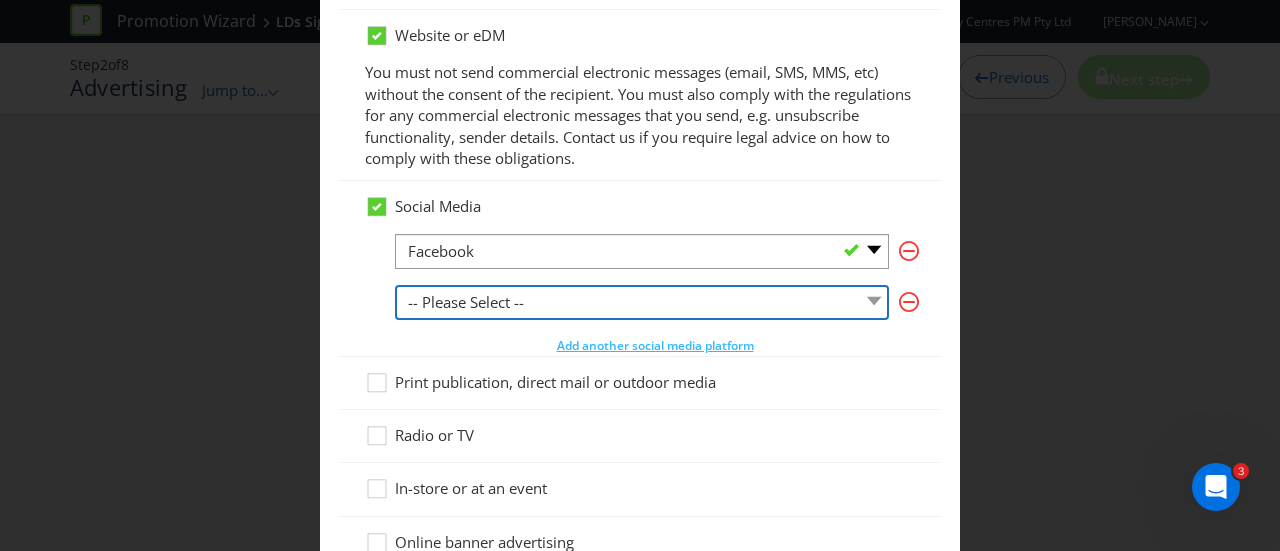 click on "-- Please Select -- Facebook X Instagram Snapchat LinkedIn Pinterest Tumblr Youtube Other" at bounding box center [642, 302] 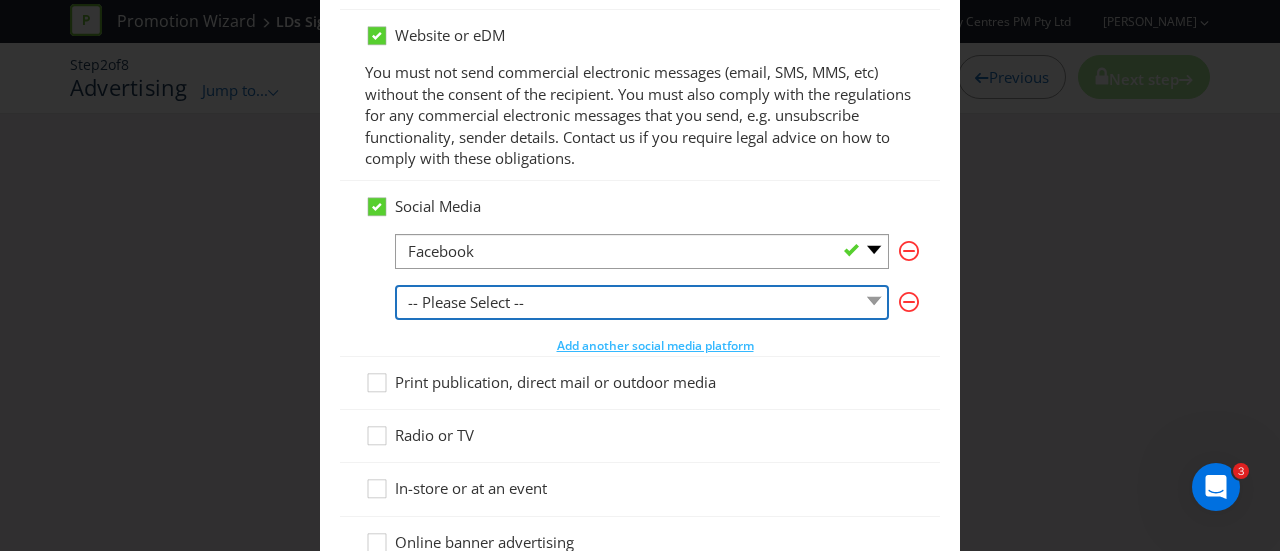 select on "INSTAGRAM" 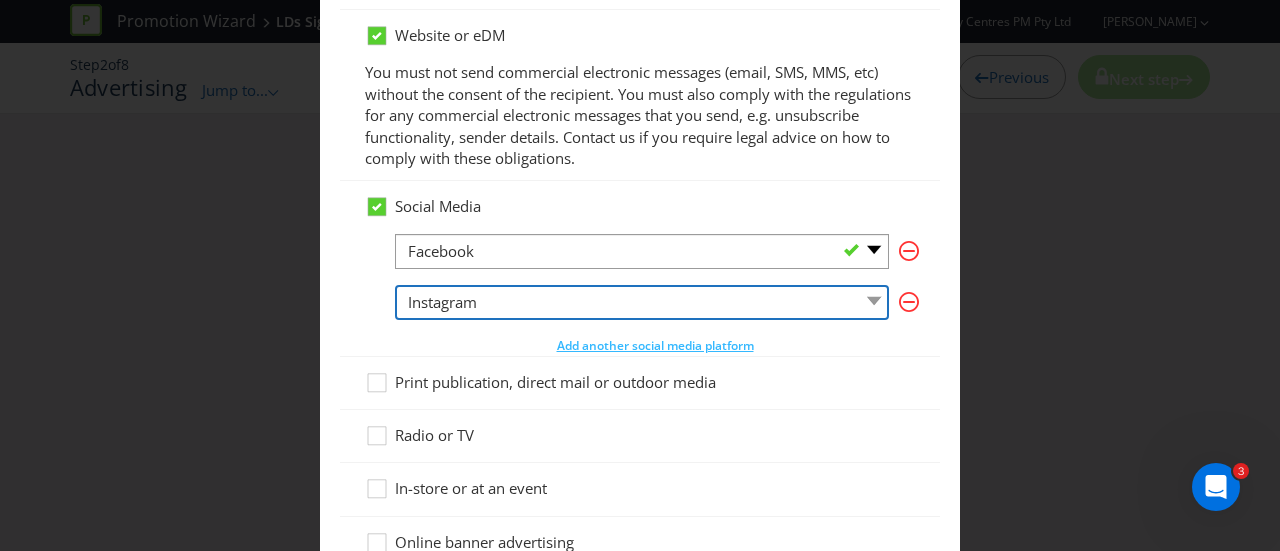 click on "-- Please Select -- Facebook X Instagram Snapchat LinkedIn Pinterest Tumblr Youtube Other" at bounding box center (642, 302) 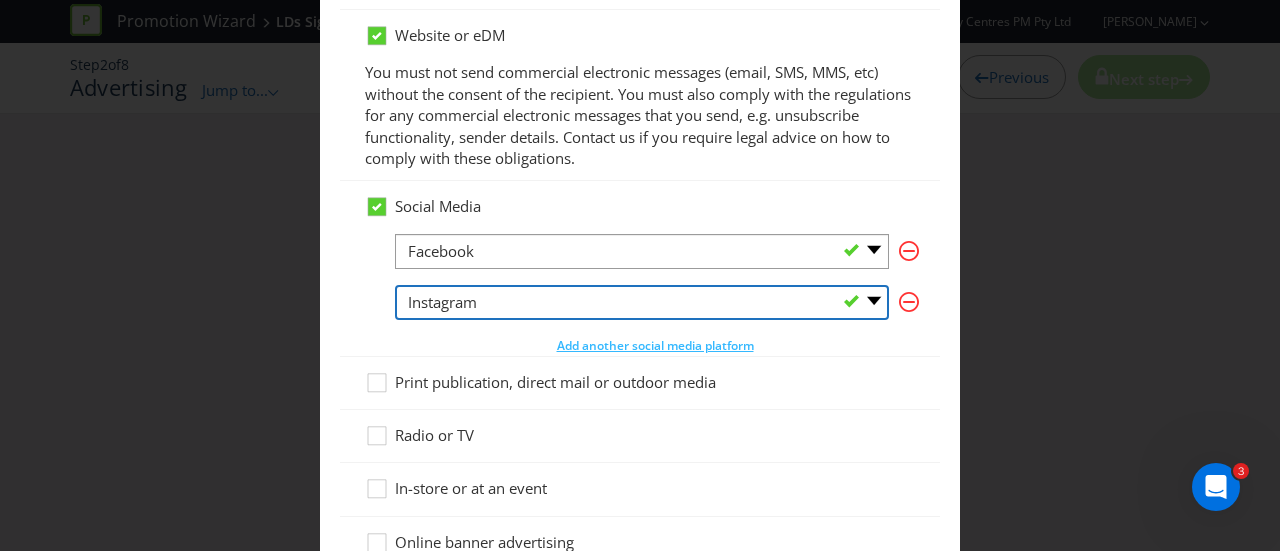 scroll, scrollTop: 300, scrollLeft: 0, axis: vertical 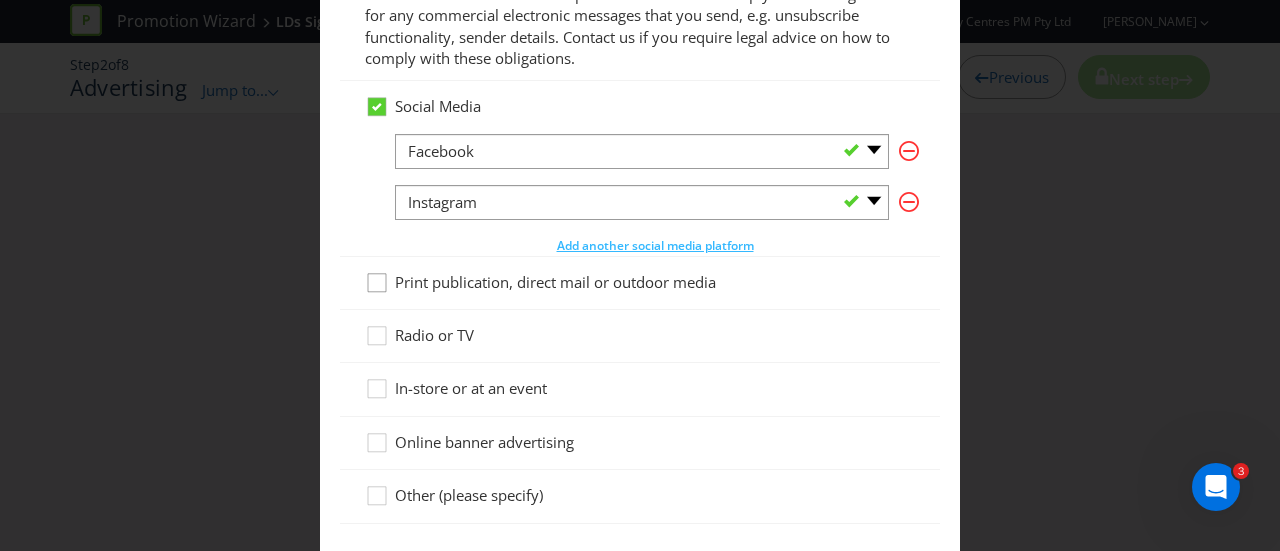 click at bounding box center [377, 276] 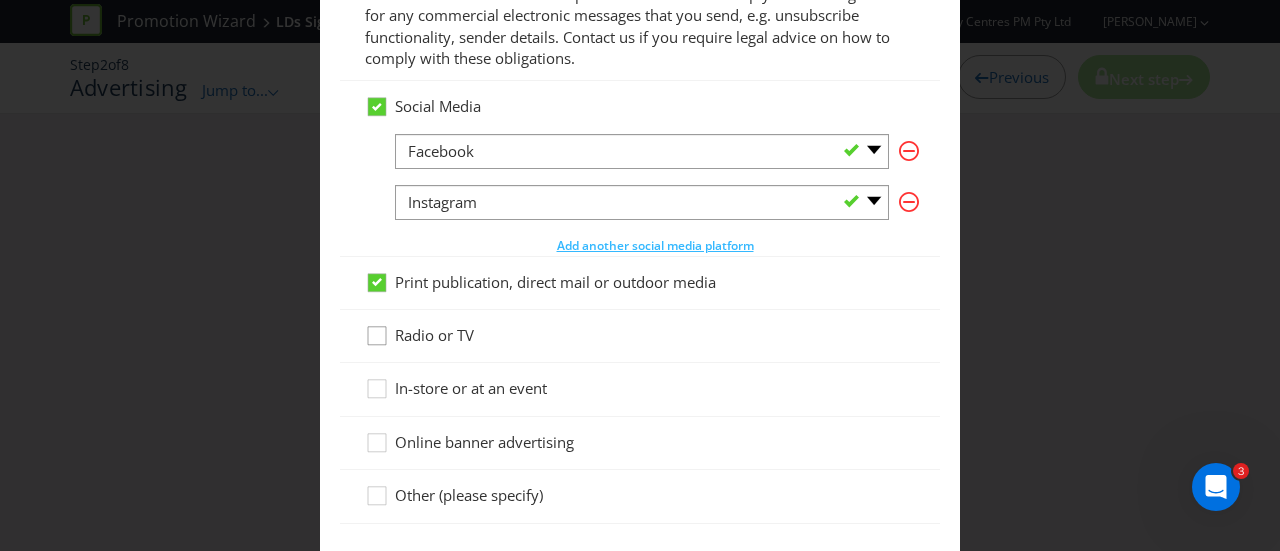click at bounding box center [377, 329] 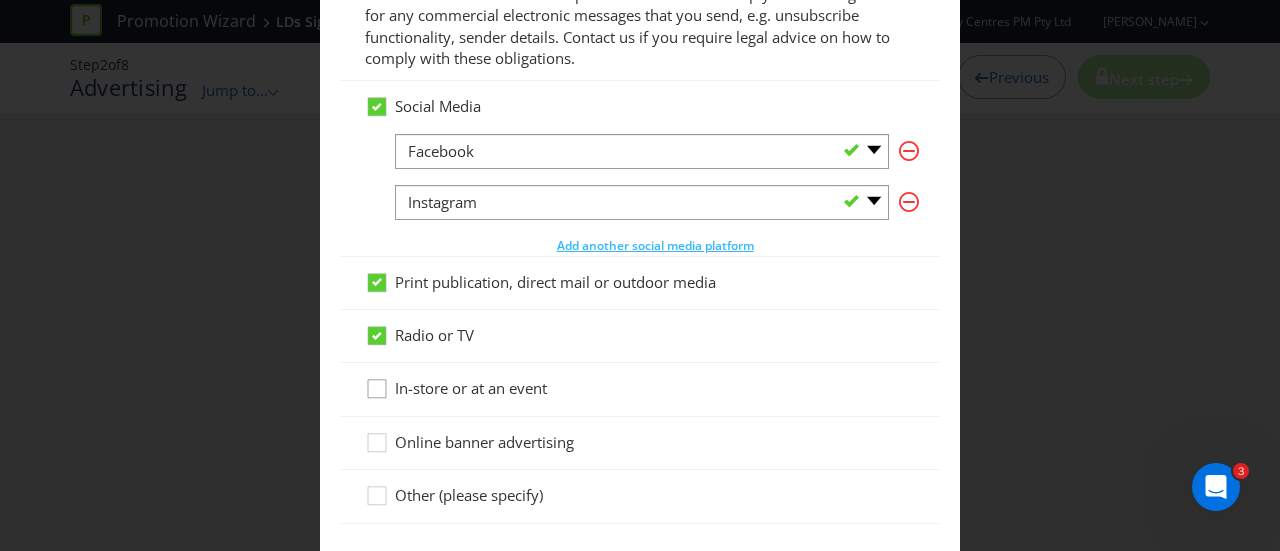 click 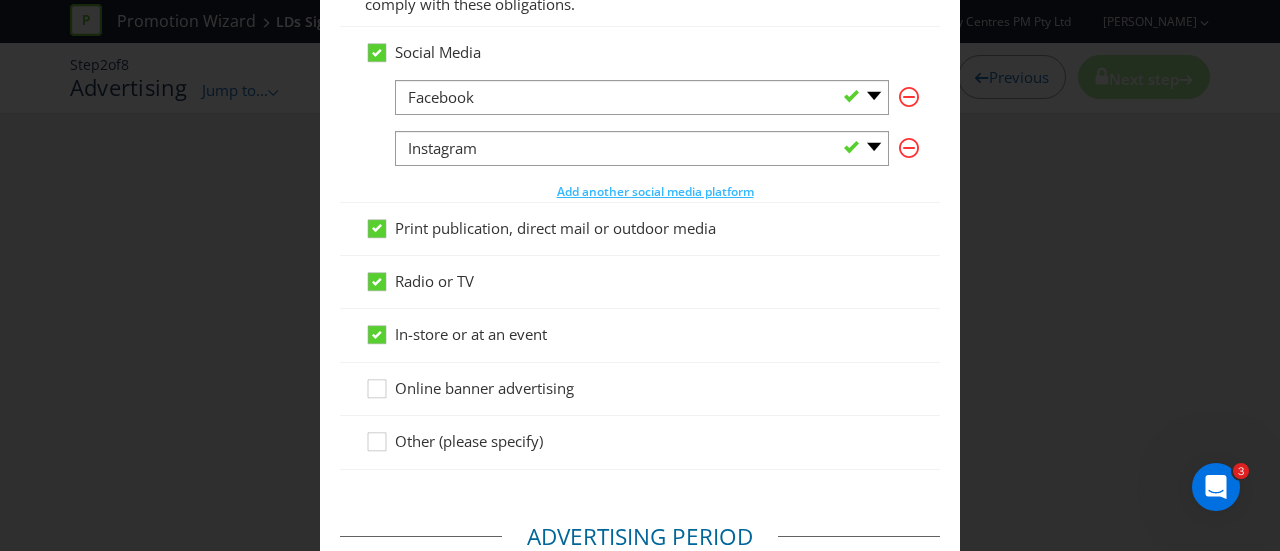scroll, scrollTop: 400, scrollLeft: 0, axis: vertical 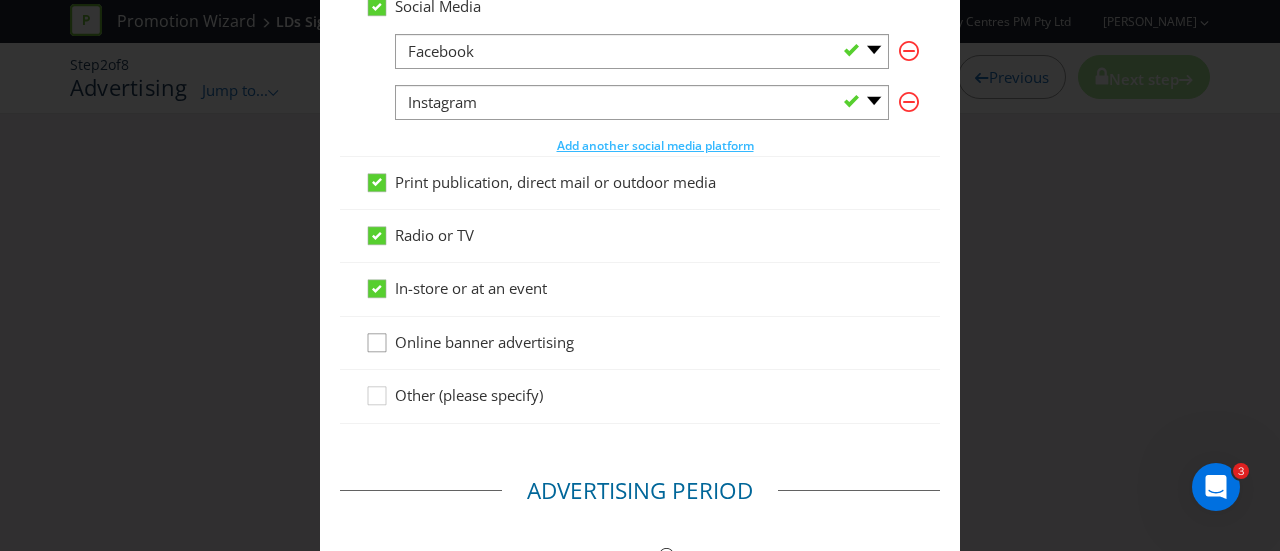 click at bounding box center [377, 336] 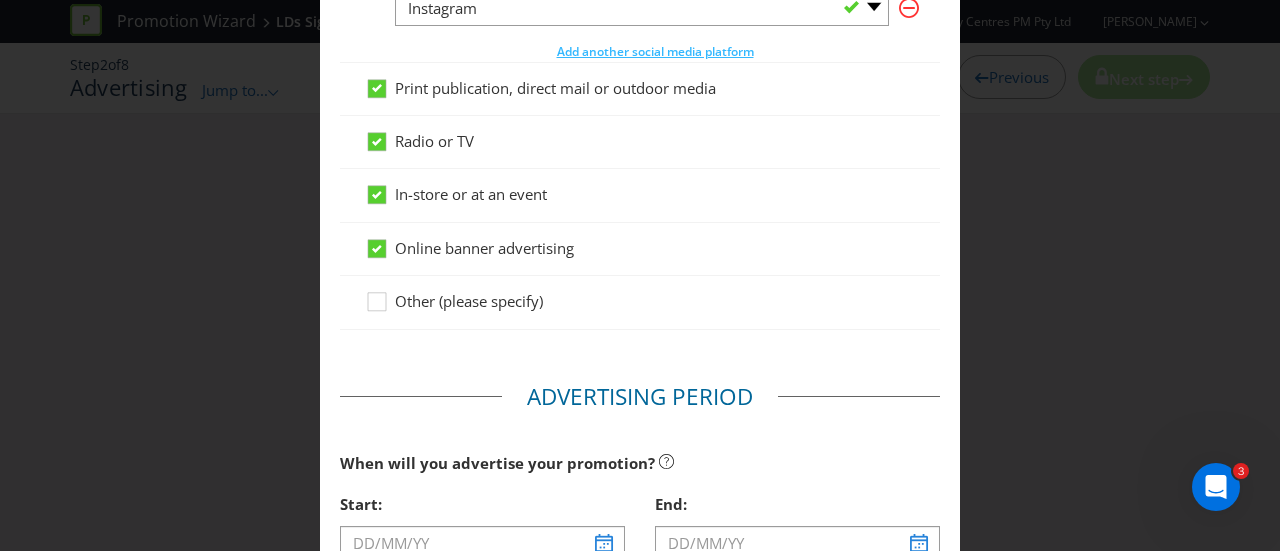 scroll, scrollTop: 500, scrollLeft: 0, axis: vertical 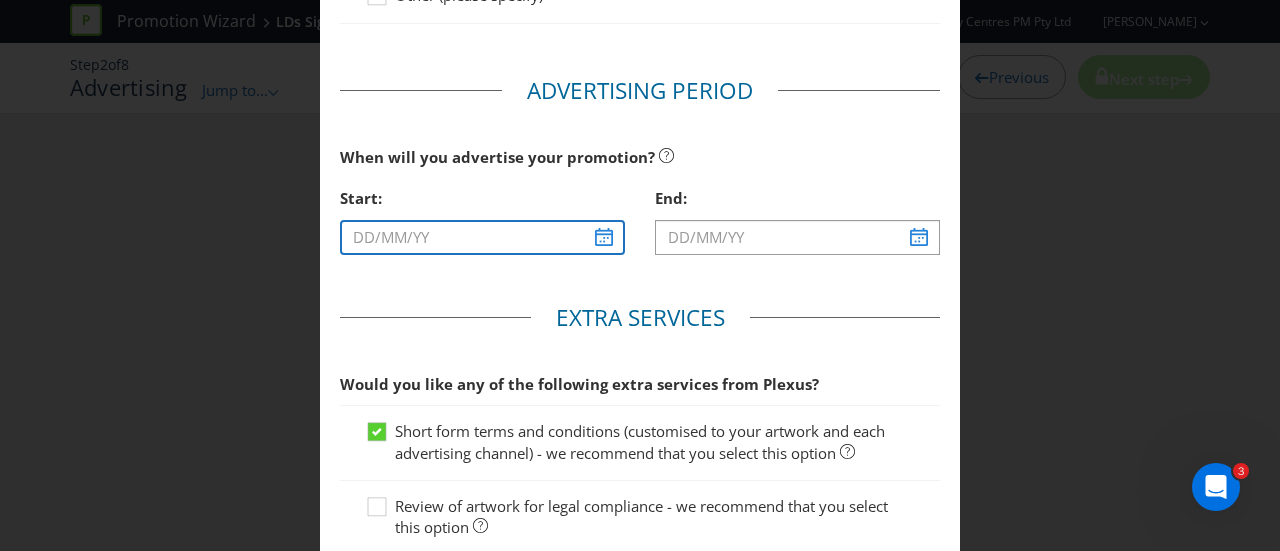 click at bounding box center (482, 237) 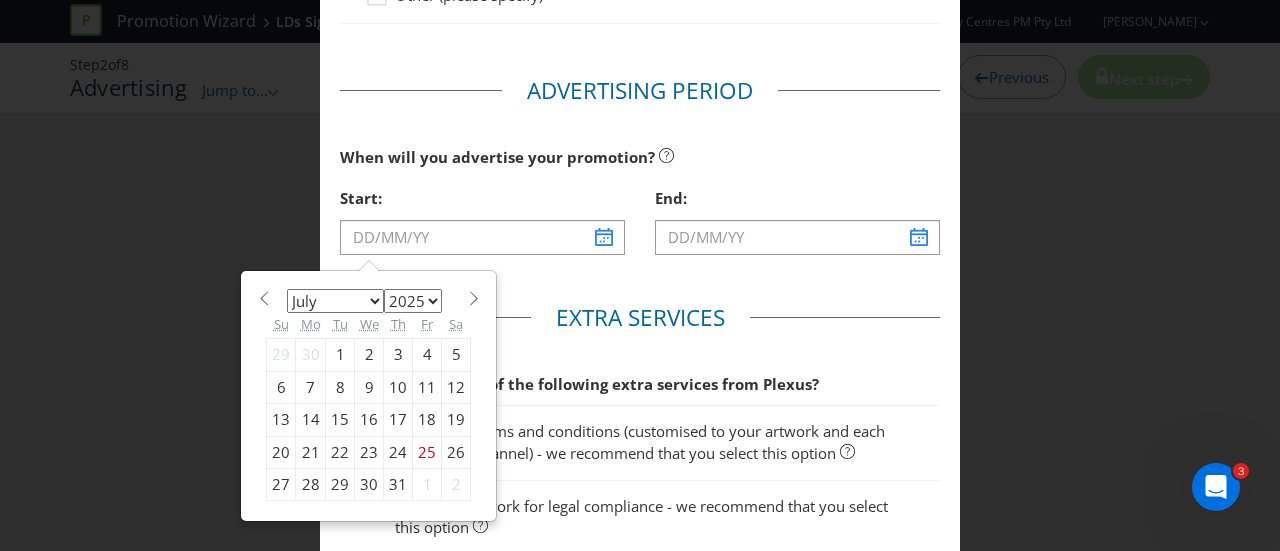 click at bounding box center [473, 298] 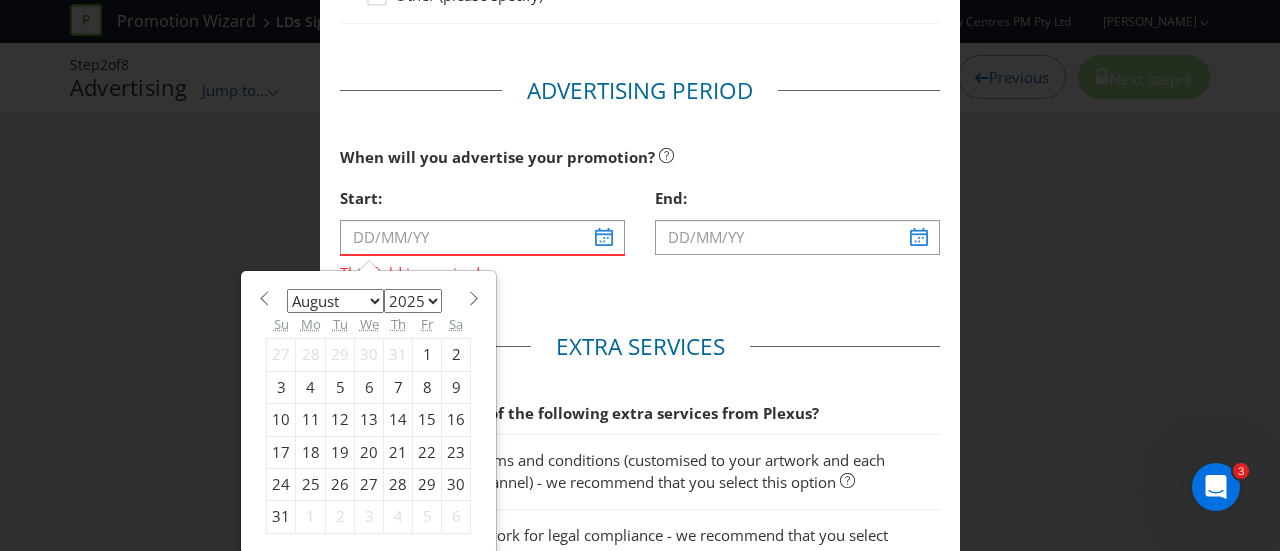click at bounding box center (473, 298) 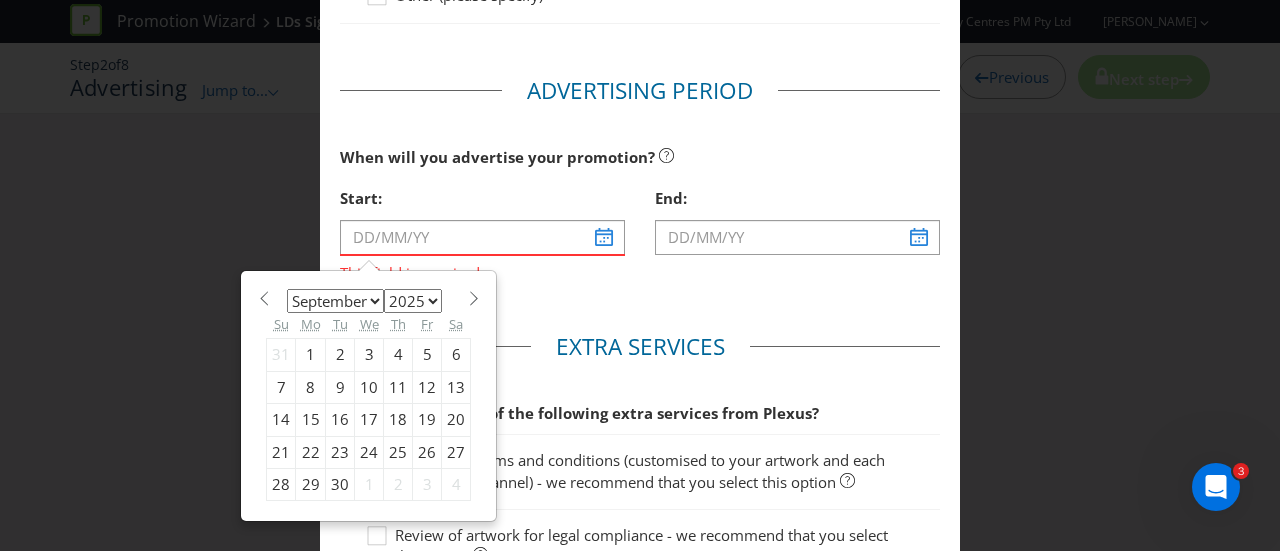 click at bounding box center [473, 298] 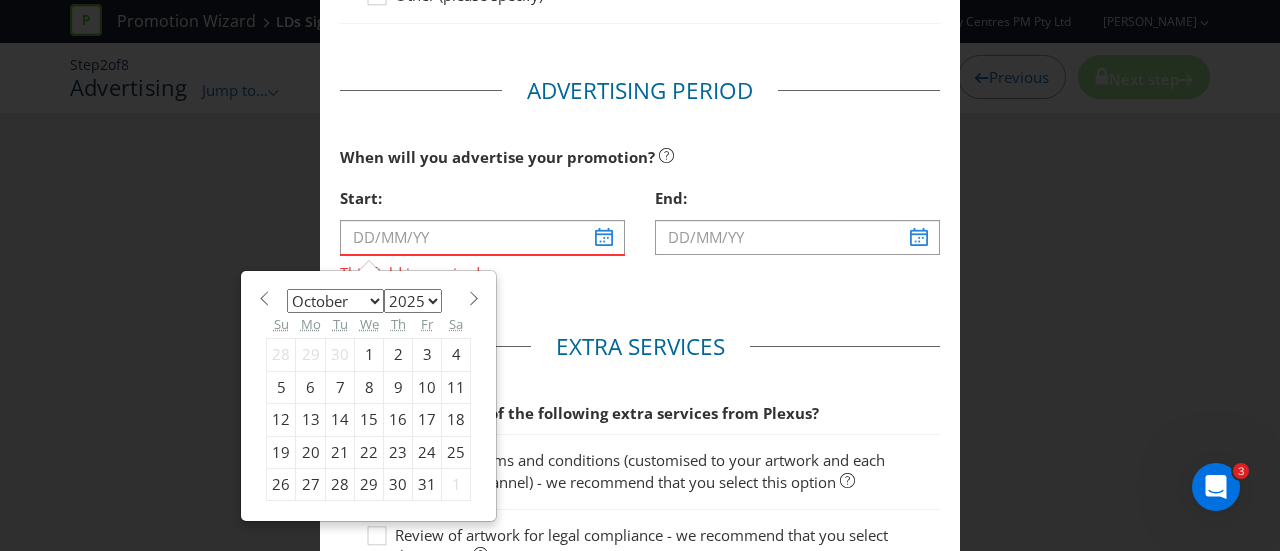 click at bounding box center (263, 298) 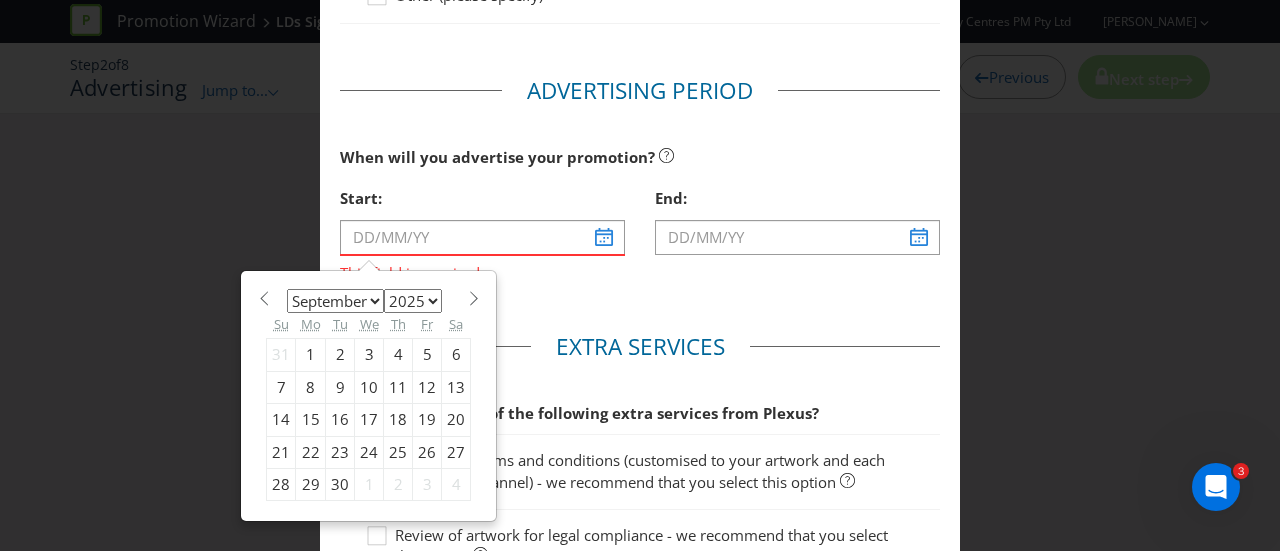 click on "4" at bounding box center [398, 355] 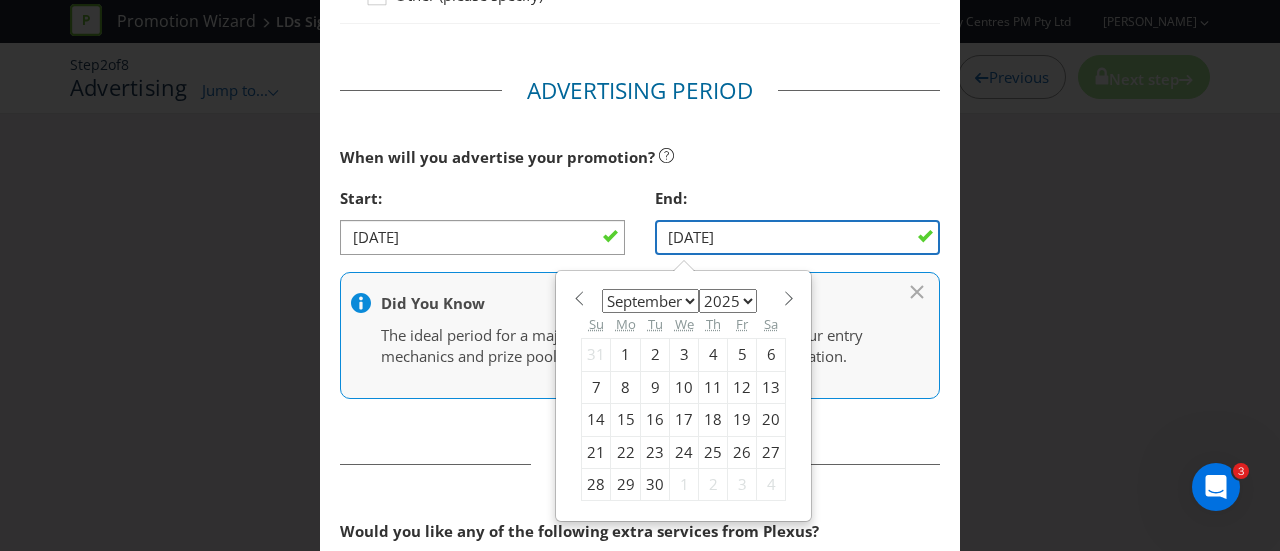 click on "[DATE]" at bounding box center (797, 237) 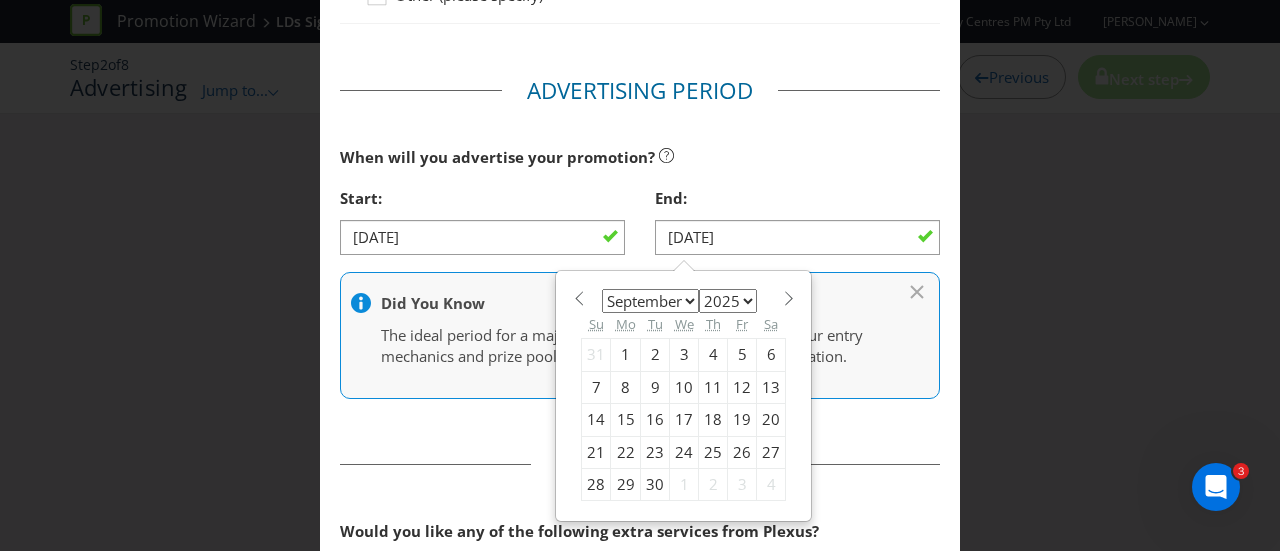 click at bounding box center (788, 298) 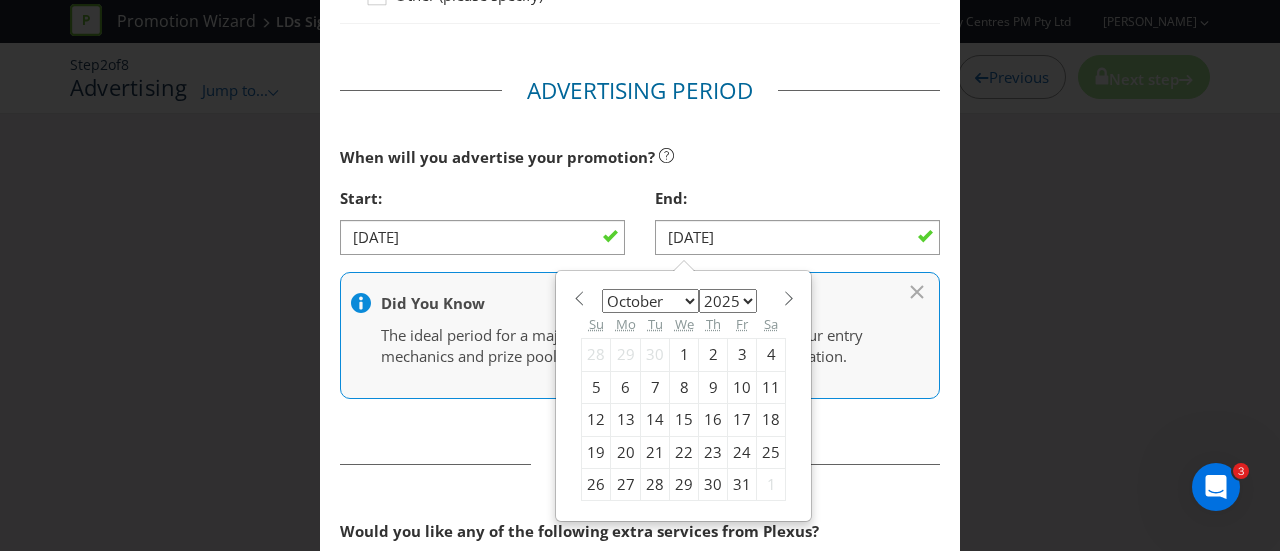 click on "7" at bounding box center (655, 387) 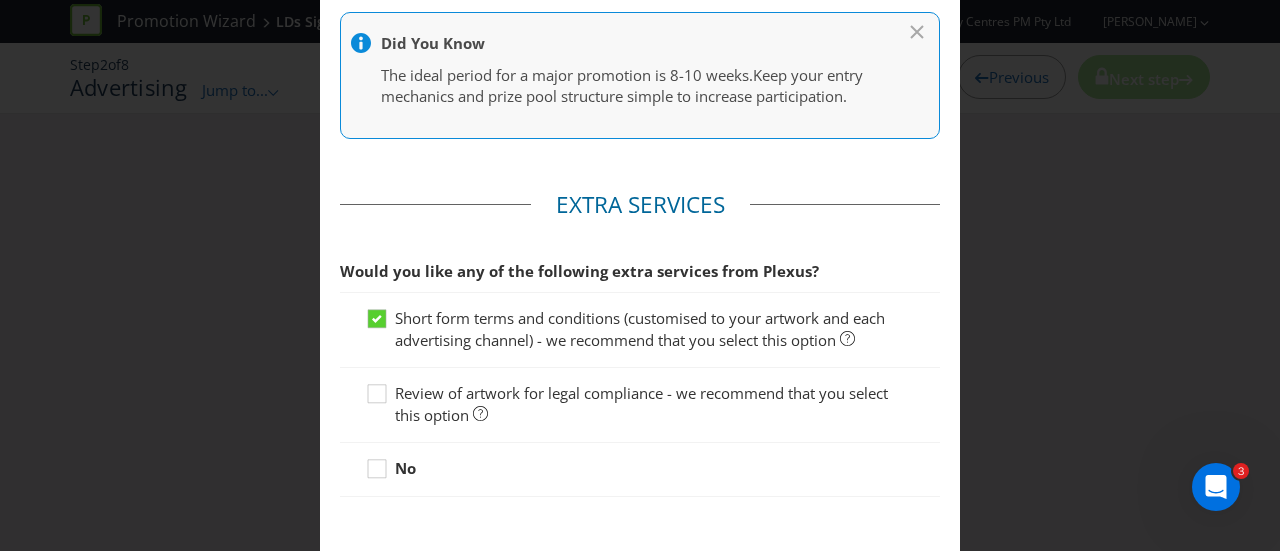 scroll, scrollTop: 1100, scrollLeft: 0, axis: vertical 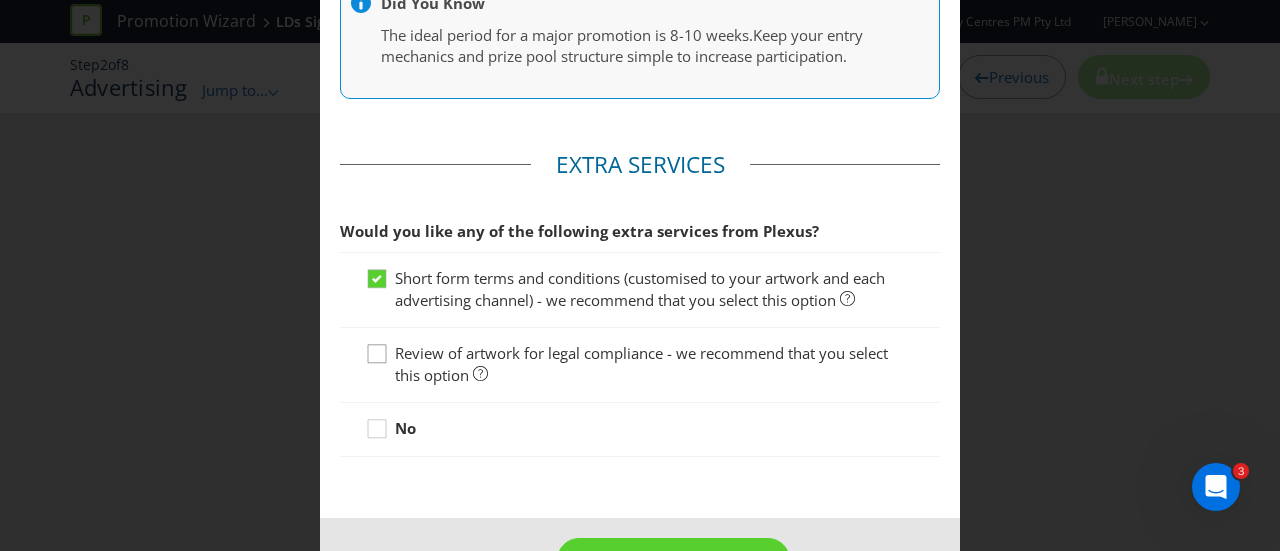 click at bounding box center [377, 347] 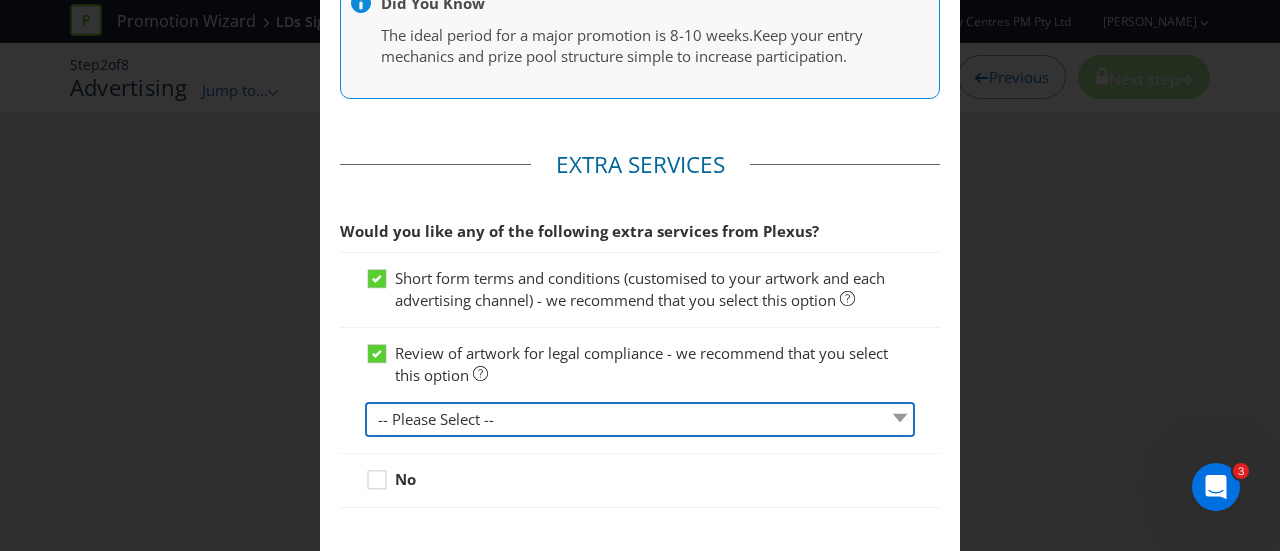 click on "-- Please Select -- 1 piece 2-4 pieces (provided at same time) 5-7 pieces (provided at same time) For more than 7 pieces, please contact us for a quote" at bounding box center [640, 419] 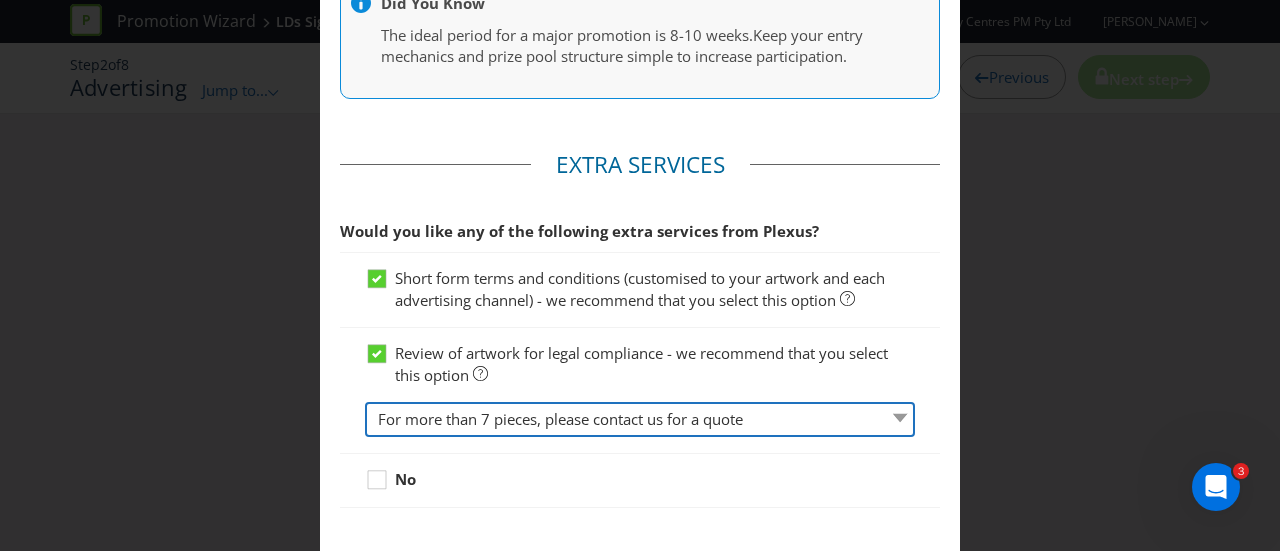 click on "-- Please Select -- 1 piece 2-4 pieces (provided at same time) 5-7 pieces (provided at same time) For more than 7 pieces, please contact us for a quote" at bounding box center (640, 419) 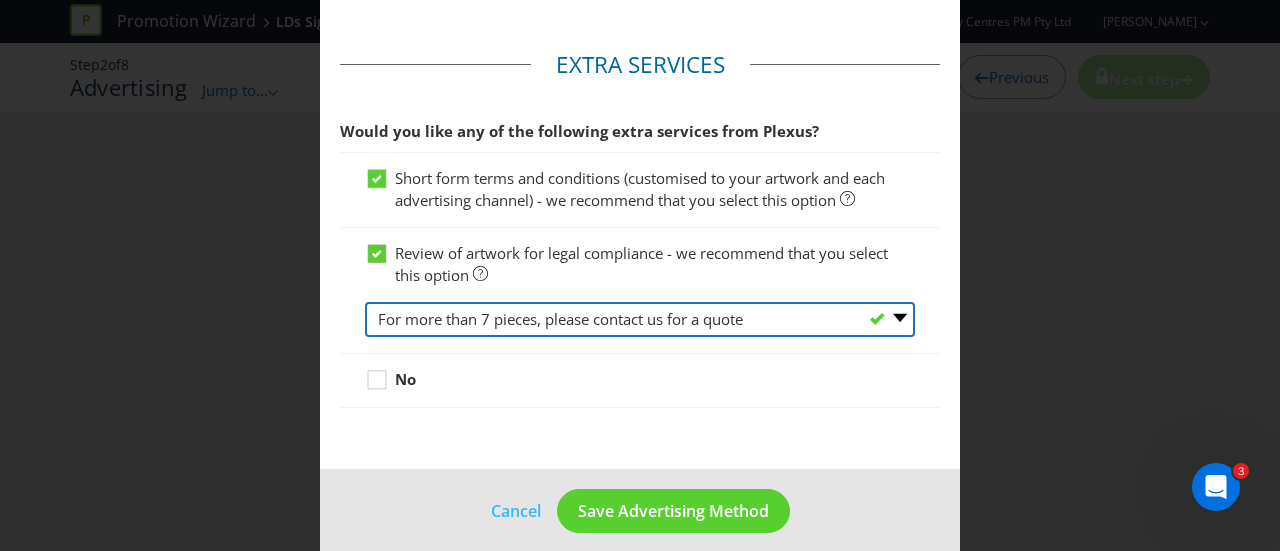 scroll, scrollTop: 1212, scrollLeft: 0, axis: vertical 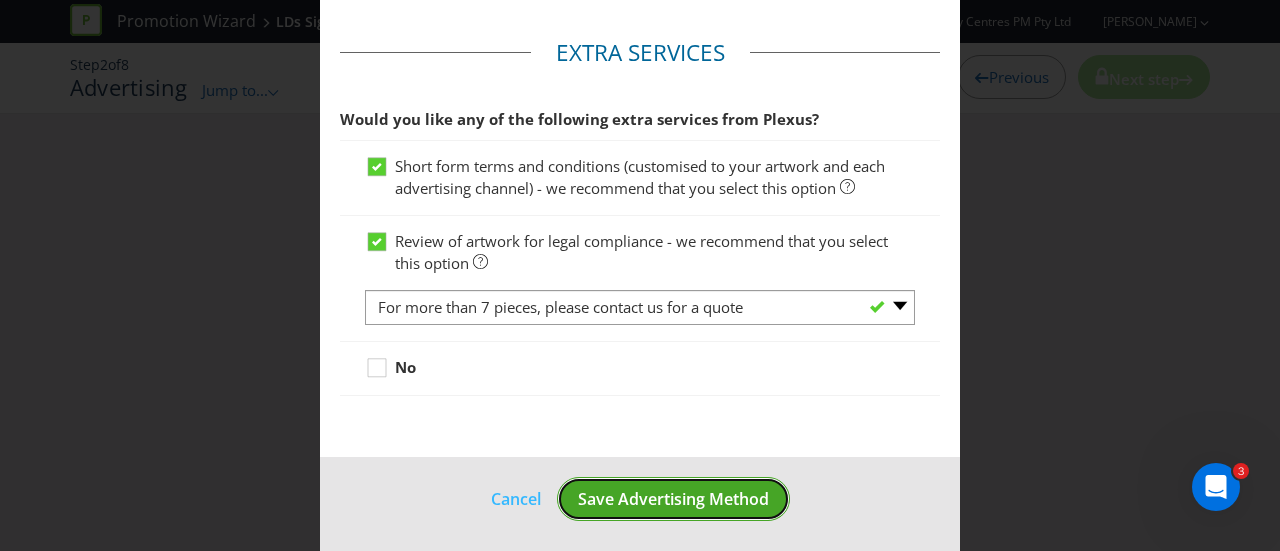 click on "Save Advertising Method" at bounding box center [673, 499] 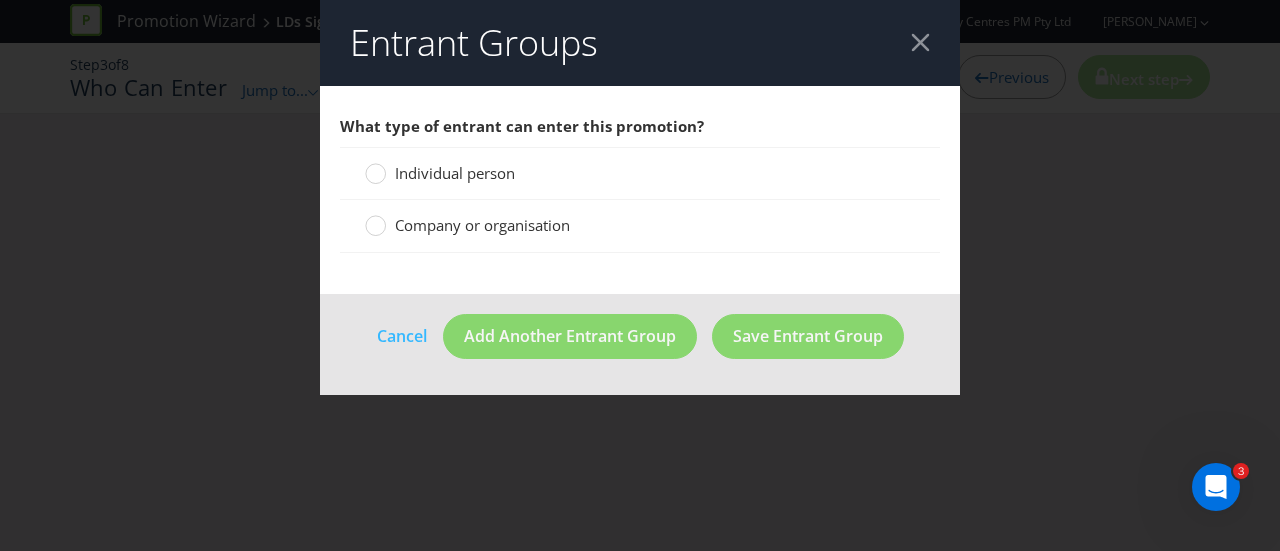 click on "Individual person" at bounding box center (640, 173) 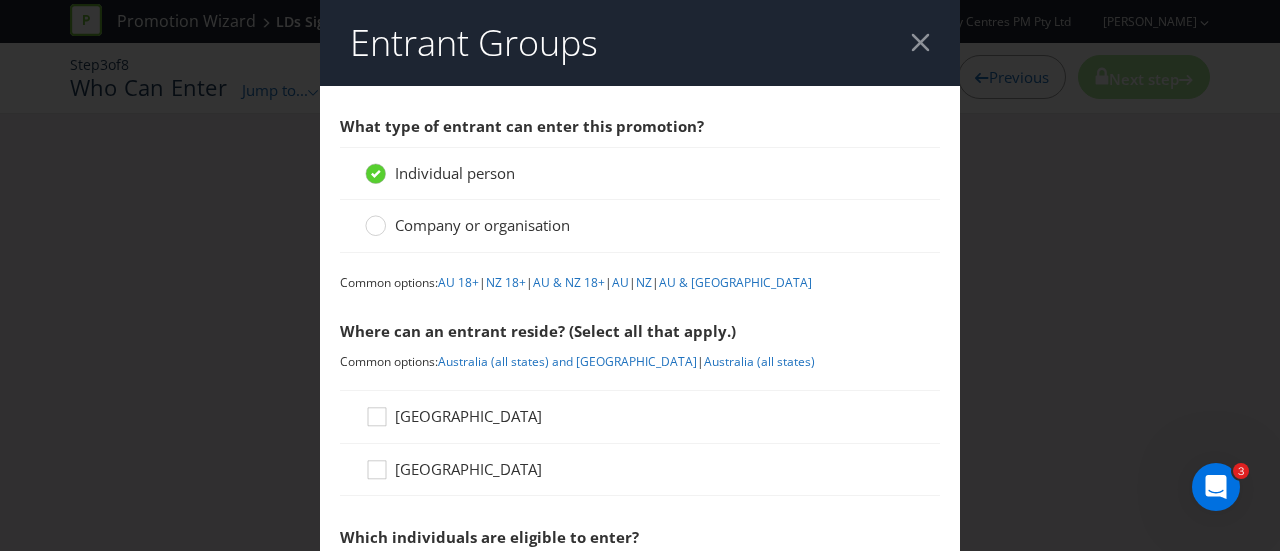 scroll, scrollTop: 100, scrollLeft: 0, axis: vertical 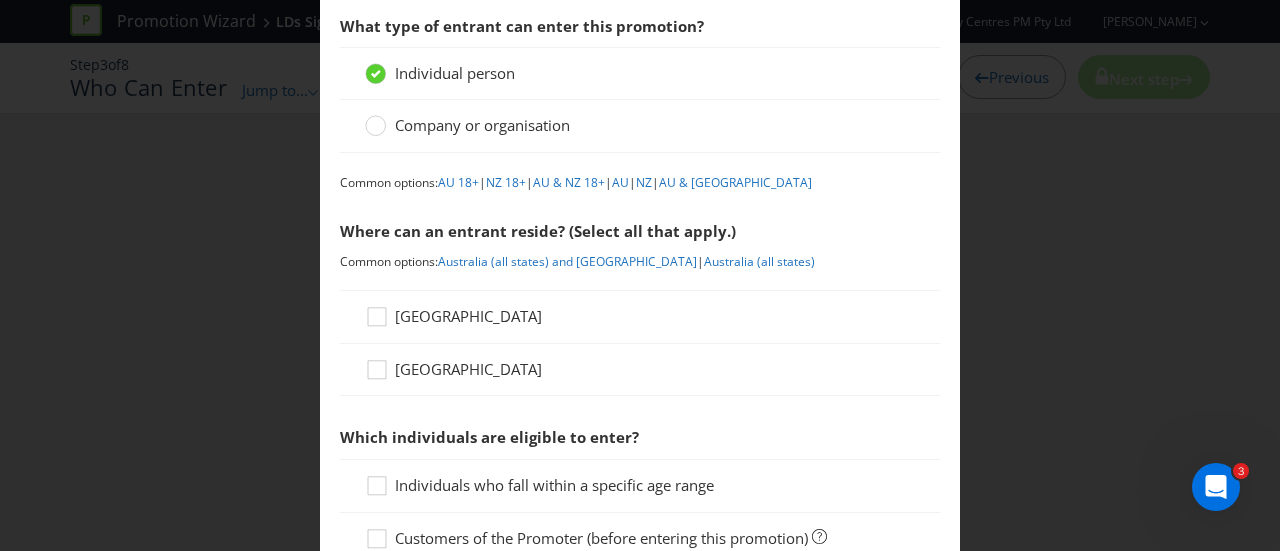 click on "[GEOGRAPHIC_DATA]" at bounding box center [468, 316] 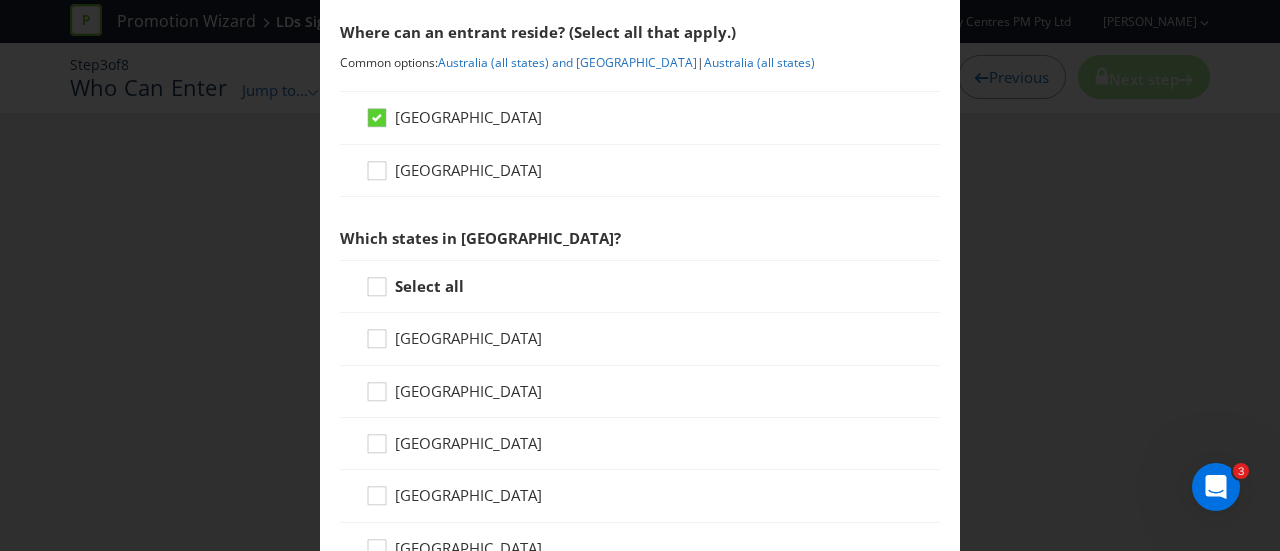 scroll, scrollTop: 300, scrollLeft: 0, axis: vertical 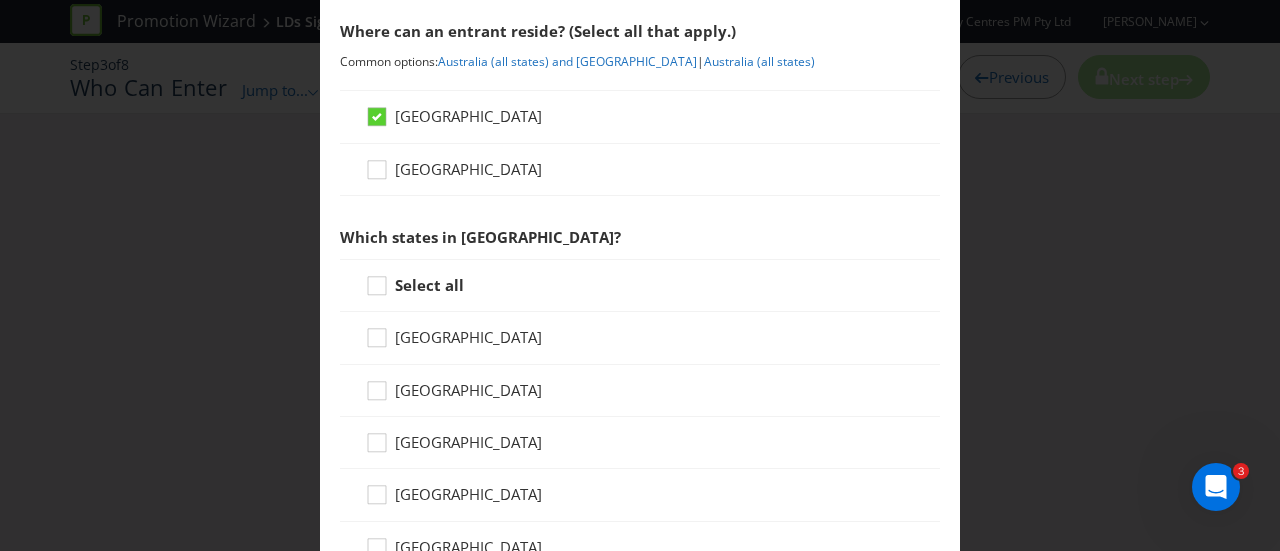 click on "[GEOGRAPHIC_DATA]" at bounding box center [468, 390] 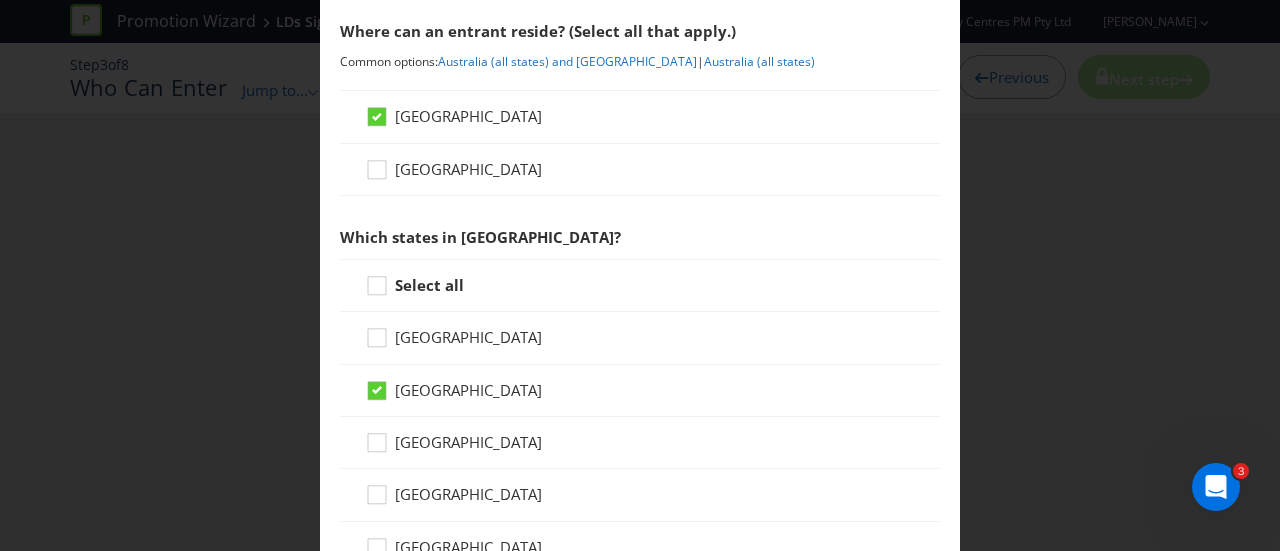 click on "[GEOGRAPHIC_DATA]" at bounding box center [468, 442] 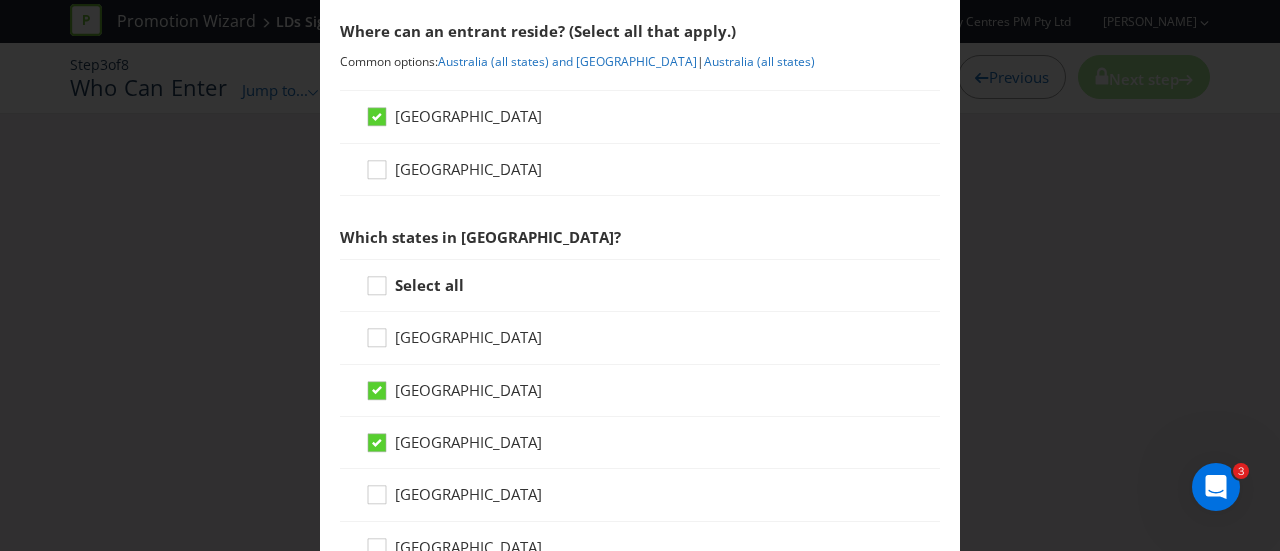 scroll, scrollTop: 400, scrollLeft: 0, axis: vertical 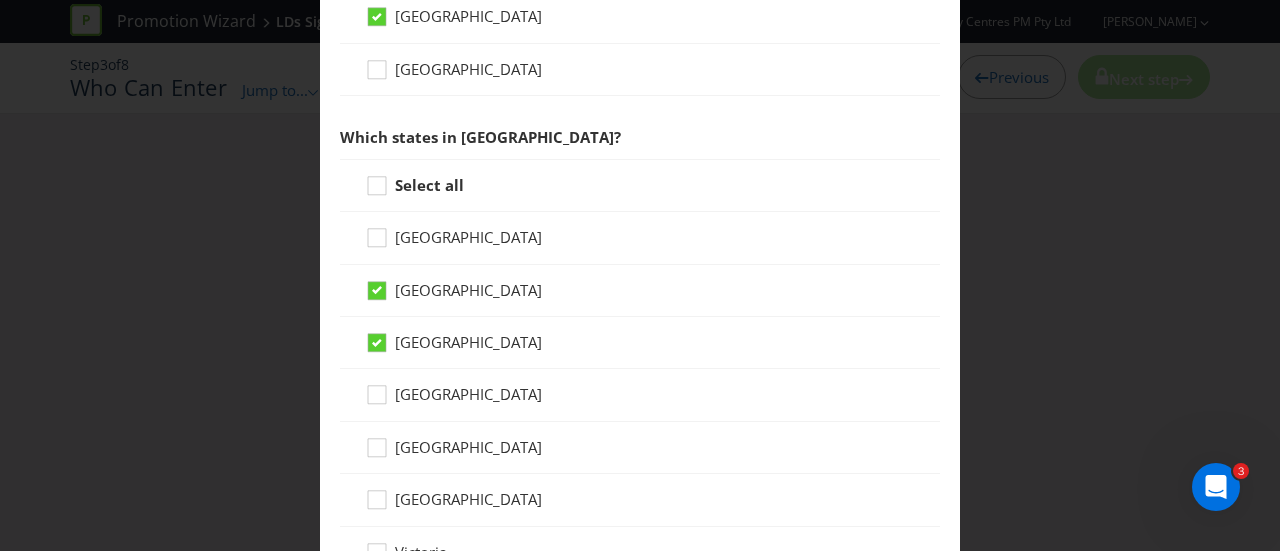click on "[GEOGRAPHIC_DATA]" at bounding box center (468, 342) 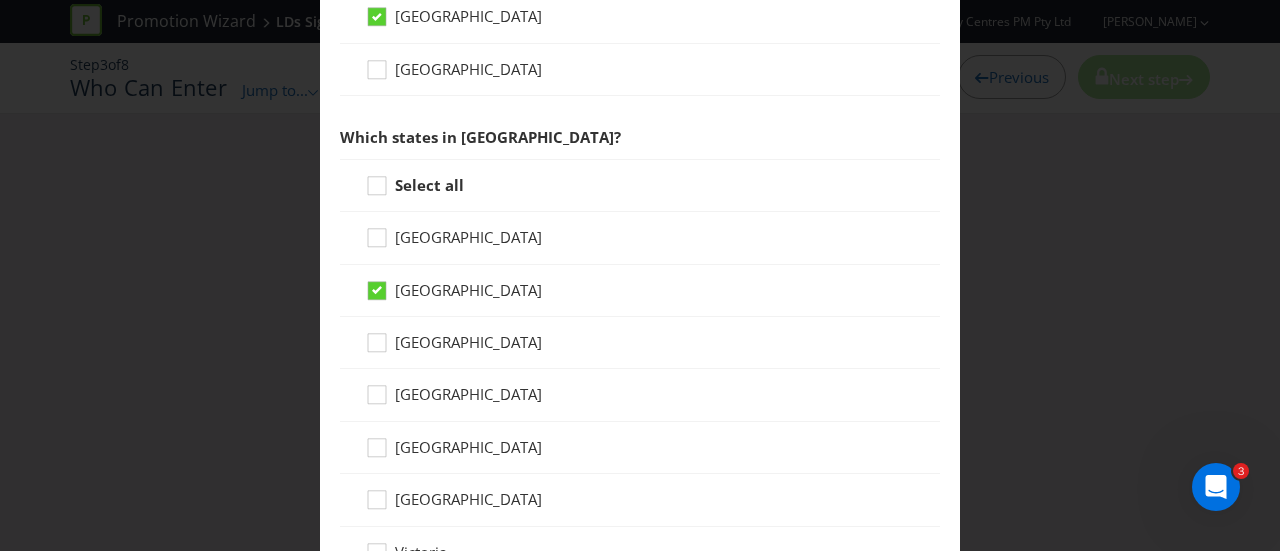 click on "[GEOGRAPHIC_DATA]" at bounding box center (468, 394) 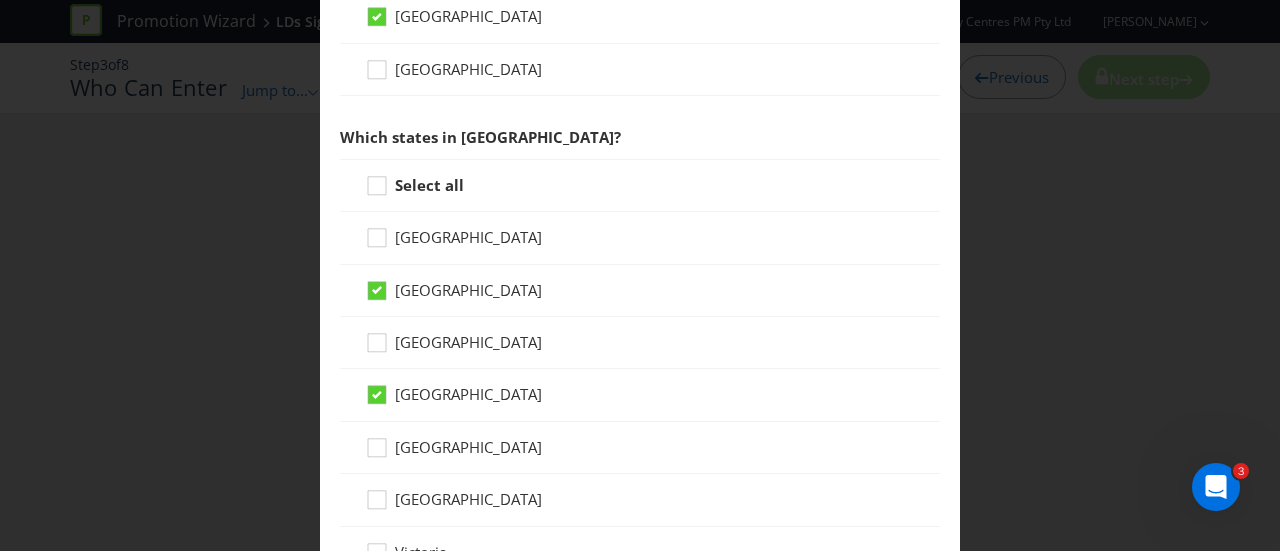 click on "[GEOGRAPHIC_DATA]" at bounding box center (640, 448) 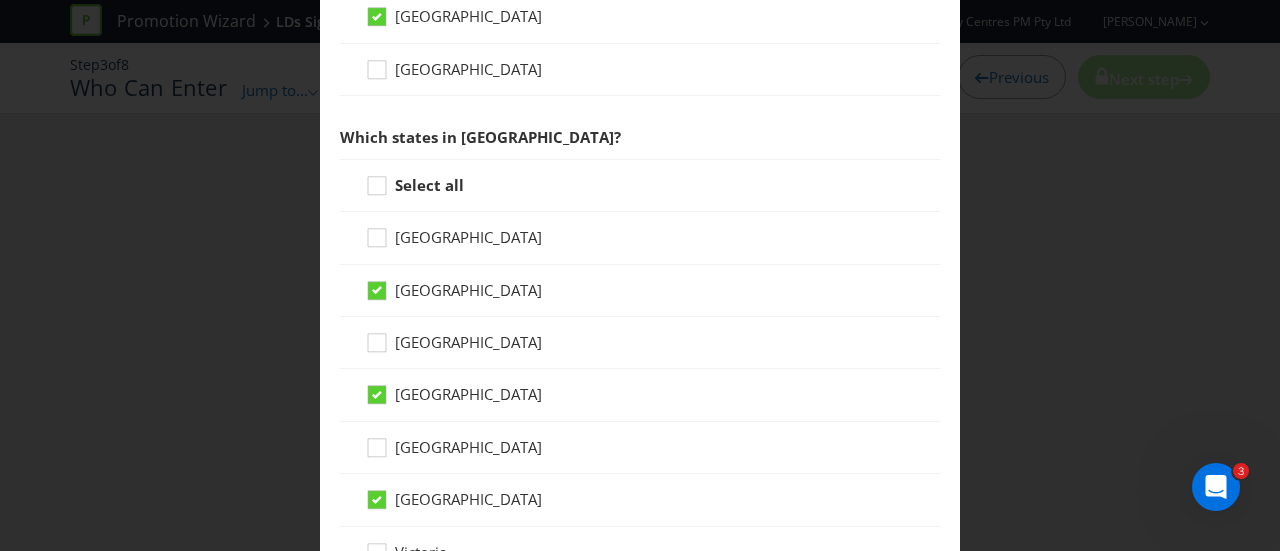 click on "[GEOGRAPHIC_DATA]" at bounding box center (468, 447) 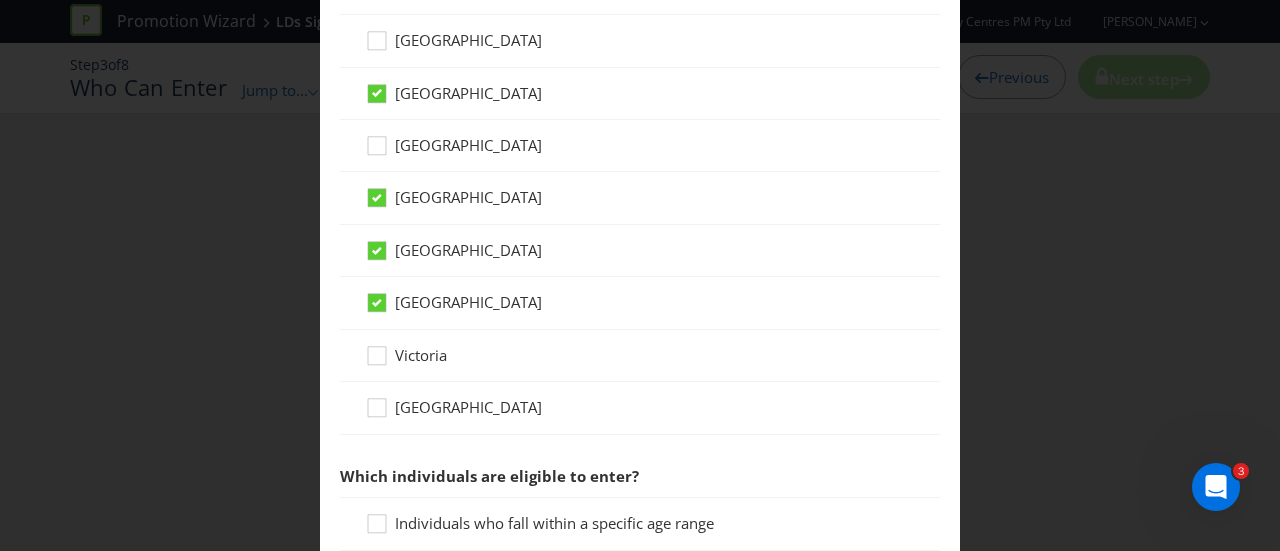 scroll, scrollTop: 600, scrollLeft: 0, axis: vertical 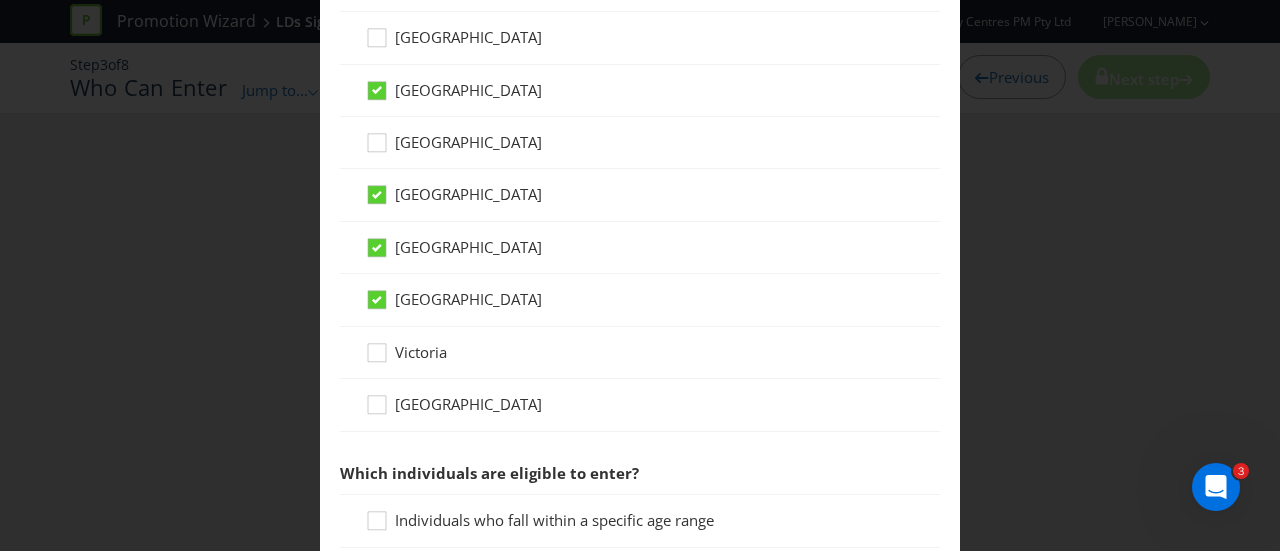 click on "Victoria" at bounding box center (421, 352) 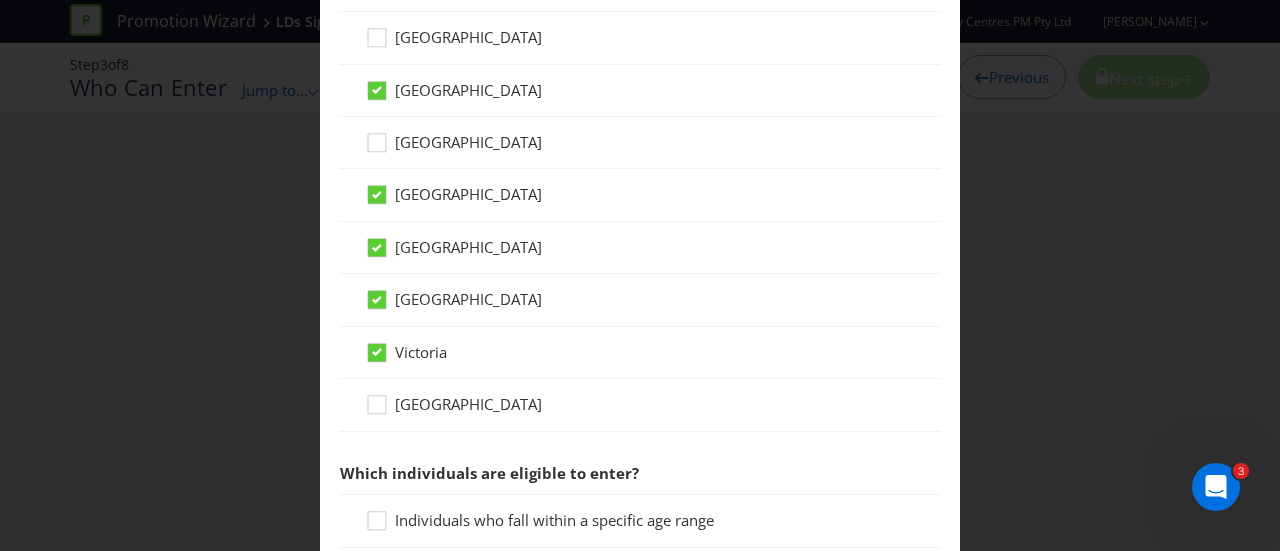 click on "[GEOGRAPHIC_DATA]" at bounding box center (468, 404) 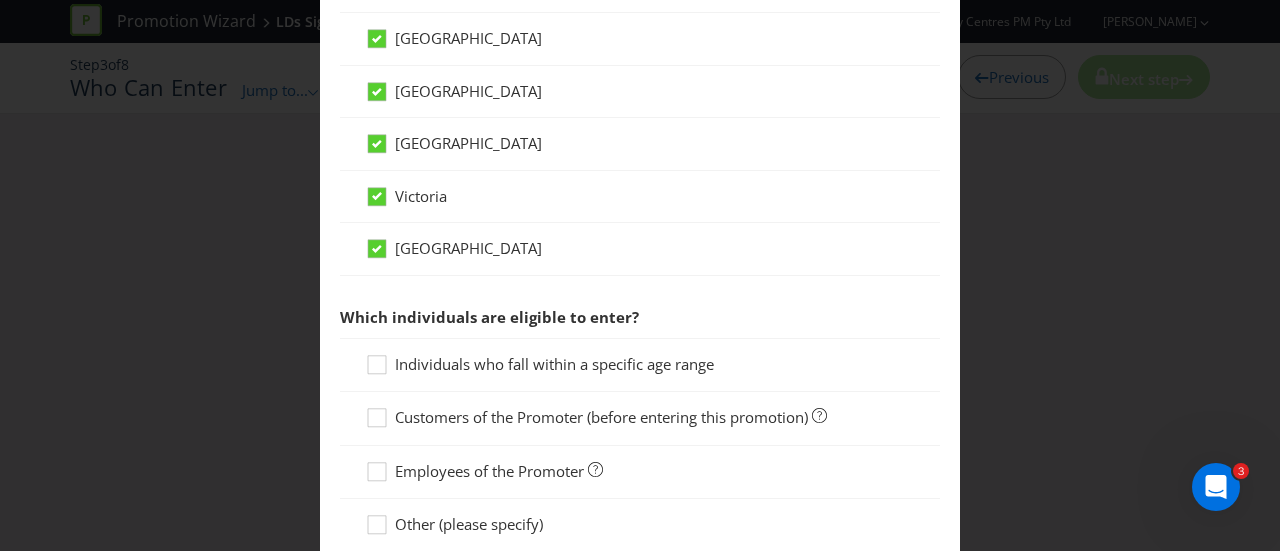 scroll, scrollTop: 800, scrollLeft: 0, axis: vertical 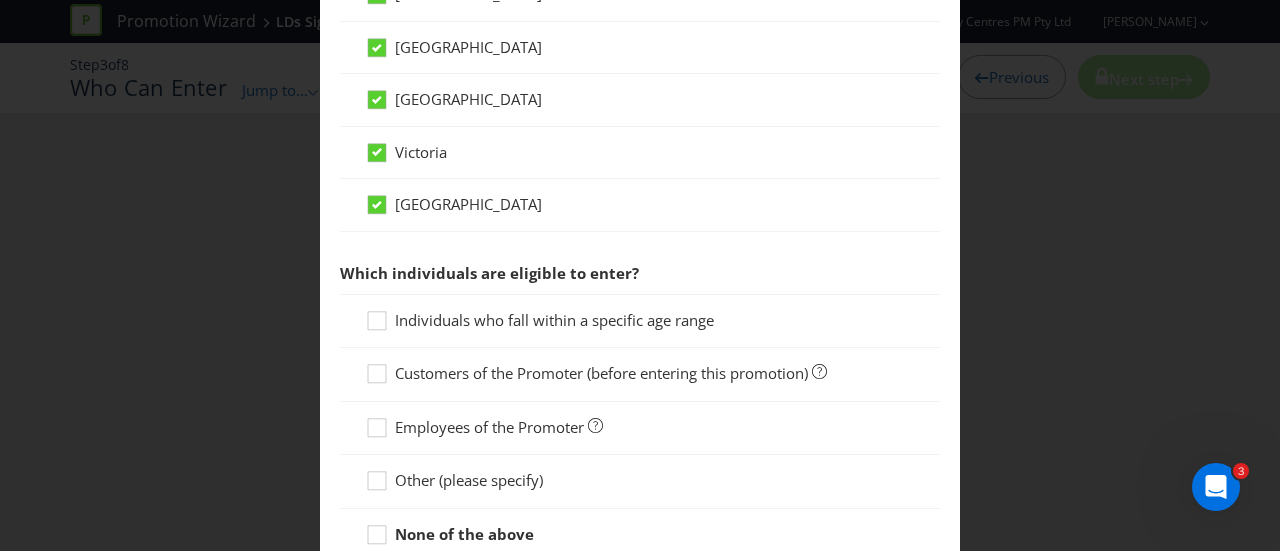 click on "Individuals who fall within a specific age range" at bounding box center [640, 321] 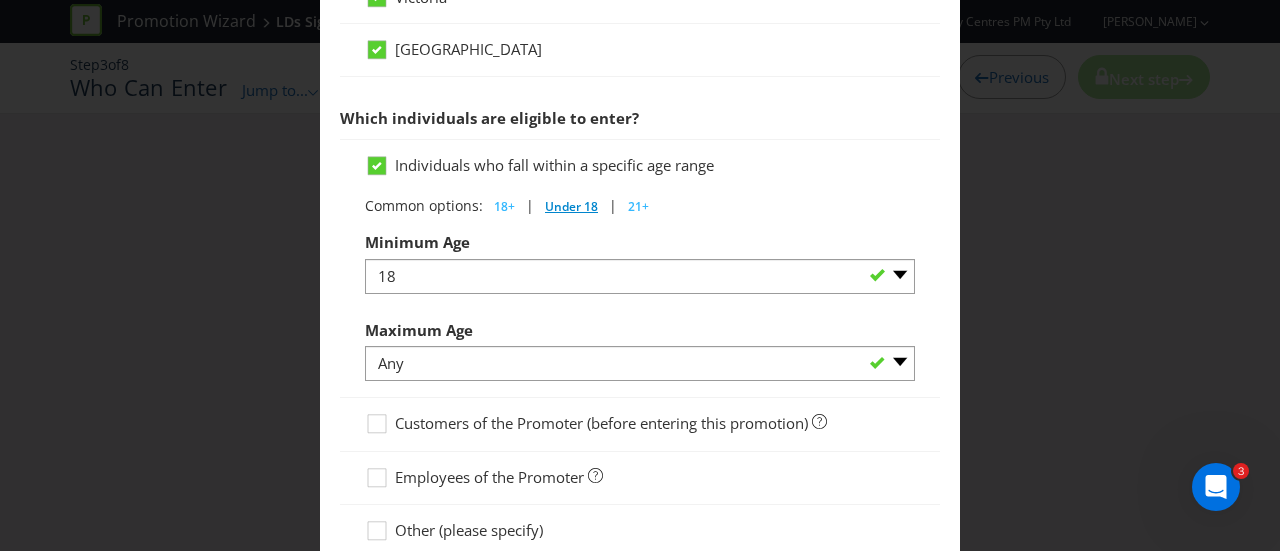 scroll, scrollTop: 948, scrollLeft: 0, axis: vertical 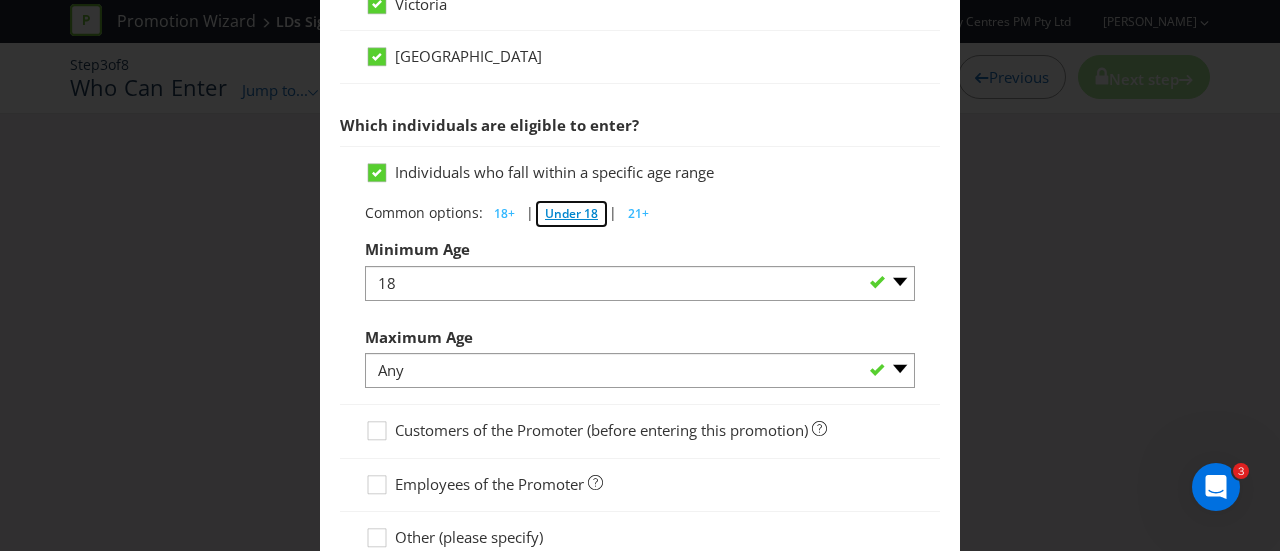 click on "Under 18" at bounding box center (571, 213) 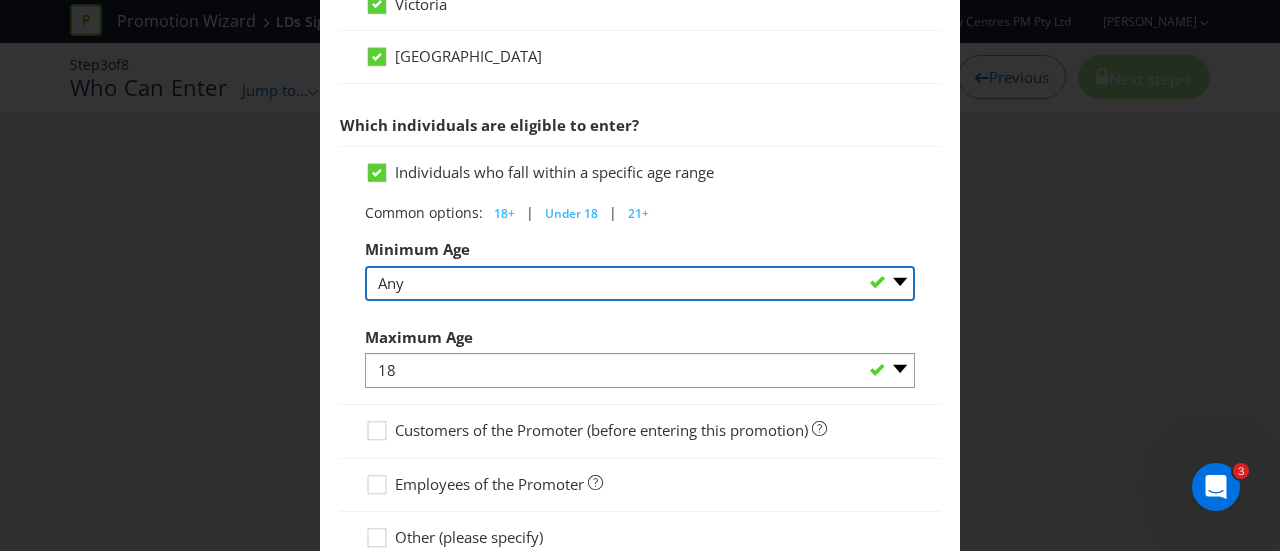 click on "Any 1 2 3 4 5 6 7 8 9 10 11 12 13 14 15 16 17 18 19 20 21 22 23 24 25 26 27 28 29 30 31 32 33 34 35 36 37 38 39 40 41 42 43 44 45 46 47 48 49 50 51 52 53 54 55 56 57 58 59 60 61 62 63 64 65 66 67 68 69 70 71 72 73 74 75 76 77 78 79 80 81 82 83 84 85 86 87 88 89 90 91 92 93 94 95 96 97 98 99" at bounding box center (640, 283) 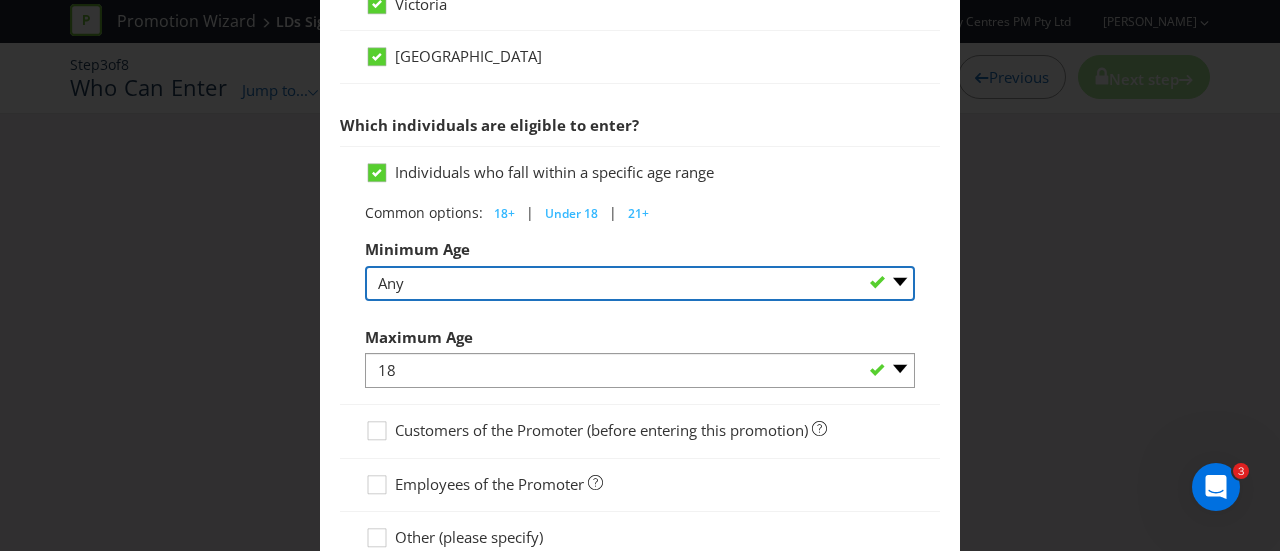 select on "16" 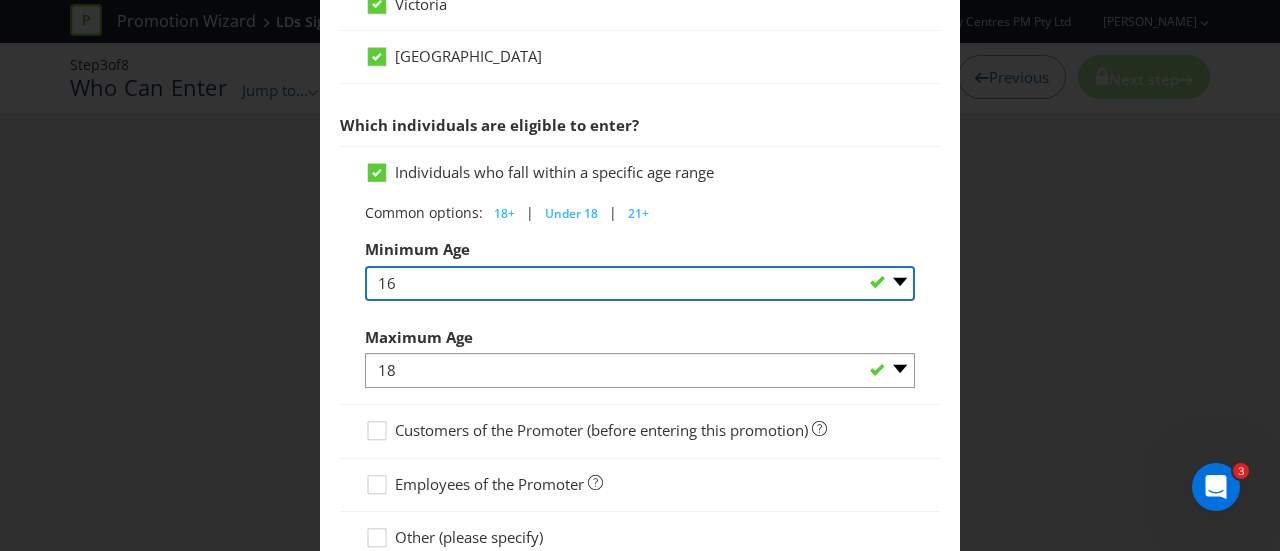 click on "Any 1 2 3 4 5 6 7 8 9 10 11 12 13 14 15 16 17 18 19 20 21 22 23 24 25 26 27 28 29 30 31 32 33 34 35 36 37 38 39 40 41 42 43 44 45 46 47 48 49 50 51 52 53 54 55 56 57 58 59 60 61 62 63 64 65 66 67 68 69 70 71 72 73 74 75 76 77 78 79 80 81 82 83 84 85 86 87 88 89 90 91 92 93 94 95 96 97 98 99" at bounding box center (640, 283) 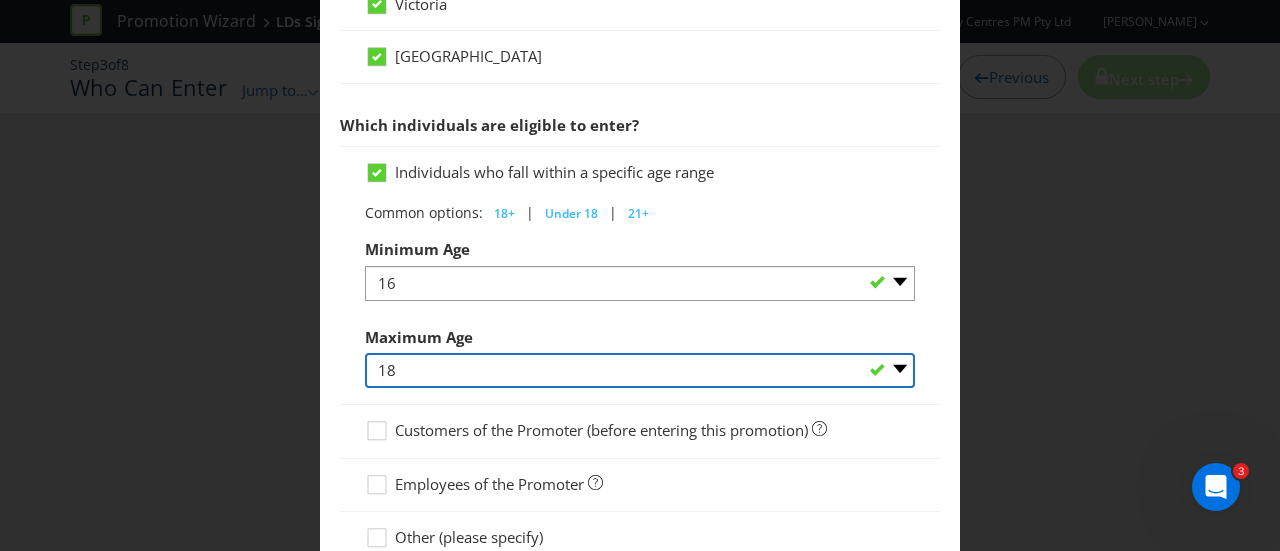 click on "Any 1 2 3 4 5 6 7 8 9 10 11 12 13 14 15 16 17 18 19 20 21 22 23 24 25 26 27 28 29 30 31 32 33 34 35 36 37 38 39 40 41 42 43 44 45 46 47 48 49 50 51 52 53 54 55 56 57 58 59 60 61 62 63 64 65 66 67 68 69 70 71 72 73 74 75 76 77 78 79 80 81 82 83 84 85 86 87 88 89 90 91 92 93 94 95 96 97 98 99" at bounding box center (640, 370) 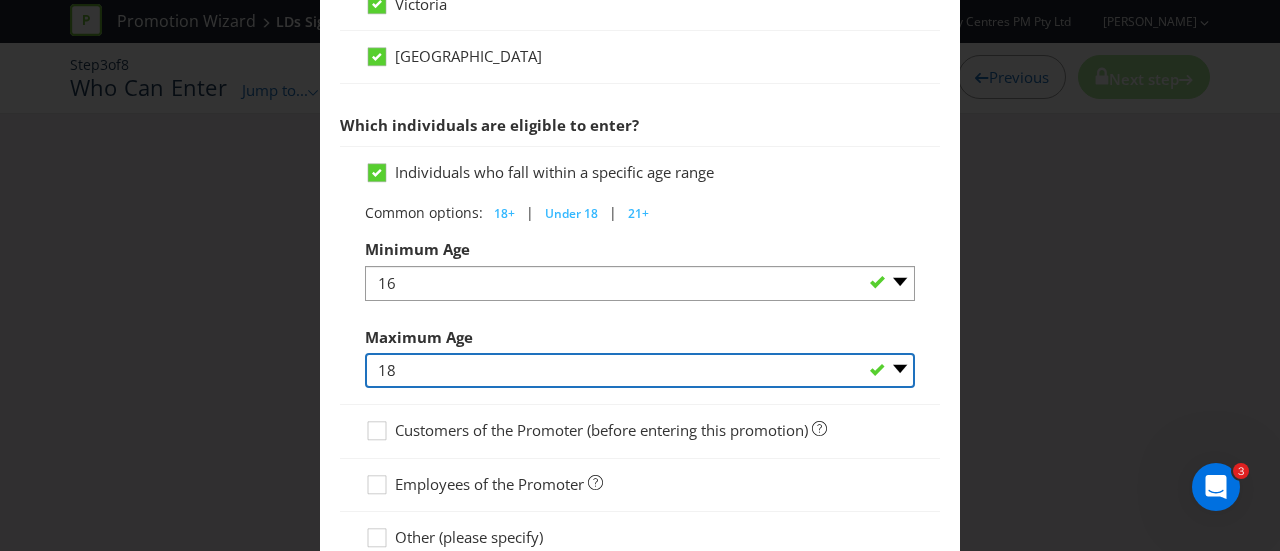 select on "ANY" 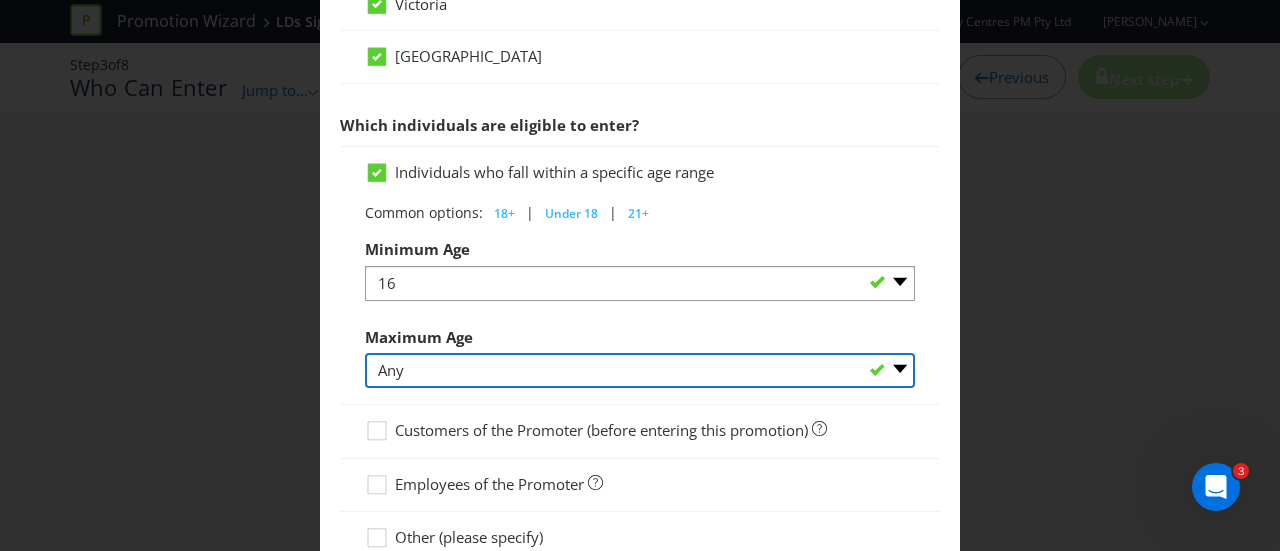 click on "Any 1 2 3 4 5 6 7 8 9 10 11 12 13 14 15 16 17 18 19 20 21 22 23 24 25 26 27 28 29 30 31 32 33 34 35 36 37 38 39 40 41 42 43 44 45 46 47 48 49 50 51 52 53 54 55 56 57 58 59 60 61 62 63 64 65 66 67 68 69 70 71 72 73 74 75 76 77 78 79 80 81 82 83 84 85 86 87 88 89 90 91 92 93 94 95 96 97 98 99" at bounding box center [640, 370] 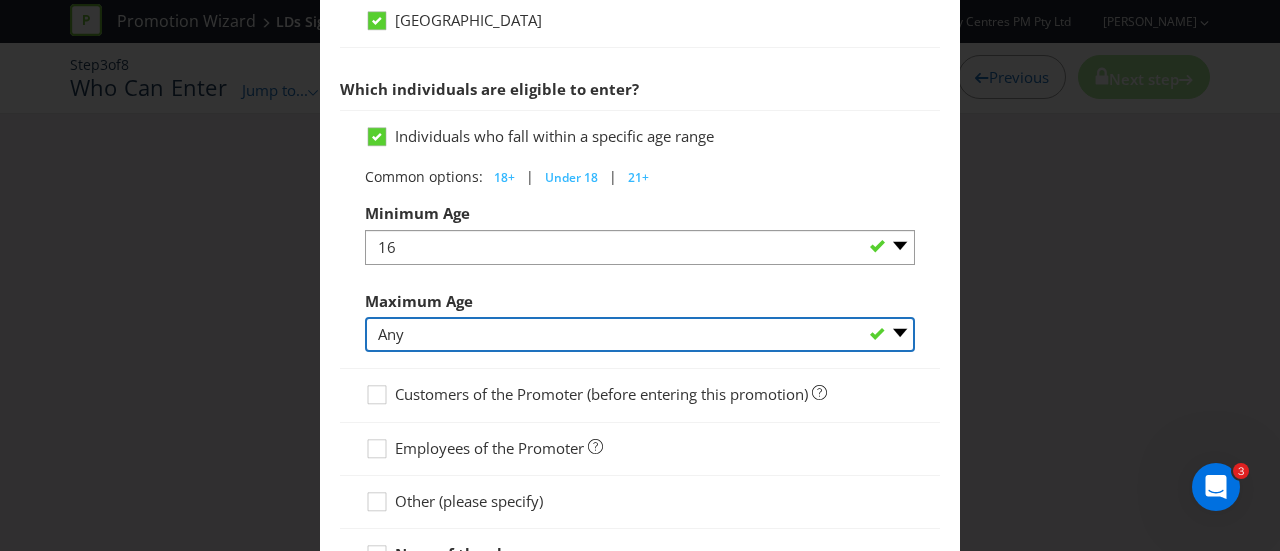 scroll, scrollTop: 848, scrollLeft: 0, axis: vertical 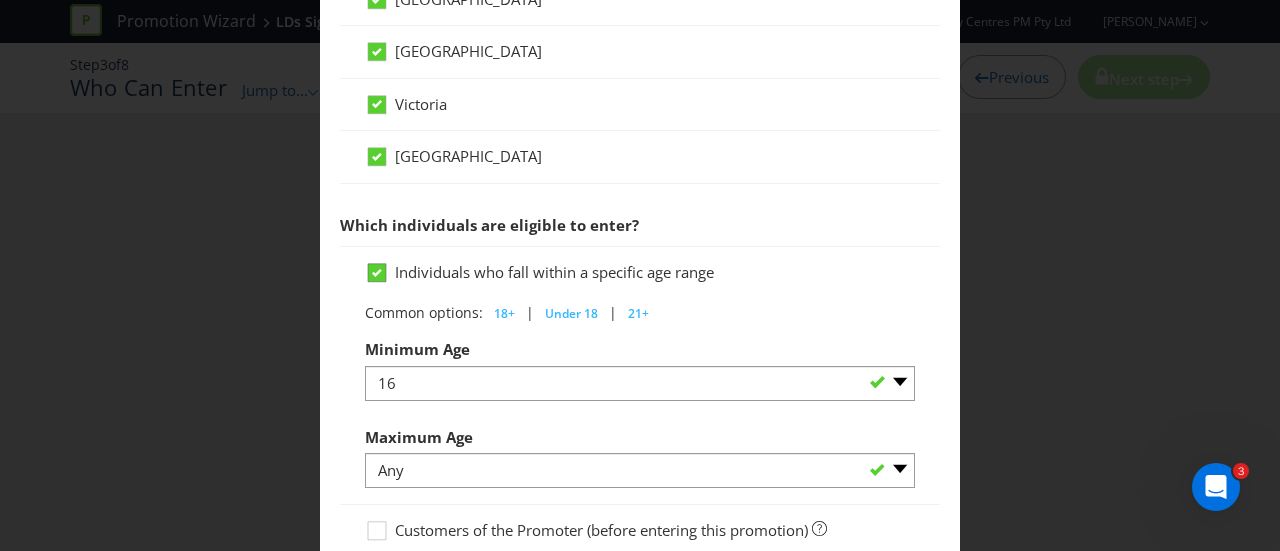 click 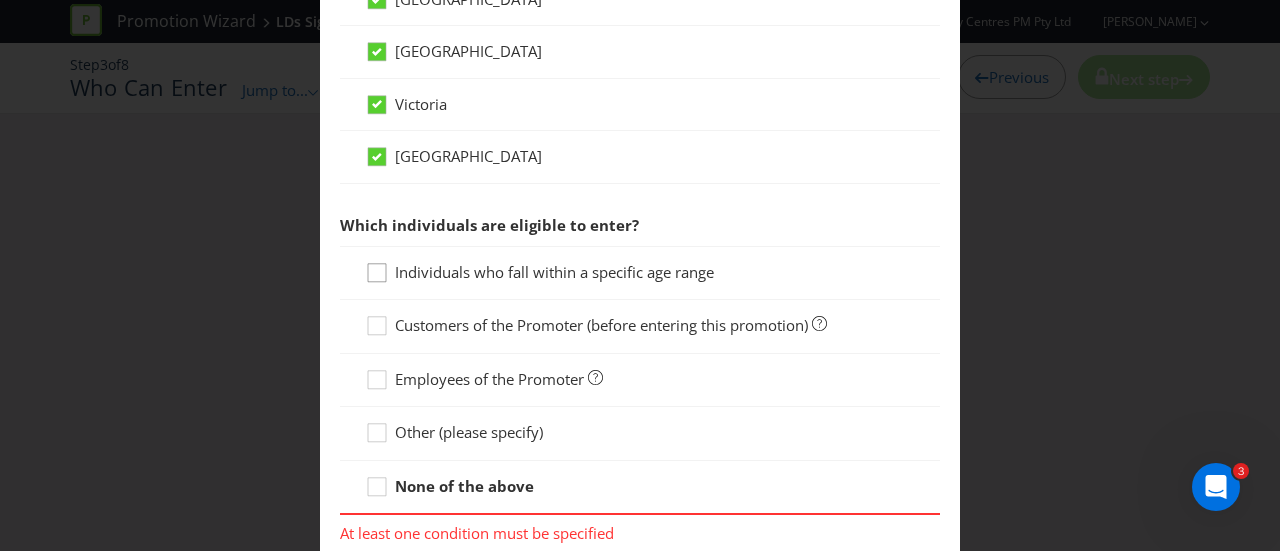 click 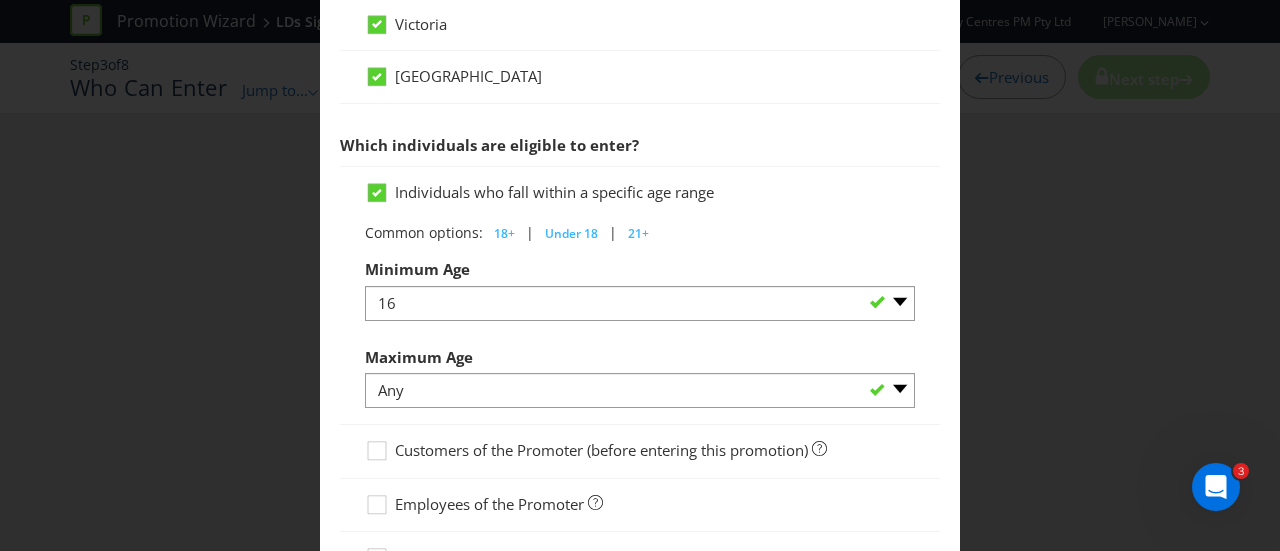 scroll, scrollTop: 1148, scrollLeft: 0, axis: vertical 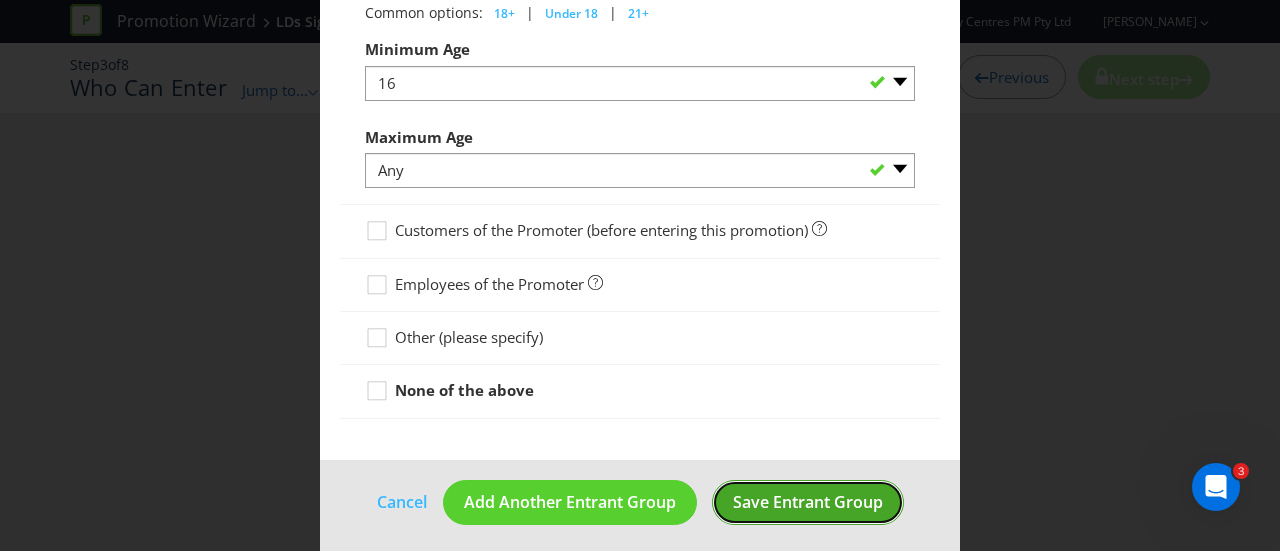 click on "Save Entrant Group" at bounding box center (808, 502) 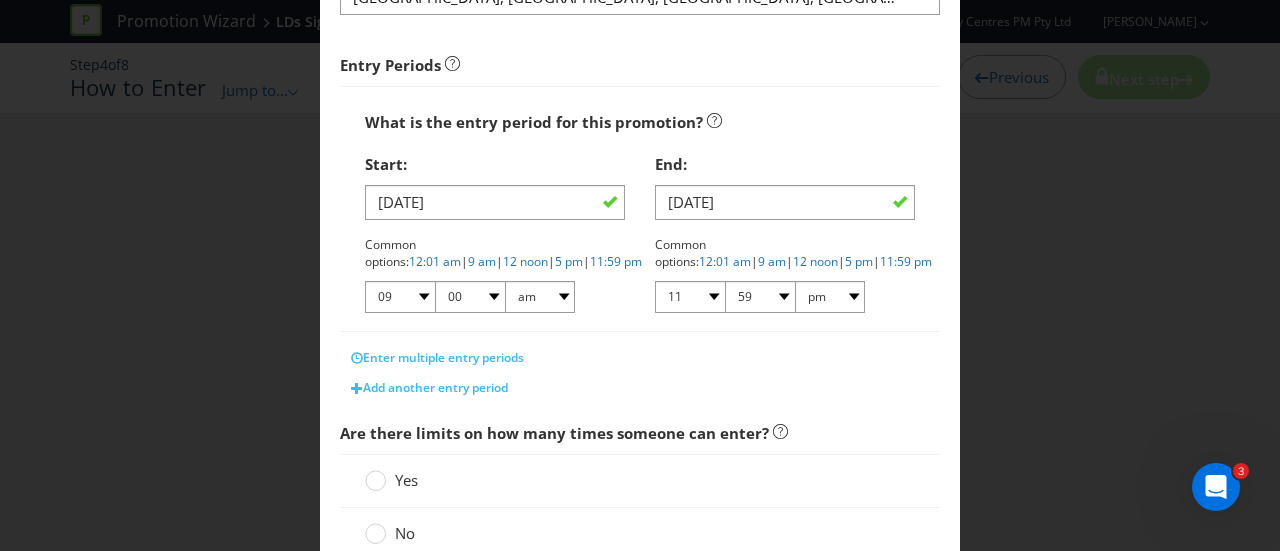 scroll, scrollTop: 400, scrollLeft: 0, axis: vertical 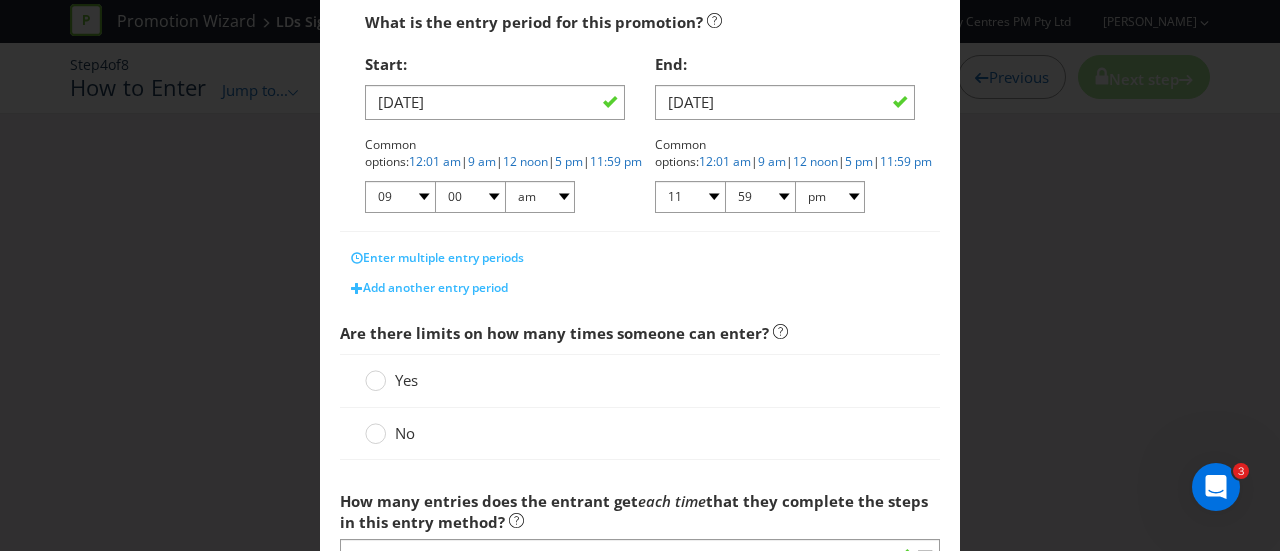 click on "No" at bounding box center (405, 433) 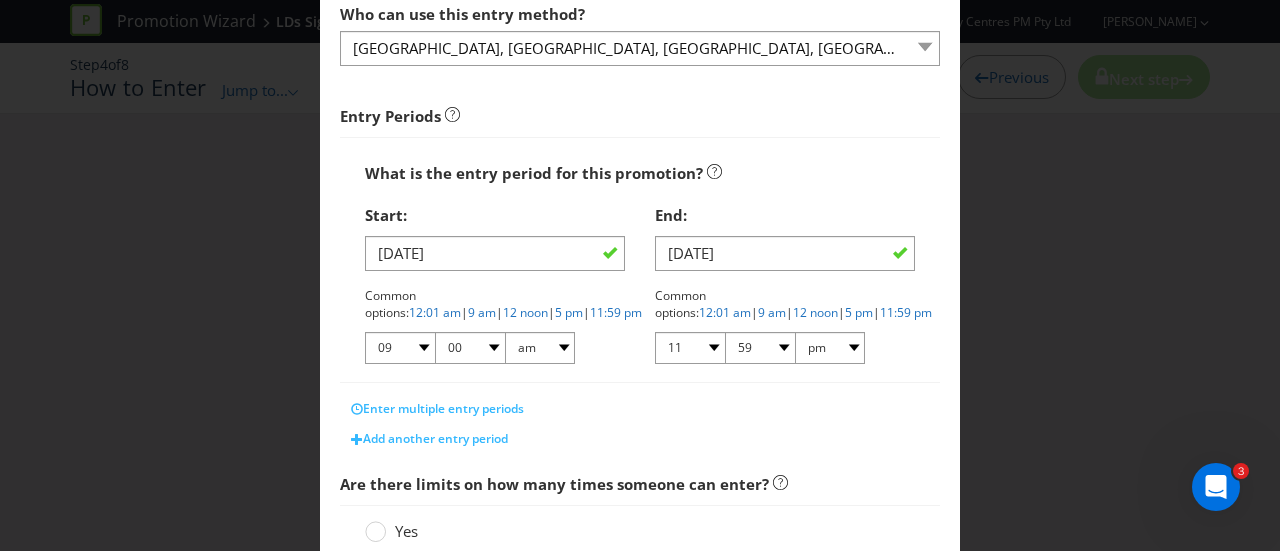 scroll, scrollTop: 0, scrollLeft: 0, axis: both 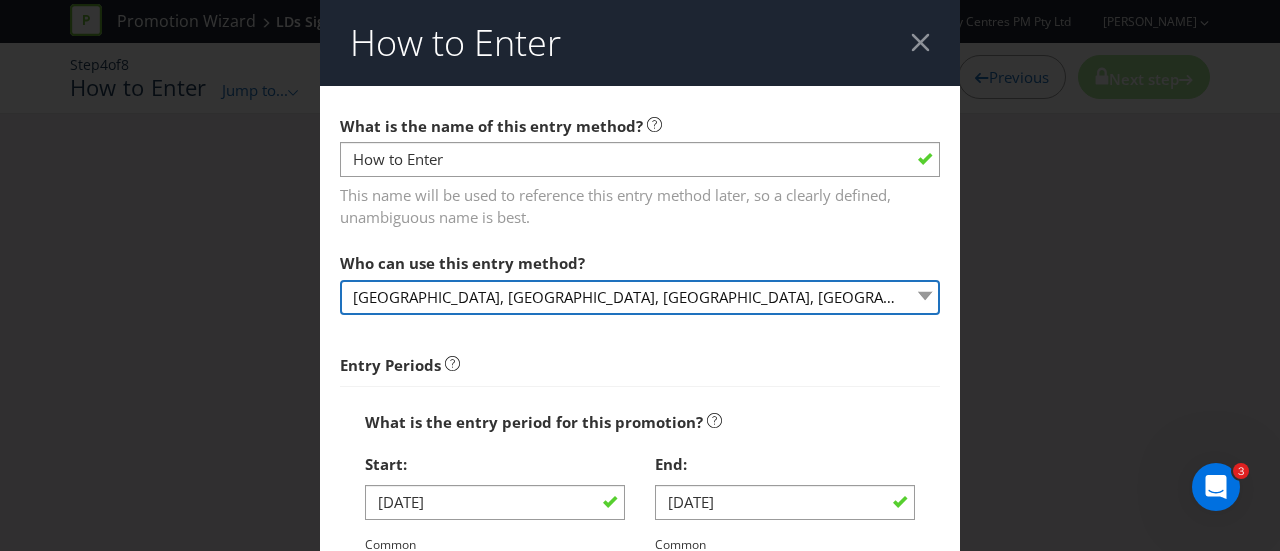 click on "[GEOGRAPHIC_DATA], [GEOGRAPHIC_DATA], [GEOGRAPHIC_DATA], [GEOGRAPHIC_DATA], [GEOGRAPHIC_DATA] and [GEOGRAPHIC_DATA] residents who are 16 years and over." at bounding box center [640, 297] 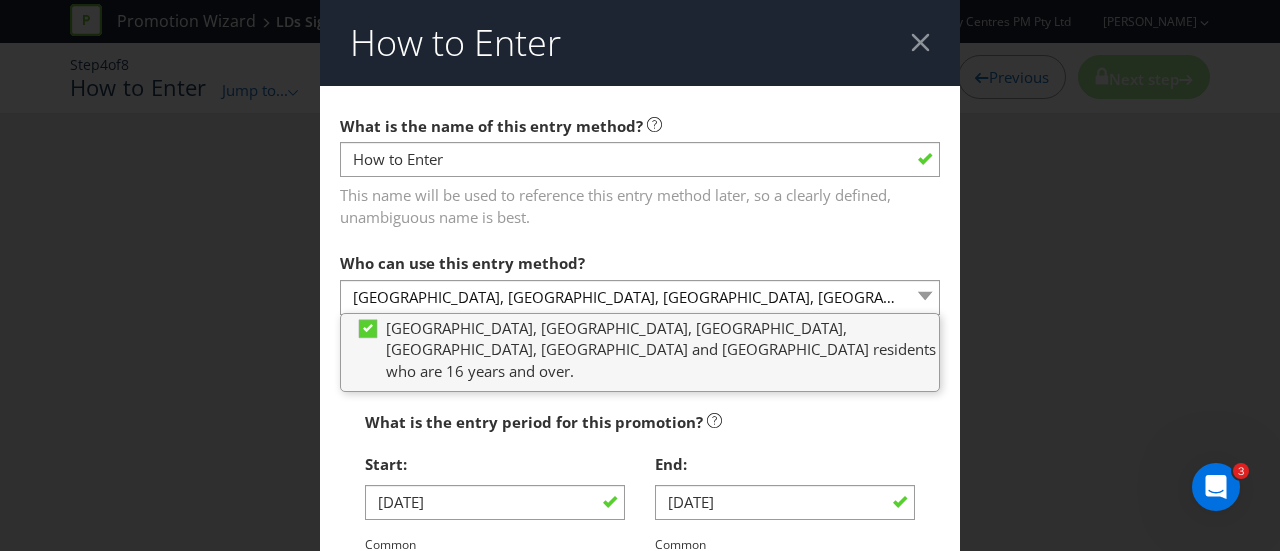 click on "Entry Periods" at bounding box center (640, 365) 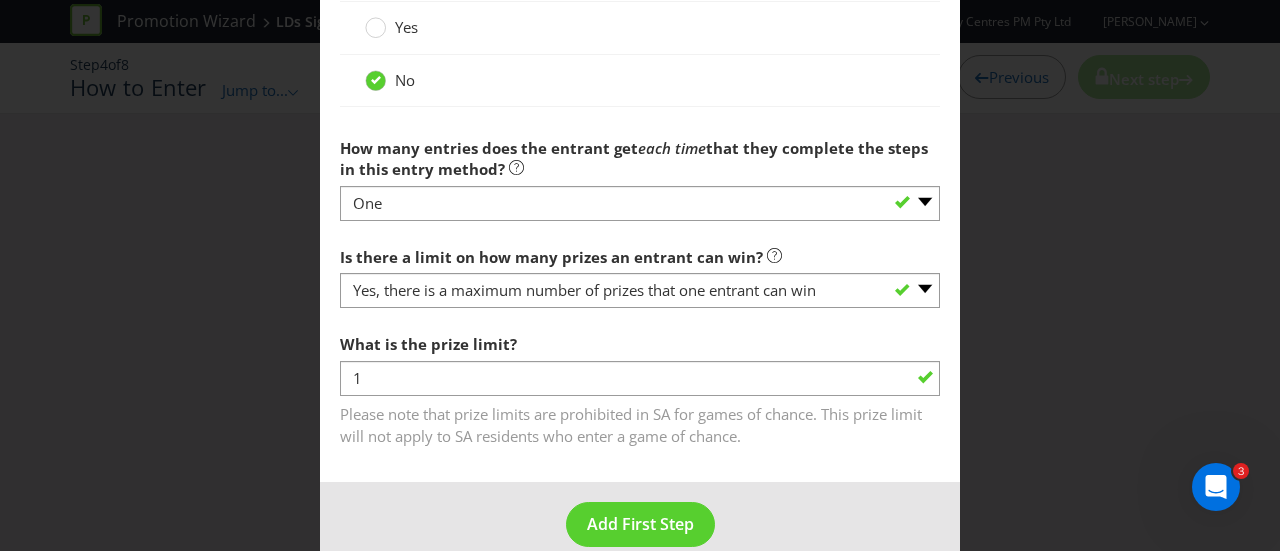 scroll, scrollTop: 780, scrollLeft: 0, axis: vertical 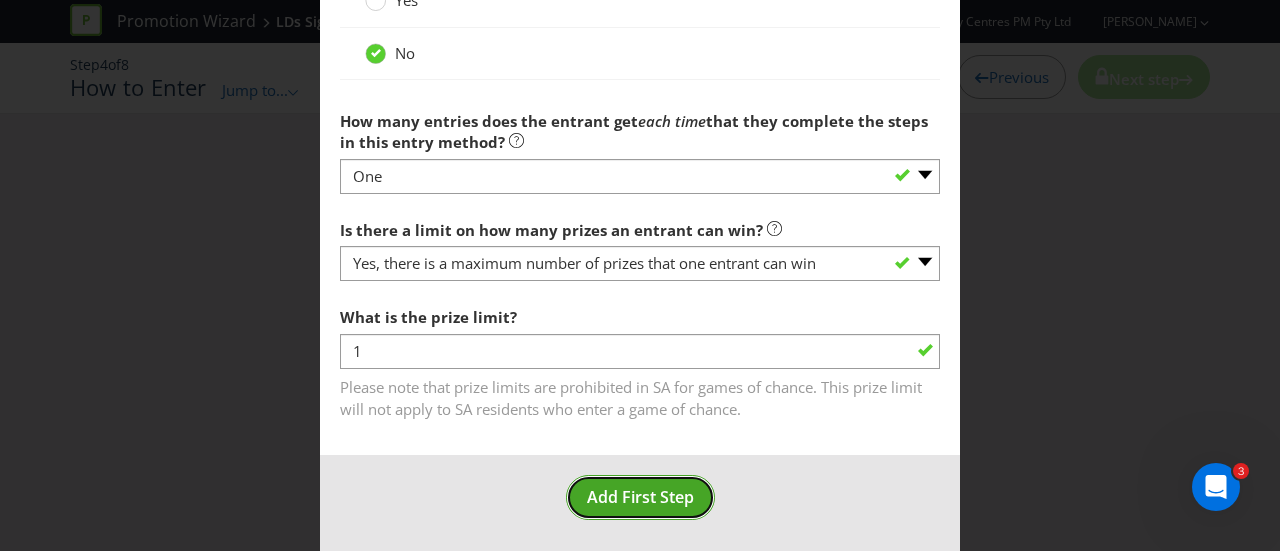 click on "Add First Step" at bounding box center (640, 497) 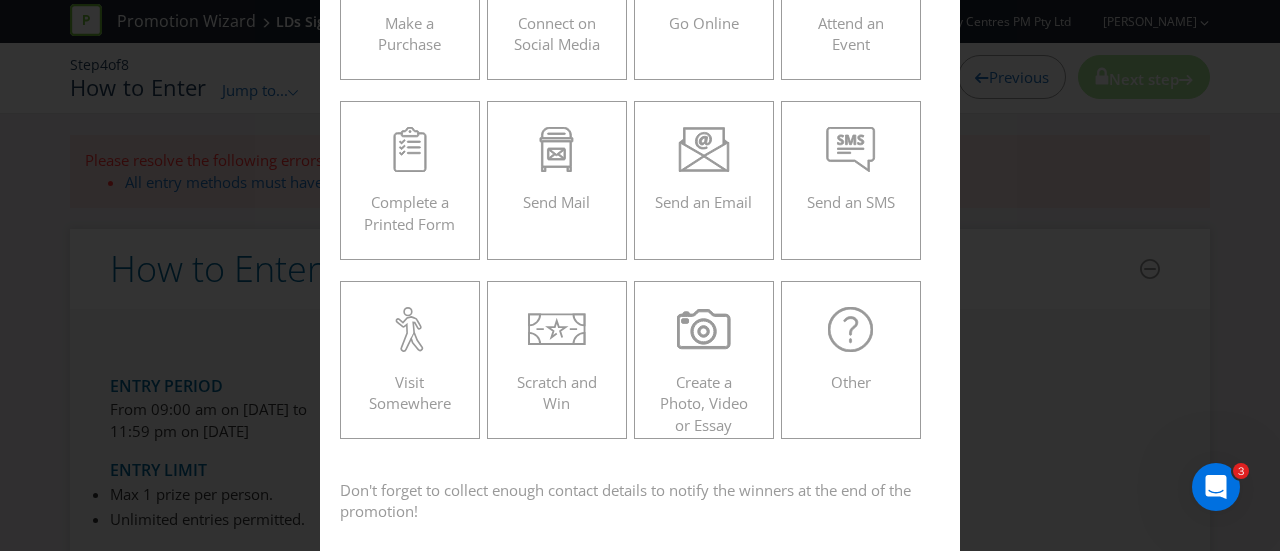 scroll, scrollTop: 300, scrollLeft: 0, axis: vertical 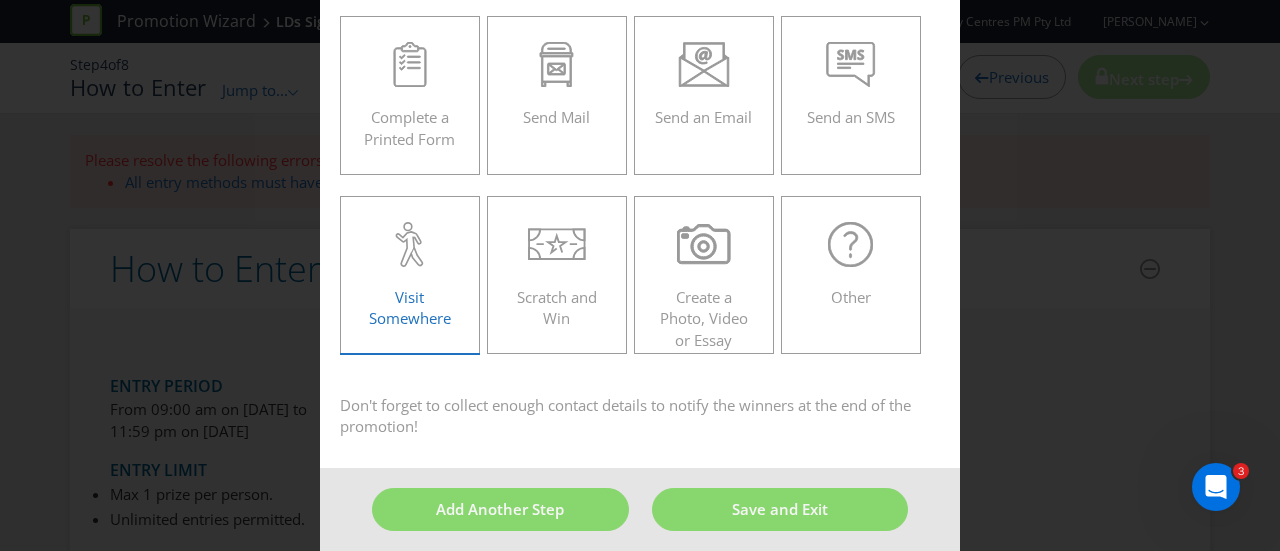 click on "Visit Somewhere" at bounding box center (410, 307) 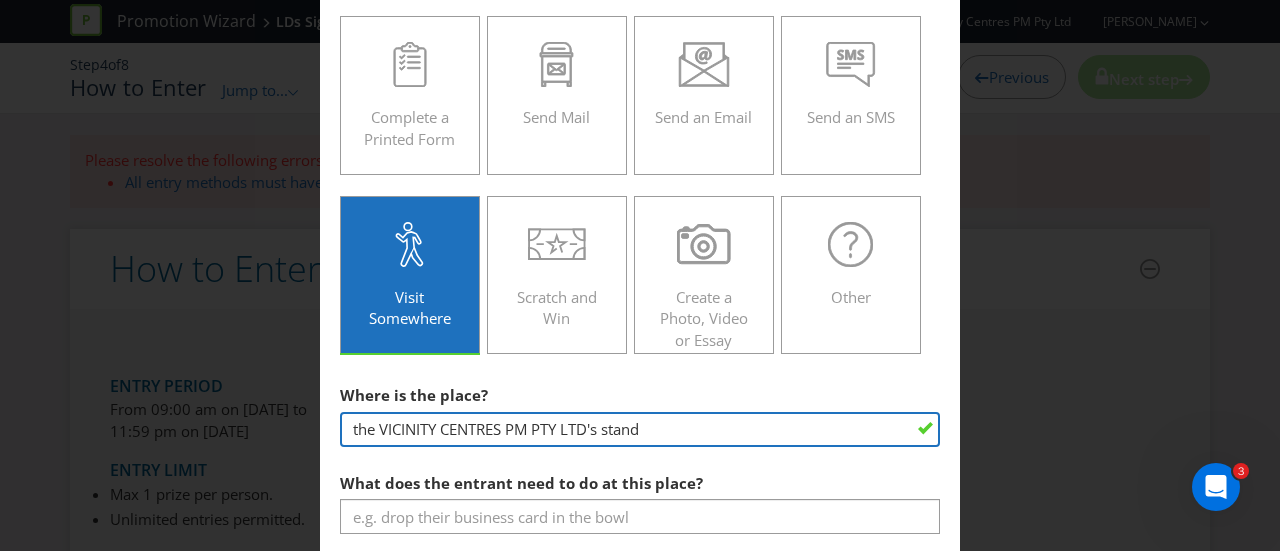 click on "the VICINITY CENTRES PM PTY LTD's stand" at bounding box center [640, 429] 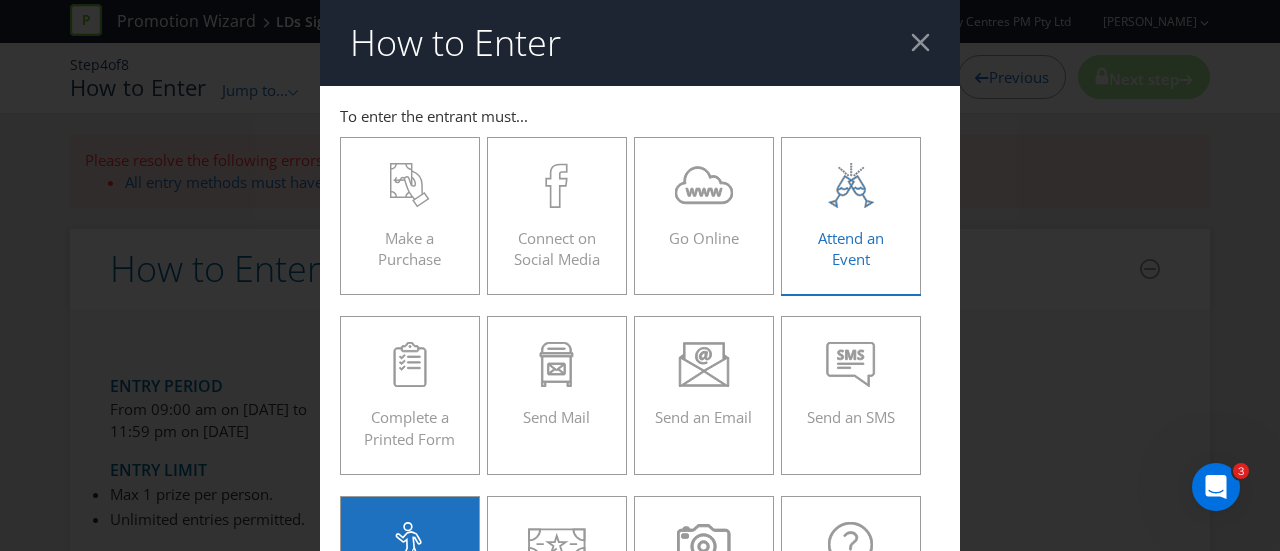 click on "Attend an Event" at bounding box center (851, 208) 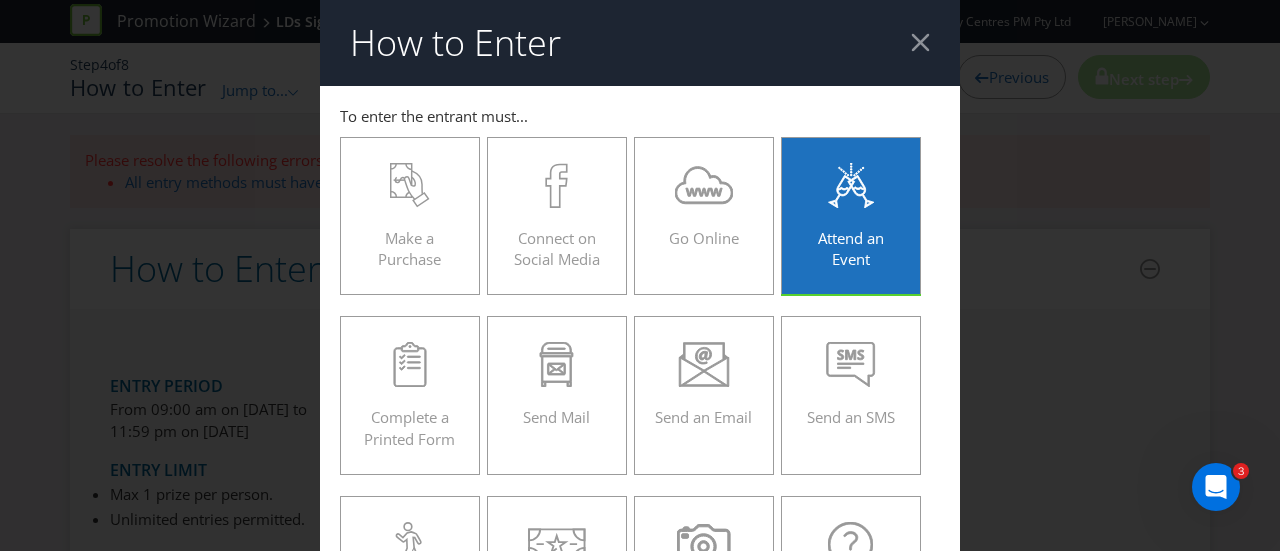 scroll, scrollTop: 400, scrollLeft: 0, axis: vertical 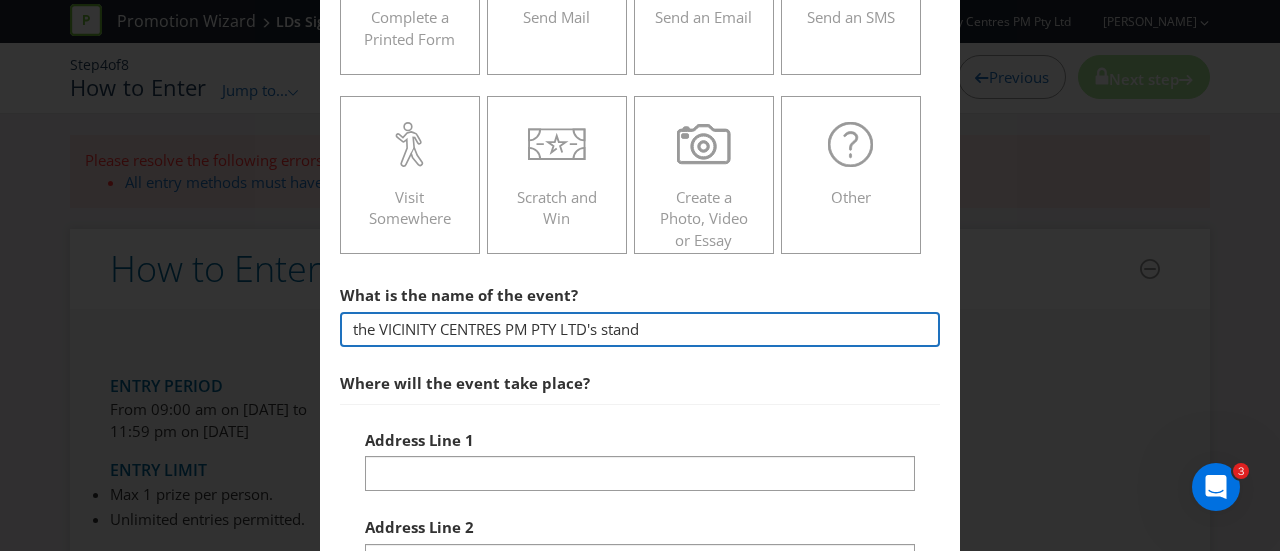 click on "the VICINITY CENTRES PM PTY LTD's stand" at bounding box center [640, 329] 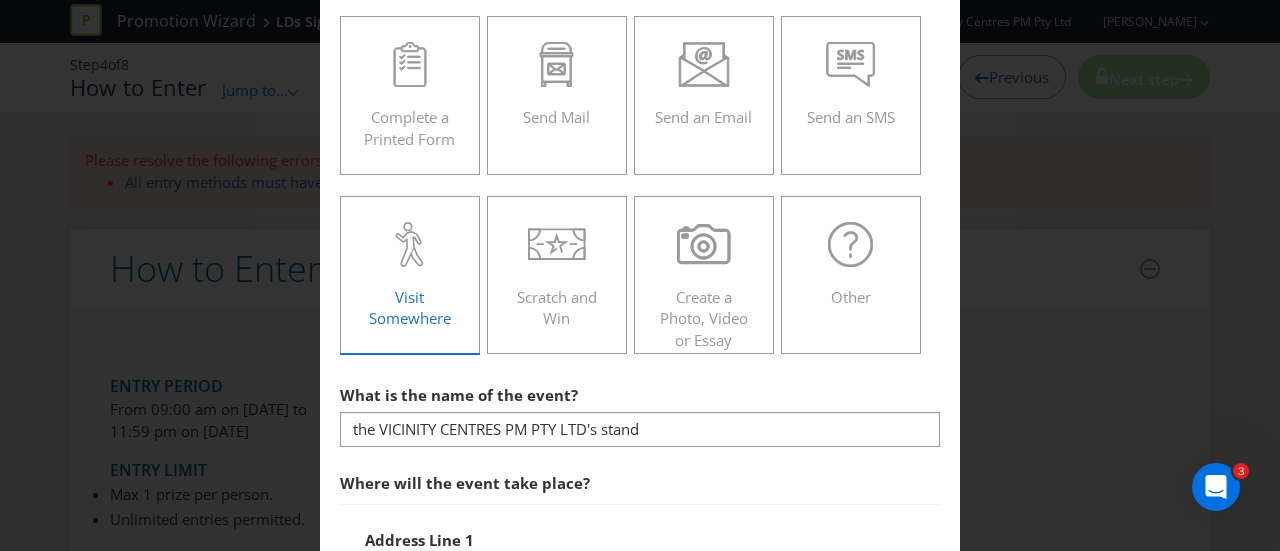 click on "Visit Somewhere" at bounding box center (410, 267) 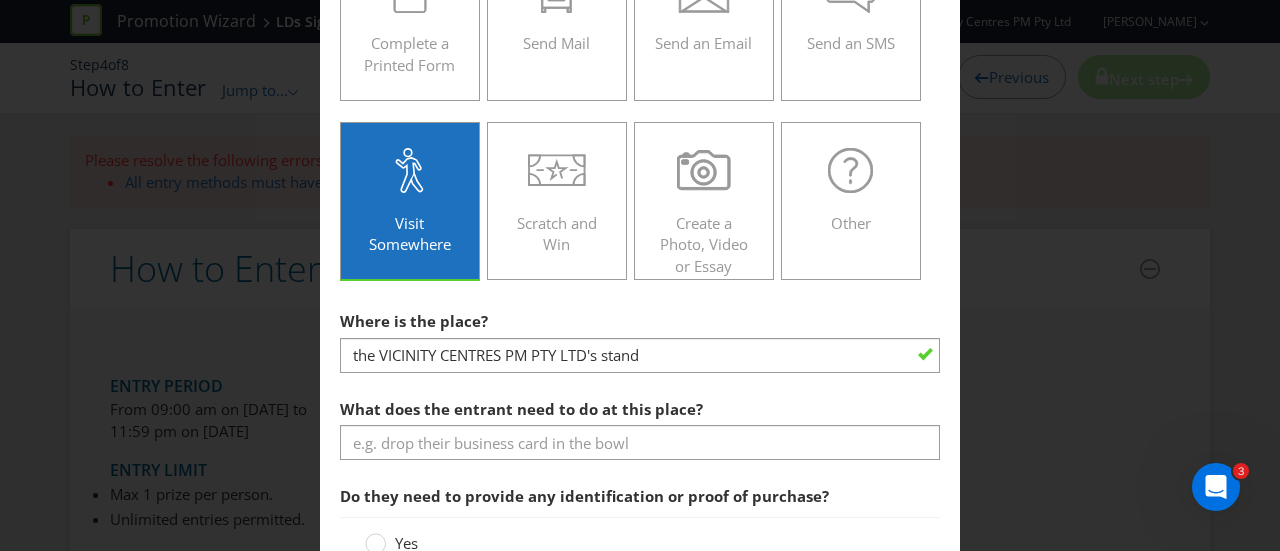 scroll, scrollTop: 500, scrollLeft: 0, axis: vertical 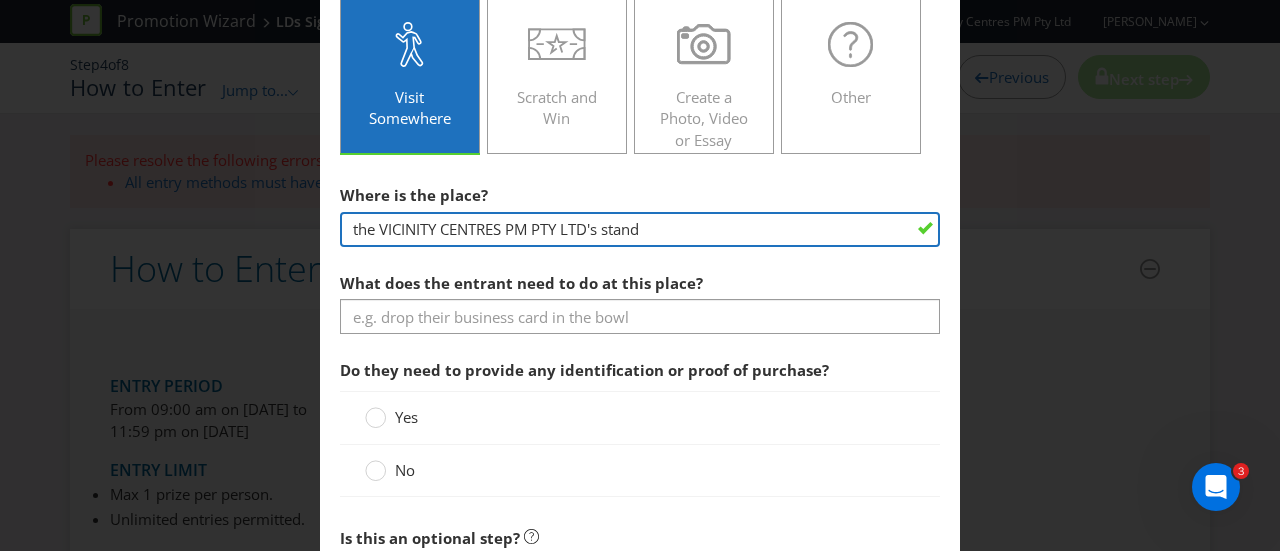 click on "the VICINITY CENTRES PM PTY LTD's stand" at bounding box center [640, 229] 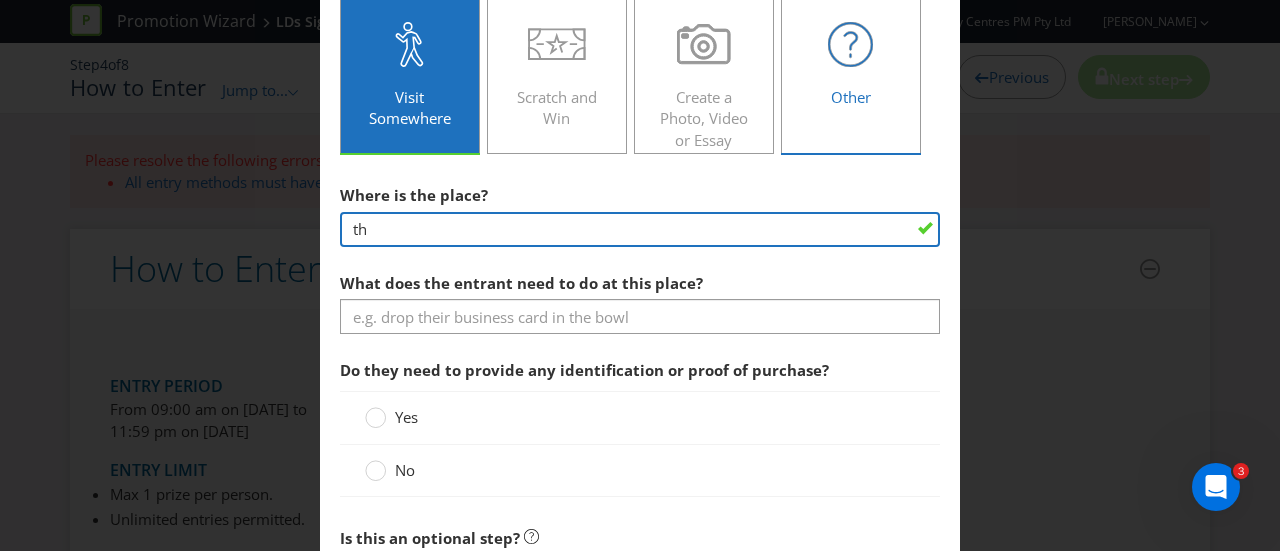 type on "th" 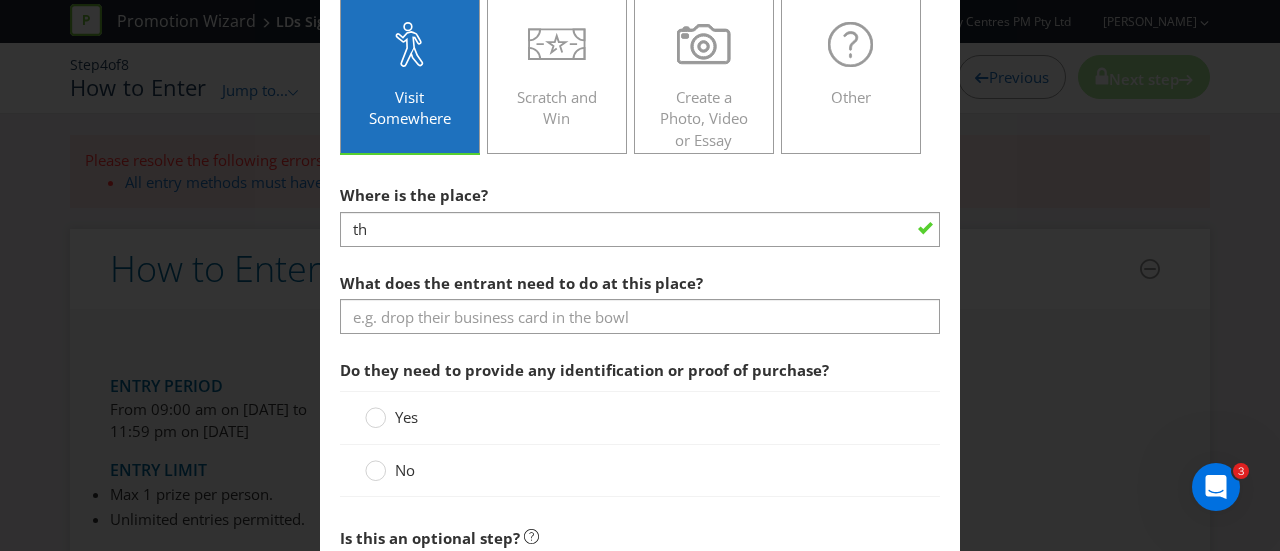 click at bounding box center [417, 470] 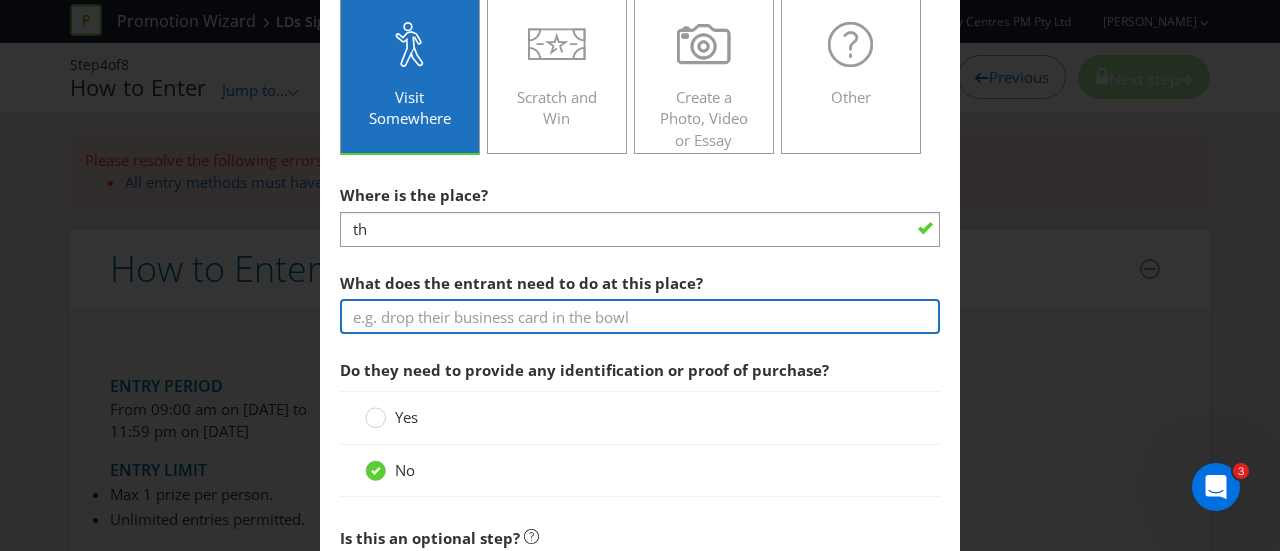 click at bounding box center (640, 316) 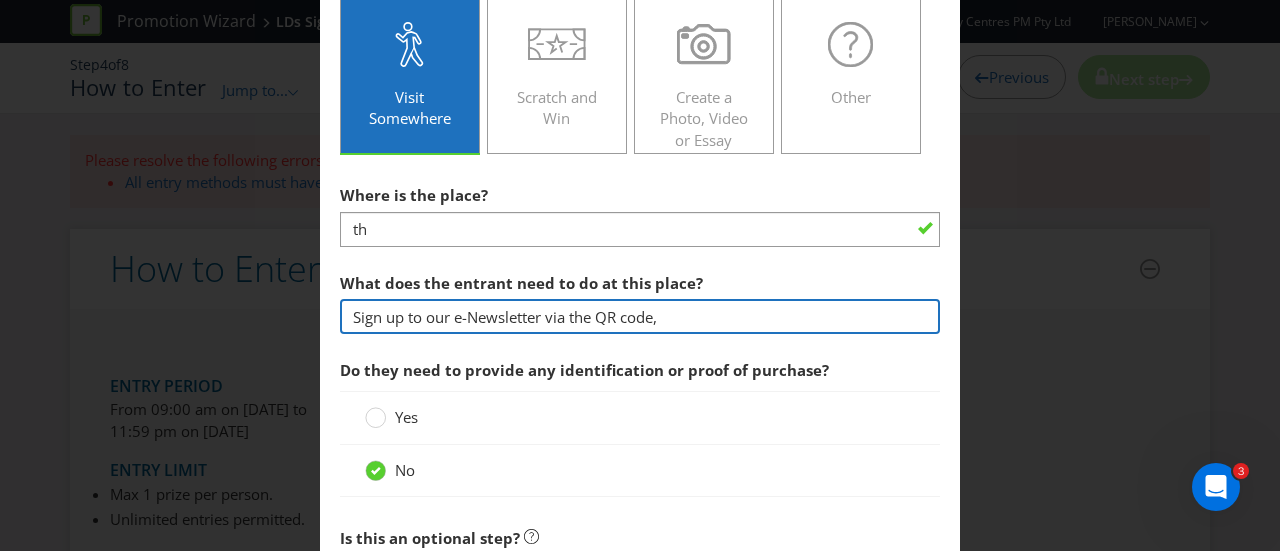 type on "Sign up to our e-Newsletter via the QR code," 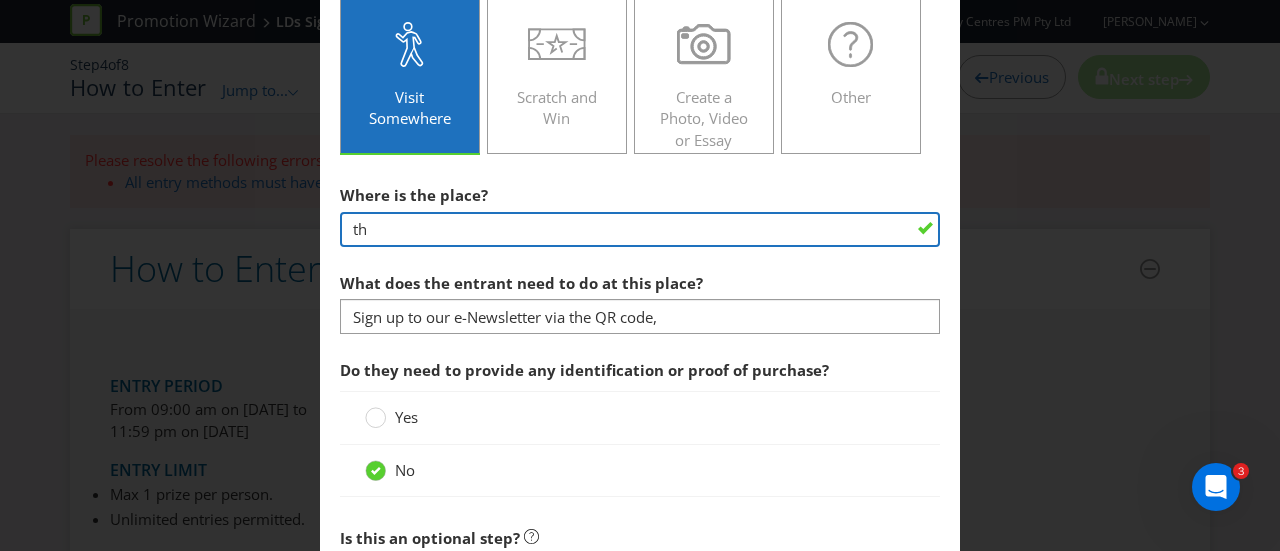 click on "th" at bounding box center (640, 229) 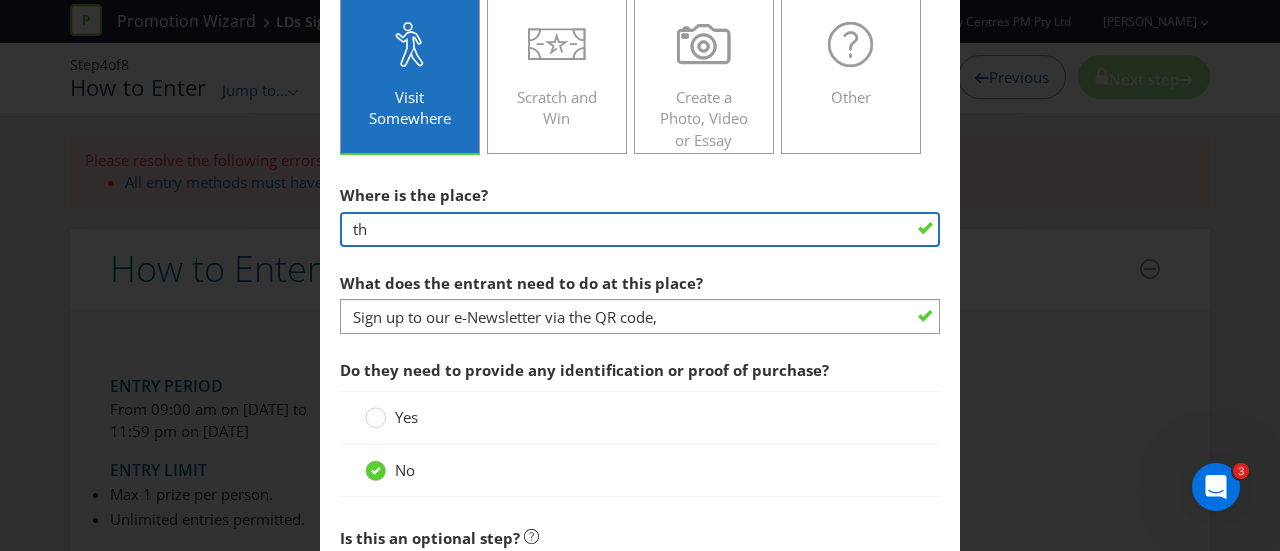 type on "t" 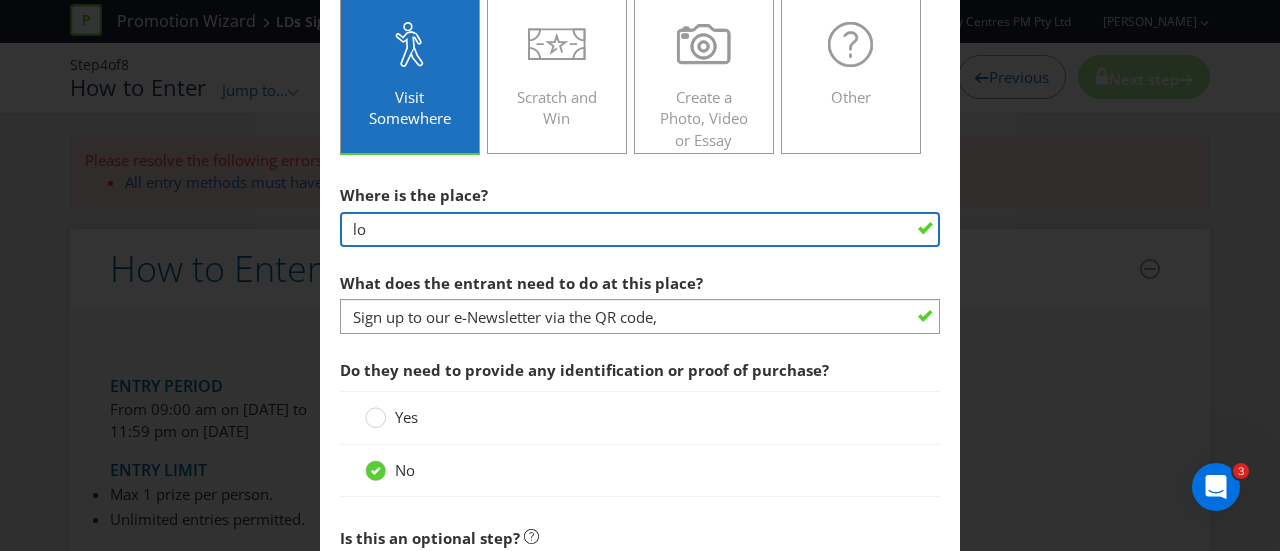 type on "l" 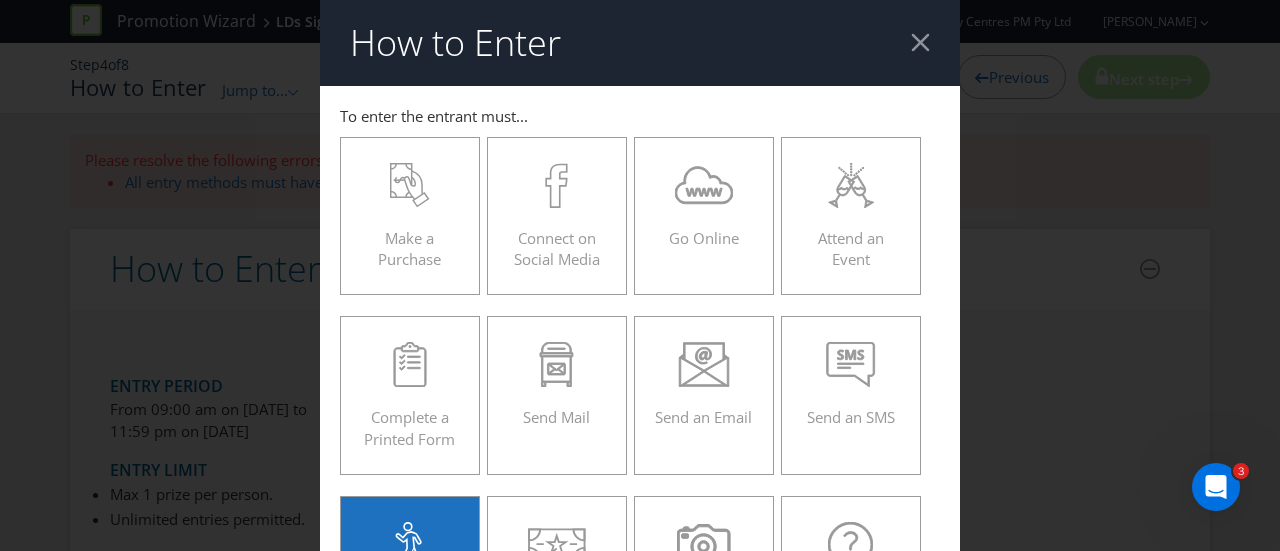scroll, scrollTop: 500, scrollLeft: 0, axis: vertical 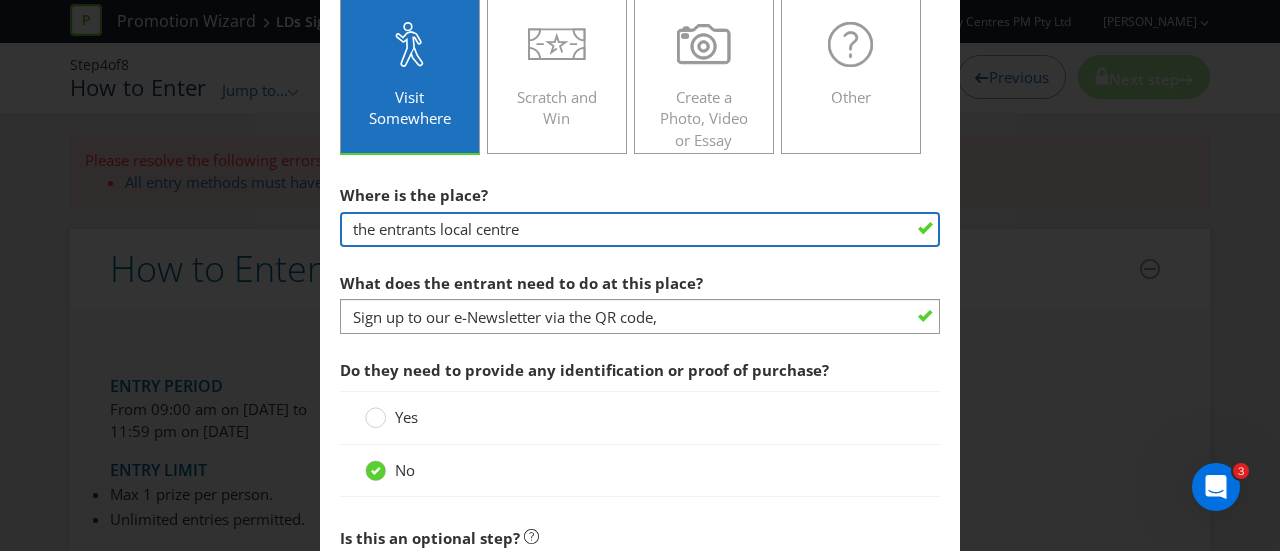 type on "the entrants local centre" 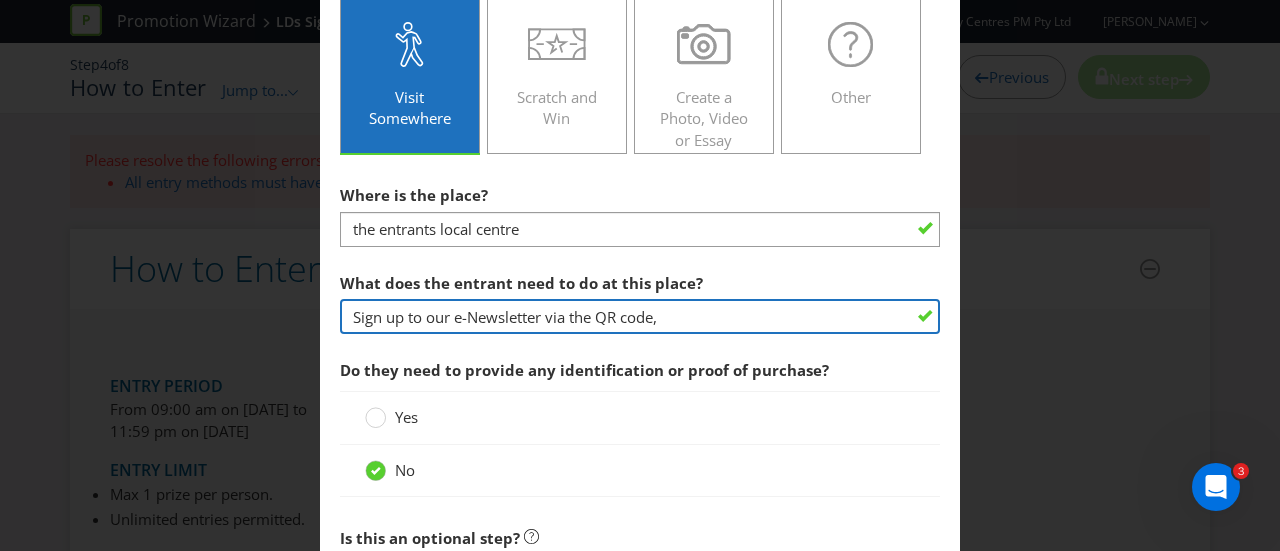 click on "Sign up to our e-Newsletter via the QR code," at bounding box center (640, 316) 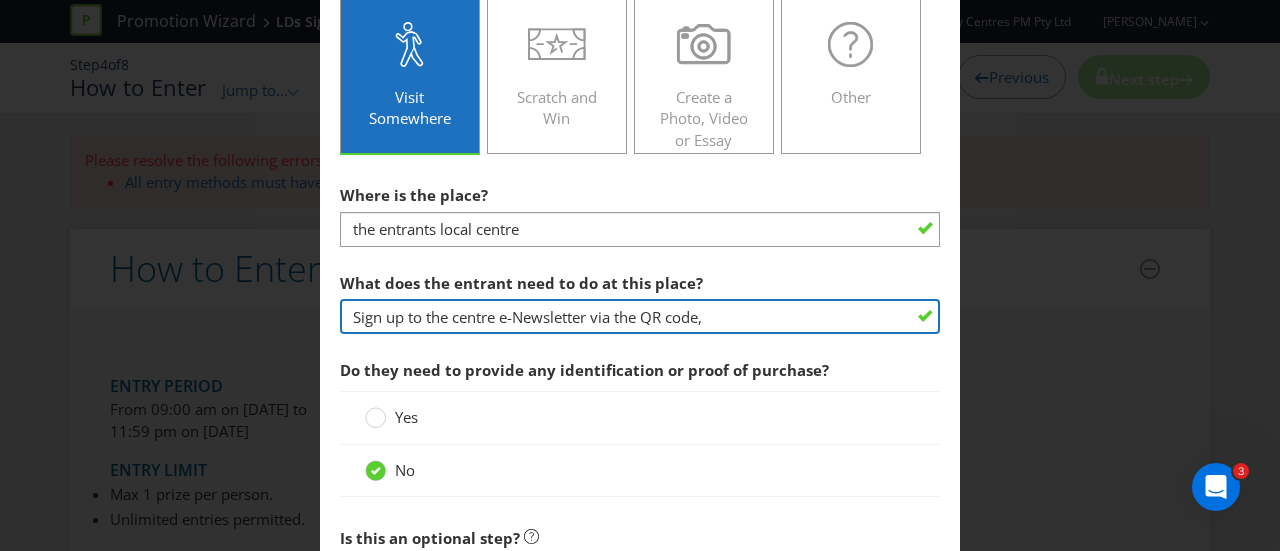 click on "Sign up to the centre e-Newsletter via the QR code," at bounding box center [640, 316] 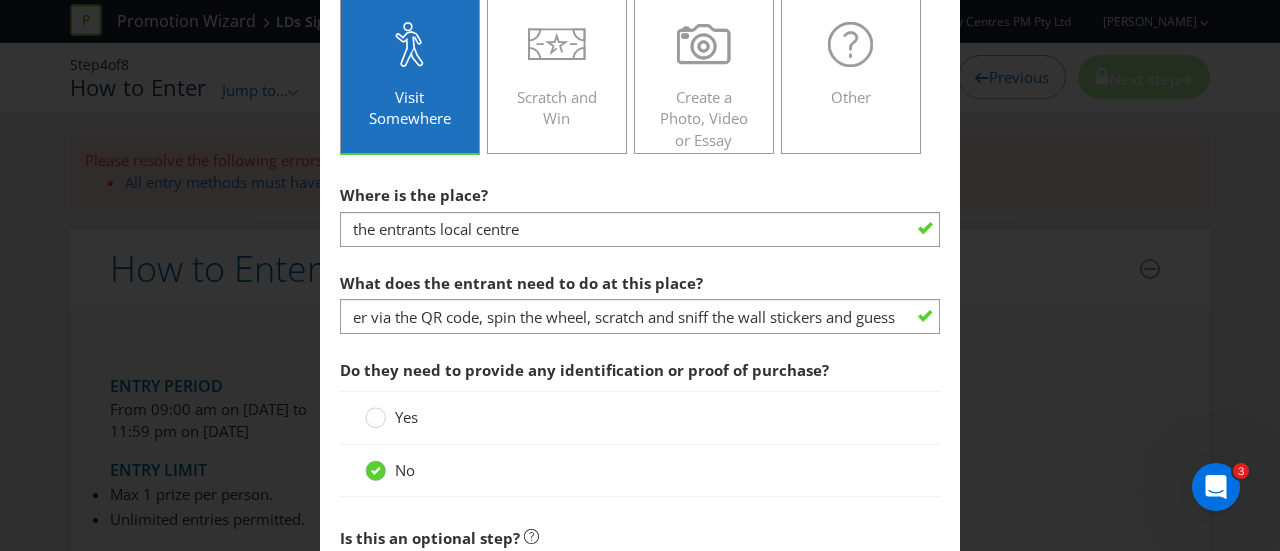 scroll, scrollTop: 0, scrollLeft: 0, axis: both 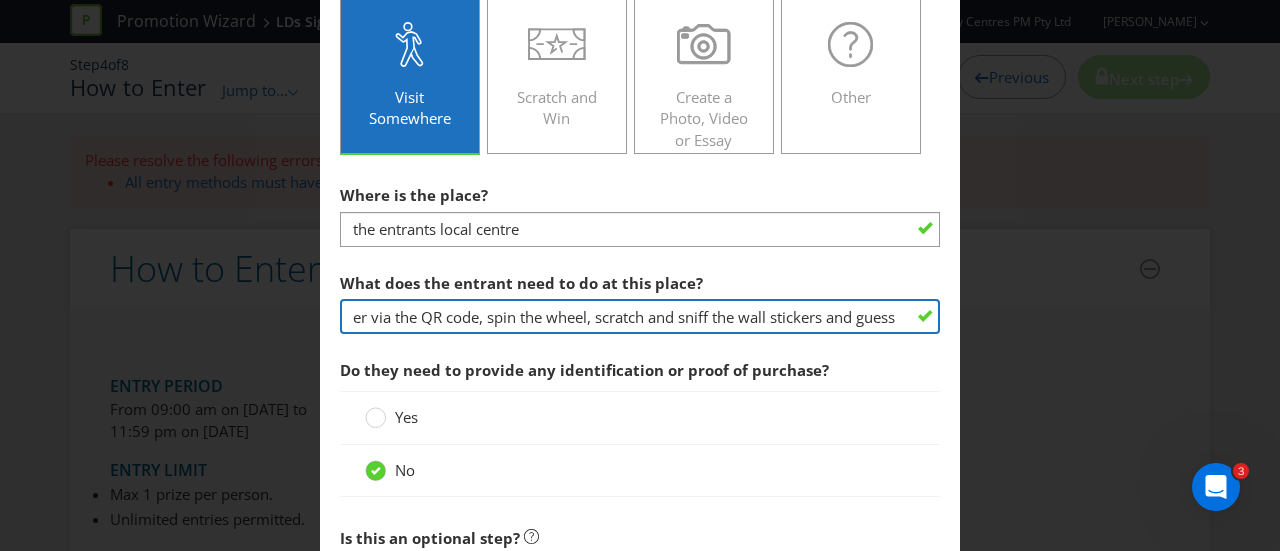 drag, startPoint x: 824, startPoint y: 313, endPoint x: 906, endPoint y: 327, distance: 83.18654 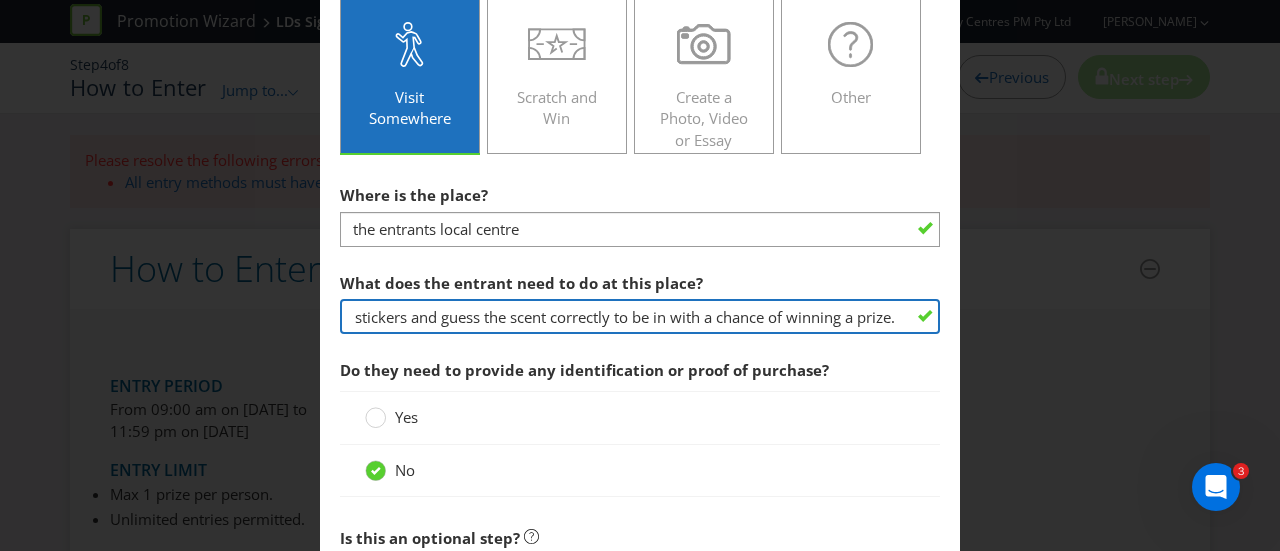 scroll, scrollTop: 0, scrollLeft: 658, axis: horizontal 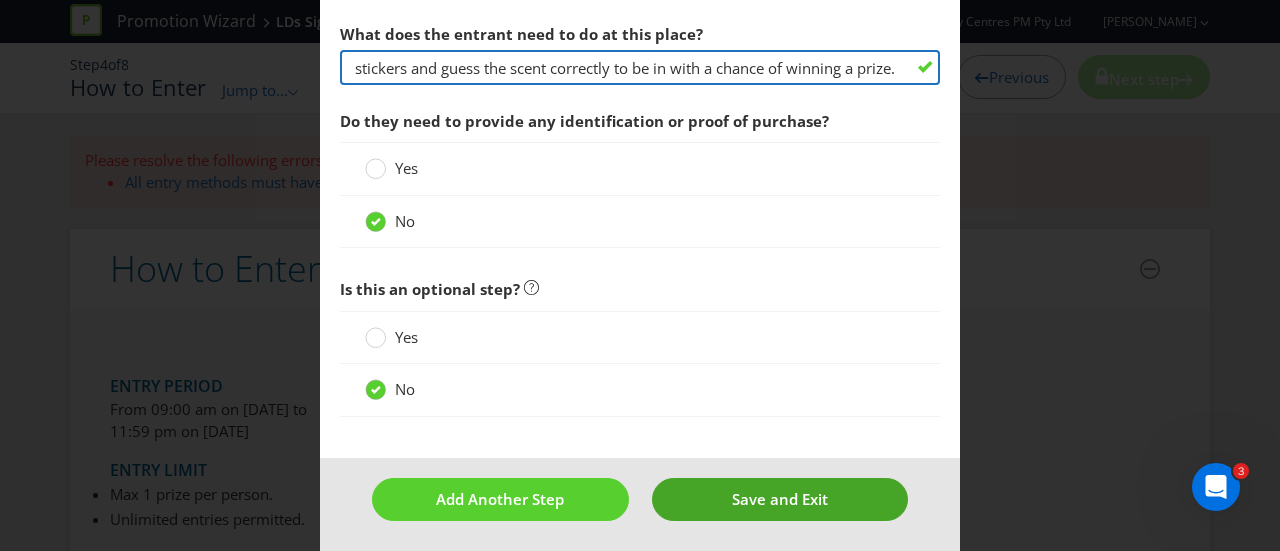type on "Sign up to the centre e-Newsletter via the QR code, spin the wheel, scratch and sniff the wall stickers and guess the scent correctly to be in with a chance of winning a prize." 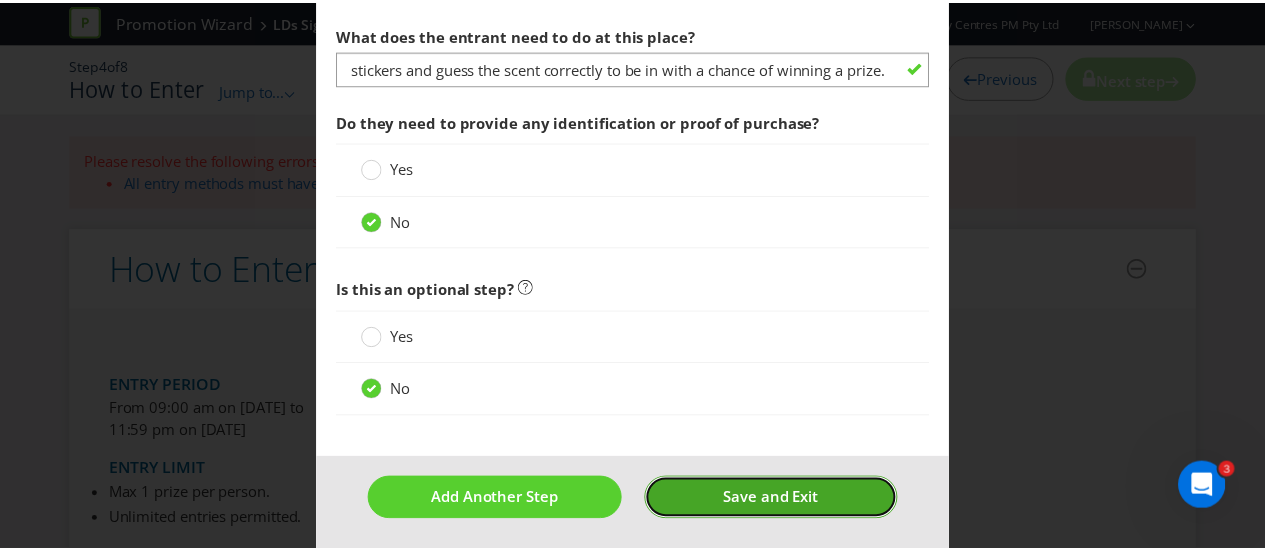 scroll, scrollTop: 0, scrollLeft: 0, axis: both 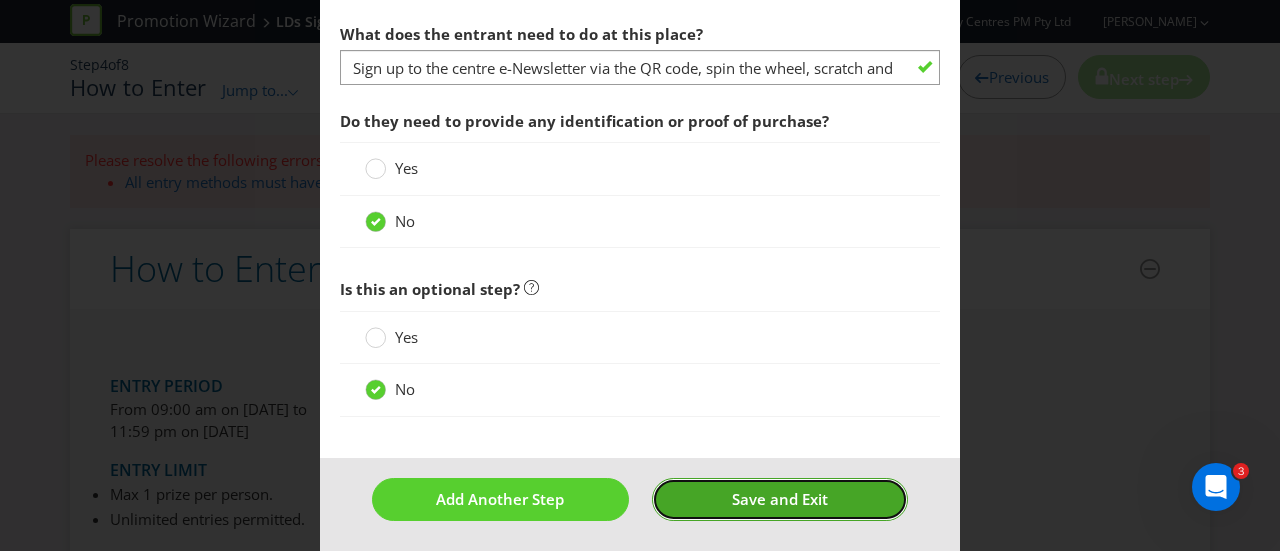 click on "Save and Exit" at bounding box center (780, 499) 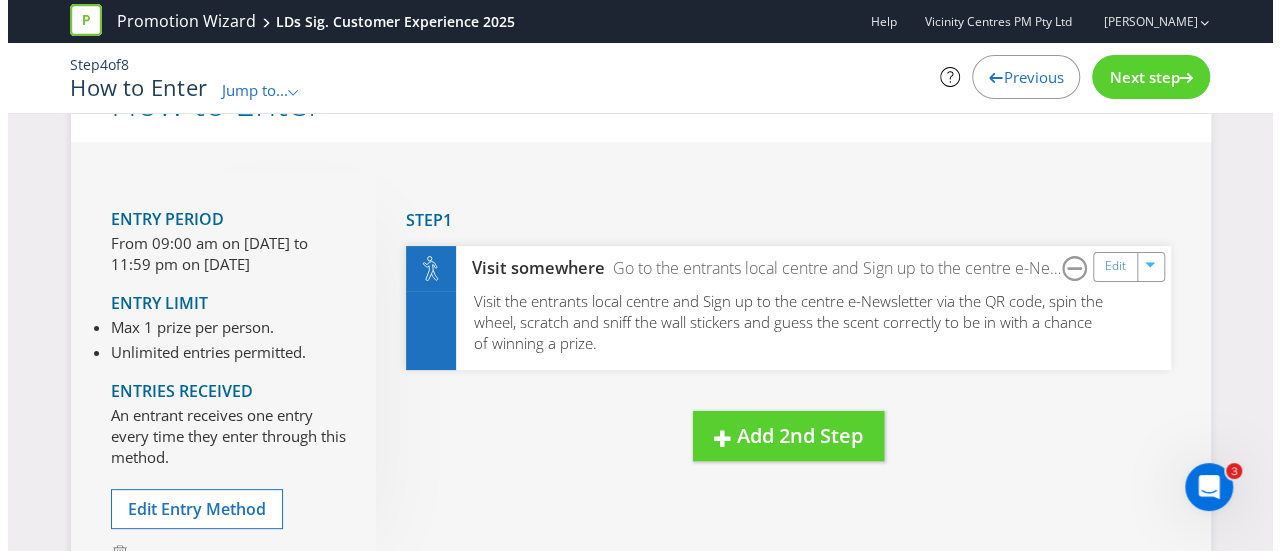 scroll, scrollTop: 100, scrollLeft: 0, axis: vertical 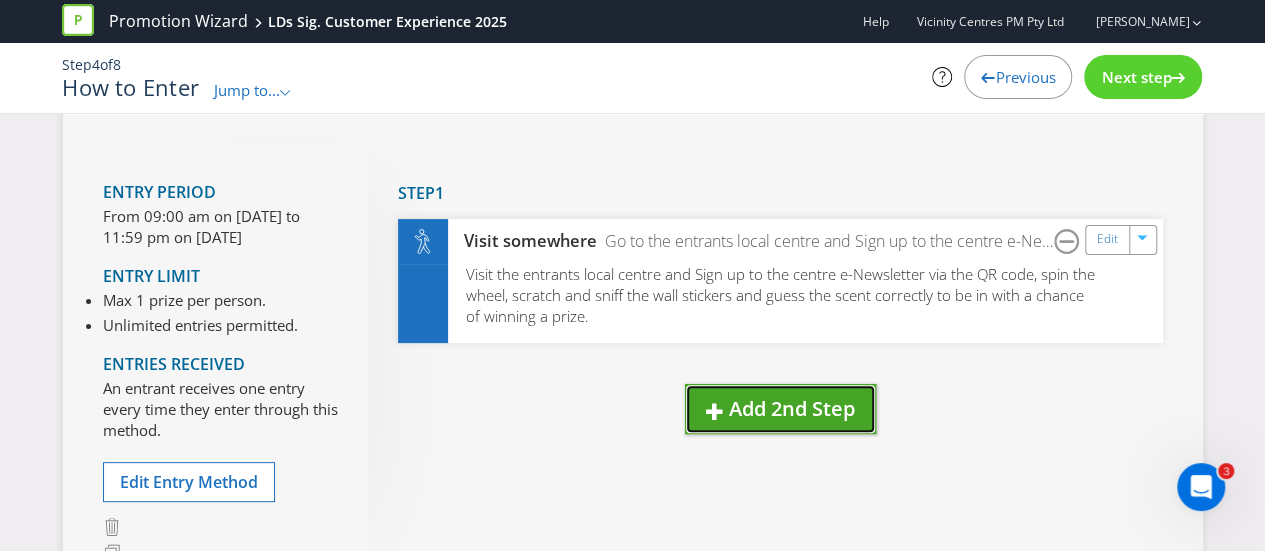 click on "Add 2nd Step" at bounding box center [792, 408] 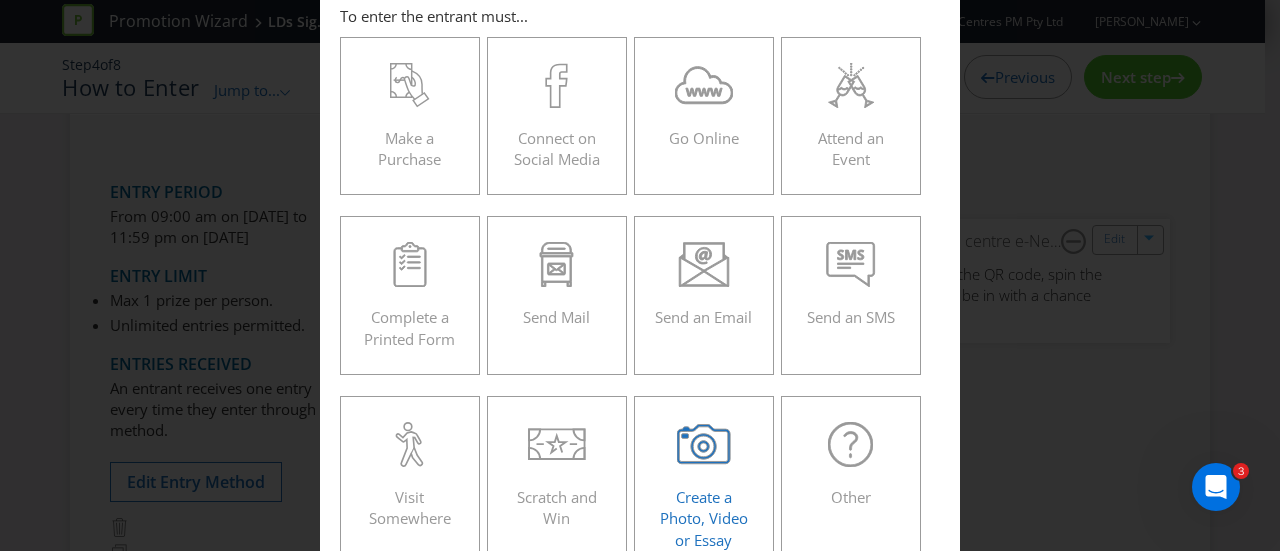 scroll, scrollTop: 200, scrollLeft: 0, axis: vertical 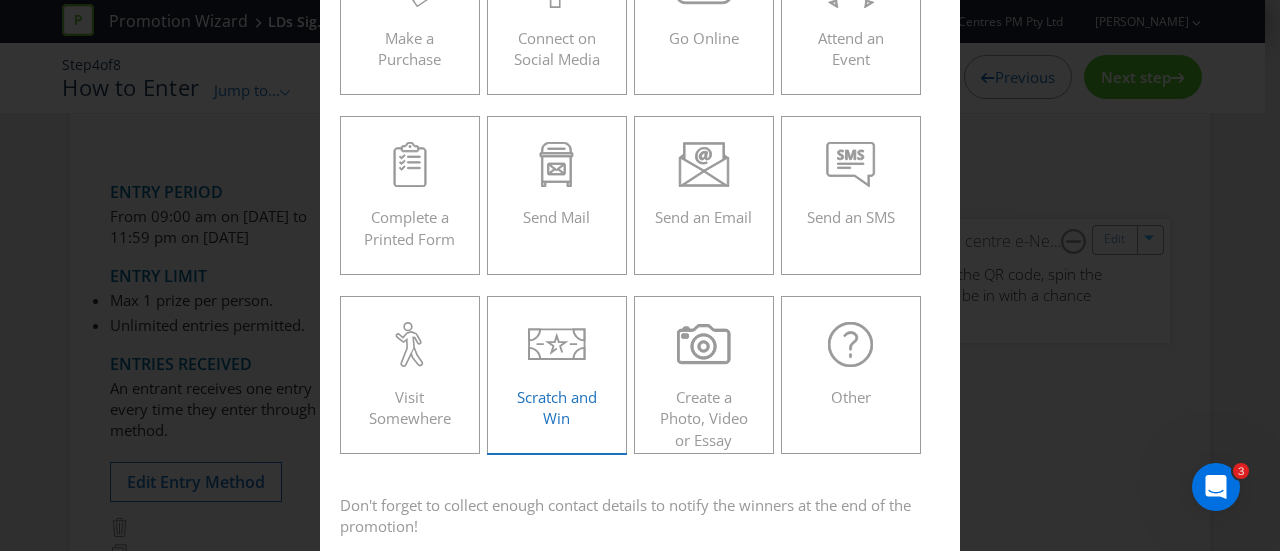 click on "Scratch and Win" at bounding box center [557, 367] 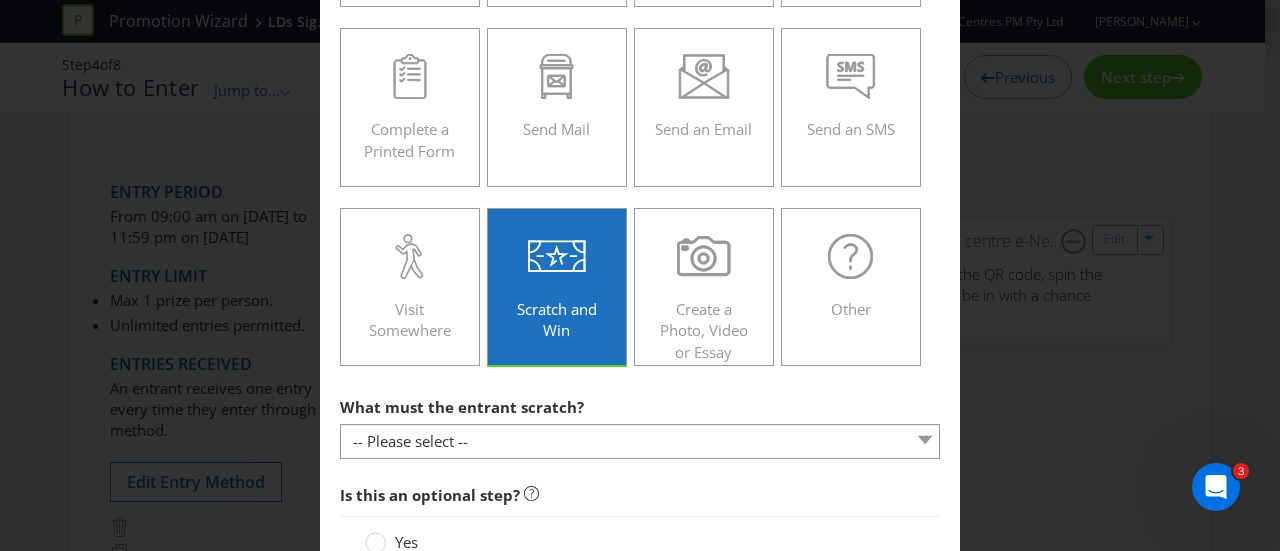 scroll, scrollTop: 400, scrollLeft: 0, axis: vertical 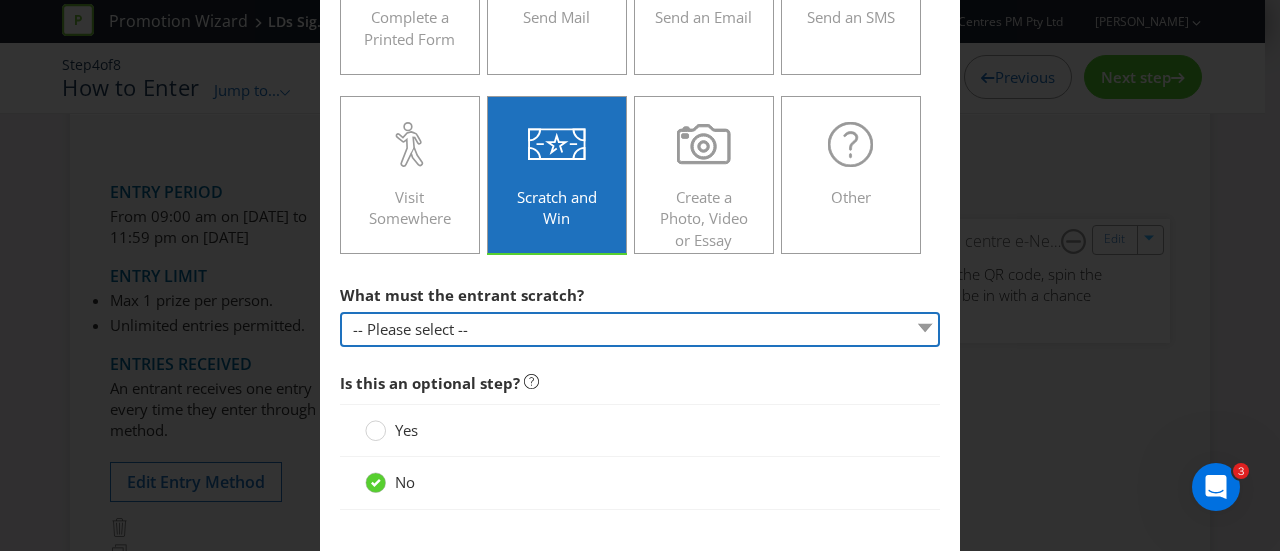 click on "-- Please select -- Game card Panel on packaging Other (please specify)" at bounding box center [640, 329] 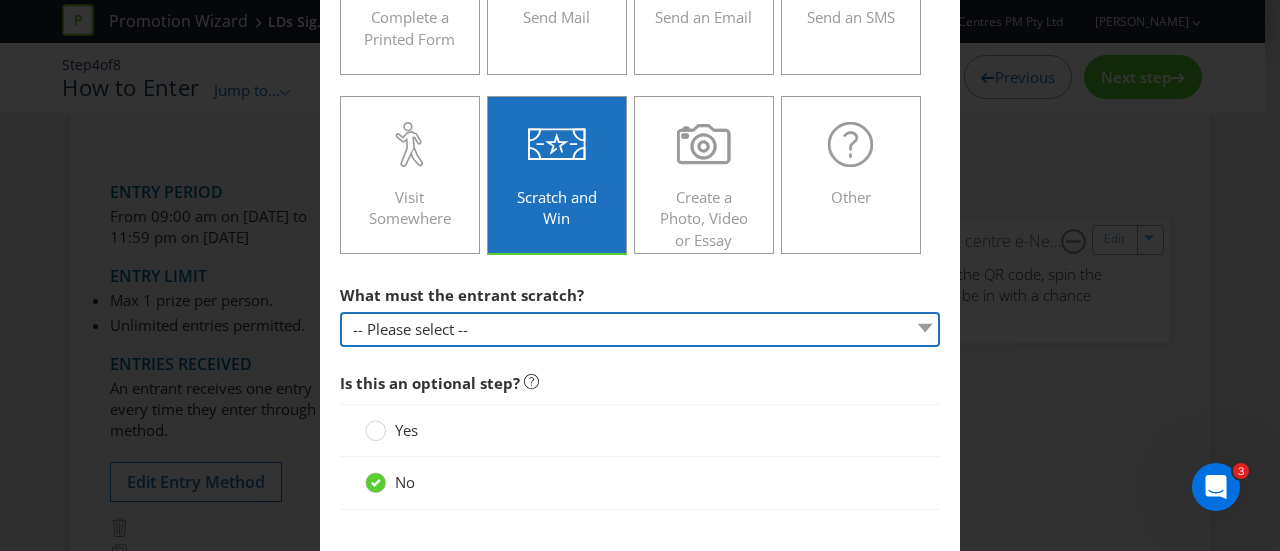 select on "OTHER" 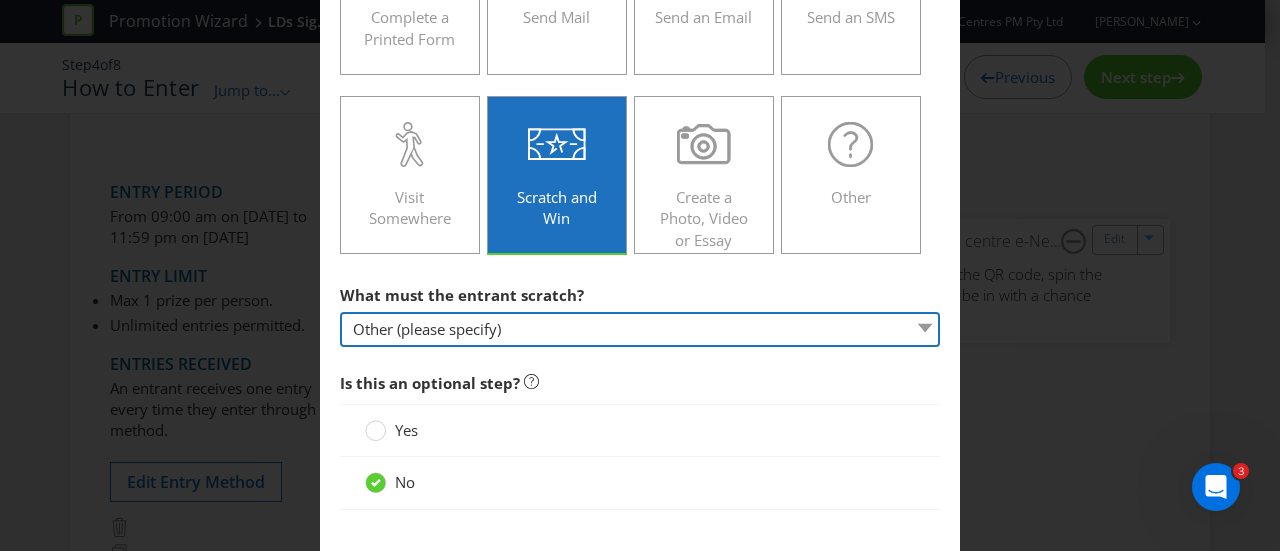 click on "-- Please select -- Game card Panel on packaging Other (please specify)" at bounding box center [640, 329] 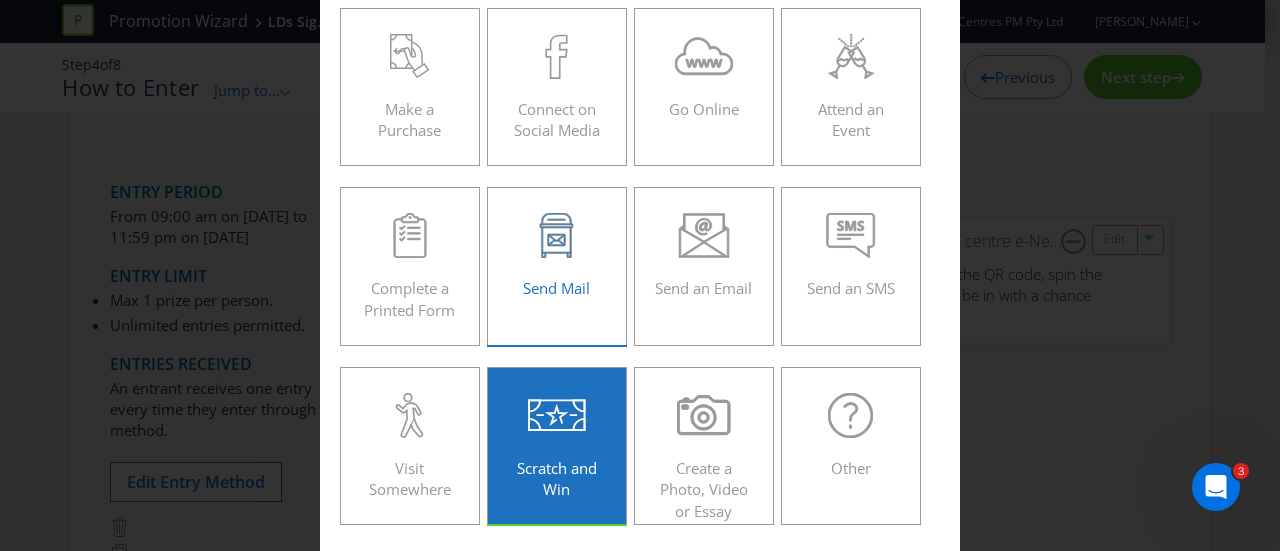 scroll, scrollTop: 45, scrollLeft: 0, axis: vertical 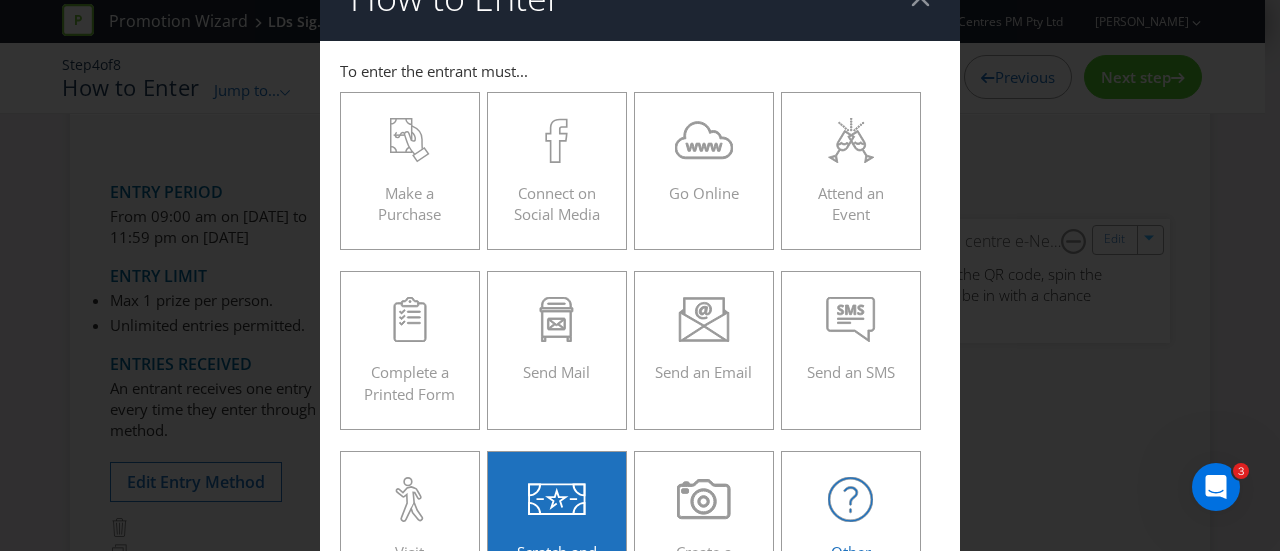 click on "Other" at bounding box center [851, 530] 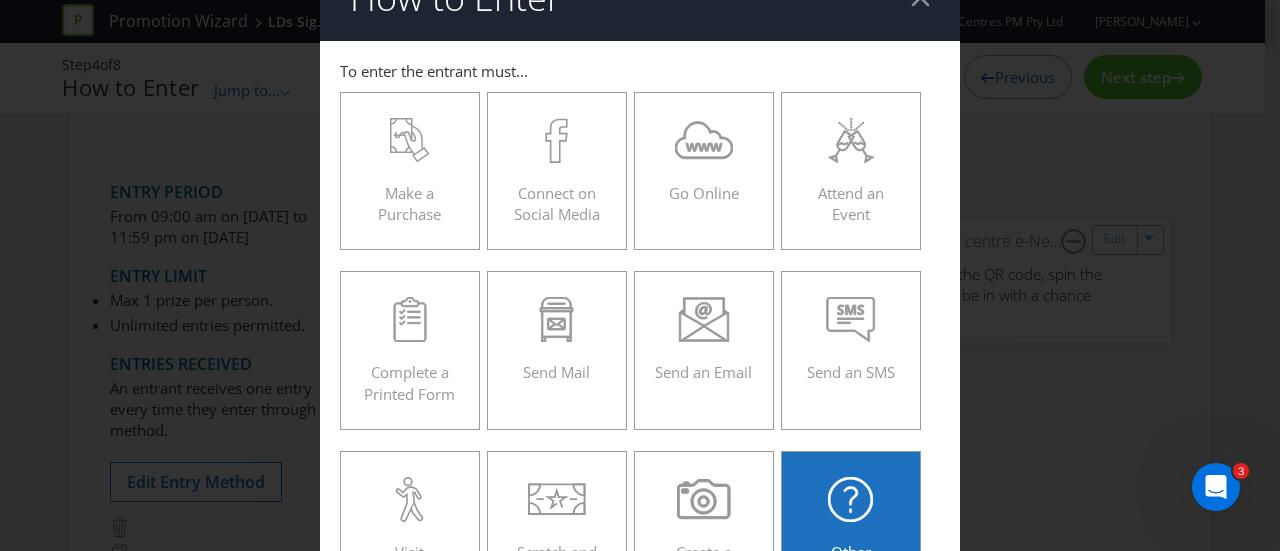 scroll, scrollTop: 0, scrollLeft: 0, axis: both 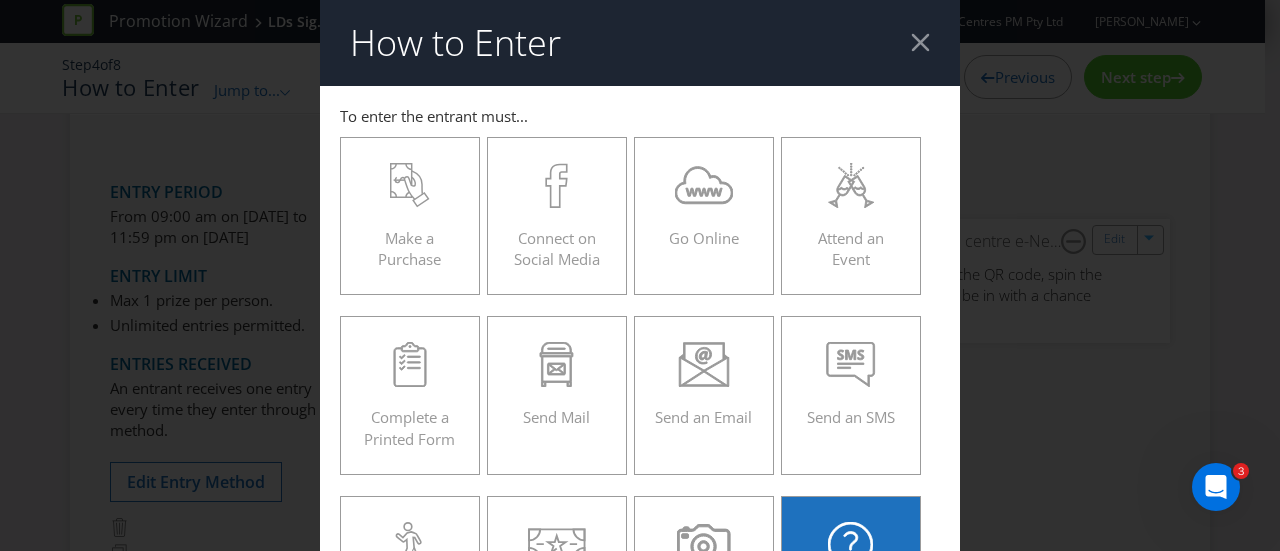 click on "How to Enter" at bounding box center (640, 43) 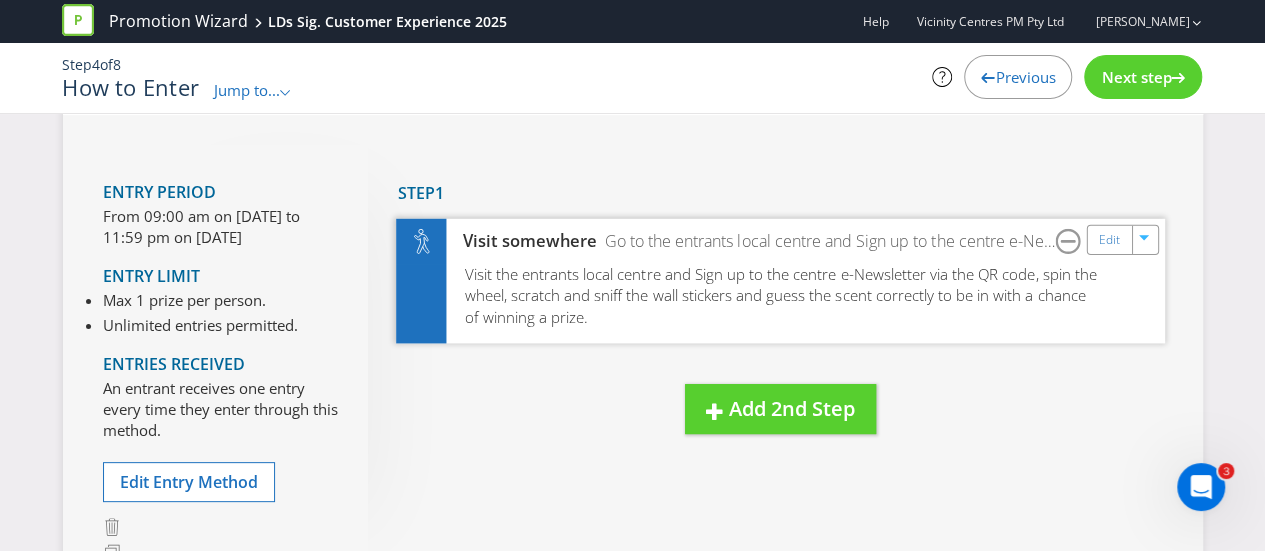 click on "Visit the entrants local centre  and Sign up to the centre e-Newsletter via the QR code, spin the wheel, scratch and sniff the wall stickers and guess the scent correctly to be in with a chance of winning a prize." at bounding box center (780, 294) 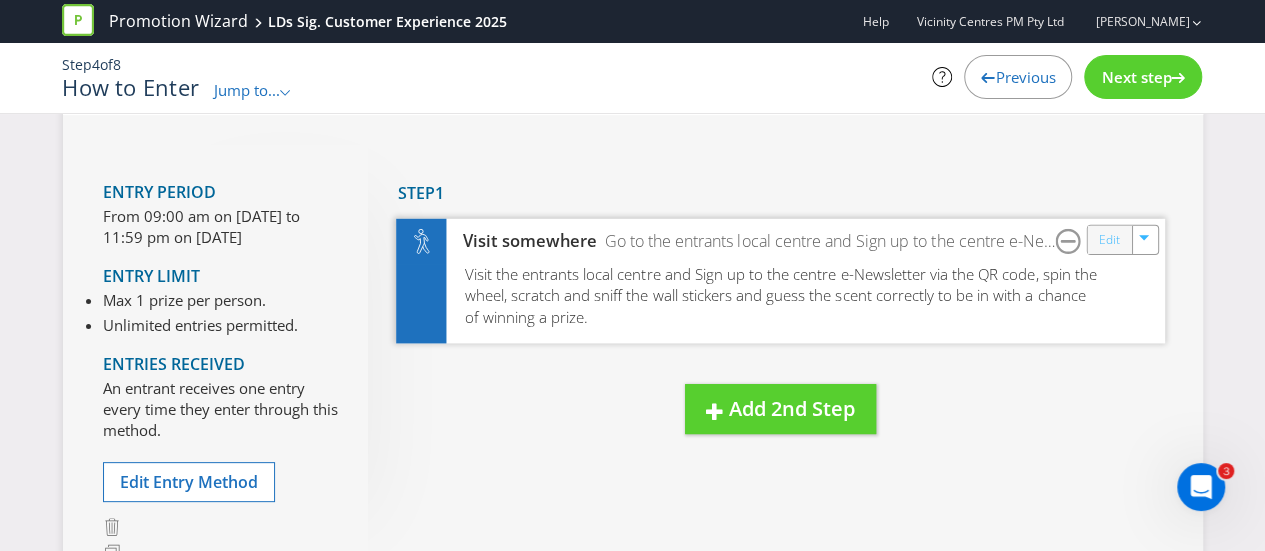 click on "Edit" at bounding box center (1108, 239) 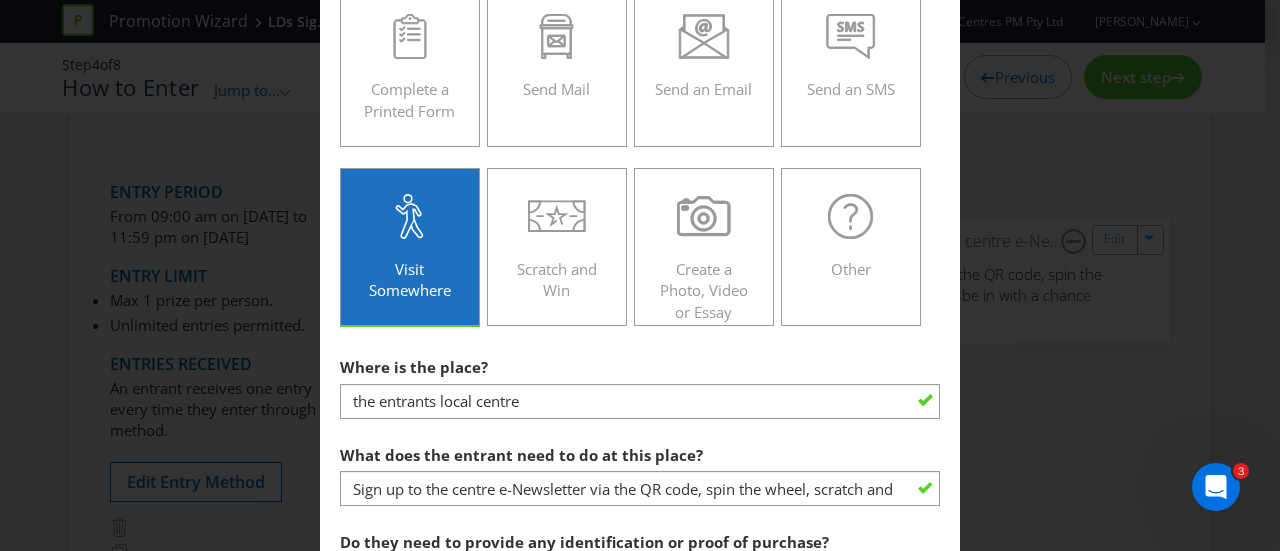 scroll, scrollTop: 400, scrollLeft: 0, axis: vertical 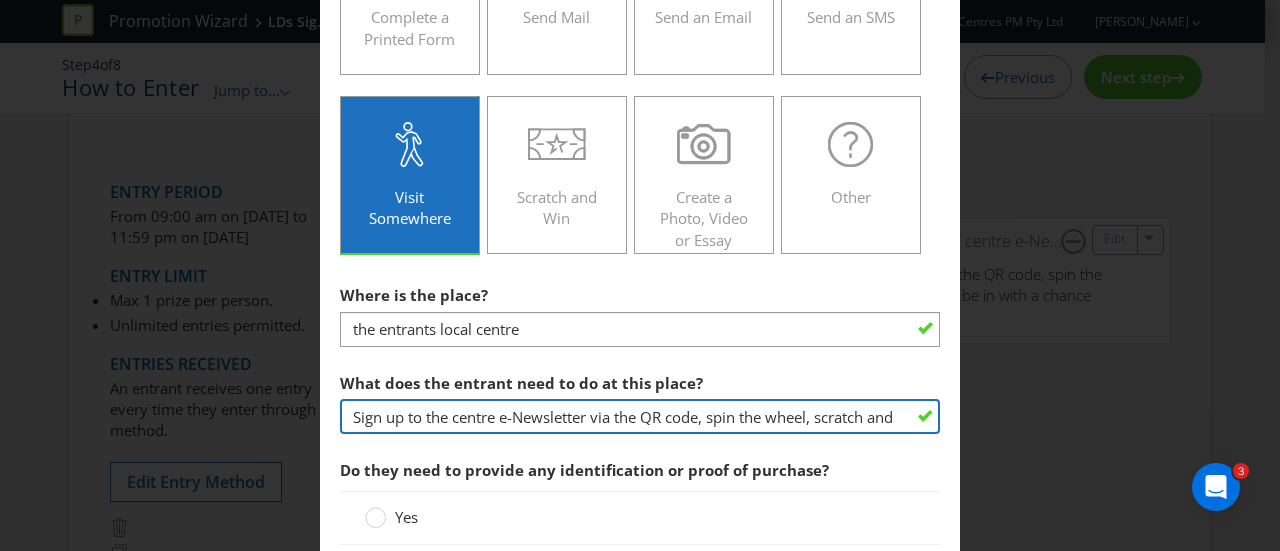 click on "Sign up to the centre e-Newsletter via the QR code, spin the wheel, scratch and sniff the wall stickers and guess the scent correctly to be in with a chance of winning a prize." at bounding box center (640, 416) 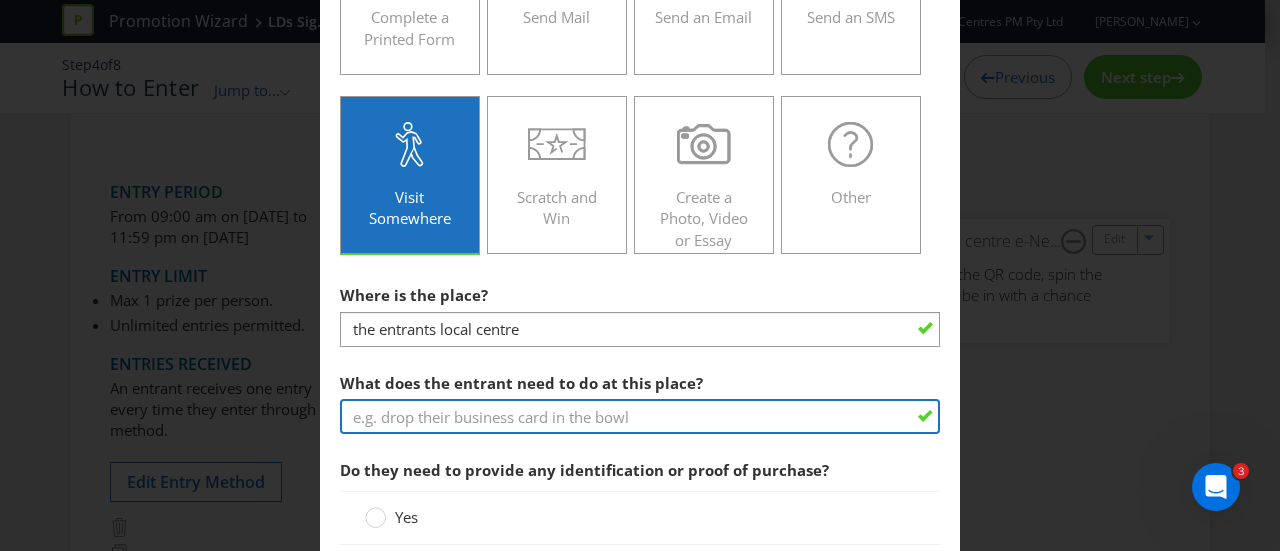 click at bounding box center (640, 416) 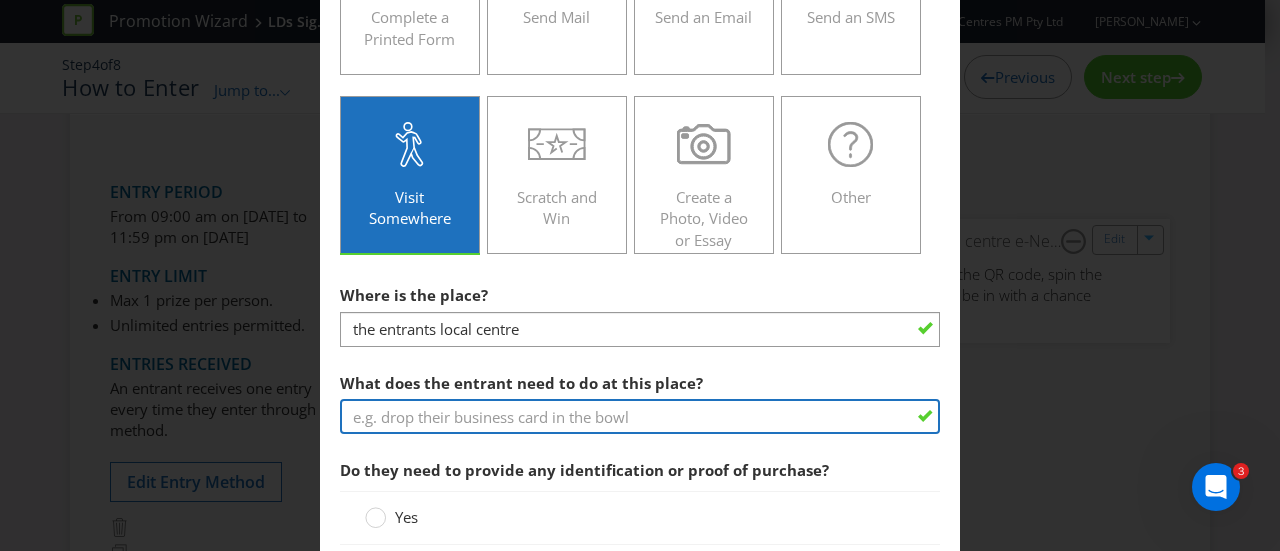 type 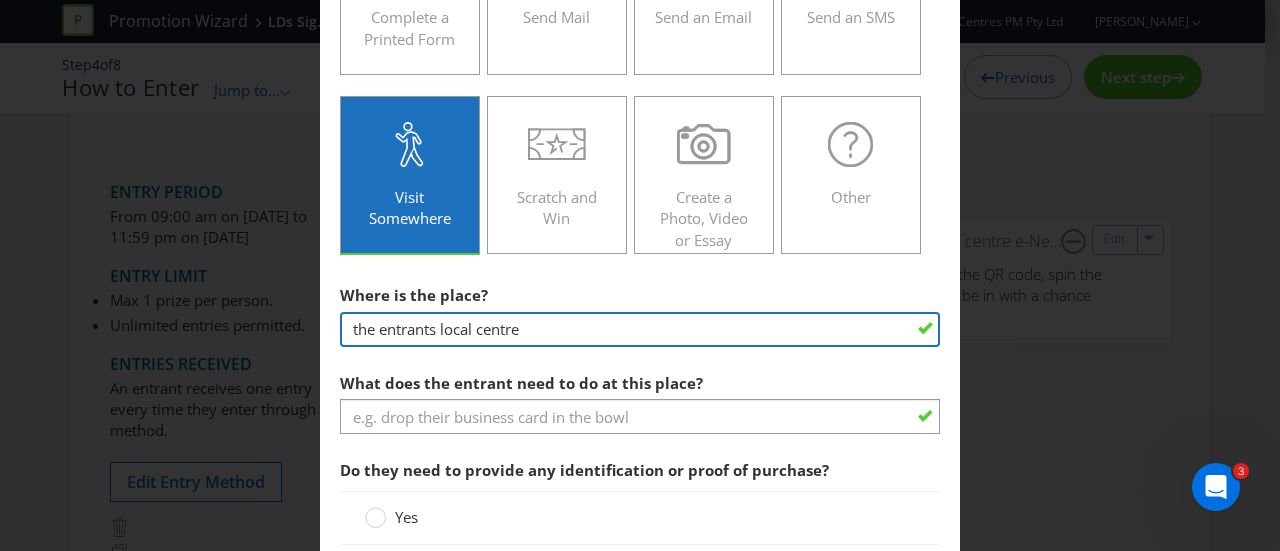 click on "the entrants local centre" at bounding box center (640, 329) 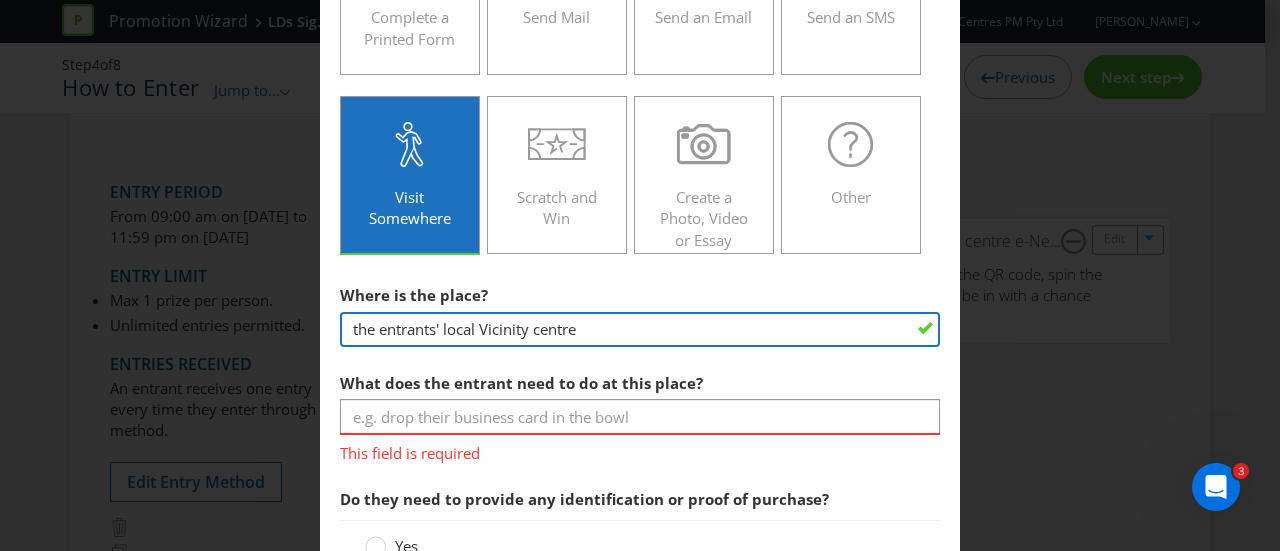 type on "the entrants' local Vicinity centre" 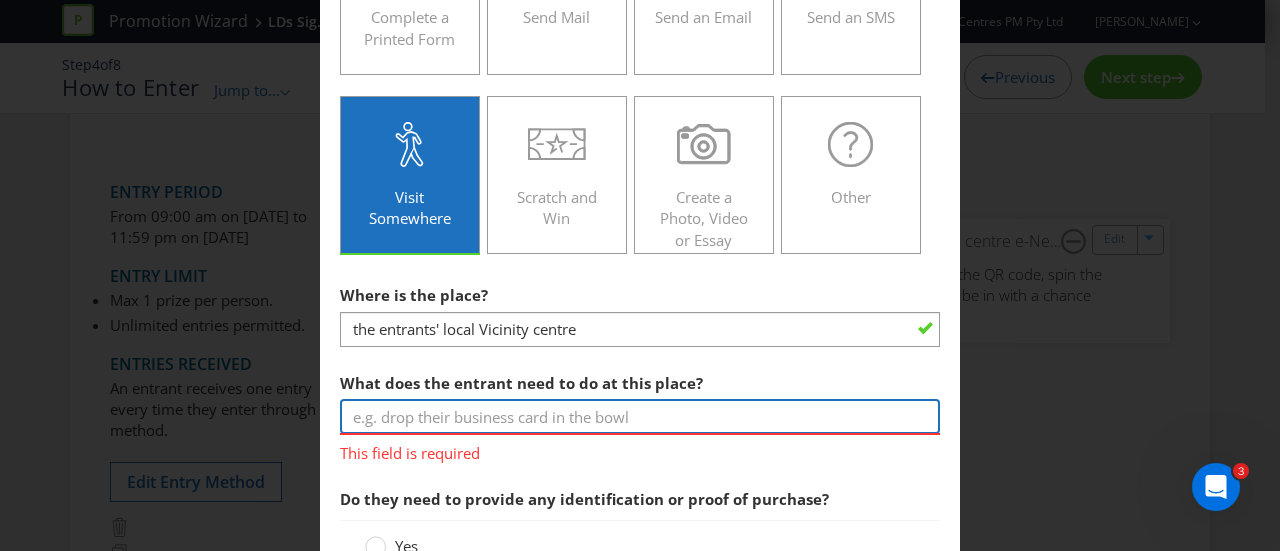 click at bounding box center (640, 416) 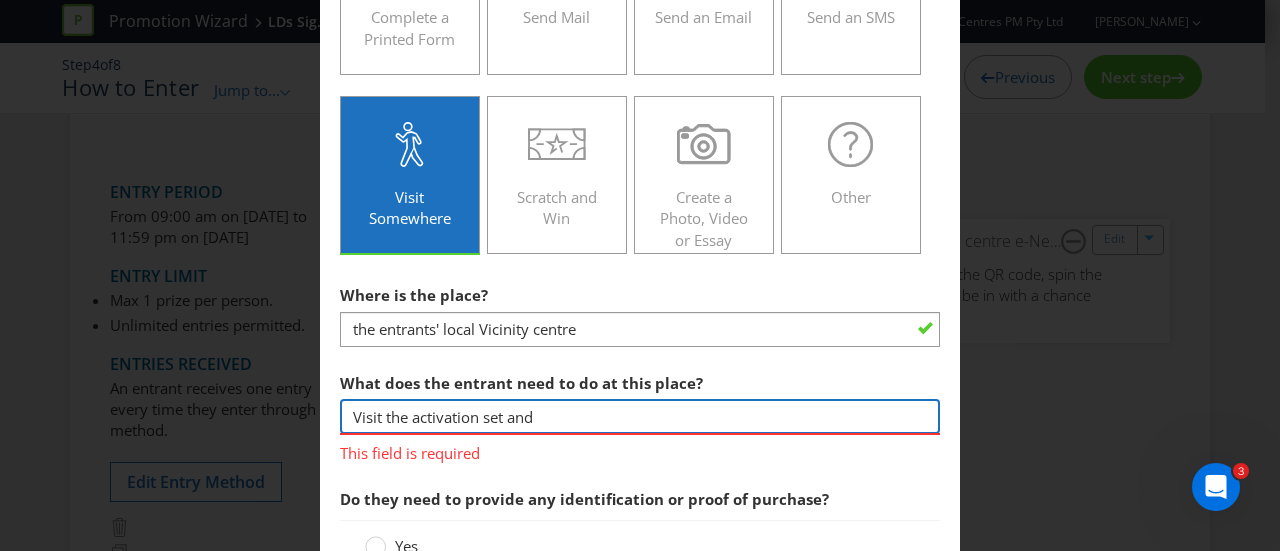 paste on "Sign up to the centre e-Newsletter via the QR code, spin the wheel, scratch and sniff the wall stickers and guess the scent correctly to be in with a chance of winning a prize." 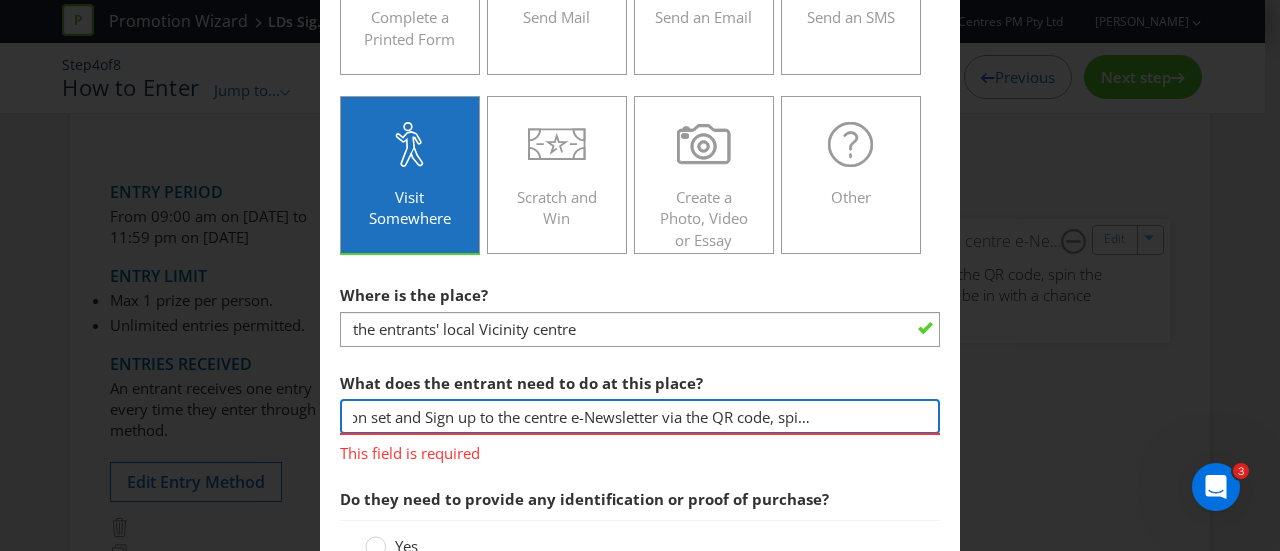 scroll, scrollTop: 0, scrollLeft: 158, axis: horizontal 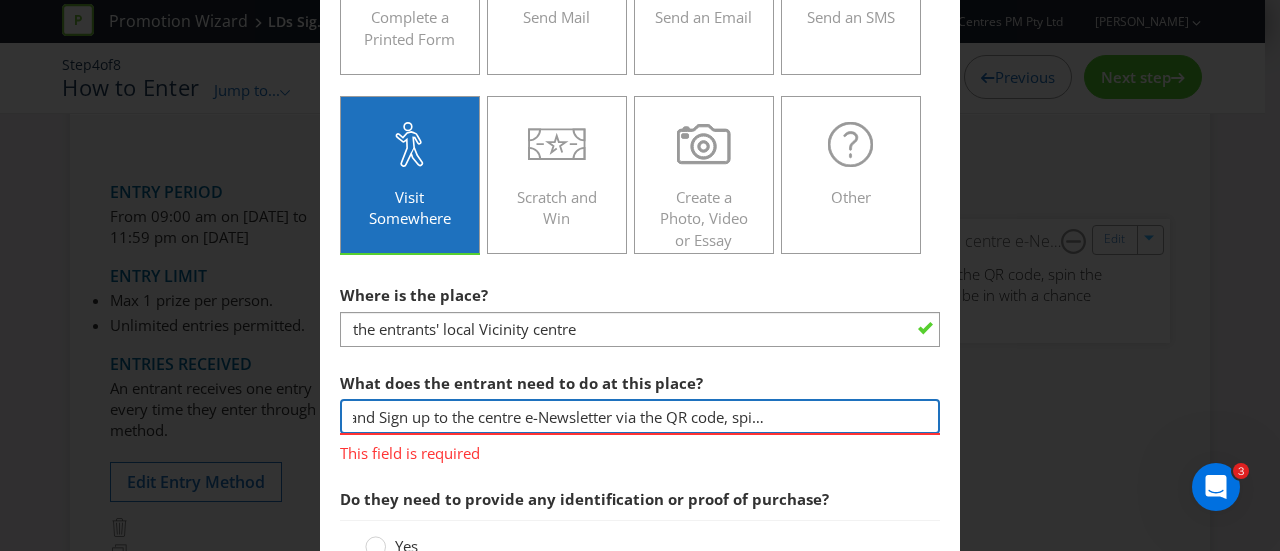 drag, startPoint x: 913, startPoint y: 419, endPoint x: 728, endPoint y: 422, distance: 185.02432 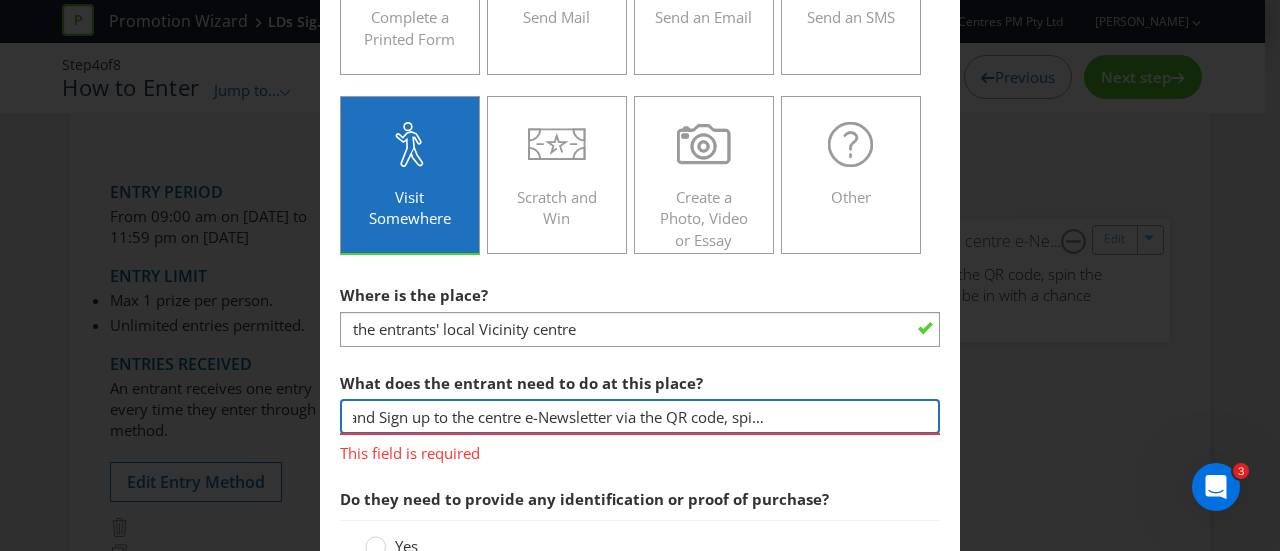 click on "Visit the activation set and Sign up to the centre e-Newsletter via the QR code, spin the wheel, scratch and sniff the wall stickers and guess the scent correctly to be in with a chance of winning a prize." at bounding box center [640, 416] 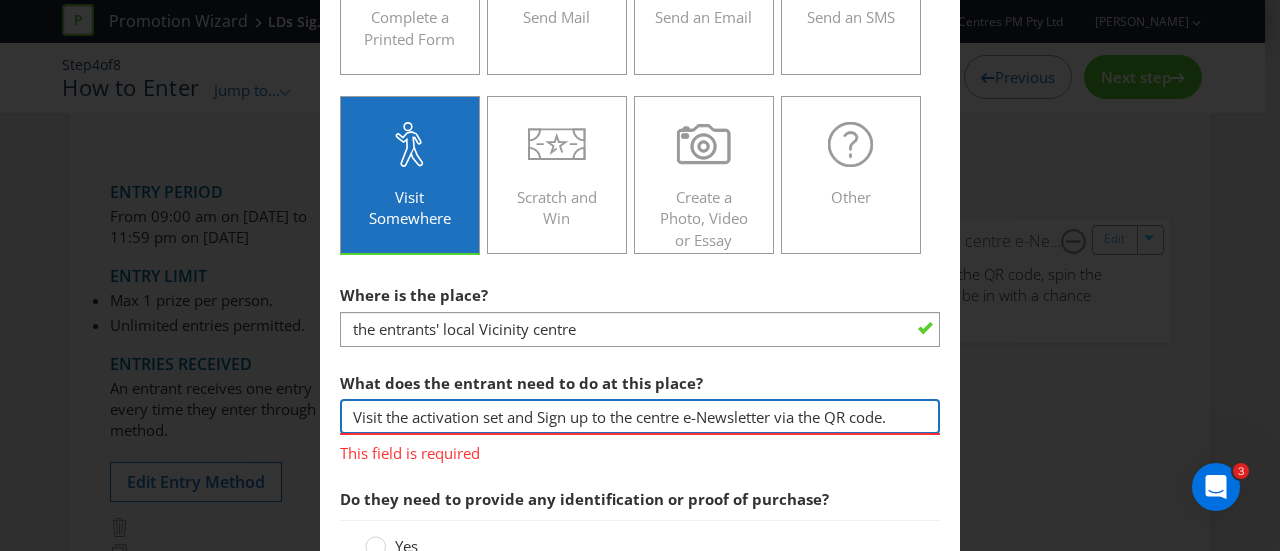 scroll, scrollTop: 0, scrollLeft: 0, axis: both 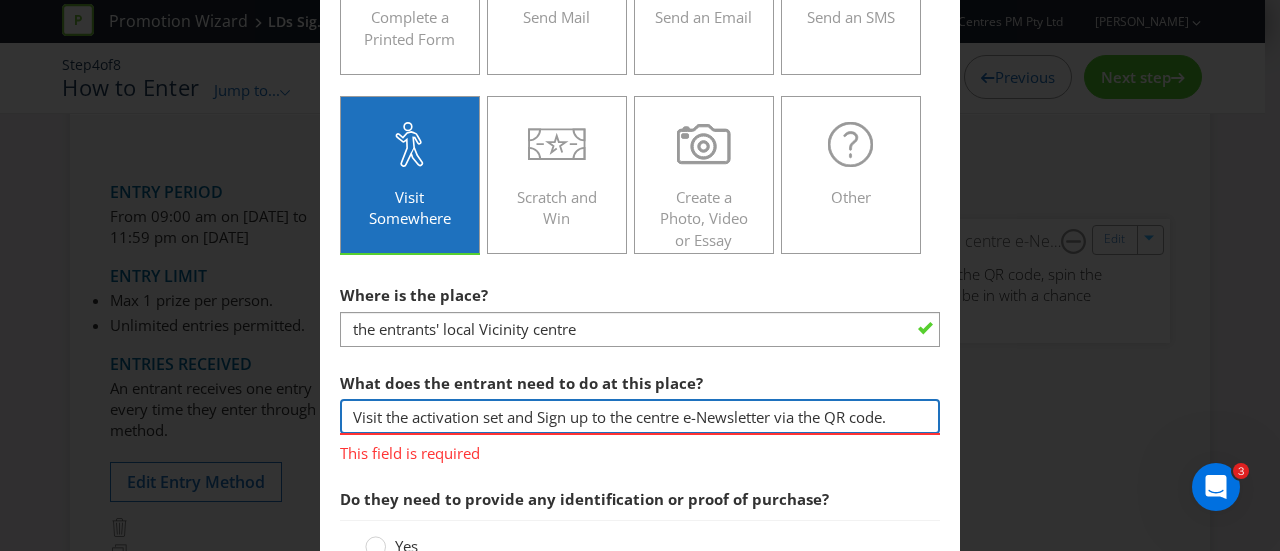 click on "Visit the activation set and Sign up to the centre e-Newsletter via the QR code." at bounding box center [640, 416] 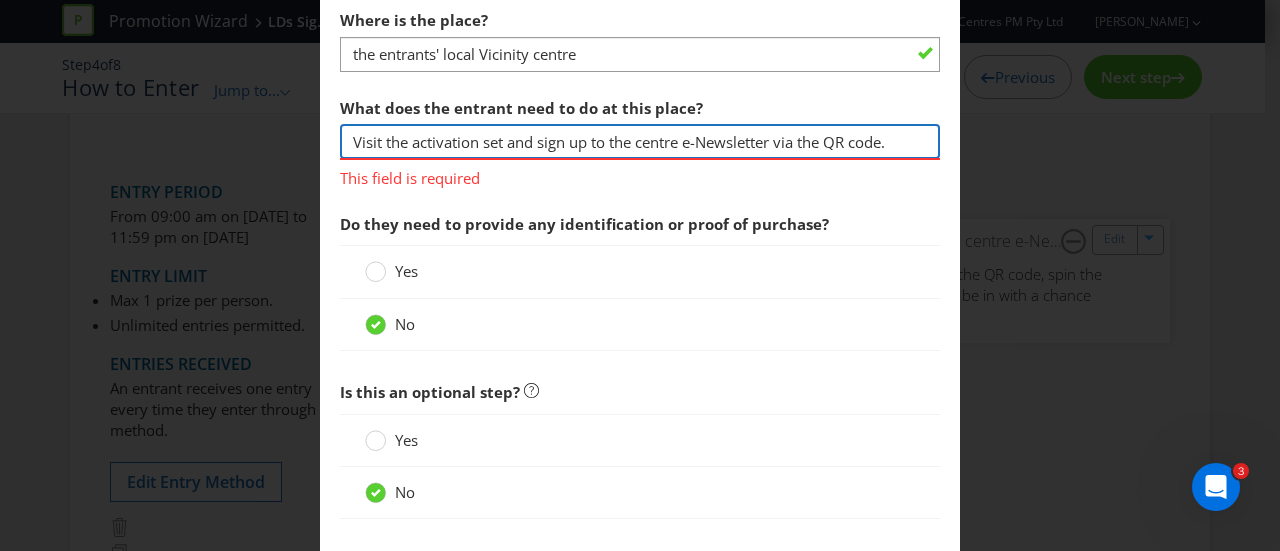scroll, scrollTop: 778, scrollLeft: 0, axis: vertical 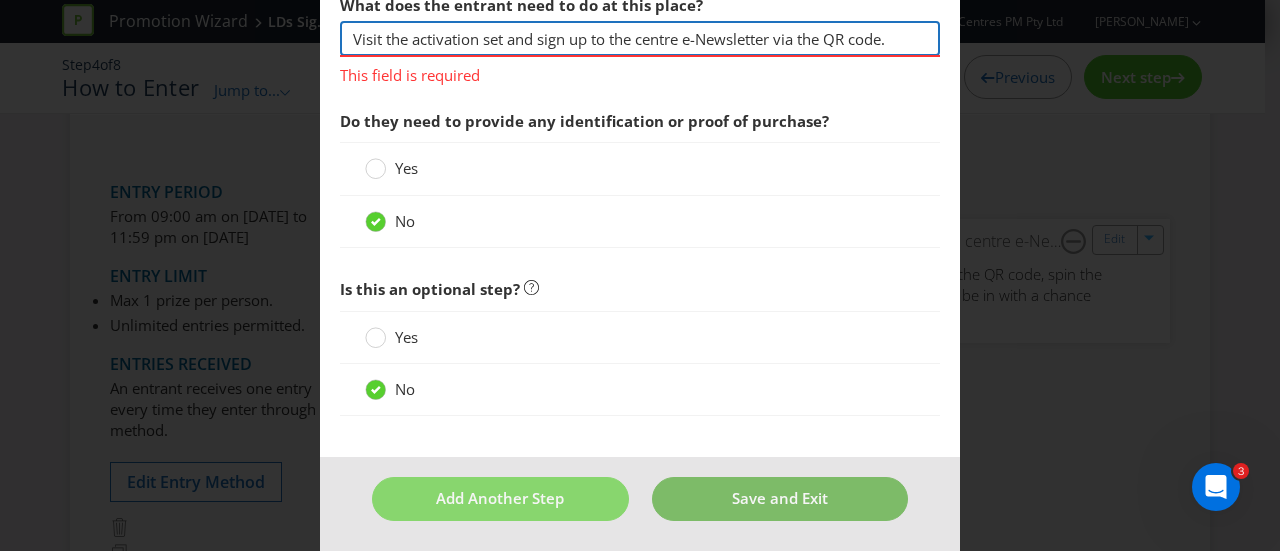 type on "Visit the activation set and sign up to the centre e-Newsletter via the QR code." 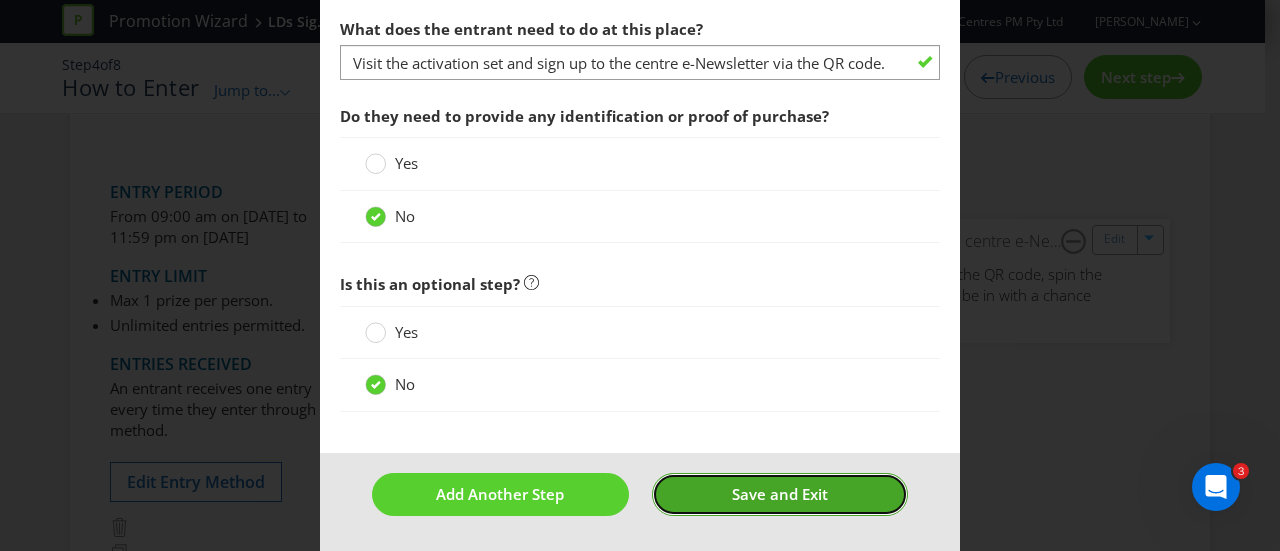 click on "Save and Exit" at bounding box center (780, 494) 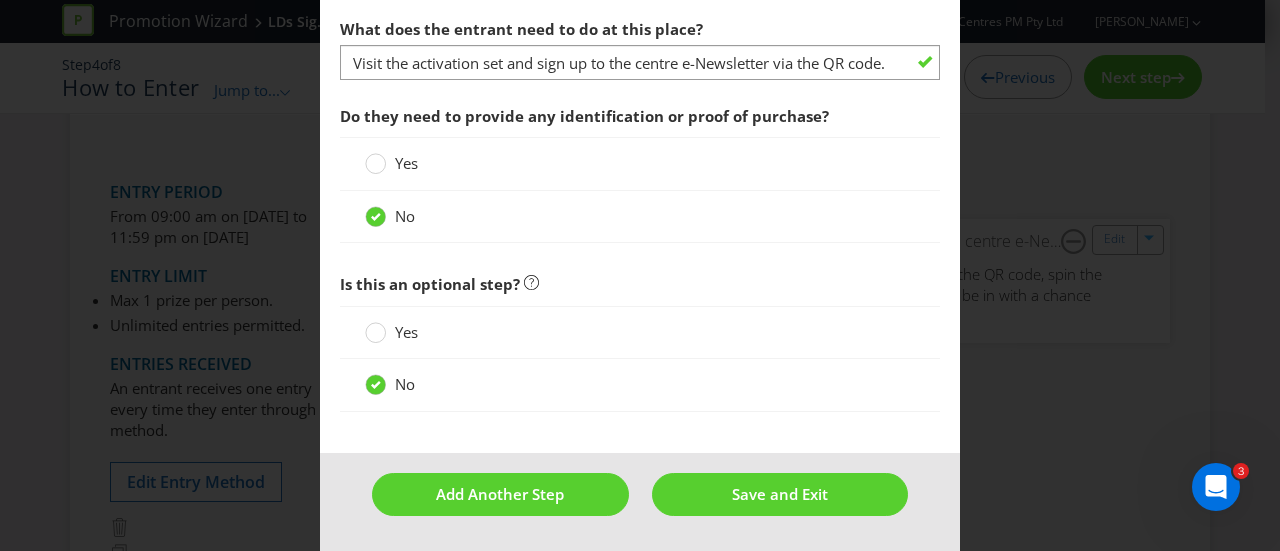 scroll, scrollTop: 0, scrollLeft: 0, axis: both 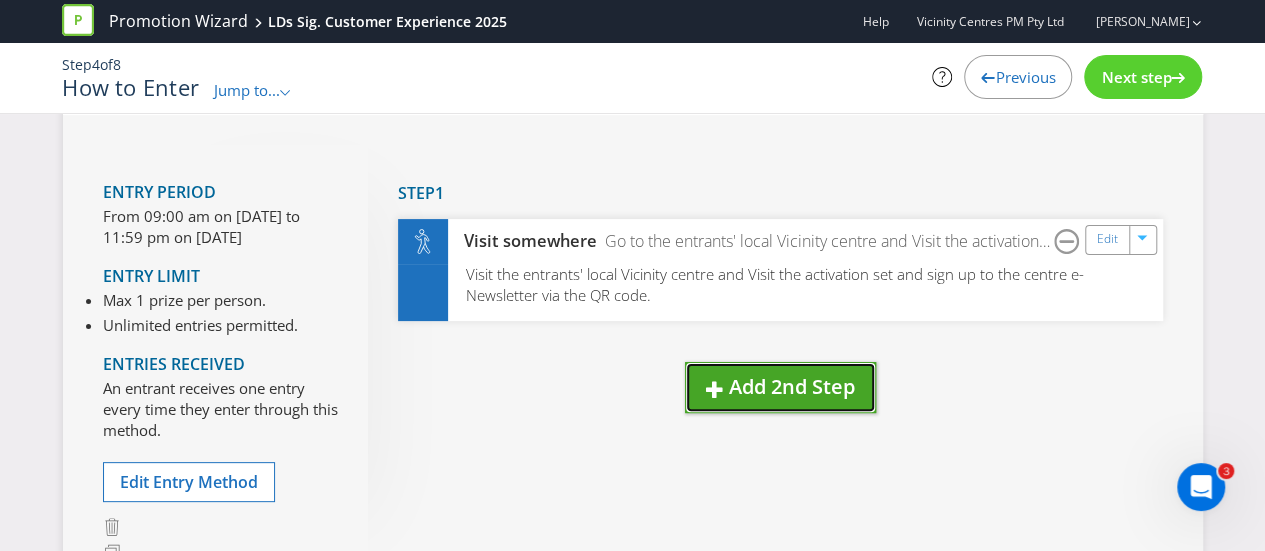 click on "Add 2nd Step" at bounding box center (792, 386) 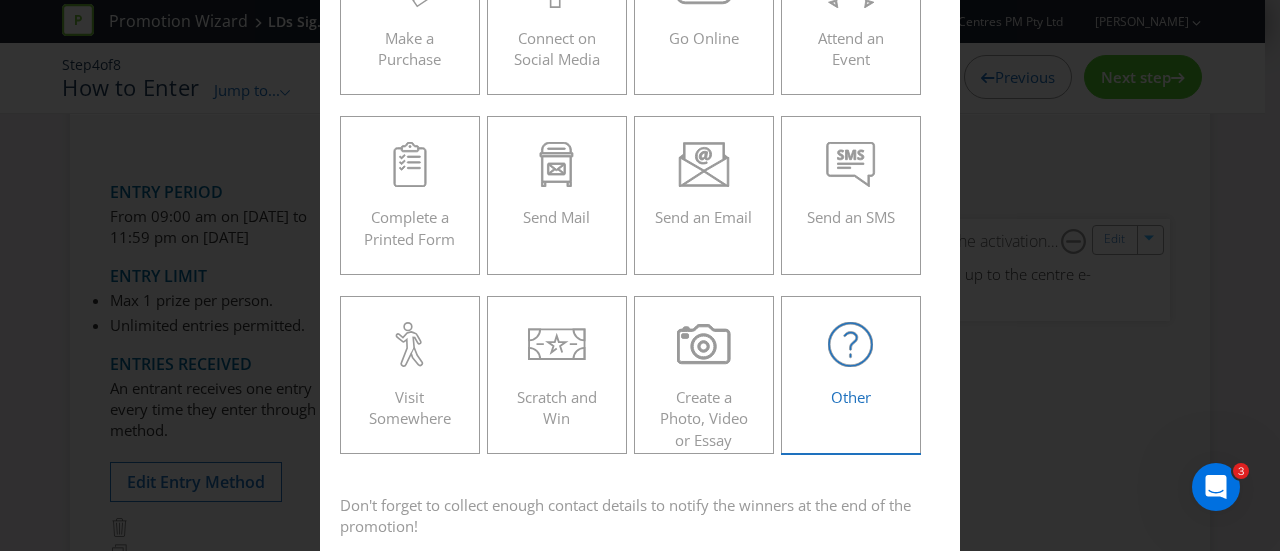 click at bounding box center [851, 344] 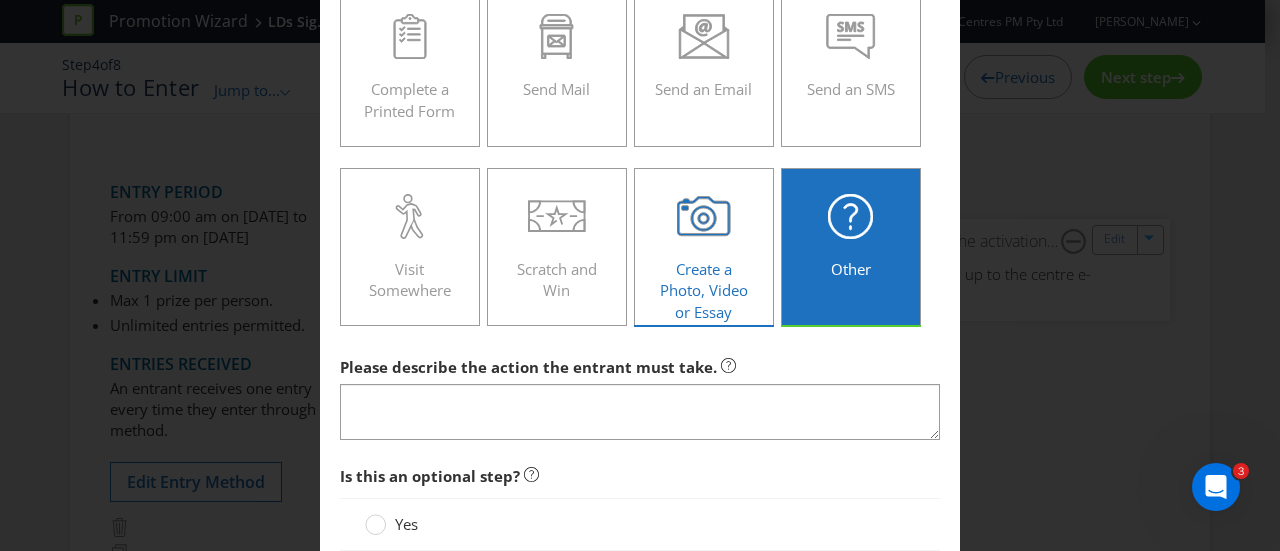 scroll, scrollTop: 400, scrollLeft: 0, axis: vertical 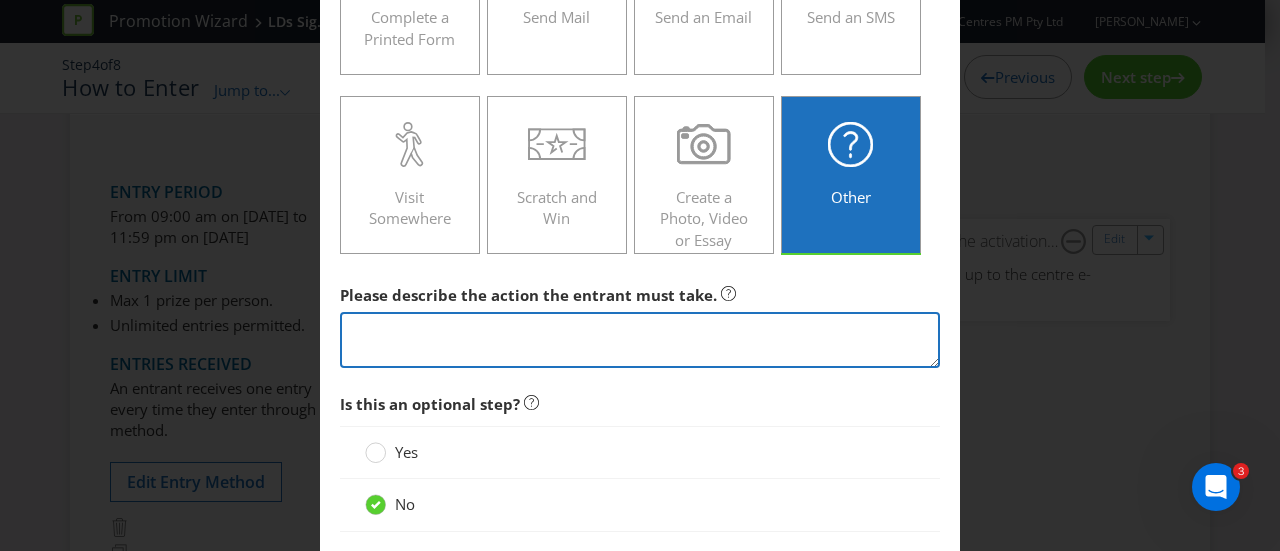 click at bounding box center (640, 340) 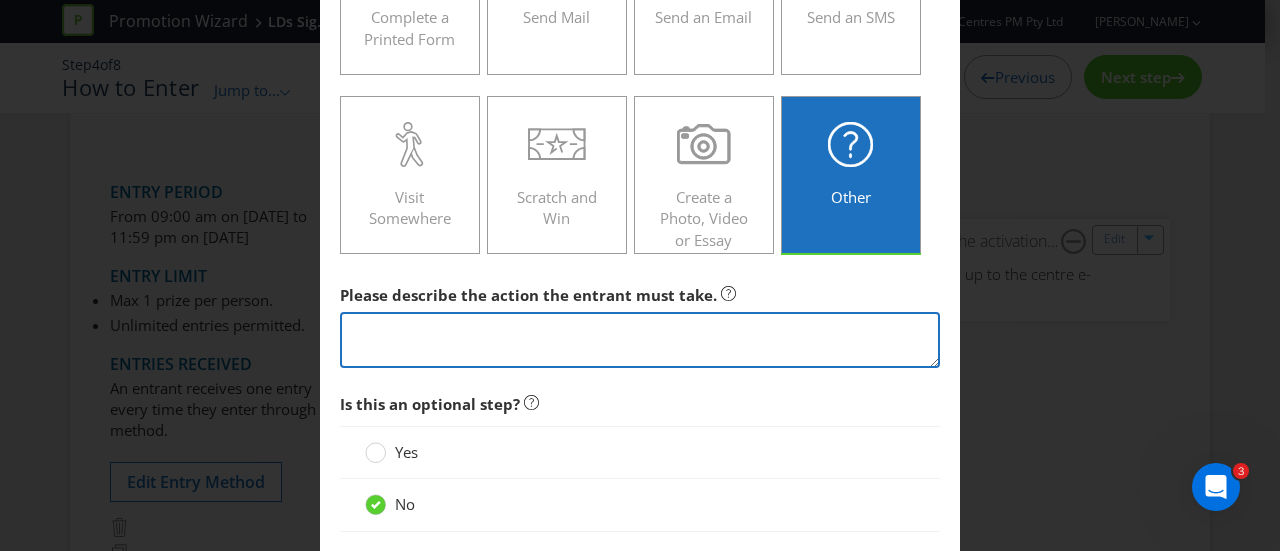 paste on ", spin the wheel, scratch and sniff the wall stickers and guess the scent correctly to be in with a chance of winning a prize" 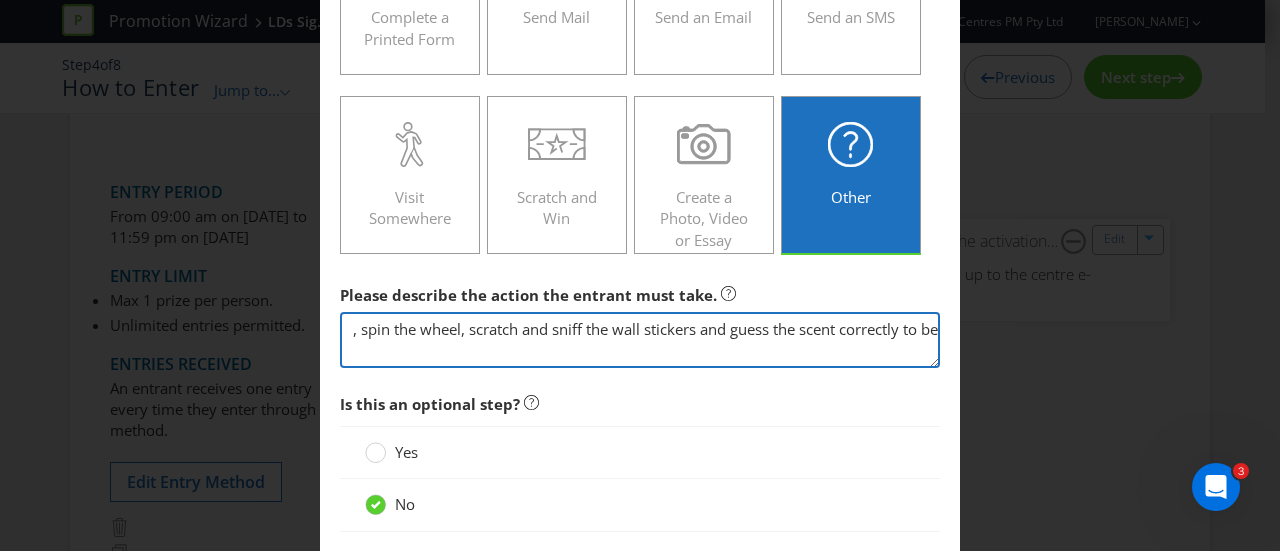 scroll, scrollTop: 0, scrollLeft: 259, axis: horizontal 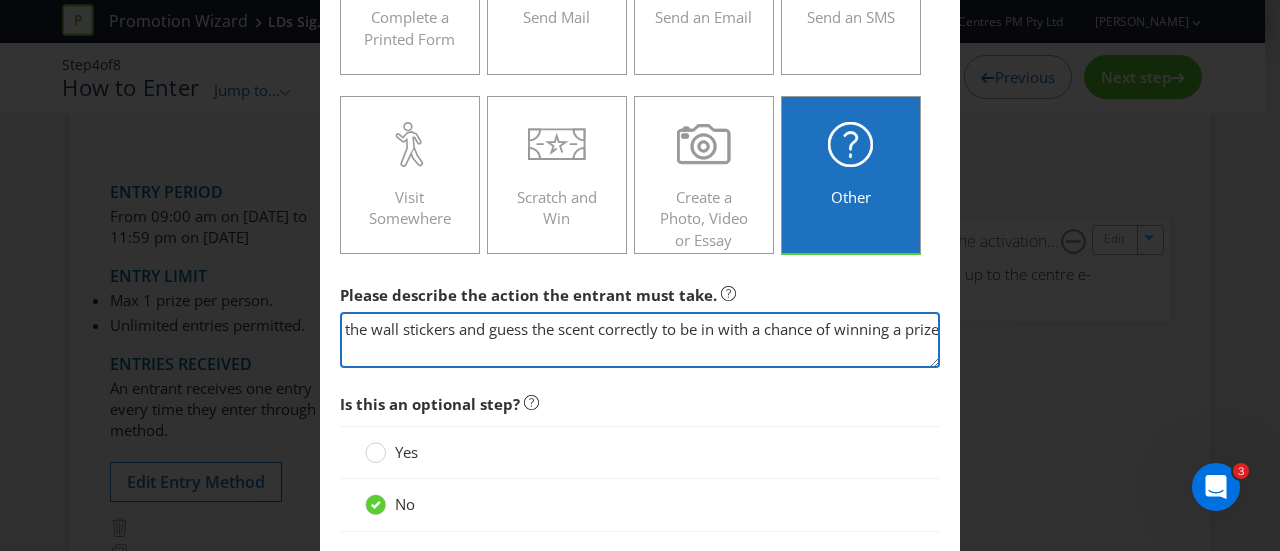 drag, startPoint x: 507, startPoint y: 333, endPoint x: 46, endPoint y: 333, distance: 461 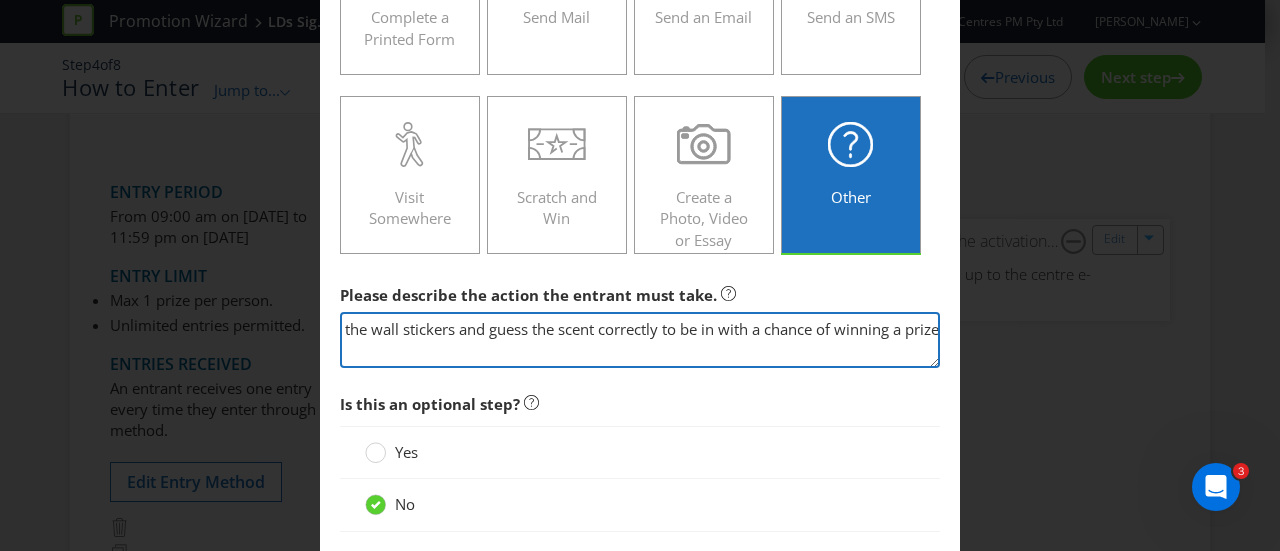 click on "How to Enter To enter the entrant must... Make a Purchase   Connect on Social Media   Go Online   Attend an Event   Complete a Printed Form   Send Mail   Send an Email   Send an SMS   Visit Somewhere   Scratch and Win   Create a Photo, Video or Essay   Other   Please describe the action the entrant must take.   , spin the wheel, scratch and sniff the wall stickers and guess the scent correctly to be in with a chance of winning a prize Is this an optional step?   Yes   No       Add Another Step Save and Exit" at bounding box center (640, 275) 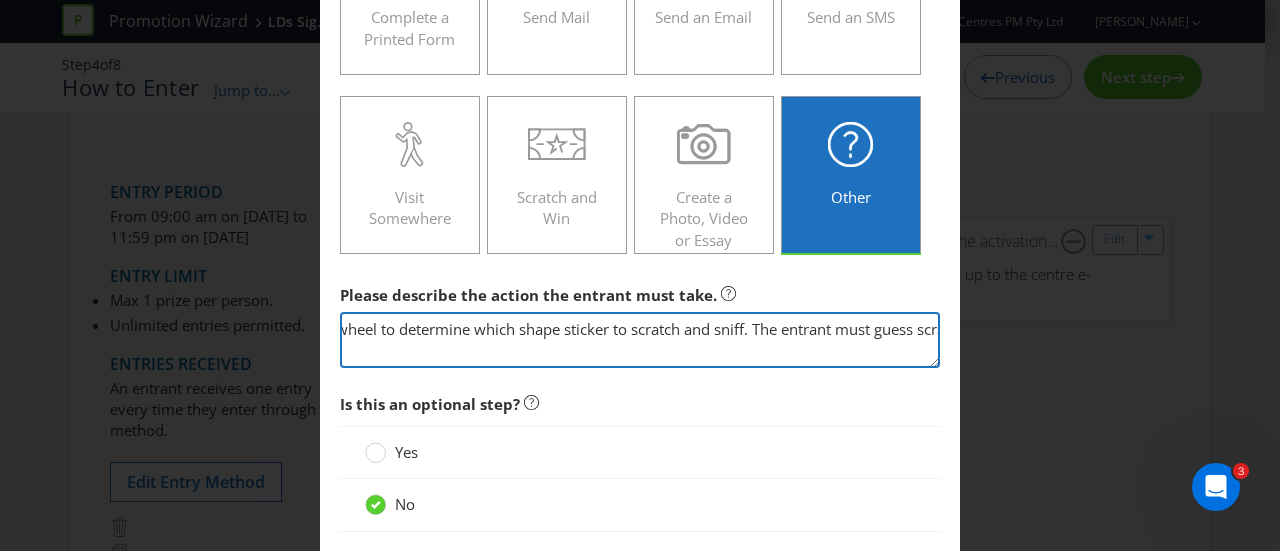 scroll, scrollTop: 0, scrollLeft: 320, axis: horizontal 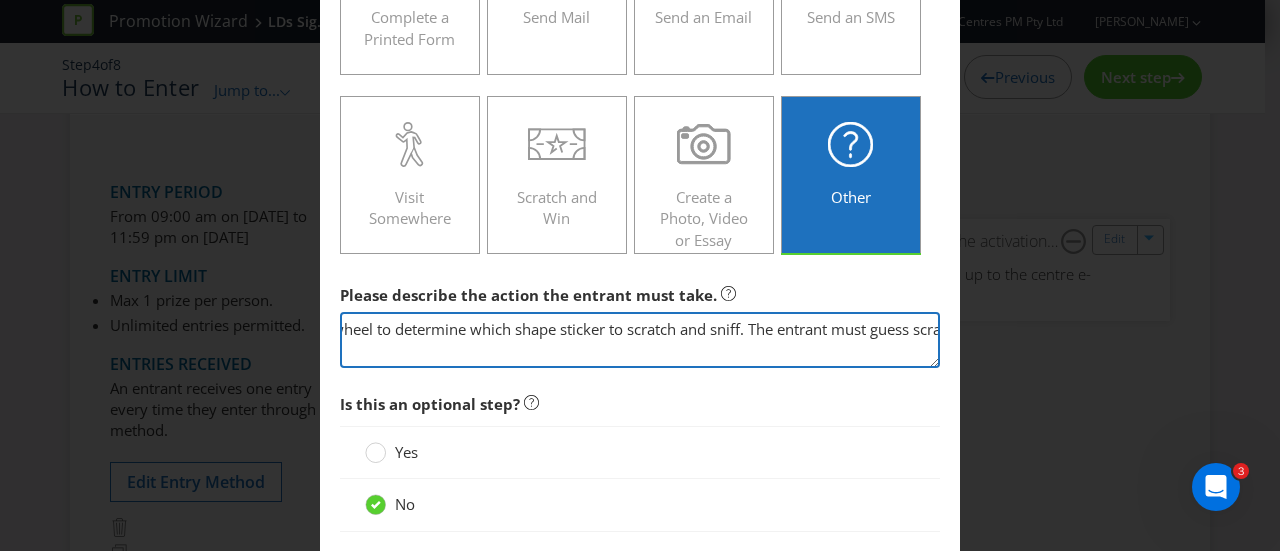 drag, startPoint x: 878, startPoint y: 329, endPoint x: 984, endPoint y: 329, distance: 106 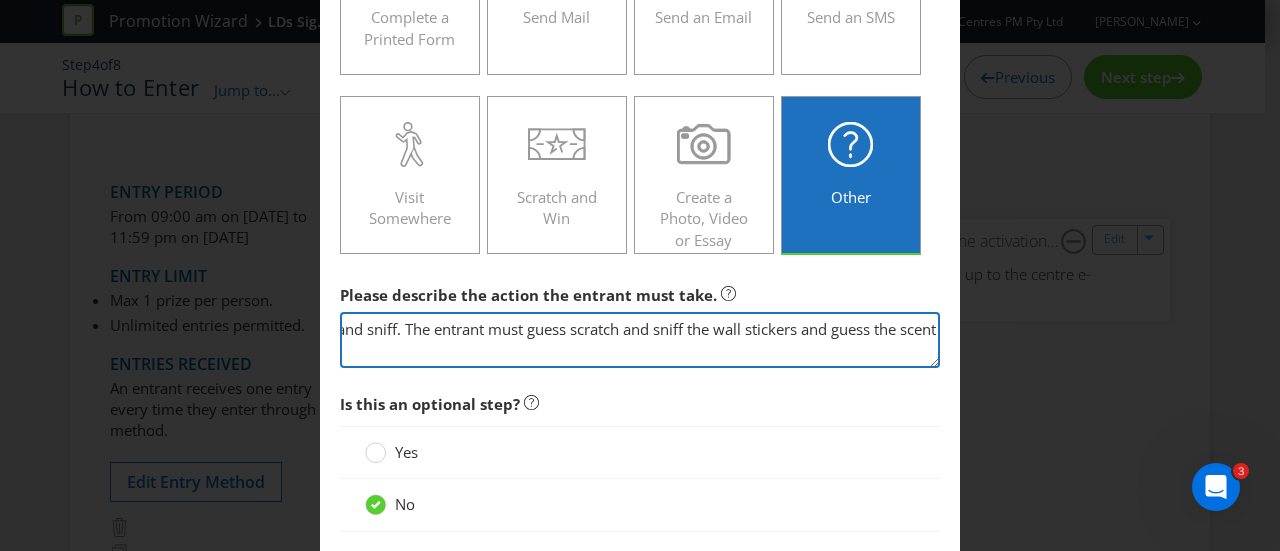 scroll, scrollTop: 0, scrollLeft: 670, axis: horizontal 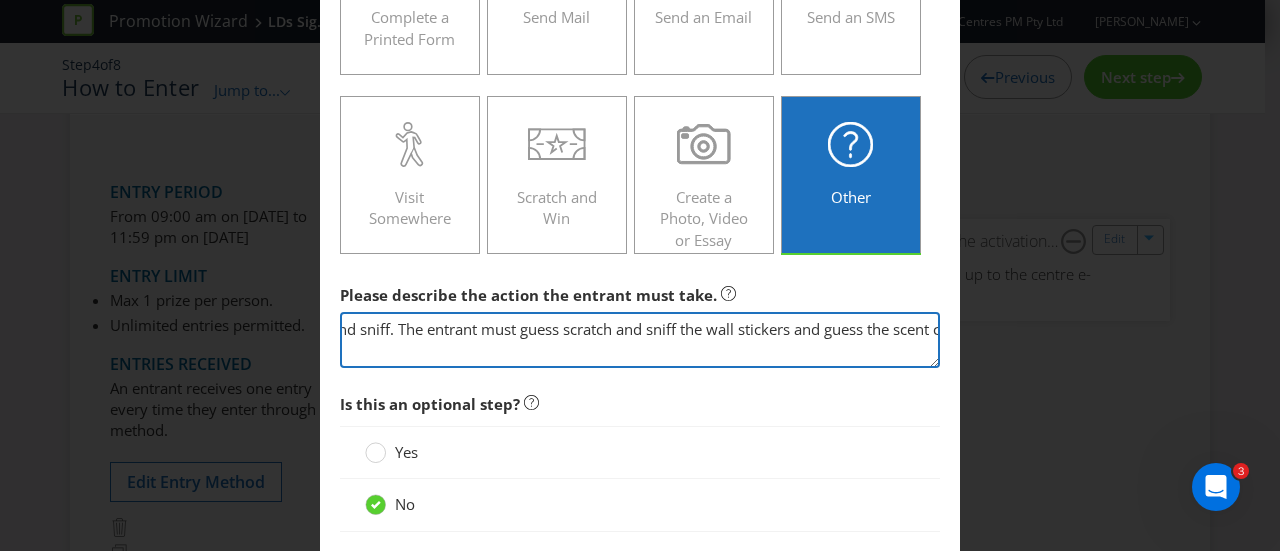 drag, startPoint x: 841, startPoint y: 324, endPoint x: 587, endPoint y: 324, distance: 254 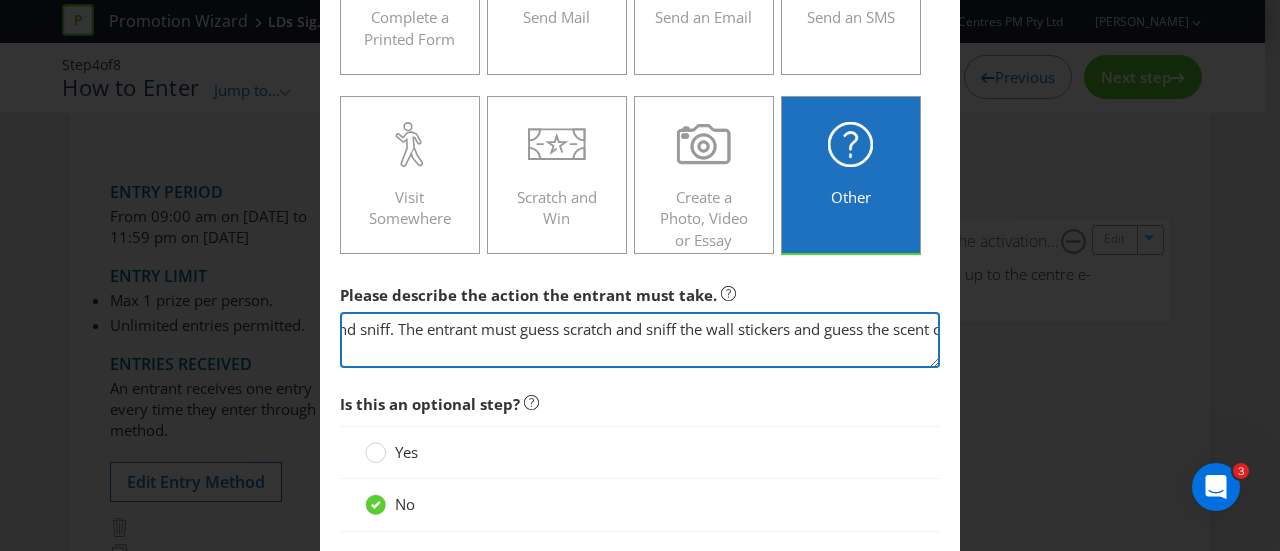 click on "The entrant can then enter the set, spin the wheel to determine which shape sticker to scratch and sniff. The entrant must guess scratch and sniff the wall stickers and guess the scent correctly to be in with a chance of winning a prize" at bounding box center (640, 340) 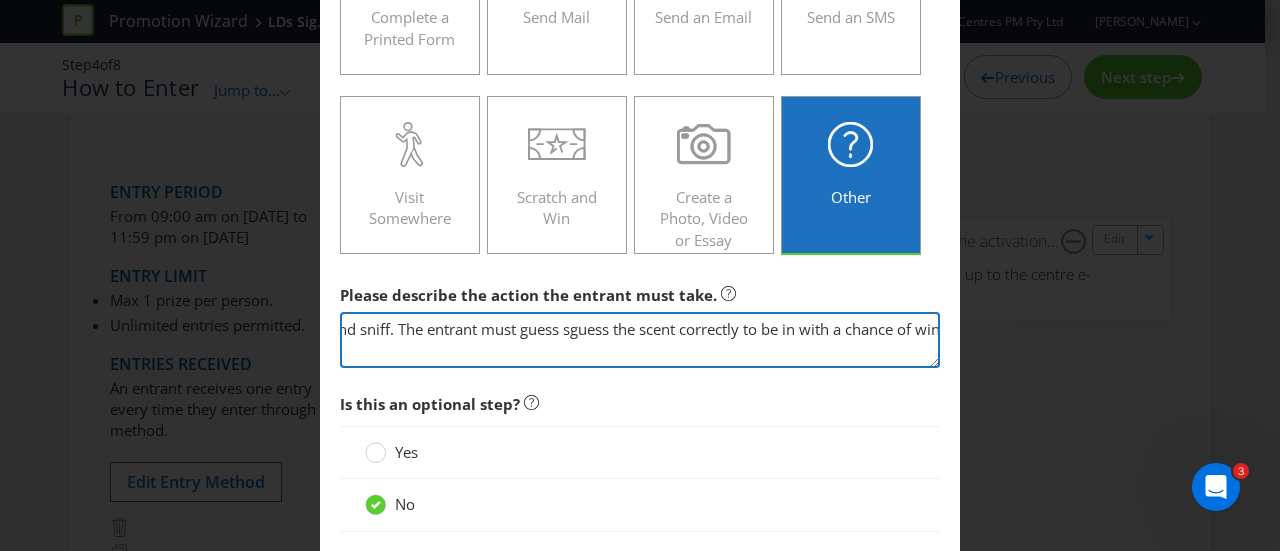 click on "The entrant can then enter the set, spin the wheel to determine which shape sticker to scratch and sniff. The entrant must guess sguess the scent correctly to be in with a chance of winning a prize" at bounding box center (640, 340) 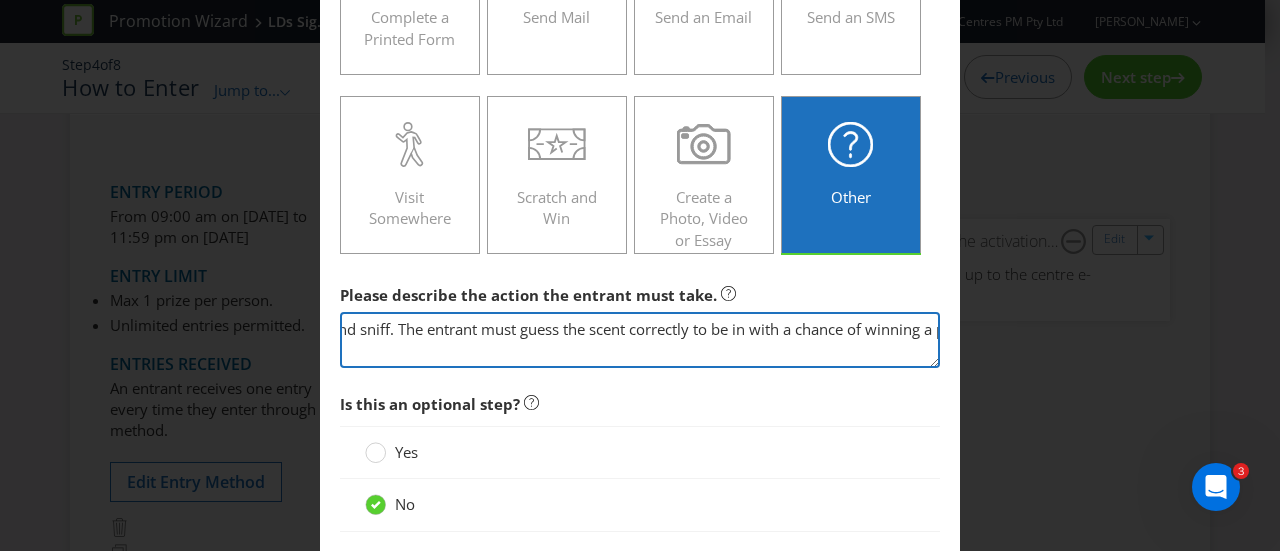 drag, startPoint x: 853, startPoint y: 336, endPoint x: 956, endPoint y: 336, distance: 103 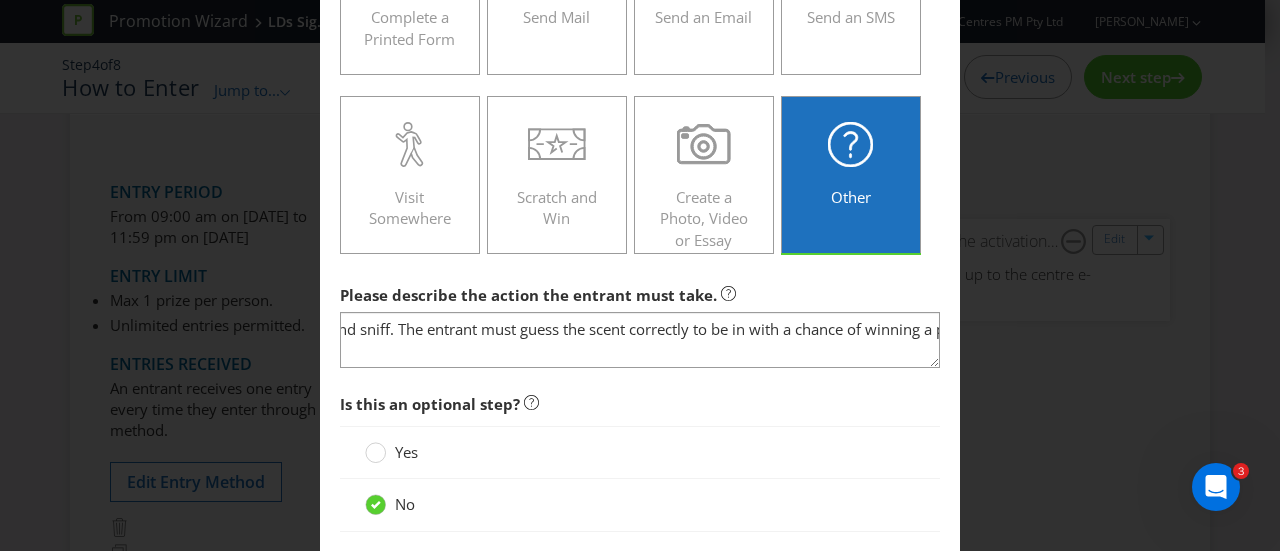 click on "To enter the entrant must... Make a Purchase   Connect on Social Media   Go Online   Attend an Event   Complete a Printed Form   Send Mail   Send an Email   Send an SMS   Visit Somewhere   Scratch and Win   Create a Photo, Video or Essay   Other   Please describe the action the entrant must take.   The entrant can then enter the set, spin the wheel to determine which shape sticker to scratch and sniff. The entrant must guess the scent correctly to be in with a chance of winning a prize Is this an optional step?   Yes   No" at bounding box center (640, 129) 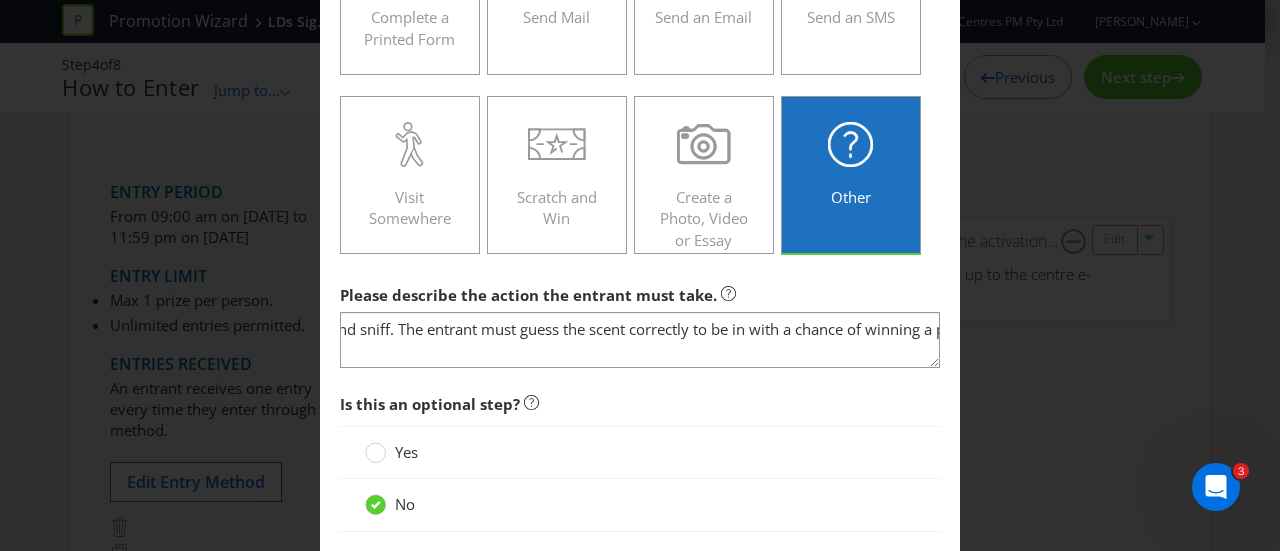 scroll, scrollTop: 0, scrollLeft: 0, axis: both 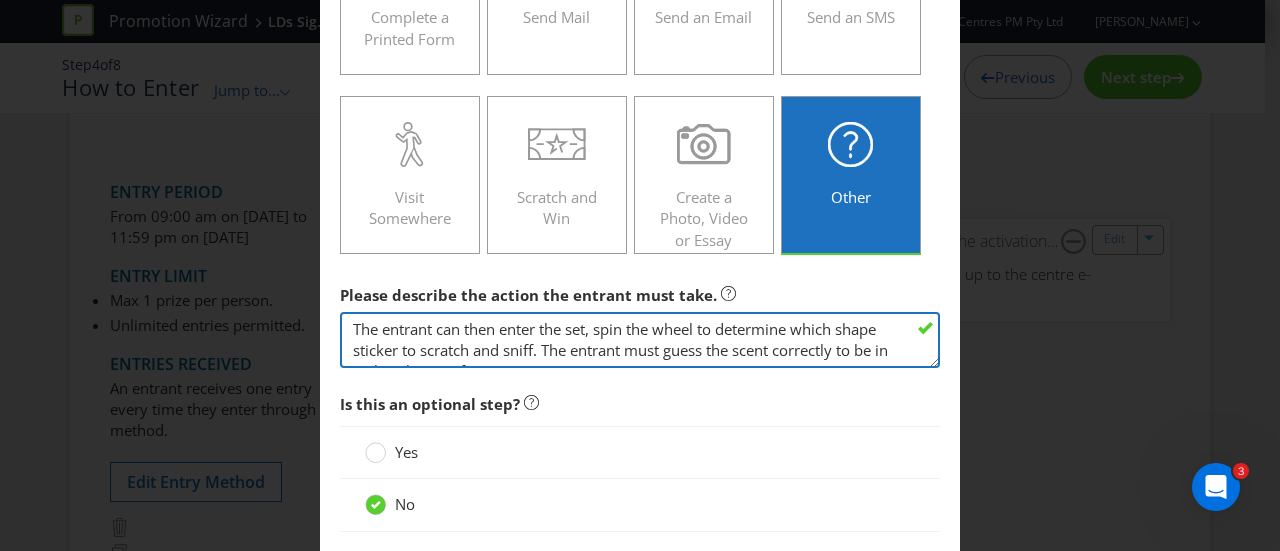 click on "The entrant can then enter the set, spin the wheel to determine which shape sticker to scratch and sniff. The entrant must guess the scent correctly to be in with a chance of winning a prize" at bounding box center (640, 340) 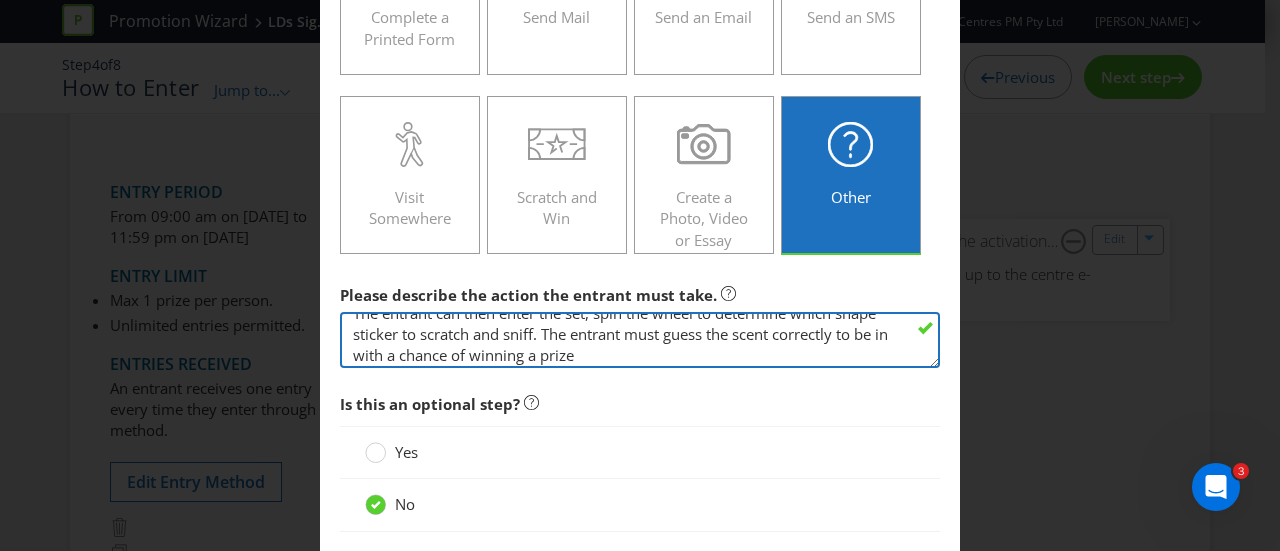 scroll, scrollTop: 21, scrollLeft: 0, axis: vertical 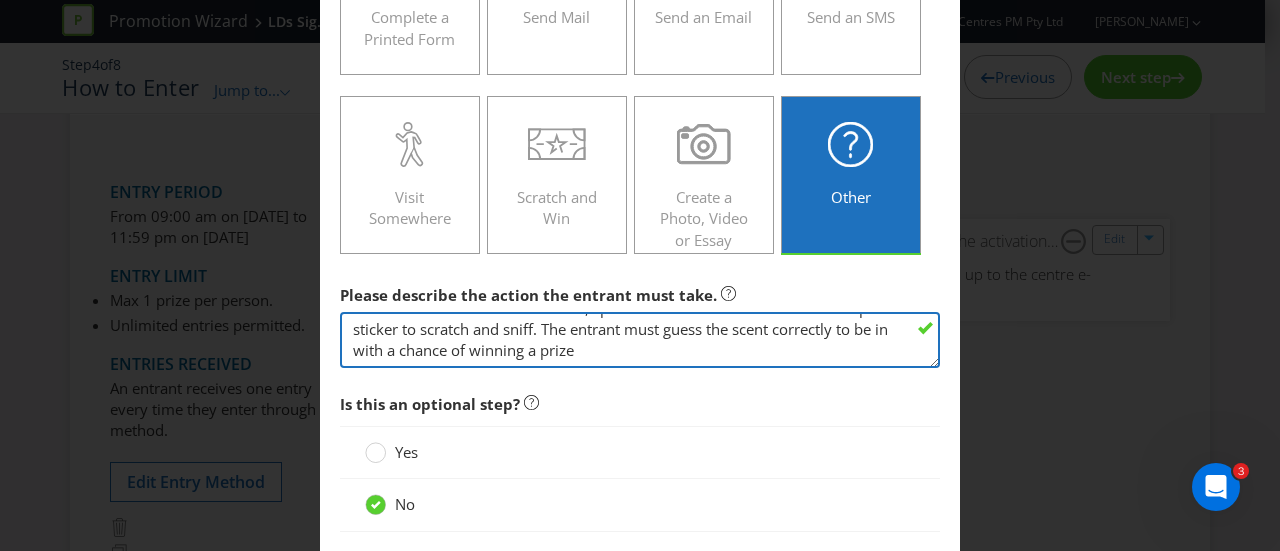 click on "The entrant can then enter the set, spin the wheel to determine which shape sticker to scratch and sniff. The entrant must guess the scent correctly to be in with a chance of winning a prize" at bounding box center [640, 340] 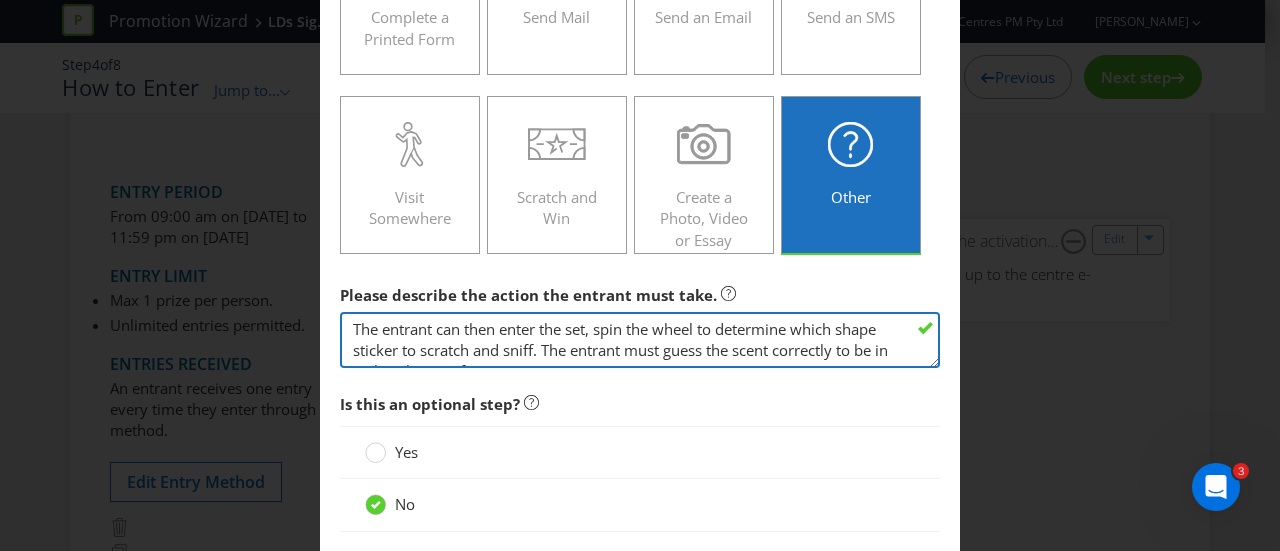 scroll, scrollTop: 21, scrollLeft: 0, axis: vertical 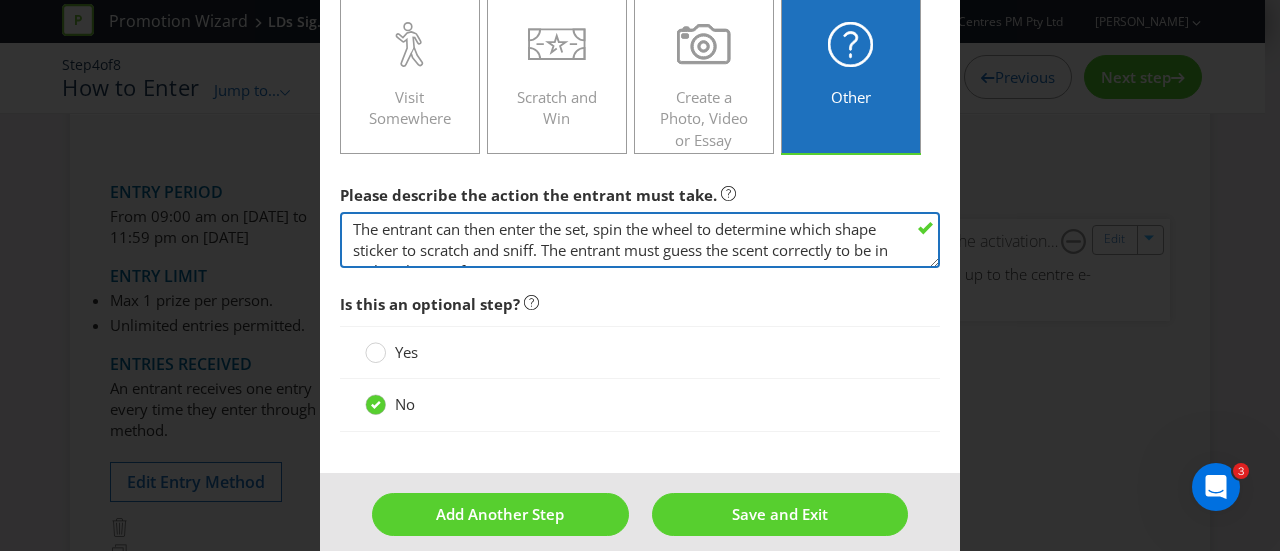 click on "The entrant can then enter the set, spin the wheel to determine which shape sticker to scratch and sniff. The entrant must guess the scent correctly to be in with a chance of winning a prize." at bounding box center [640, 240] 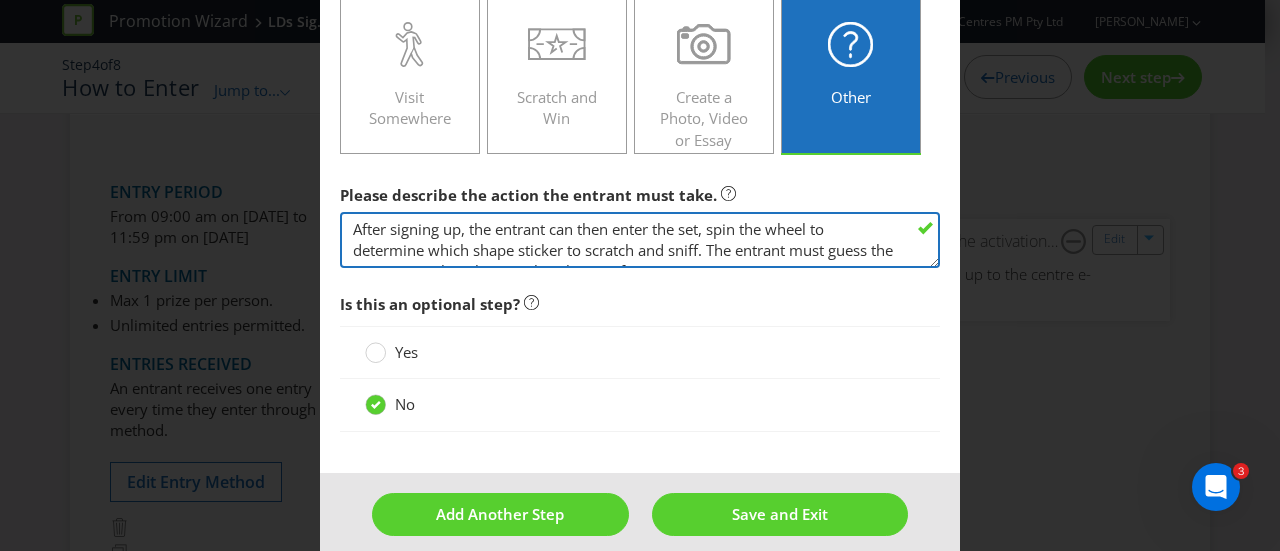 click on "After signing up, the entrant can then enter the set, spin the wheel to determine which shape sticker to scratch and sniff. The entrant must guess the scent correctly to be in with a chance of winning a prize." at bounding box center (640, 240) 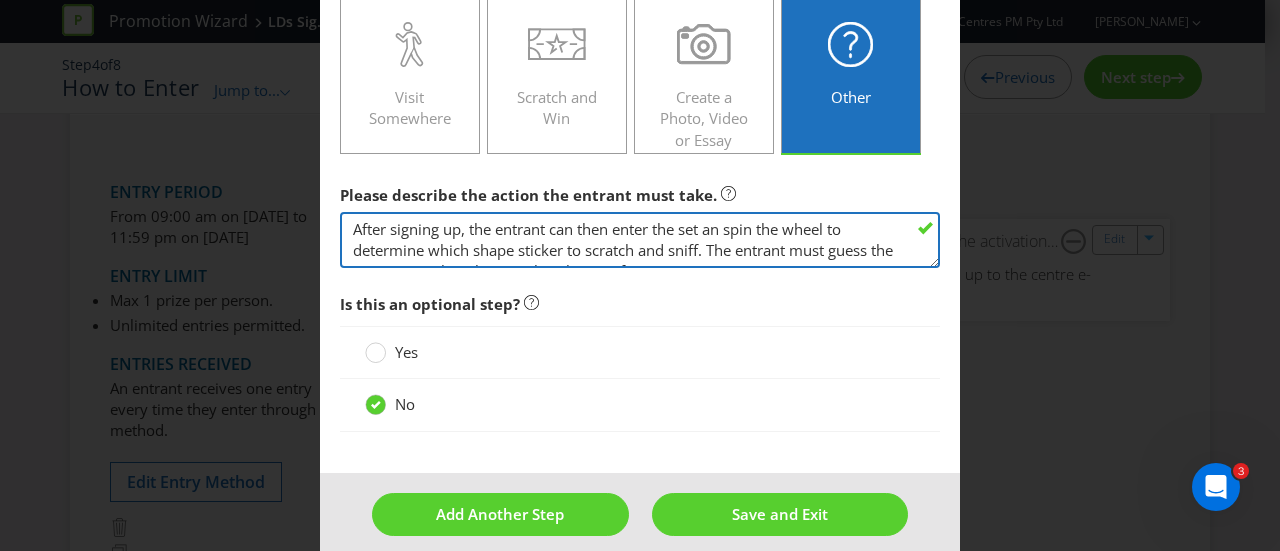 type on "After signing up, the entrant can then enter the set and spin the wheel to determine which shape sticker to scratch and sniff. The entrant must guess the scent correctly to be in with a chance of winning a prize." 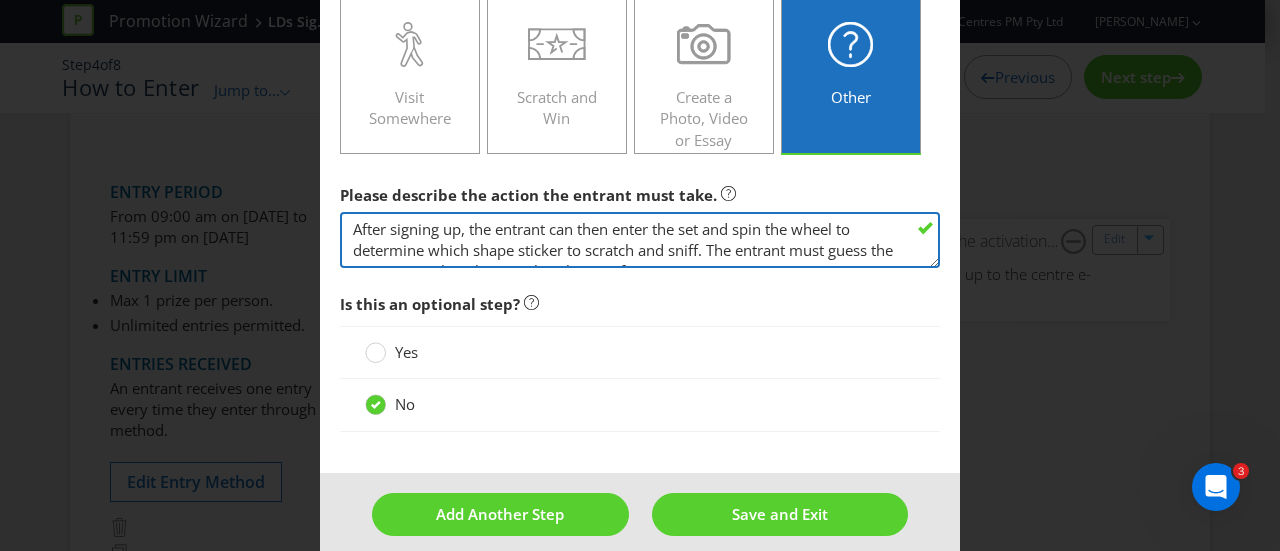 click on "After signing up, the entrant can then enter the set and spin the wheel to determine which shape sticker to scratch and sniff. The entrant must guess the scent correctly to be in with a chance of winning a prize." at bounding box center (640, 240) 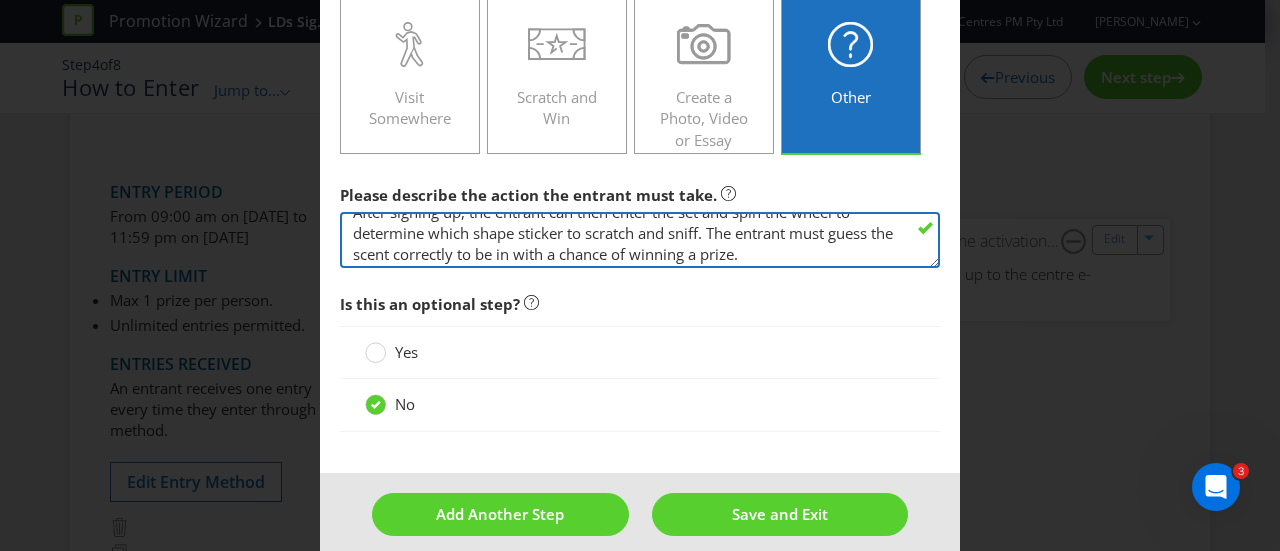 scroll, scrollTop: 21, scrollLeft: 0, axis: vertical 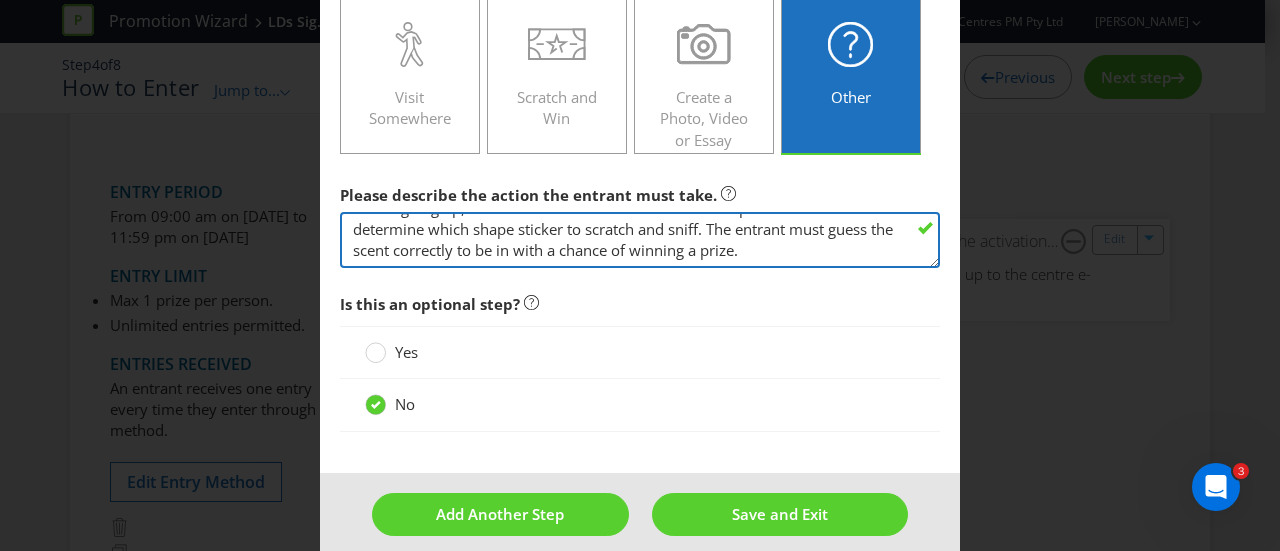 click on "After signing up, the entrant can then enter the set and spin the wheel to determine which shape sticker to scratch and sniff. The entrant must guess the scent correctly to be in with a chance of winning a prize." at bounding box center (640, 240) 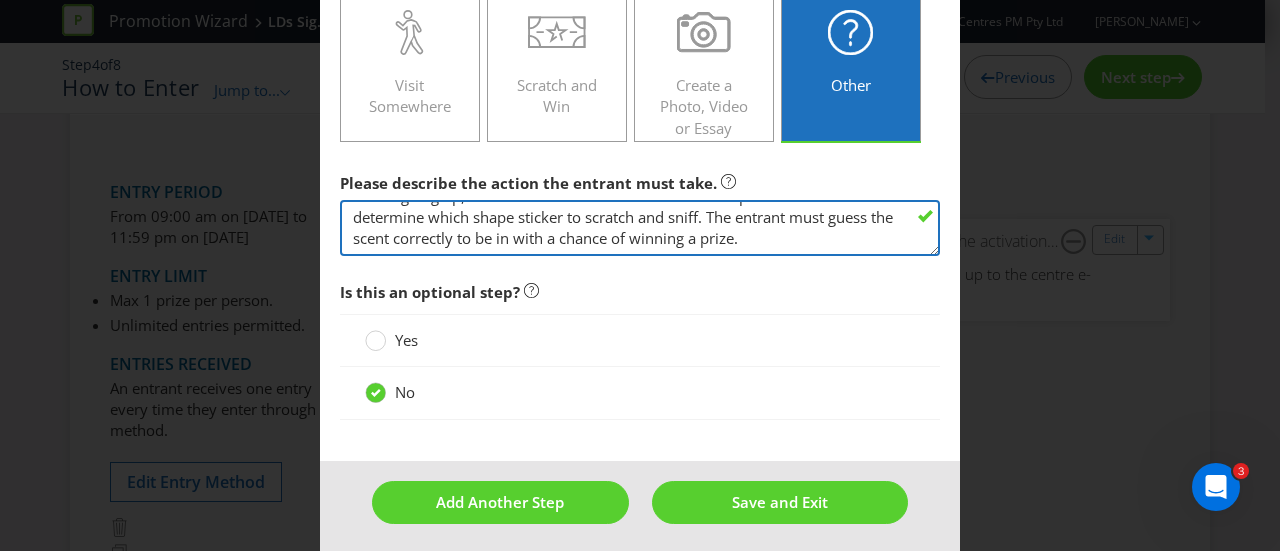 scroll, scrollTop: 515, scrollLeft: 0, axis: vertical 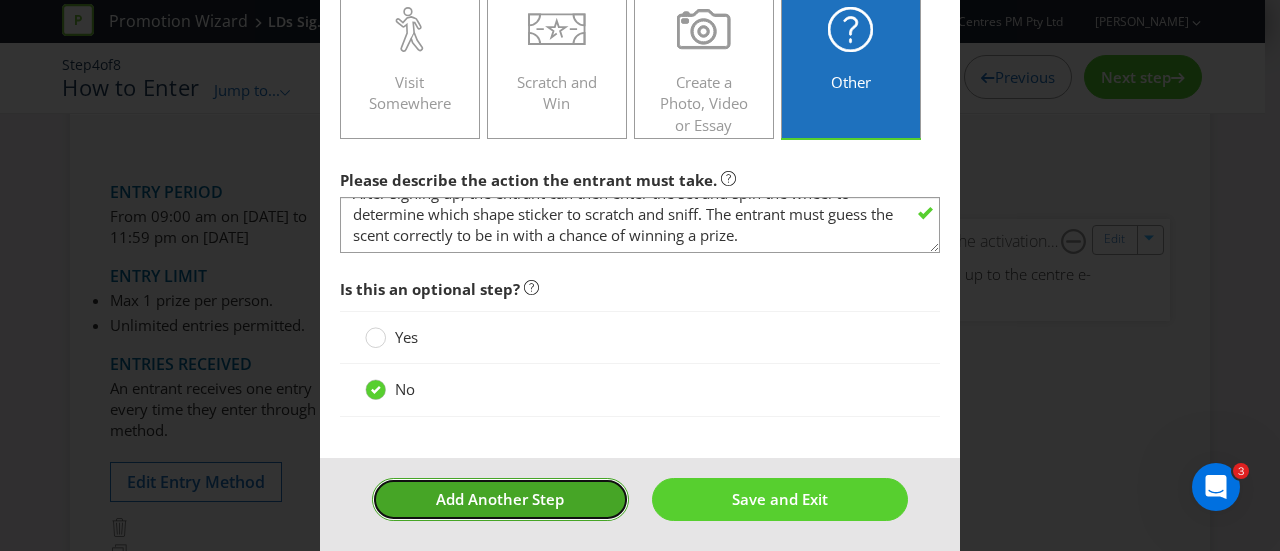 click on "Add Another Step" at bounding box center [500, 499] 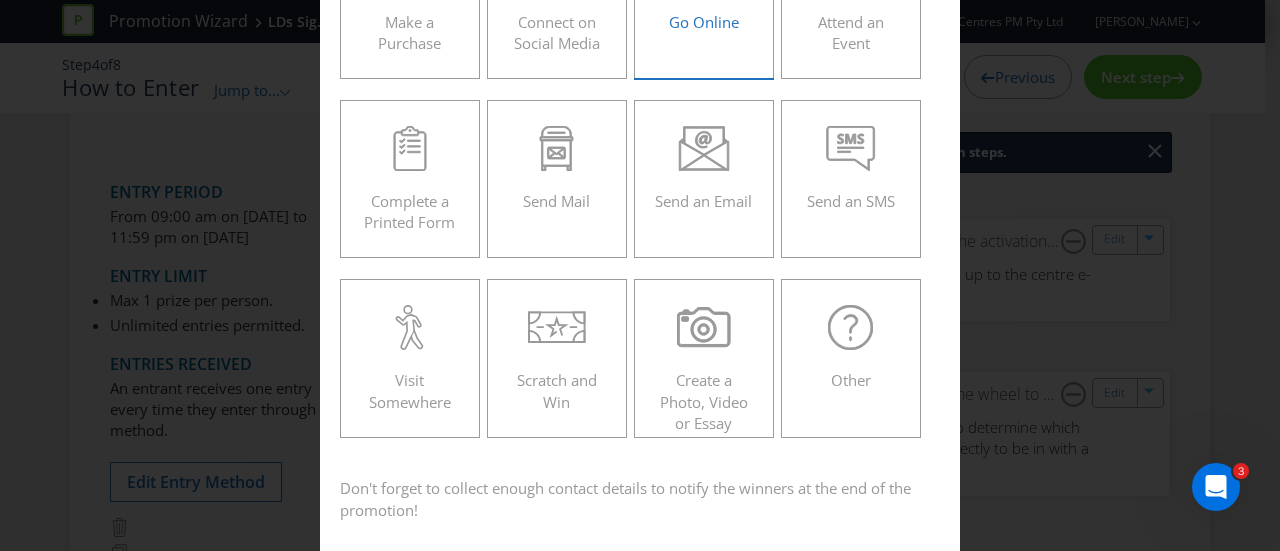 scroll, scrollTop: 0, scrollLeft: 0, axis: both 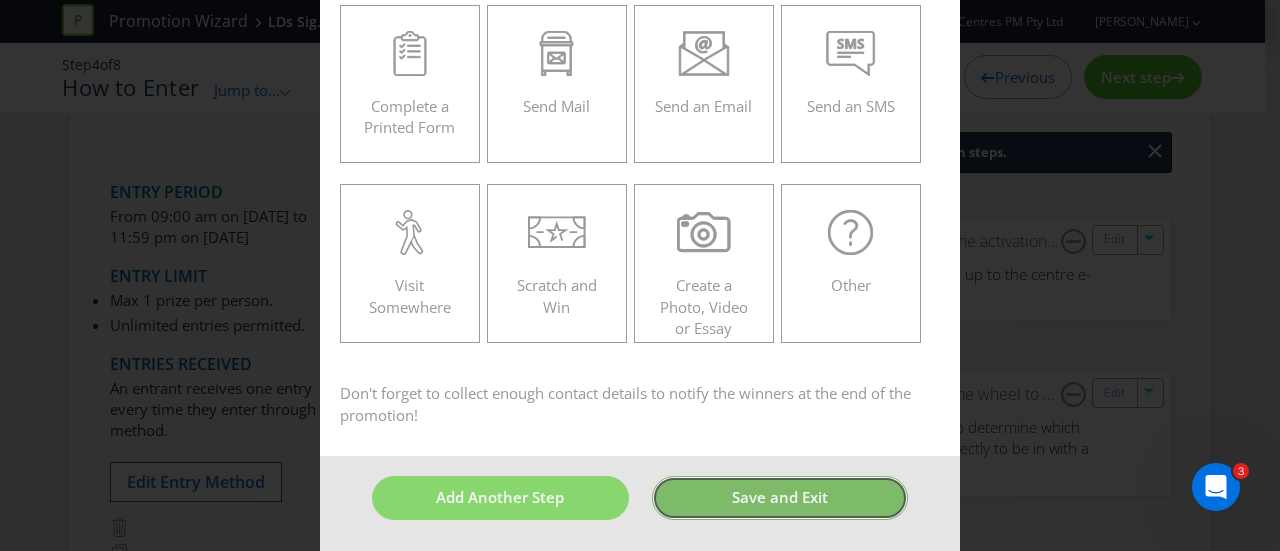 click on "Save and Exit" at bounding box center (780, 497) 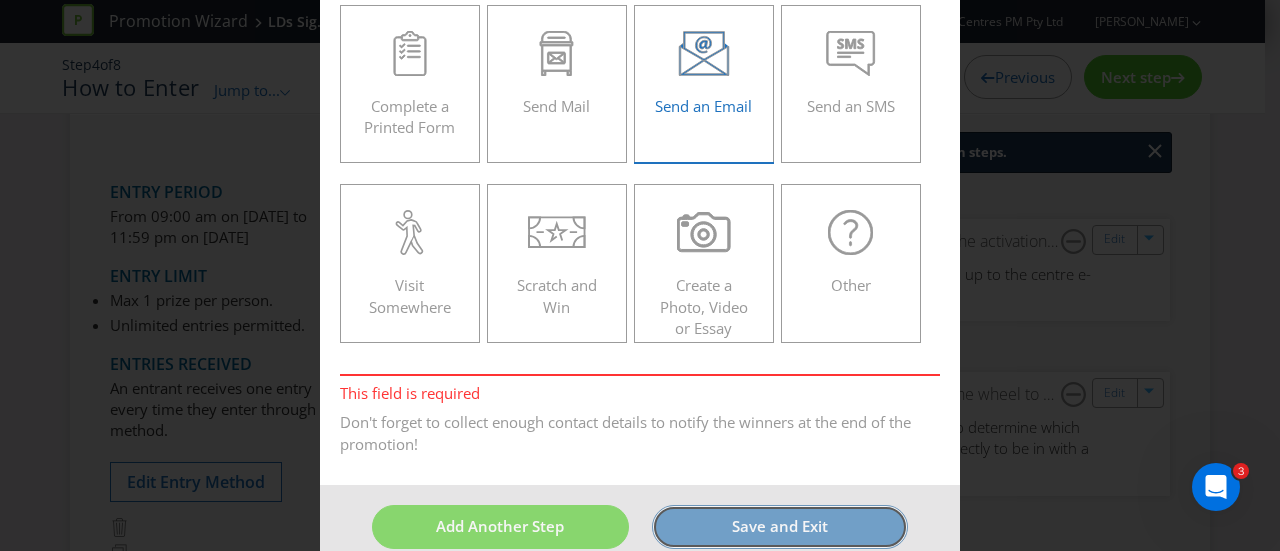 scroll, scrollTop: 85, scrollLeft: 0, axis: vertical 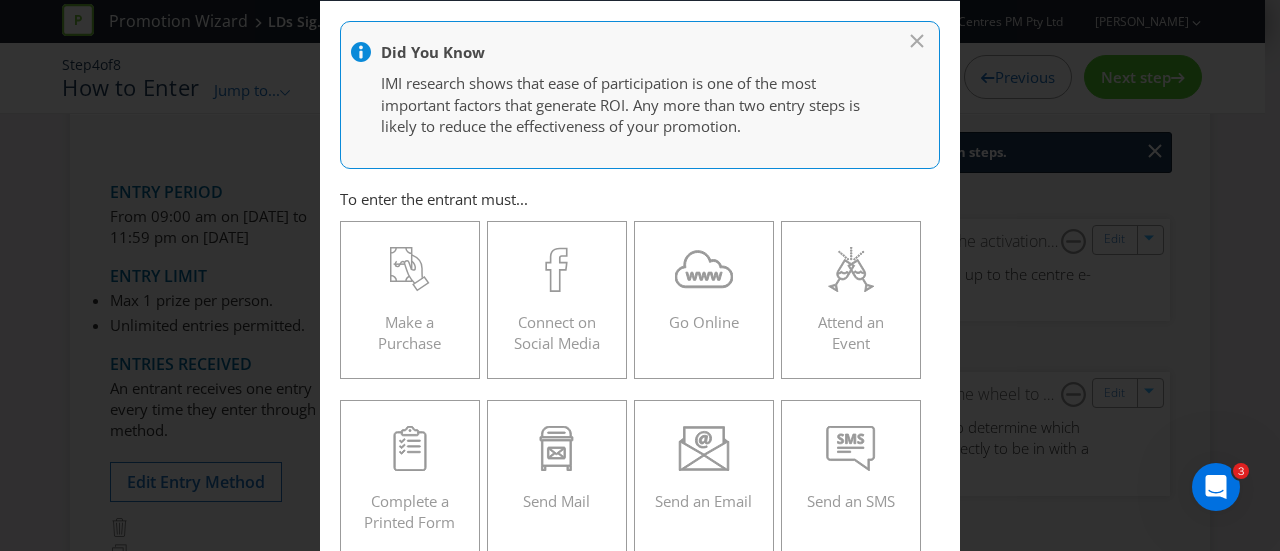 click at bounding box center [650, 54] 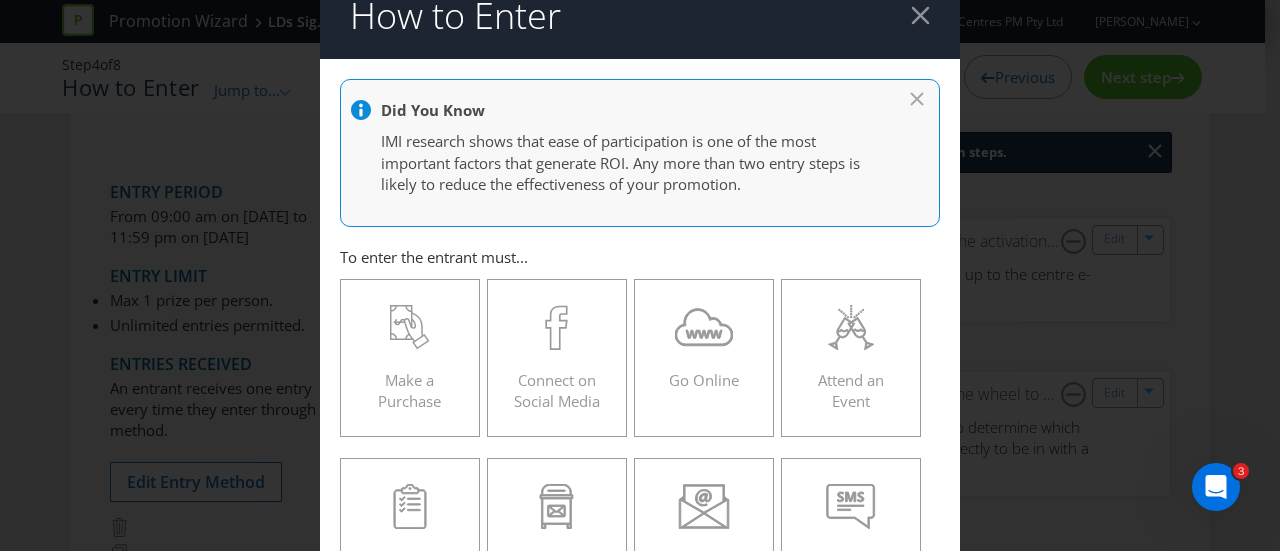scroll, scrollTop: 0, scrollLeft: 0, axis: both 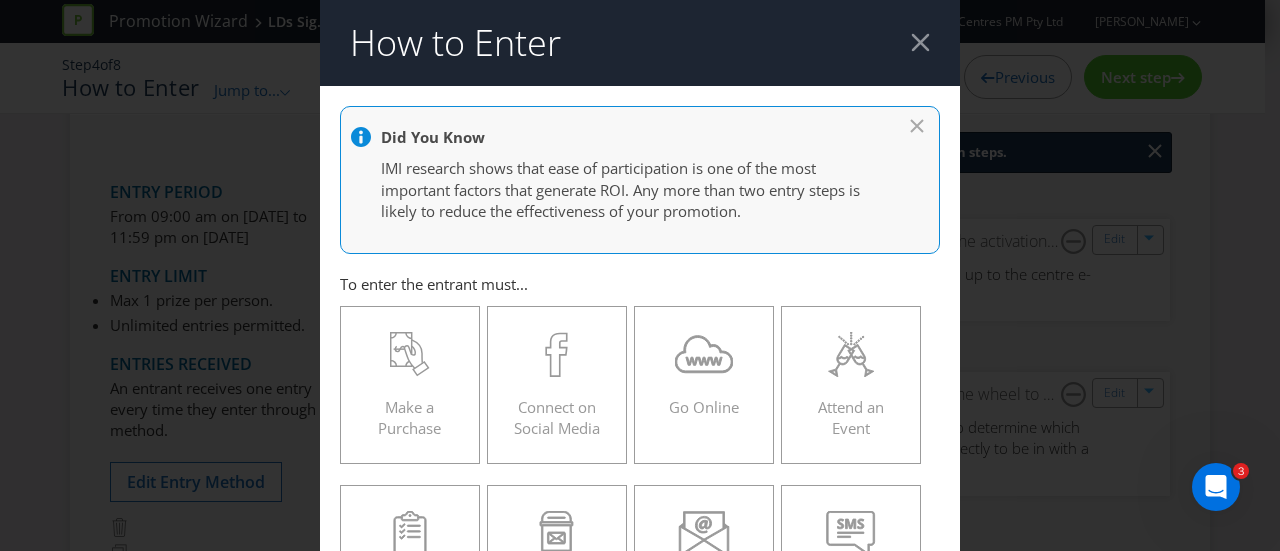 click at bounding box center (920, 42) 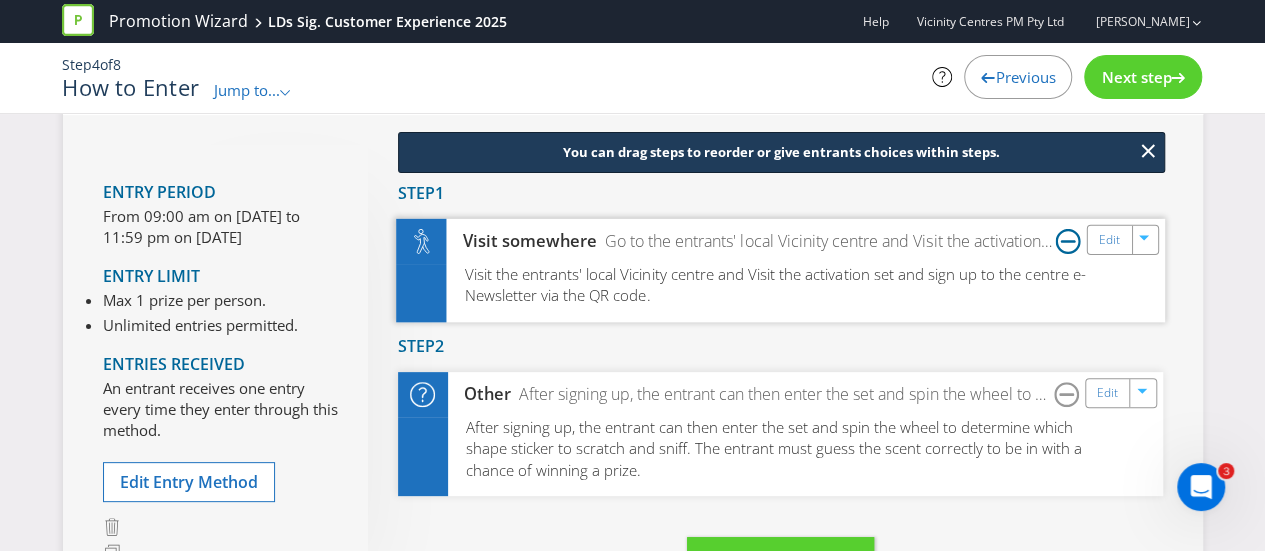 click 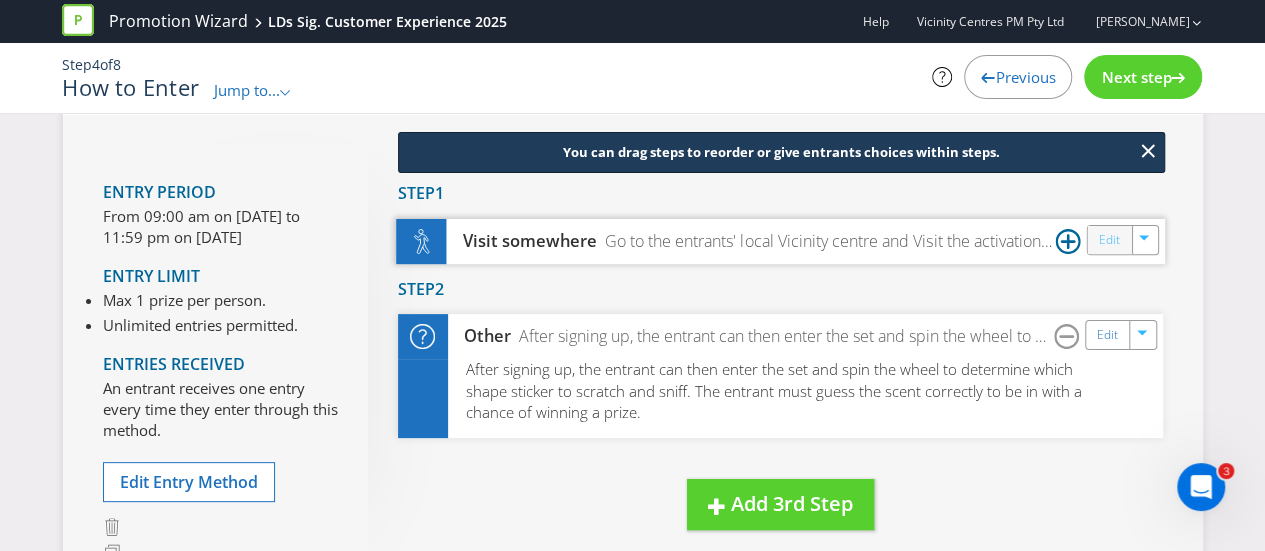 click on "Edit" at bounding box center (1108, 239) 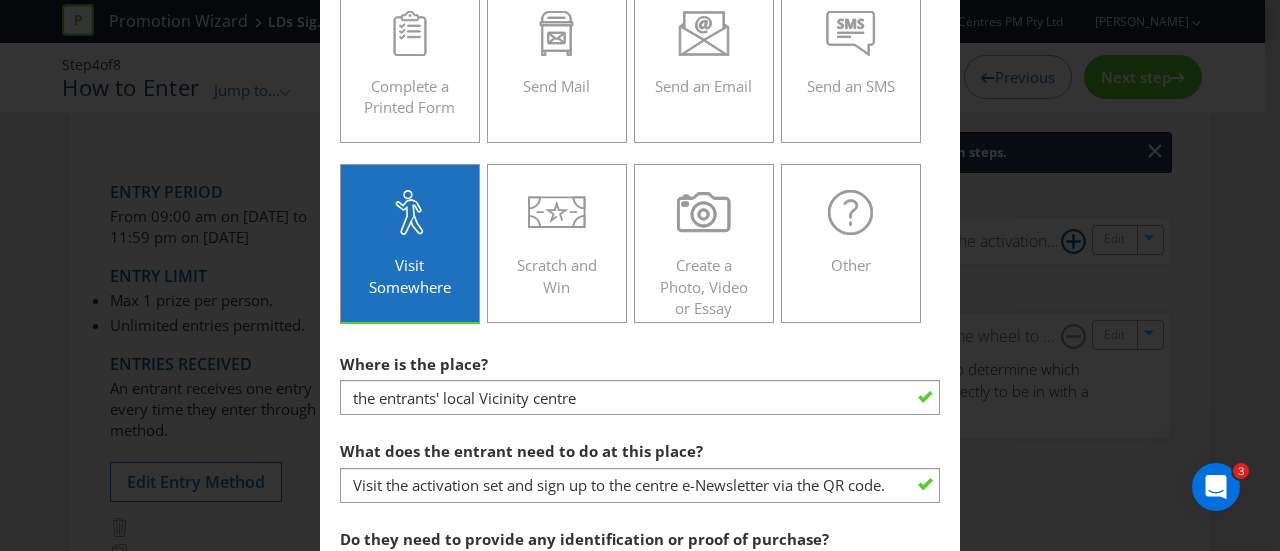scroll, scrollTop: 700, scrollLeft: 0, axis: vertical 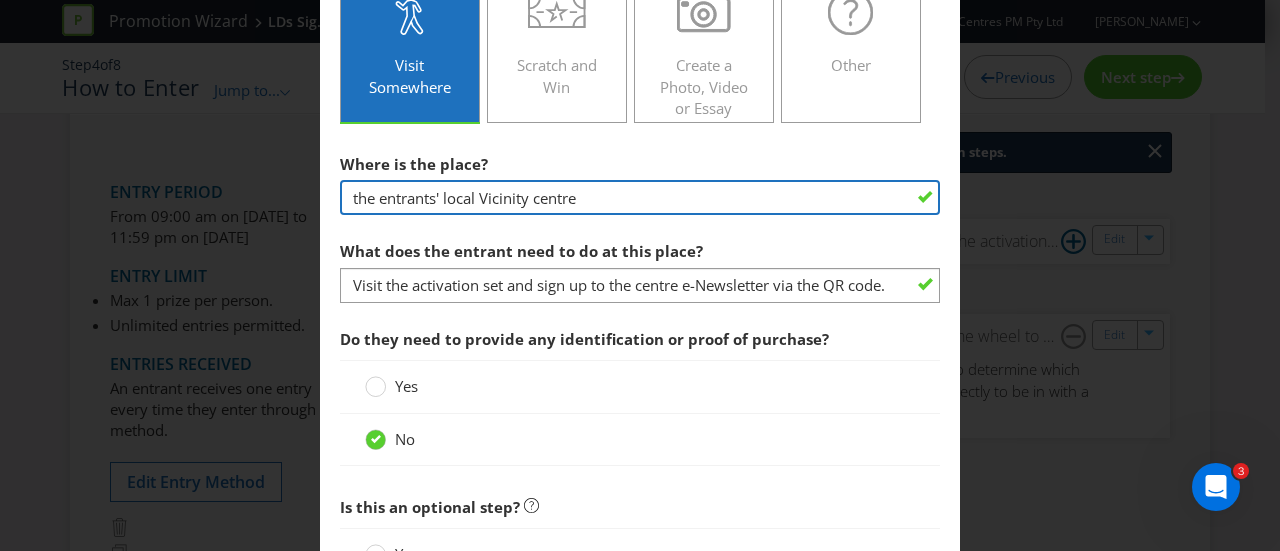 click on "the entrants' local Vicinity centre" at bounding box center (640, 197) 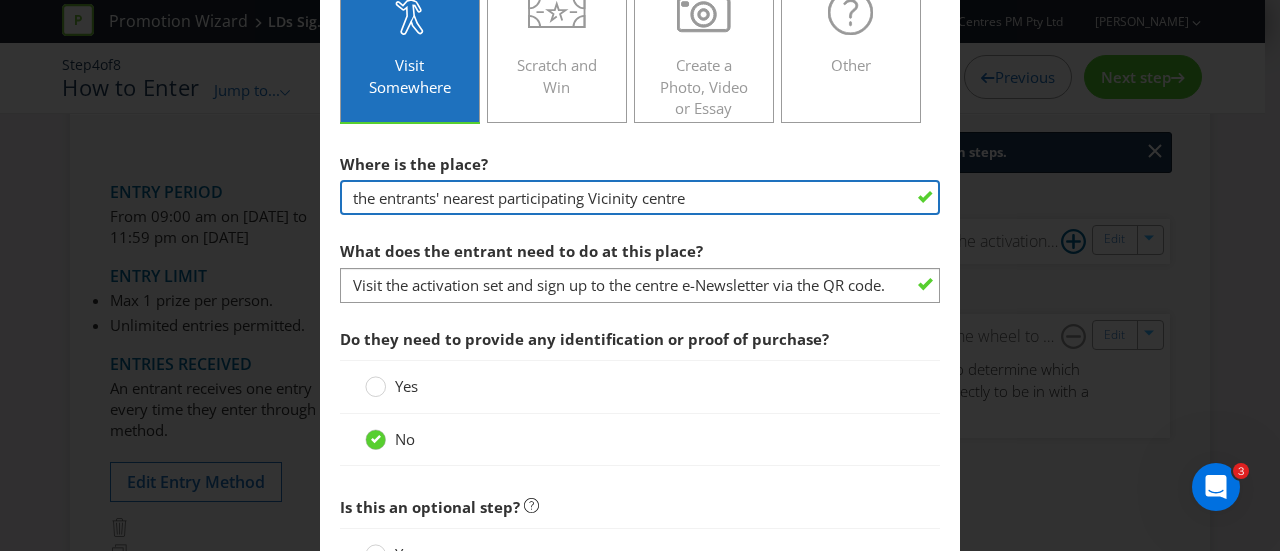 type on "the entrants' nearest participating Vicinity centre" 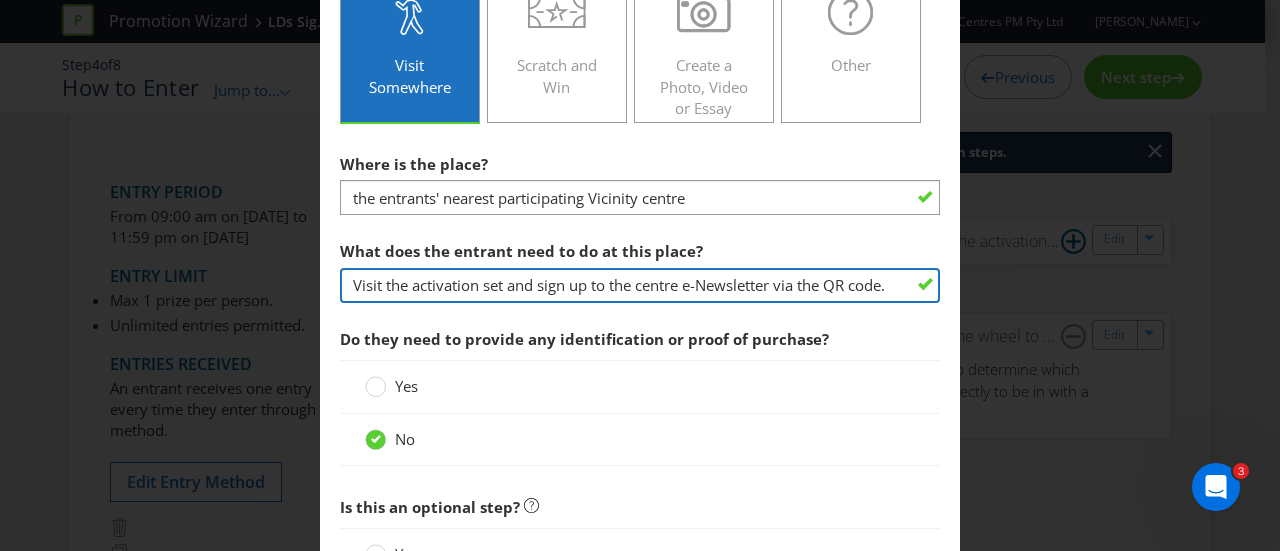 click on "Visit the activation set and sign up to the centre e-Newsletter via the QR code." at bounding box center [640, 285] 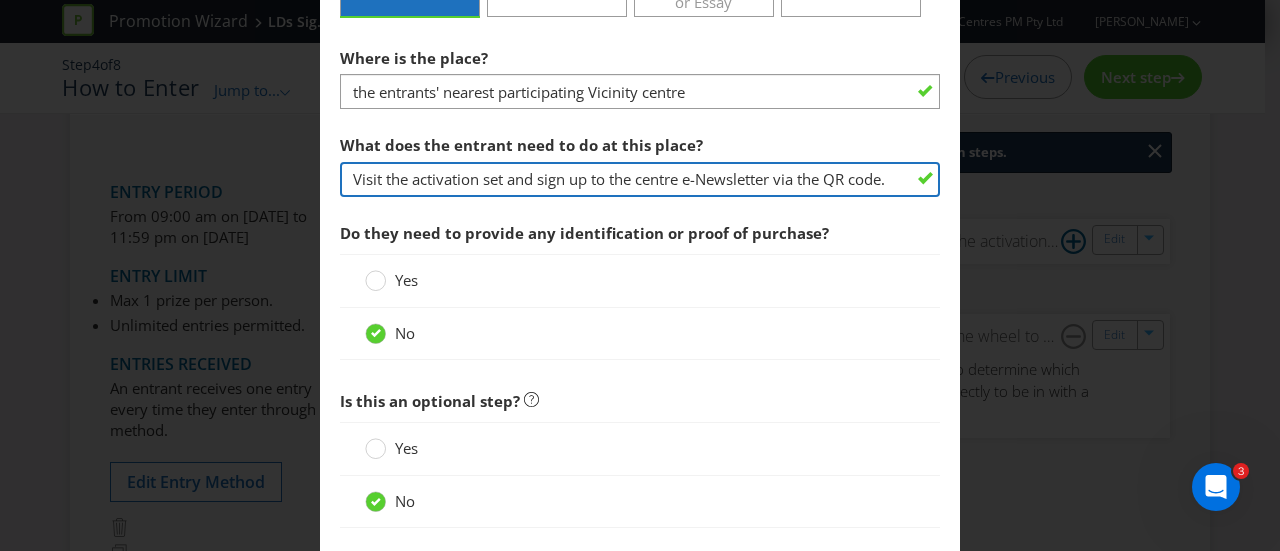 scroll, scrollTop: 717, scrollLeft: 0, axis: vertical 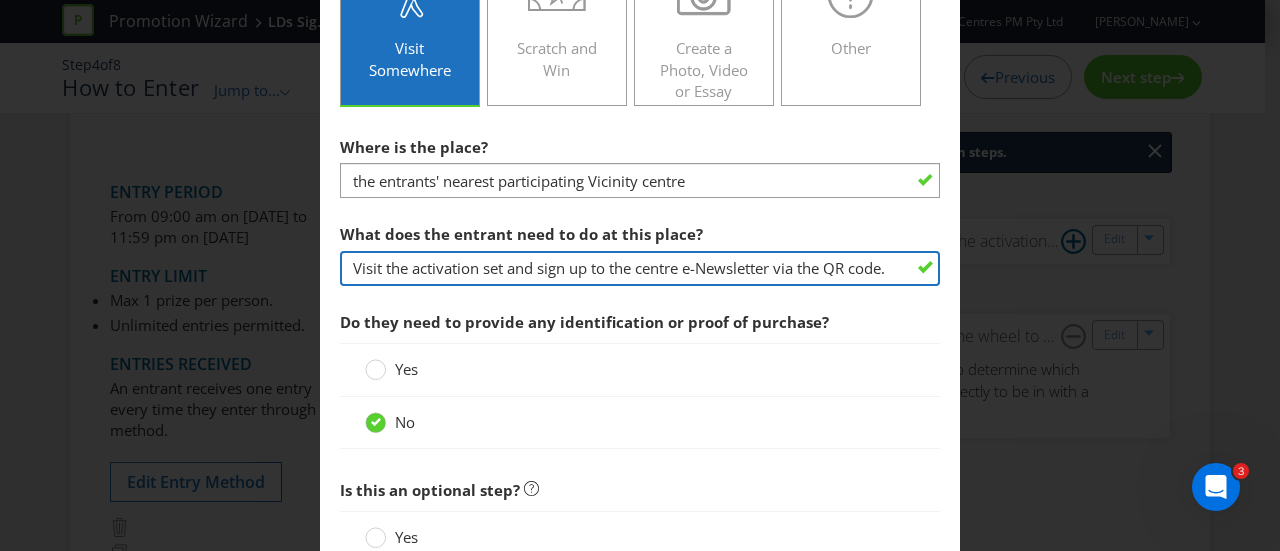 click on "Visit the activation set and sign up to the centre e-Newsletter via the QR code." at bounding box center [640, 268] 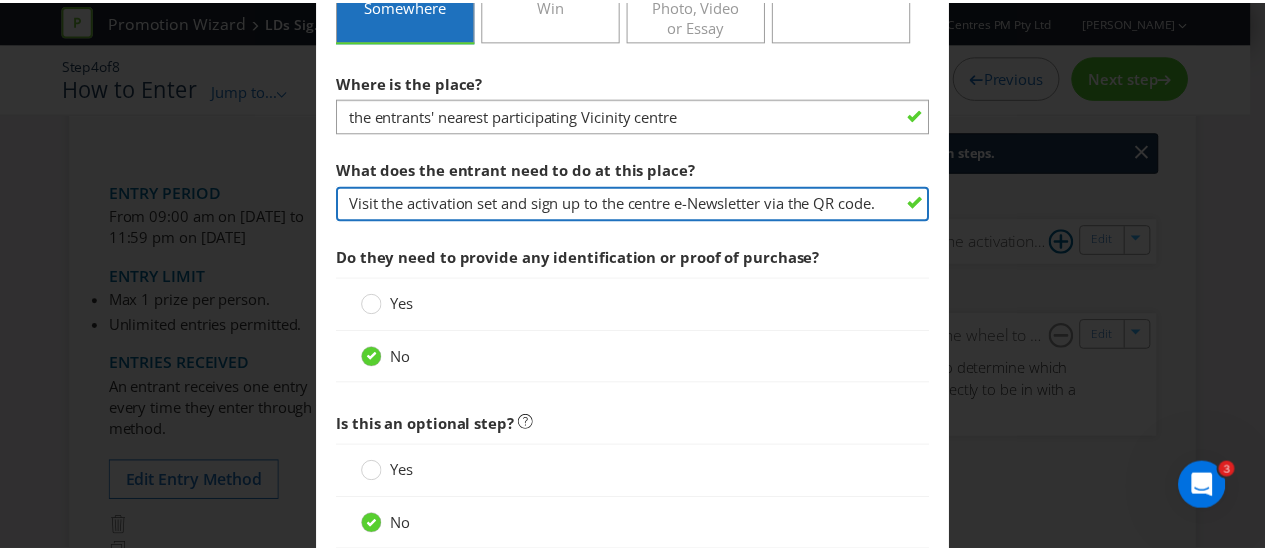 scroll, scrollTop: 917, scrollLeft: 0, axis: vertical 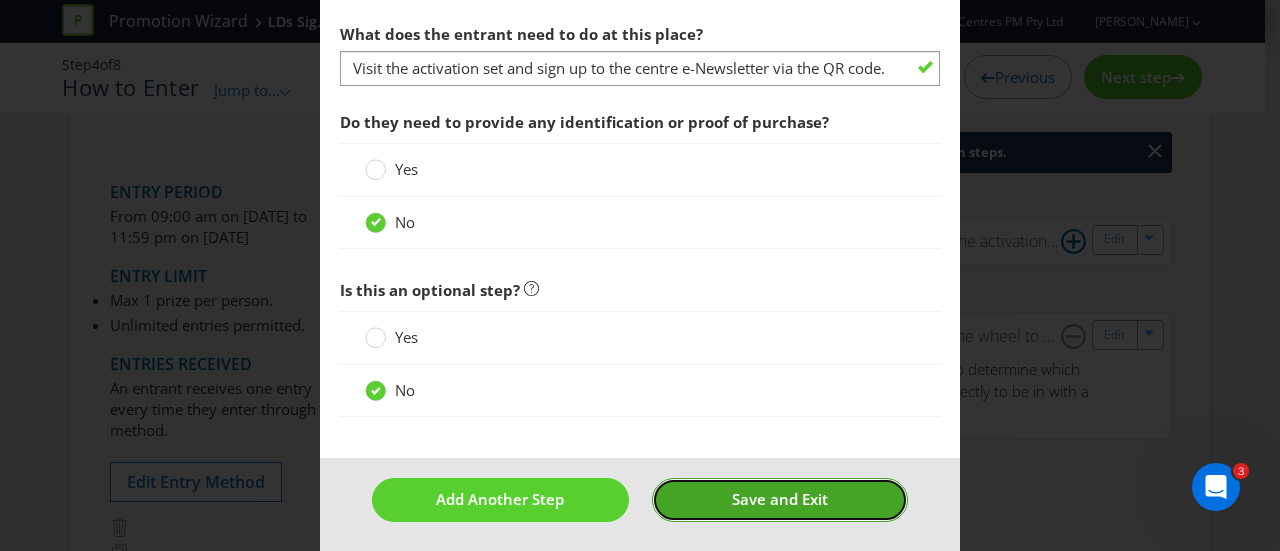 click on "Save and Exit" at bounding box center [780, 499] 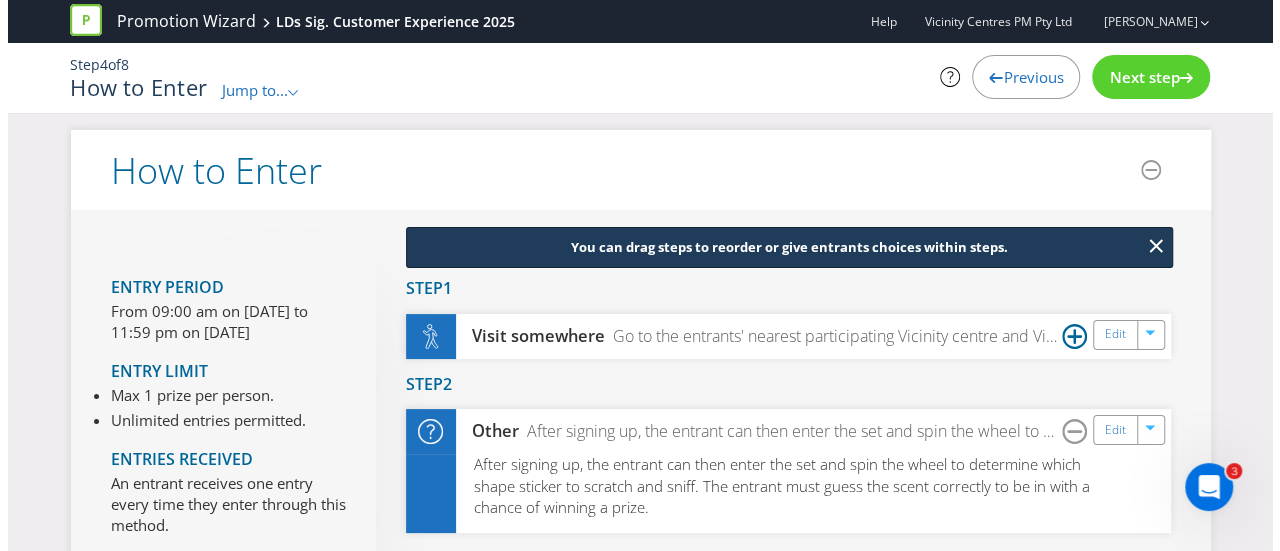 scroll, scrollTop: 0, scrollLeft: 0, axis: both 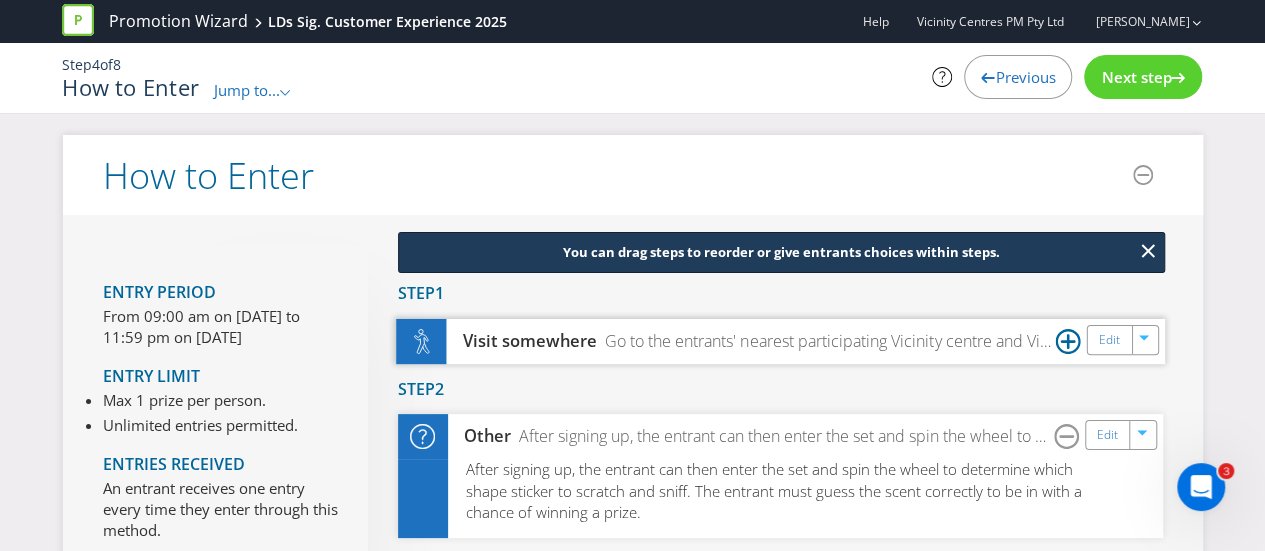 click on "Go to the entrants' nearest participating Vicinity centre  and Visit the activation set and sign up to the centre e-Newsletter via the QR code." at bounding box center [825, 341] 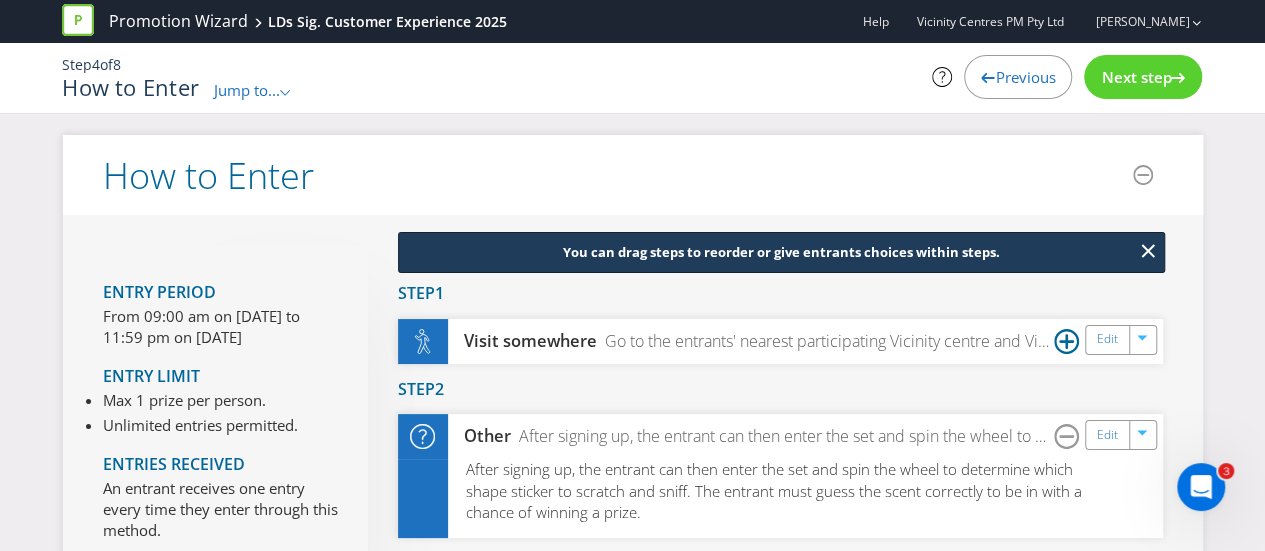 click 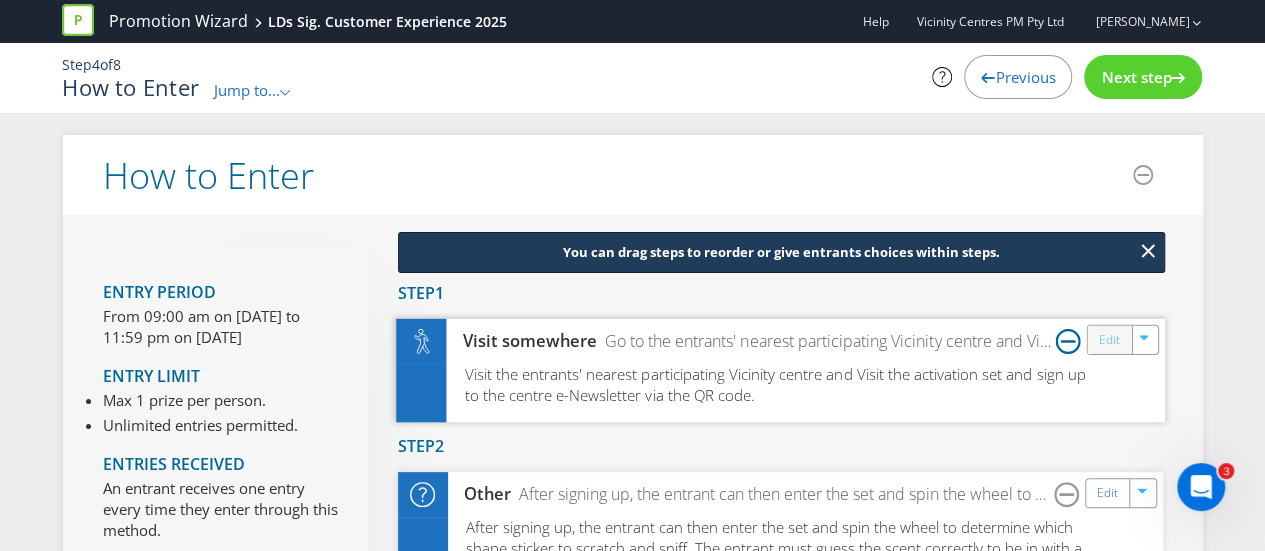 click on "Edit" at bounding box center [1108, 339] 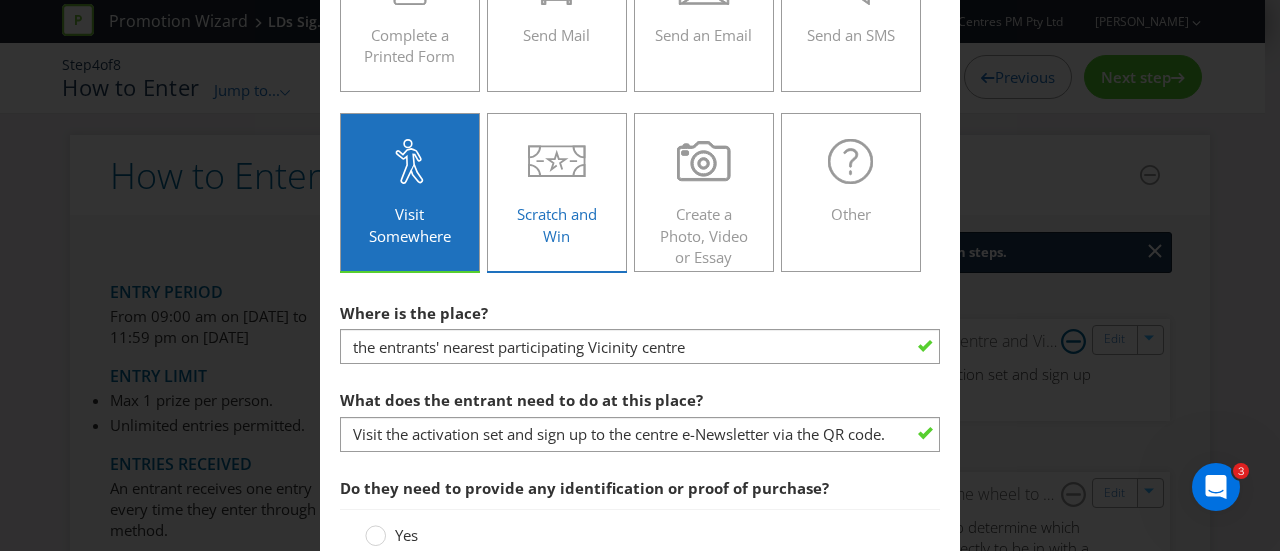 scroll, scrollTop: 700, scrollLeft: 0, axis: vertical 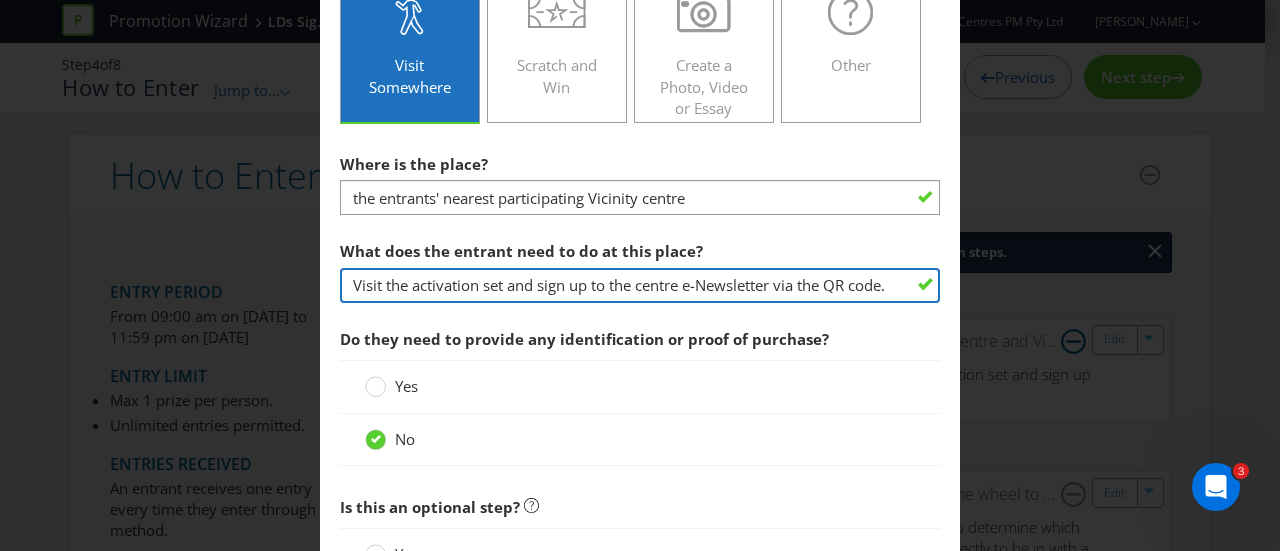 drag, startPoint x: 405, startPoint y: 283, endPoint x: 267, endPoint y: 283, distance: 138 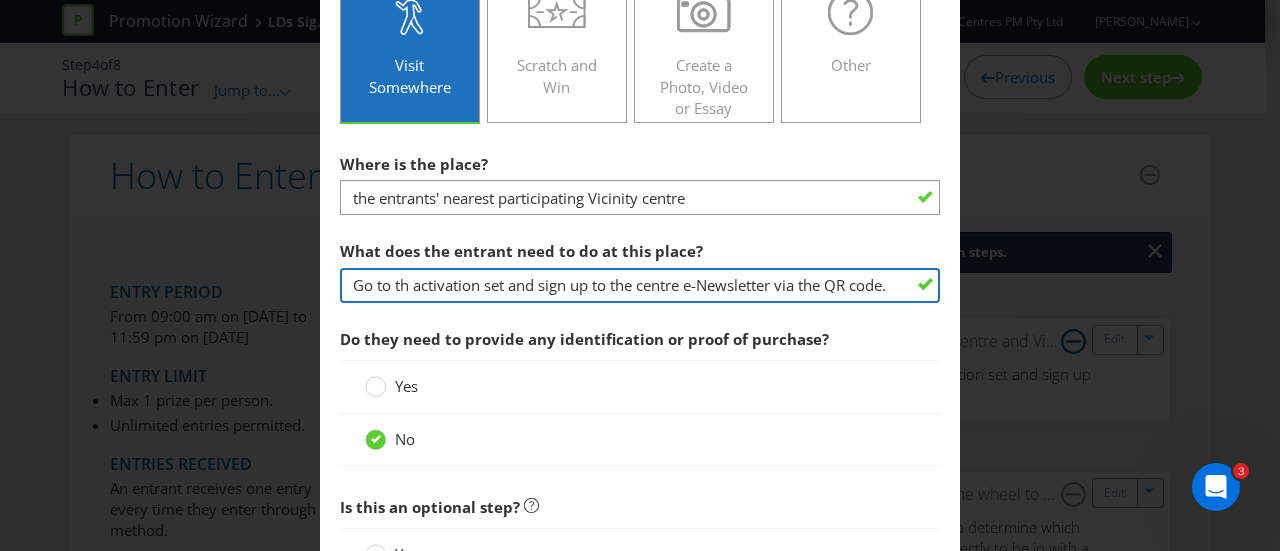 type on "Go to the activation set and sign up to the centre e-Newsletter via the QR code." 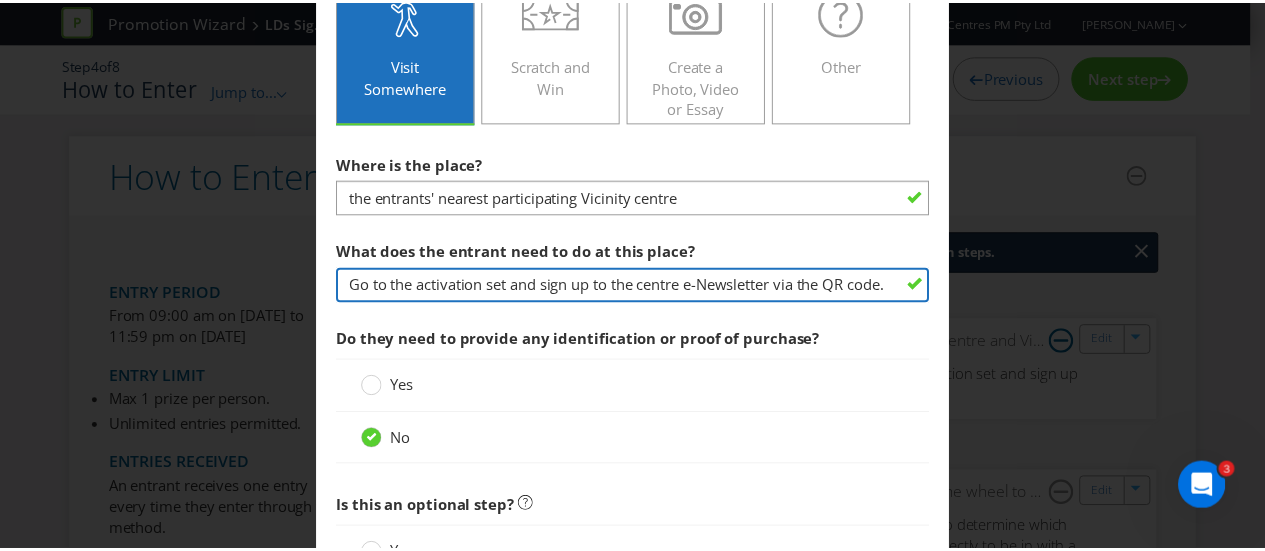 scroll, scrollTop: 917, scrollLeft: 0, axis: vertical 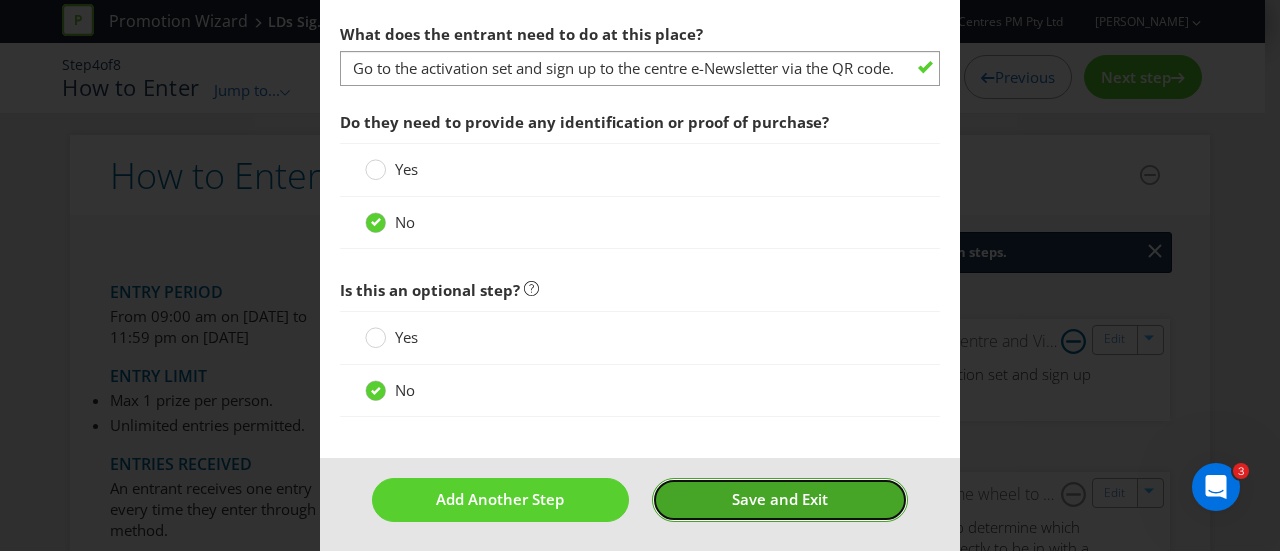 click on "Save and Exit" at bounding box center [780, 499] 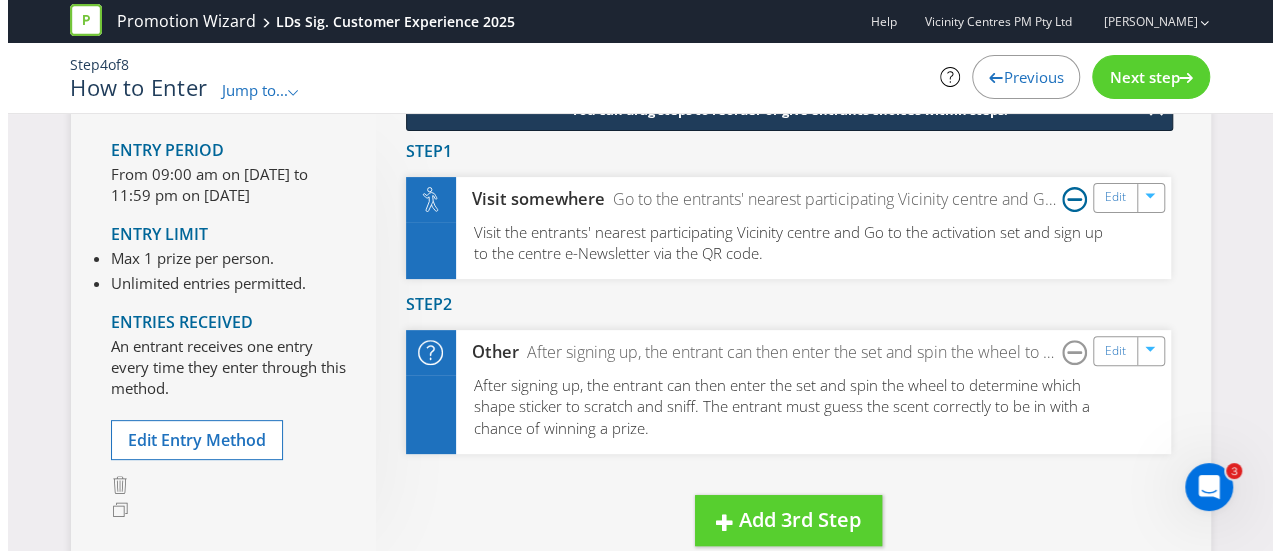 scroll, scrollTop: 100, scrollLeft: 0, axis: vertical 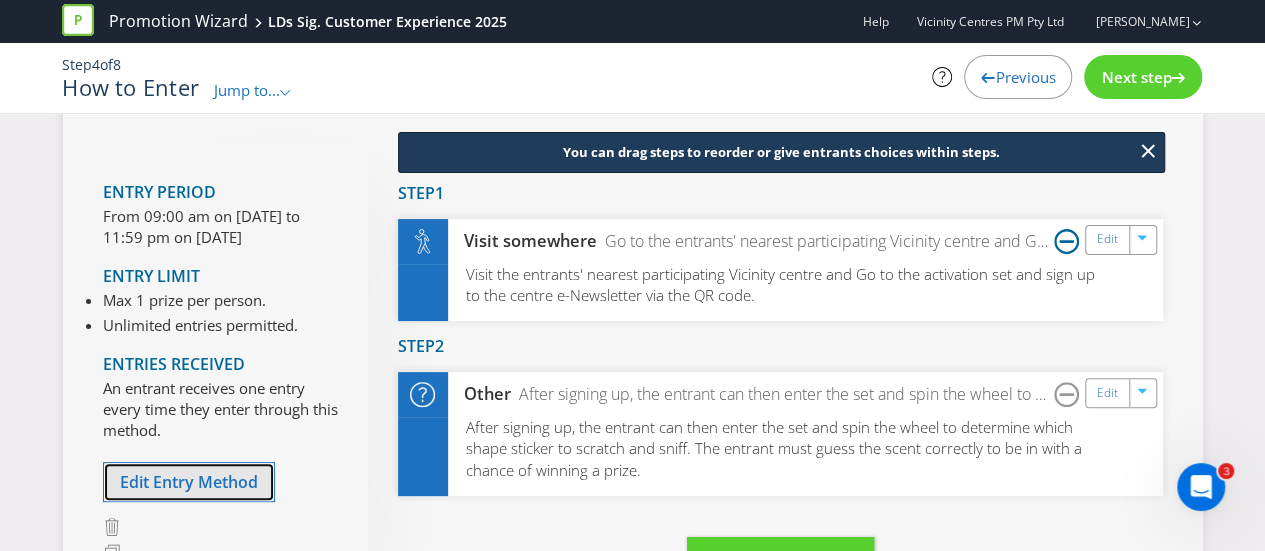 click on "Edit Entry Method" at bounding box center (189, 482) 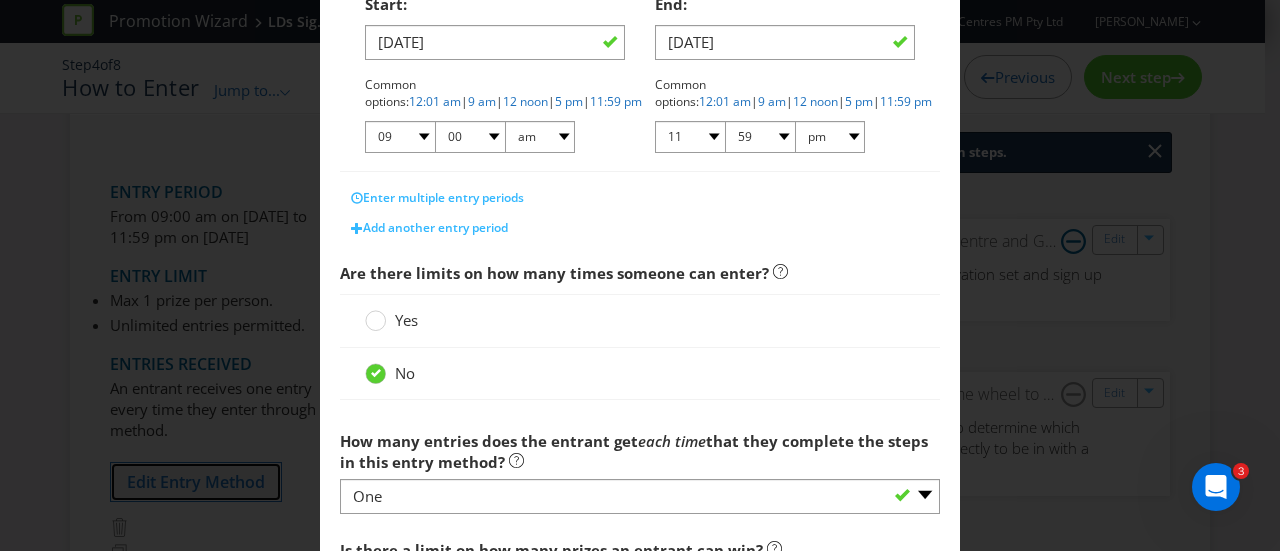 scroll, scrollTop: 500, scrollLeft: 0, axis: vertical 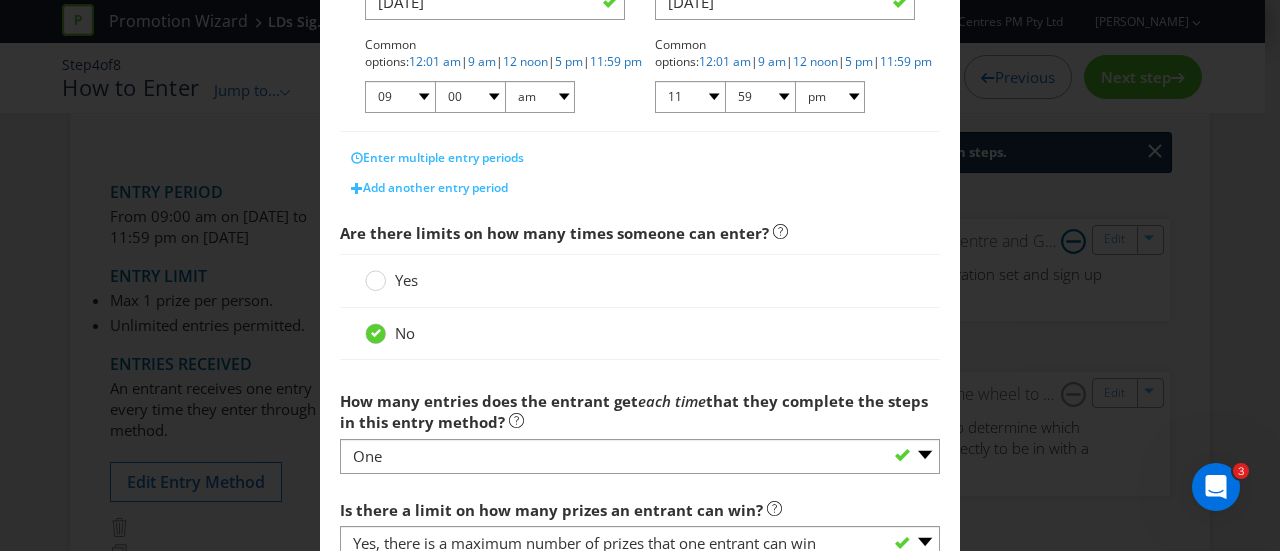 click on "Yes" at bounding box center [640, 280] 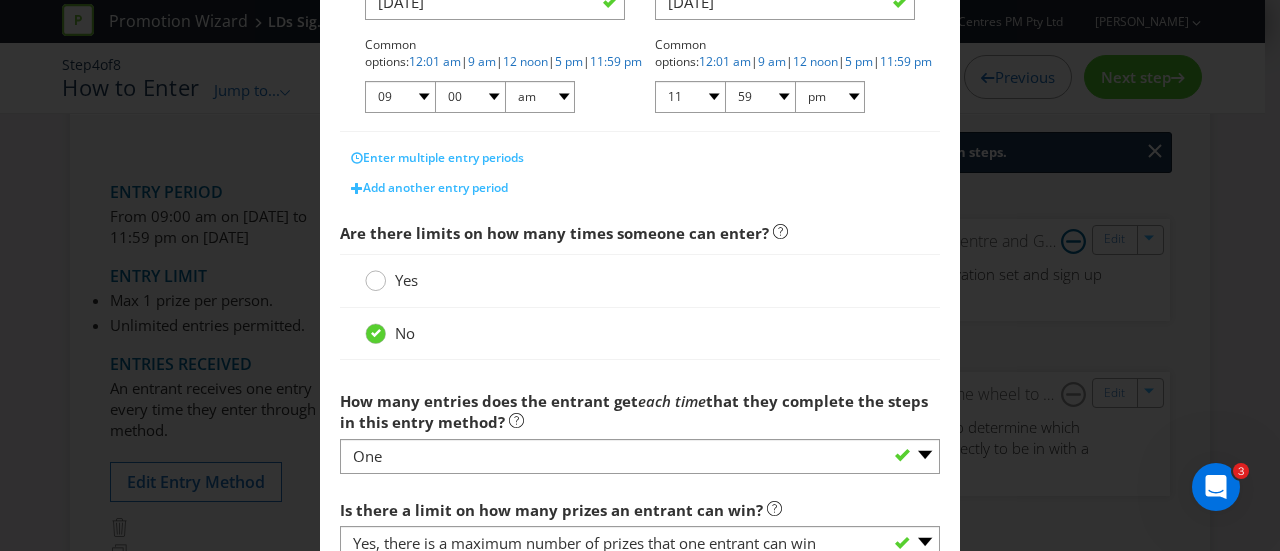 click 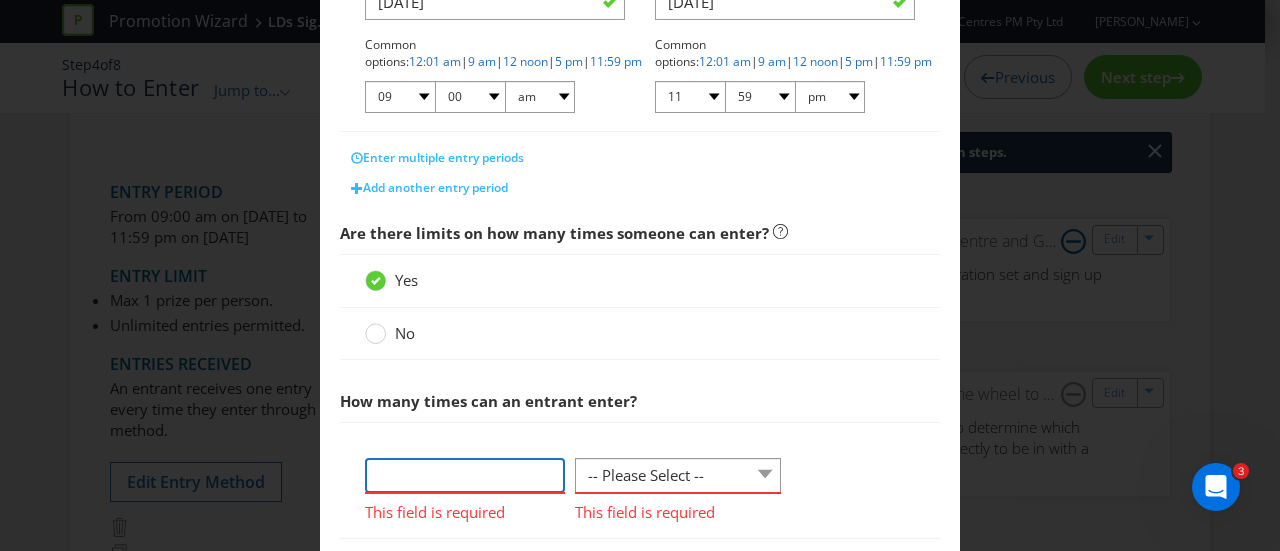 click at bounding box center (465, 475) 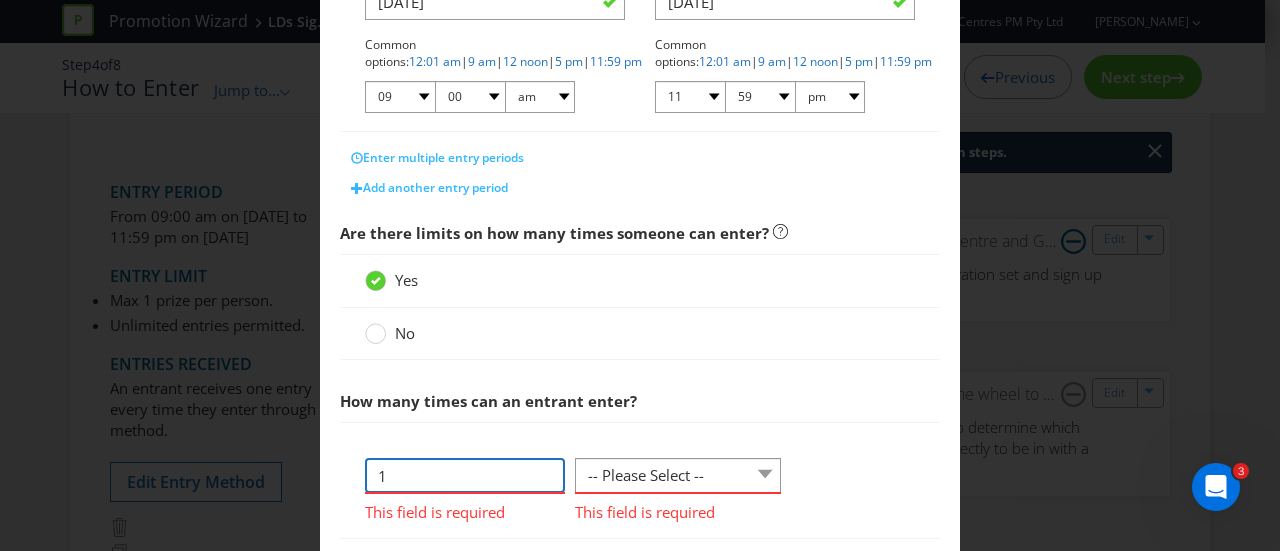 type on "1" 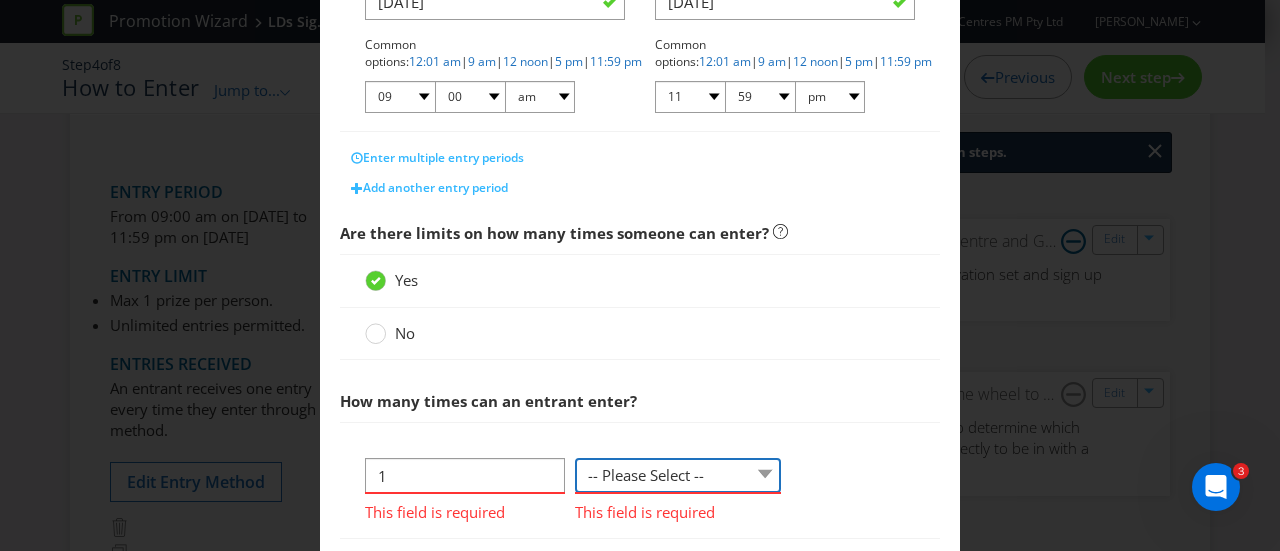 click on "-- Please Select -- per person per day per purchase per transaction Other (please specify)" at bounding box center (678, 475) 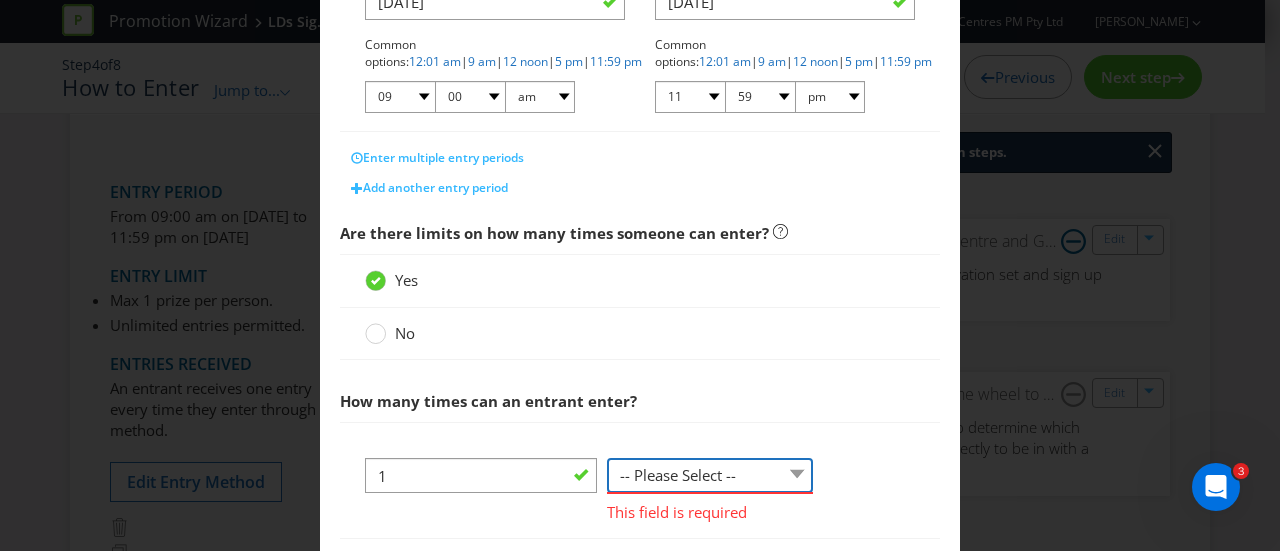 select on "PER_PERSON" 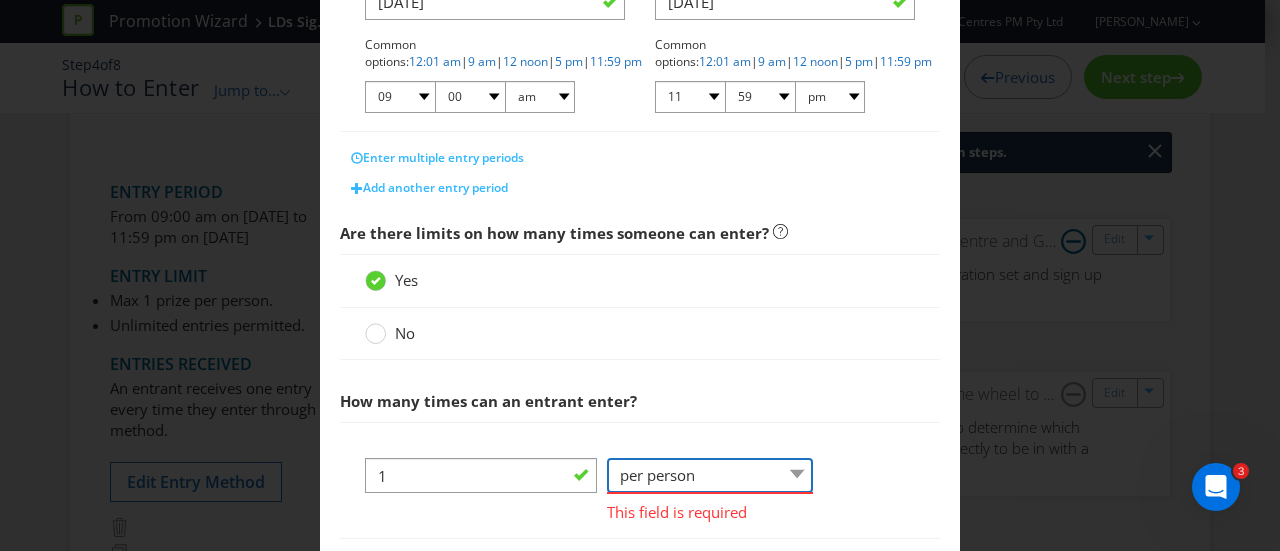 click on "-- Please Select -- per person per day per purchase per transaction Other (please specify)" at bounding box center [710, 475] 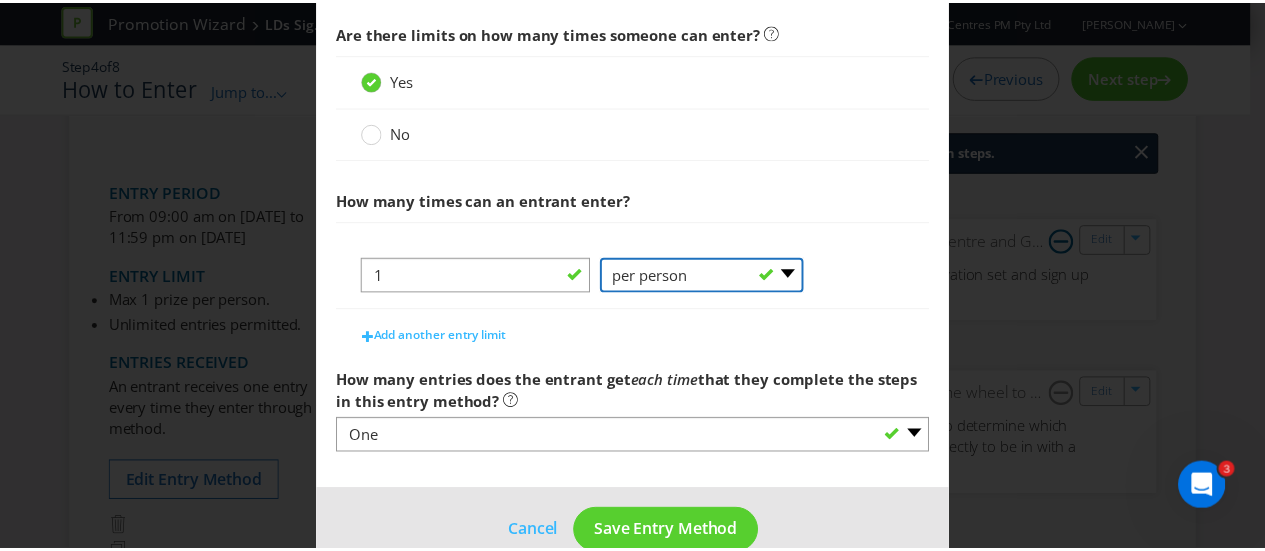 scroll, scrollTop: 734, scrollLeft: 0, axis: vertical 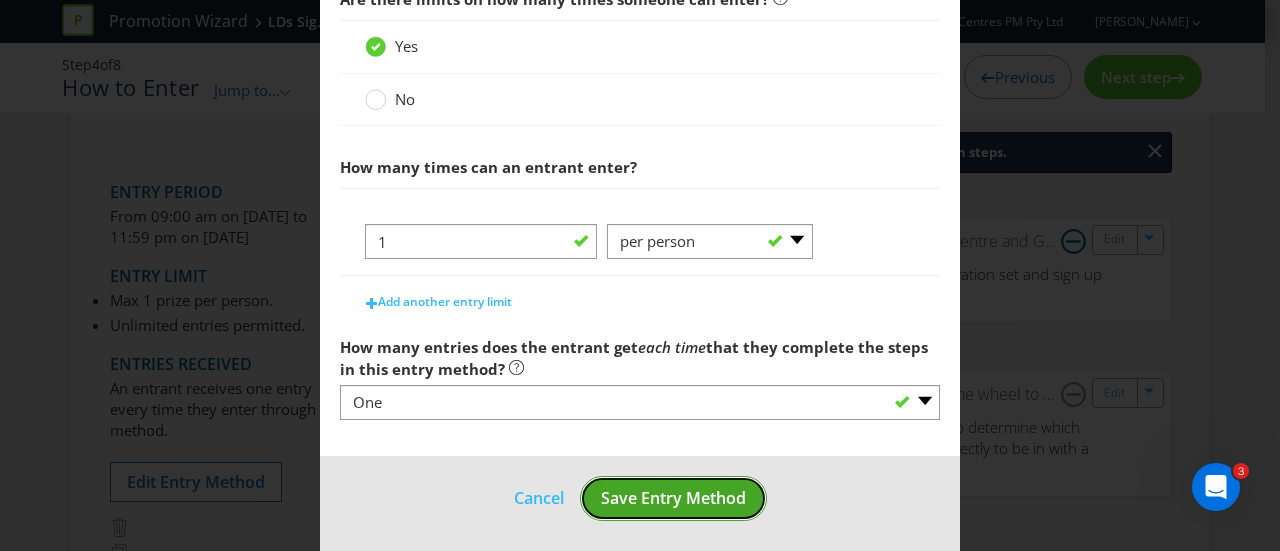 click on "Save Entry Method" at bounding box center (673, 498) 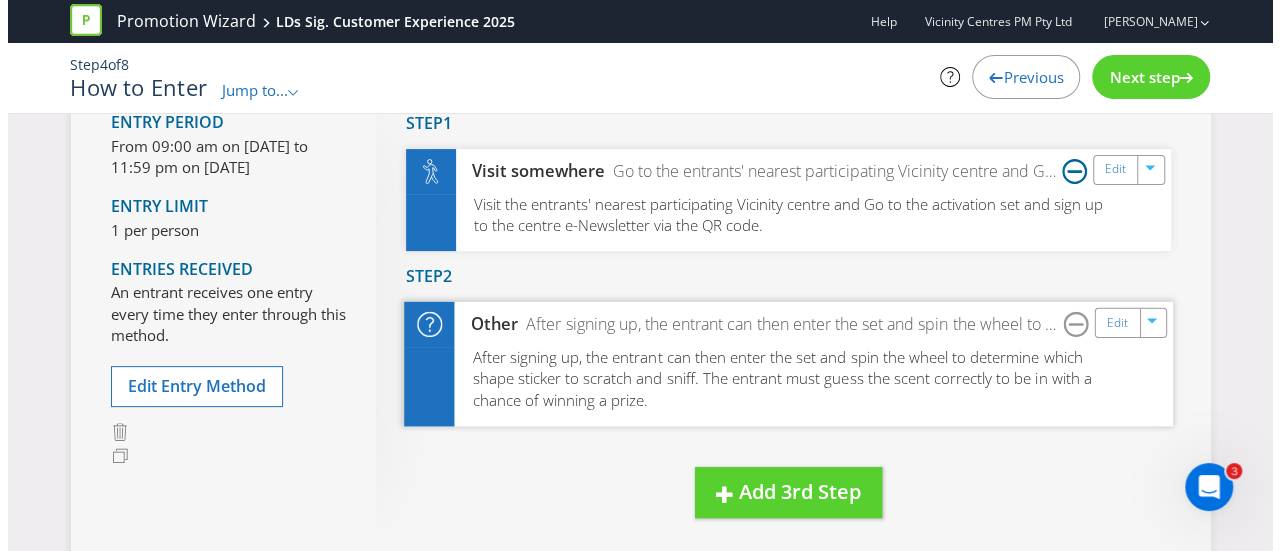 scroll, scrollTop: 200, scrollLeft: 0, axis: vertical 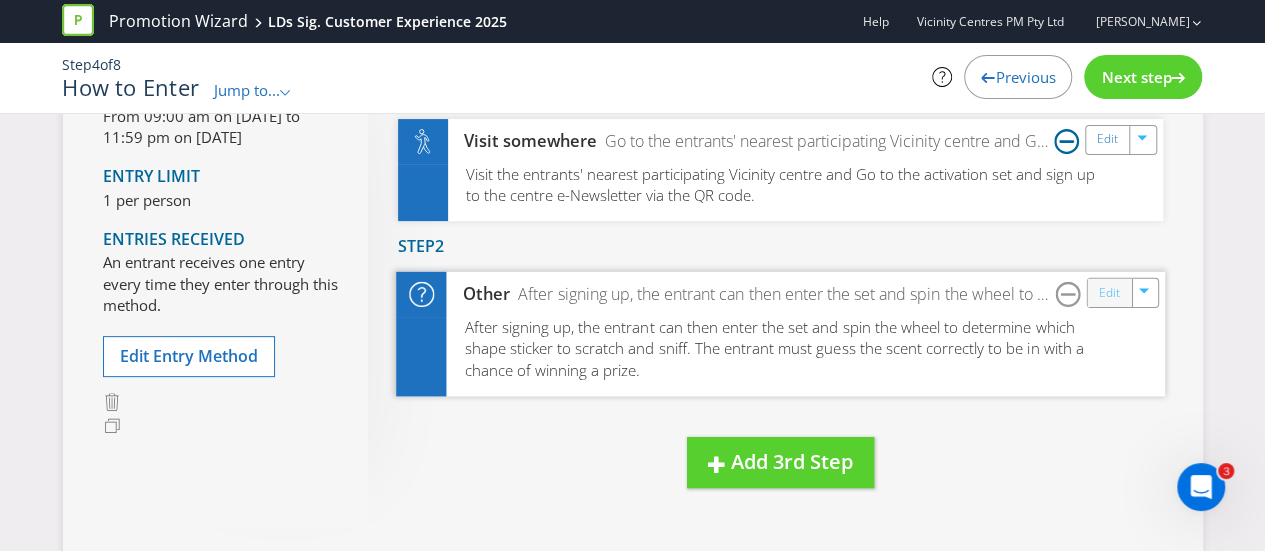 click on "Edit" at bounding box center [1108, 292] 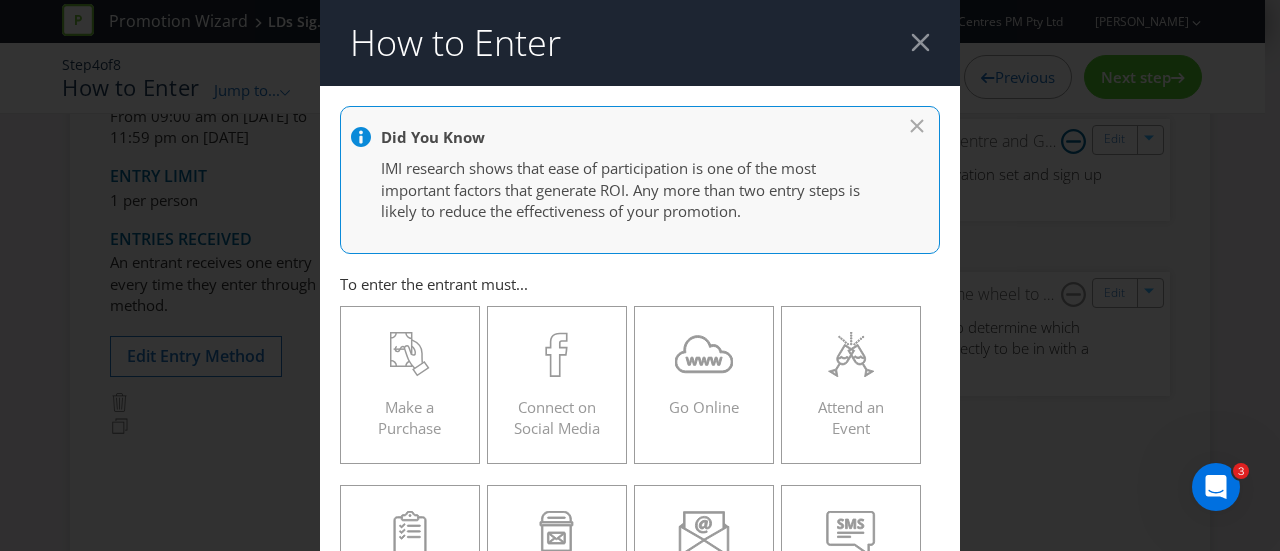 scroll, scrollTop: 600, scrollLeft: 0, axis: vertical 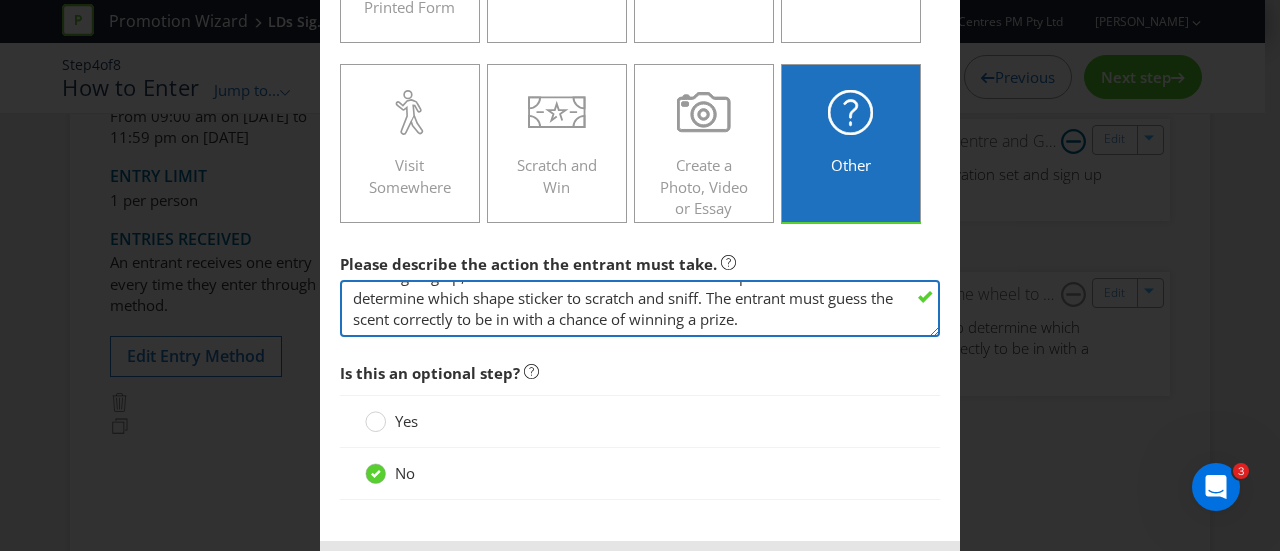 click on "After signing up, the entrant can then enter the set and spin the wheel to determine which shape sticker to scratch and sniff. The entrant must guess the scent correctly to be in with a chance of winning a prize." at bounding box center (640, 308) 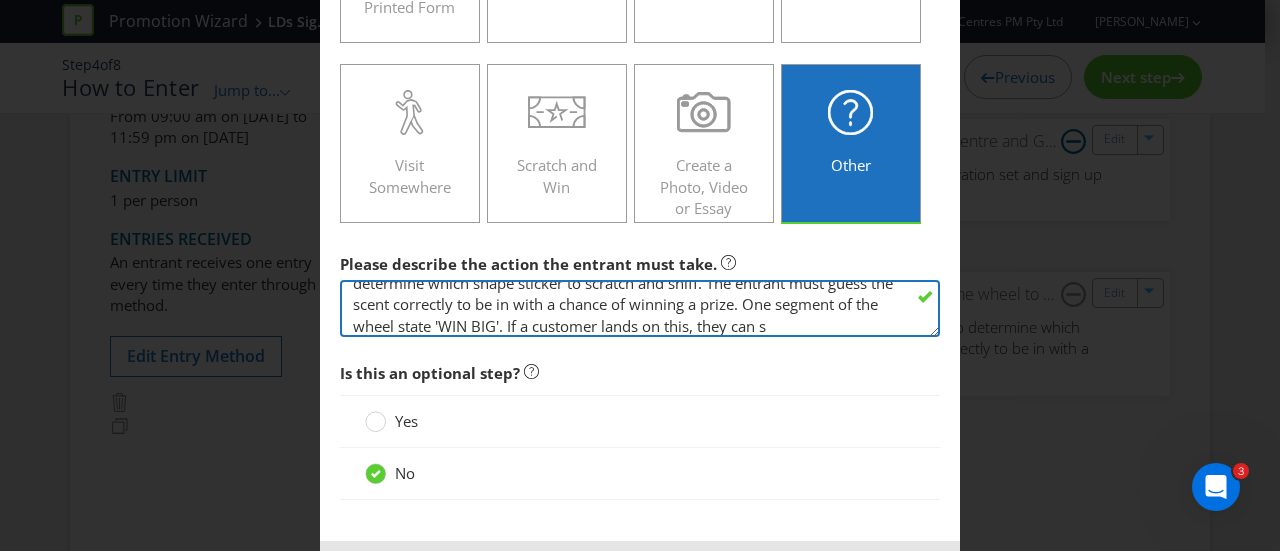 scroll, scrollTop: 58, scrollLeft: 0, axis: vertical 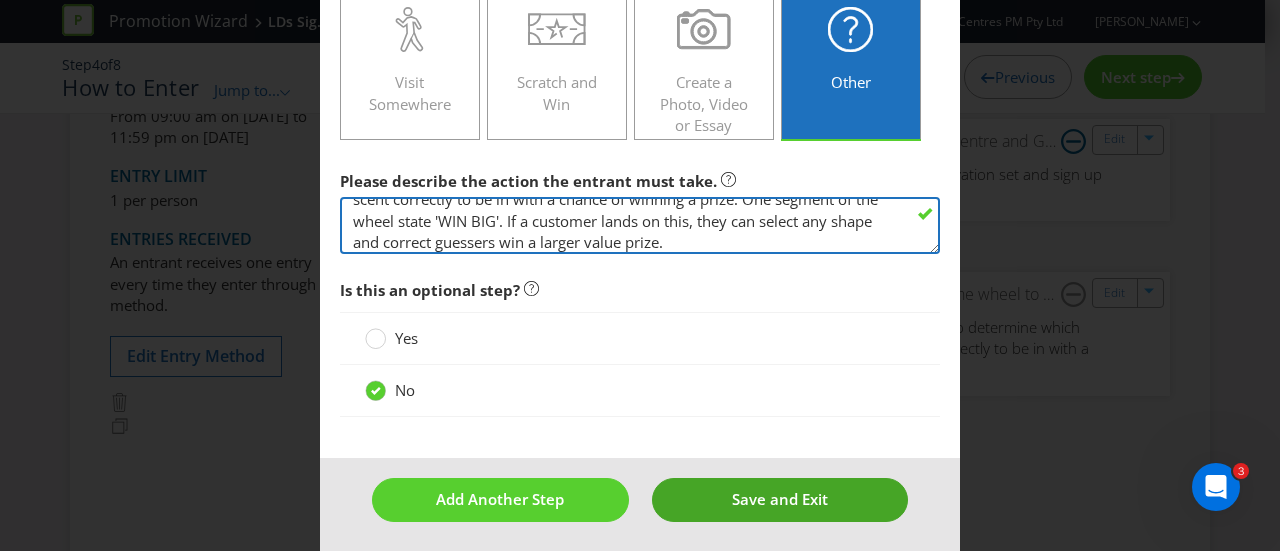 type on "After signing up, the entrant can then enter the set and spin the wheel to determine which shape sticker to scratch and sniff. The entrant must guess the scent correctly to be in with a chance of winning a prize. One segment of the wheel state 'WIN BIG'. If a customer lands on this, they can select any shape and correct guessers win a larger value prize." 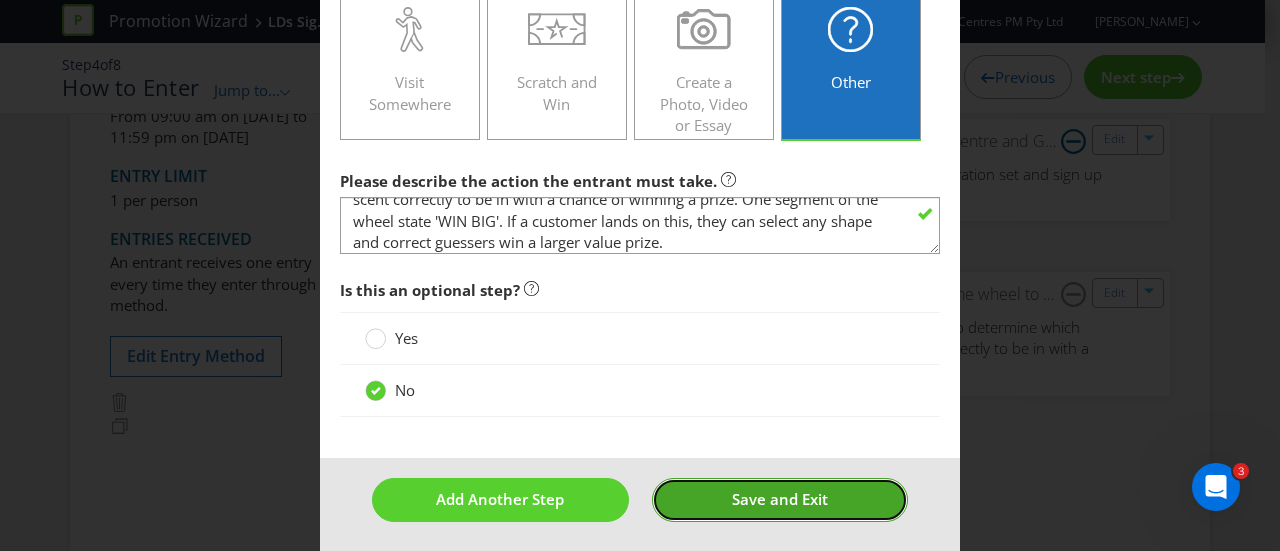 click on "Save and Exit" at bounding box center [780, 499] 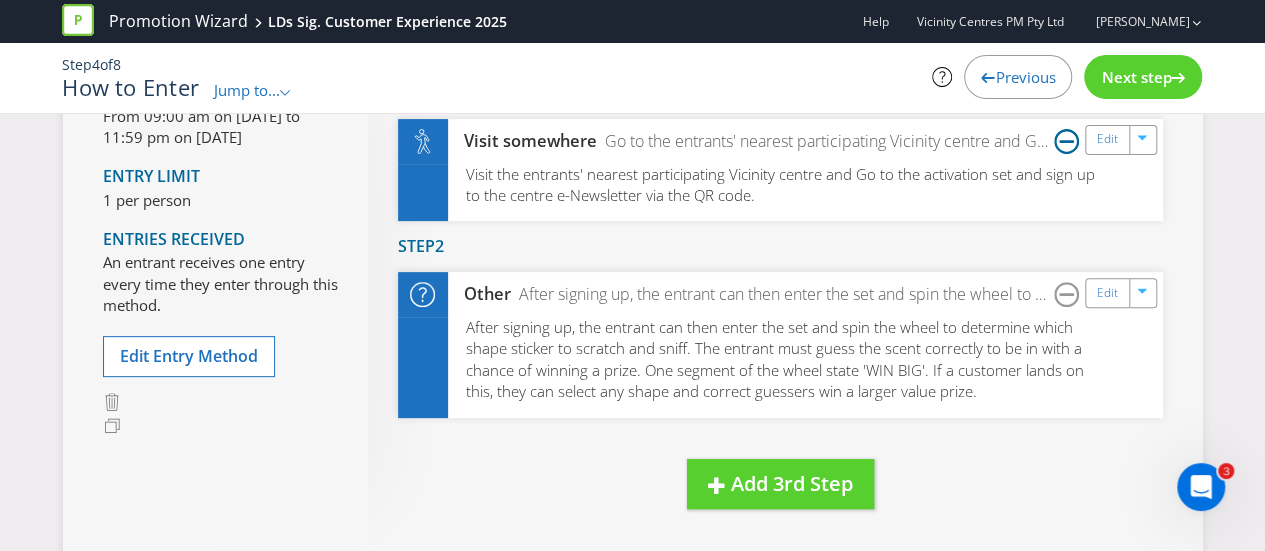 click at bounding box center [1178, 74] 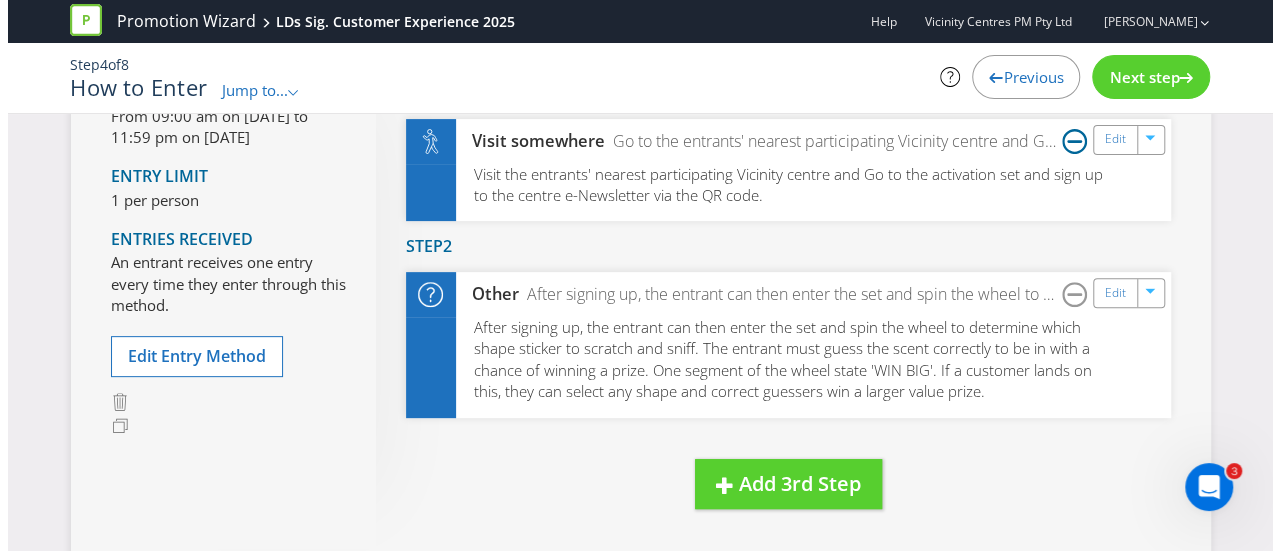 scroll, scrollTop: 0, scrollLeft: 0, axis: both 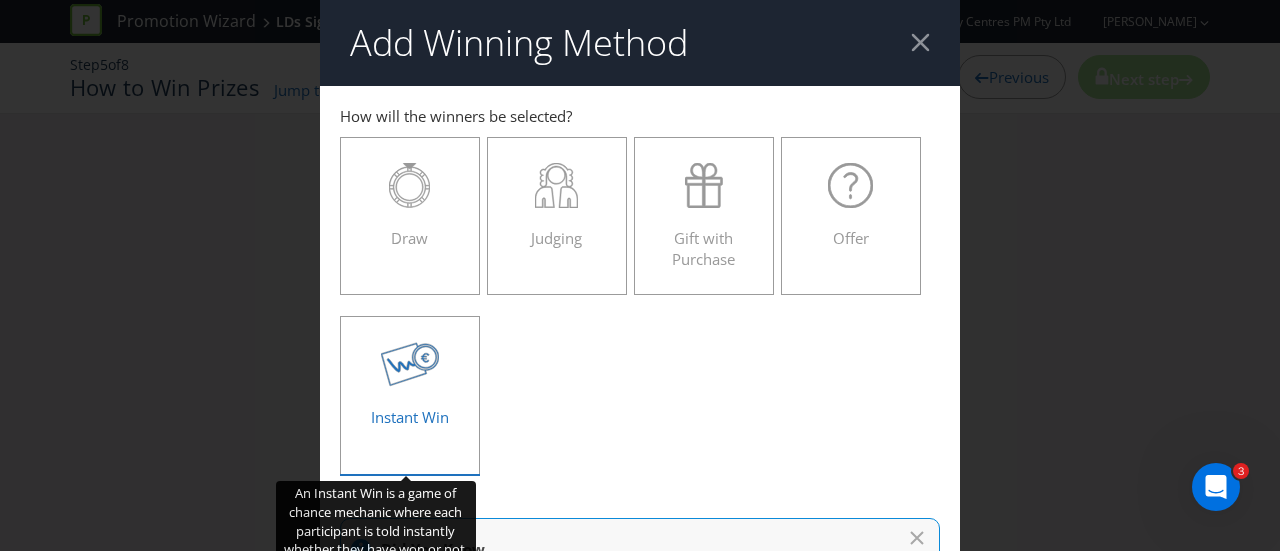 click at bounding box center [410, 364] 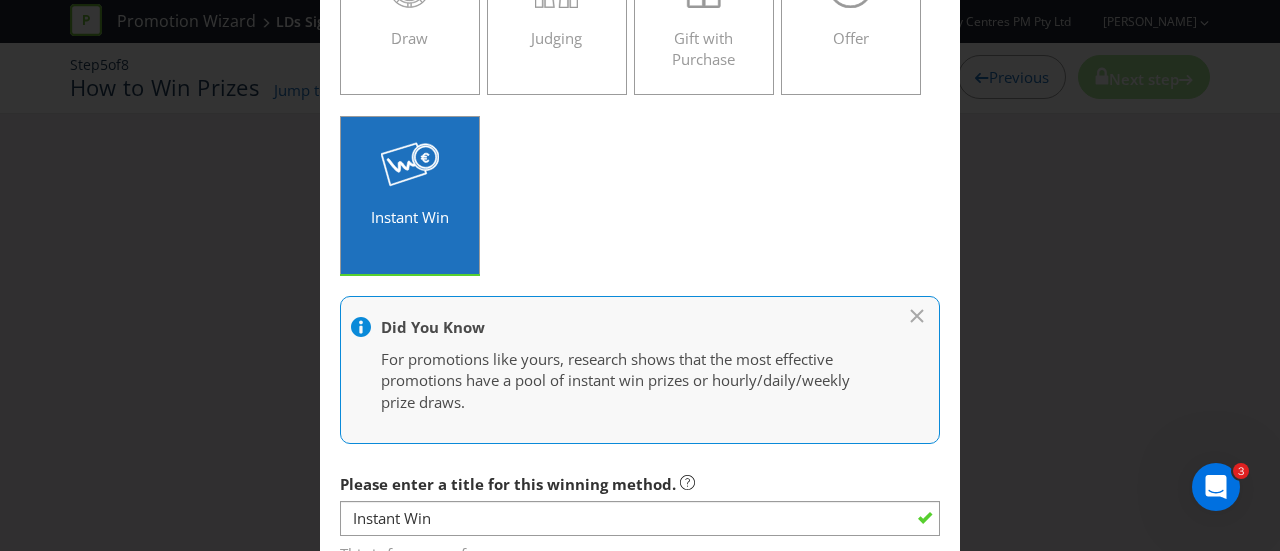 scroll, scrollTop: 400, scrollLeft: 0, axis: vertical 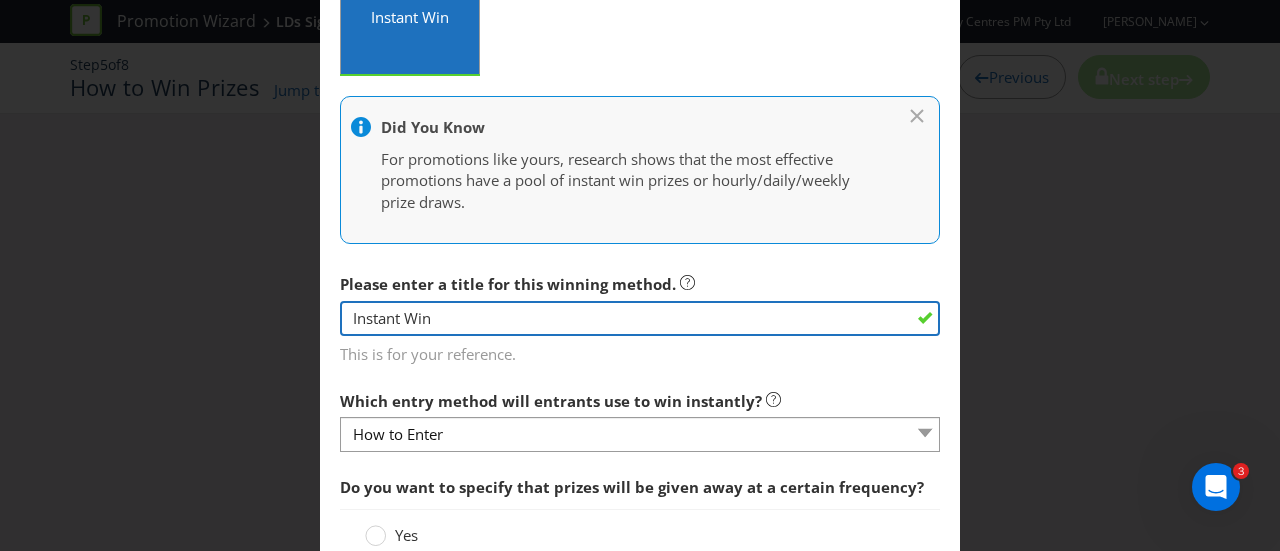 click on "Instant Win" at bounding box center (640, 318) 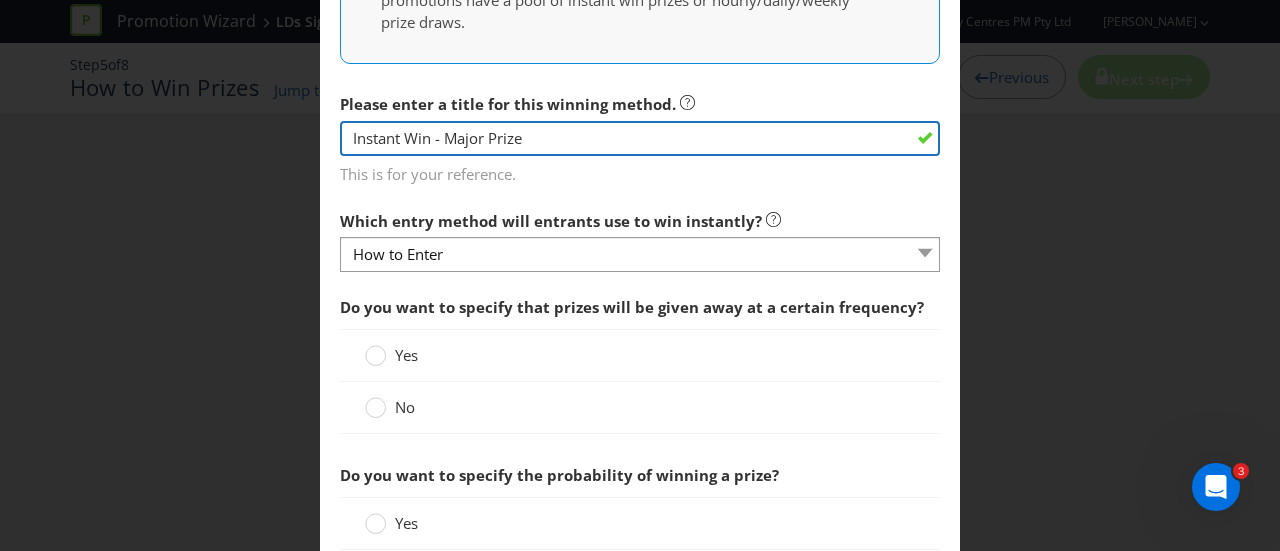scroll, scrollTop: 600, scrollLeft: 0, axis: vertical 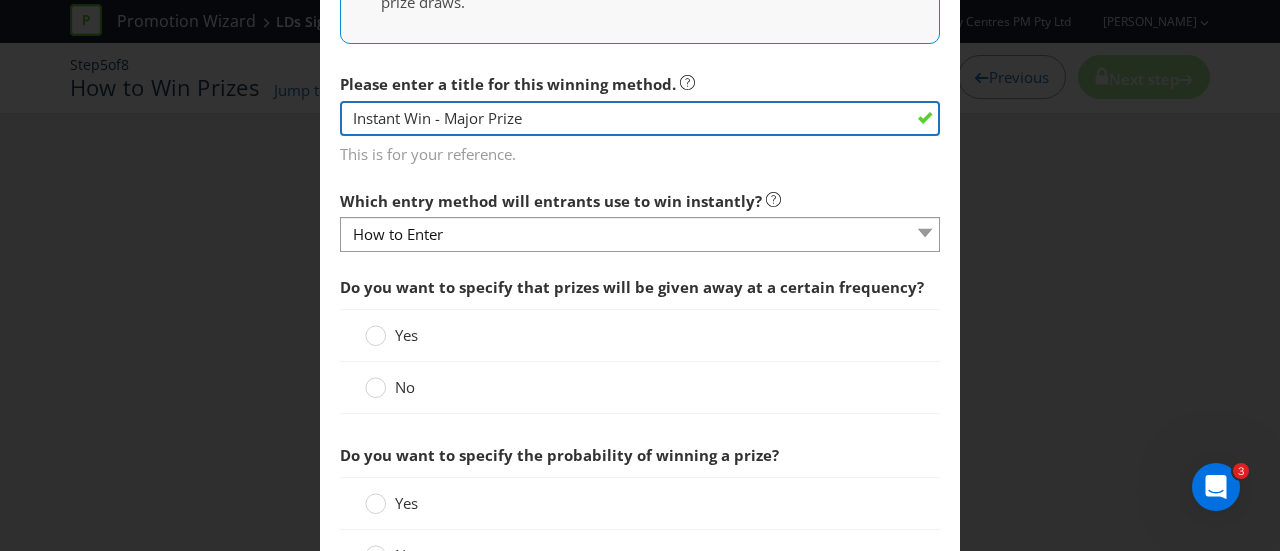 type on "Instant Win - Major Prize" 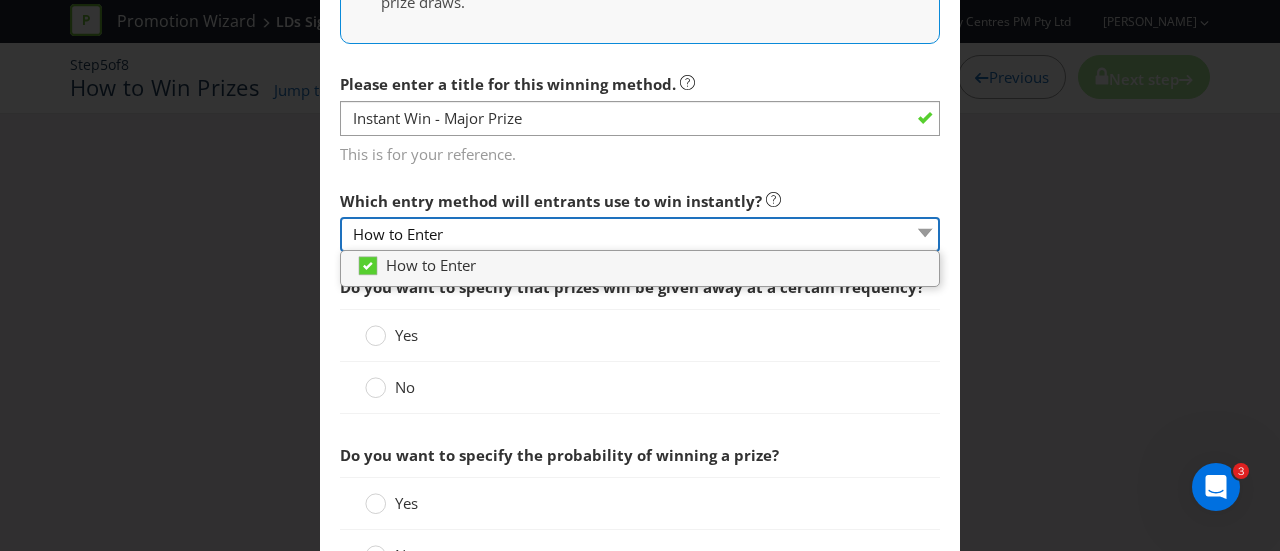 click on "How to Enter" at bounding box center (640, 234) 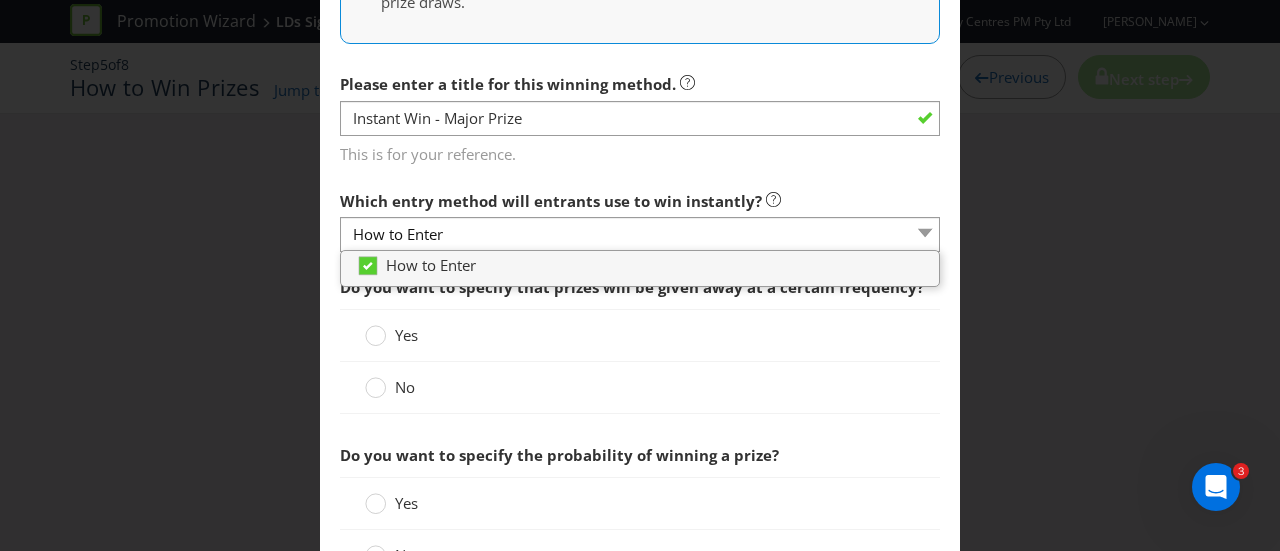 click on "Do you want to specify that prizes will be given away at a certain frequency?" at bounding box center (640, 287) 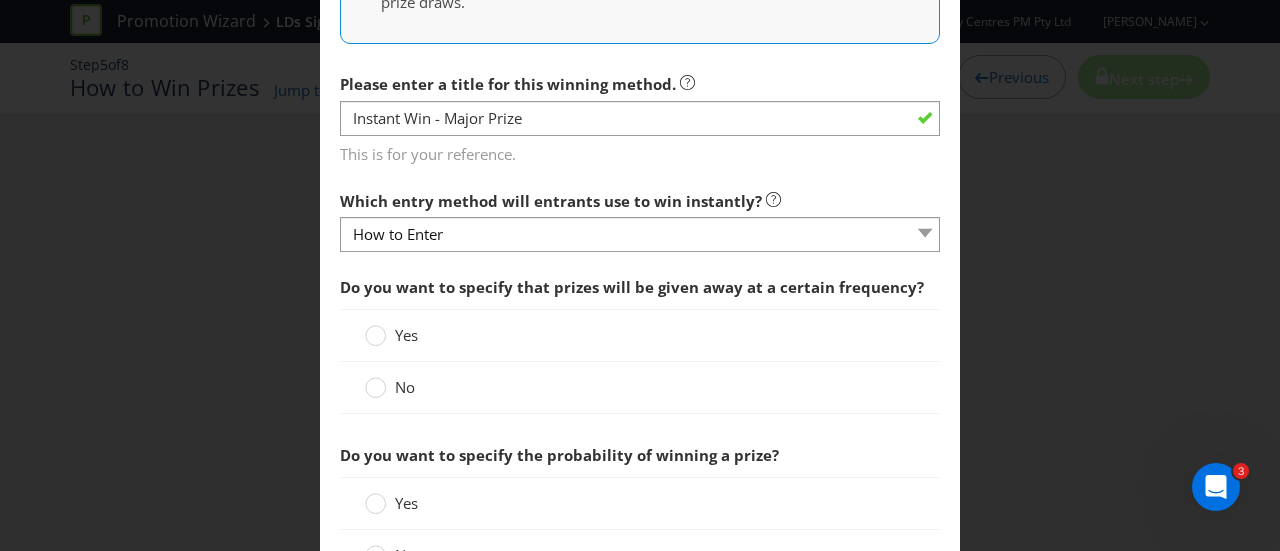 click on "Yes" at bounding box center [406, 335] 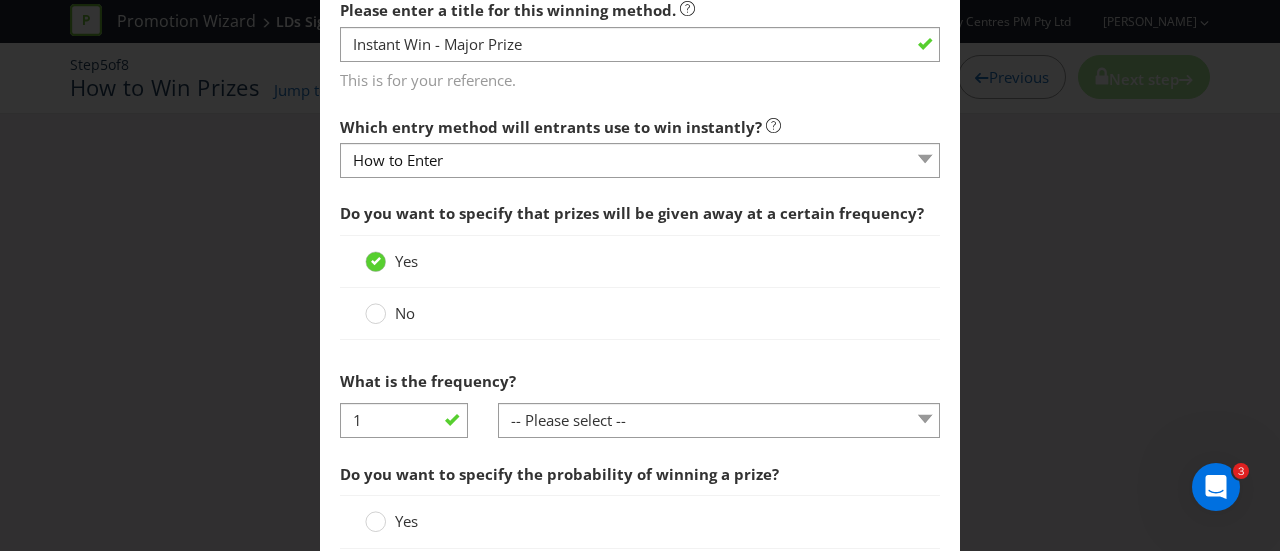 scroll, scrollTop: 700, scrollLeft: 0, axis: vertical 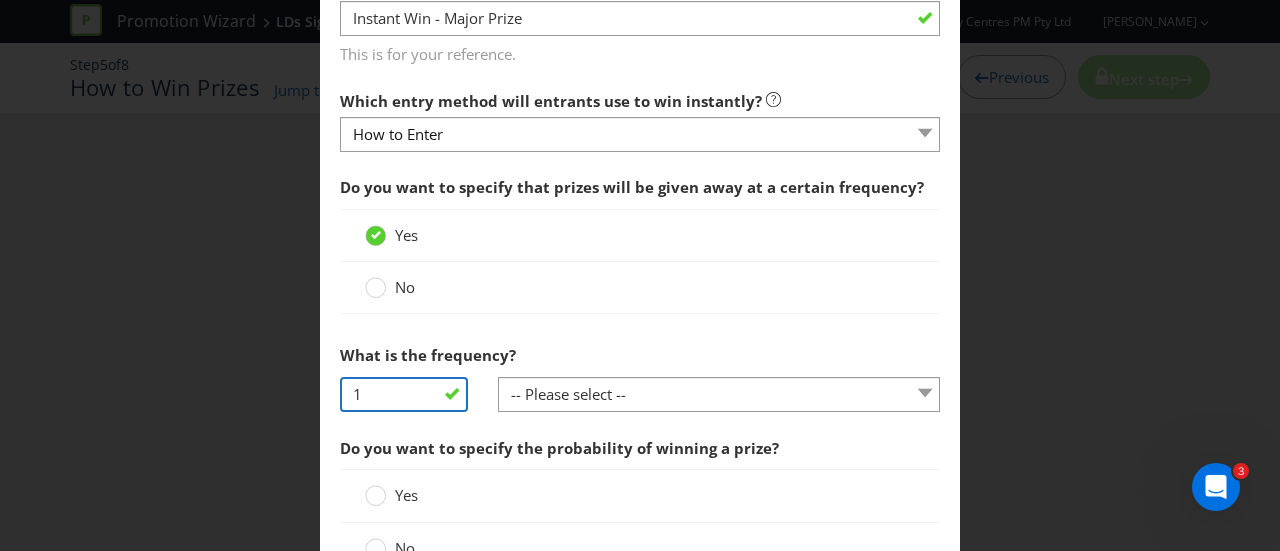 click on "1" at bounding box center [404, 394] 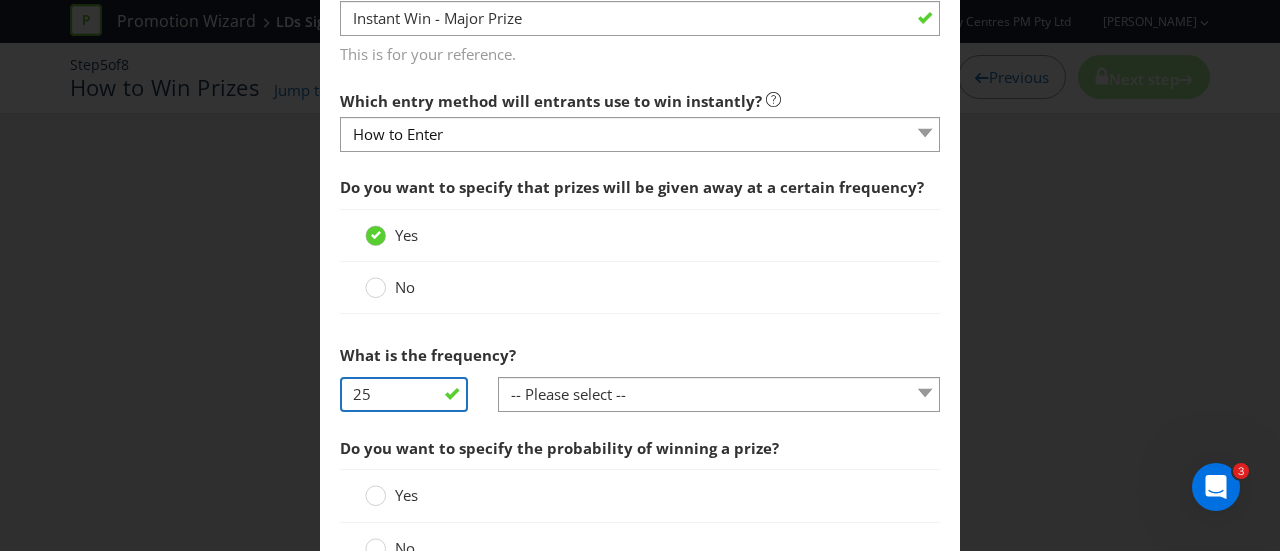 type on "25" 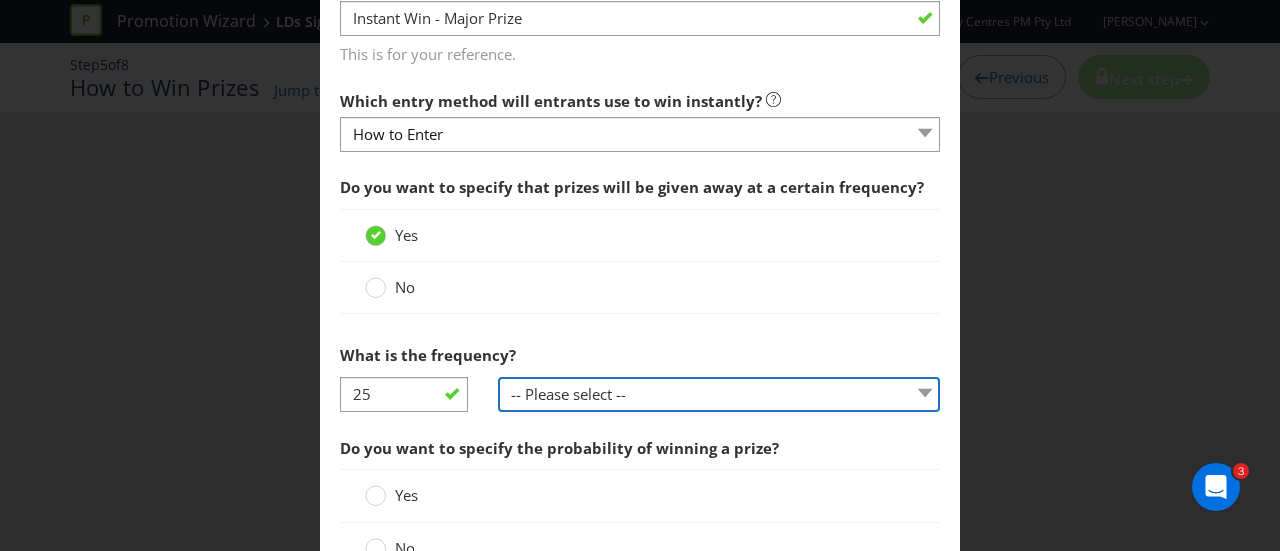 click on "-- Please select -- per hour per day per week per month other (please specify)" at bounding box center (719, 394) 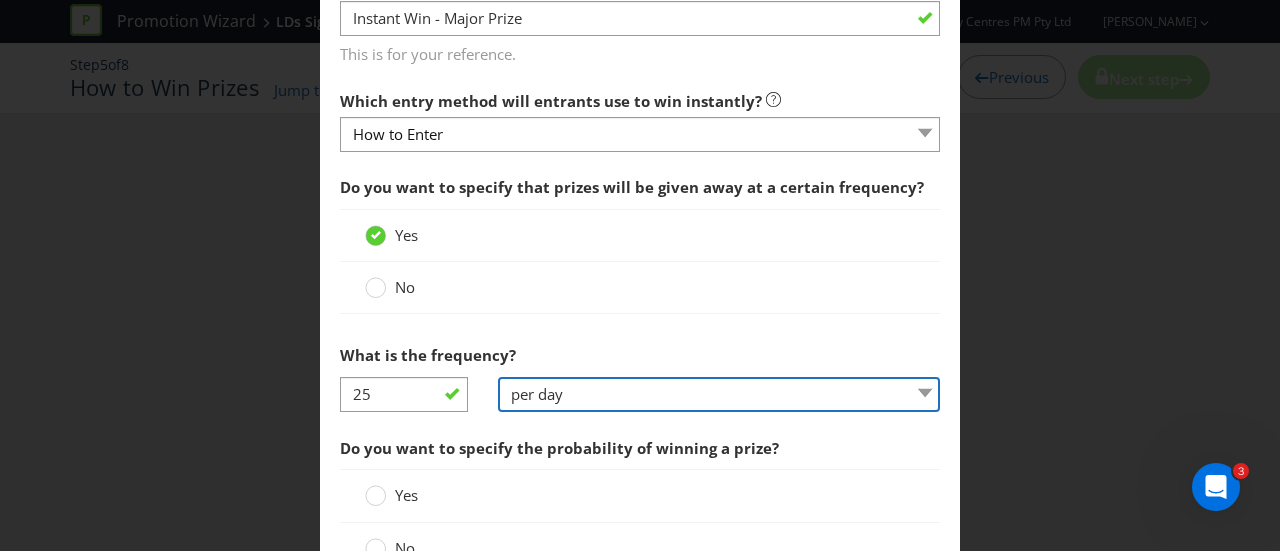 click on "-- Please select -- per hour per day per week per month other (please specify)" at bounding box center [719, 394] 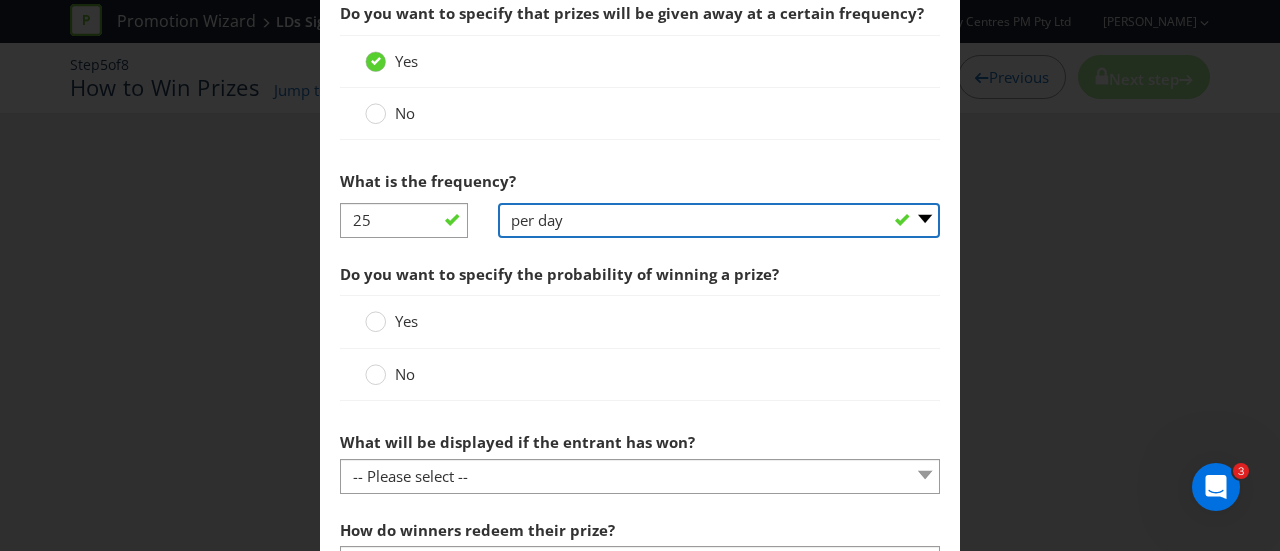 scroll, scrollTop: 1000, scrollLeft: 0, axis: vertical 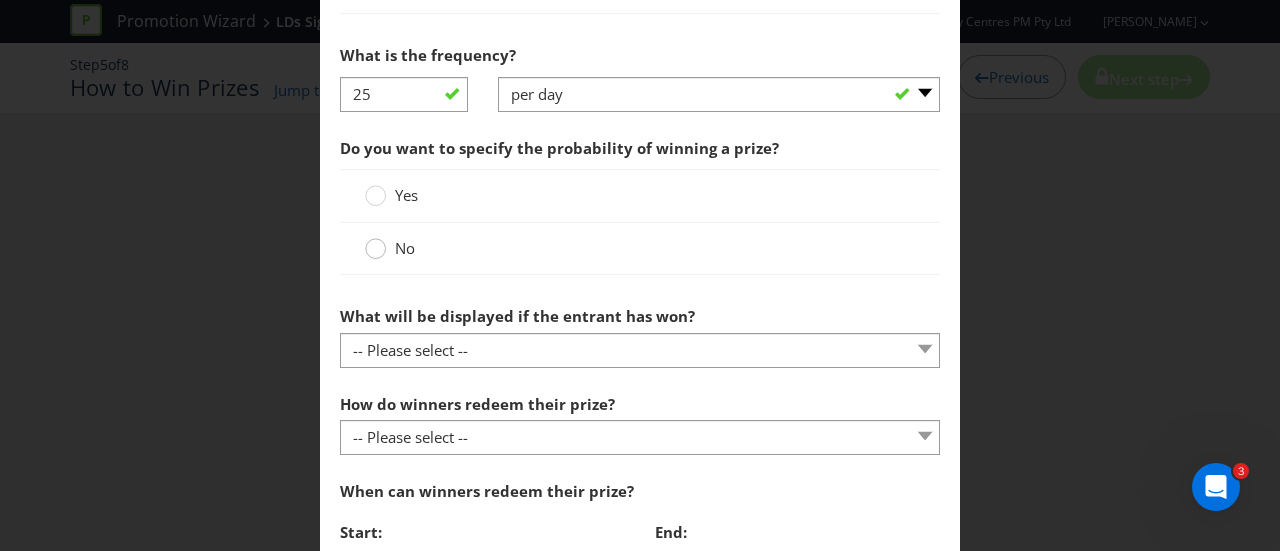 click 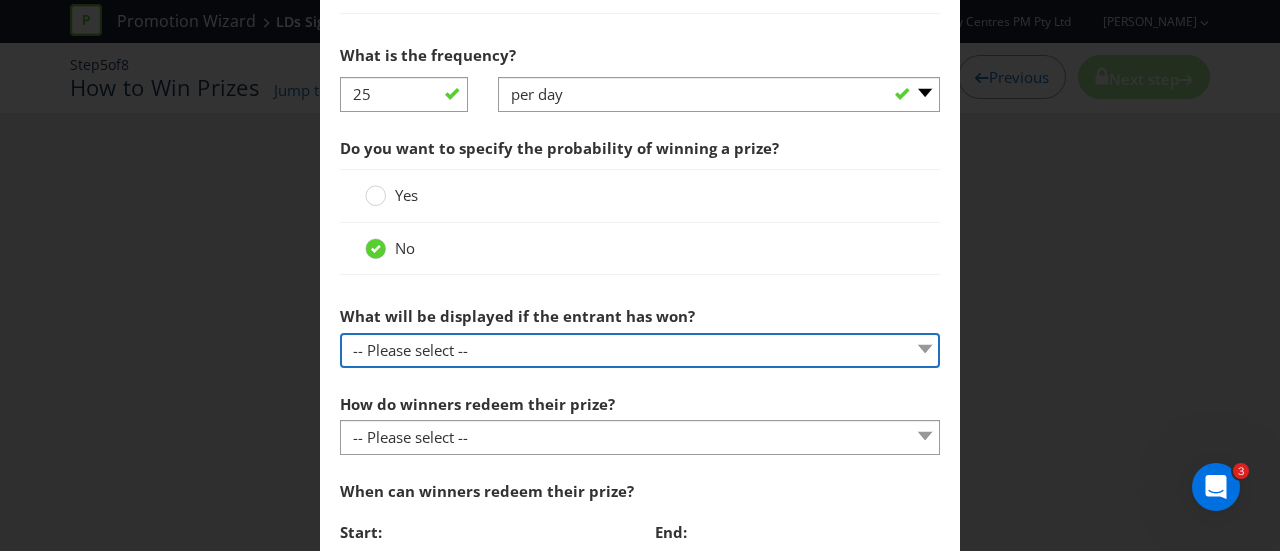 click on "-- Please select -- The winner will be notified as appropriate for the entry mechanic Symbols Message Unique code Other (please specify)" at bounding box center (640, 350) 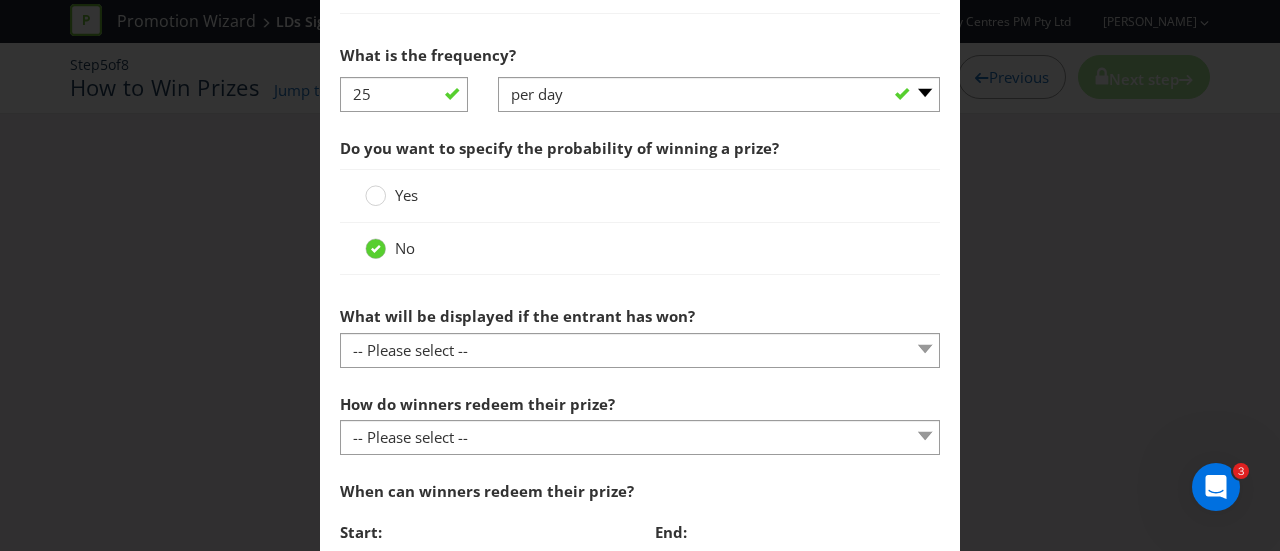 click on "Yes" at bounding box center (640, 195) 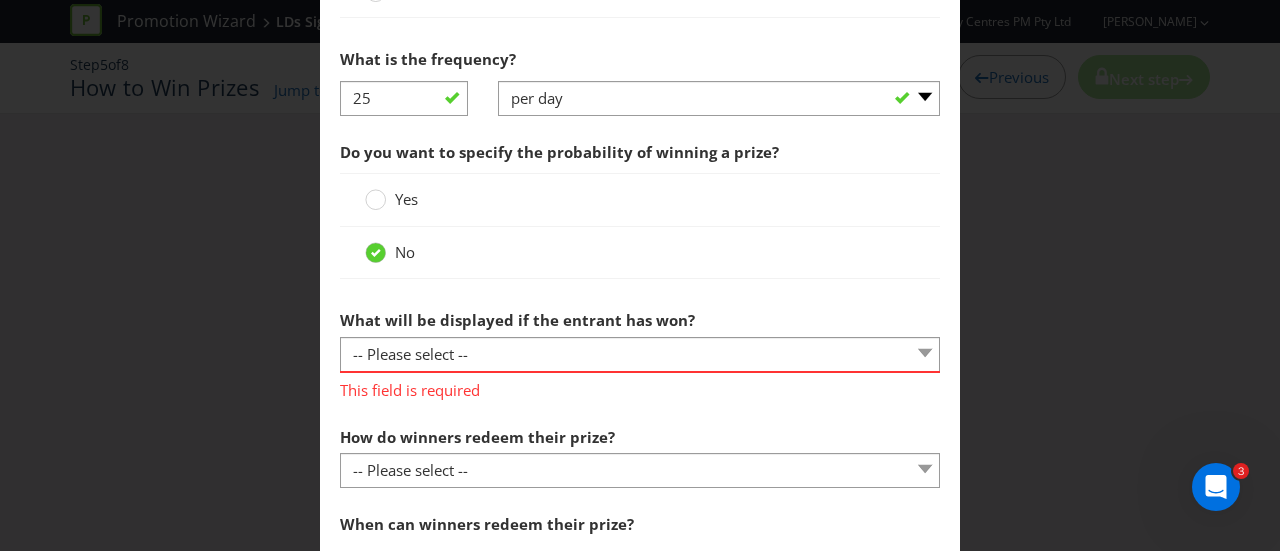 scroll, scrollTop: 1100, scrollLeft: 0, axis: vertical 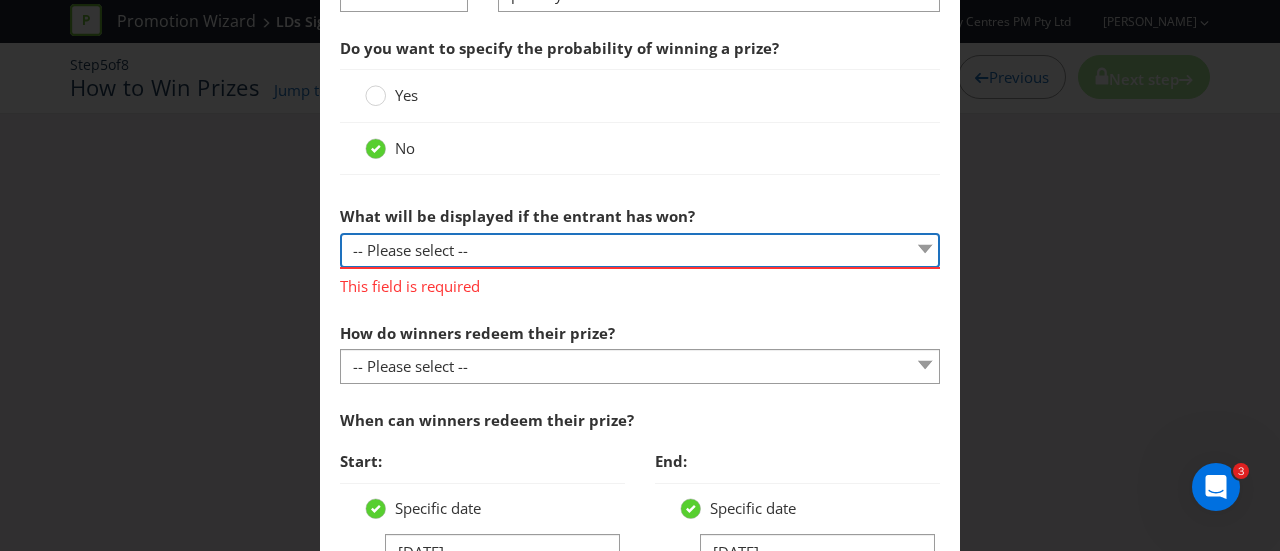 click on "-- Please select -- The winner will be notified as appropriate for the entry mechanic Symbols Message Unique code Other (please specify)" at bounding box center (640, 250) 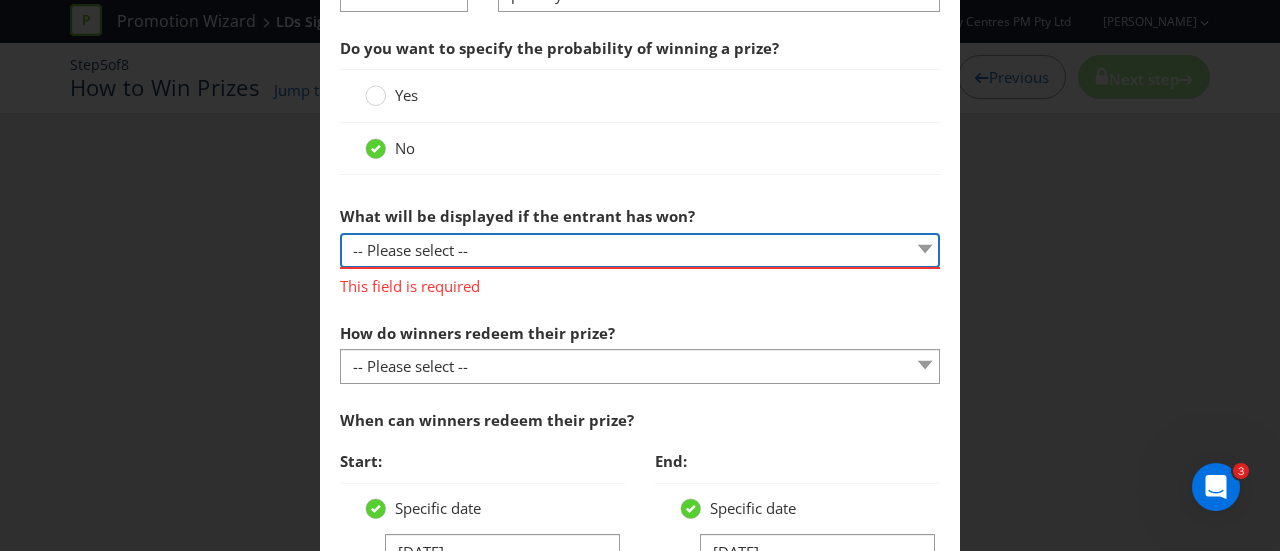 select on "ENTRY_MECHANIC" 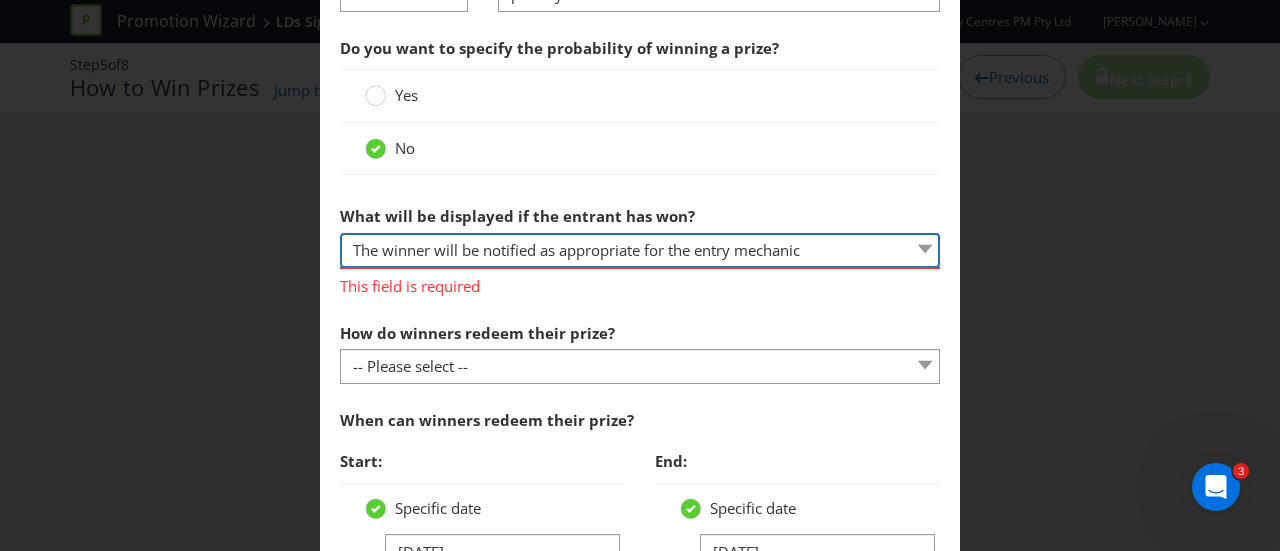 click on "-- Please select -- The winner will be notified as appropriate for the entry mechanic Symbols Message Unique code Other (please specify)" at bounding box center (640, 250) 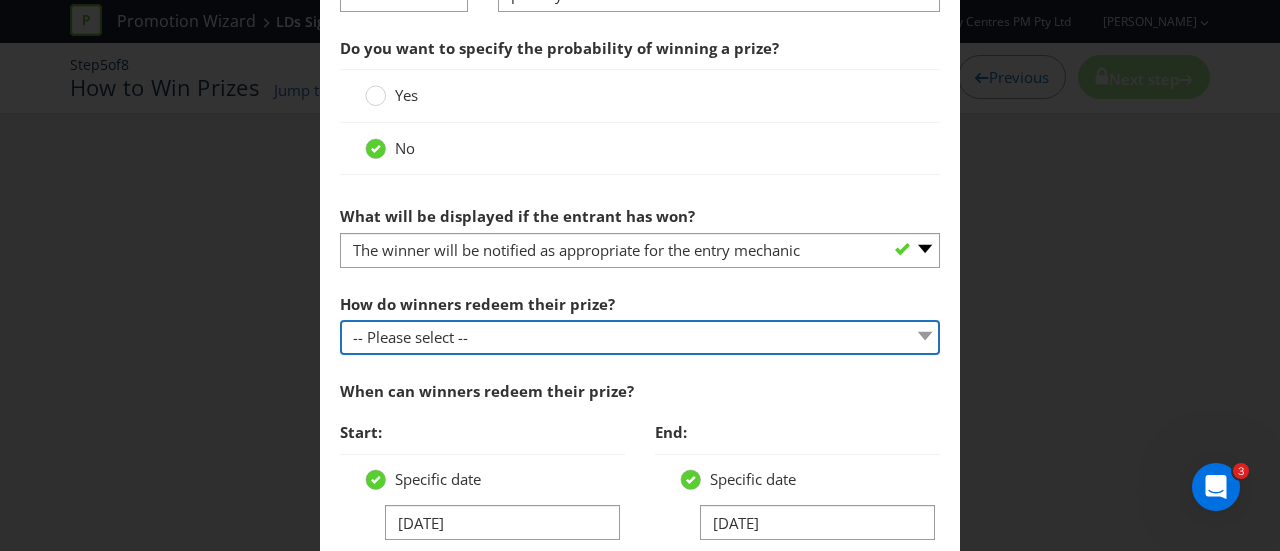 click on "-- Please select -- Present winning message to venue staff Follow instructions provided Promoter will contact winner and provide instructions Fill in online redemption form Redeem by mail Other (please specify)" at bounding box center [640, 337] 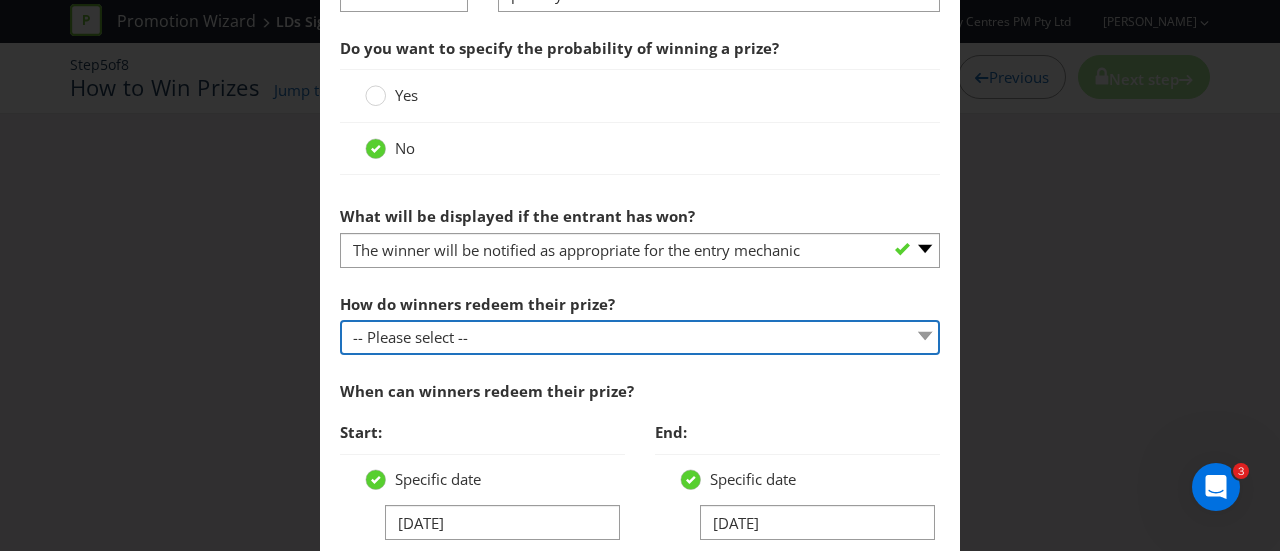select on "VENUE" 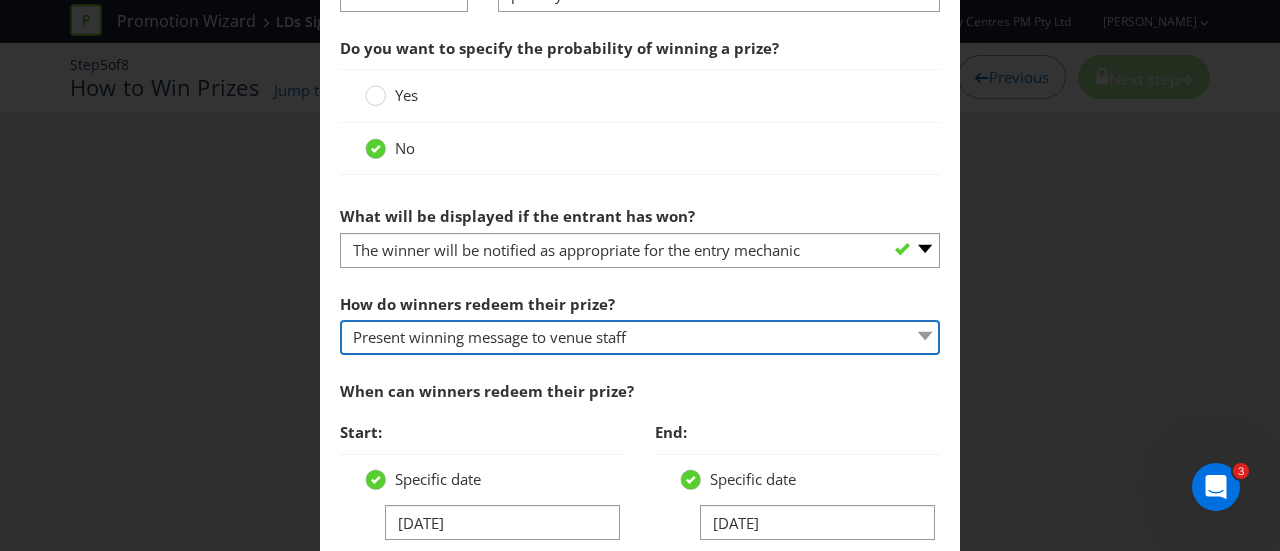 click on "-- Please select -- Present winning message to venue staff Follow instructions provided Promoter will contact winner and provide instructions Fill in online redemption form Redeem by mail Other (please specify)" at bounding box center (640, 337) 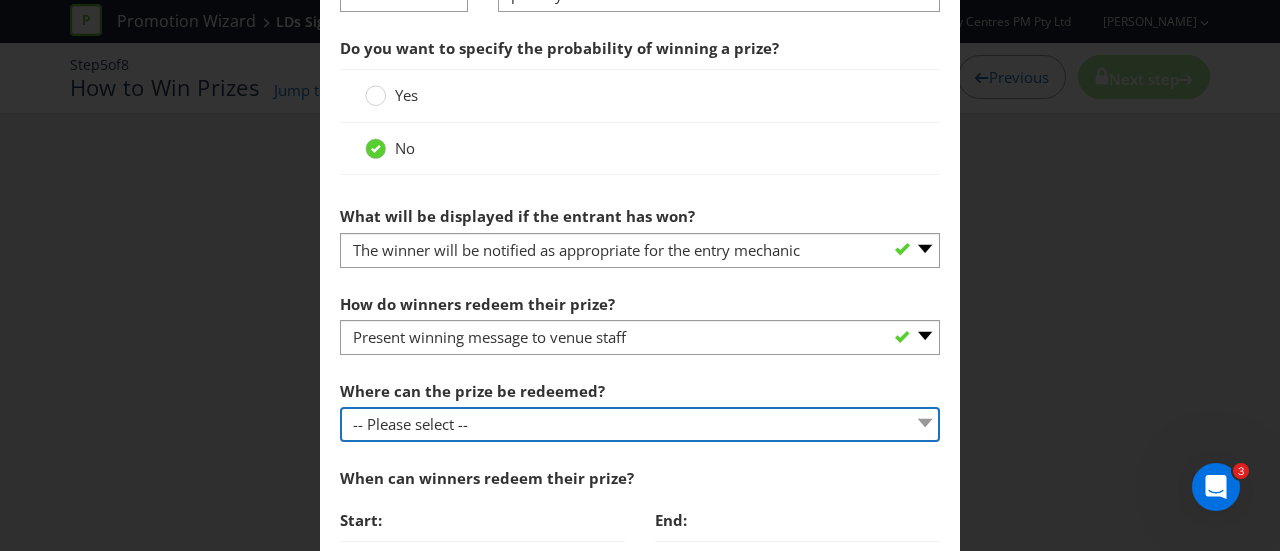 click on "-- Please select -- At a Participating Venue At specific locations (please specify) Other (please specify)" at bounding box center (640, 424) 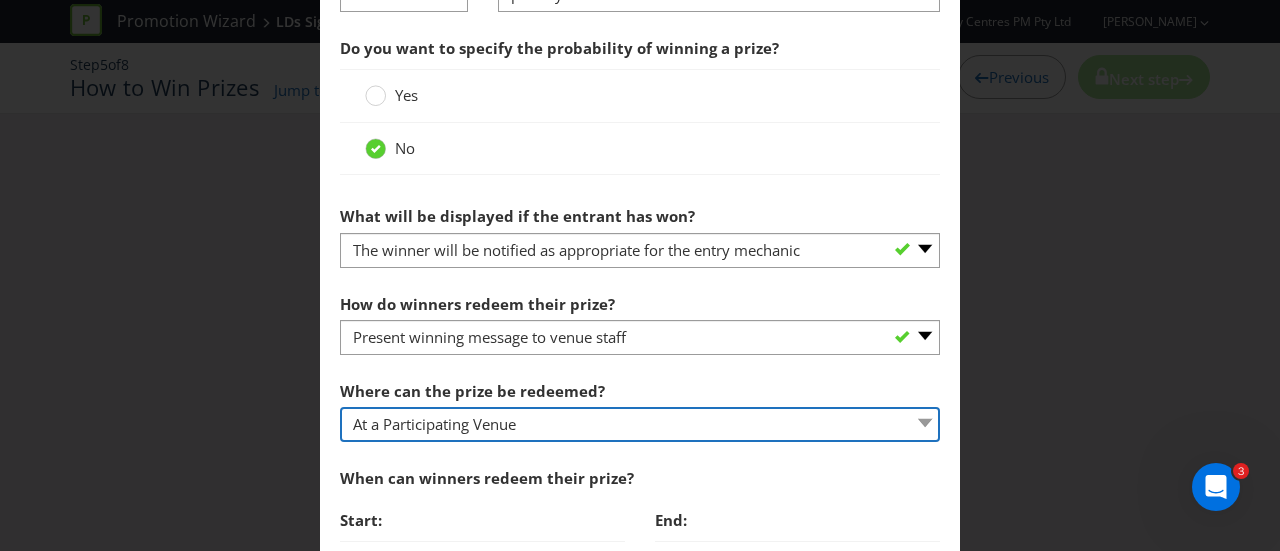 click on "-- Please select -- At a Participating Venue At specific locations (please specify) Other (please specify)" at bounding box center [640, 424] 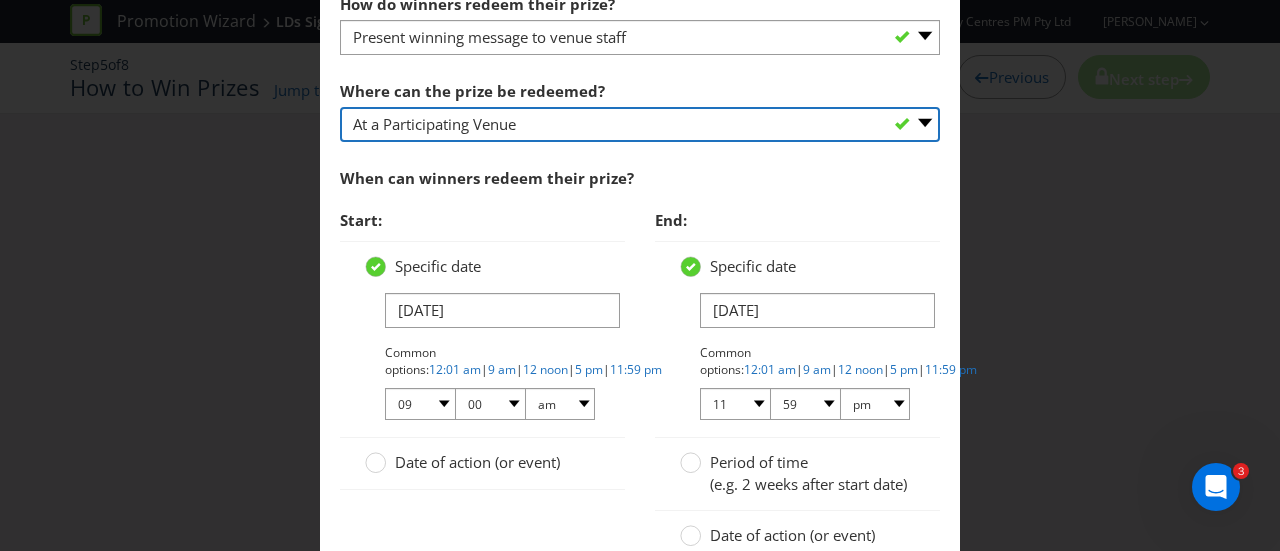 scroll, scrollTop: 1570, scrollLeft: 0, axis: vertical 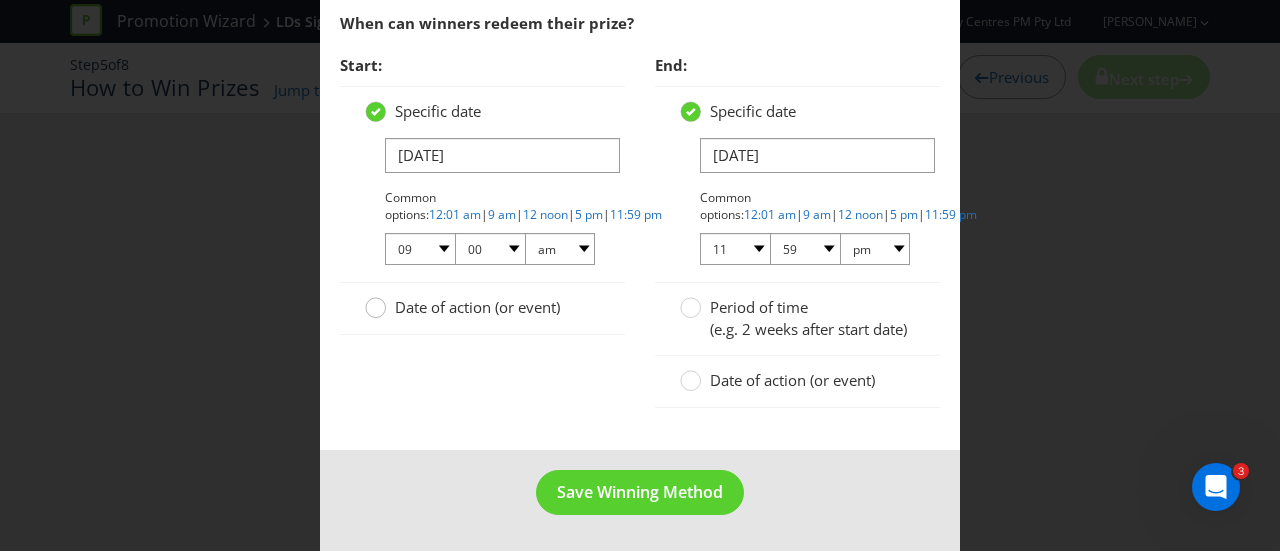 click at bounding box center [376, 301] 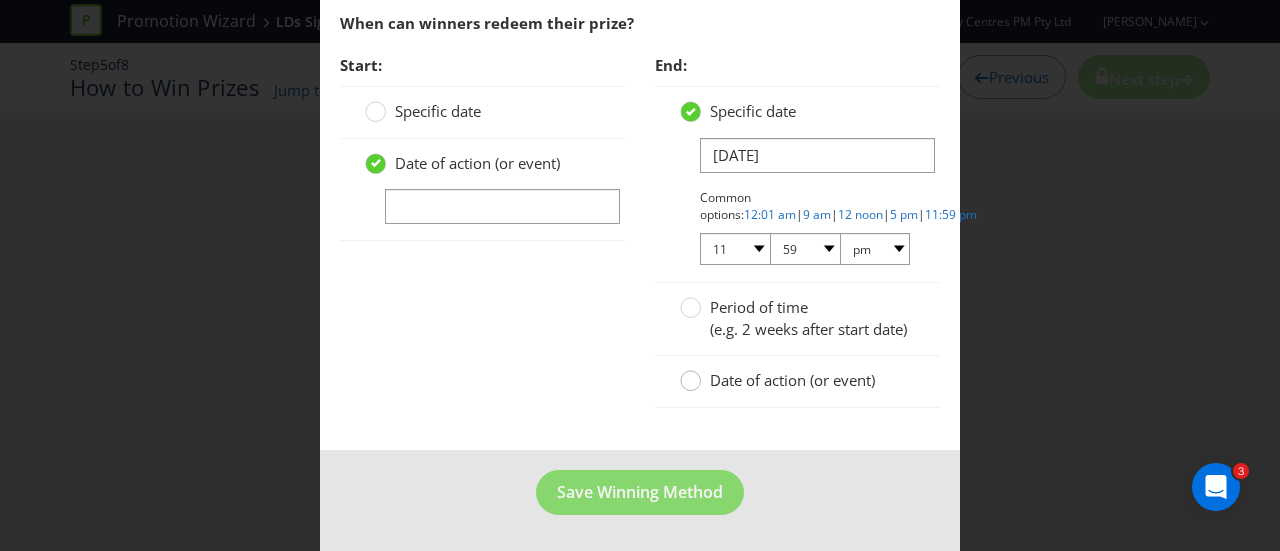 click at bounding box center (691, 374) 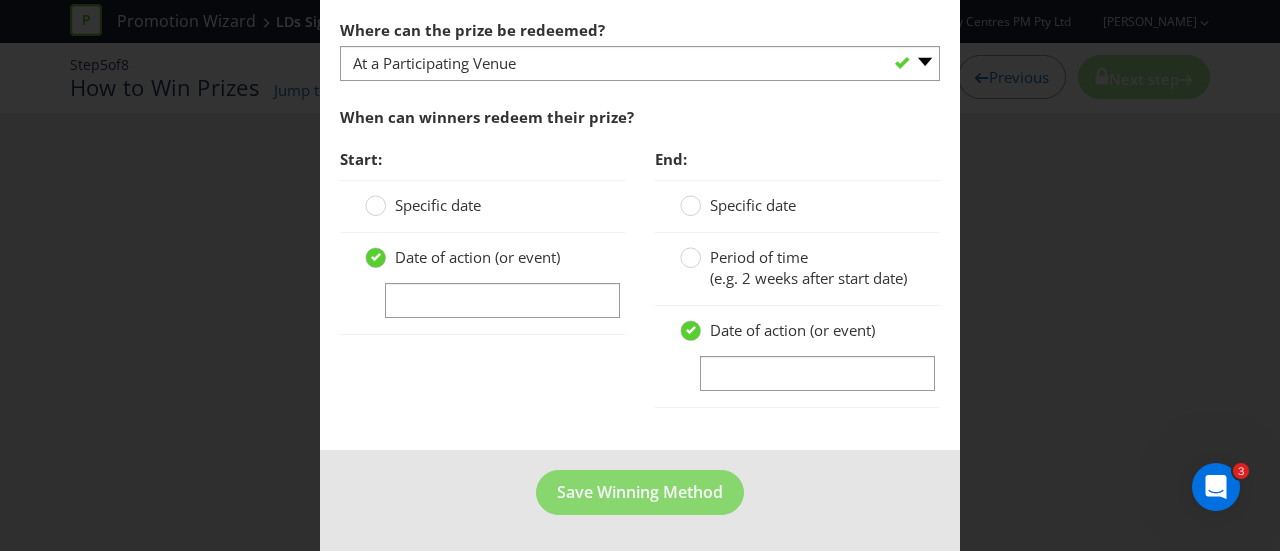 scroll, scrollTop: 1476, scrollLeft: 0, axis: vertical 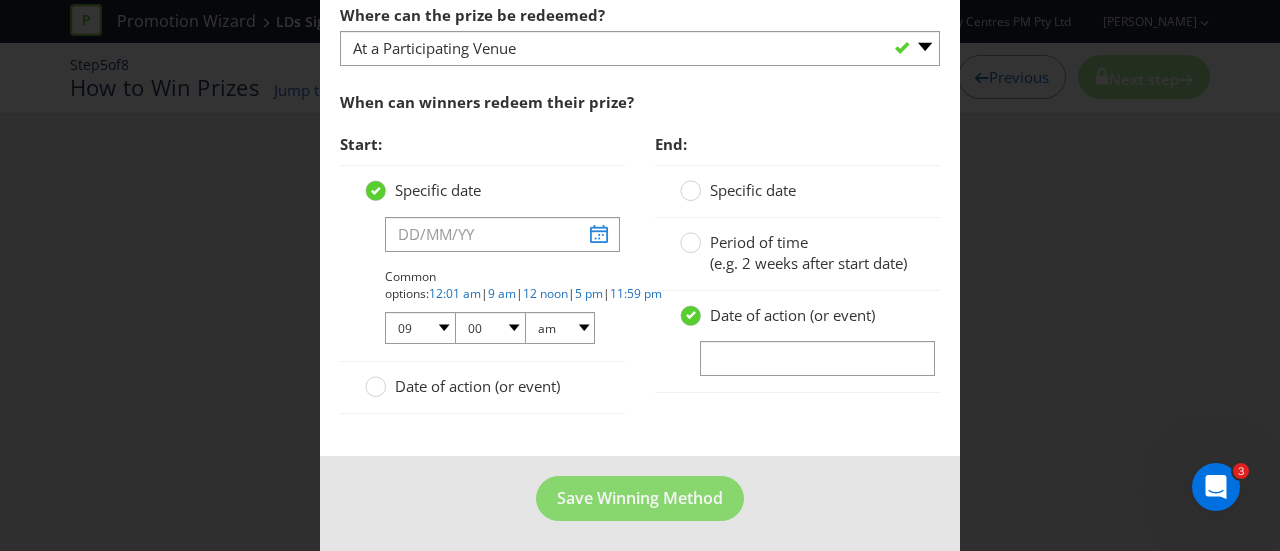 click on "Specific date" at bounding box center [753, 190] 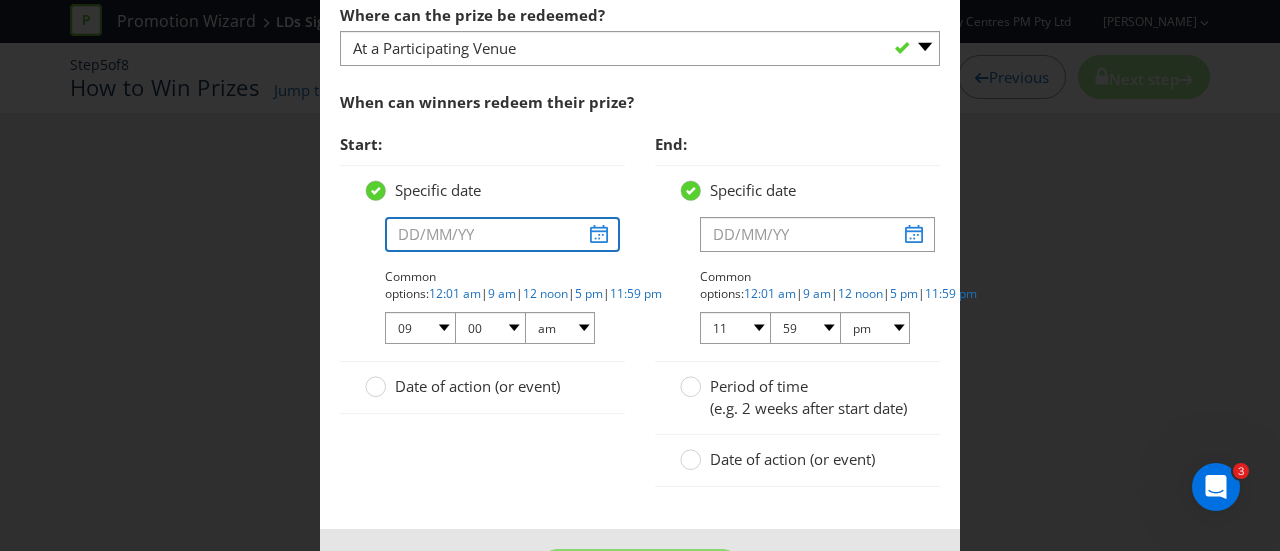 click at bounding box center (502, 234) 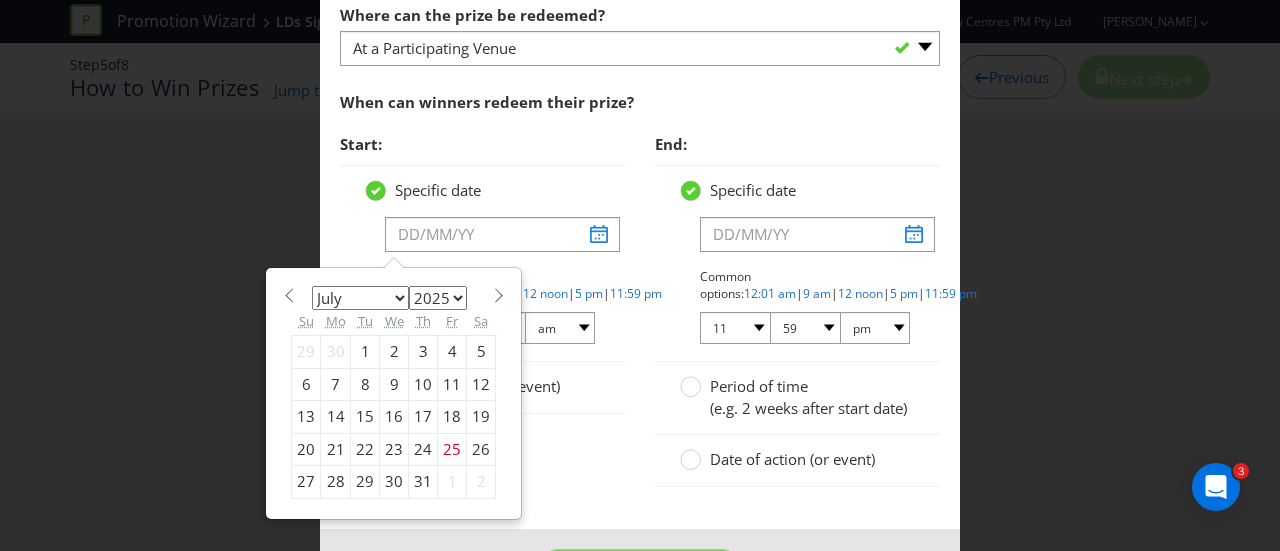 click at bounding box center [498, 295] 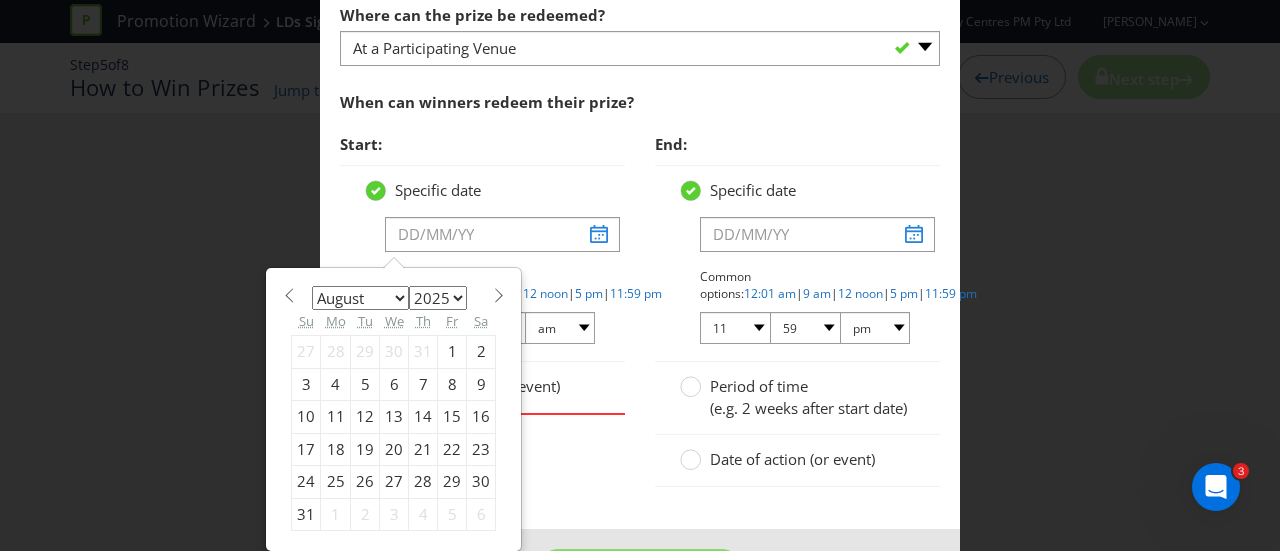 click at bounding box center [498, 295] 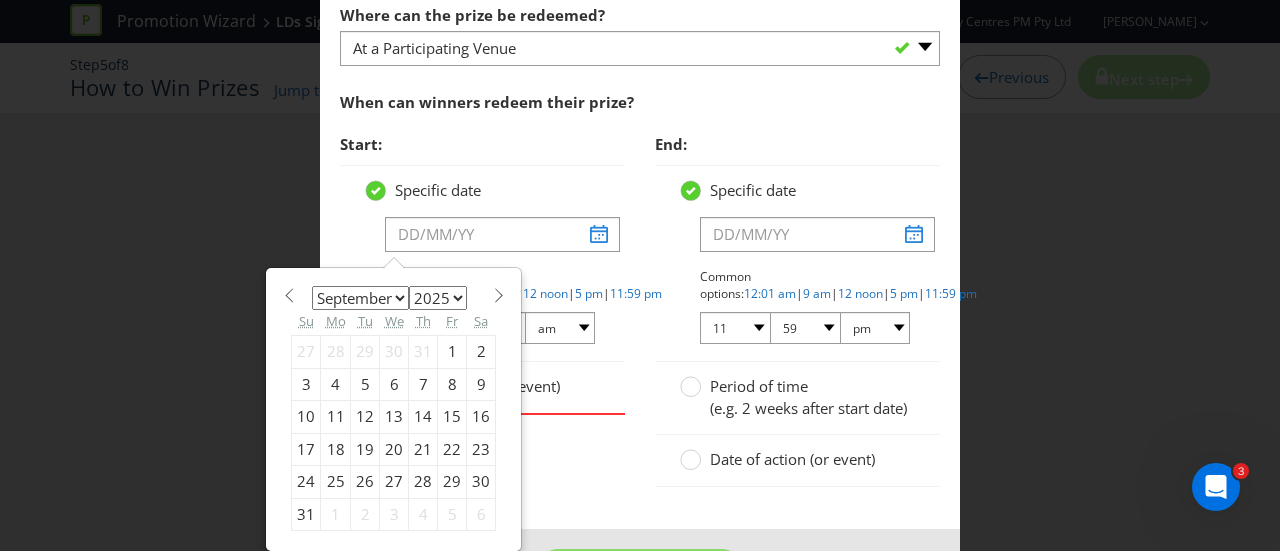 click at bounding box center [498, 295] 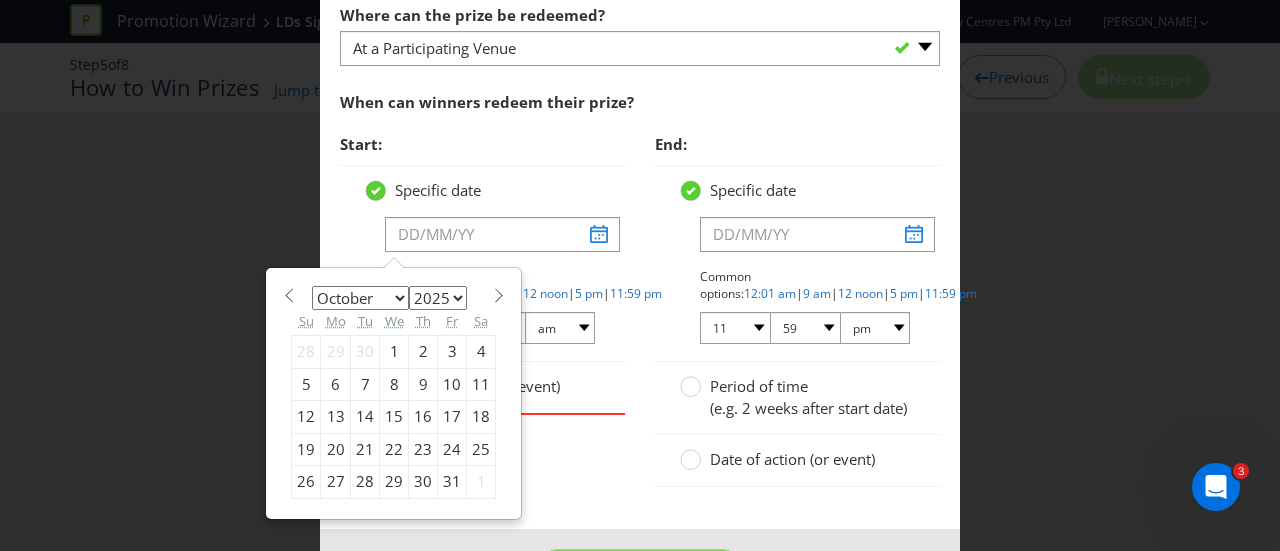 click on "10" at bounding box center (452, 384) 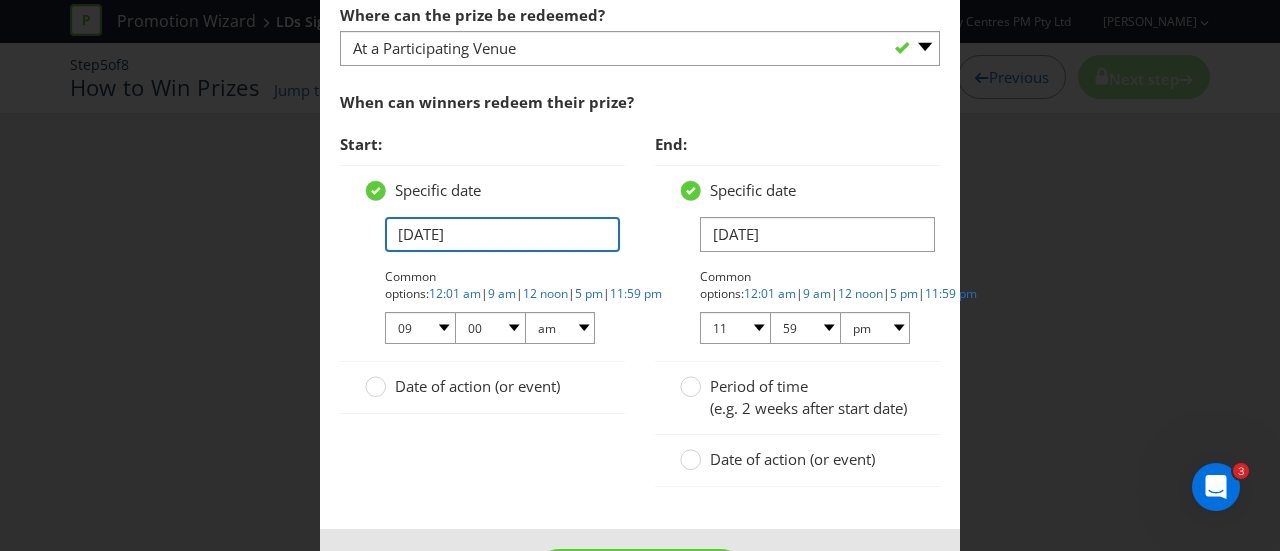 click on "[DATE]" at bounding box center (502, 234) 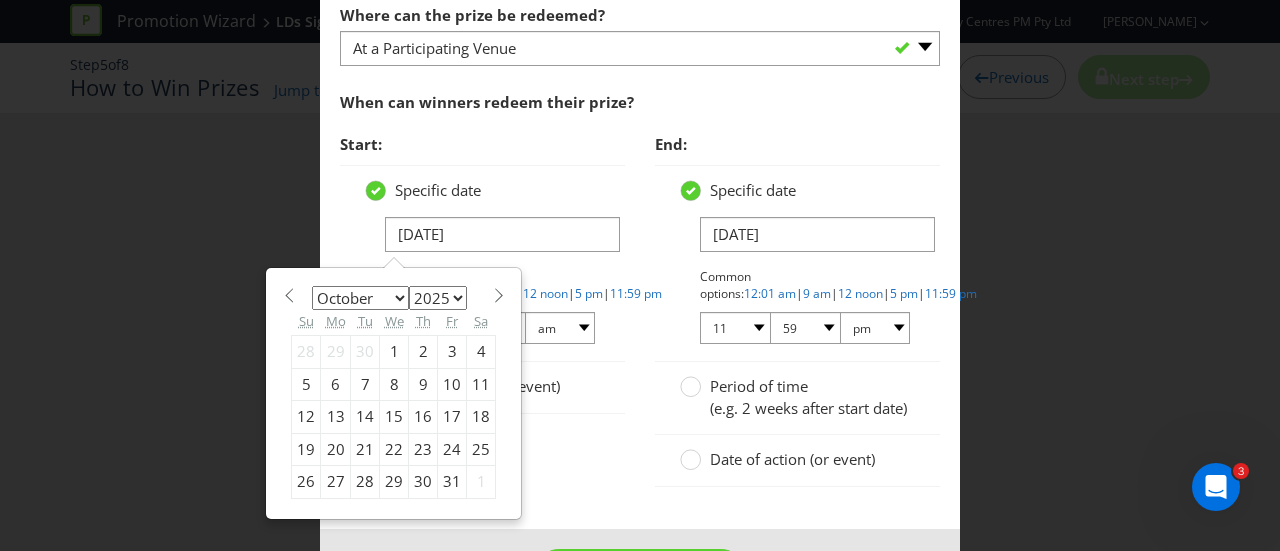 drag, startPoint x: 282, startPoint y: 289, endPoint x: 292, endPoint y: 291, distance: 10.198039 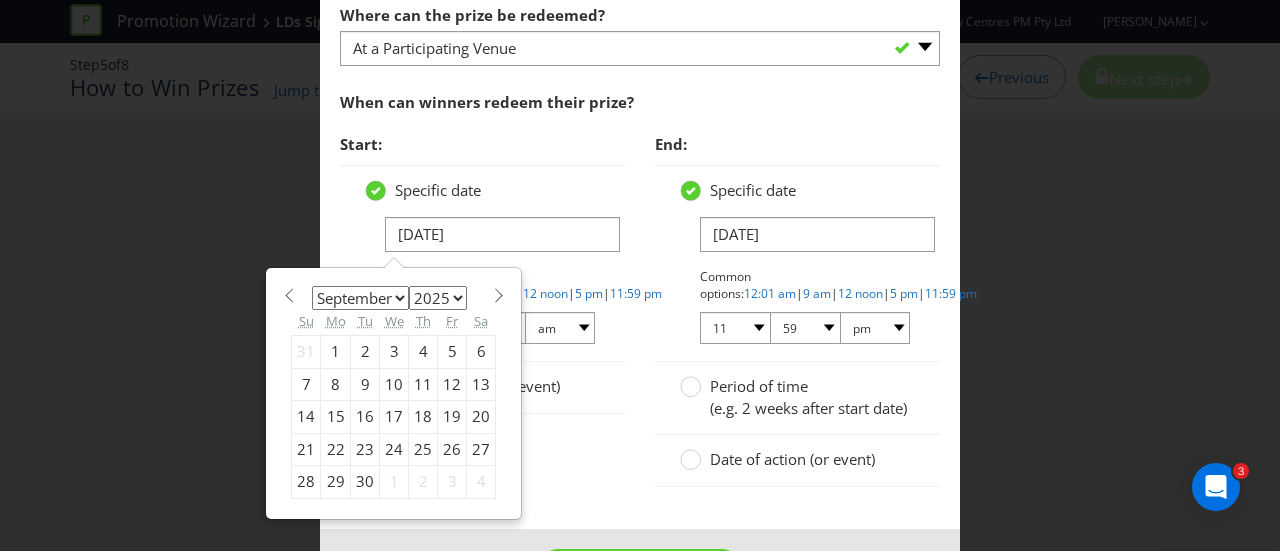 click on "10" at bounding box center [394, 384] 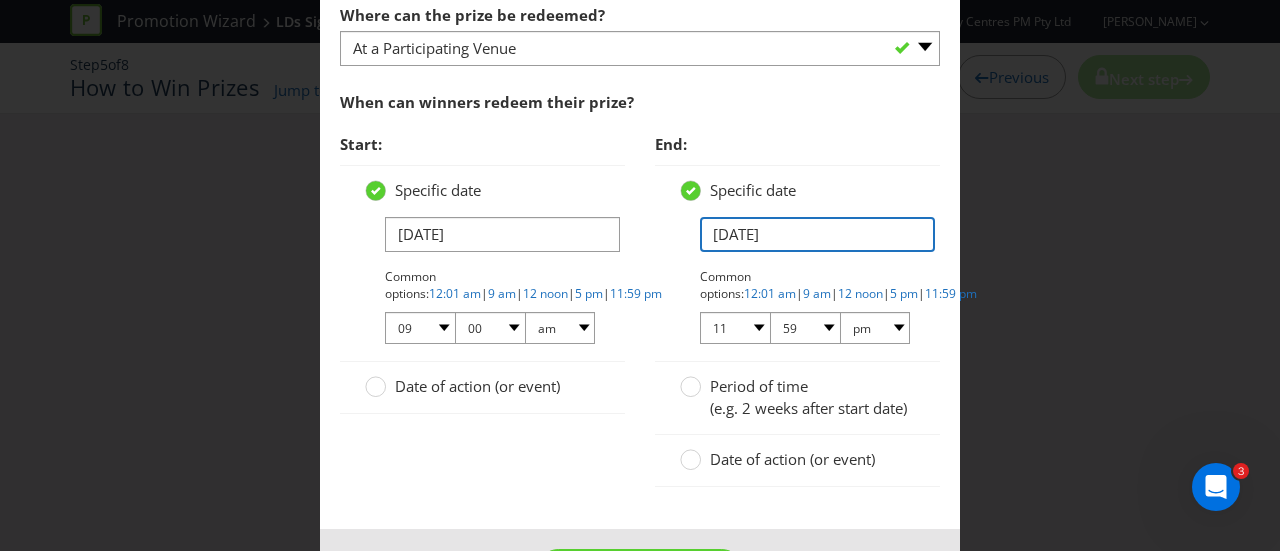 click on "[DATE]" at bounding box center [817, 234] 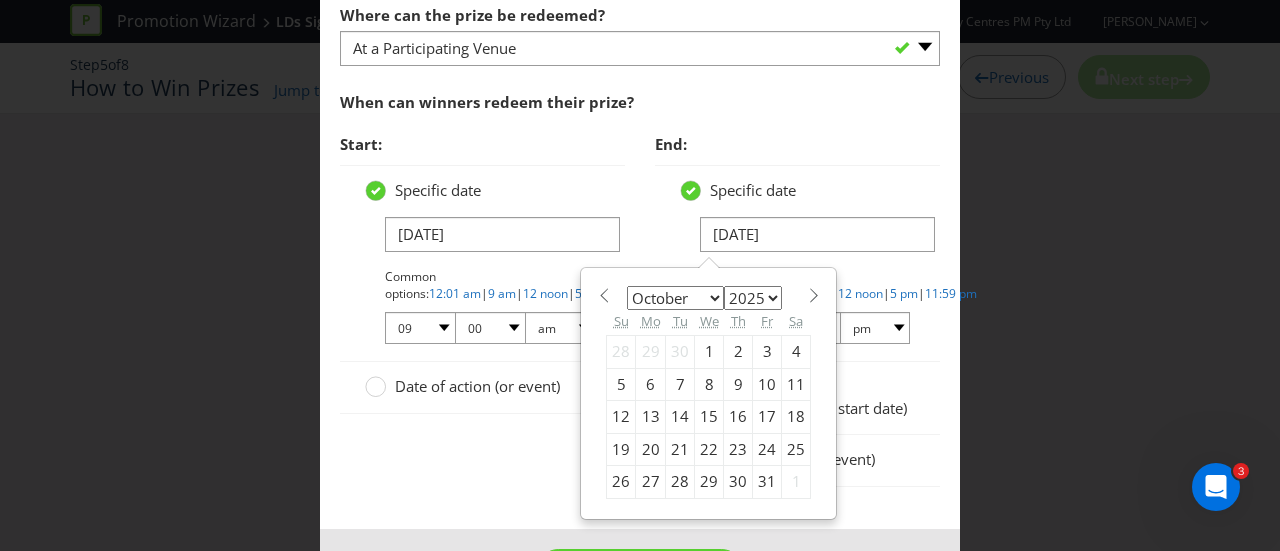 click on "7" at bounding box center (680, 384) 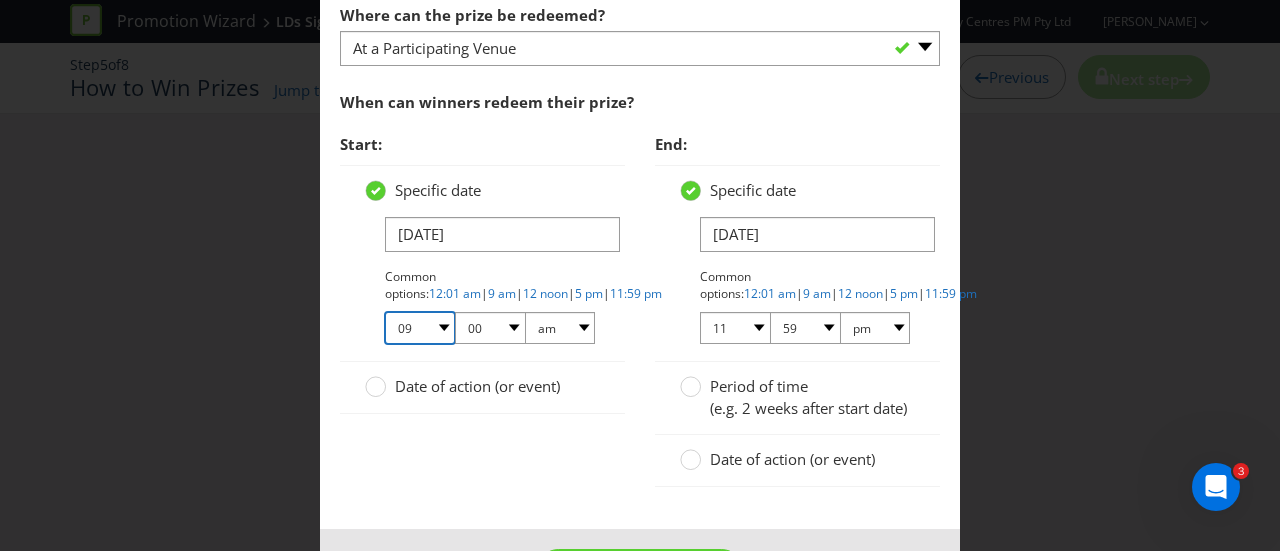 click on "01 02 03 04 05 06 07 08 09 10 11 12" at bounding box center [420, 328] 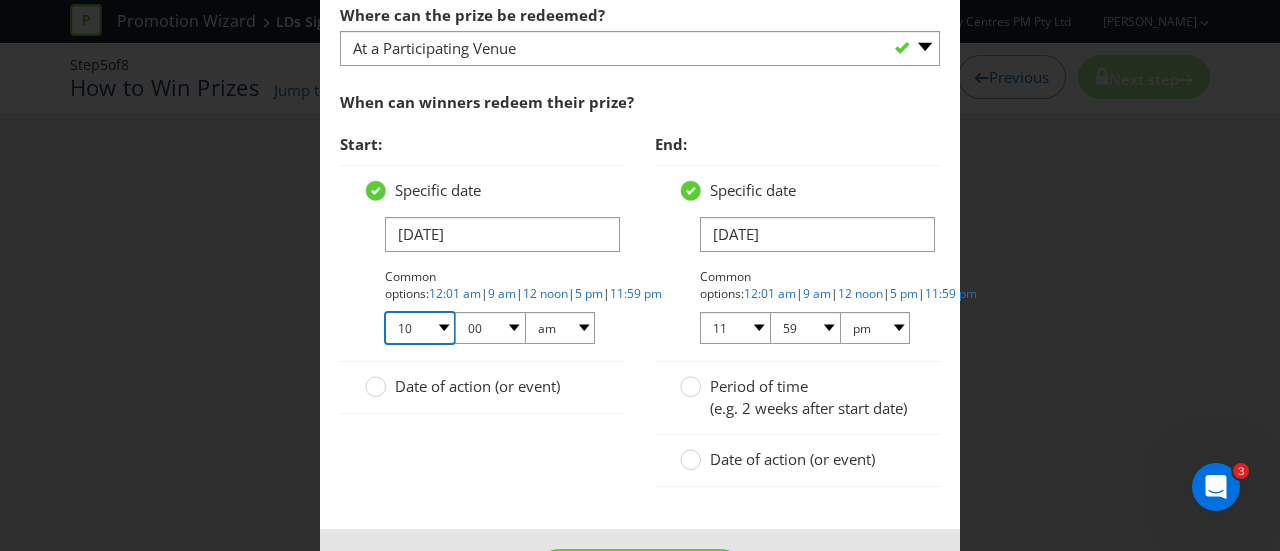 click on "01 02 03 04 05 06 07 08 09 10 11 12" at bounding box center (420, 328) 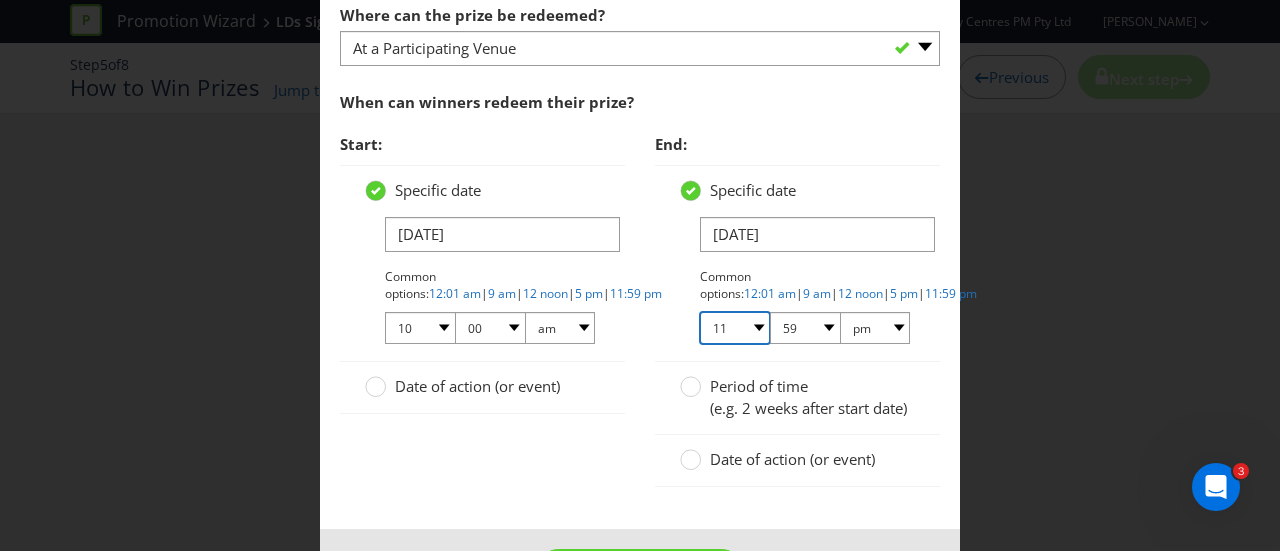 click on "01 02 03 04 05 06 07 08 09 10 11 12" at bounding box center (735, 328) 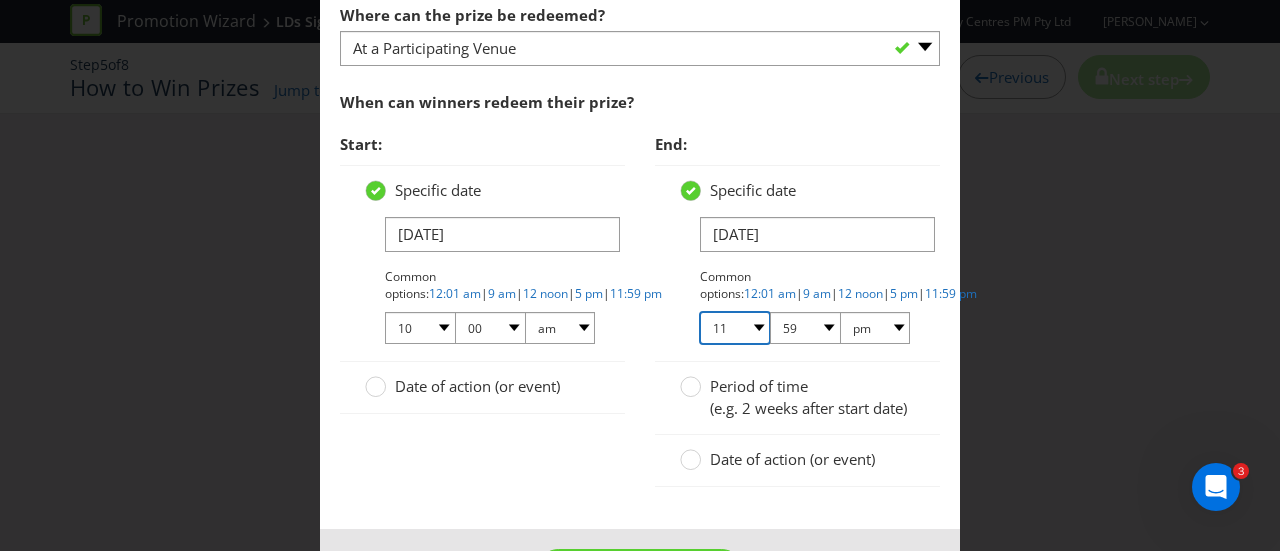 select on "02" 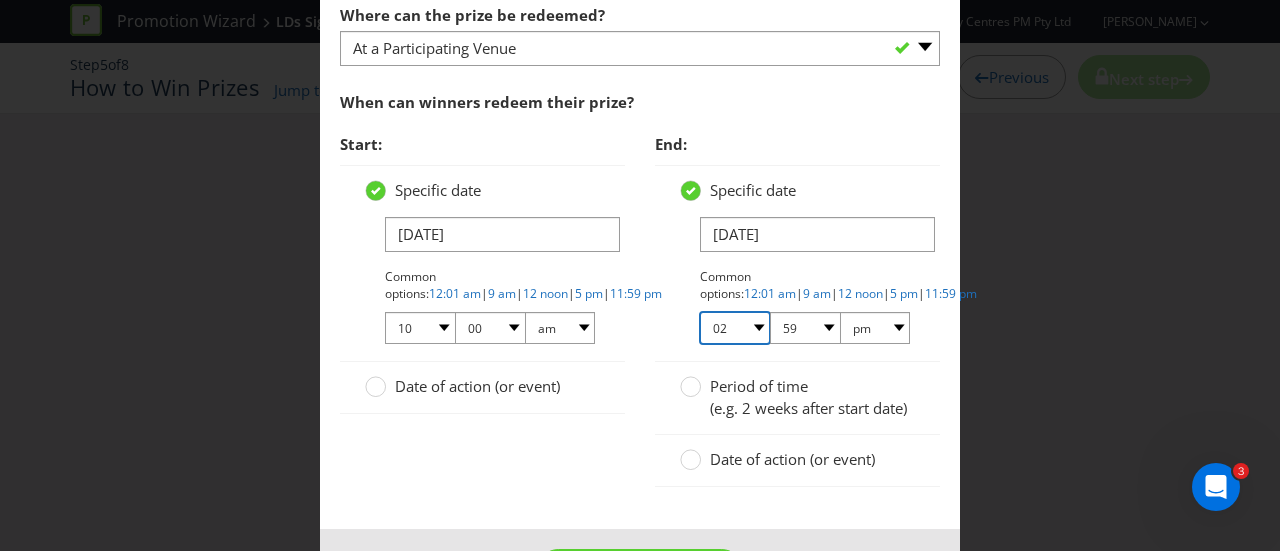 click on "01 02 03 04 05 06 07 08 09 10 11 12" at bounding box center [735, 328] 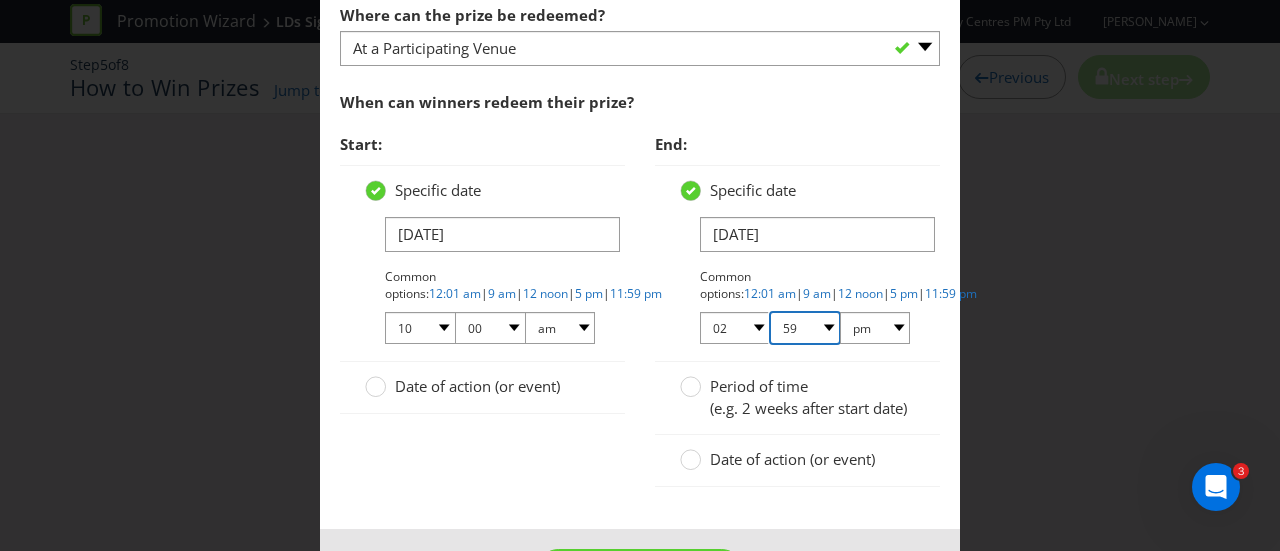 click on "00 01 05 10 15 20 25 29 30 35 40 45 50 55 59" at bounding box center [805, 328] 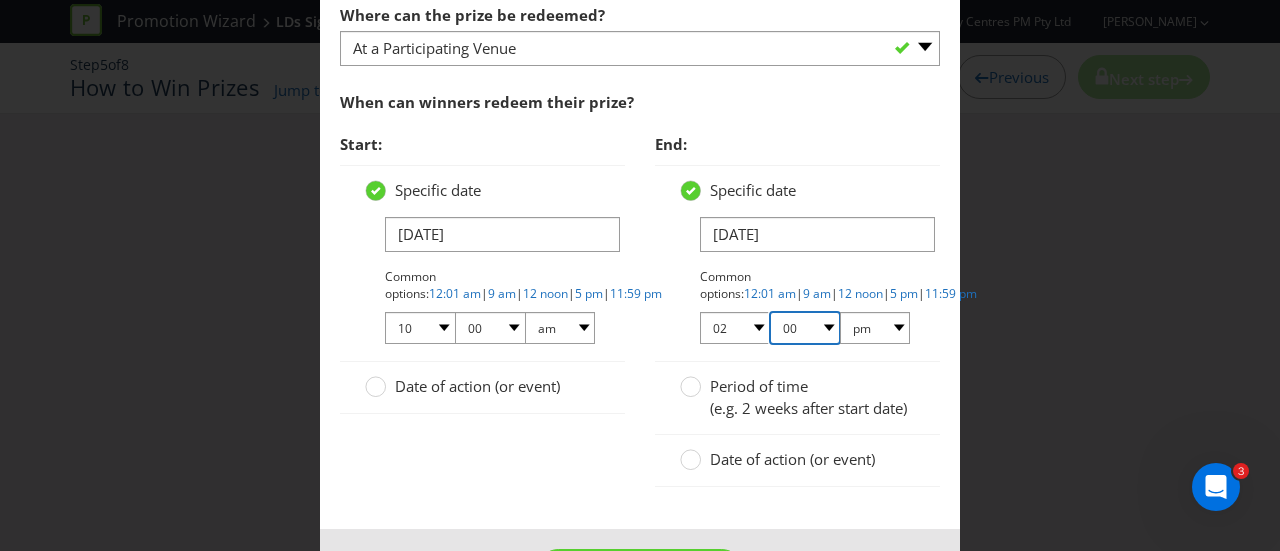click on "00 01 05 10 15 20 25 29 30 35 40 45 50 55 59" at bounding box center (805, 328) 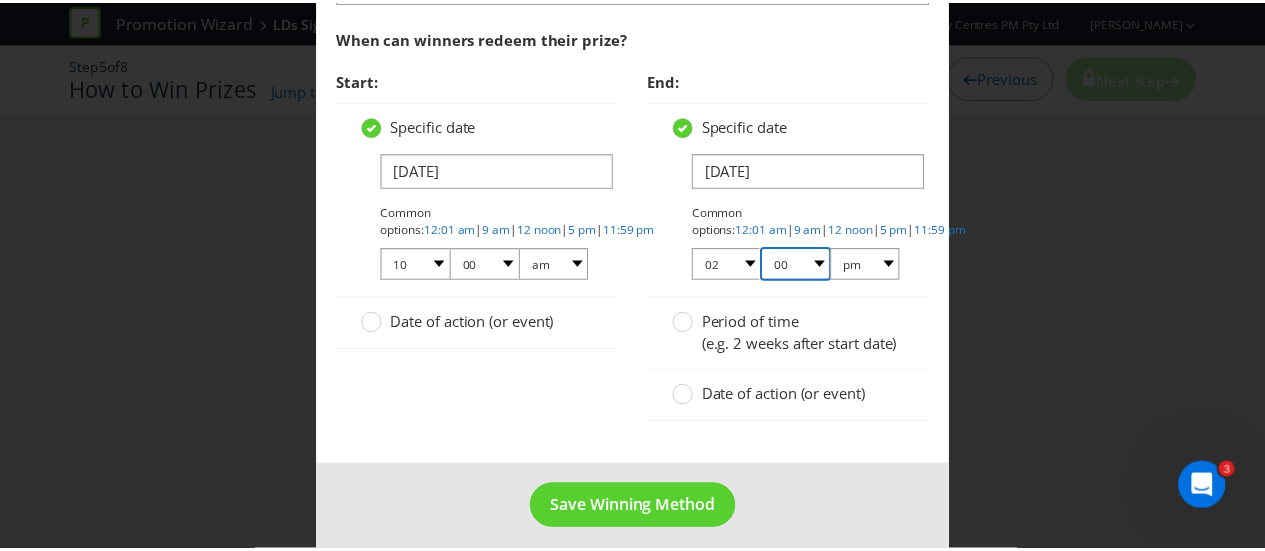 scroll, scrollTop: 1570, scrollLeft: 0, axis: vertical 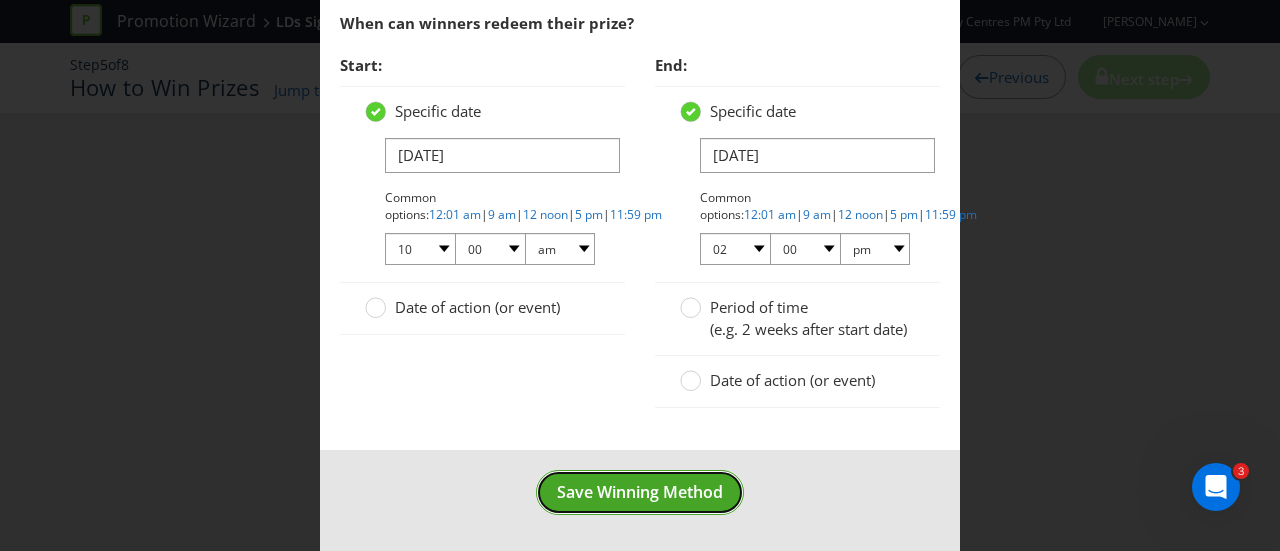 click on "Save Winning Method" at bounding box center (640, 492) 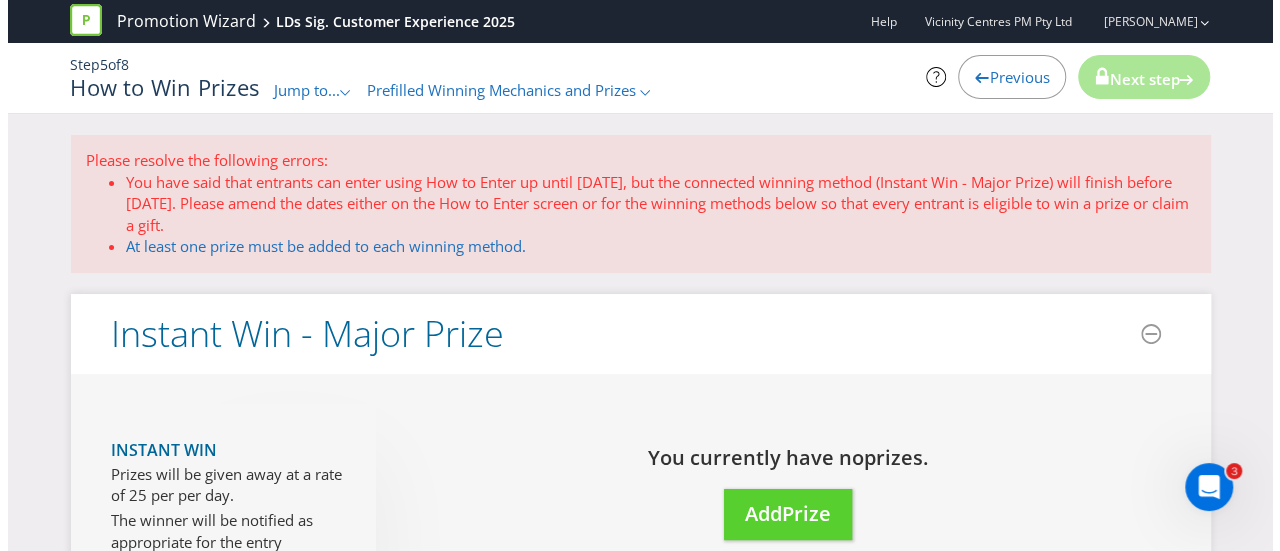 scroll, scrollTop: 400, scrollLeft: 0, axis: vertical 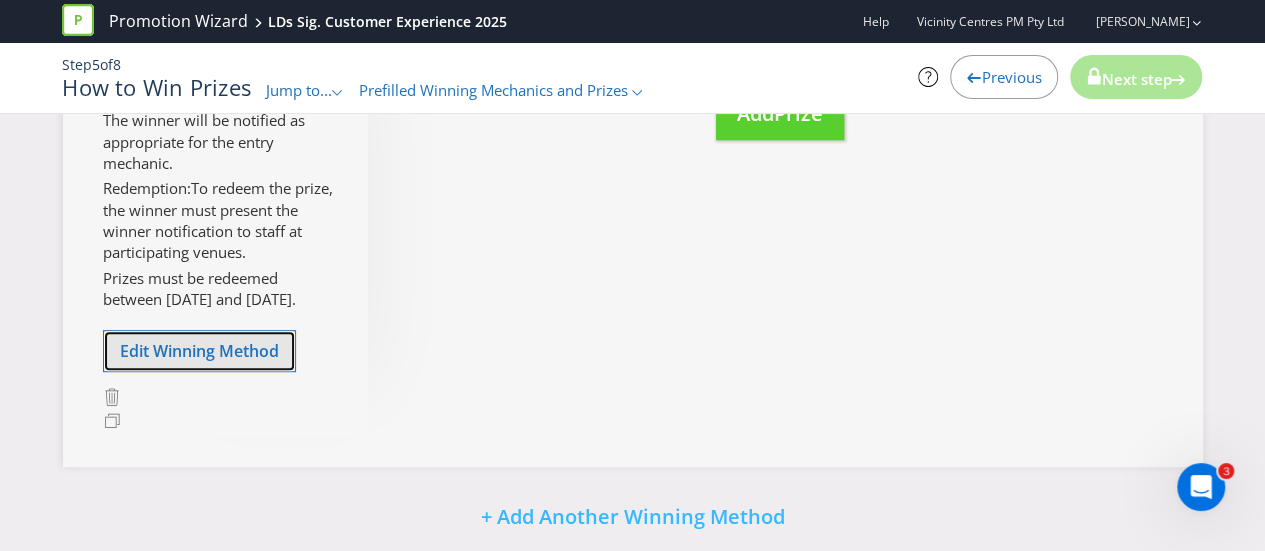 click on "Edit Winning Method" at bounding box center [199, 351] 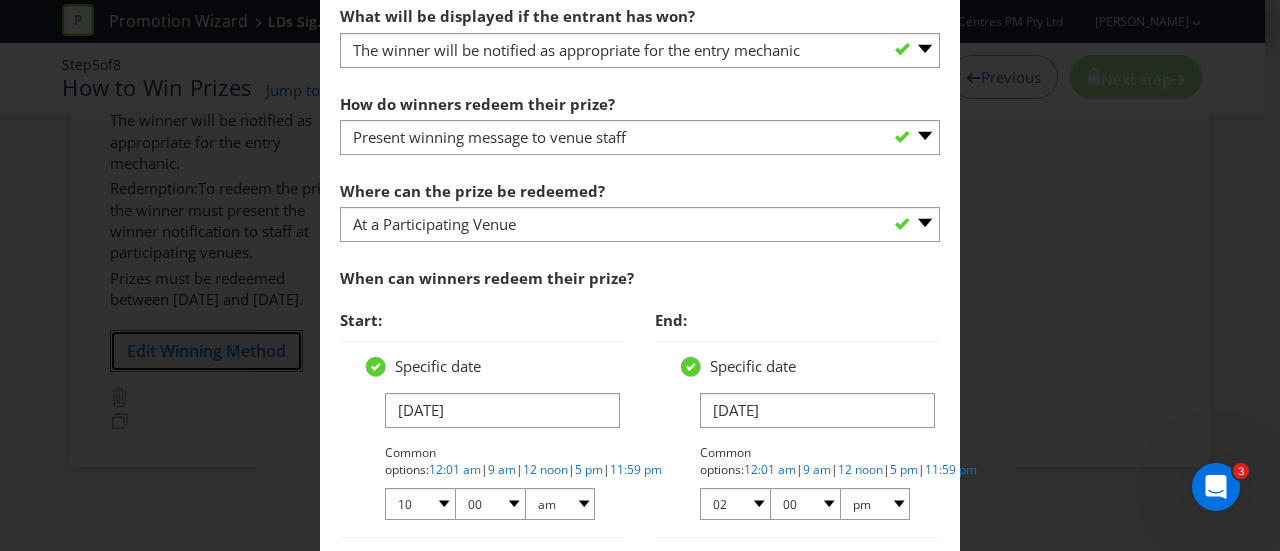 scroll, scrollTop: 1400, scrollLeft: 0, axis: vertical 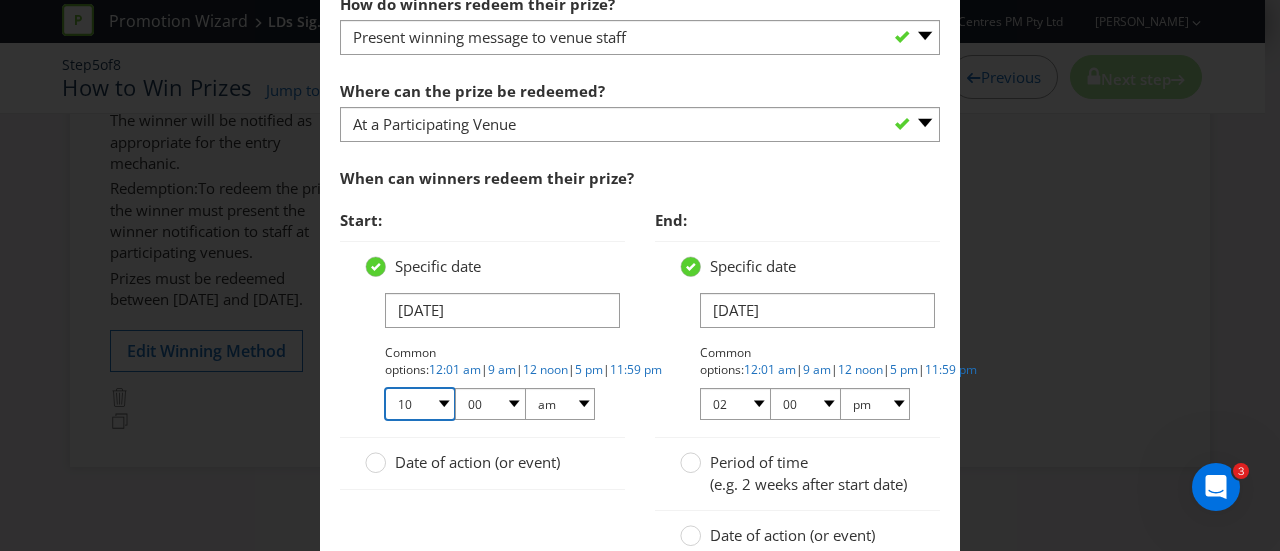 click on "01 02 03 04 05 06 07 08 09 10 11 12" at bounding box center [420, 404] 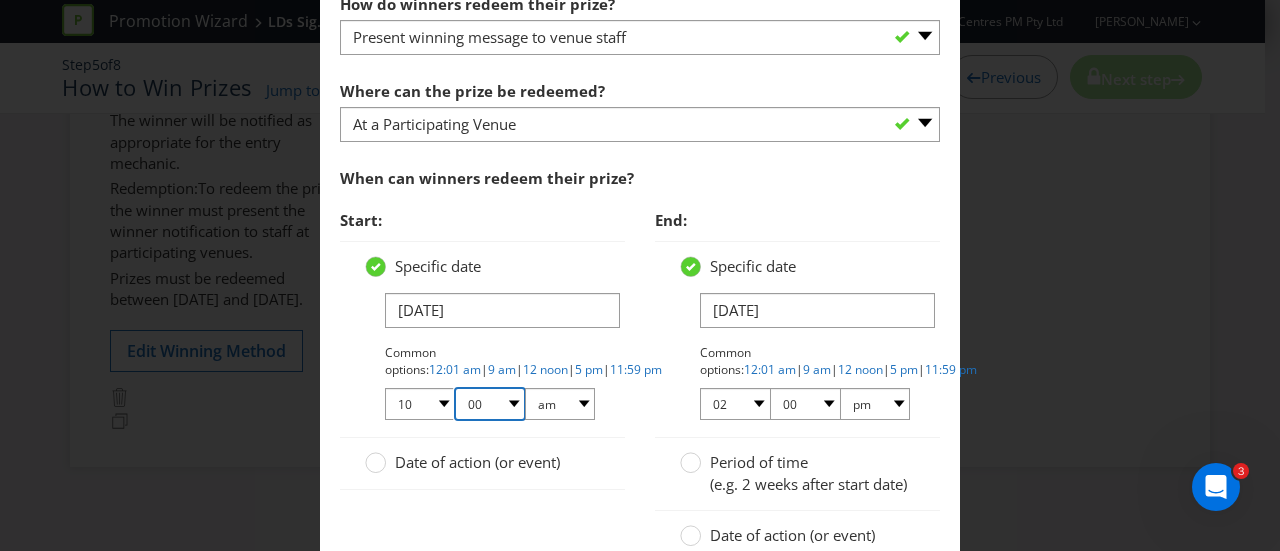 click on "00 01 05 10 15 20 25 29 30 35 40 45 50 55 59" at bounding box center (490, 404) 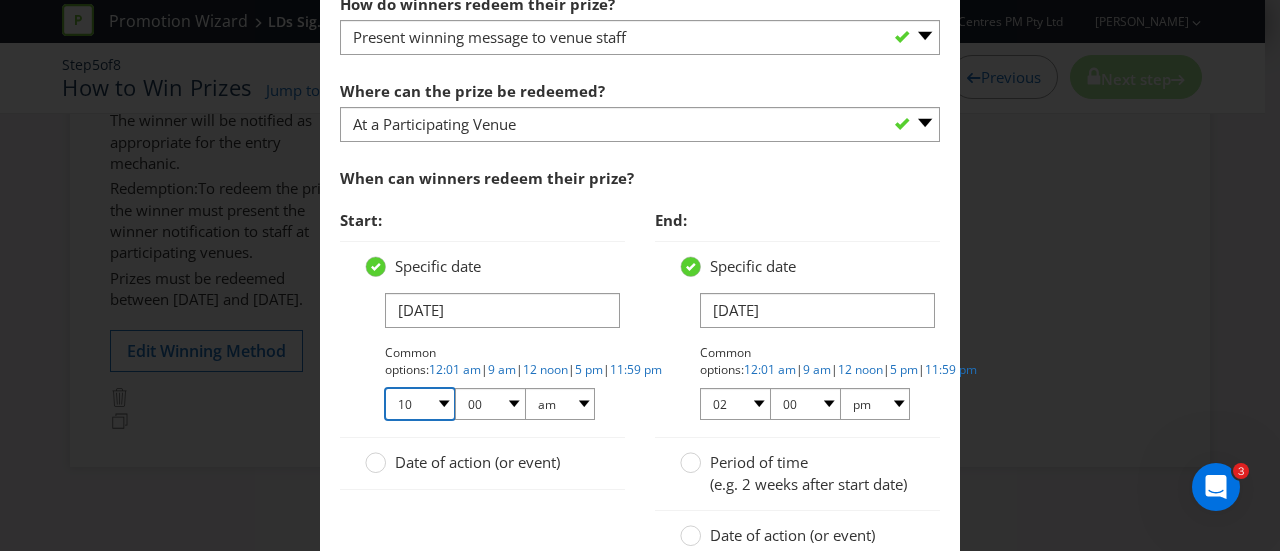 click on "01 02 03 04 05 06 07 08 09 10 11 12" at bounding box center [420, 404] 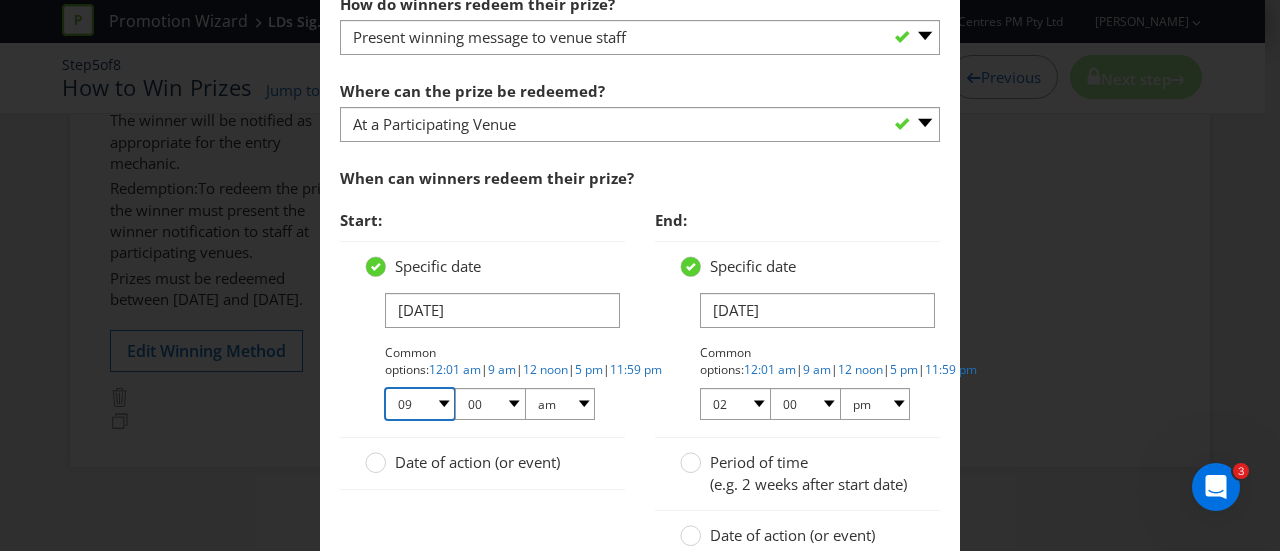 click on "01 02 03 04 05 06 07 08 09 10 11 12" at bounding box center (420, 404) 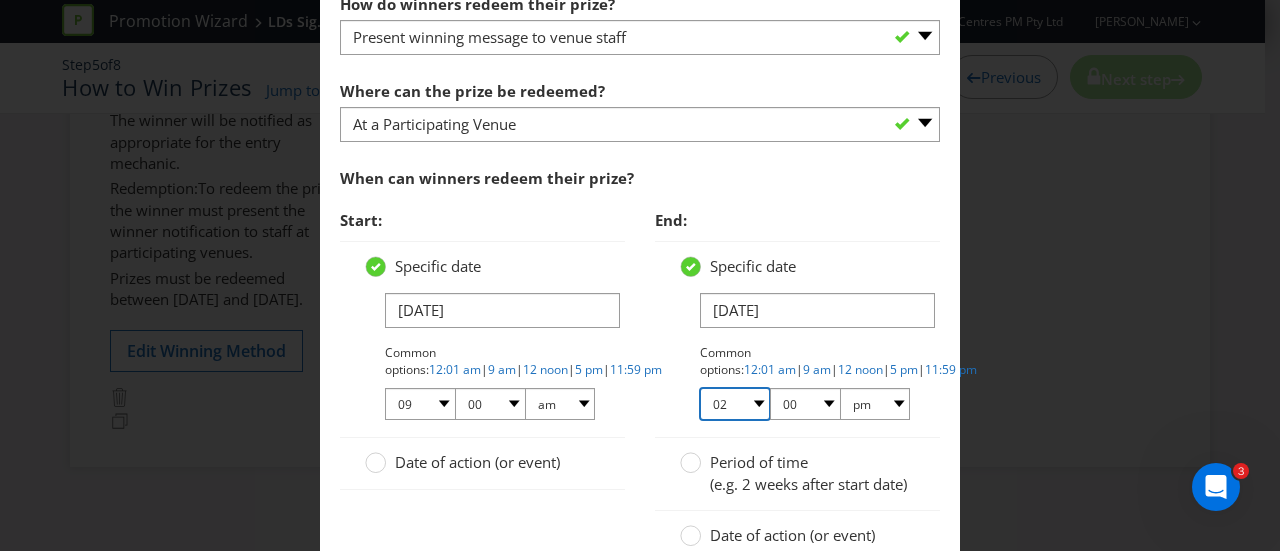 click on "01 02 03 04 05 06 07 08 09 10 11 12" at bounding box center [735, 404] 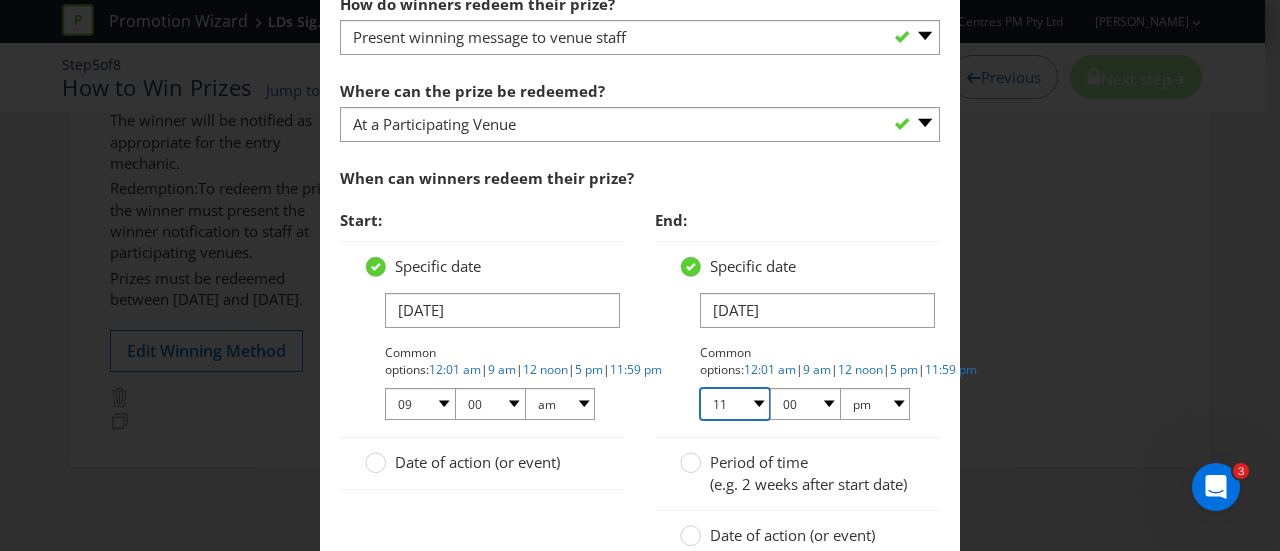 click on "01 02 03 04 05 06 07 08 09 10 11 12" at bounding box center (735, 404) 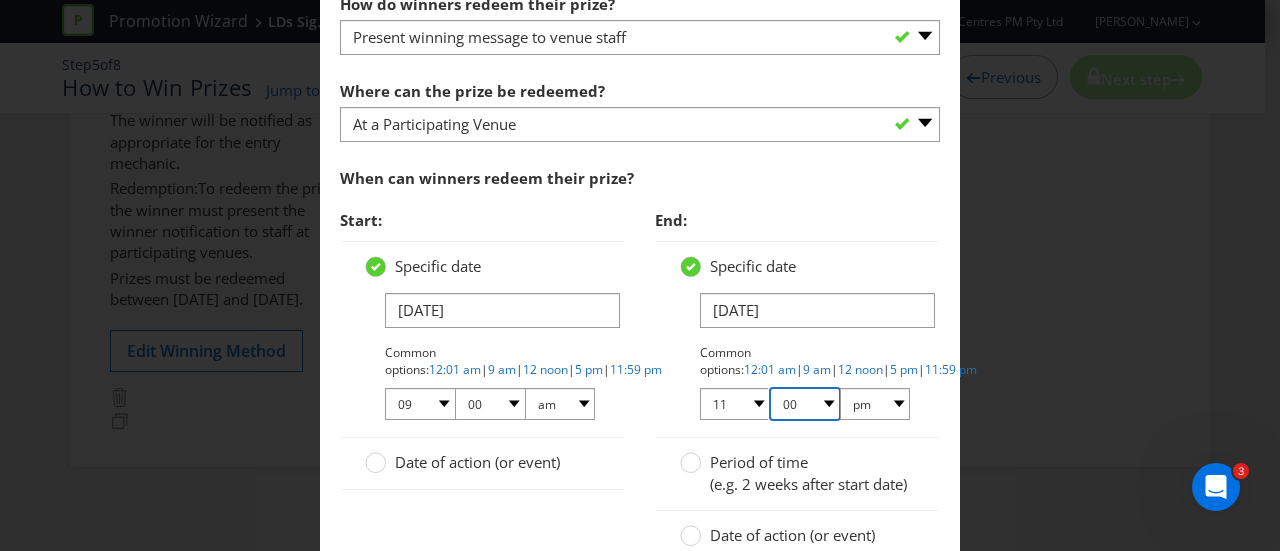 click on "00 01 05 10 15 20 25 29 30 35 40 45 50 55 59" at bounding box center (805, 404) 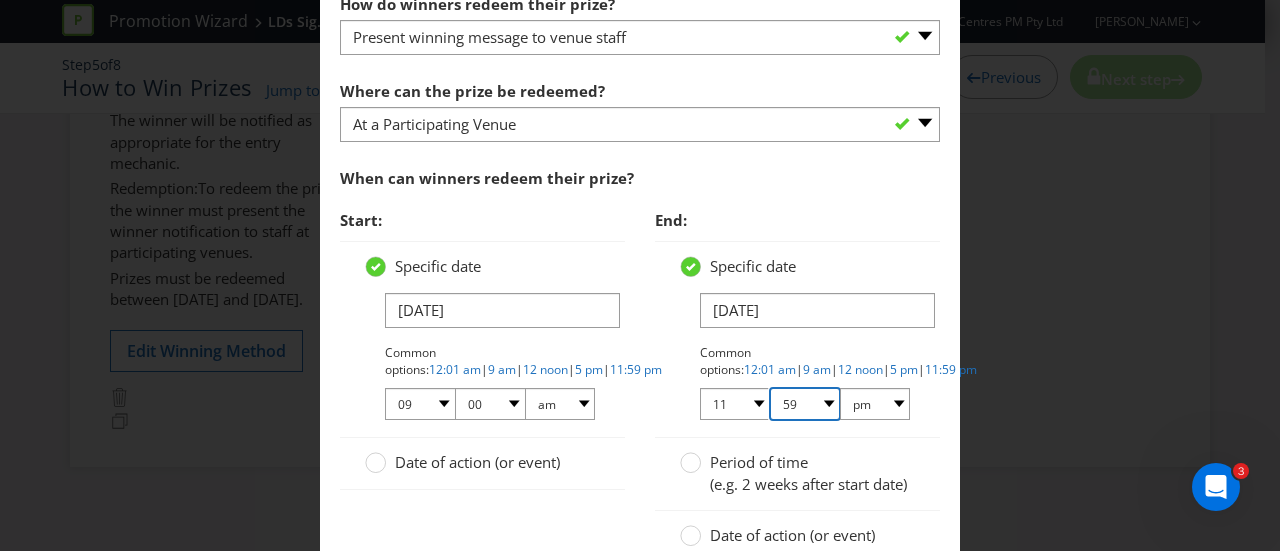 click on "00 01 05 10 15 20 25 29 30 35 40 45 50 55 59" at bounding box center [805, 404] 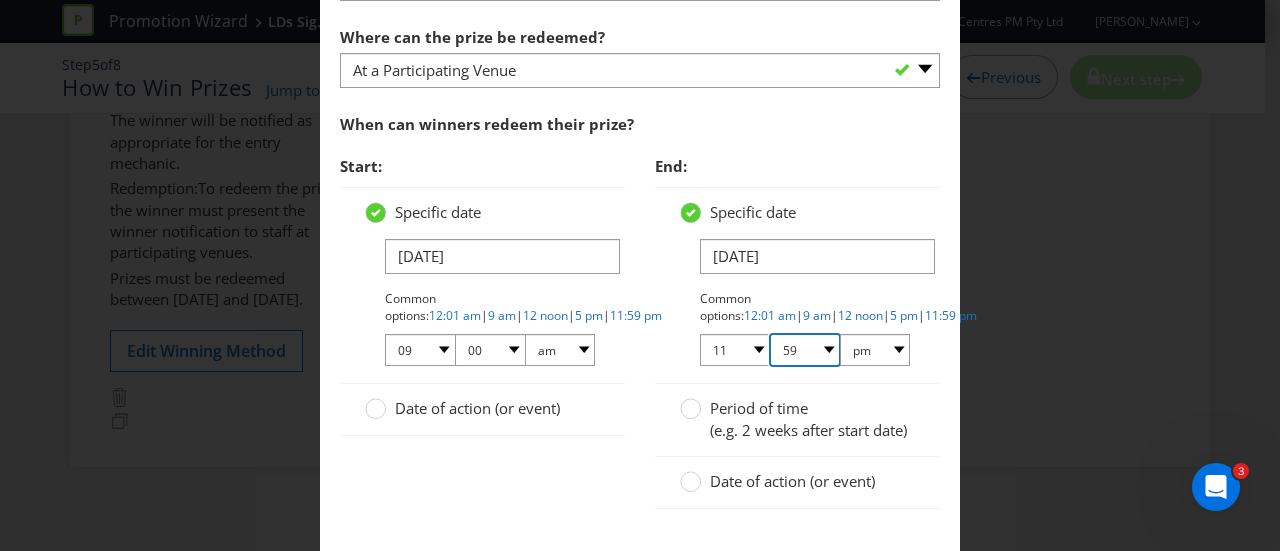 scroll, scrollTop: 1570, scrollLeft: 0, axis: vertical 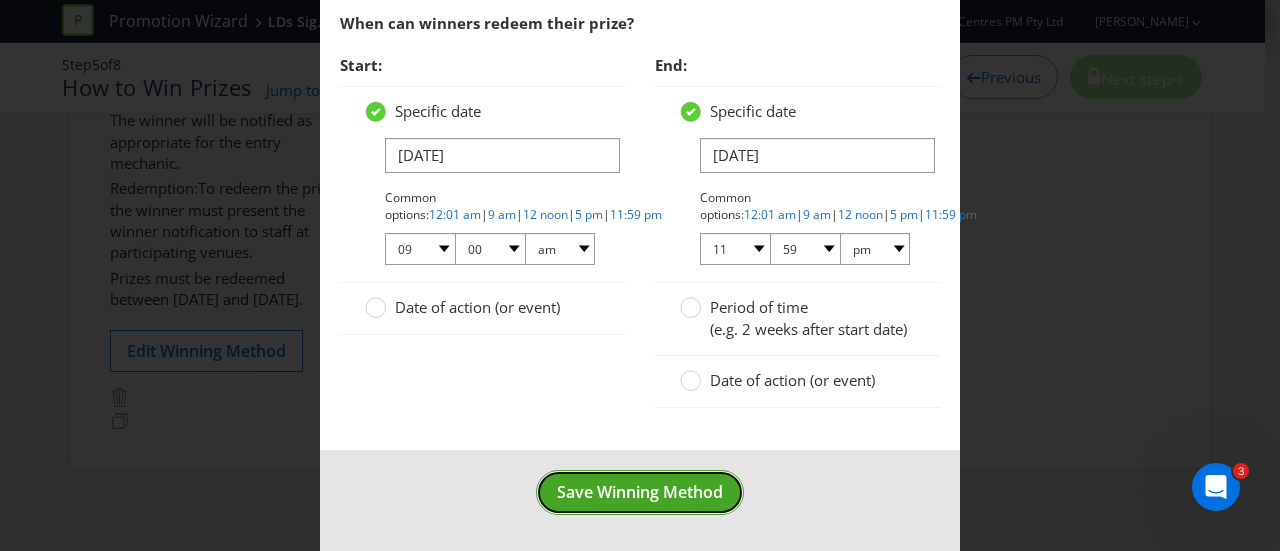 click on "Save Winning Method" at bounding box center (640, 492) 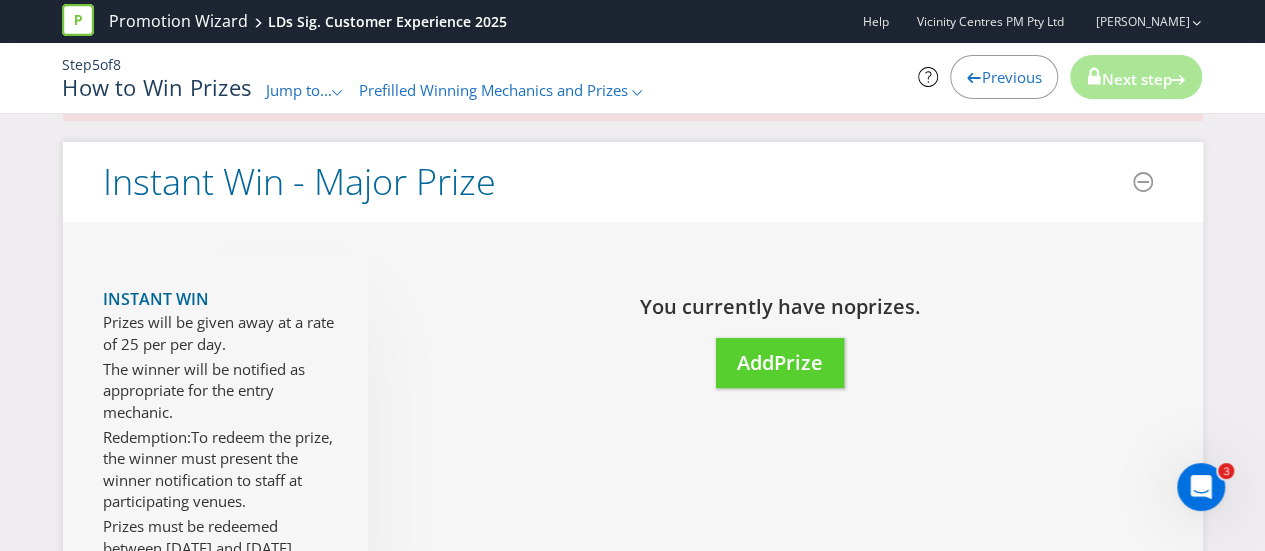 scroll, scrollTop: 0, scrollLeft: 0, axis: both 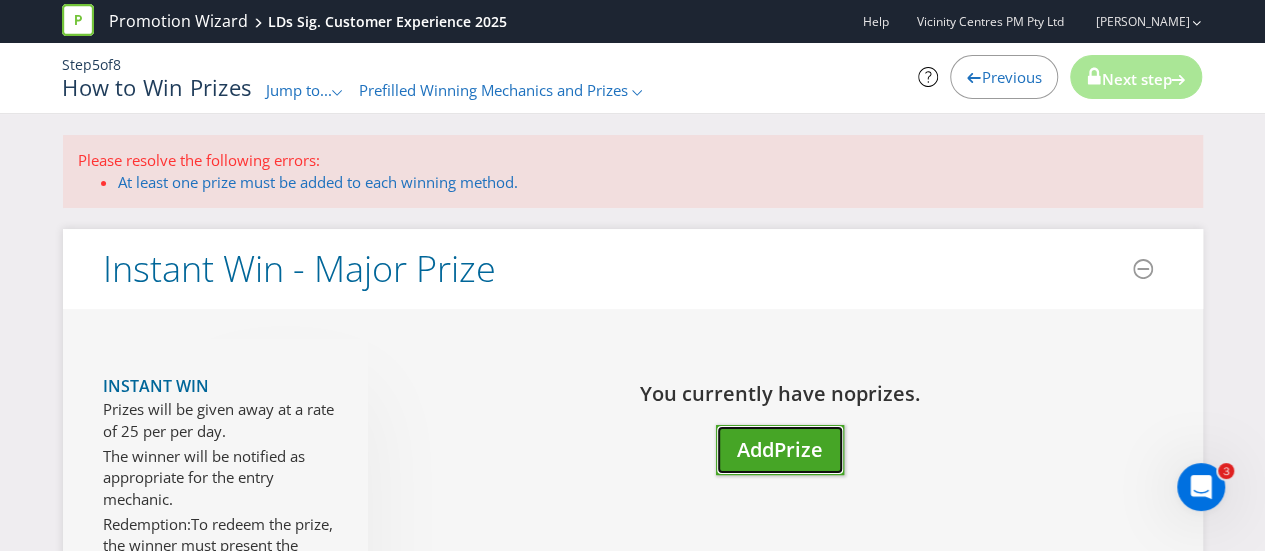 click on "Prize" at bounding box center (798, 449) 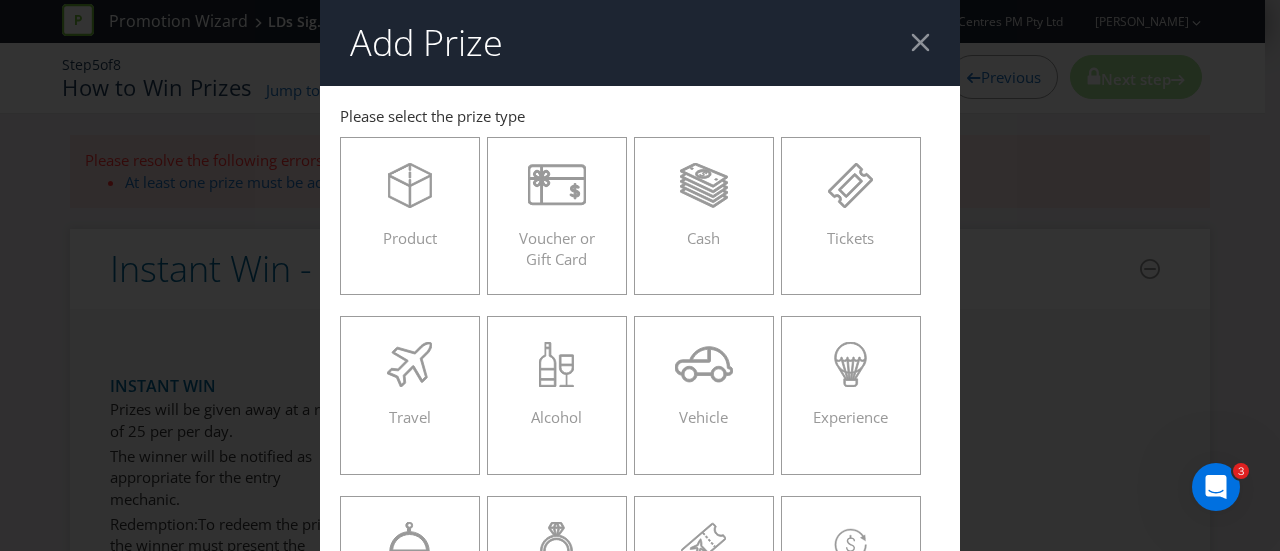 click at bounding box center (920, 42) 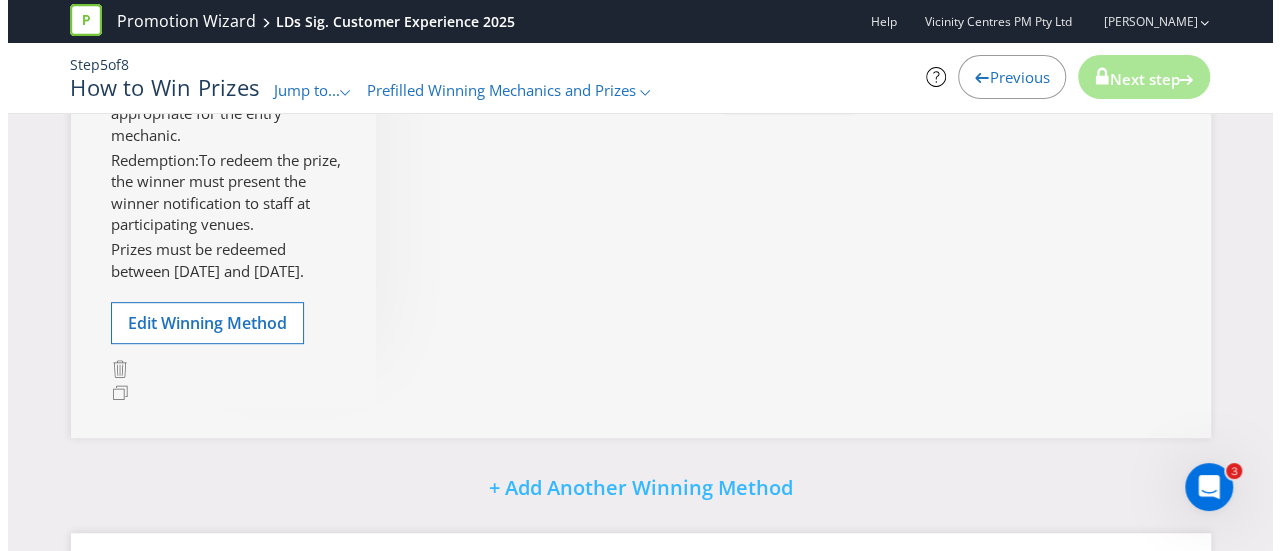 scroll, scrollTop: 400, scrollLeft: 0, axis: vertical 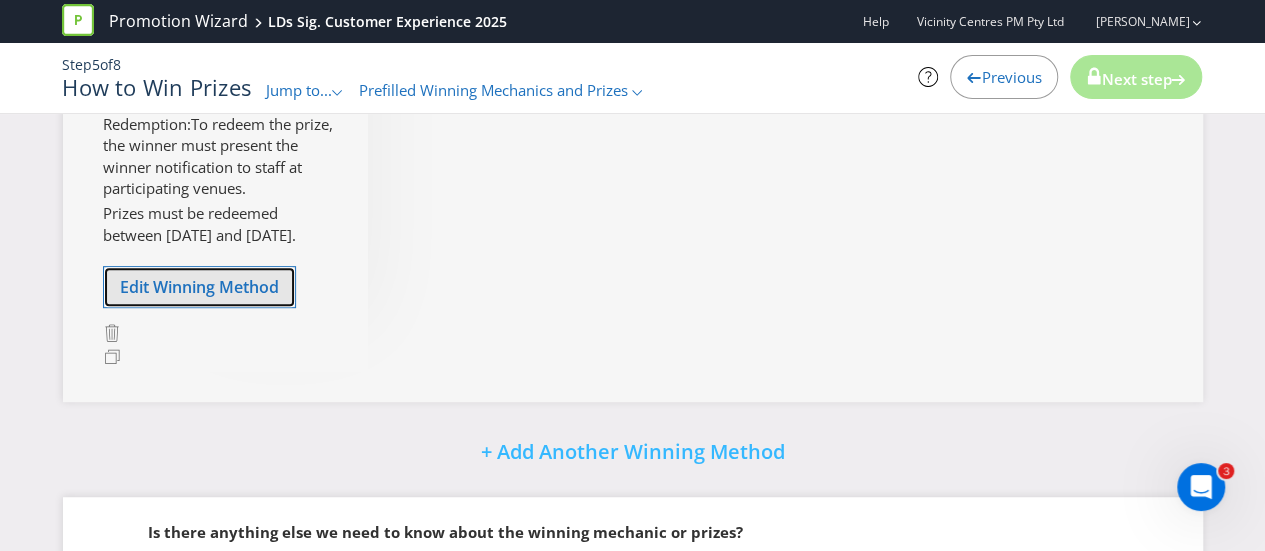 click on "Edit Winning Method" at bounding box center (199, 287) 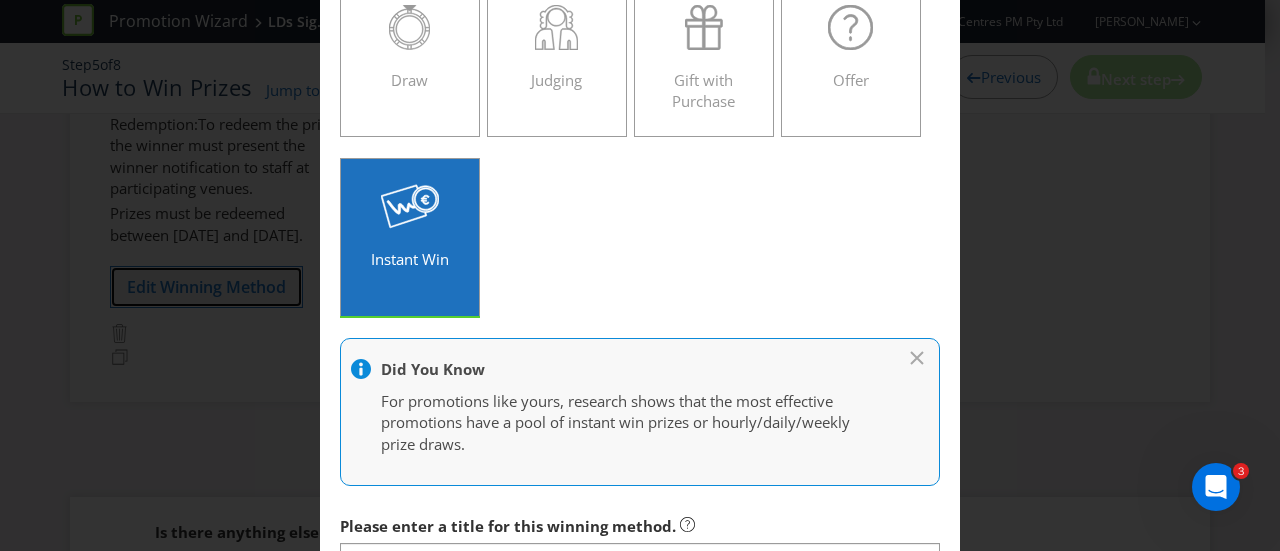scroll, scrollTop: 300, scrollLeft: 0, axis: vertical 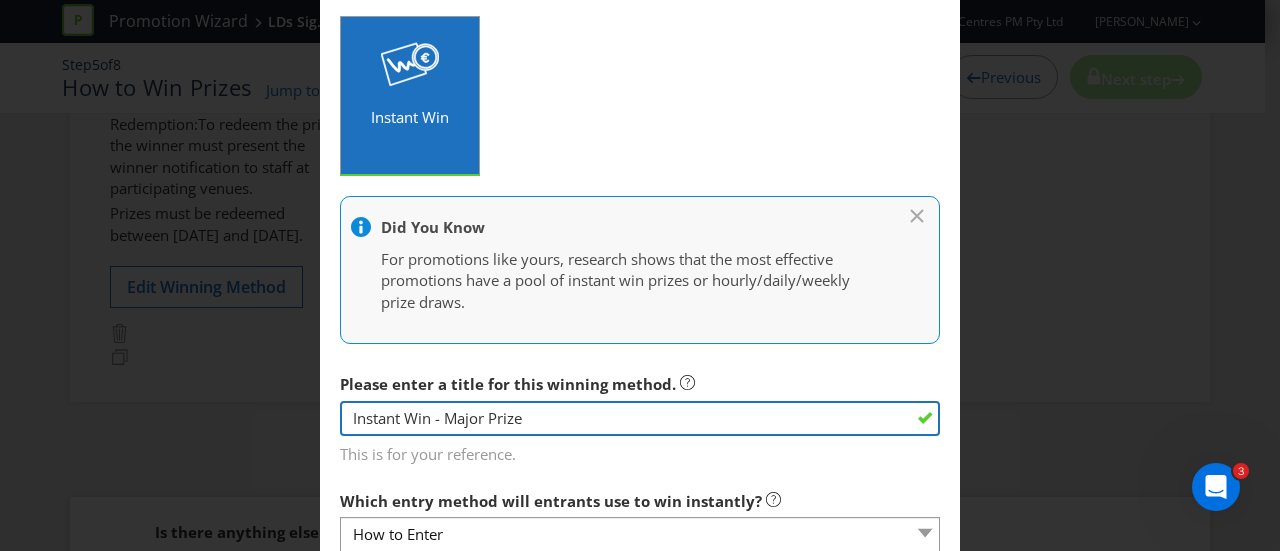 click on "Instant Win - Major Prize" at bounding box center (640, 418) 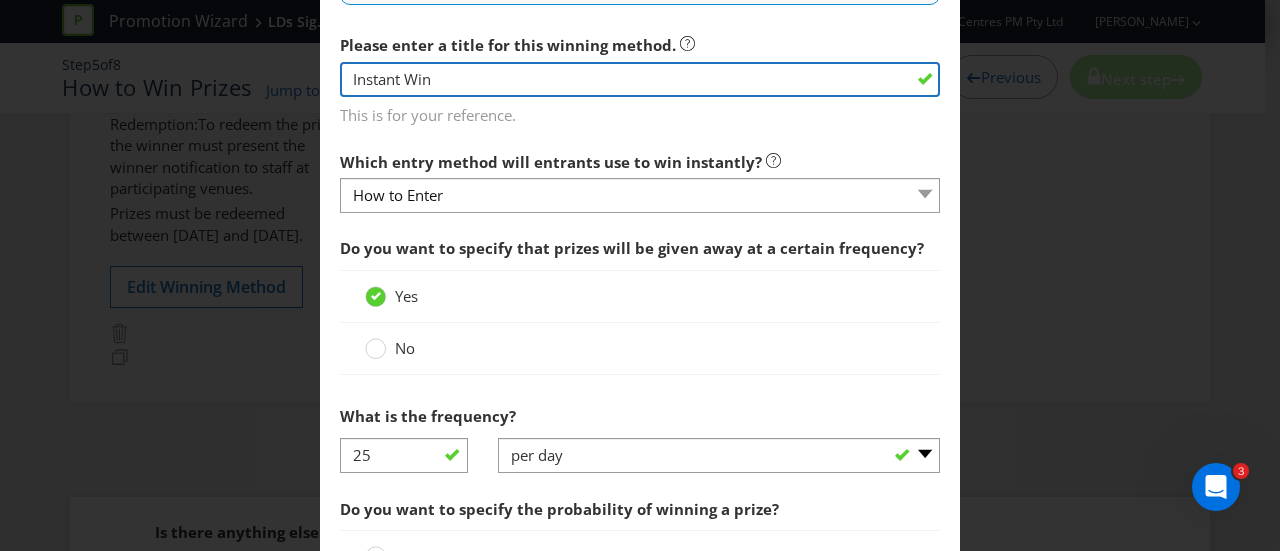 scroll, scrollTop: 700, scrollLeft: 0, axis: vertical 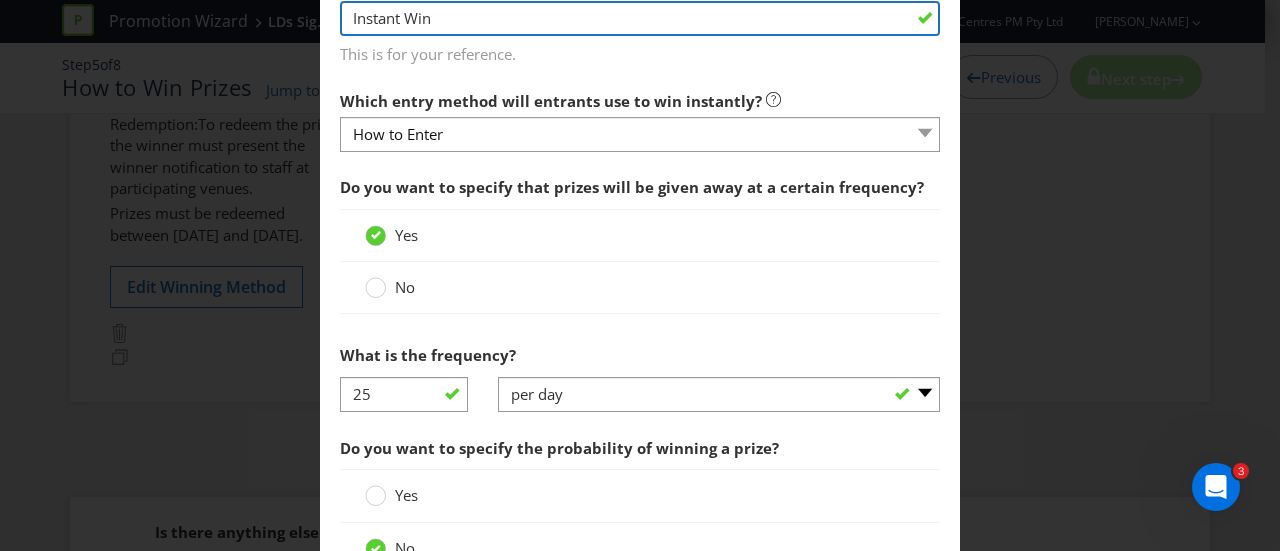 type on "Instant Win" 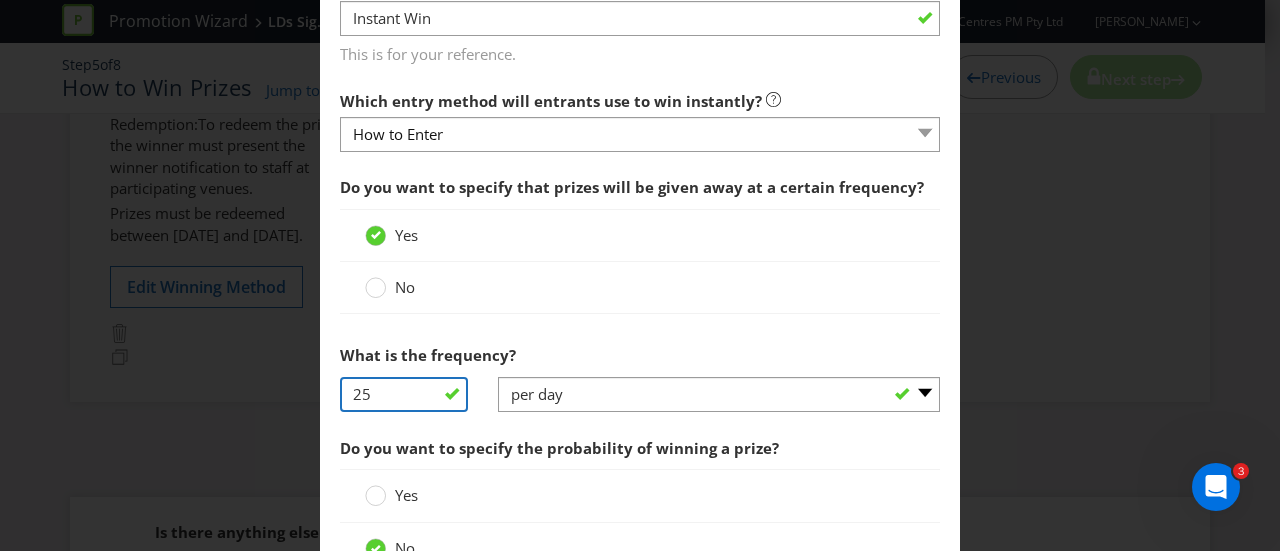 click on "25" at bounding box center (404, 394) 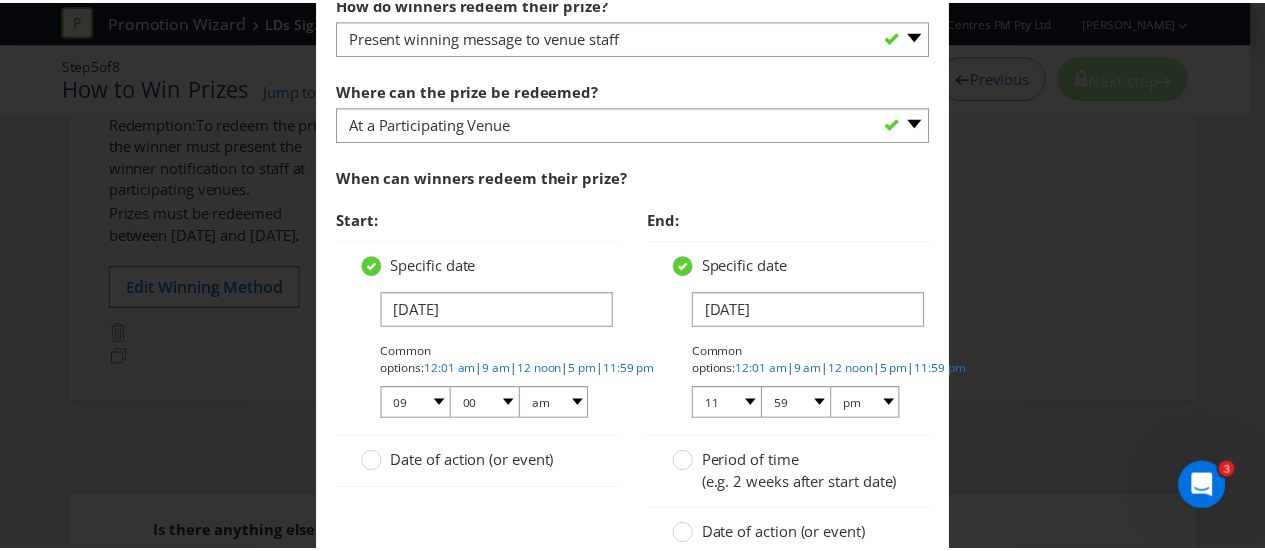 scroll, scrollTop: 1570, scrollLeft: 0, axis: vertical 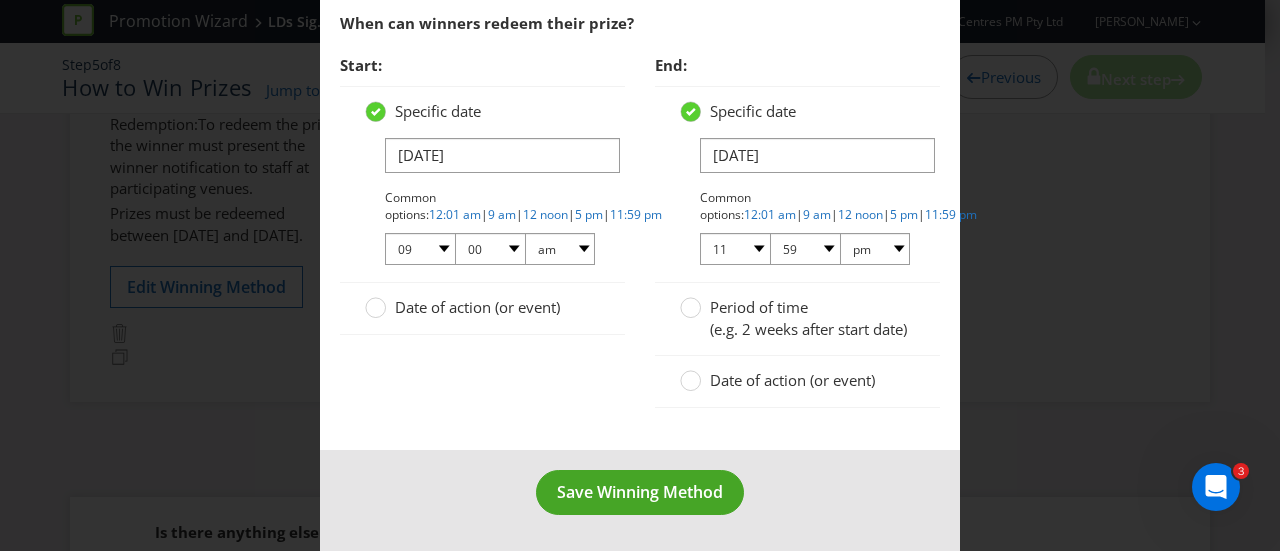 type on "250" 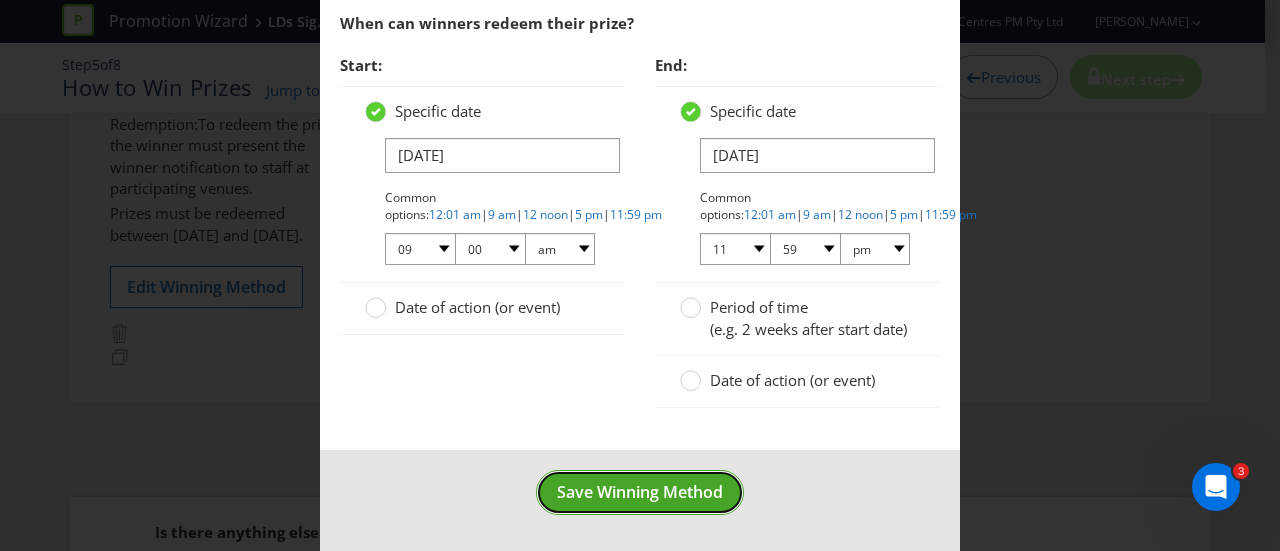 click on "Save Winning Method" at bounding box center (640, 492) 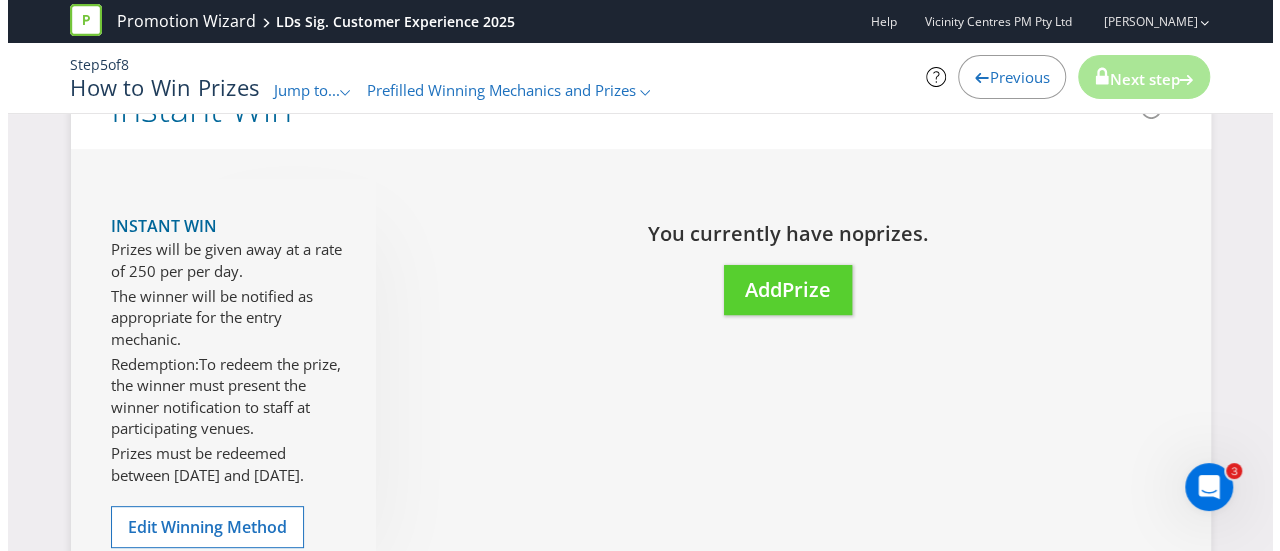 scroll, scrollTop: 300, scrollLeft: 0, axis: vertical 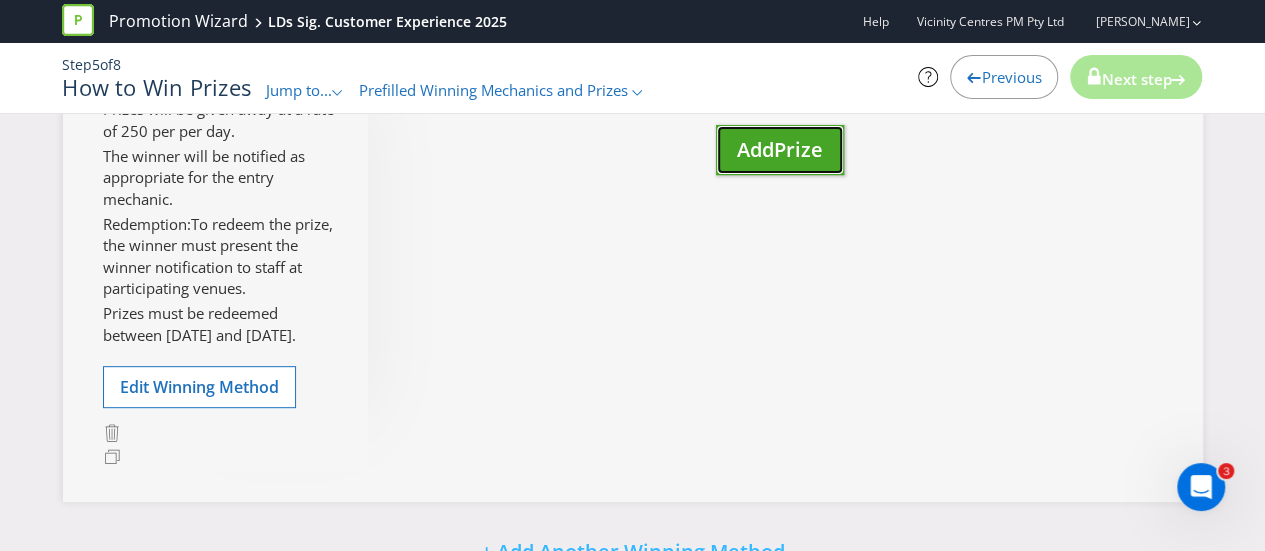 click on "Add  Prize" at bounding box center [780, 150] 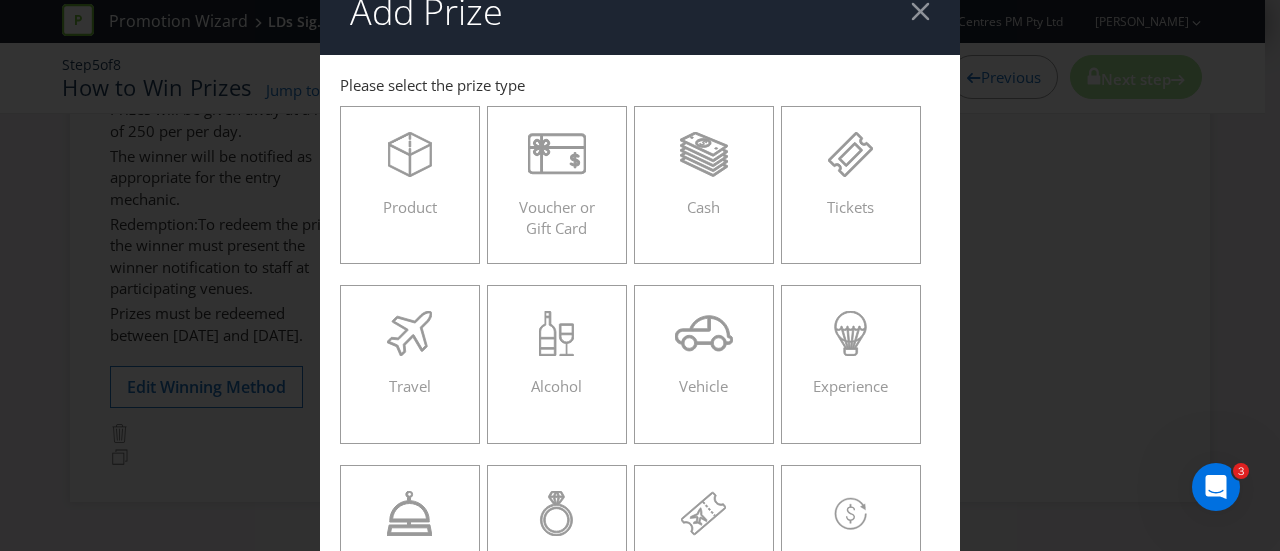 scroll, scrollTop: 0, scrollLeft: 0, axis: both 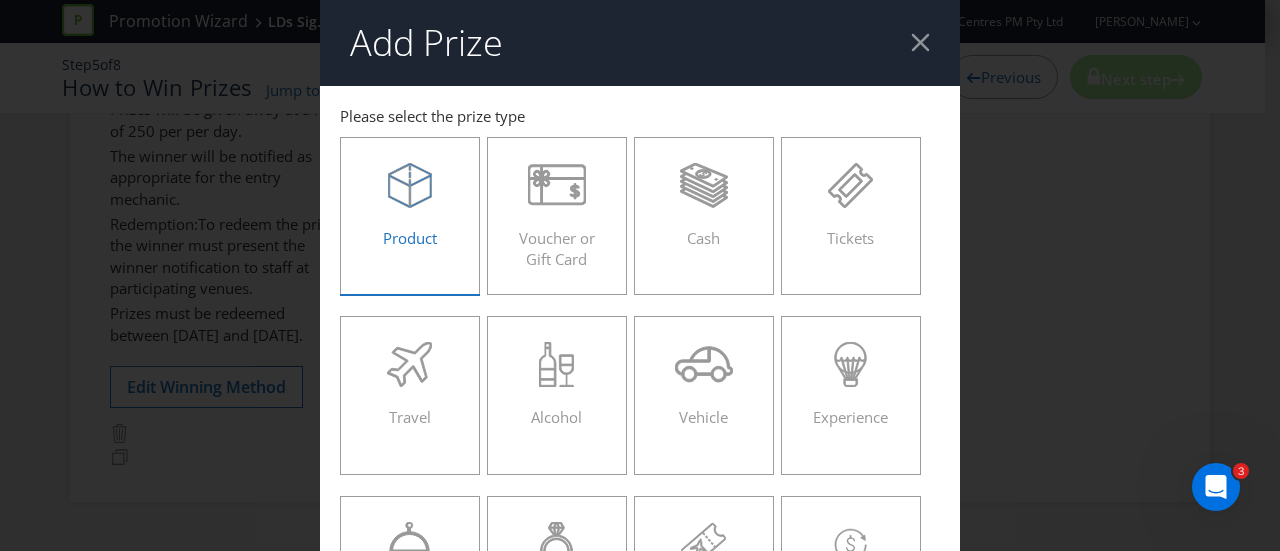 click 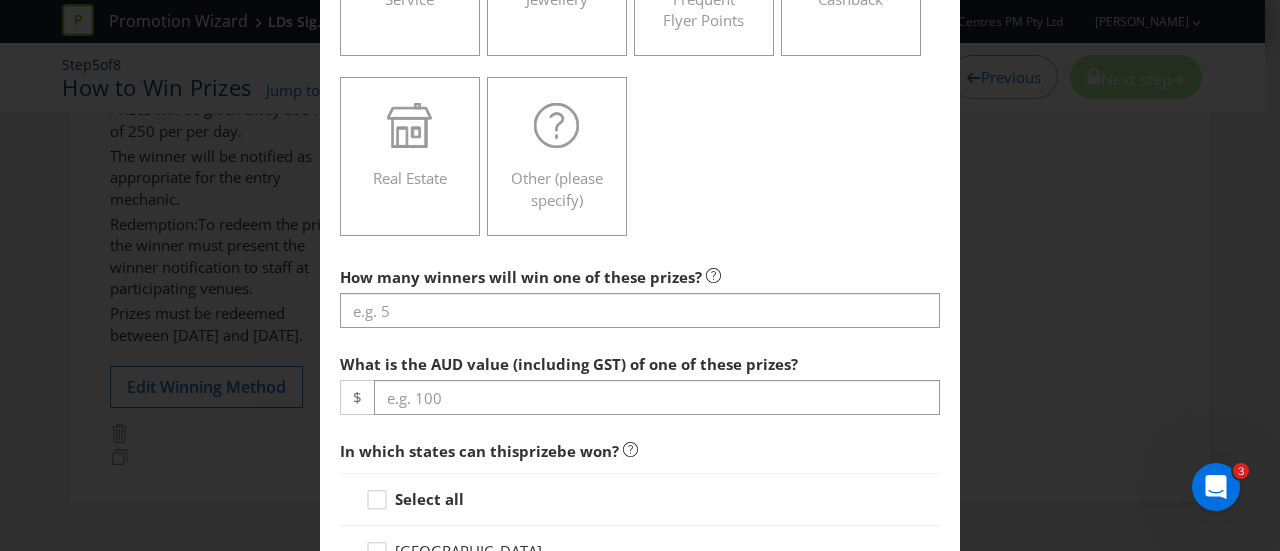 scroll, scrollTop: 600, scrollLeft: 0, axis: vertical 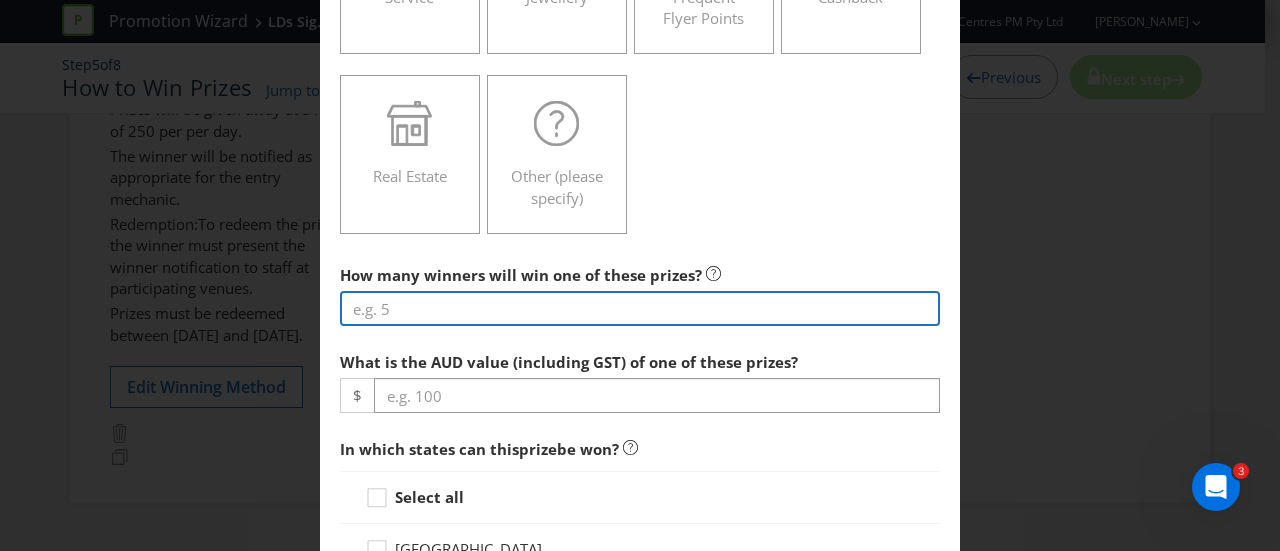 click at bounding box center [640, 308] 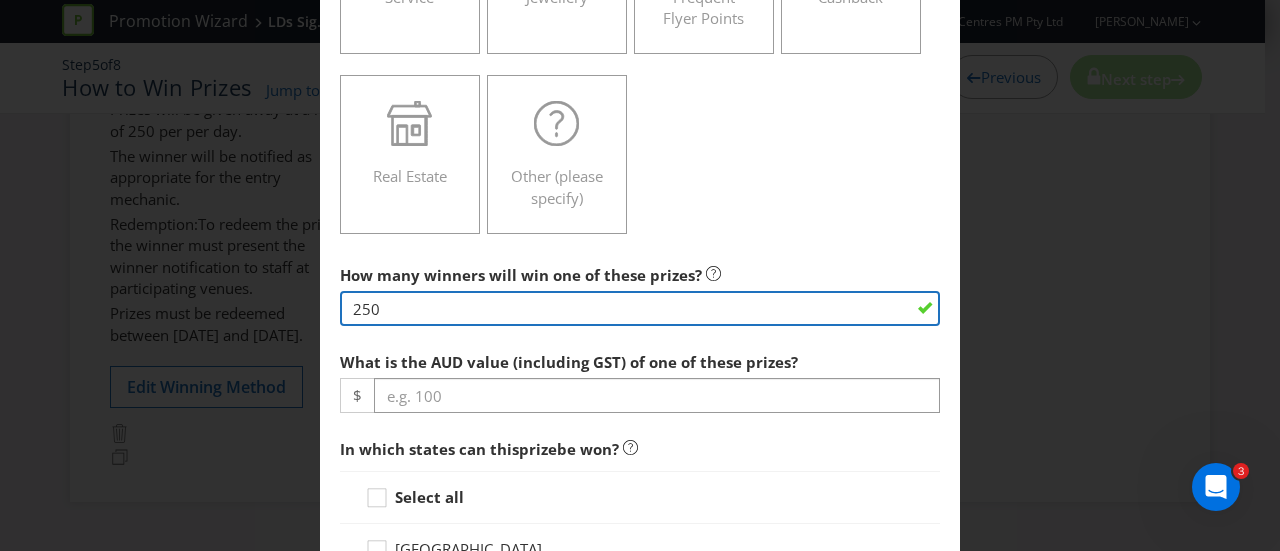 type on "250" 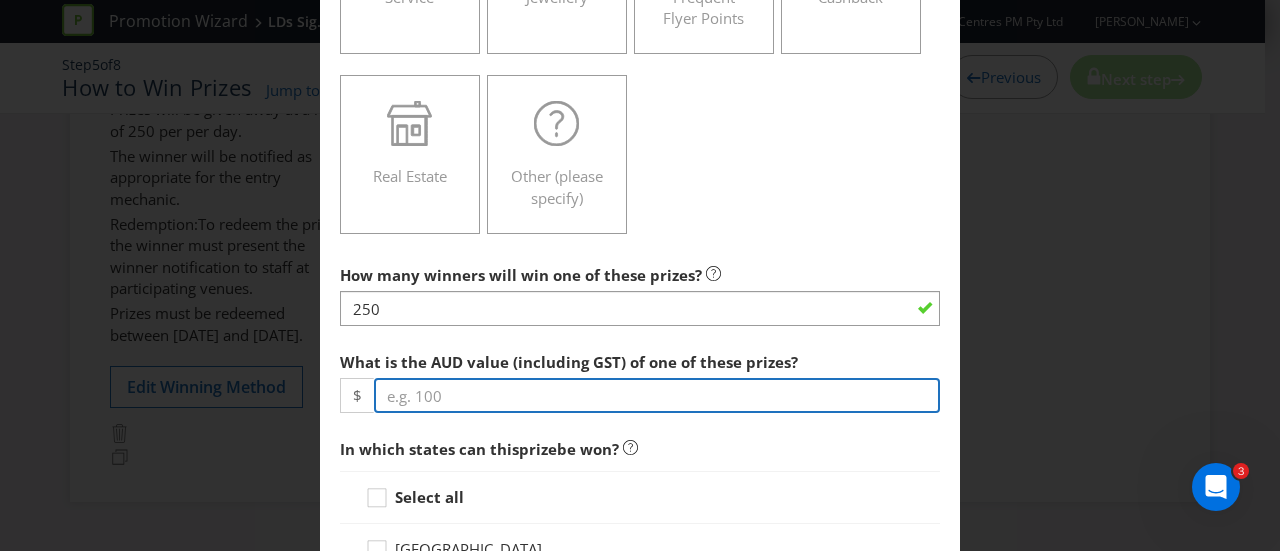 click at bounding box center [657, 395] 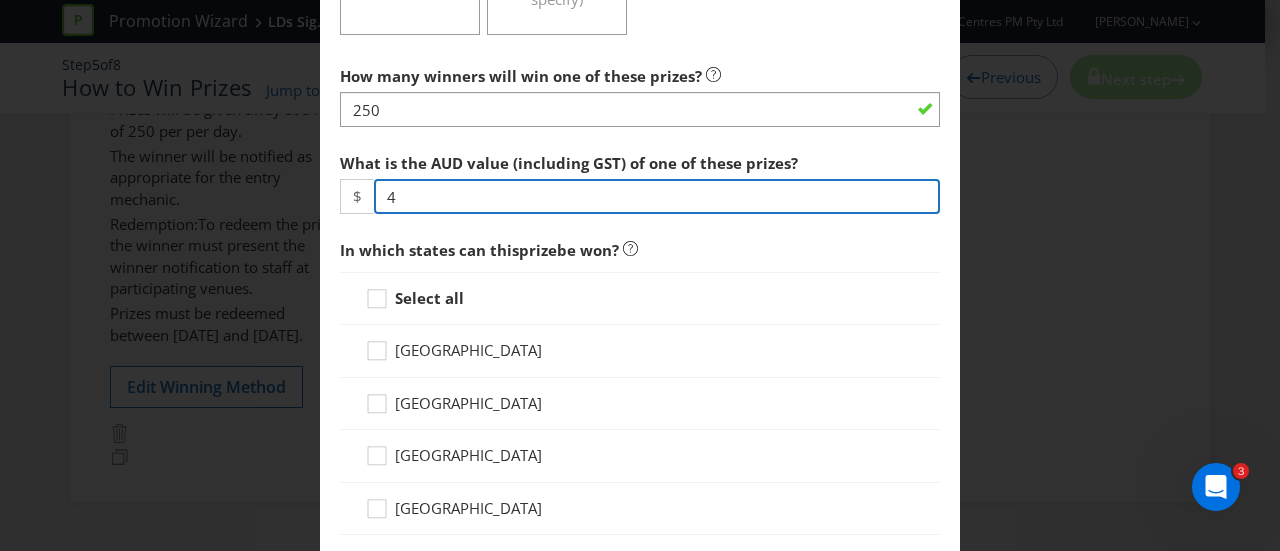 scroll, scrollTop: 800, scrollLeft: 0, axis: vertical 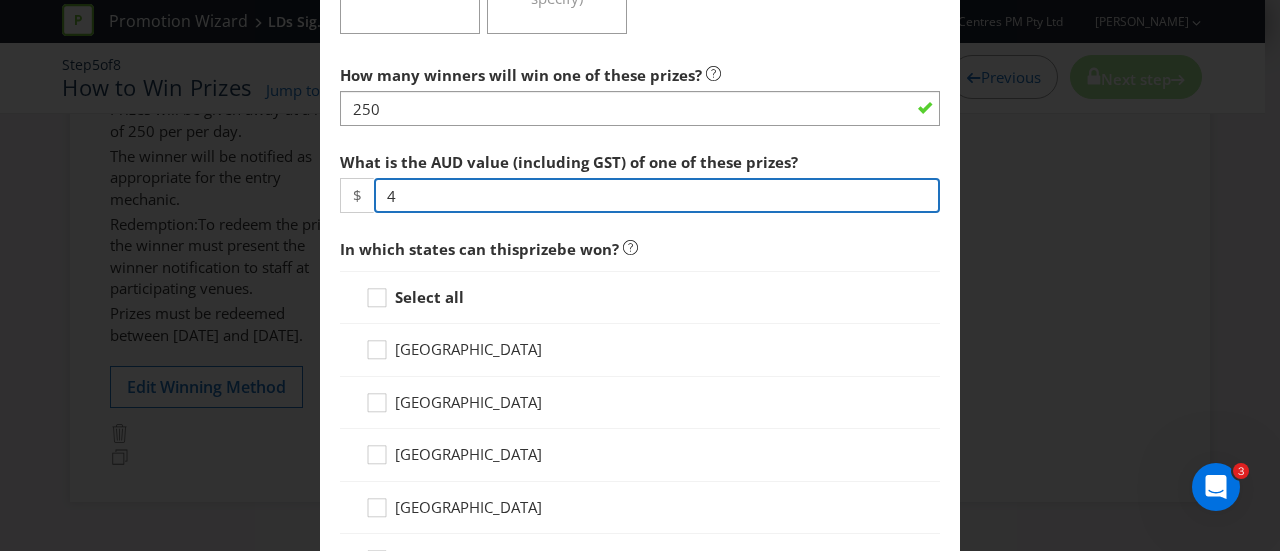 type on "4" 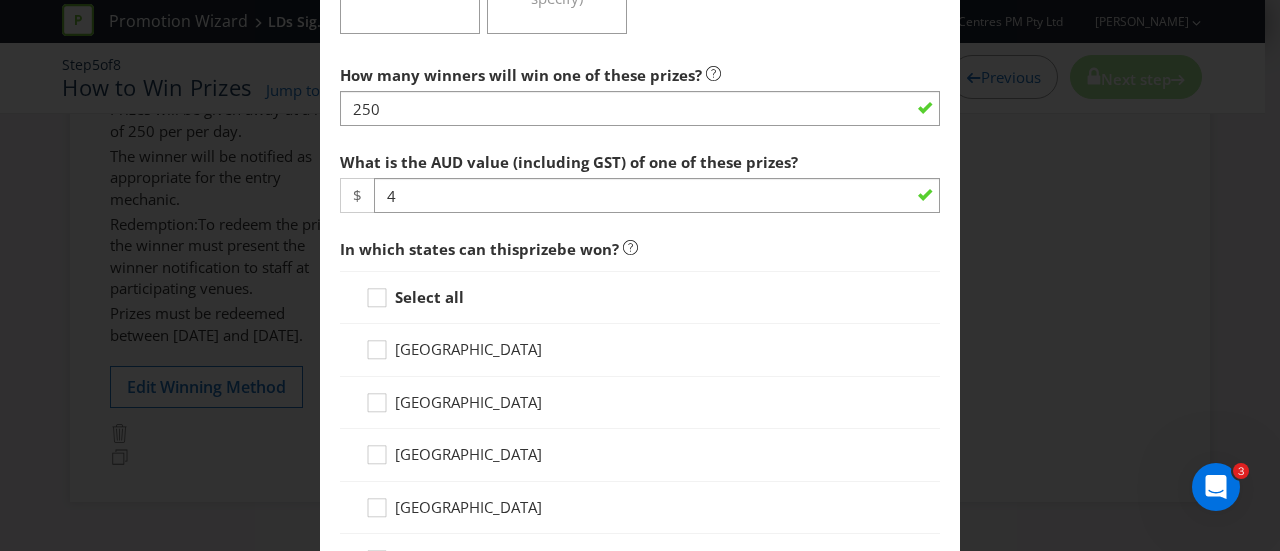 click on "Select all" at bounding box center (429, 297) 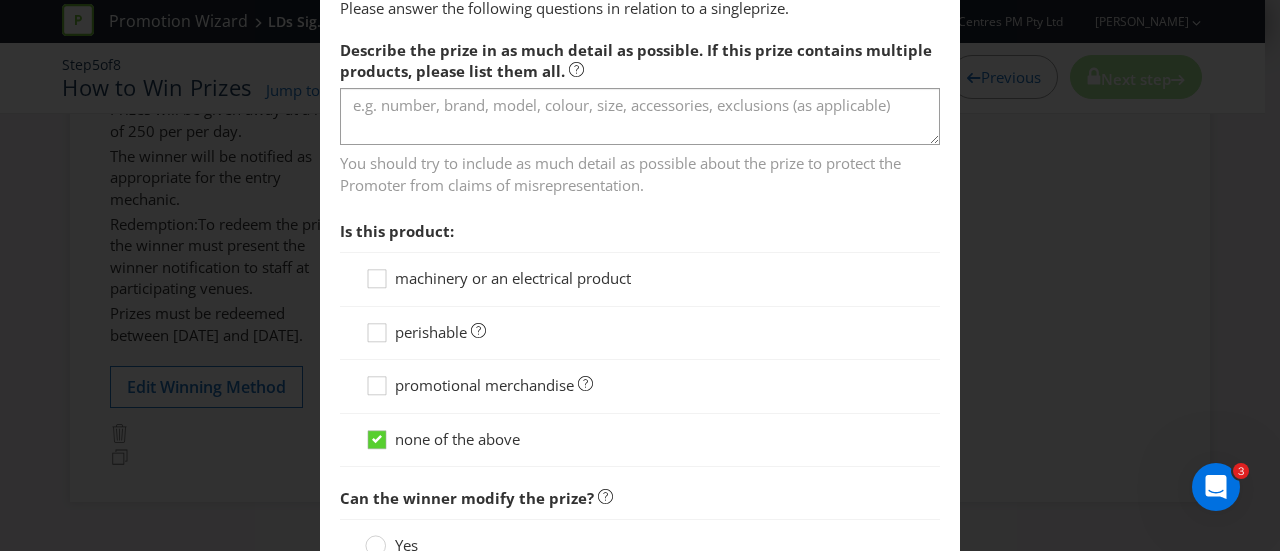 scroll, scrollTop: 1400, scrollLeft: 0, axis: vertical 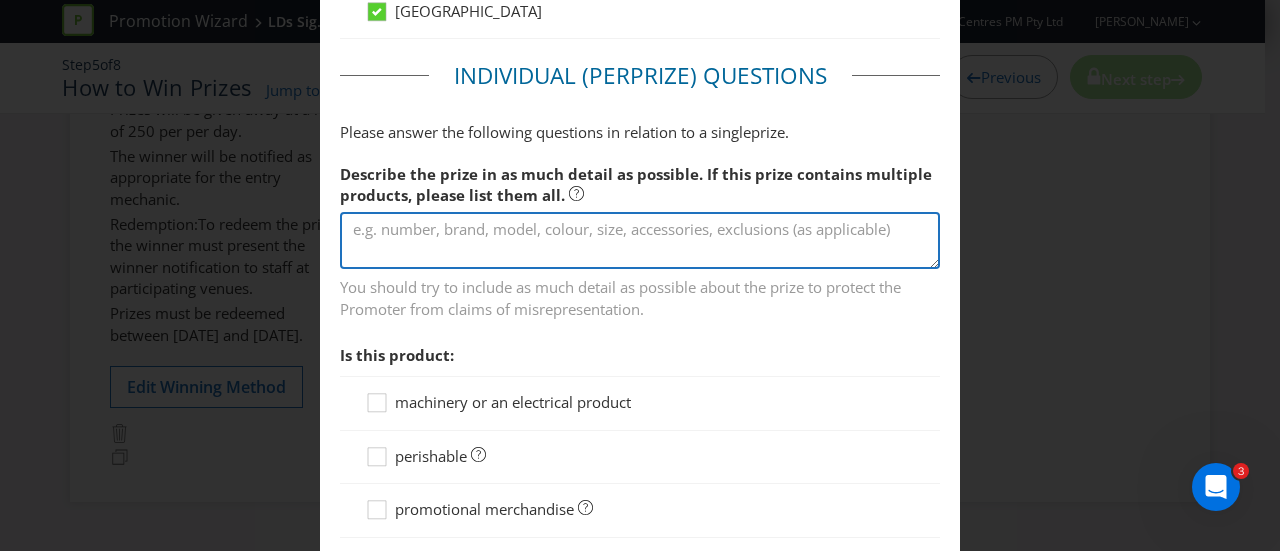 click at bounding box center (640, 240) 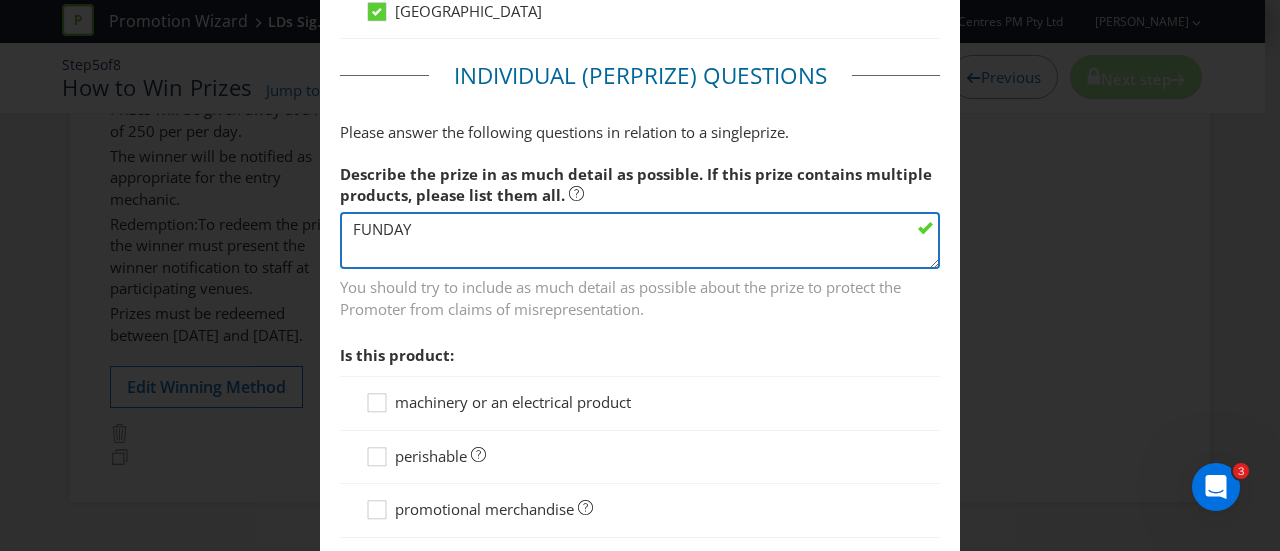 type on "FUNDAY" 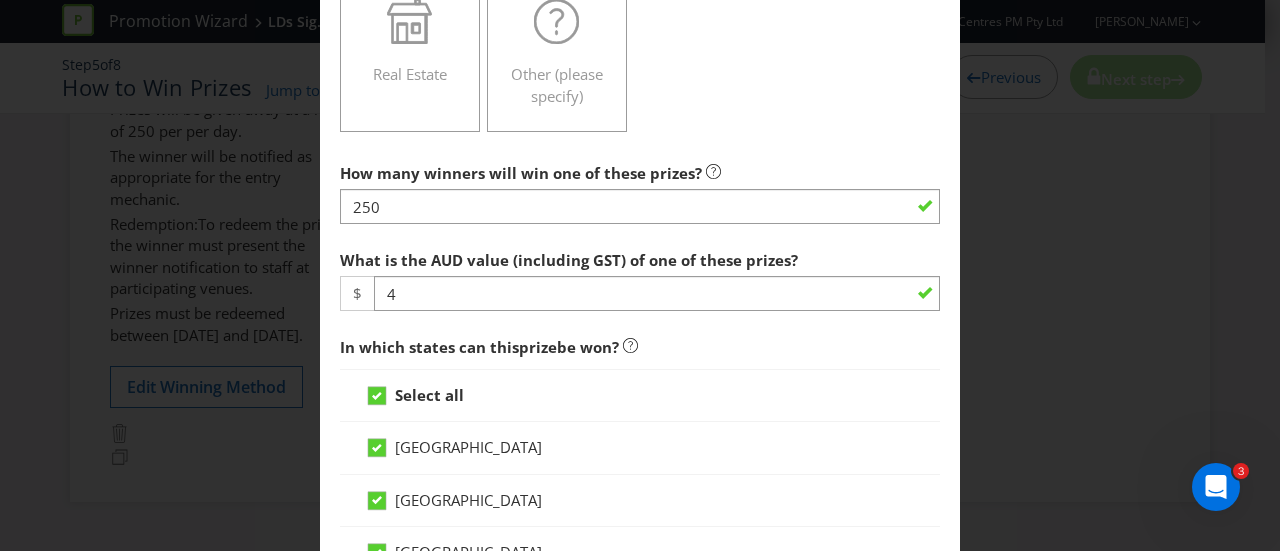 scroll, scrollTop: 700, scrollLeft: 0, axis: vertical 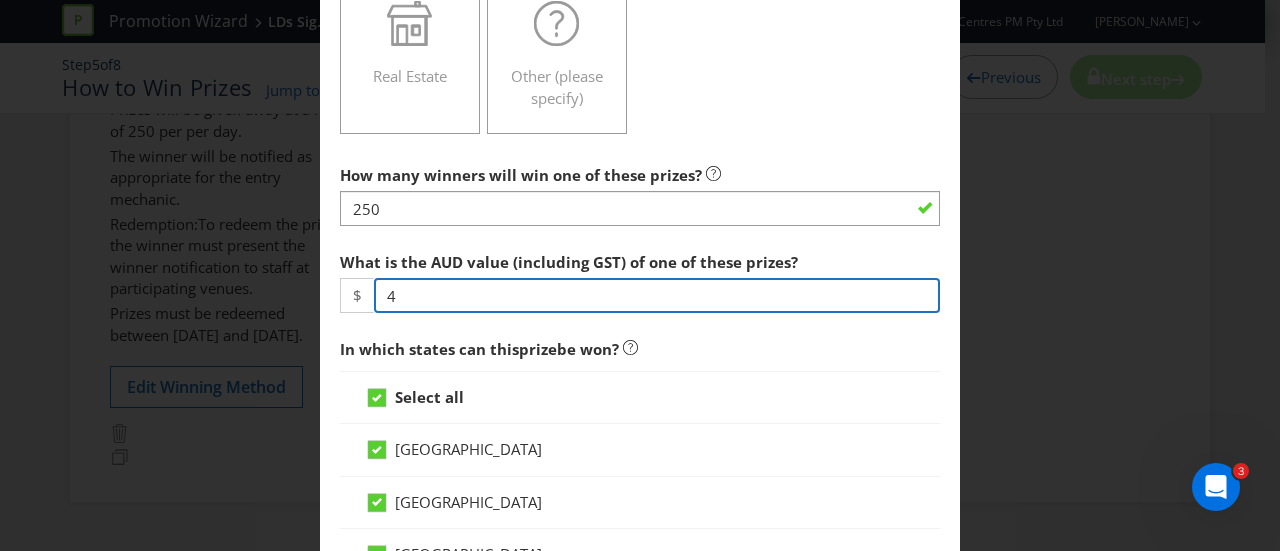 click on "4" at bounding box center (657, 295) 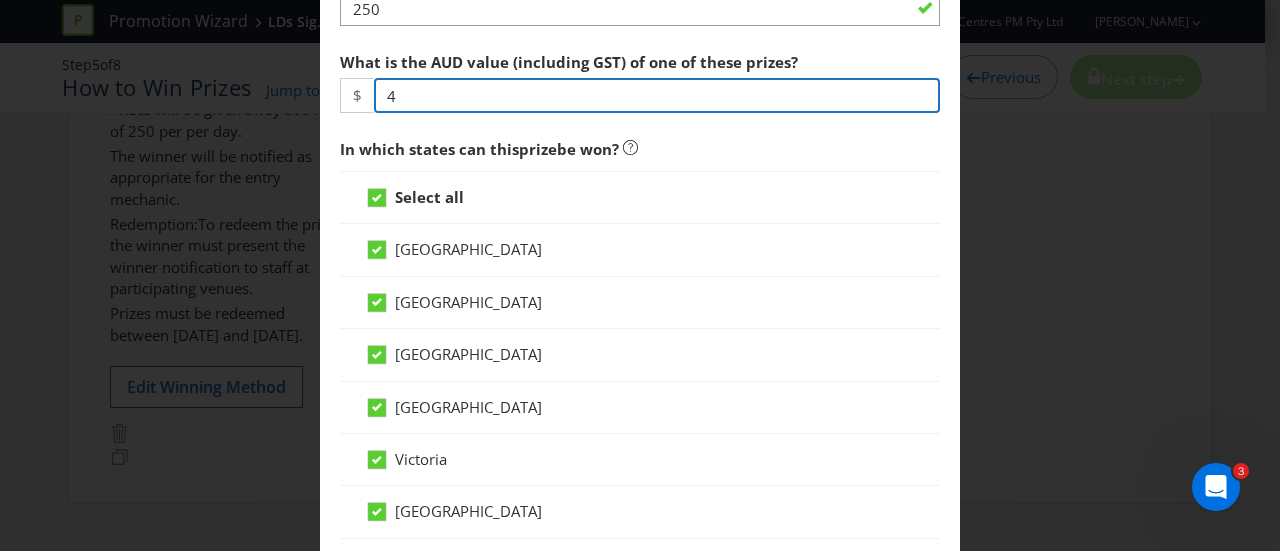 scroll, scrollTop: 500, scrollLeft: 0, axis: vertical 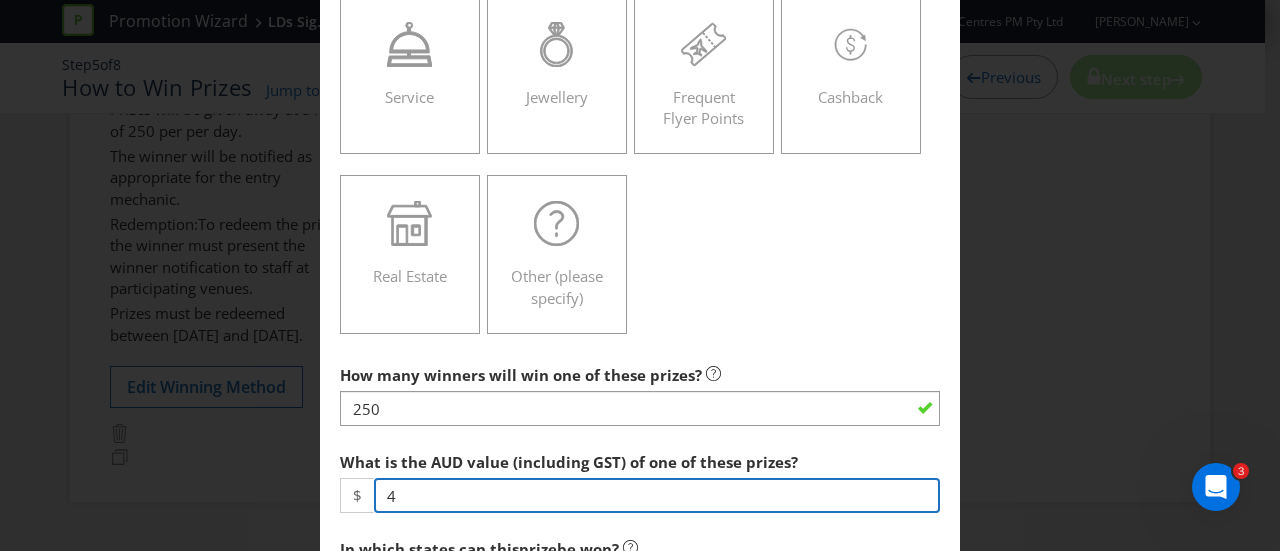 drag, startPoint x: 400, startPoint y: 484, endPoint x: 374, endPoint y: 484, distance: 26 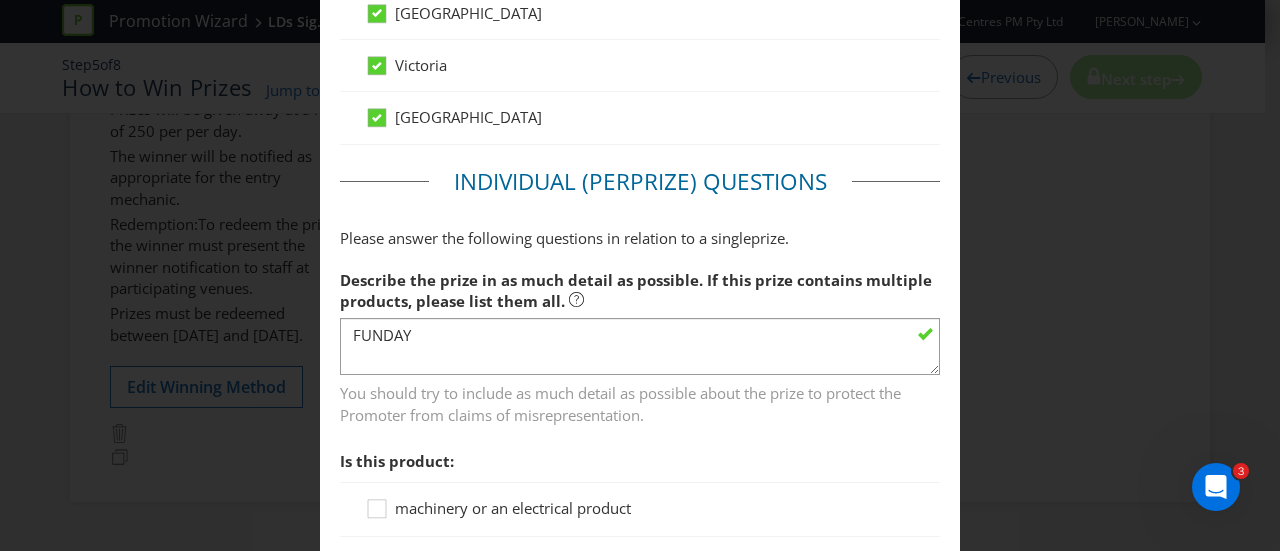 scroll, scrollTop: 1300, scrollLeft: 0, axis: vertical 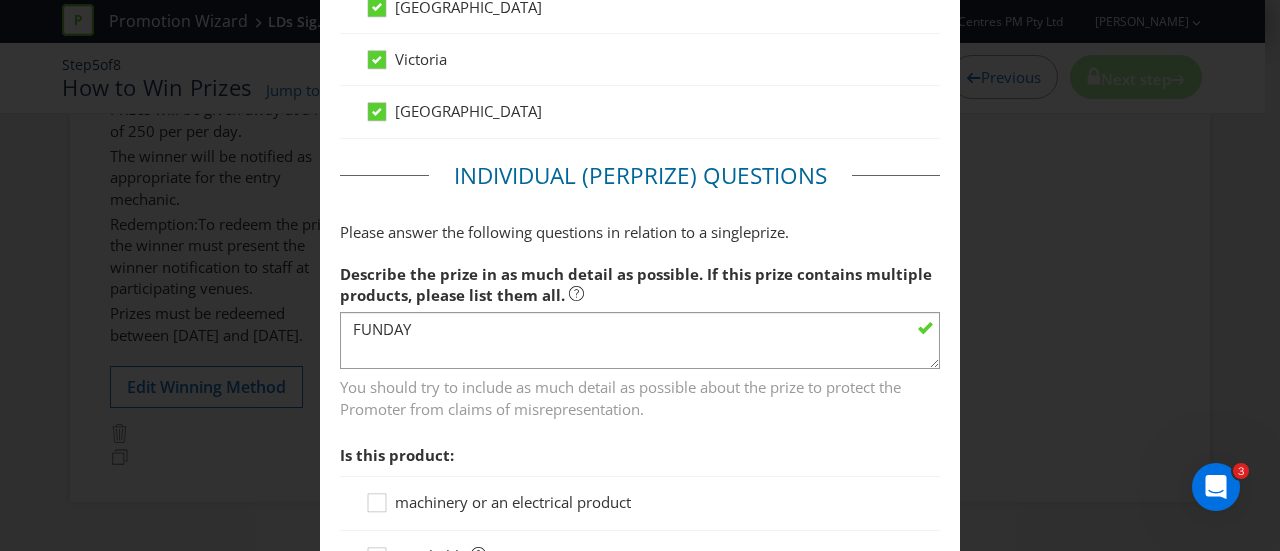 type on "0" 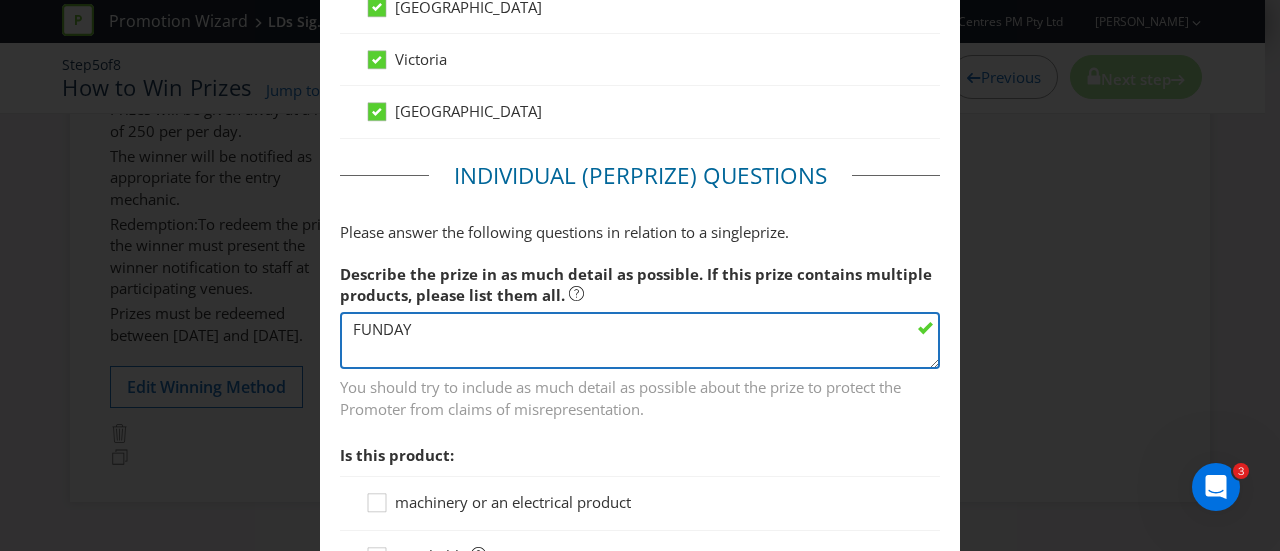 click on "FUNDAY" at bounding box center (640, 340) 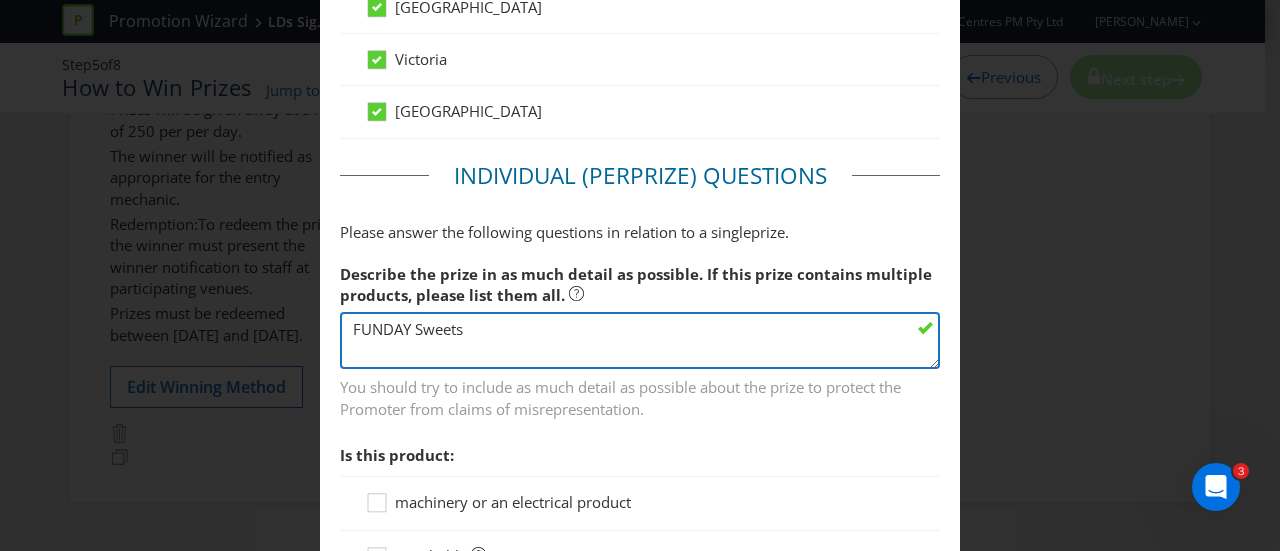 click on "FUNDAY Sweets" at bounding box center (640, 340) 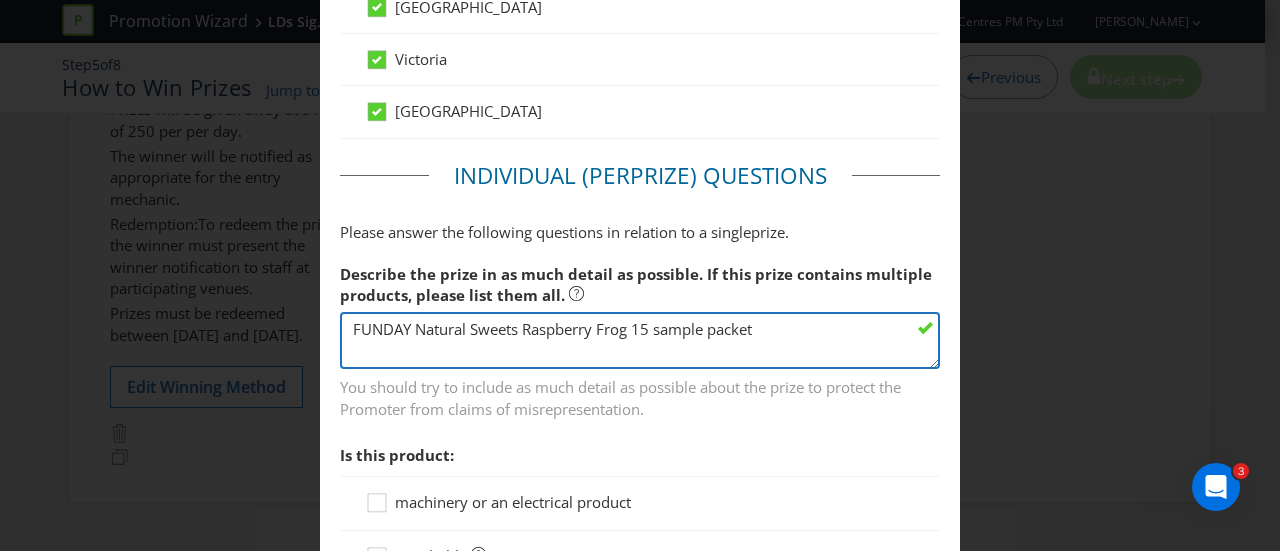 click on "FUNDAY Natural Sweets Raspberry Frog 15 sample packet" at bounding box center (640, 340) 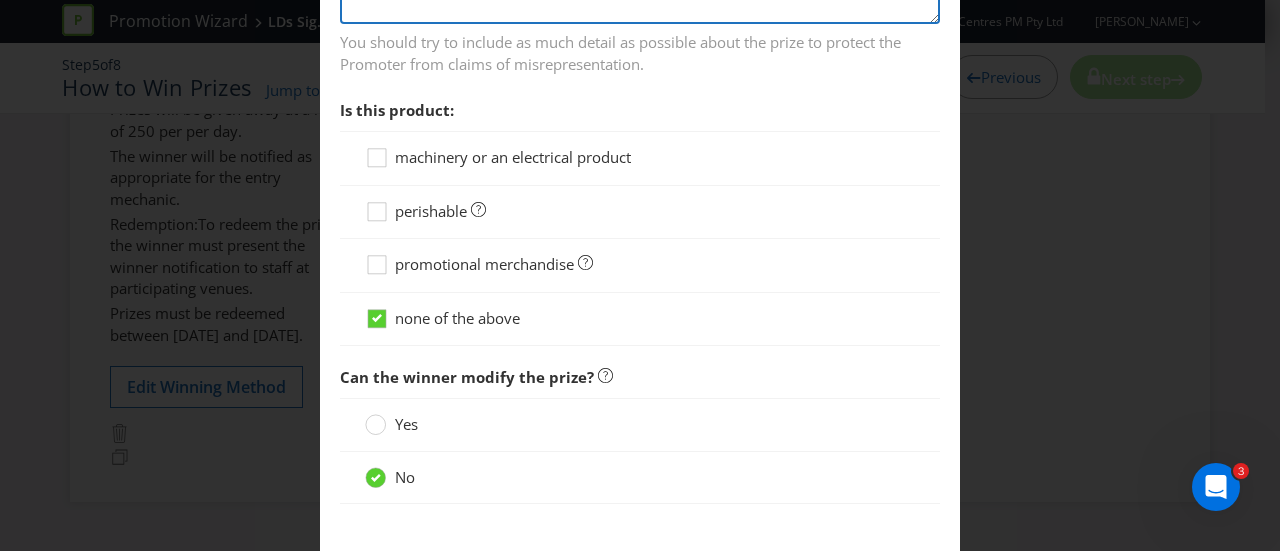 scroll, scrollTop: 1758, scrollLeft: 0, axis: vertical 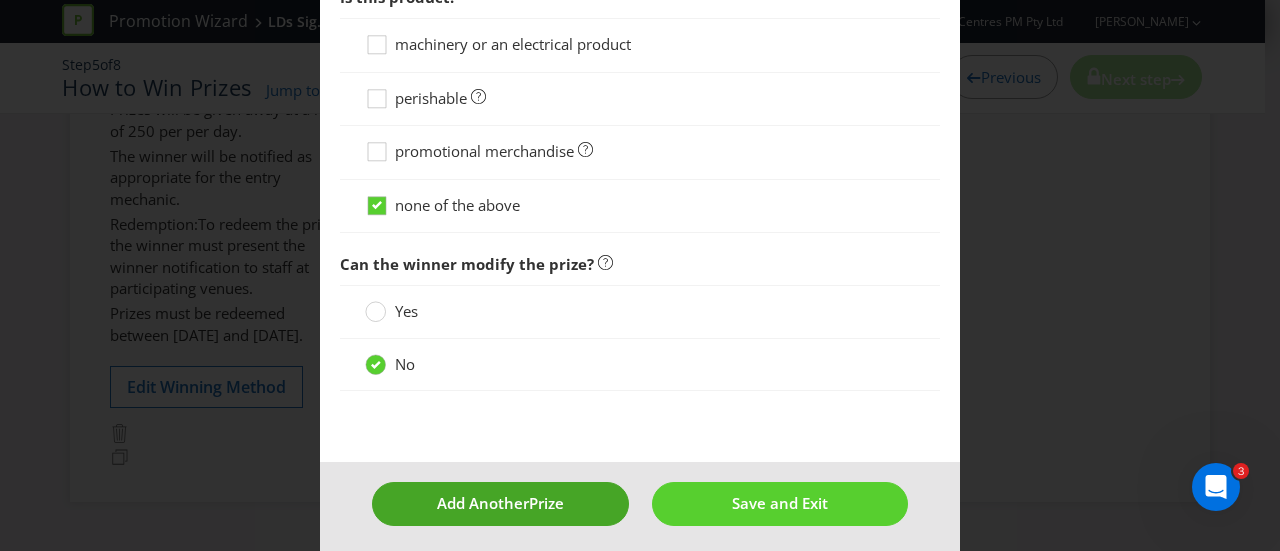 type on "FUNDAY Natural Sweets Raspberry flavoured gummy frogs 15g sample packet" 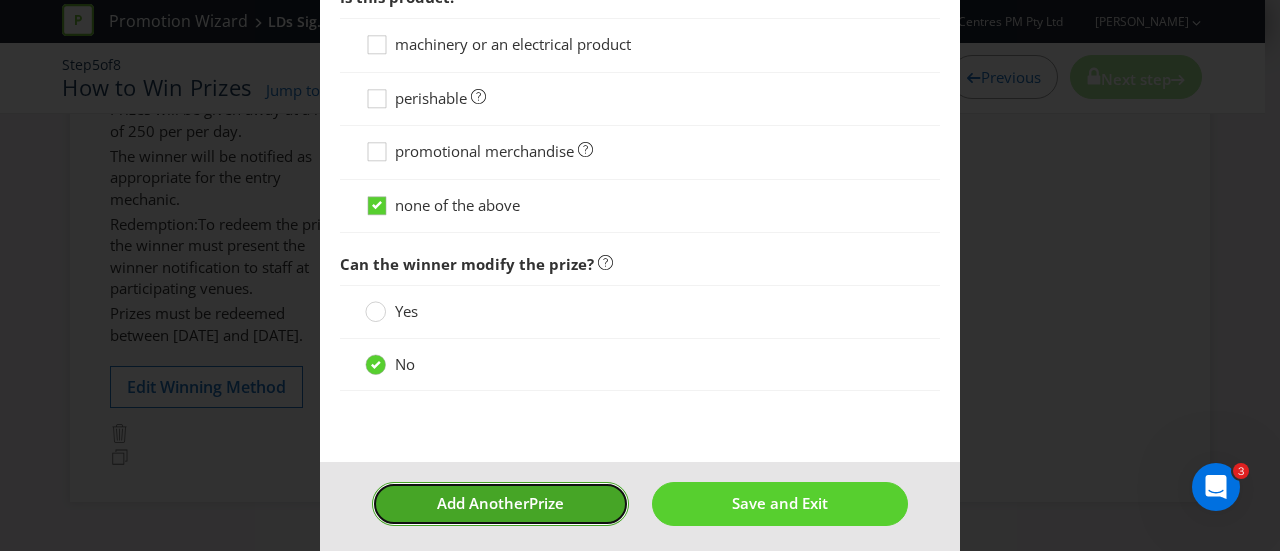 click on "Add Another  Prize" at bounding box center [500, 503] 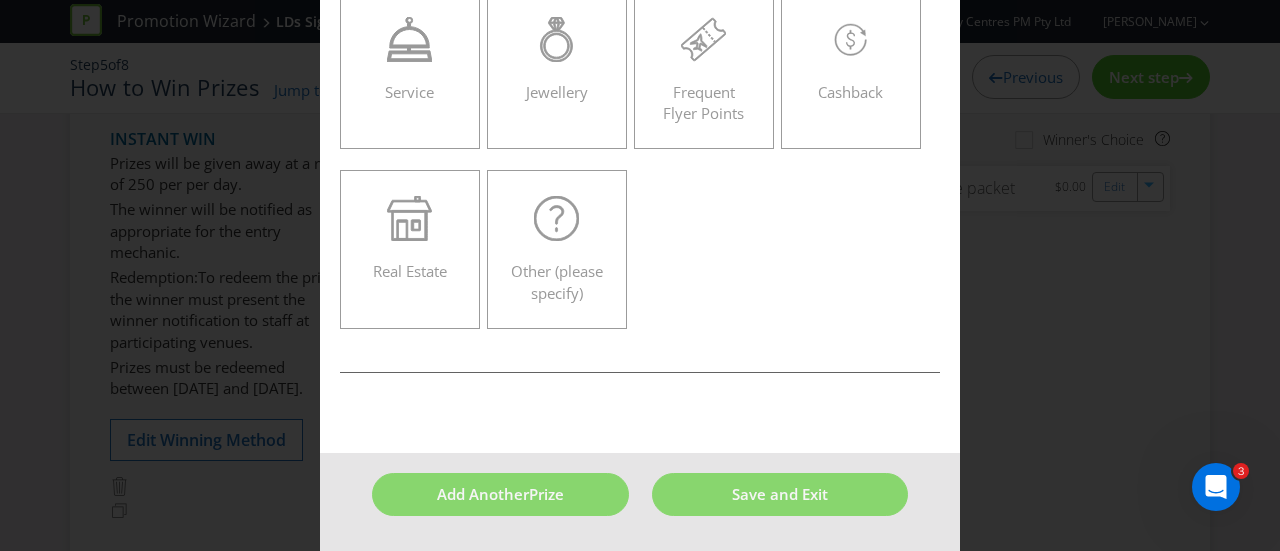 scroll, scrollTop: 352, scrollLeft: 0, axis: vertical 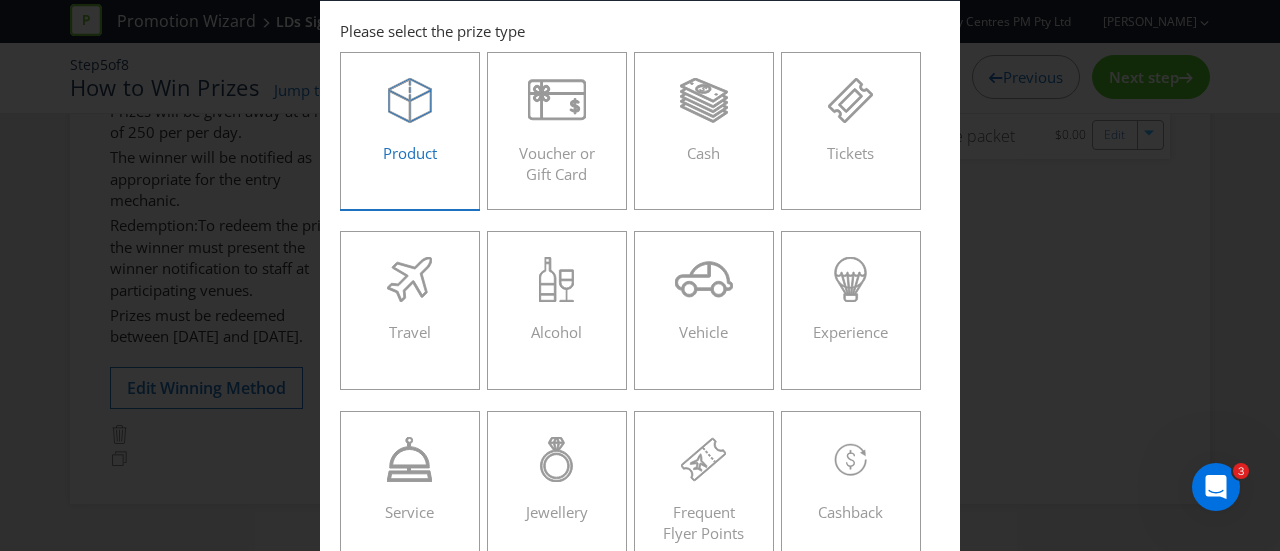 click on "Product" at bounding box center (410, 123) 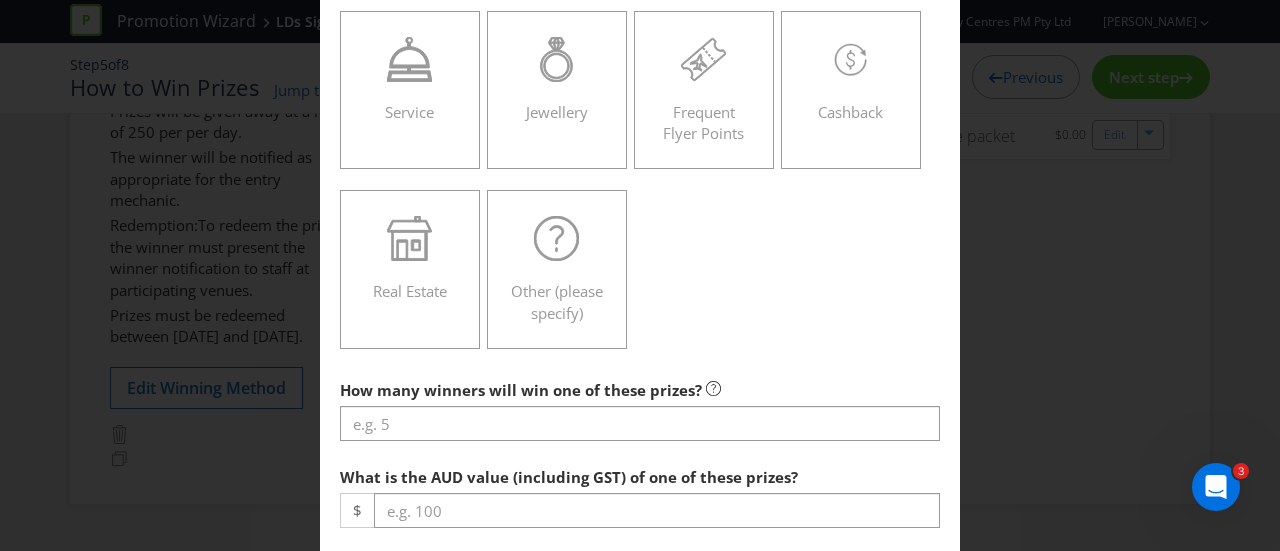 scroll, scrollTop: 585, scrollLeft: 0, axis: vertical 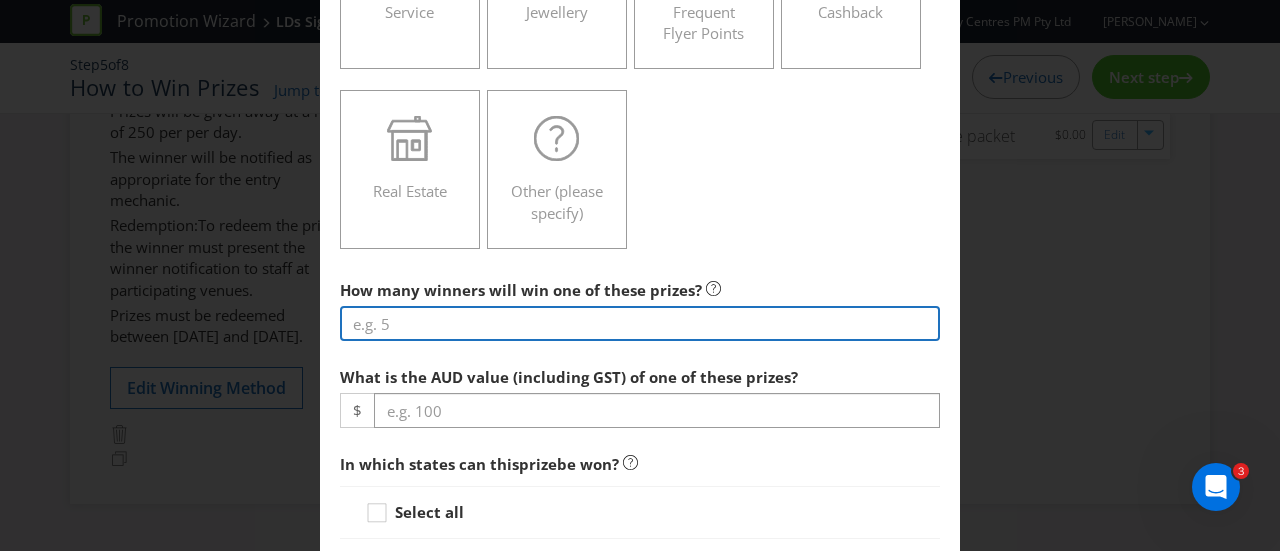 click at bounding box center (640, 323) 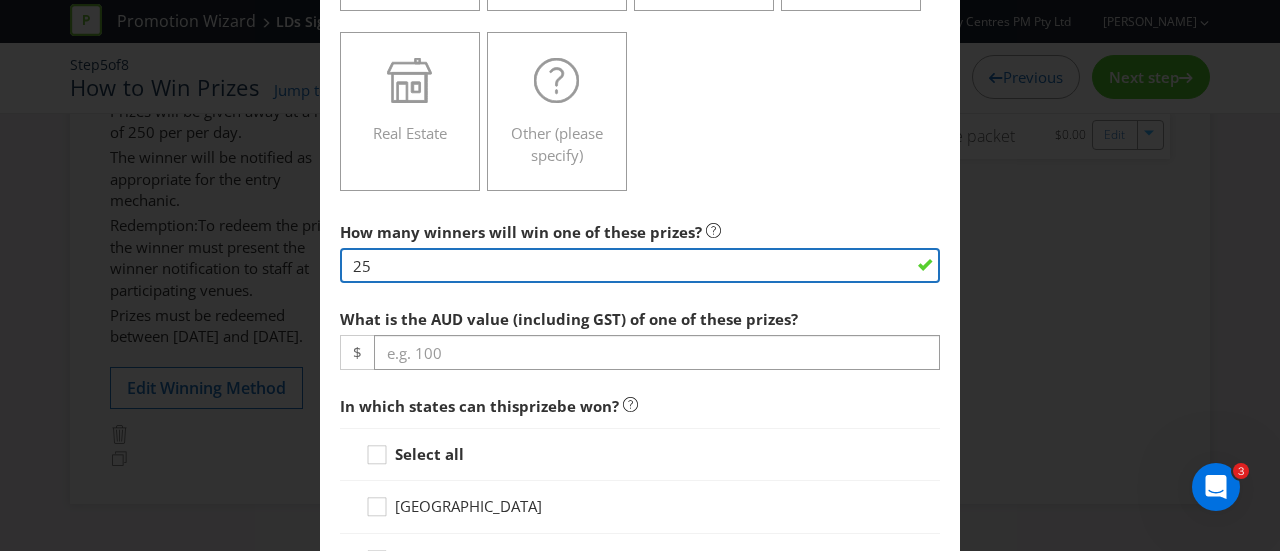 scroll, scrollTop: 685, scrollLeft: 0, axis: vertical 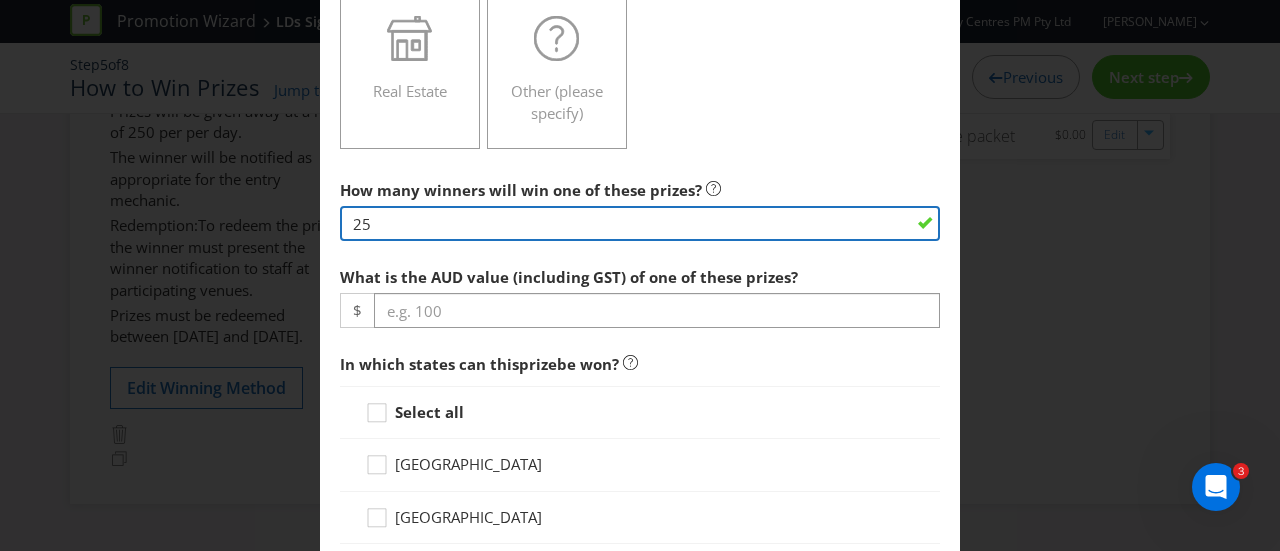 type on "25" 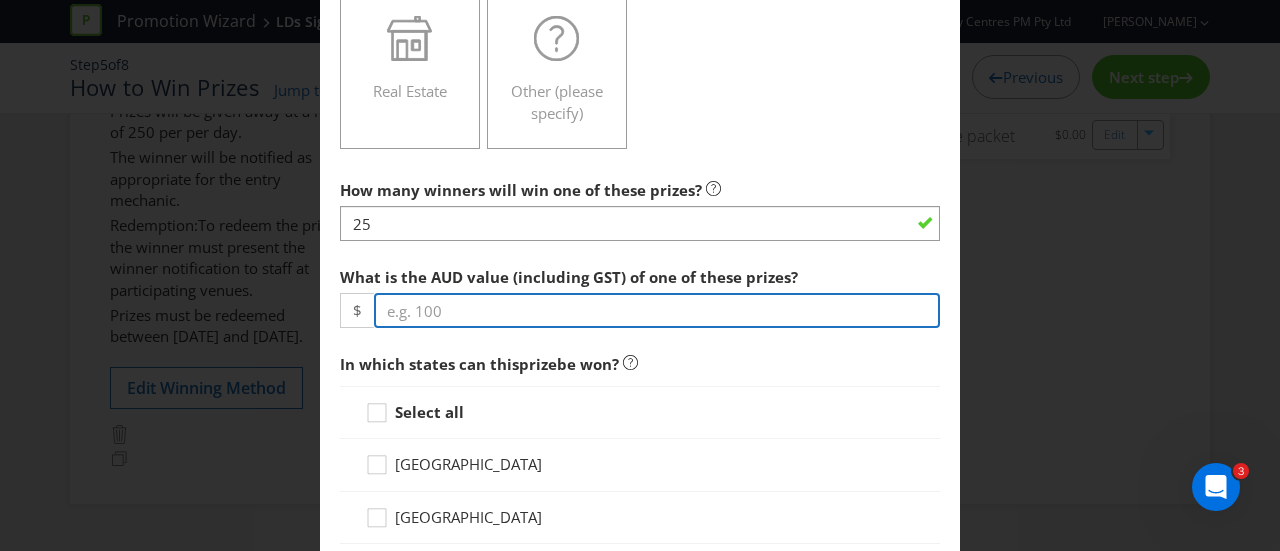 click at bounding box center (657, 310) 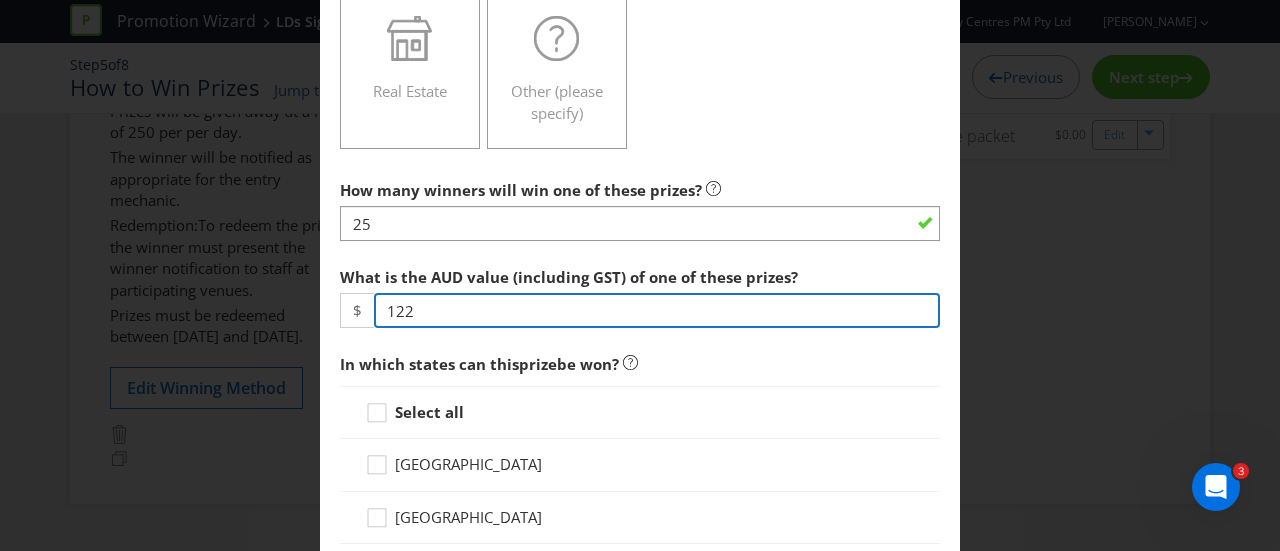 scroll, scrollTop: 785, scrollLeft: 0, axis: vertical 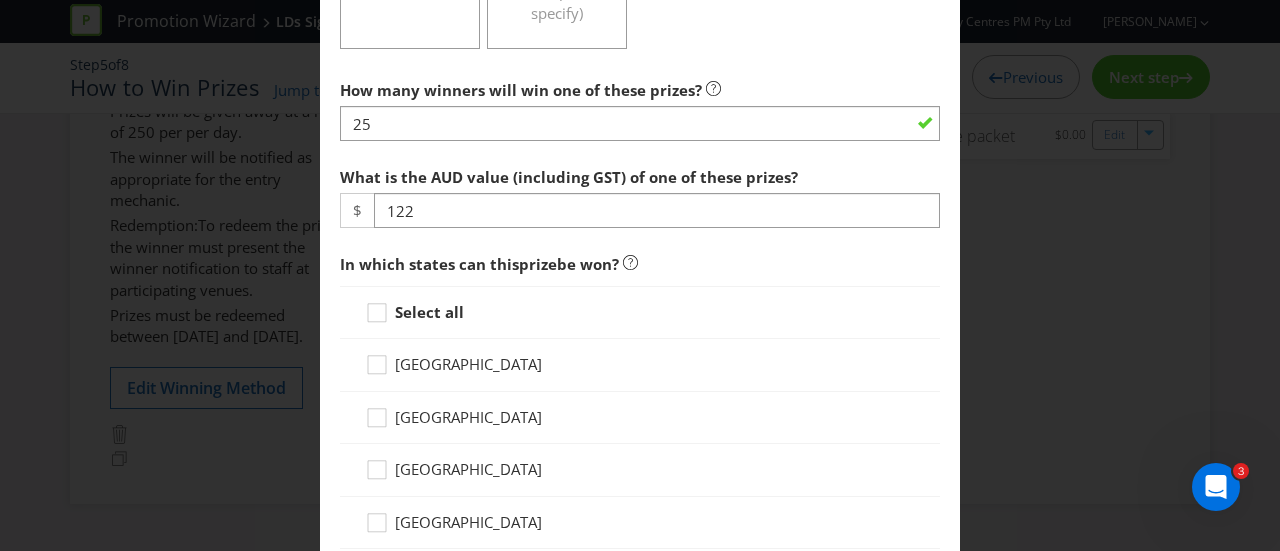 click on "Select all" at bounding box center (640, 312) 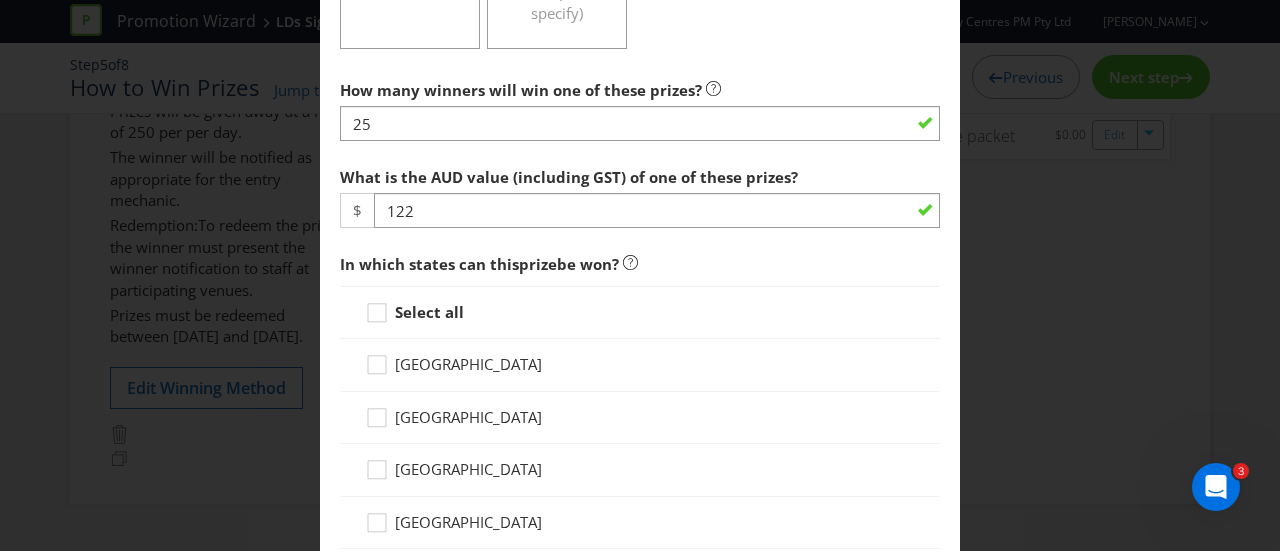 scroll, scrollTop: 885, scrollLeft: 0, axis: vertical 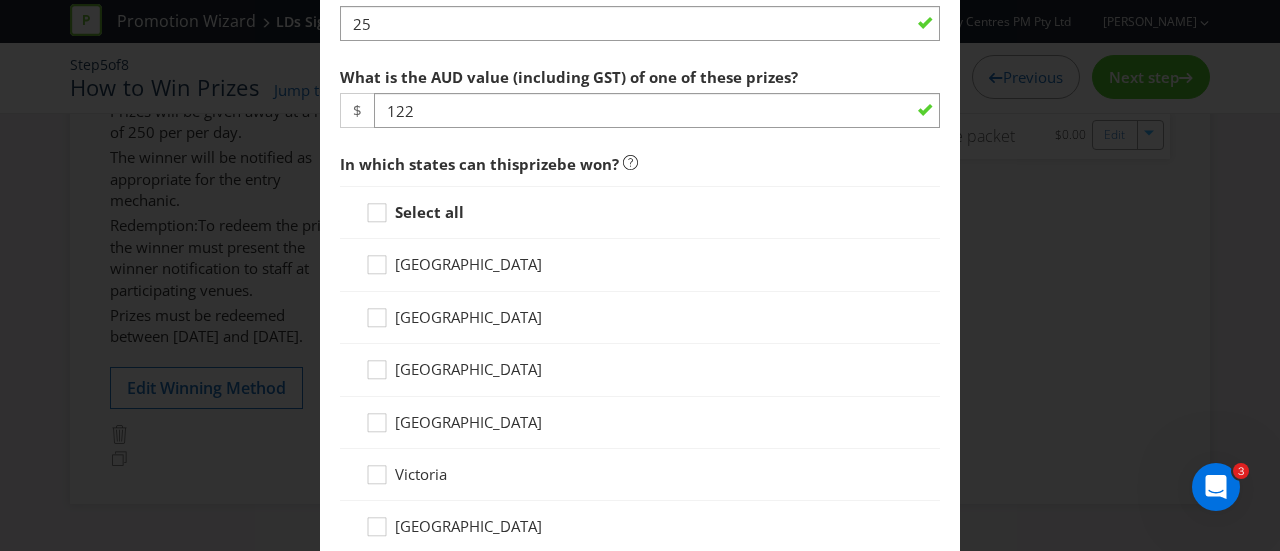 click on "Select all" at bounding box center (429, 212) 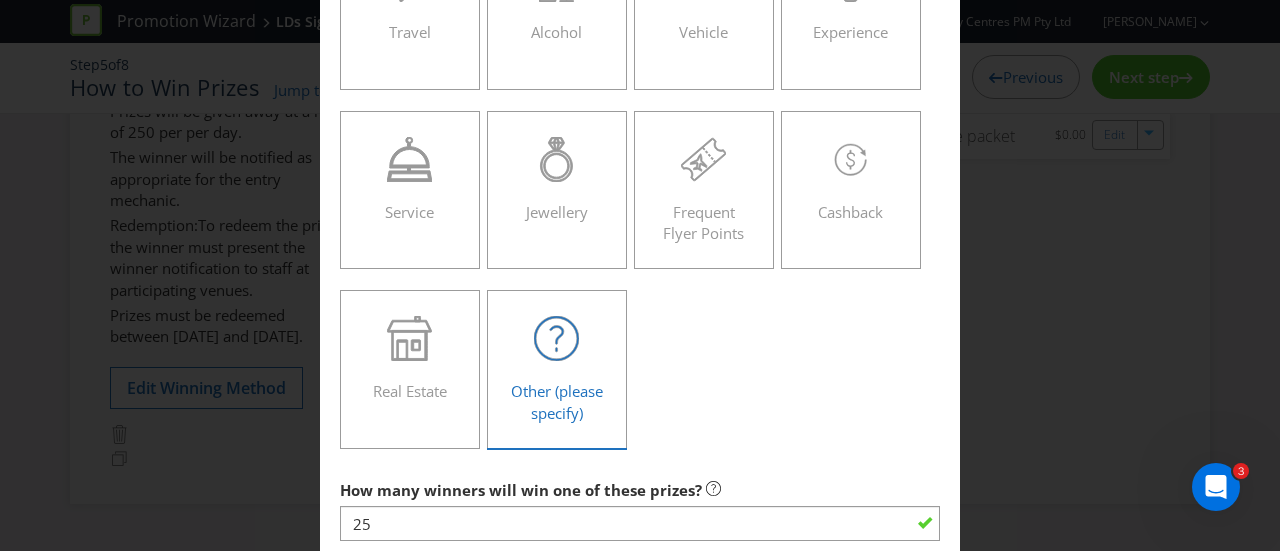 scroll, scrollTop: 785, scrollLeft: 0, axis: vertical 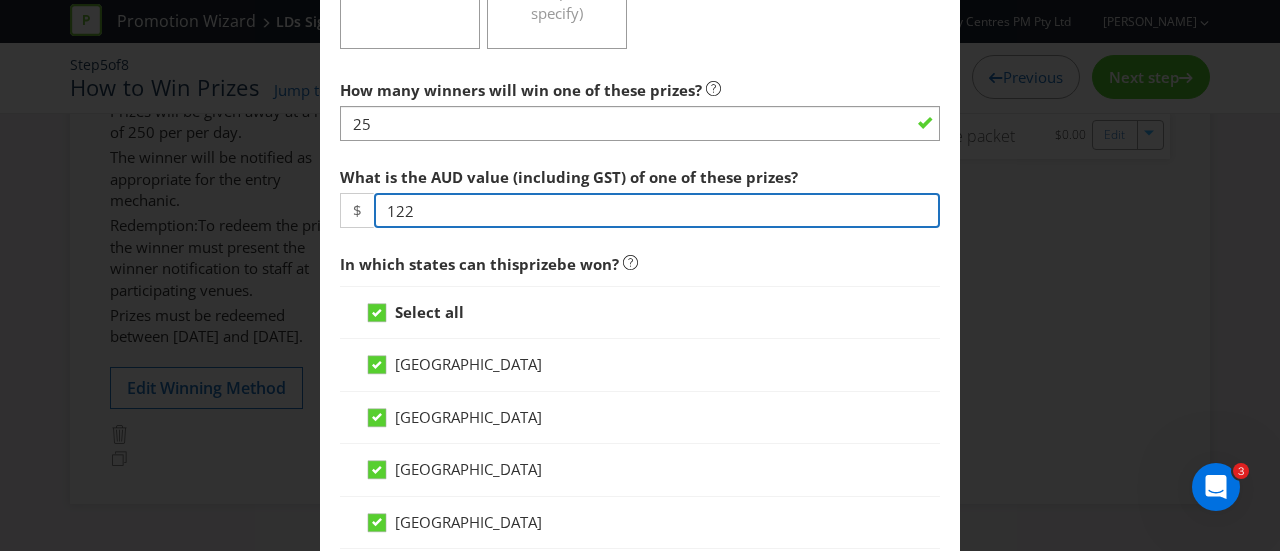 click on "122" at bounding box center (657, 210) 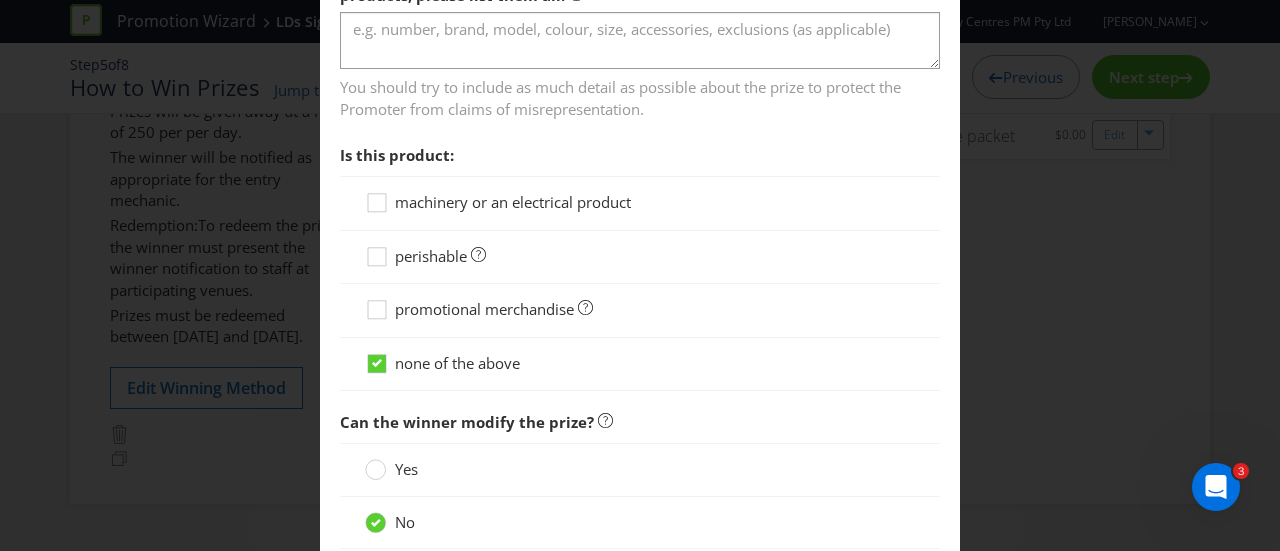 scroll, scrollTop: 1758, scrollLeft: 0, axis: vertical 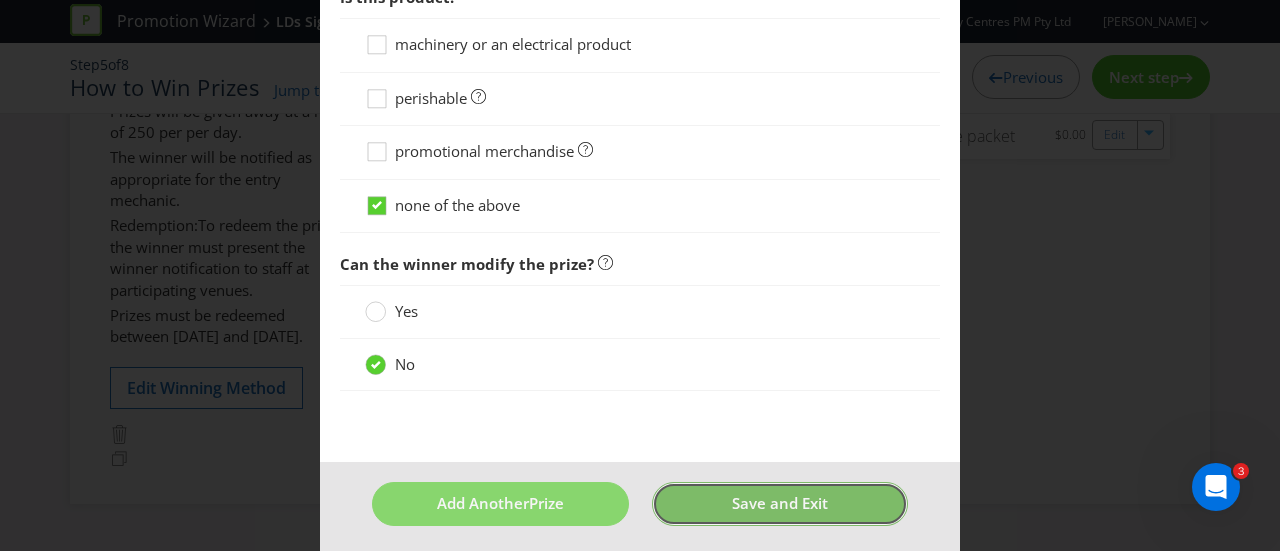 click on "Save and Exit" at bounding box center [780, 503] 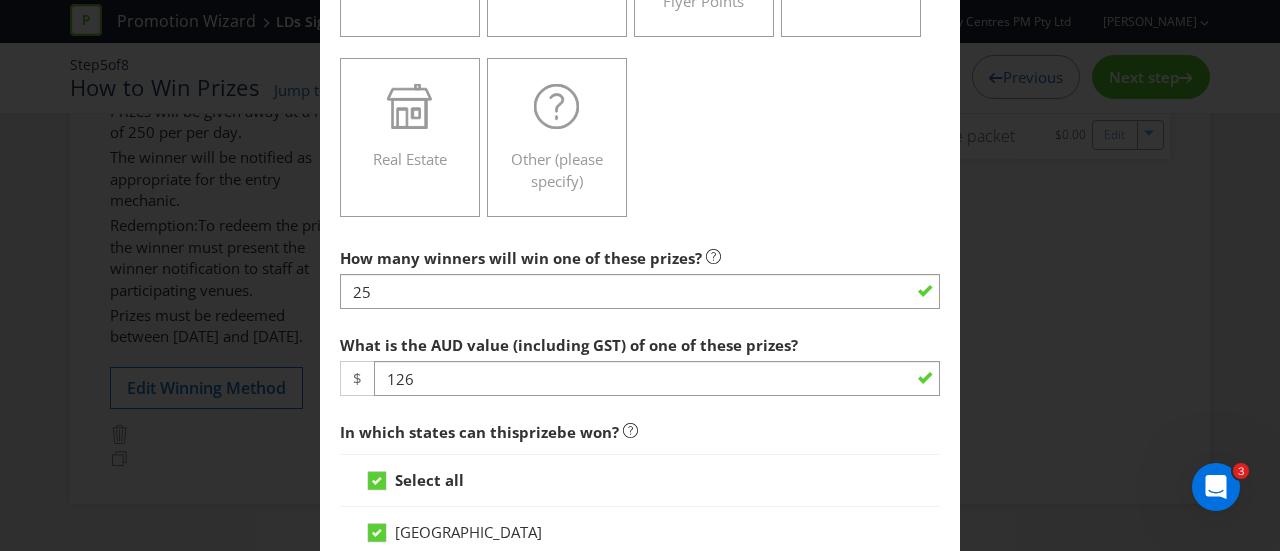 scroll, scrollTop: 587, scrollLeft: 0, axis: vertical 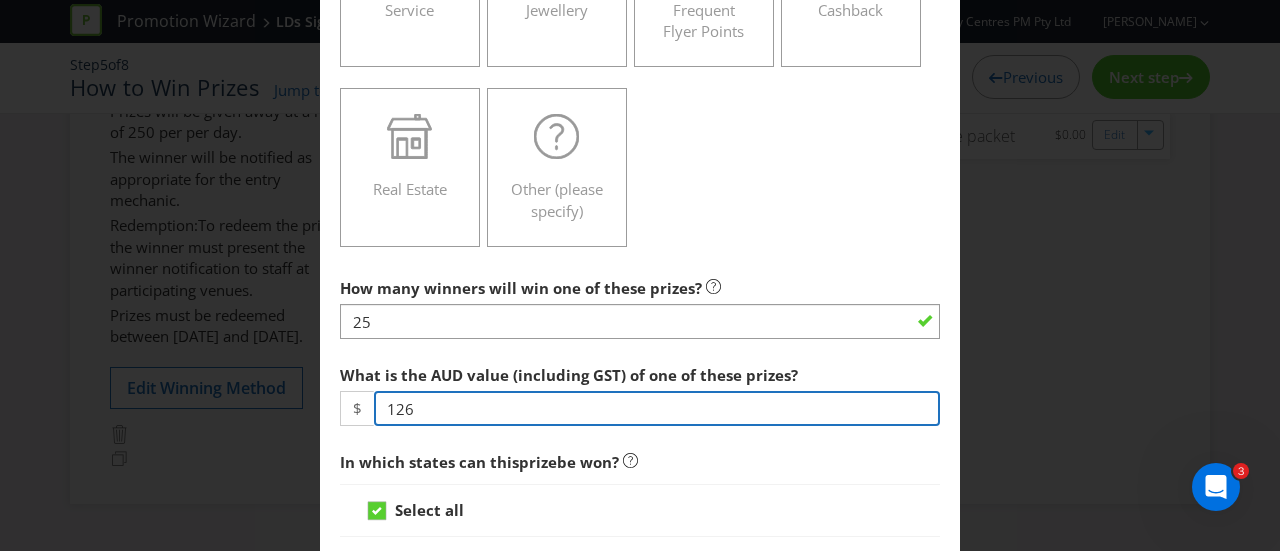 click on "126" at bounding box center [657, 408] 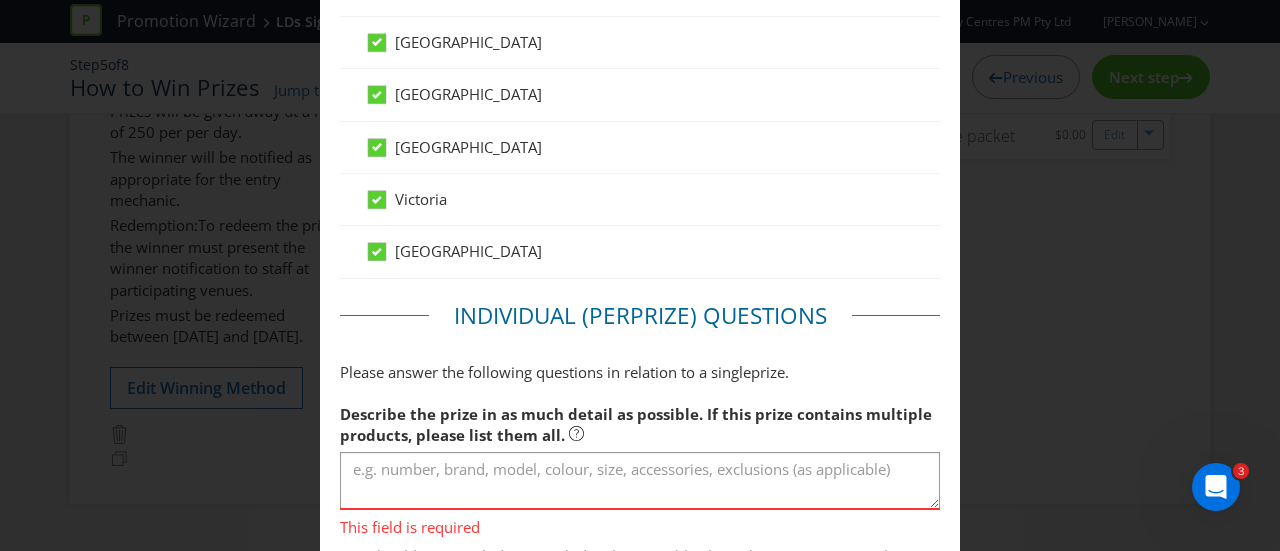 scroll, scrollTop: 1287, scrollLeft: 0, axis: vertical 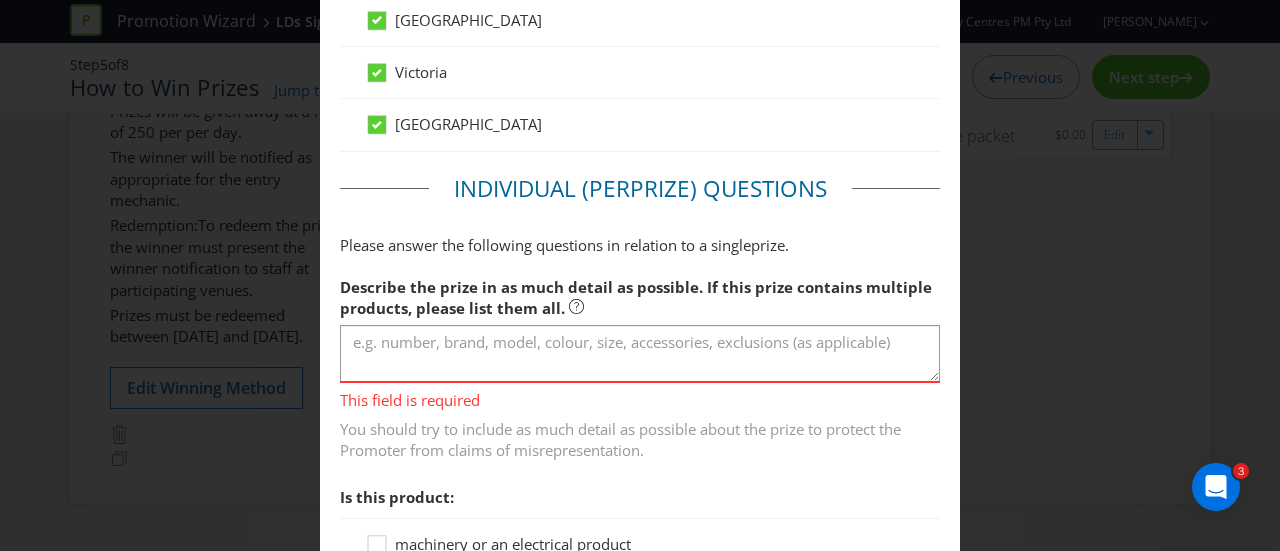 type on "121" 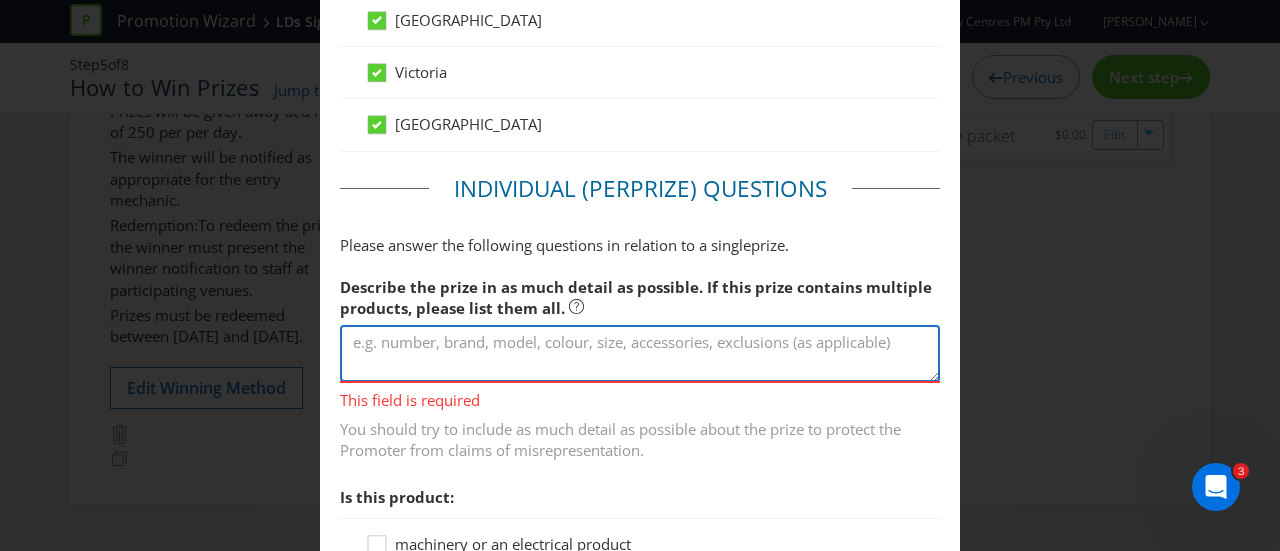 click at bounding box center [640, 353] 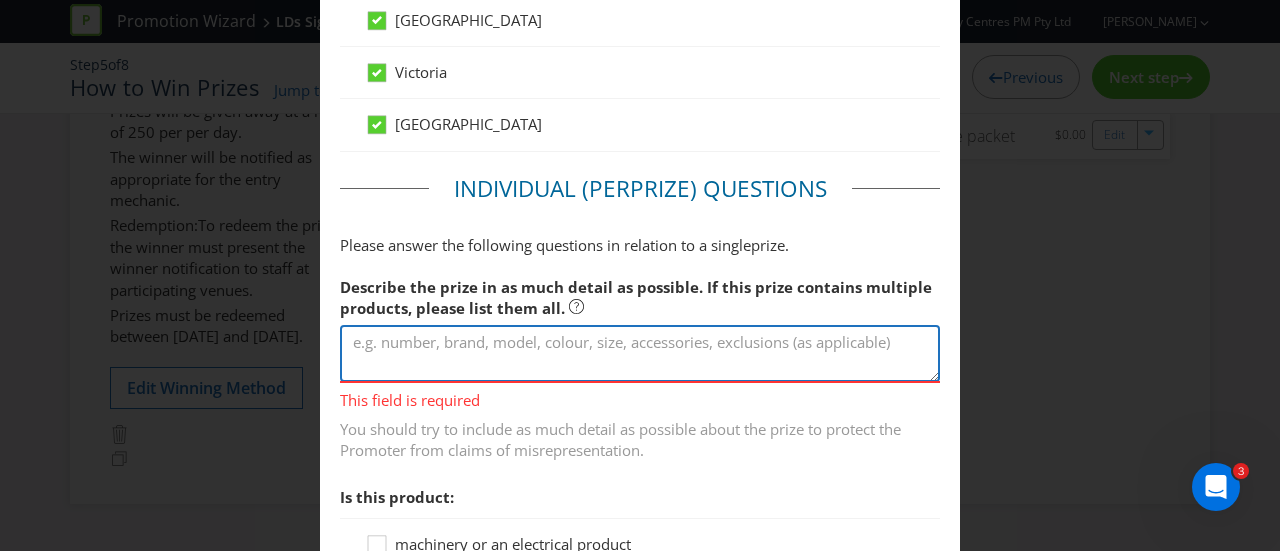 paste on "25 x 12-piece FUNDAY Sampler Boxes per centre, per day.
25 x FUNDAY Tote Bags per centre, per day.
25 x FUNDAY caps, drink bottles and/or bumbags per centre, per day." 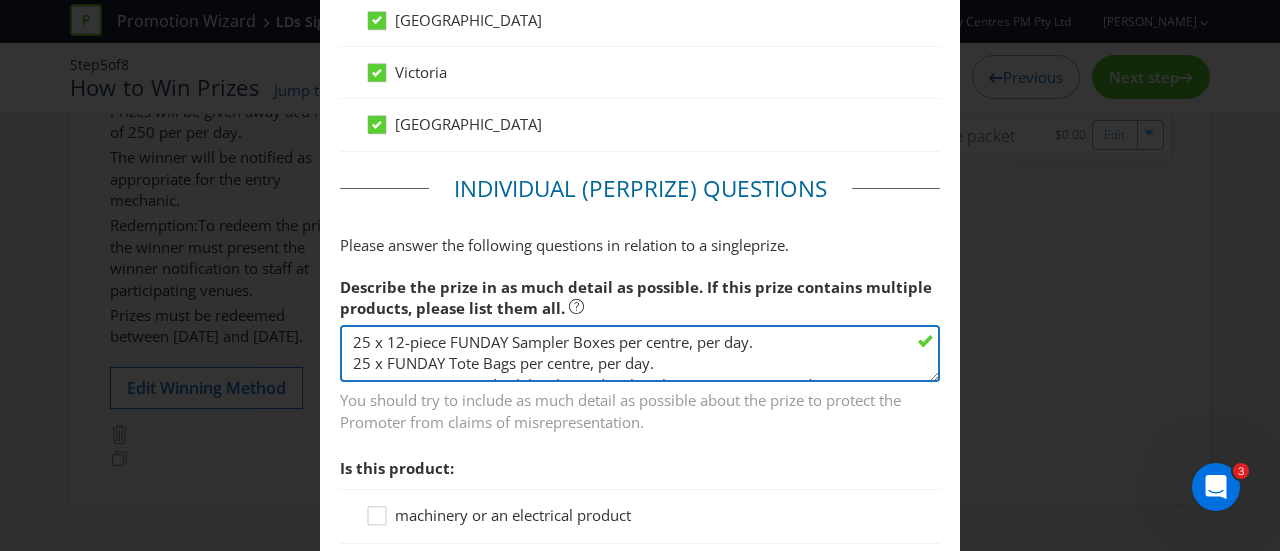 scroll, scrollTop: 36, scrollLeft: 0, axis: vertical 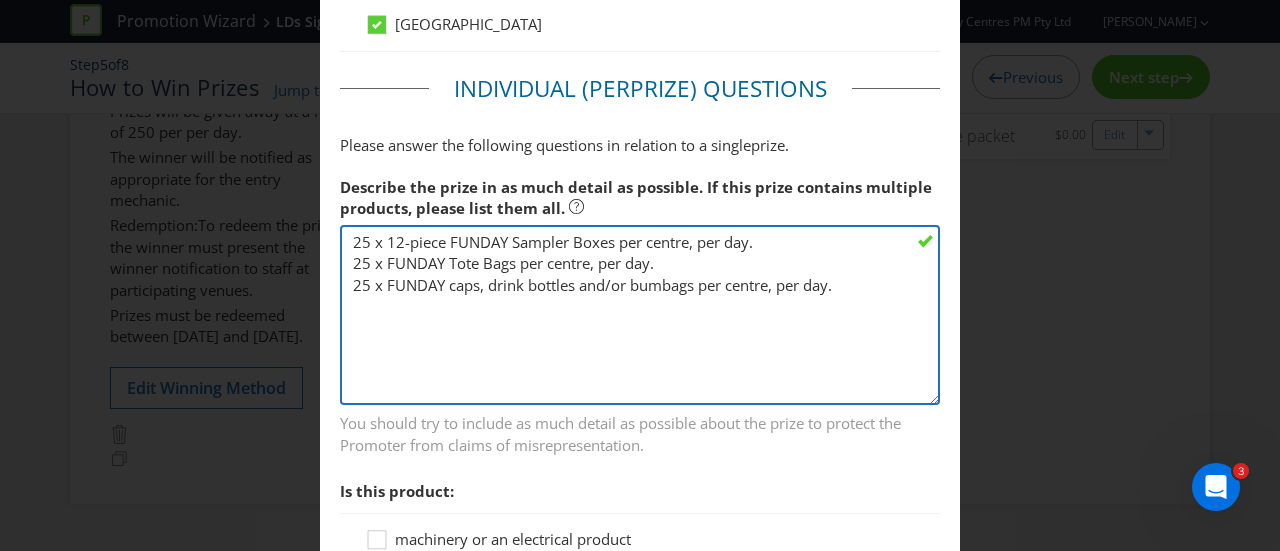 drag, startPoint x: 918, startPoint y: 267, endPoint x: 915, endPoint y: 391, distance: 124.036285 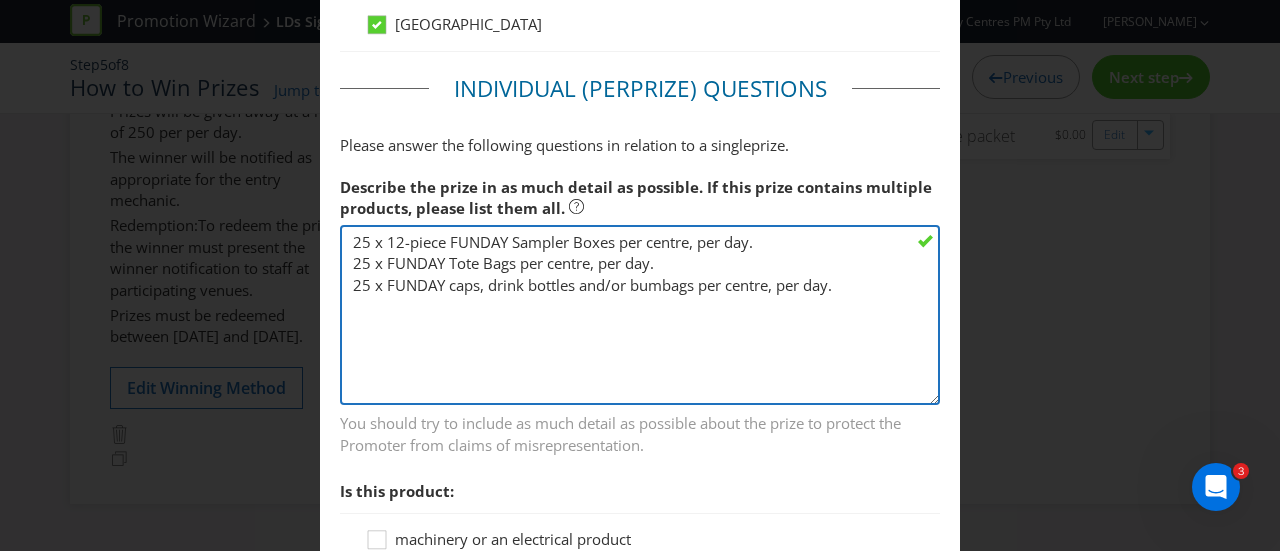 click on "25 x 12-piece FUNDAY Sampler Boxes per centre, per day.
25 x FUNDAY Tote Bags per centre, per day.
25 x FUNDAY caps, drink bottles and/or bumbags per centre, per day." at bounding box center [640, 315] 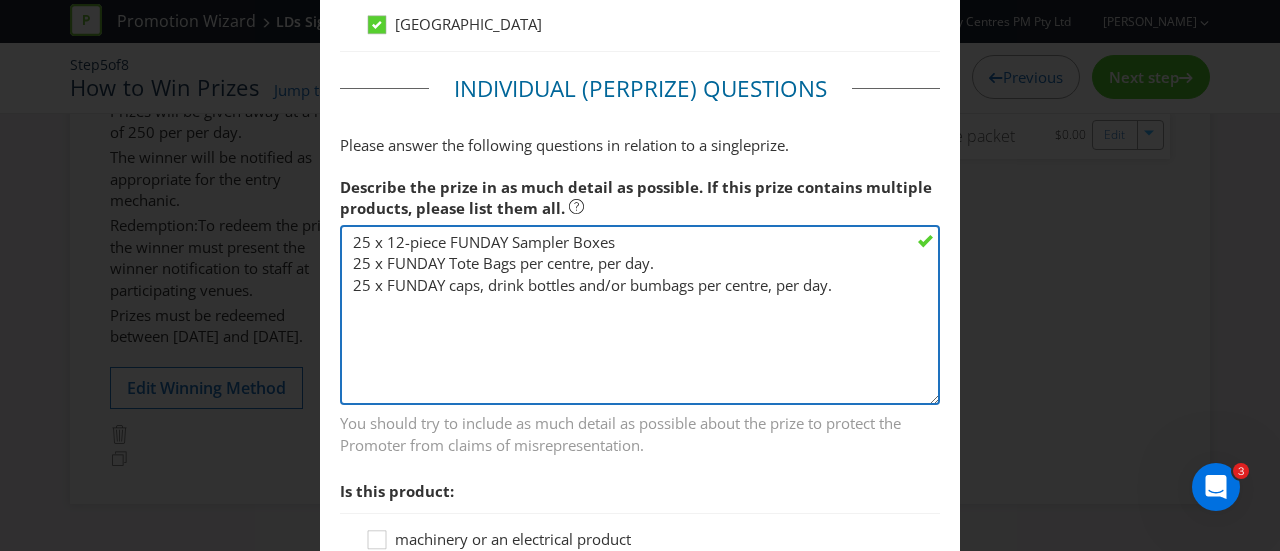 drag, startPoint x: 566, startPoint y: 243, endPoint x: 552, endPoint y: 257, distance: 19.79899 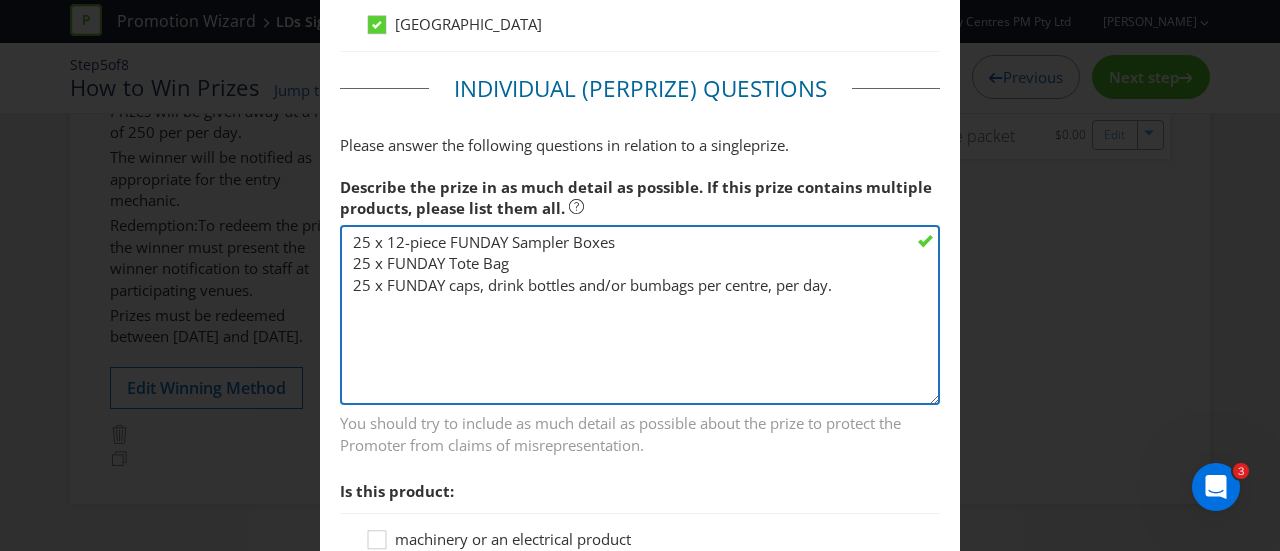 drag, startPoint x: 359, startPoint y: 236, endPoint x: 343, endPoint y: 235, distance: 16.03122 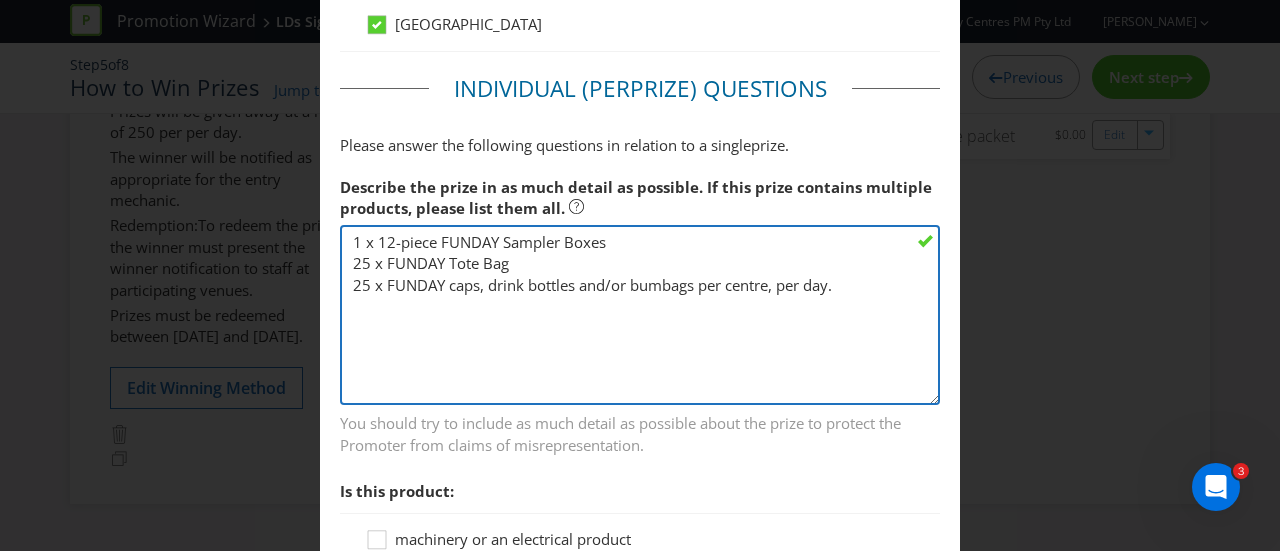 drag, startPoint x: 362, startPoint y: 261, endPoint x: 343, endPoint y: 260, distance: 19.026299 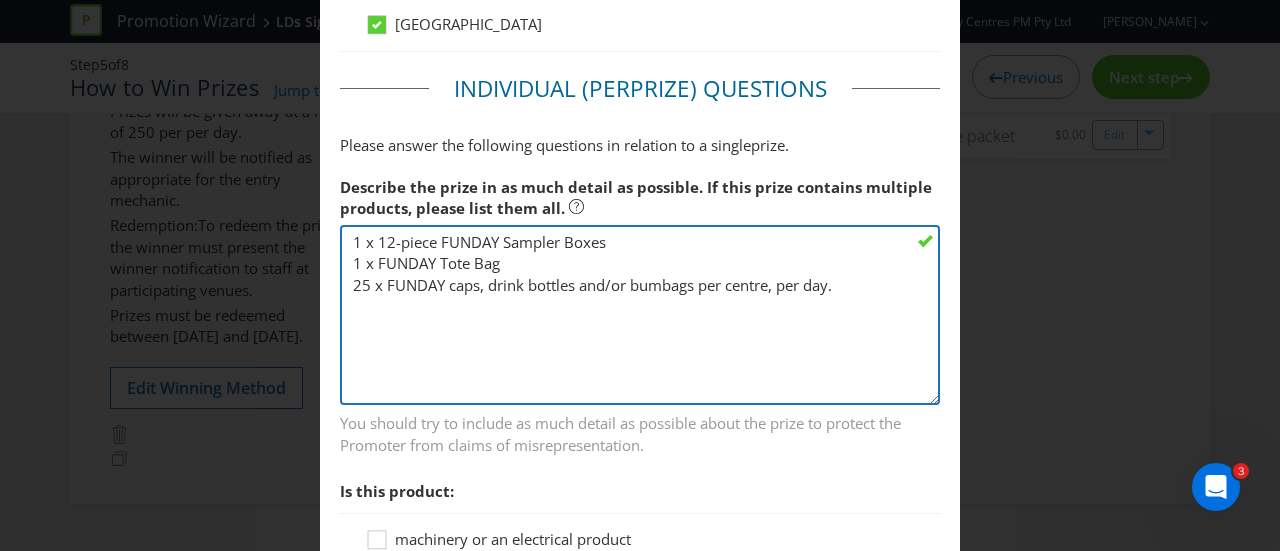 drag, startPoint x: 366, startPoint y: 276, endPoint x: 335, endPoint y: 275, distance: 31.016125 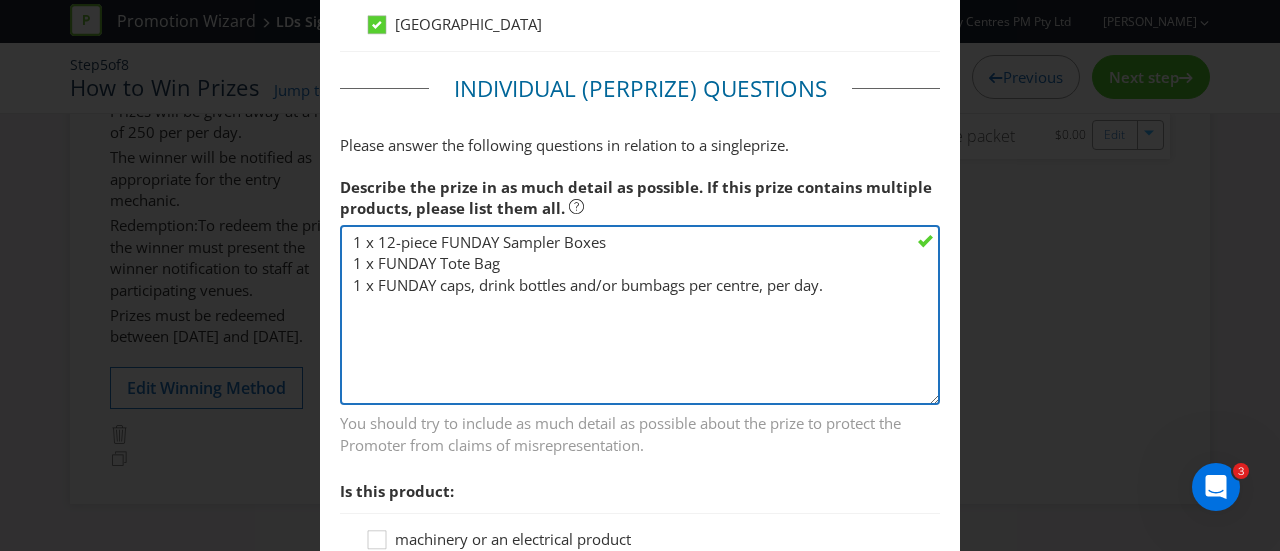 click on "1 x 12-piece FUNDAY Sampler Boxes
1 x FUNDAY Tote Bag
1 x FUNDAY caps, drink bottles and/or bumbags per centre, per day." at bounding box center (640, 315) 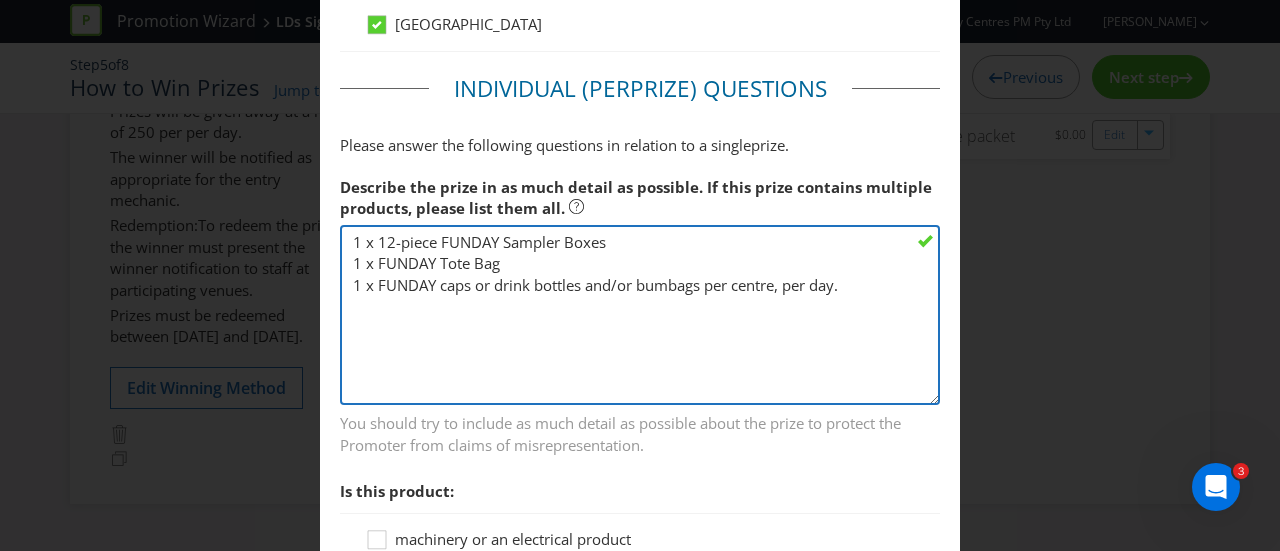 drag, startPoint x: 613, startPoint y: 282, endPoint x: 881, endPoint y: 283, distance: 268.00186 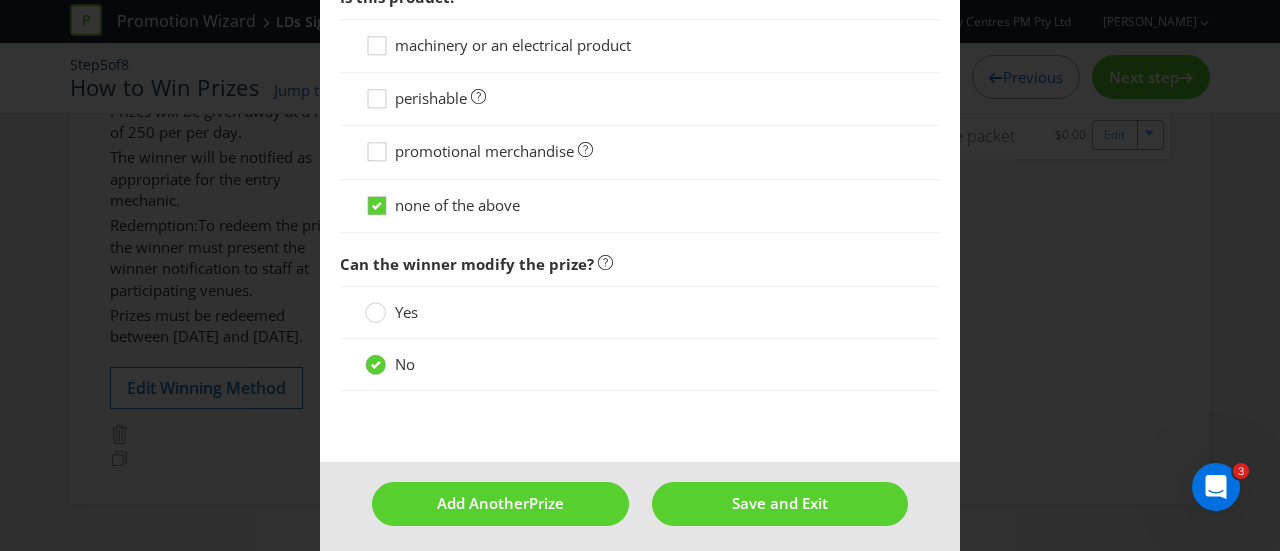 scroll, scrollTop: 1882, scrollLeft: 0, axis: vertical 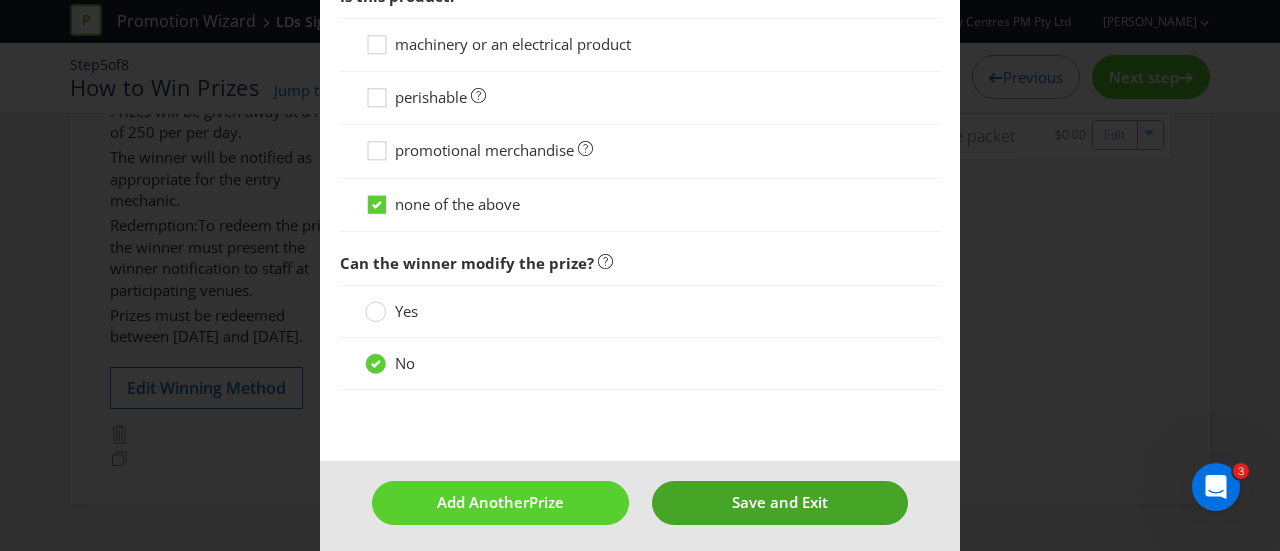 type on "1 x 12-piece FUNDAY Sampler Boxes
1 x FUNDAY Tote Bag
1 x FUNDAY caps or drink bottles" 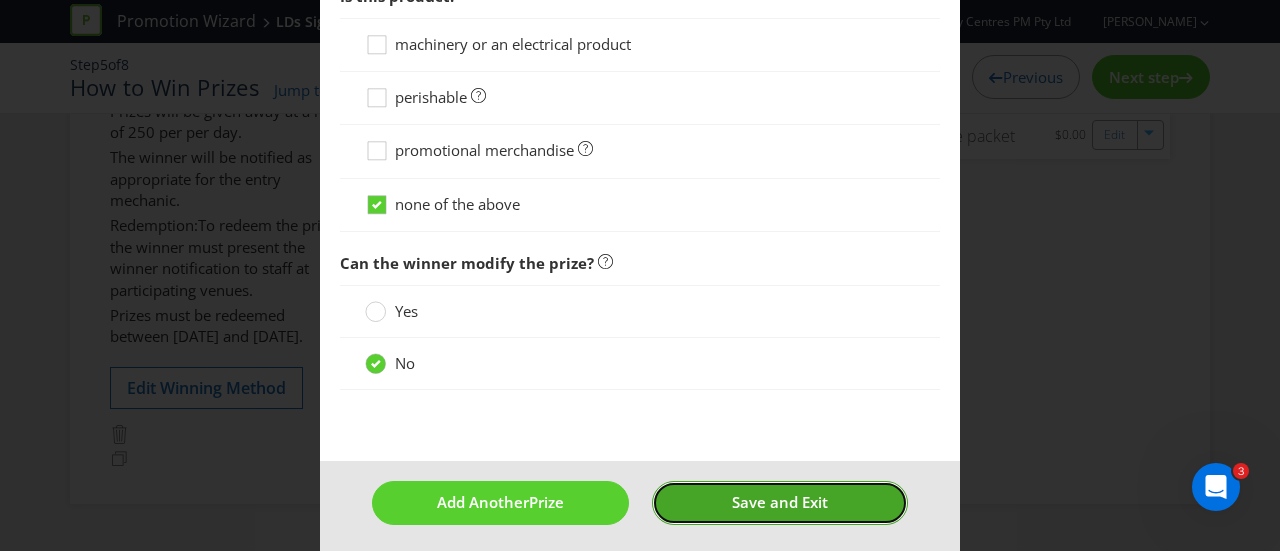 click on "Save and Exit" at bounding box center [780, 502] 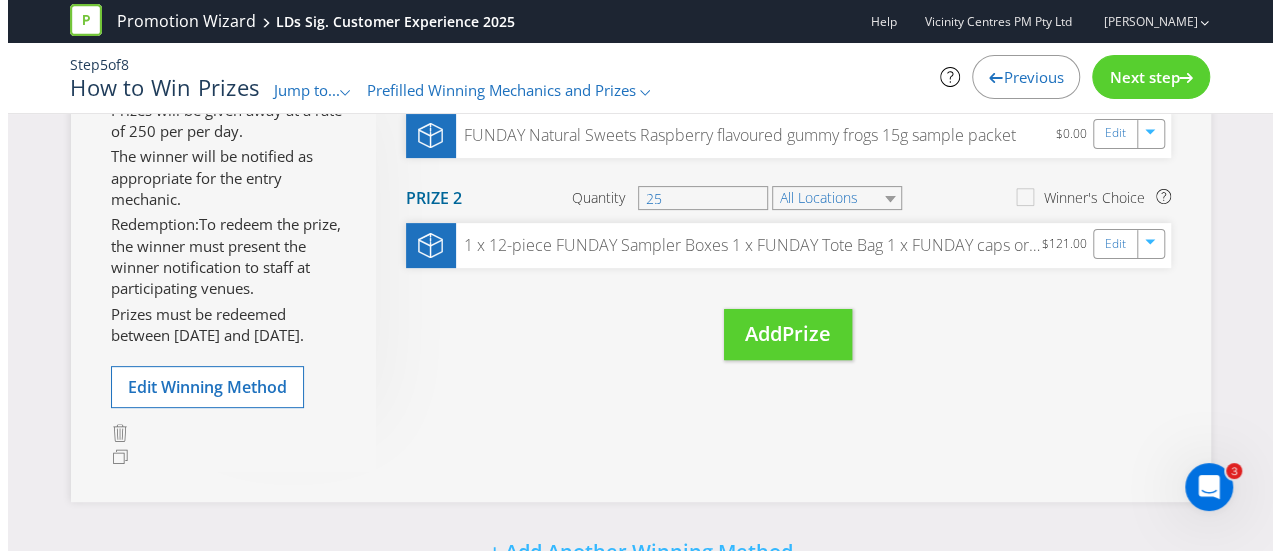 scroll, scrollTop: 6, scrollLeft: 0, axis: vertical 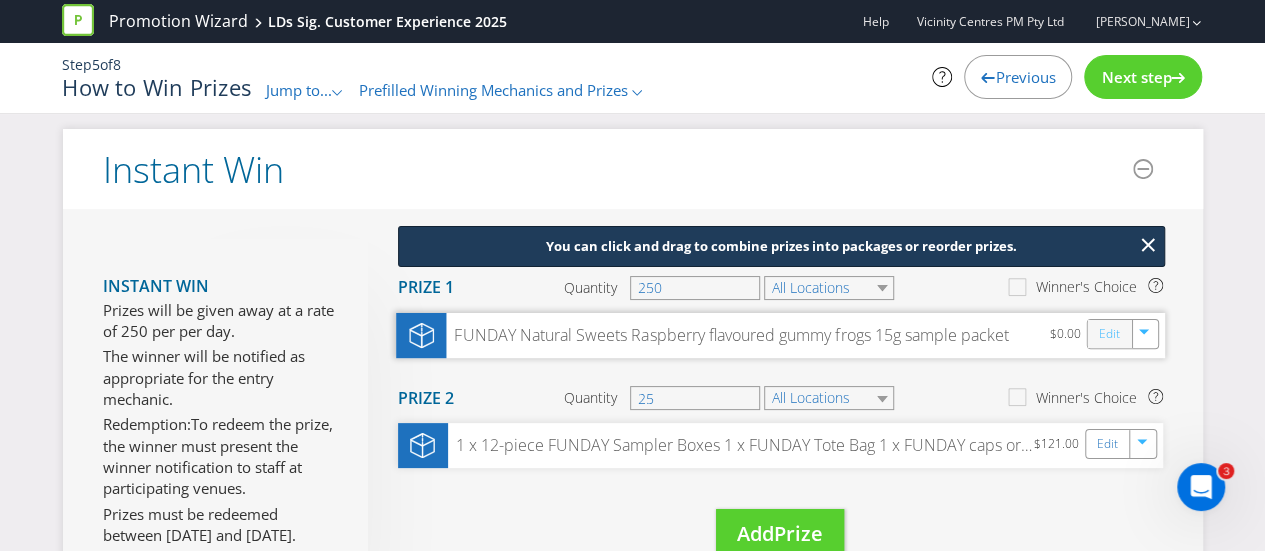 click on "Edit" at bounding box center [1108, 333] 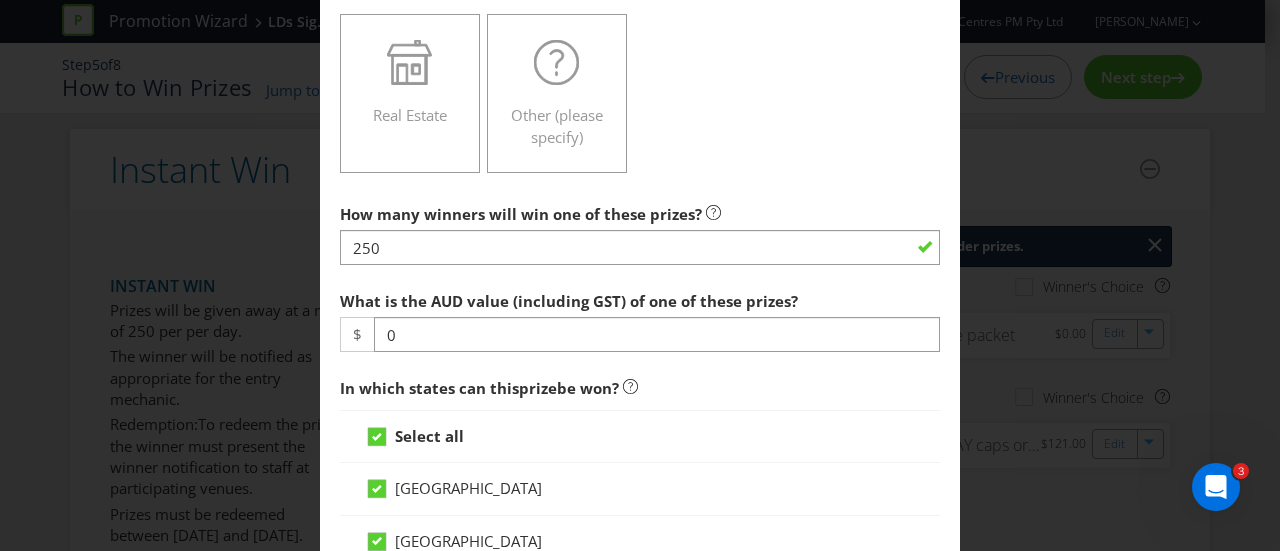 scroll, scrollTop: 800, scrollLeft: 0, axis: vertical 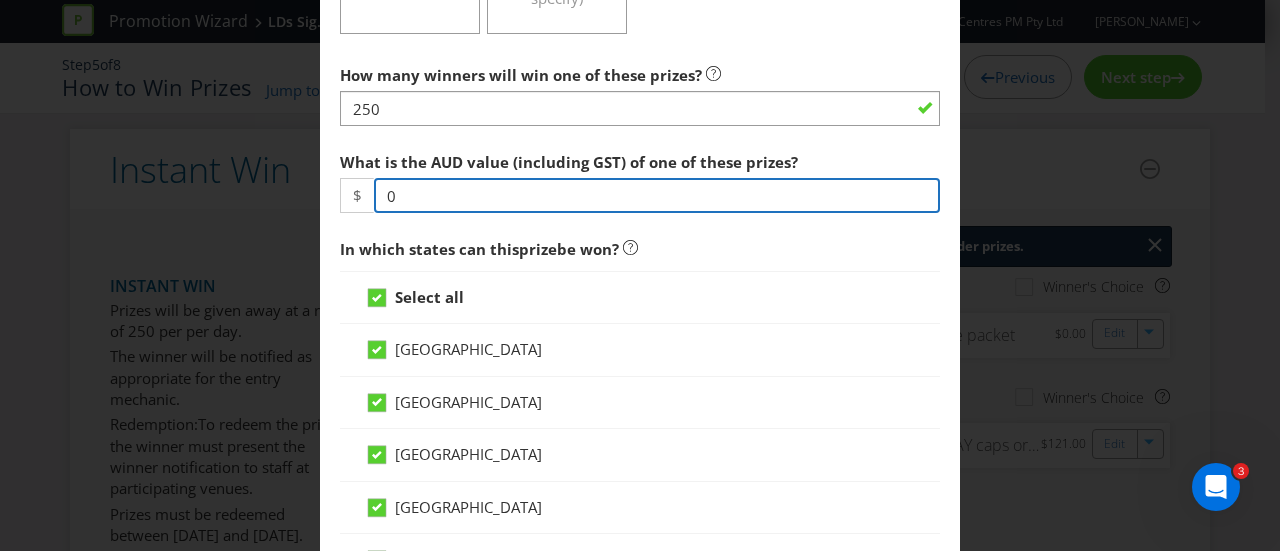click on "0" at bounding box center (657, 195) 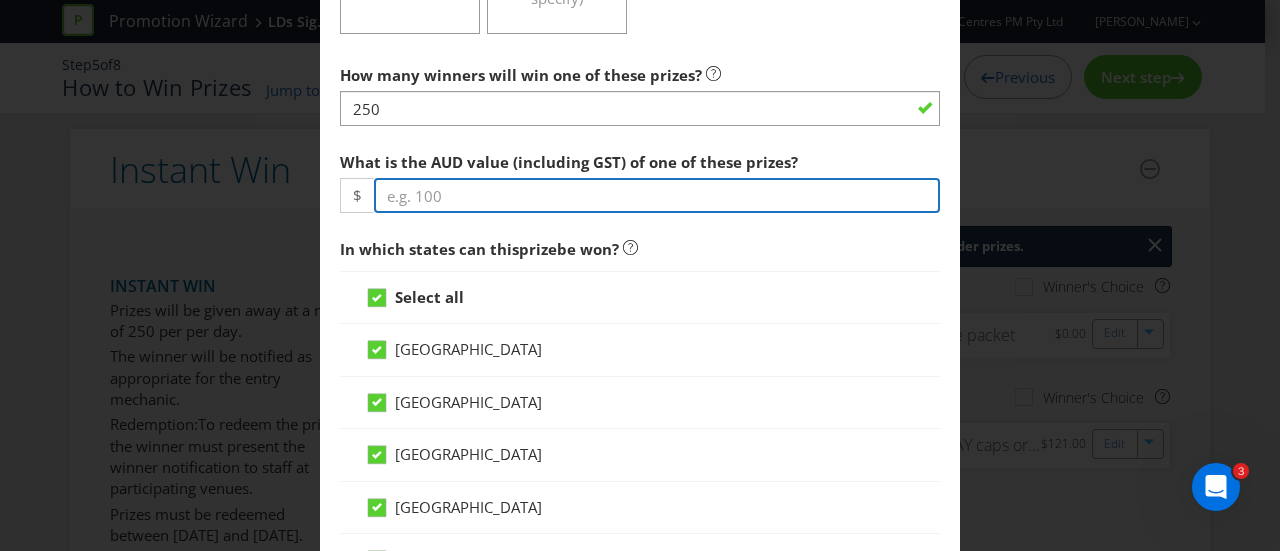 type on "1" 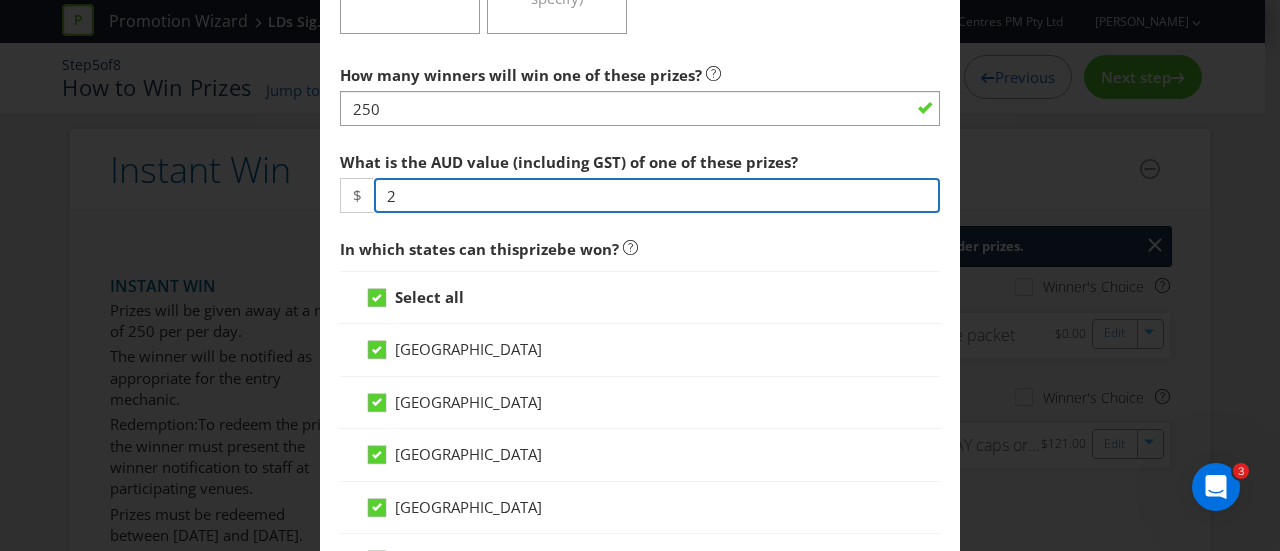 type on "1" 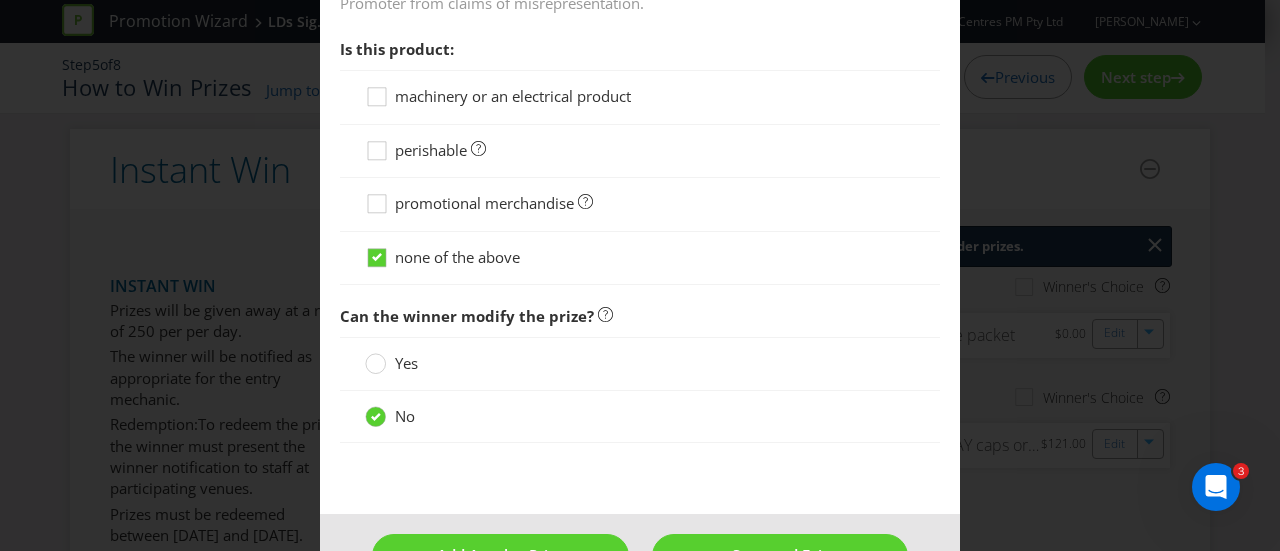 scroll, scrollTop: 1758, scrollLeft: 0, axis: vertical 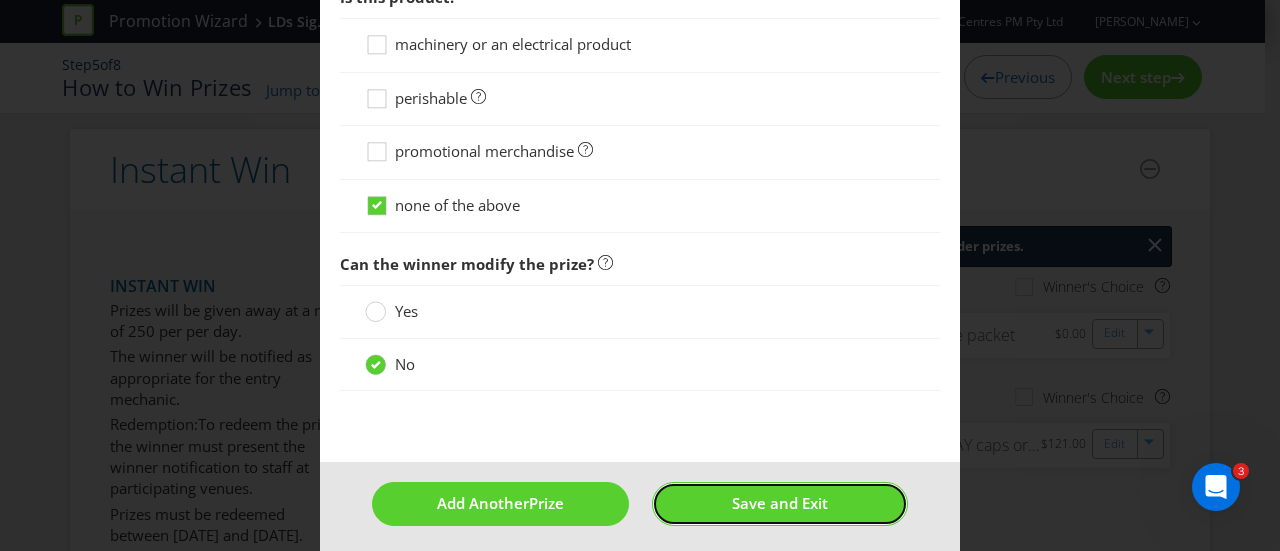 click on "Save and Exit" at bounding box center (780, 503) 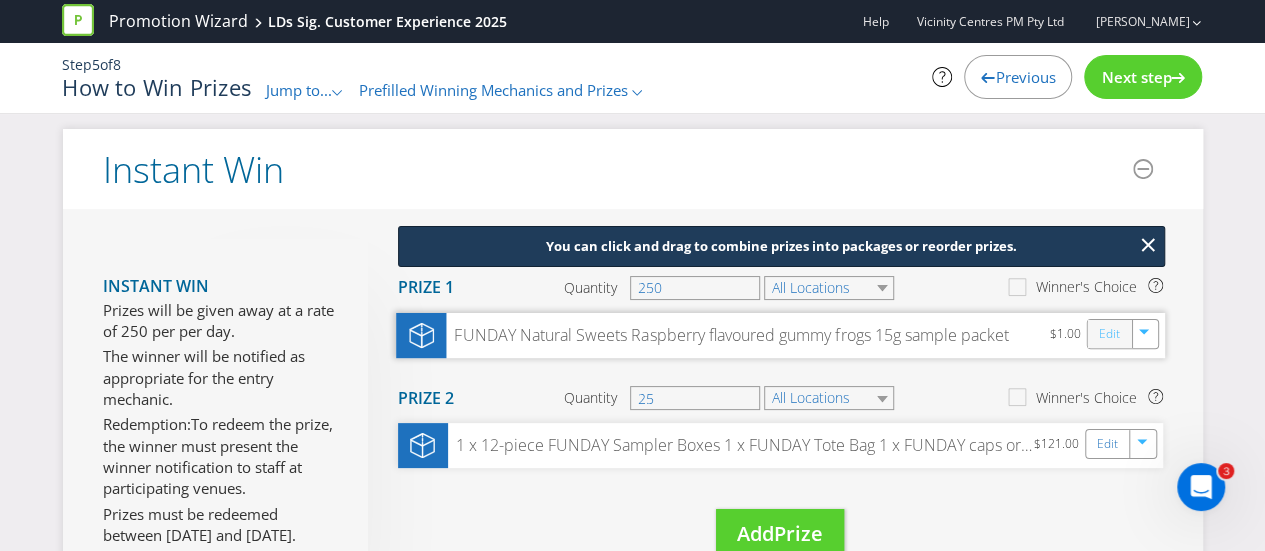 click on "Edit" at bounding box center (1108, 333) 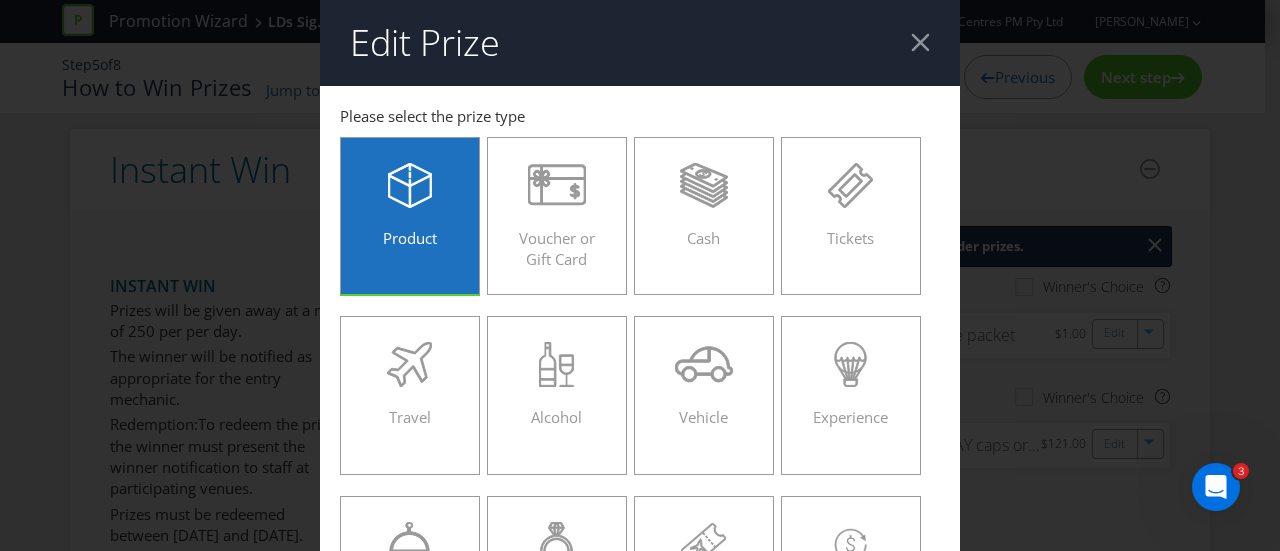 scroll, scrollTop: 600, scrollLeft: 0, axis: vertical 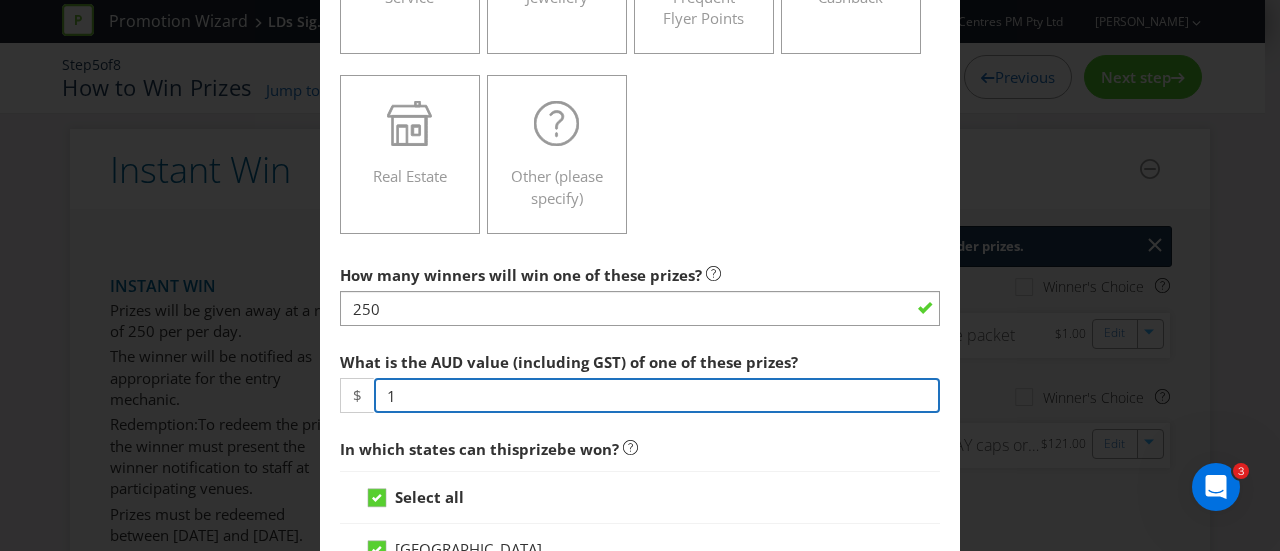 click on "1" at bounding box center [657, 395] 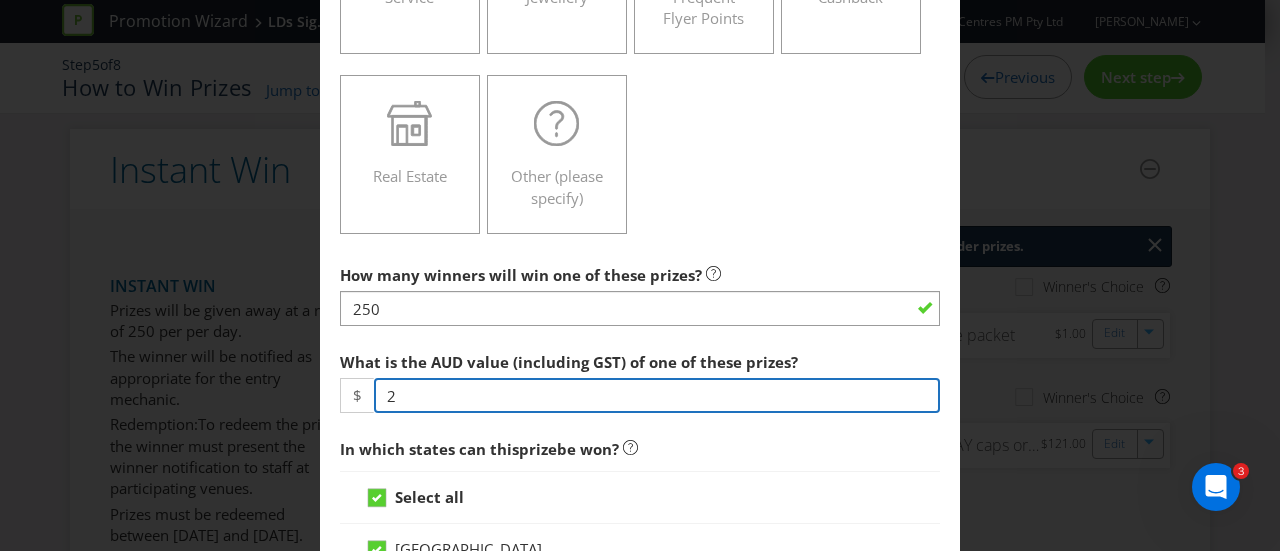 type on "2.5" 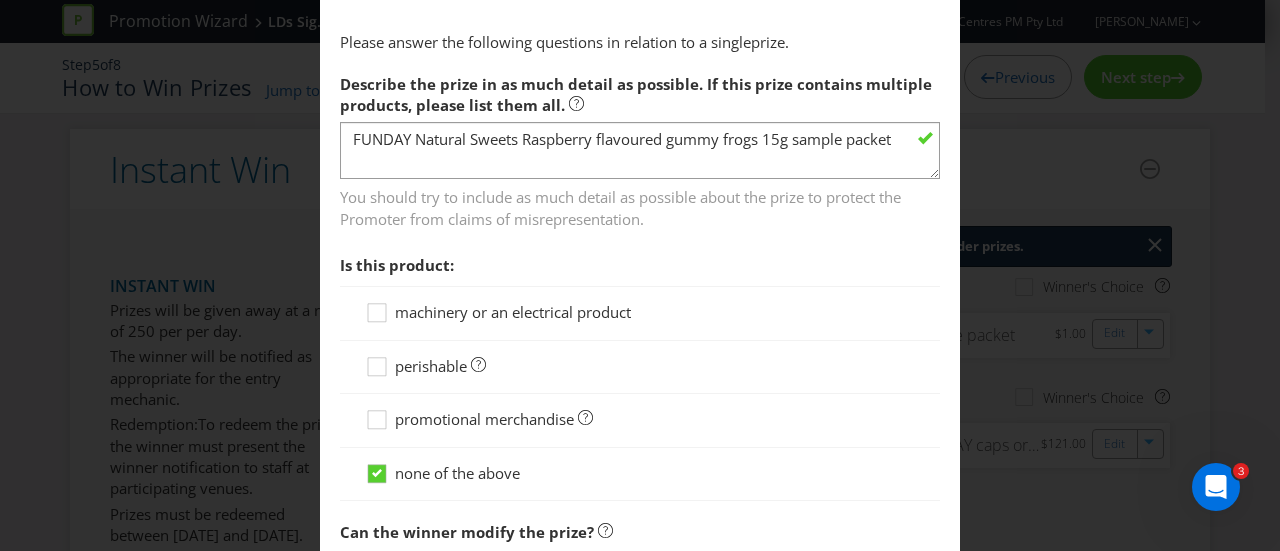 scroll, scrollTop: 1758, scrollLeft: 0, axis: vertical 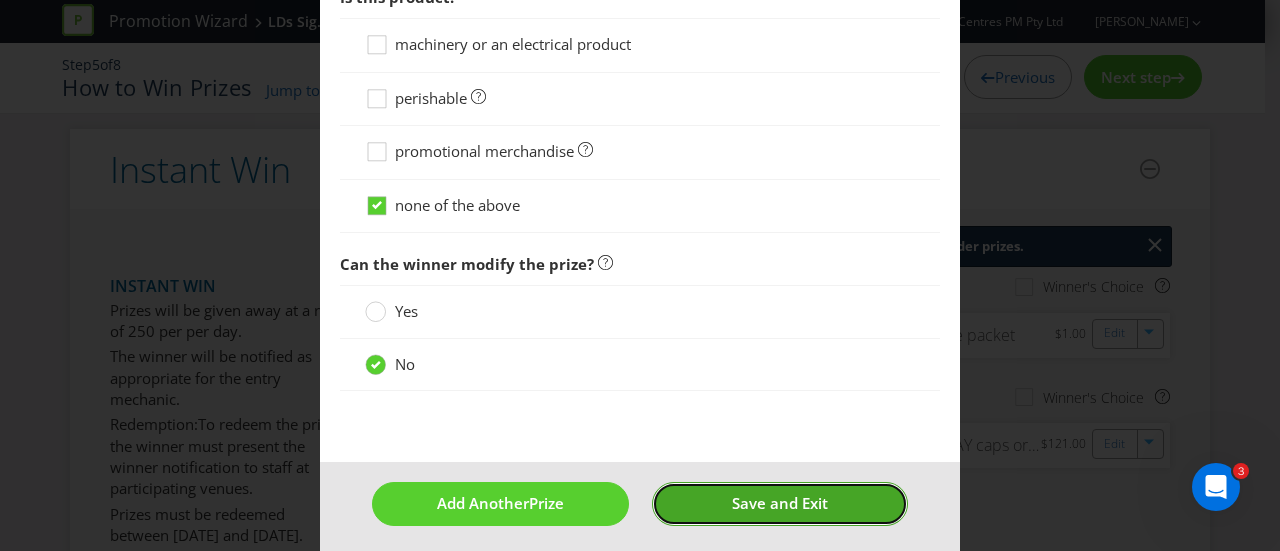 click on "Save and Exit" at bounding box center (780, 503) 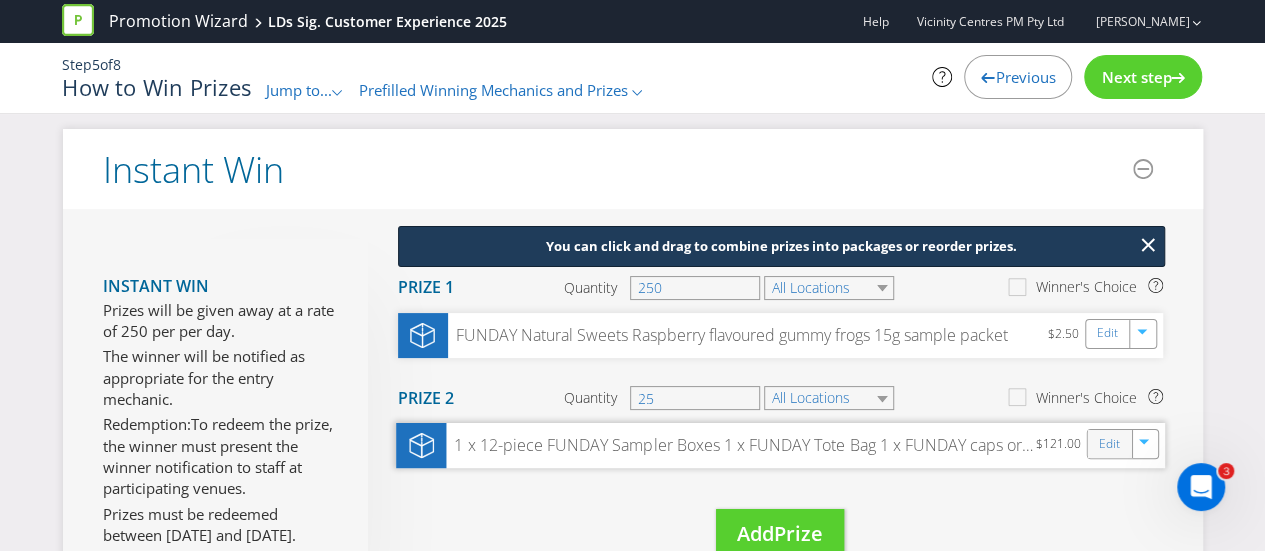 click on "Edit" at bounding box center [1109, 444] 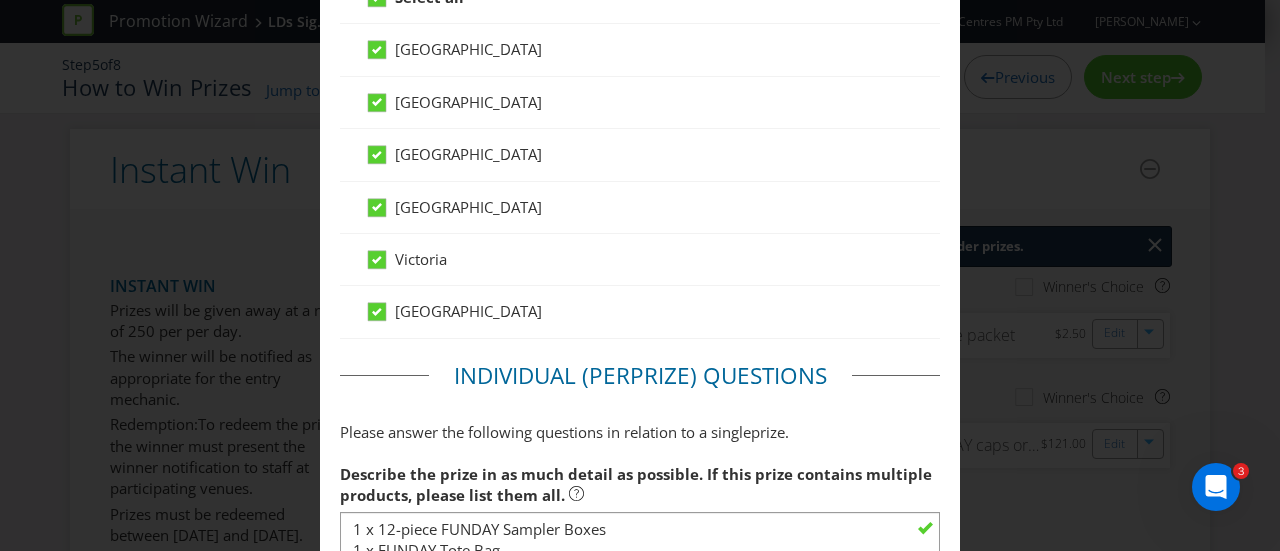 scroll, scrollTop: 900, scrollLeft: 0, axis: vertical 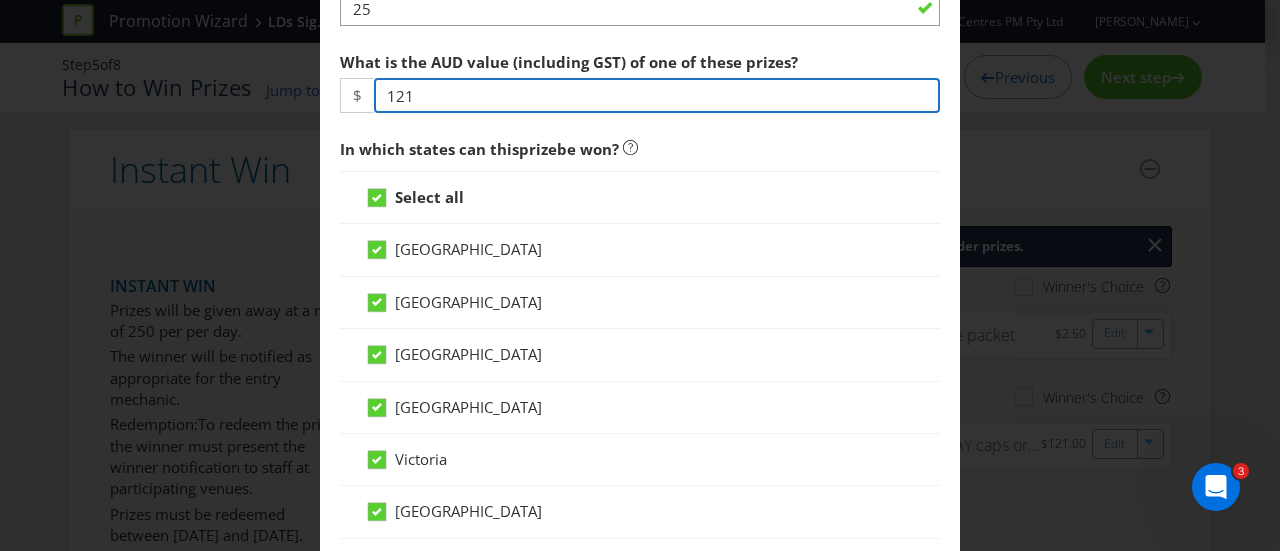 click on "121" at bounding box center [657, 95] 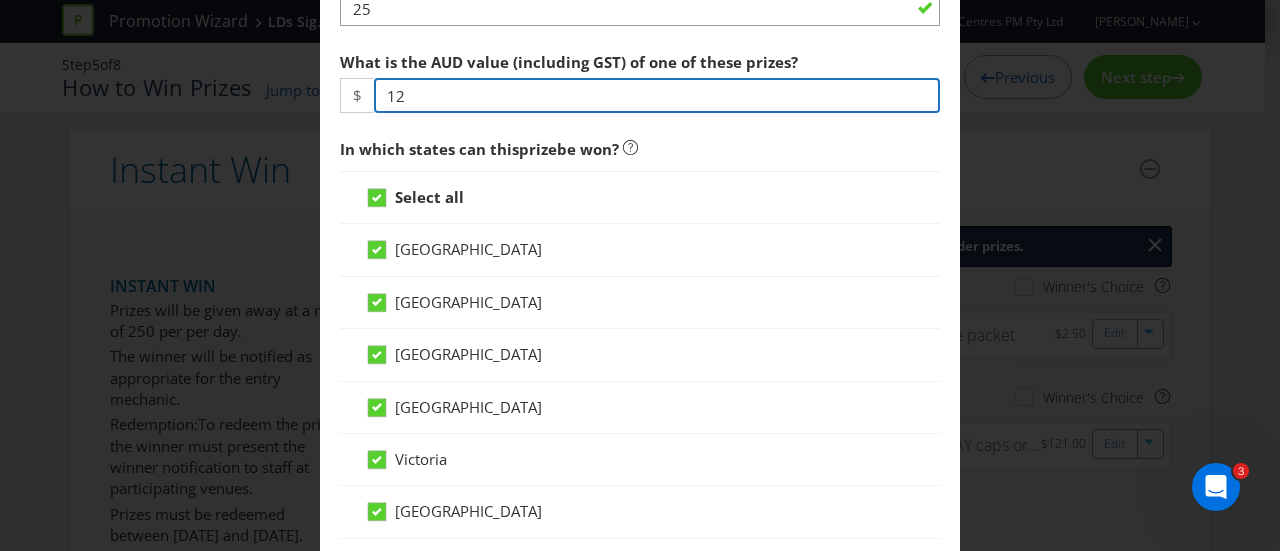 type on "123" 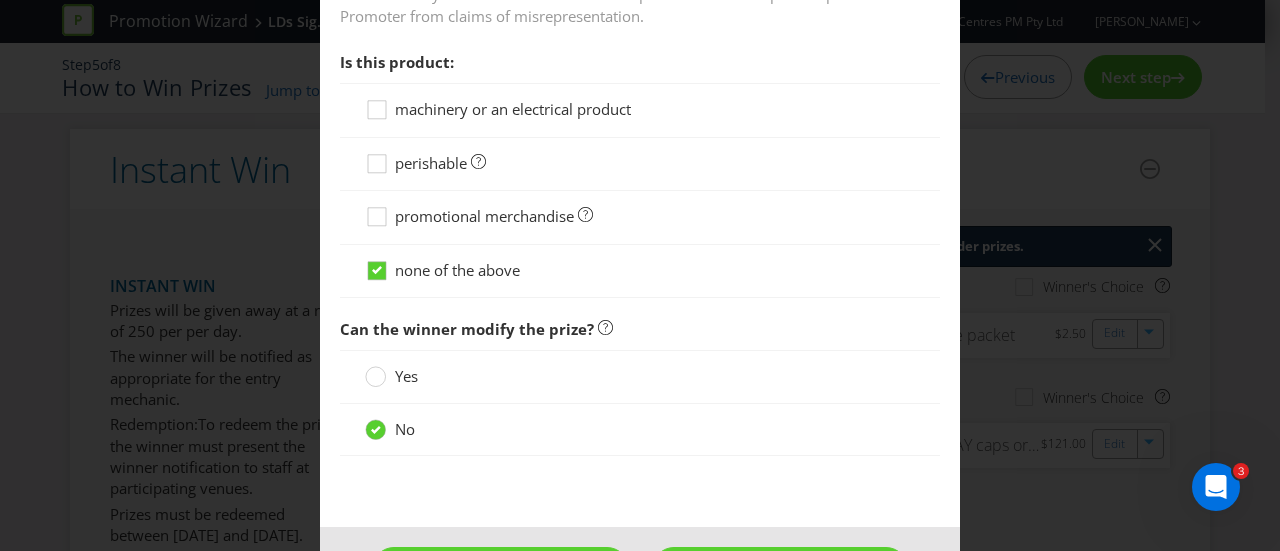 scroll, scrollTop: 1758, scrollLeft: 0, axis: vertical 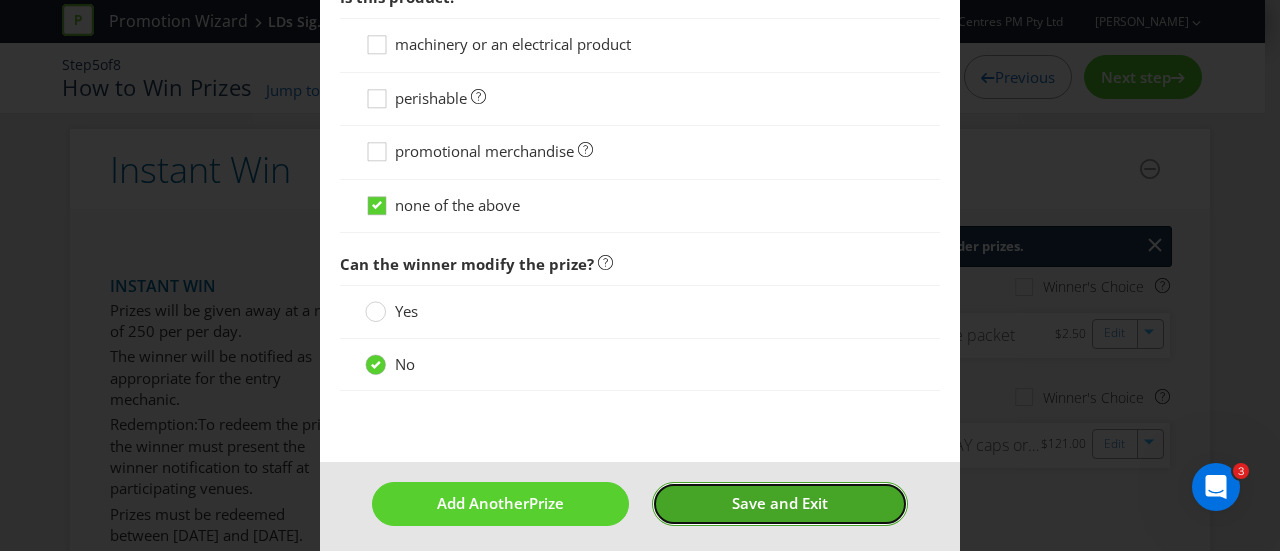 click on "Save and Exit" at bounding box center (780, 503) 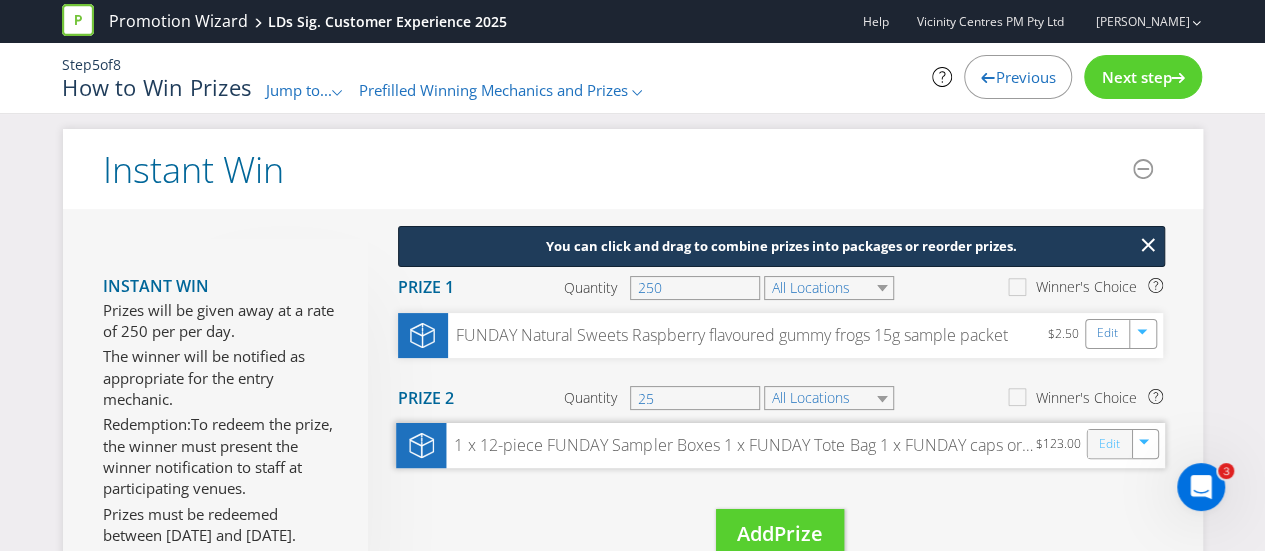 click on "Edit" at bounding box center [1108, 444] 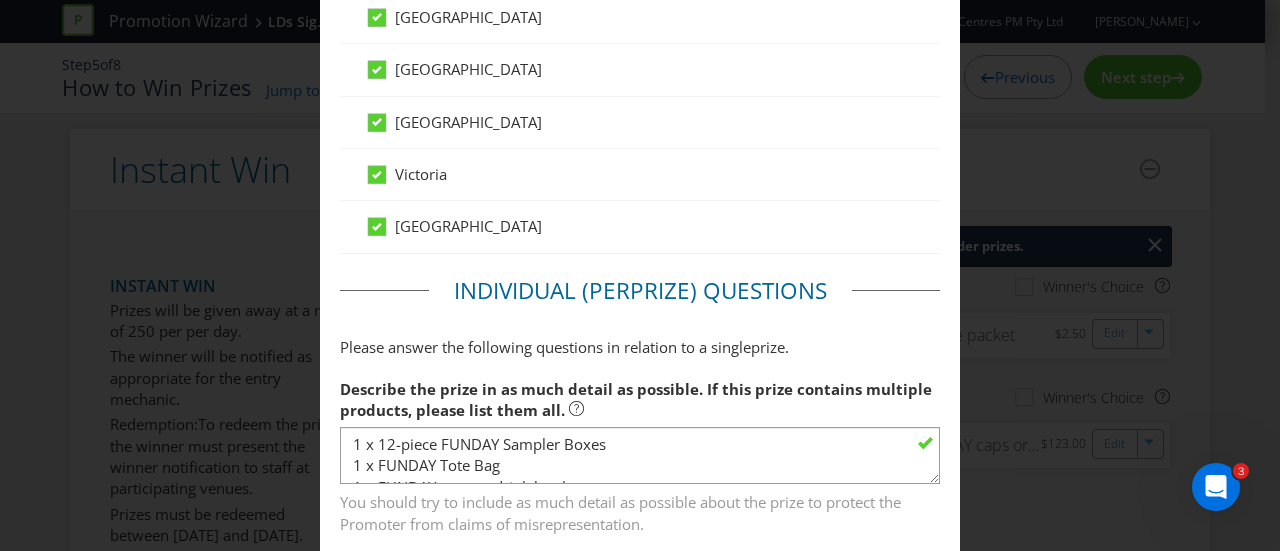 scroll, scrollTop: 1300, scrollLeft: 0, axis: vertical 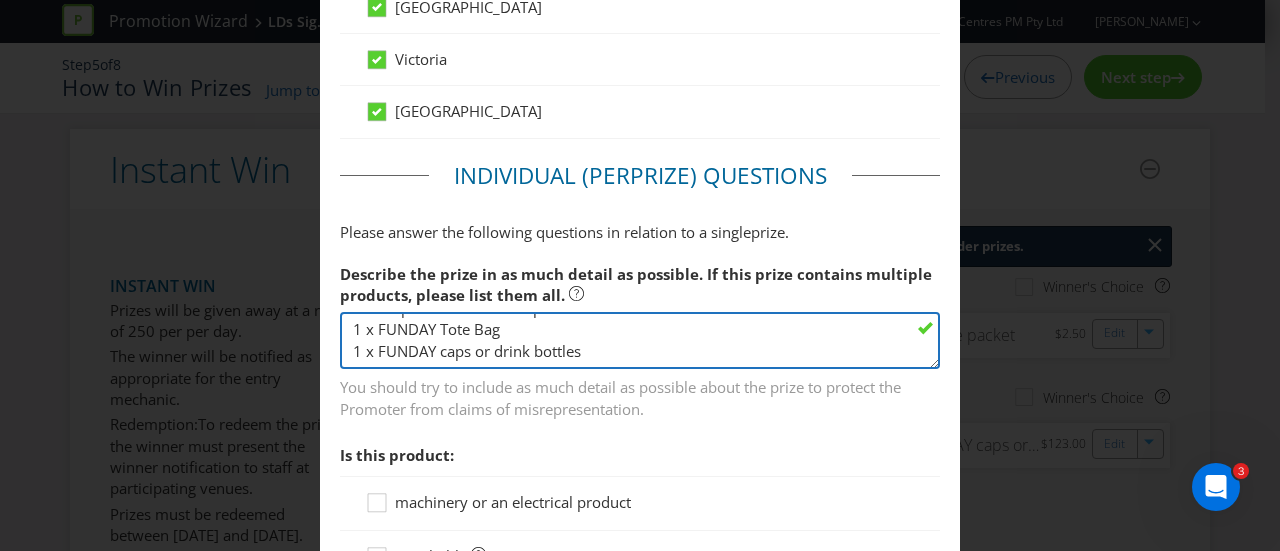 click on "1 x 12-piece FUNDAY Sampler Boxes
1 x FUNDAY Tote Bag
1 x FUNDAY caps or drink bottles" at bounding box center [640, 340] 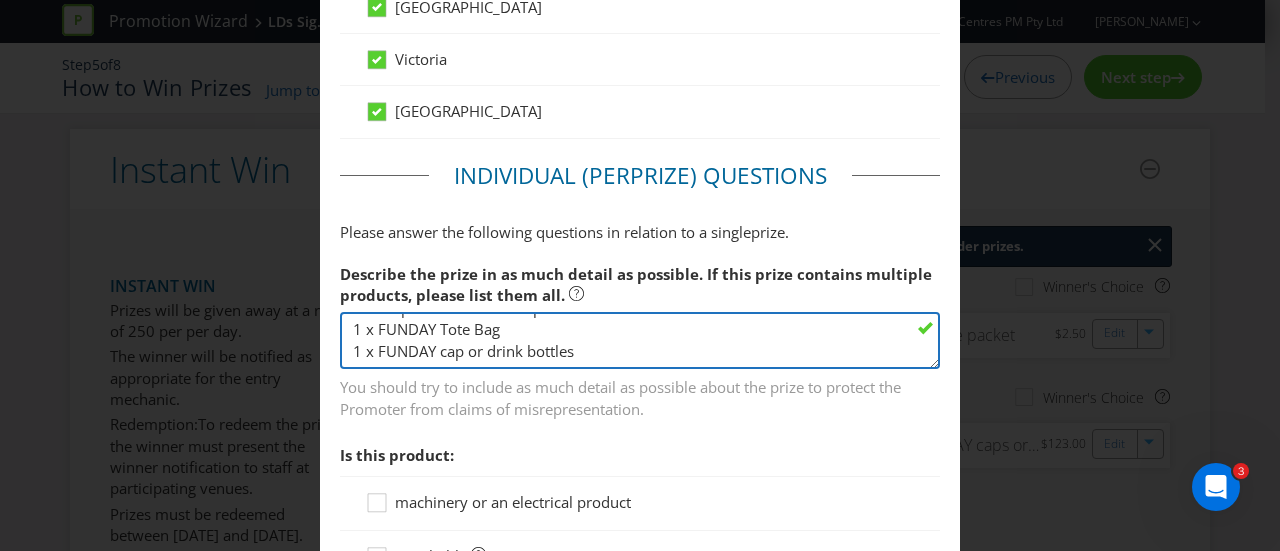 click on "1 x 12-piece FUNDAY Sampler Boxes
1 x FUNDAY Tote Bag
1 x FUNDAY caps or drink bottles" at bounding box center [640, 340] 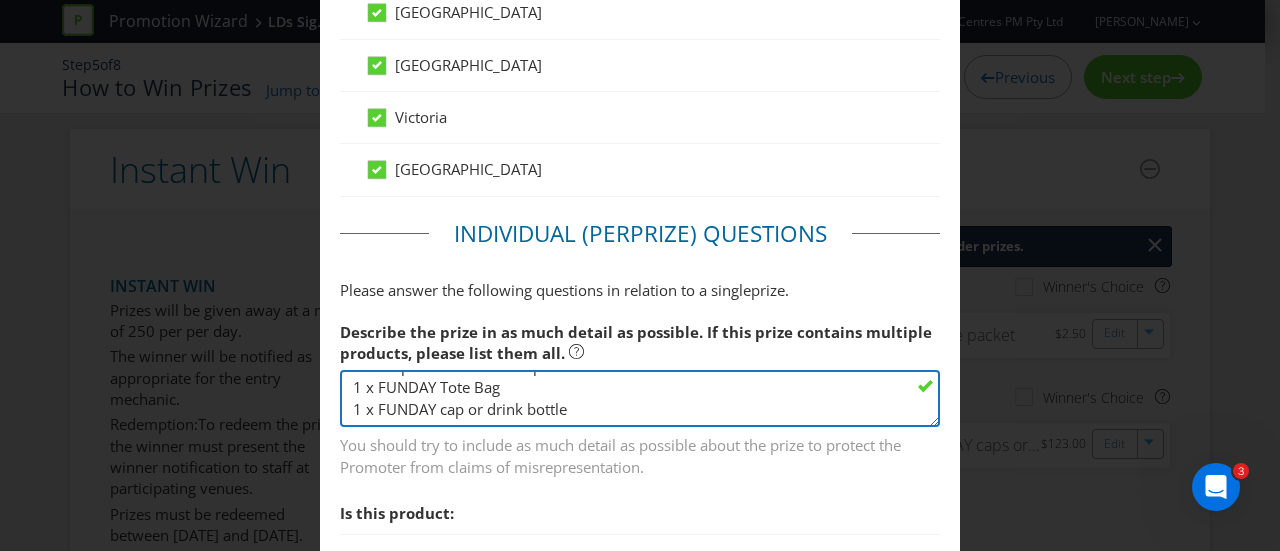 scroll, scrollTop: 1400, scrollLeft: 0, axis: vertical 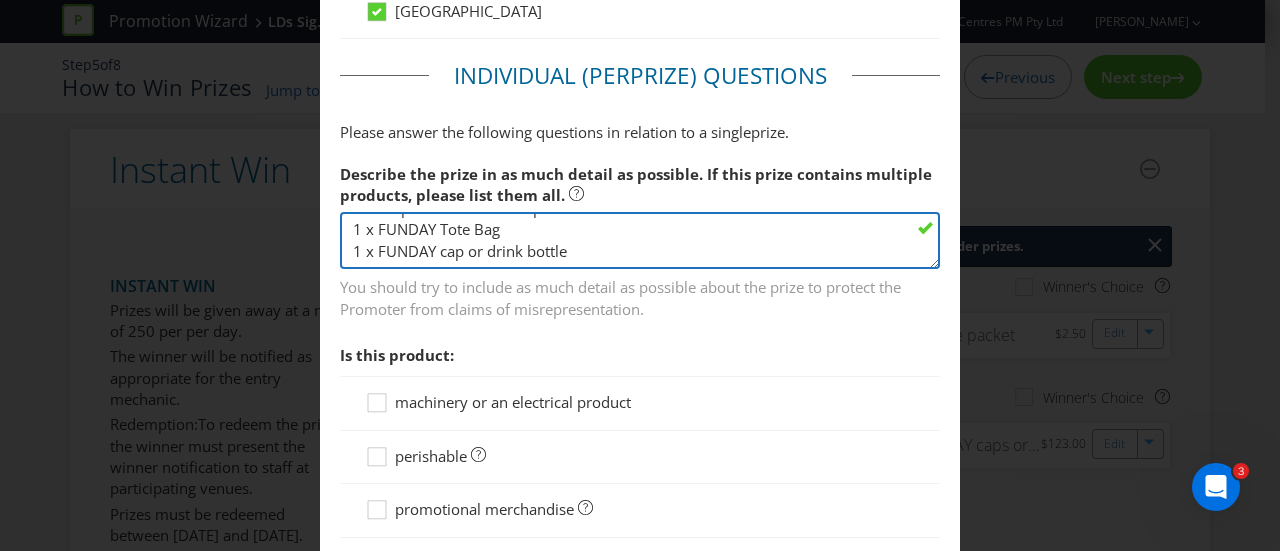 click on "1 x 12-piece FUNDAY Sampler Boxes
1 x FUNDAY Tote Bag
1 x FUNDAY caps or drink bottles" at bounding box center (640, 240) 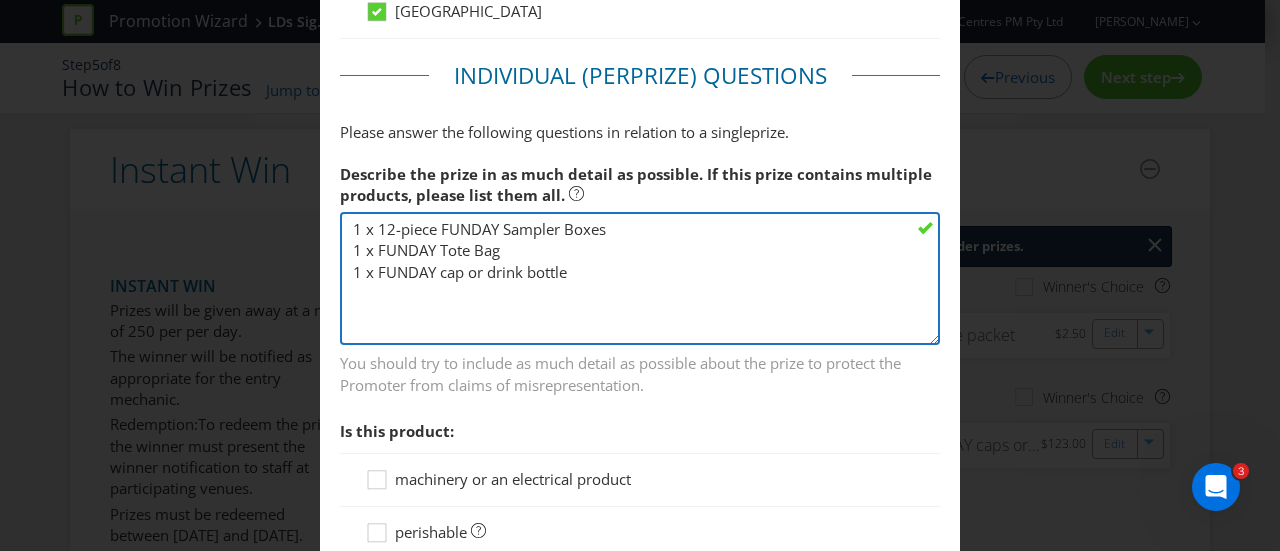drag, startPoint x: 926, startPoint y: 255, endPoint x: 928, endPoint y: 357, distance: 102.01961 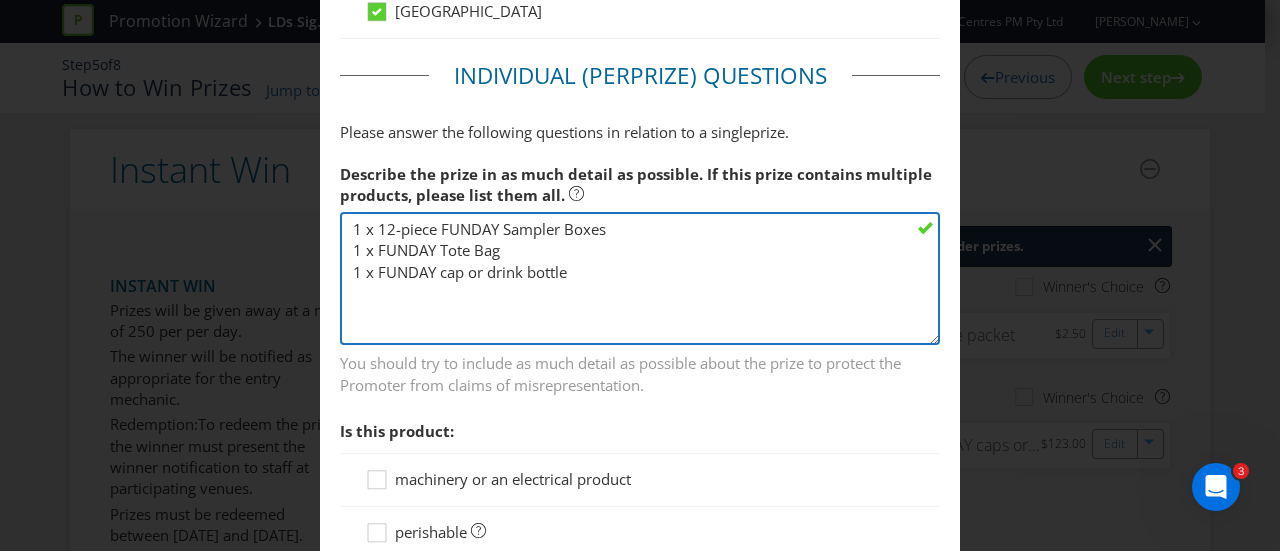 click on "[GEOGRAPHIC_DATA]   [GEOGRAPHIC_DATA]   [GEOGRAPHIC_DATA]   [GEOGRAPHIC_DATA]   [GEOGRAPHIC_DATA]   [GEOGRAPHIC_DATA]   Please select the prize type Product   Voucher or Gift Card   Cash   Tickets   Travel   Alcohol   Vehicle   Experience   Service   Jewellery   Frequent Flyer Points   Cashback   Real Estate   Other (please specify)   How many winners will win one of these prizes?   25 What is the AUD value (including GST) of one of these prizes?   $ 123 In which states     can this  prize  be won?   Select all   [GEOGRAPHIC_DATA]   [GEOGRAPHIC_DATA]   [GEOGRAPHIC_DATA]   [GEOGRAPHIC_DATA]   [GEOGRAPHIC_DATA]   [GEOGRAPHIC_DATA]       Individual (Per  Prize ) Questions  Please answer the following questions in relation to a single  prize . Describe the prize in as much detail as possible. If this prize contains multiple products, please list them all.   1 x 12-piece FUNDAY Sampler Boxes
1 x FUNDAY Tote Bag
1 x FUNDAY caps or drink bottles
Is this product:   machinery or an electrical product   perishable         Yes   No" at bounding box center (640, -209) 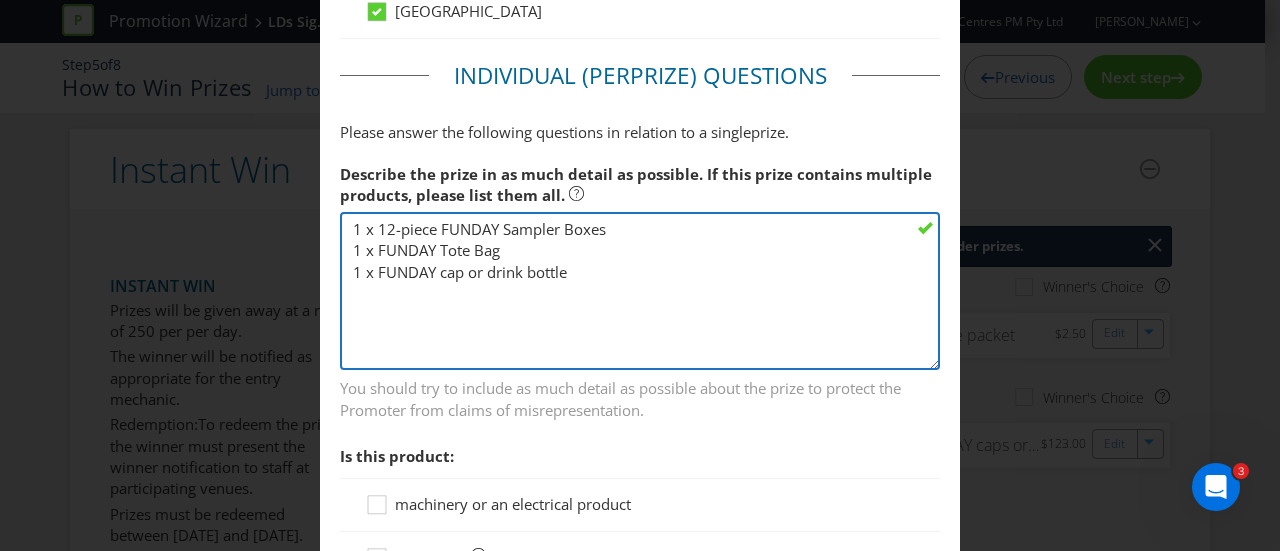 click on "1 x 12-piece FUNDAY Sampler Boxes
1 x FUNDAY Tote Bag
1 x FUNDAY caps or drink bottles" at bounding box center [640, 291] 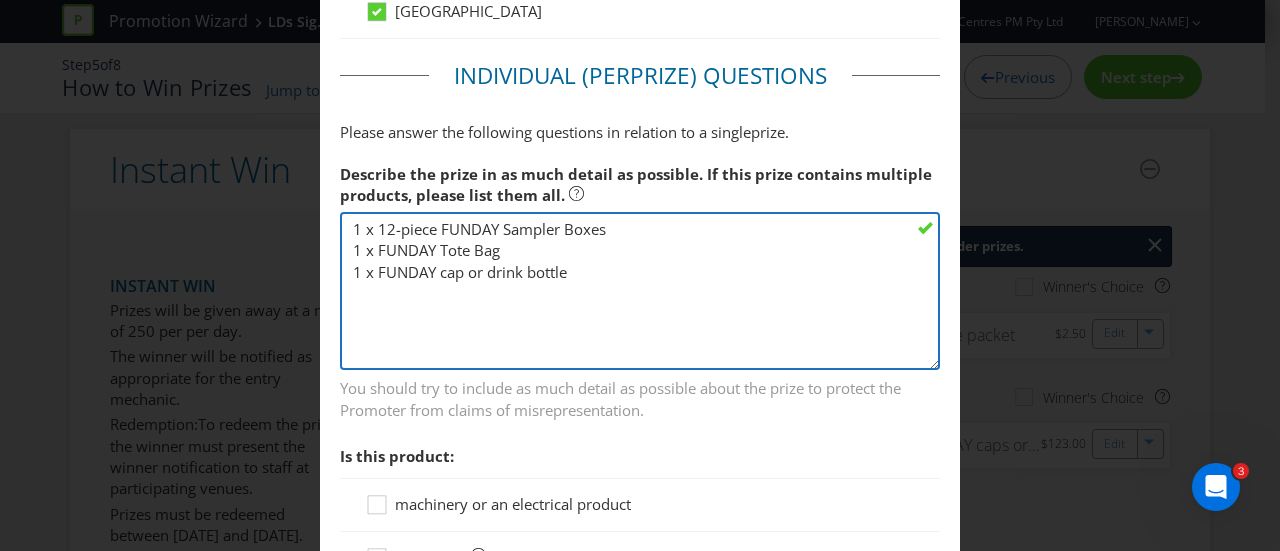 click on "1 x 12-piece FUNDAY Sampler Boxes
1 x FUNDAY Tote Bag
1 x FUNDAY caps or drink bottles" at bounding box center [640, 291] 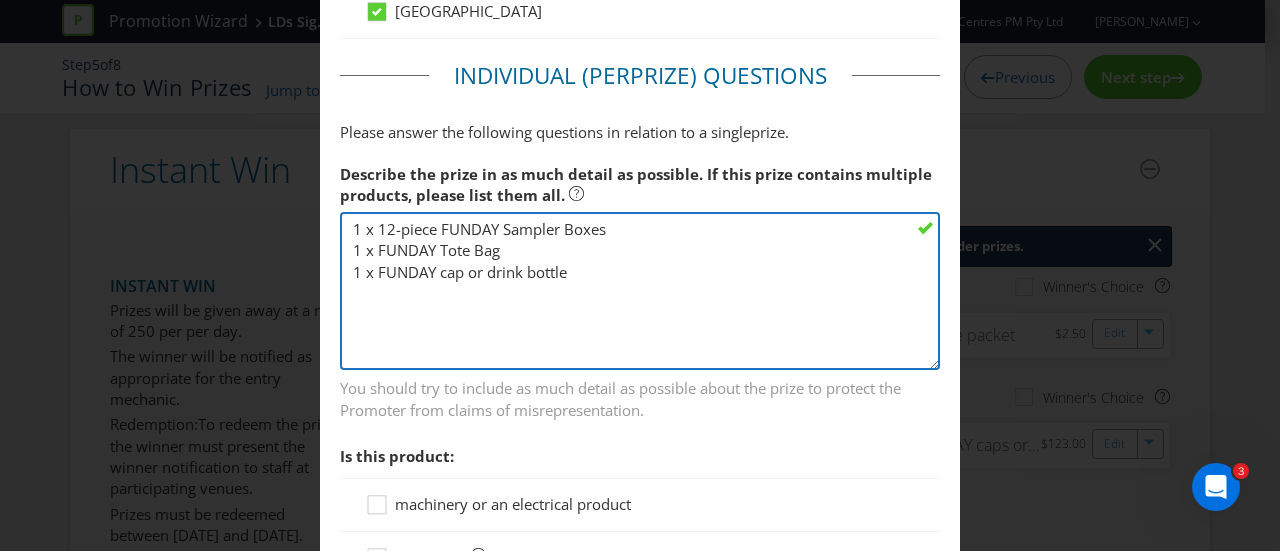 type on "1 x 12-piece FUNDAY Sampler Boxe
1 x FUNDAY Tote Bag
1 x FUNDAY cap or drink bottle" 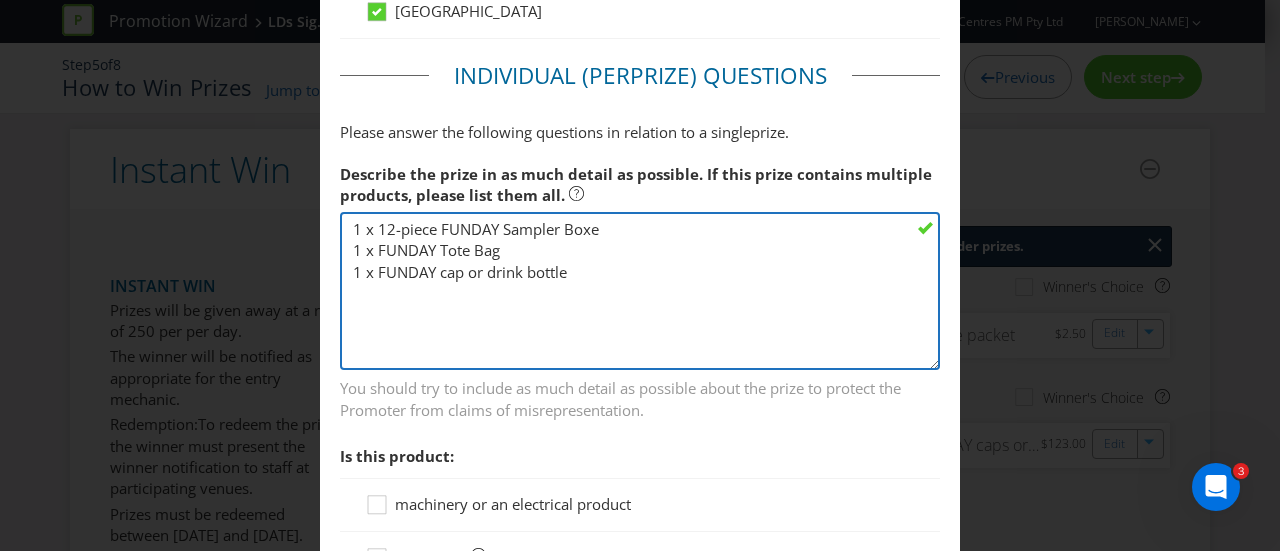 scroll, scrollTop: 1860, scrollLeft: 0, axis: vertical 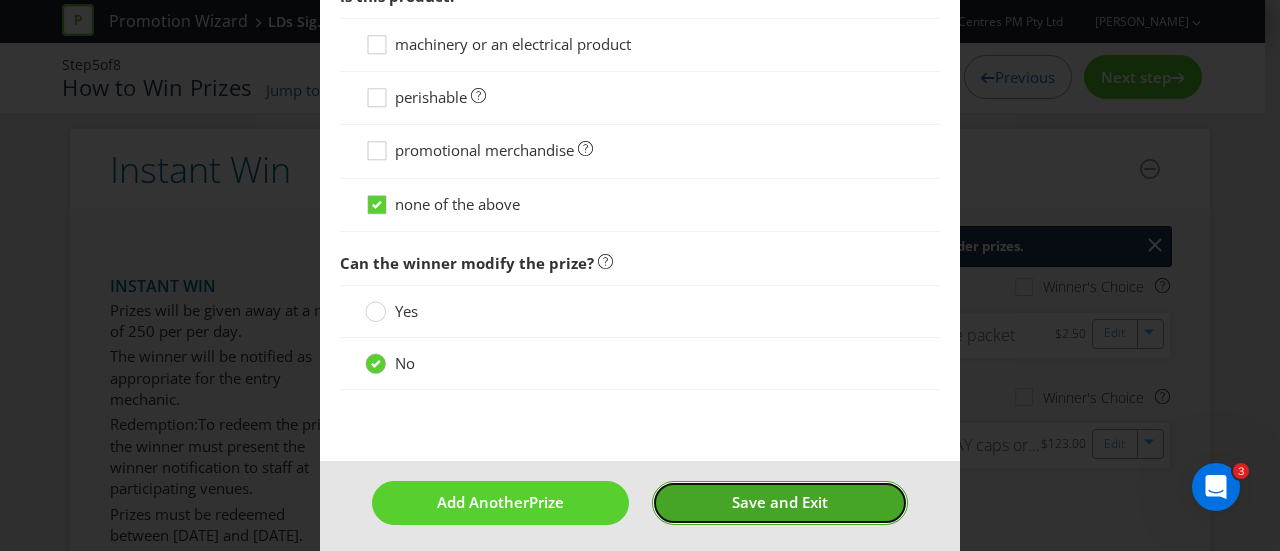 click on "Save and Exit" at bounding box center (780, 502) 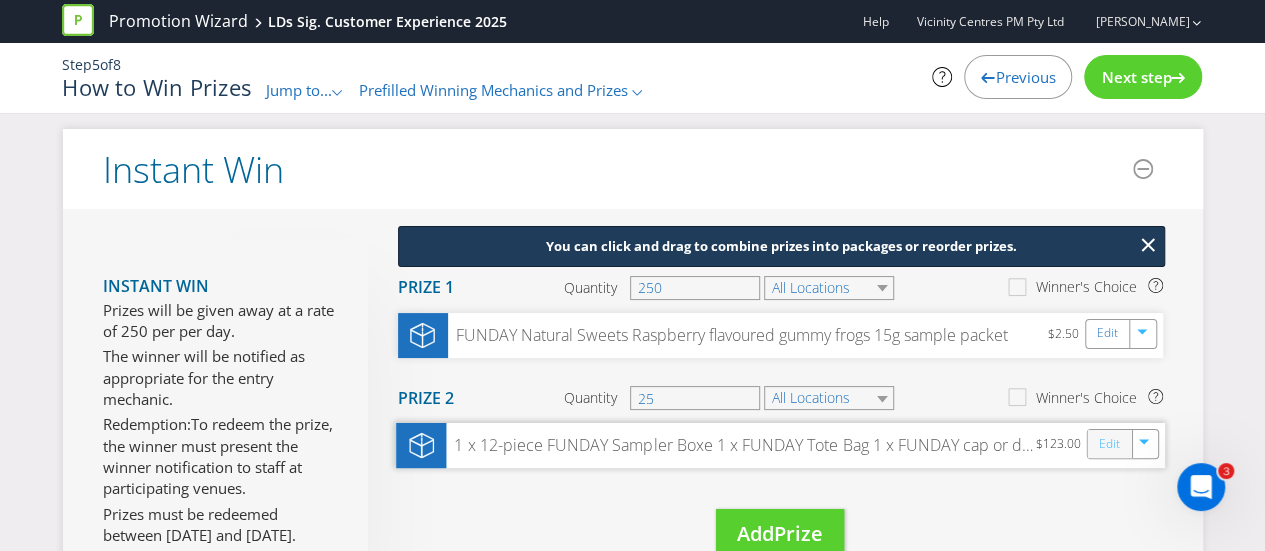 click on "Edit" at bounding box center [1108, 444] 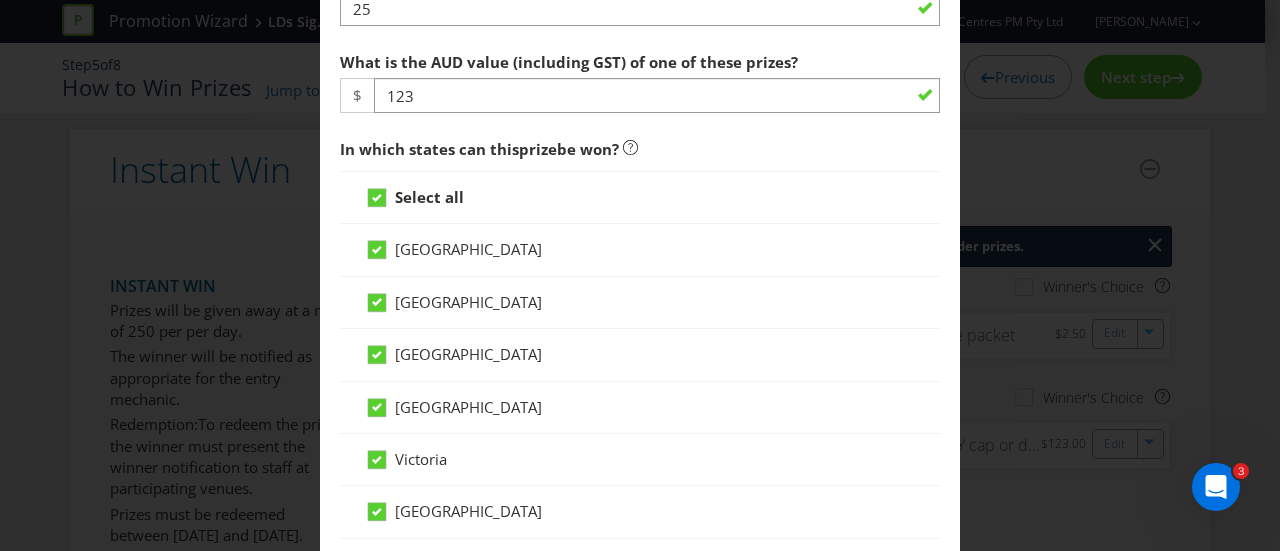scroll, scrollTop: 1400, scrollLeft: 0, axis: vertical 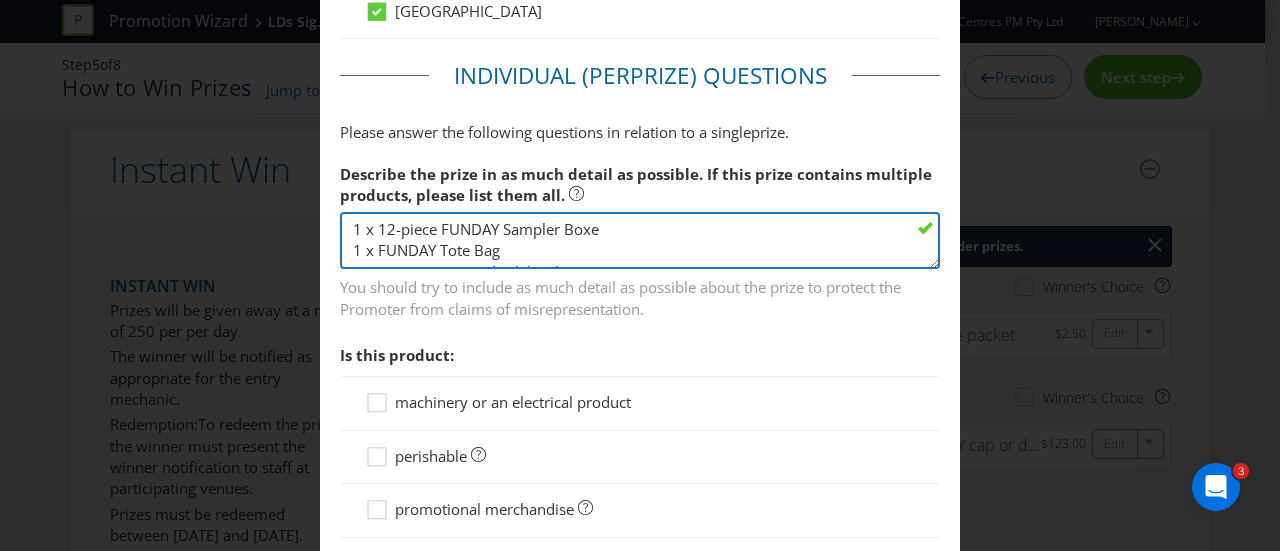 click on "1 x 12-piece FUNDAY Sampler Boxe
1 x FUNDAY Tote Bag
1 x FUNDAY cap or drink bottle" at bounding box center (640, 240) 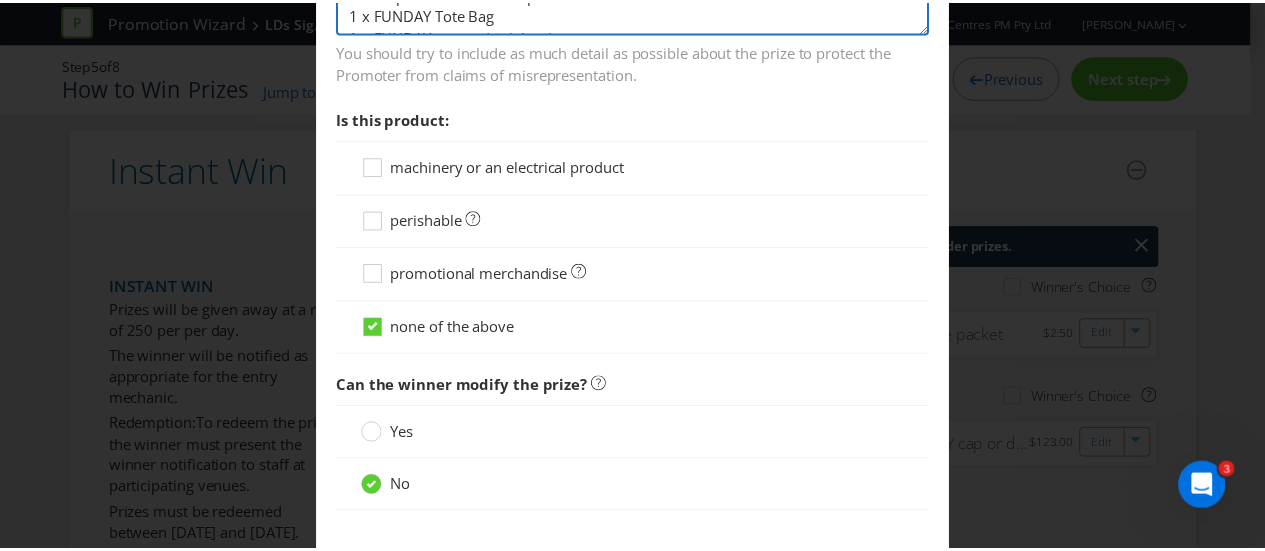 scroll, scrollTop: 1758, scrollLeft: 0, axis: vertical 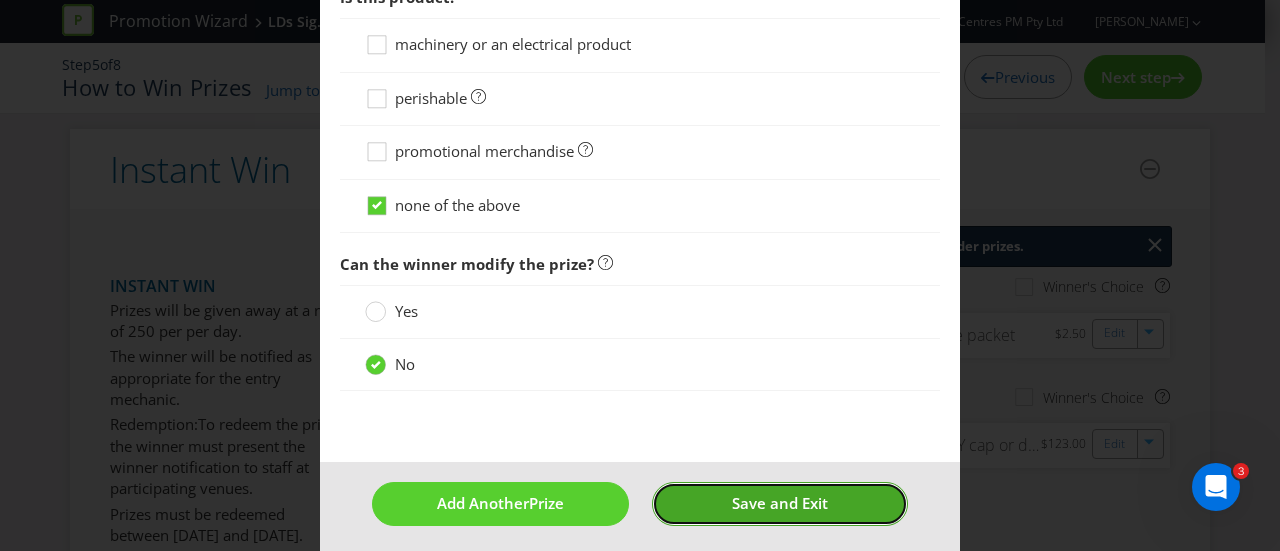 click on "Save and Exit" at bounding box center [780, 503] 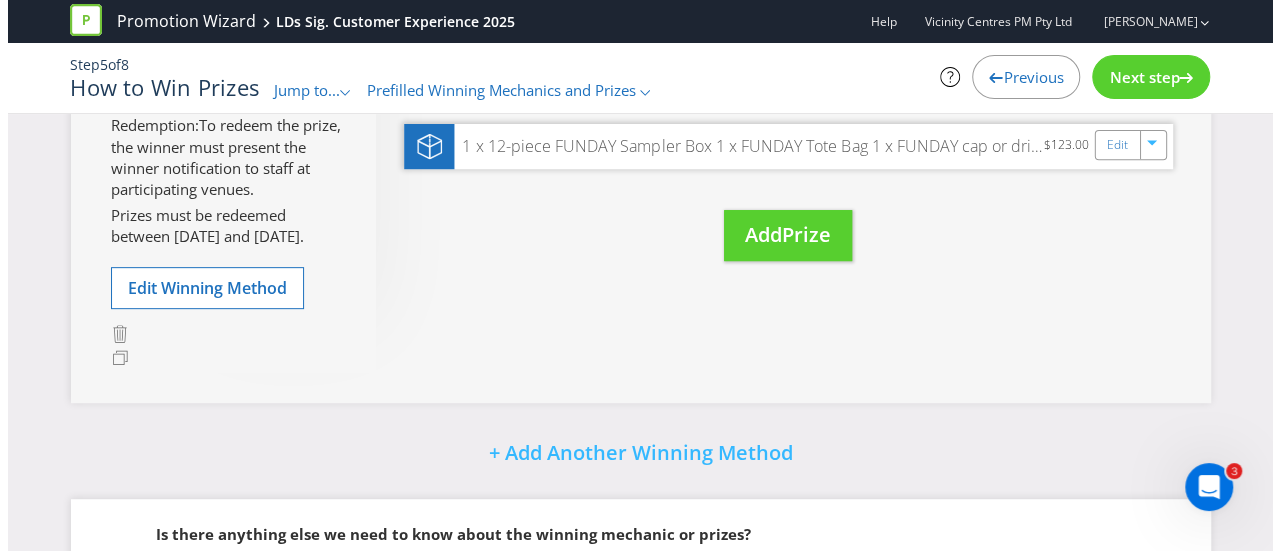 scroll, scrollTop: 306, scrollLeft: 0, axis: vertical 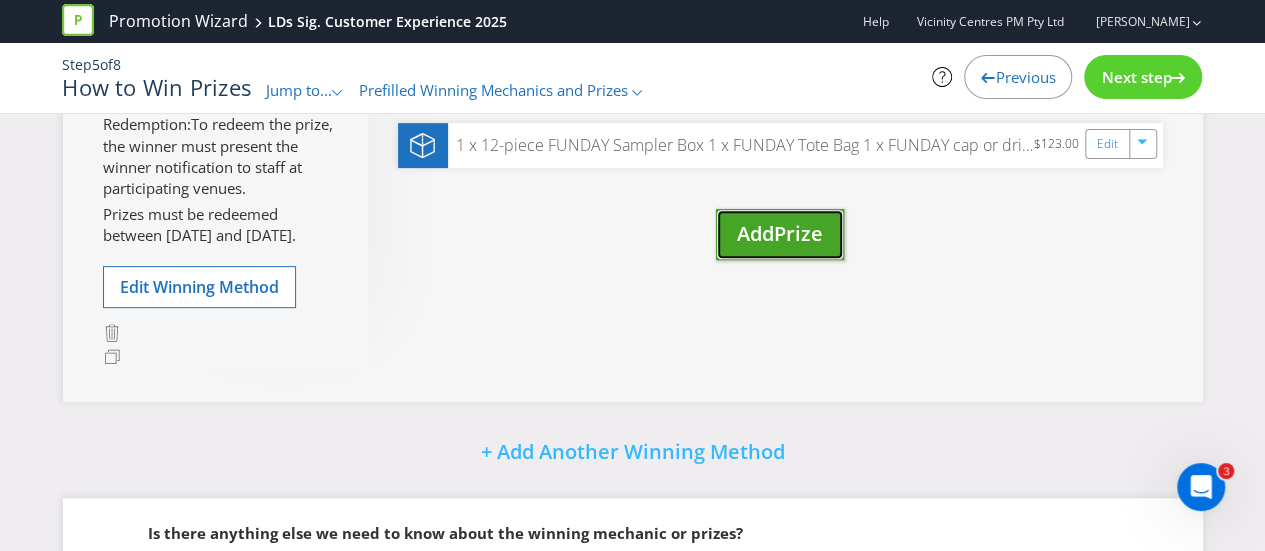 click on "Prize" at bounding box center [798, 233] 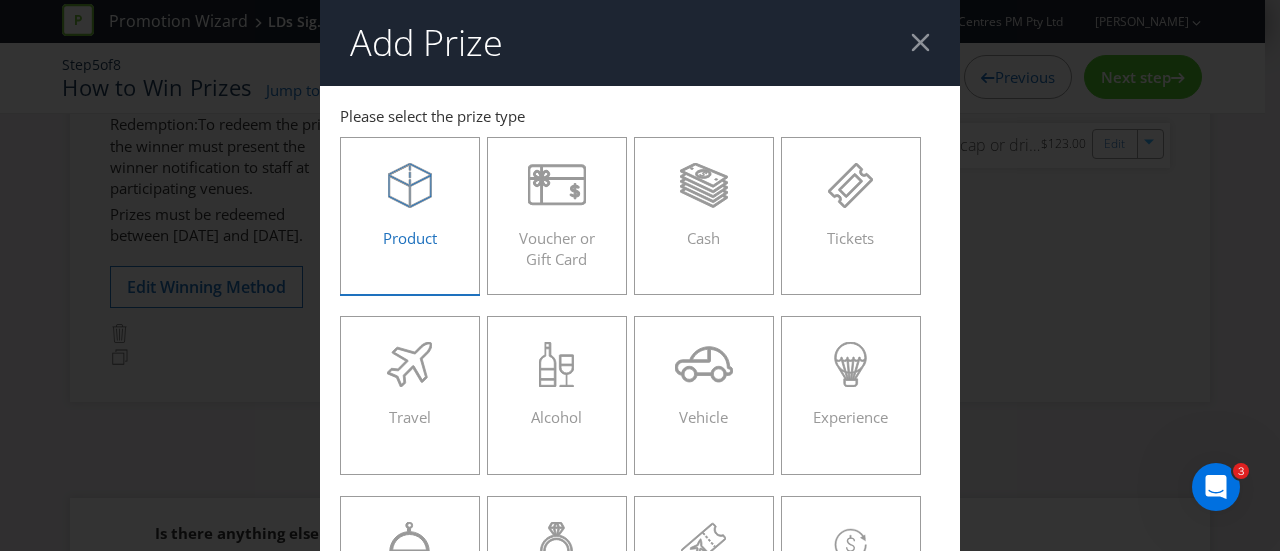 click on "Product" at bounding box center [410, 238] 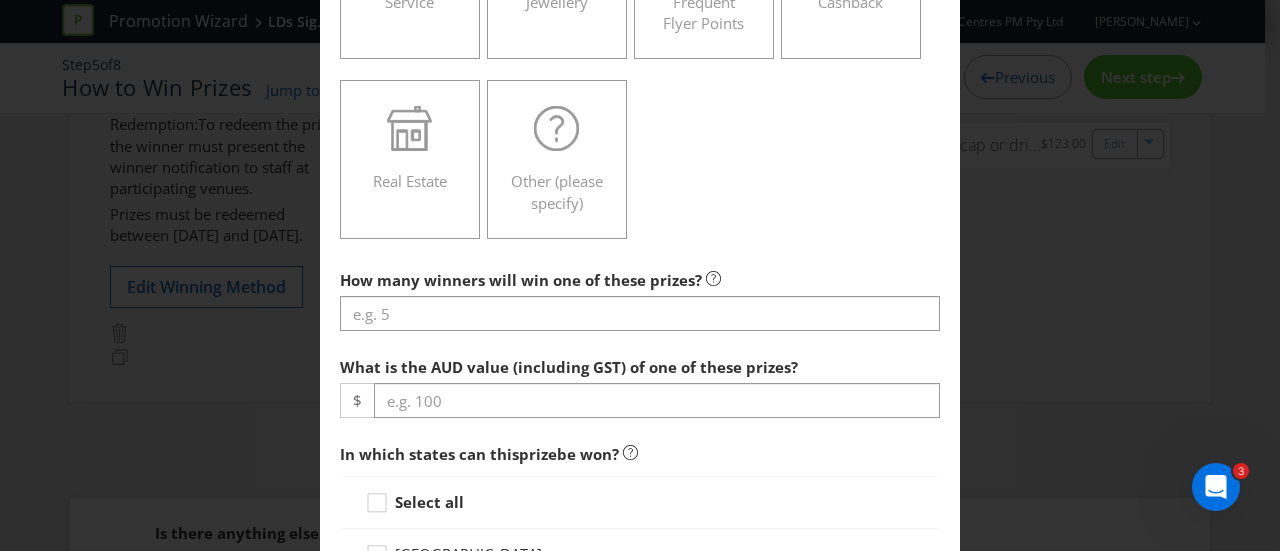scroll, scrollTop: 600, scrollLeft: 0, axis: vertical 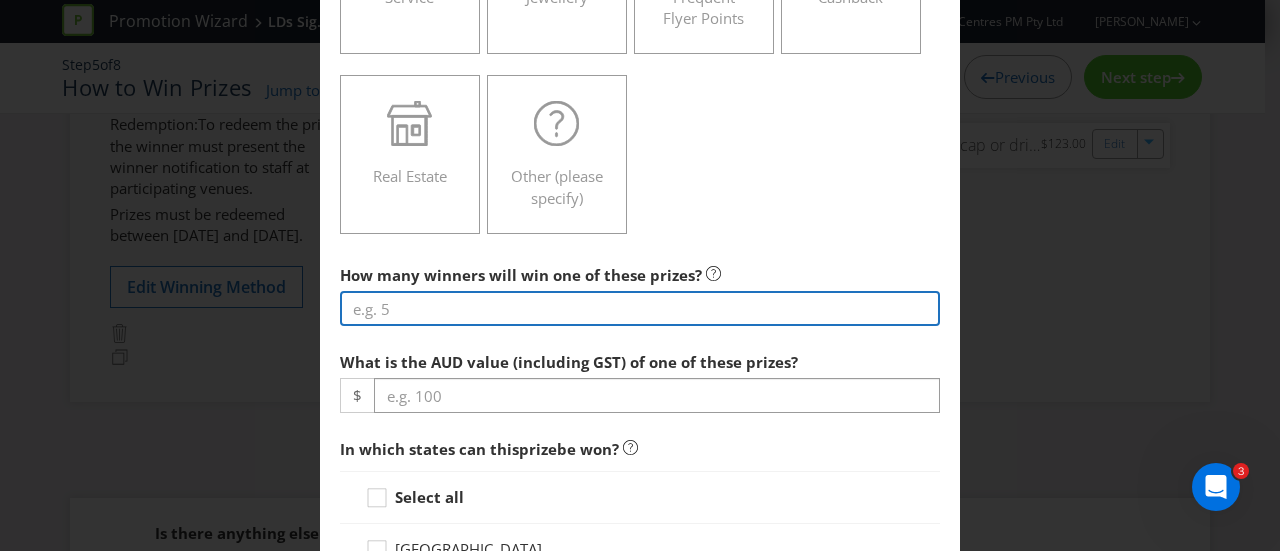click at bounding box center [640, 308] 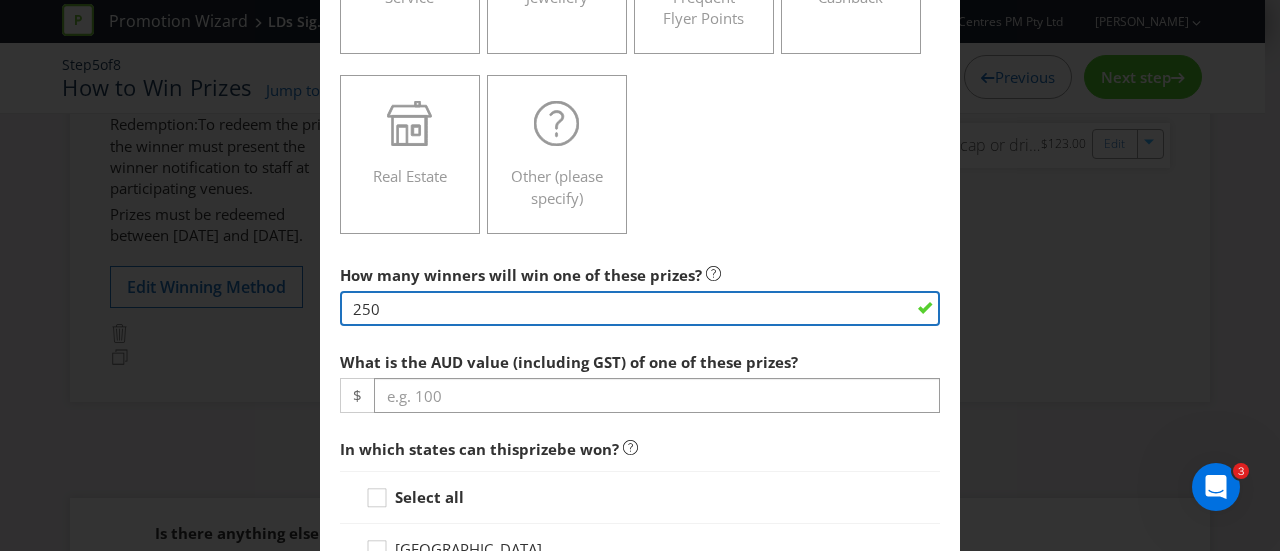 type on "252" 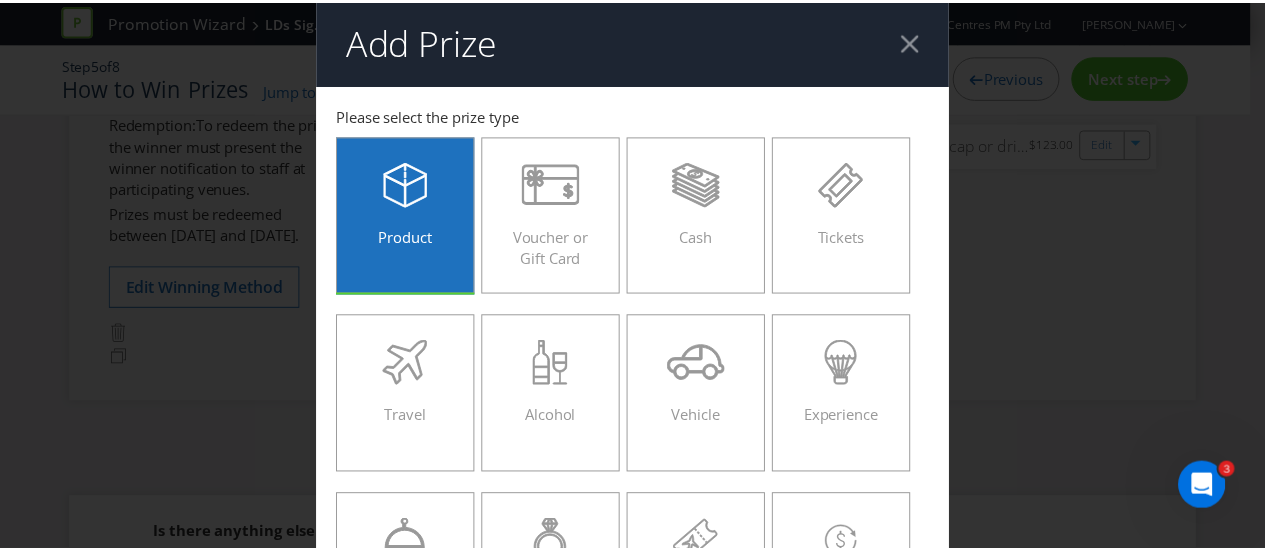 scroll, scrollTop: 0, scrollLeft: 0, axis: both 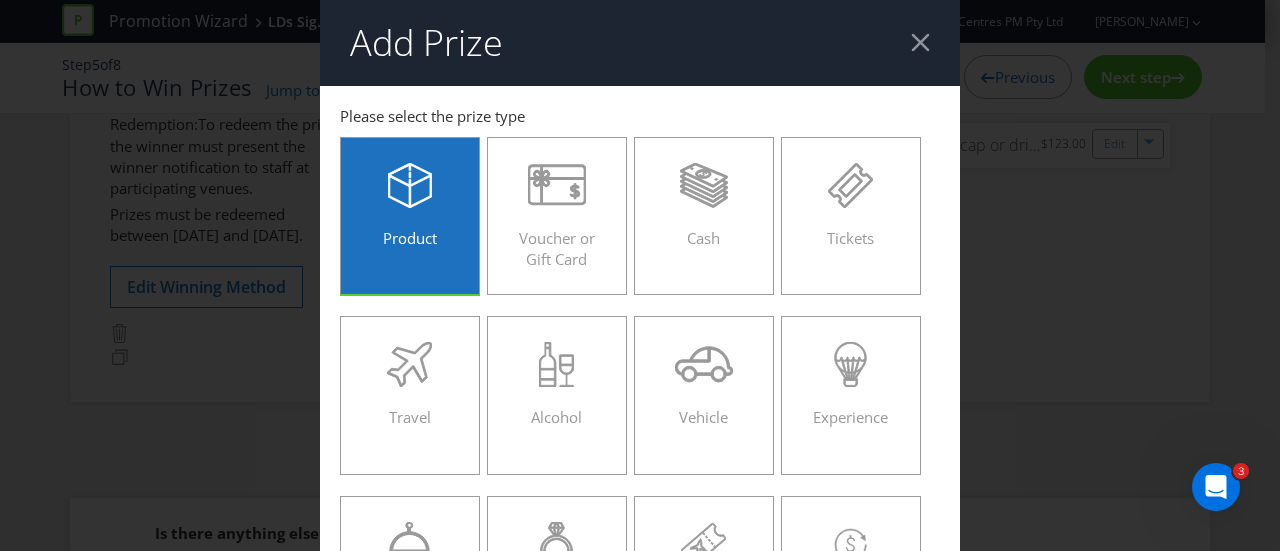 click at bounding box center [920, 42] 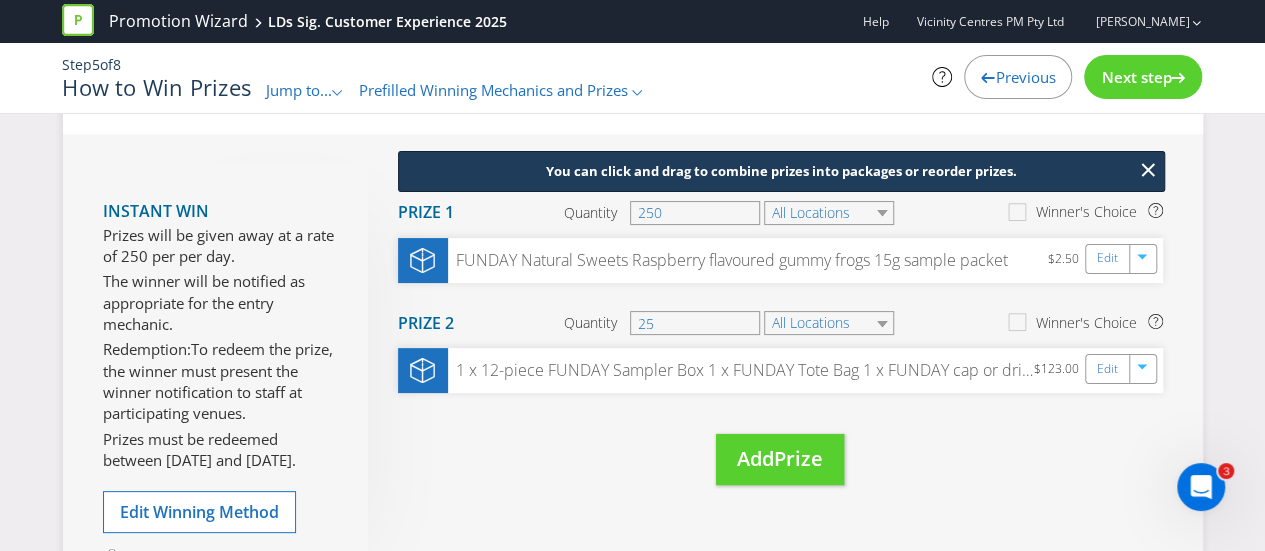 scroll, scrollTop: 0, scrollLeft: 0, axis: both 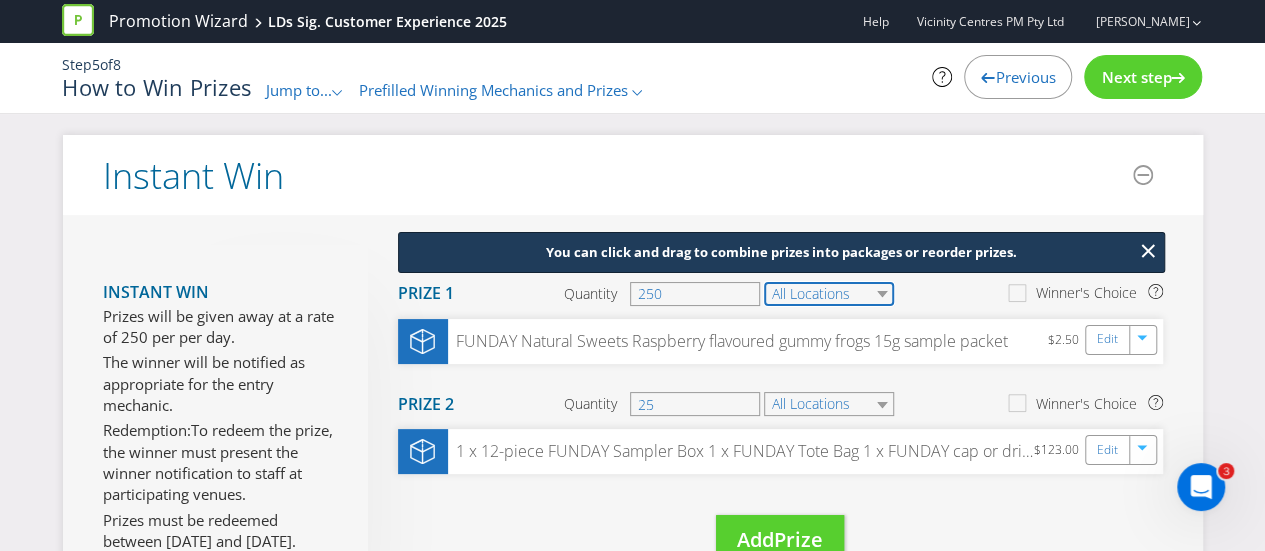 click on "All Locations" at bounding box center [829, 294] 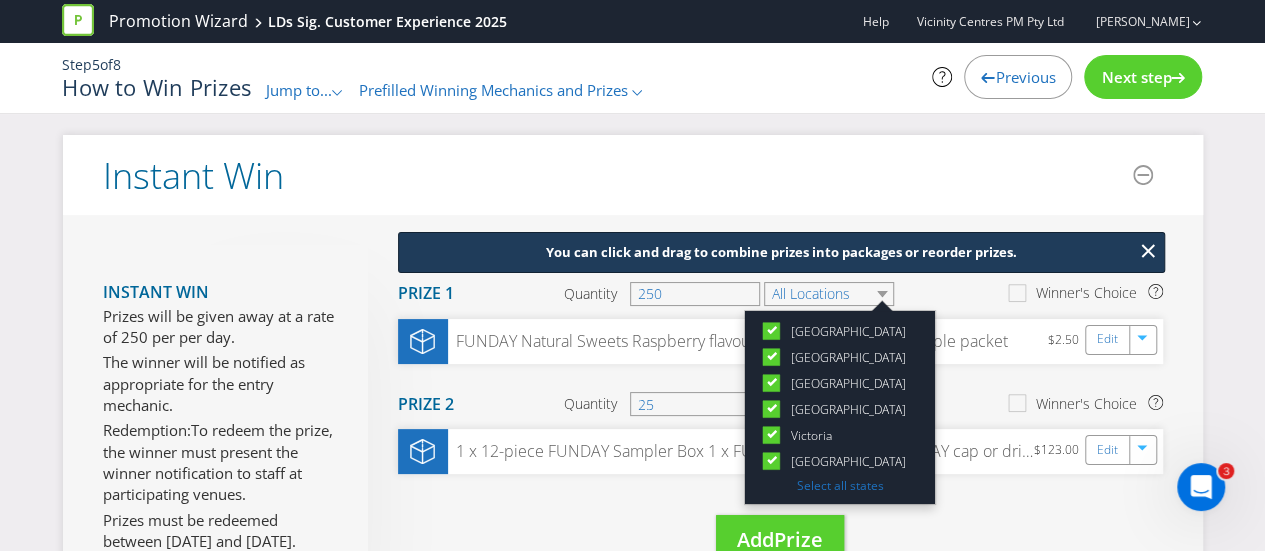 click on "Prize 2 Quantity   25 All Locations Winner's Choice" at bounding box center [780, 405] 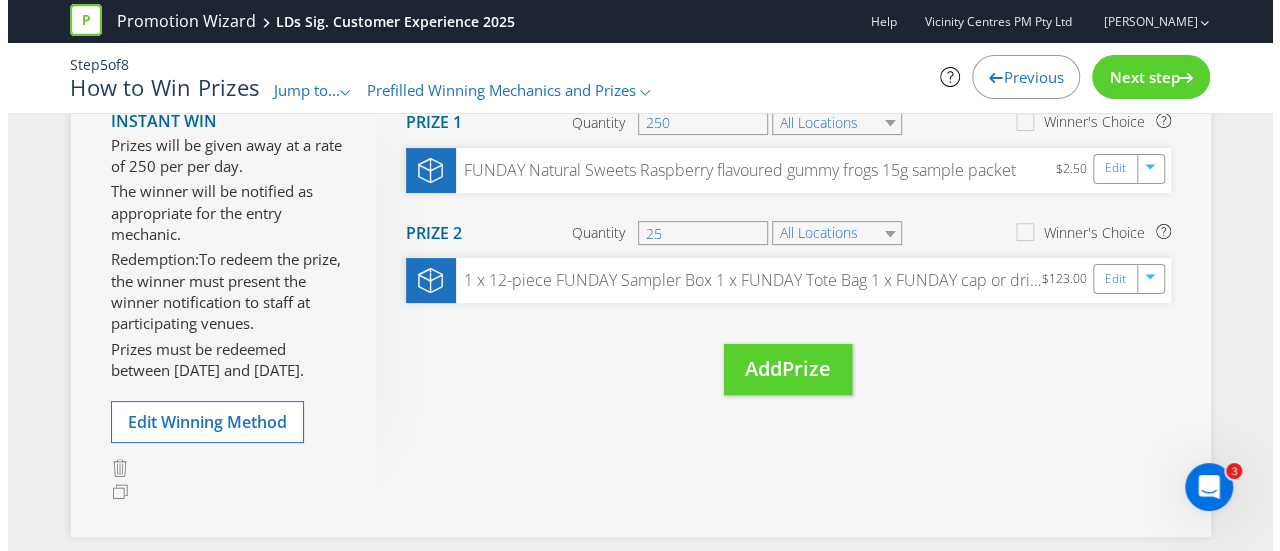 scroll, scrollTop: 200, scrollLeft: 0, axis: vertical 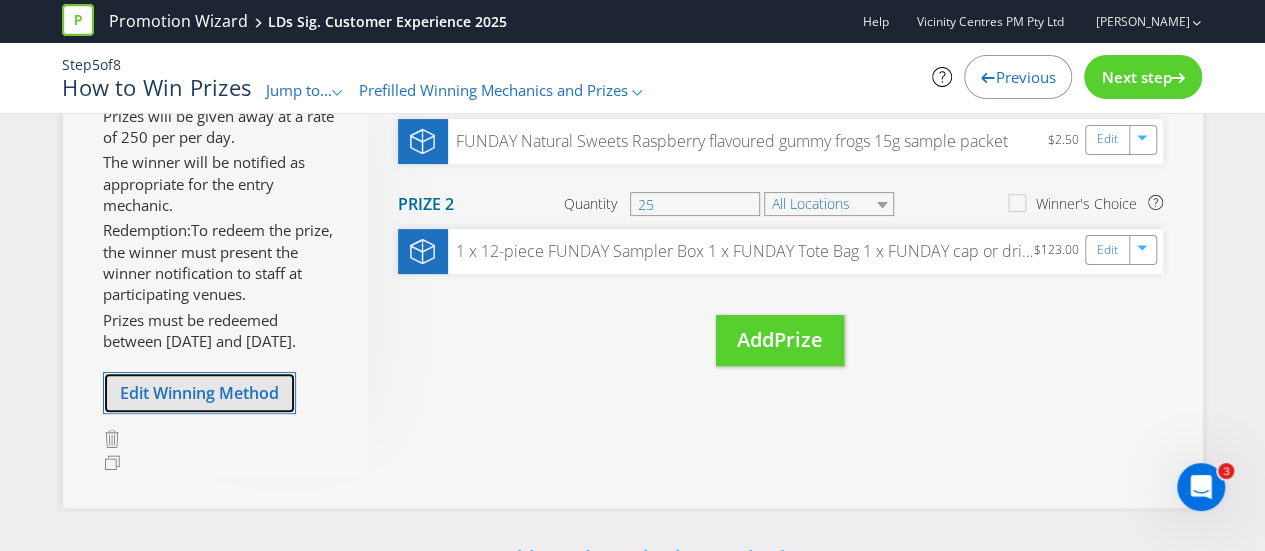 click on "Edit Winning Method" at bounding box center [199, 393] 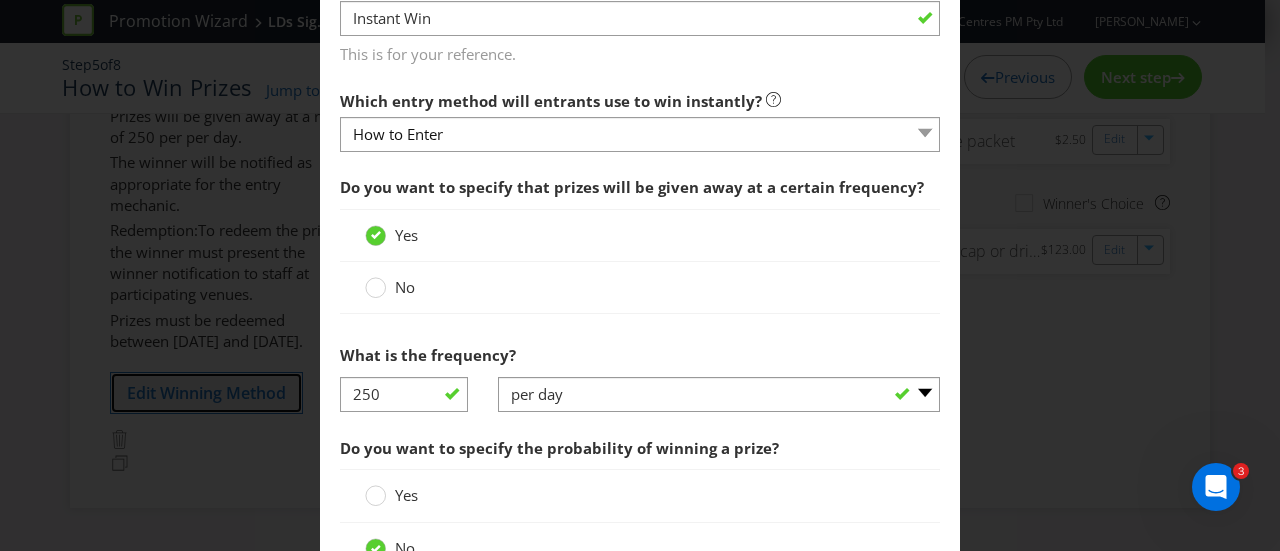 scroll, scrollTop: 800, scrollLeft: 0, axis: vertical 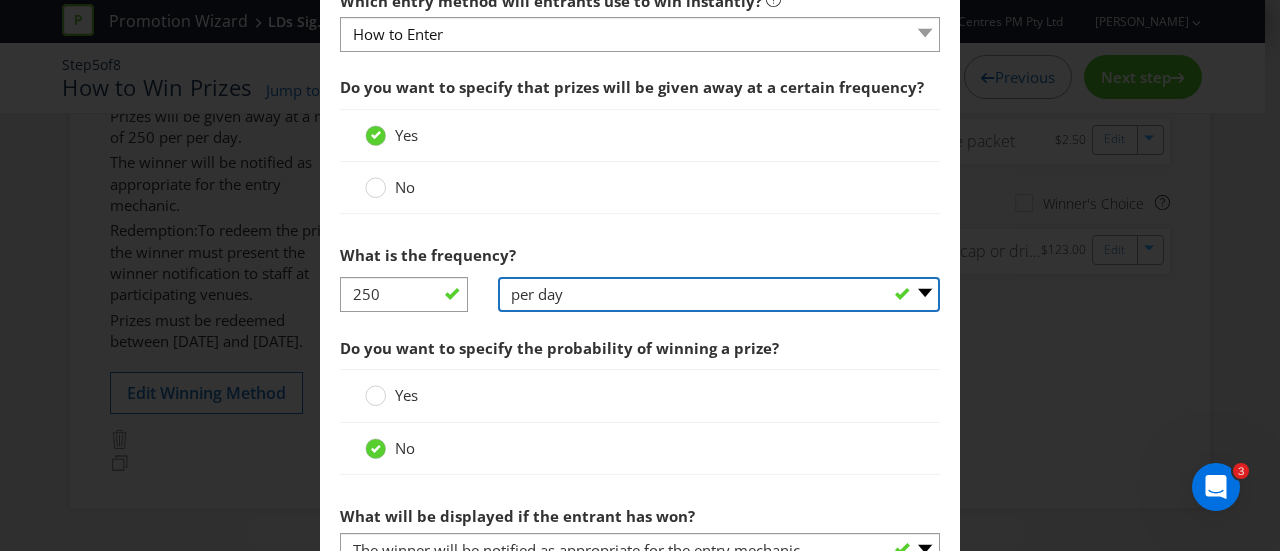 click on "-- Please select -- per hour per day per week per month other (please specify)" at bounding box center [719, 294] 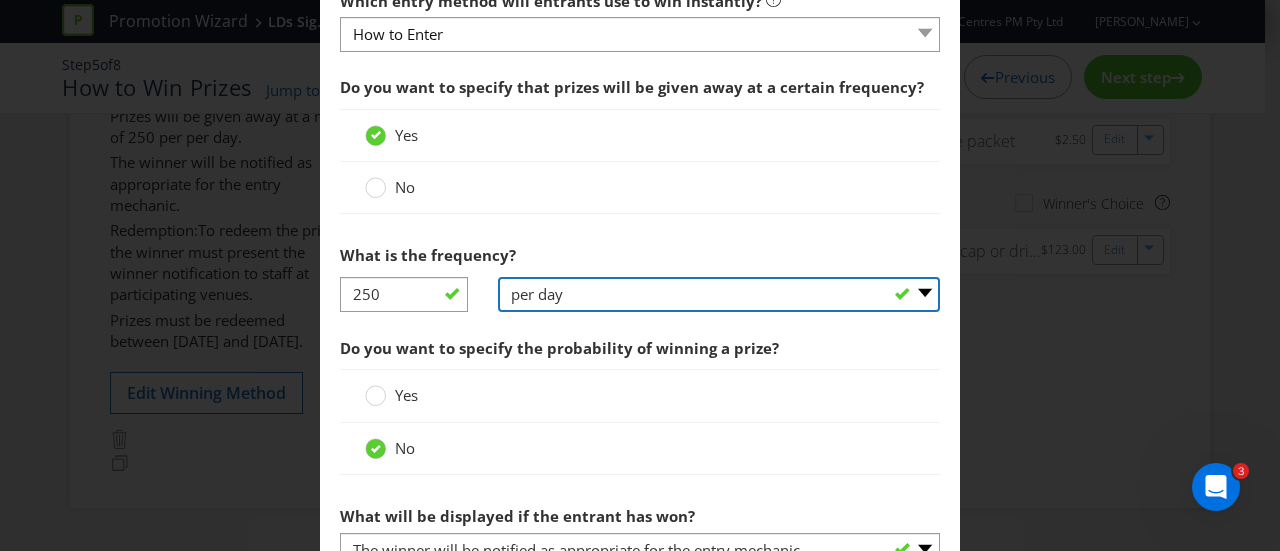 select on "OTHER" 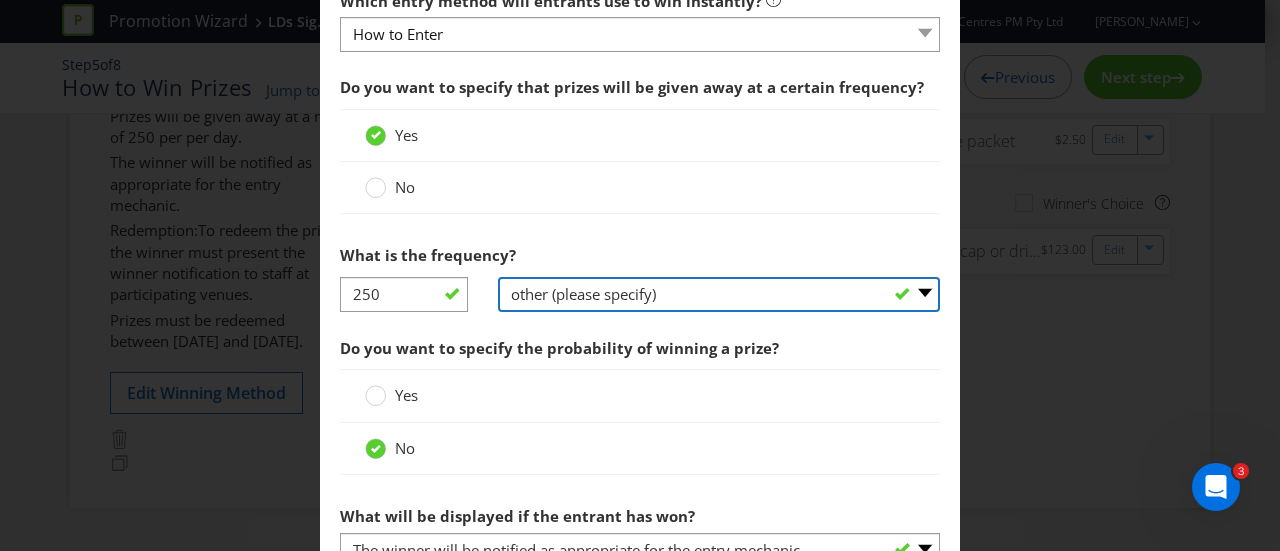 click on "-- Please select -- per hour per day per week per month other (please specify)" at bounding box center (719, 294) 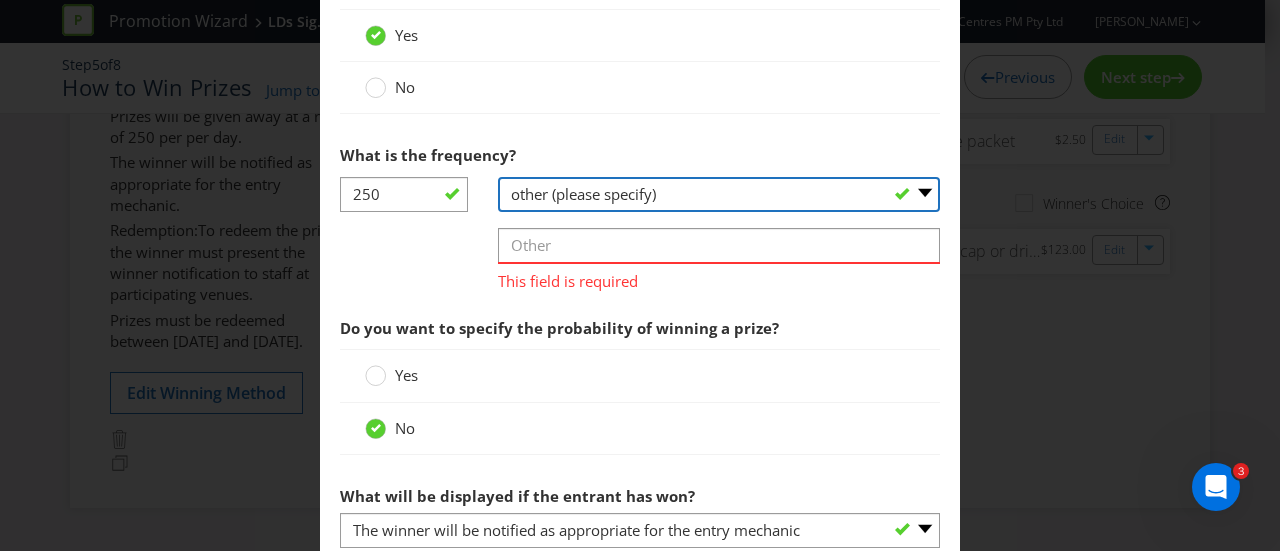 scroll, scrollTop: 800, scrollLeft: 0, axis: vertical 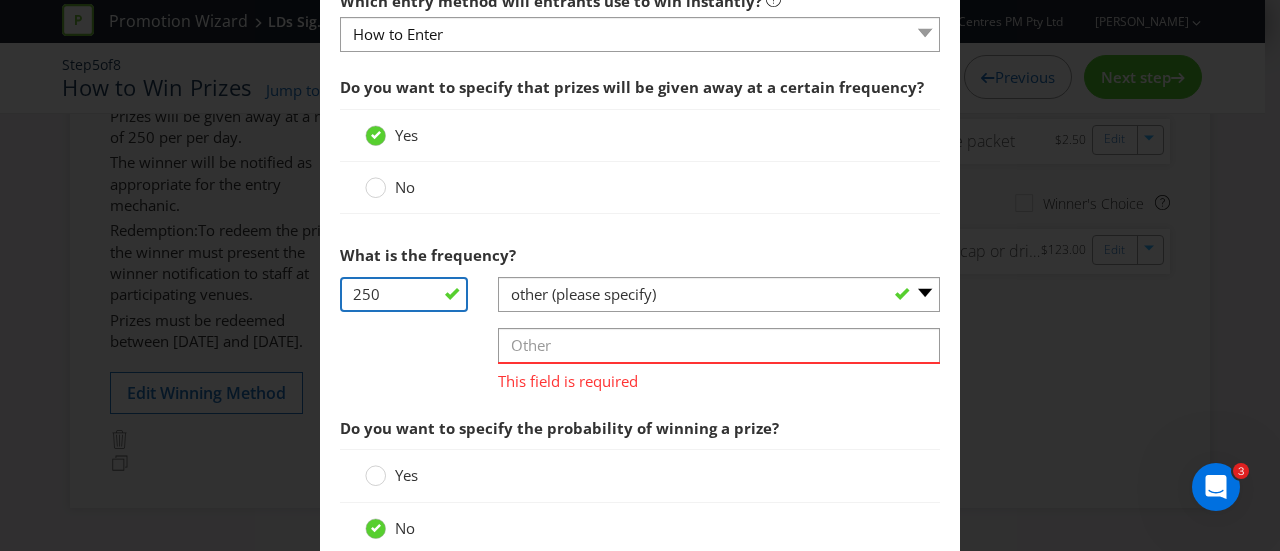 click on "250" at bounding box center [404, 294] 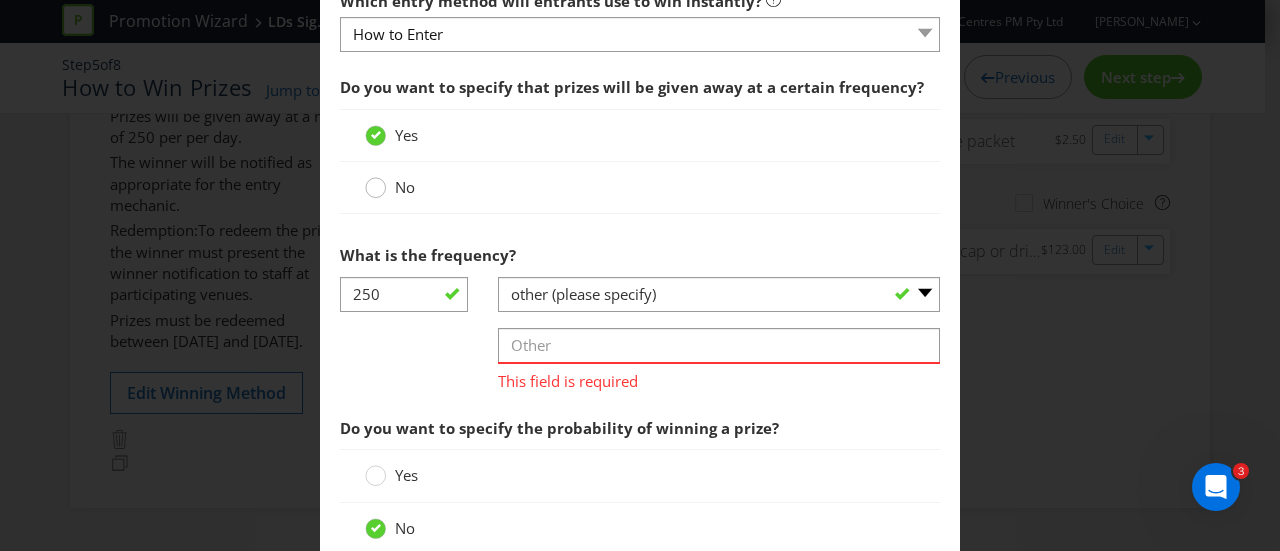 click at bounding box center (376, 181) 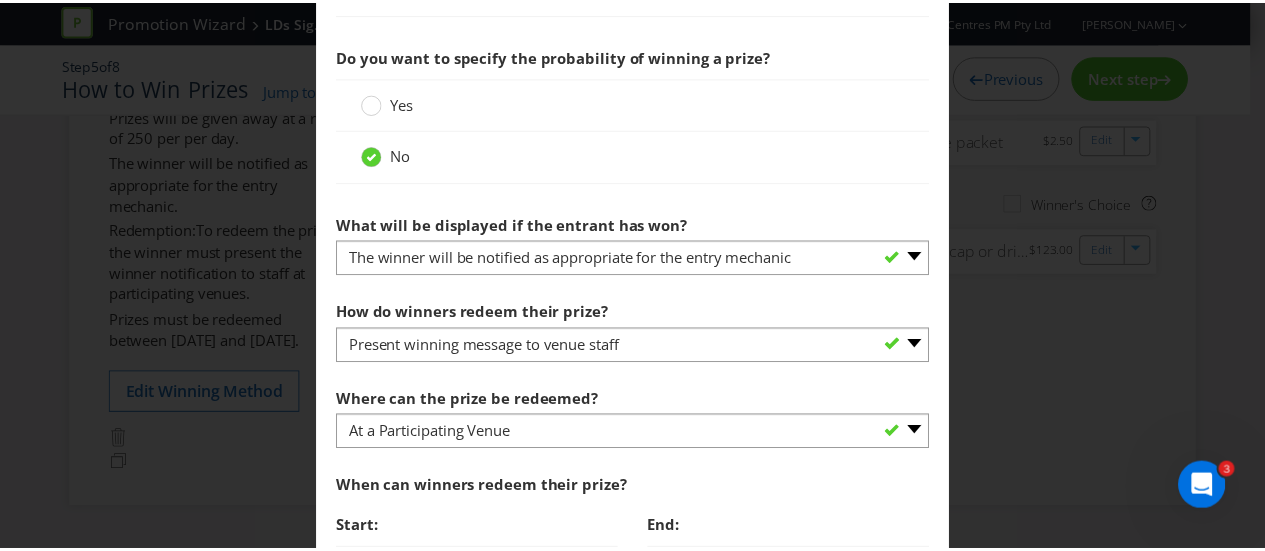 scroll, scrollTop: 1477, scrollLeft: 0, axis: vertical 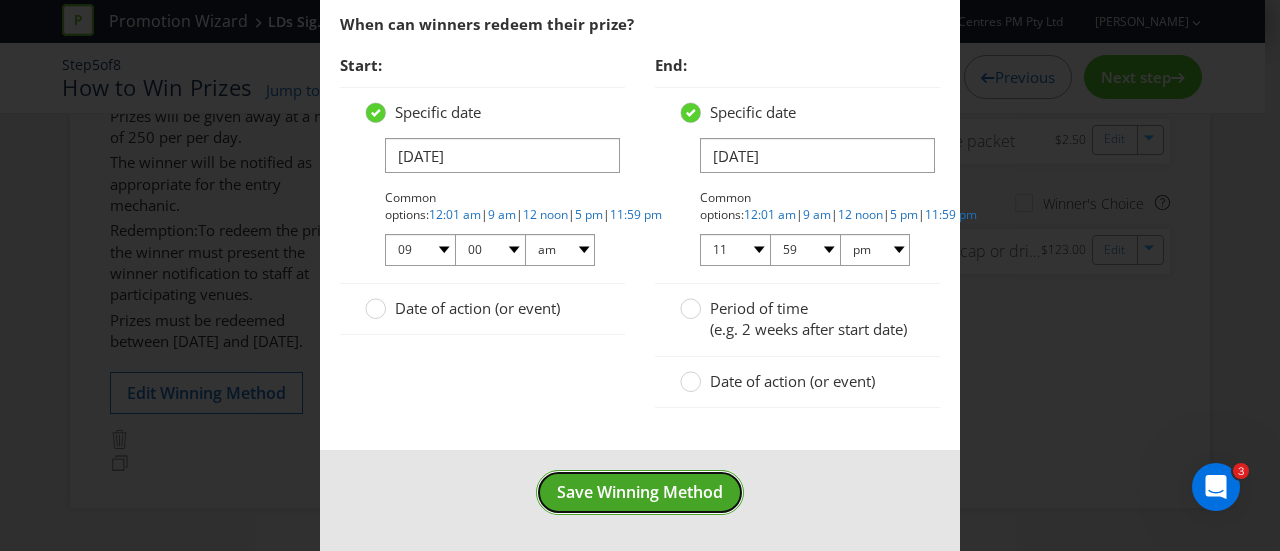 click on "Save Winning Method" at bounding box center [640, 492] 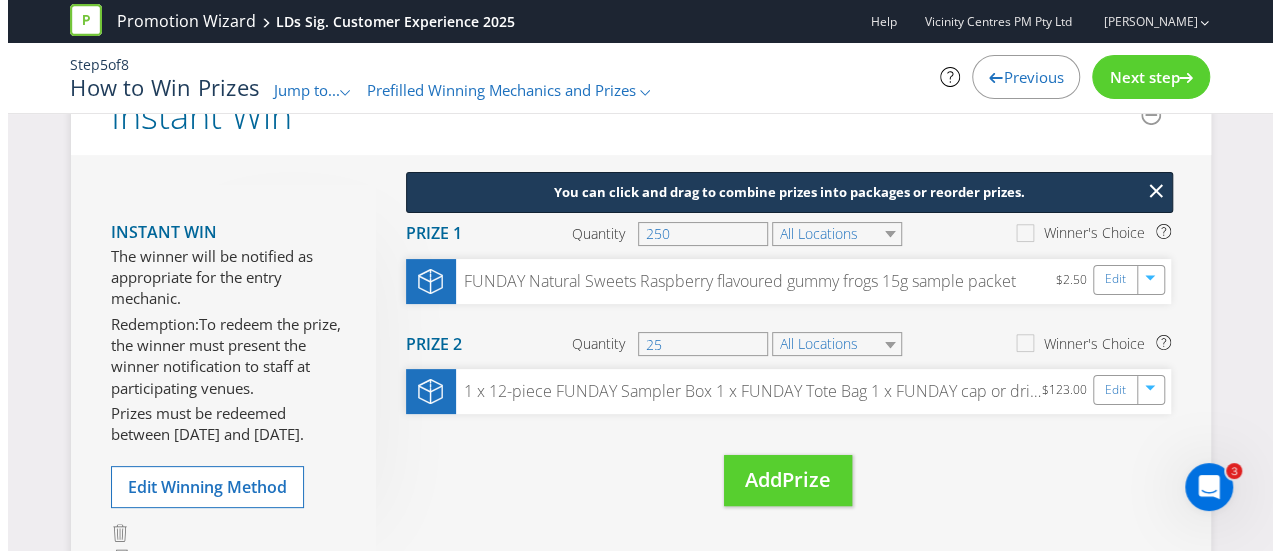 scroll, scrollTop: 0, scrollLeft: 0, axis: both 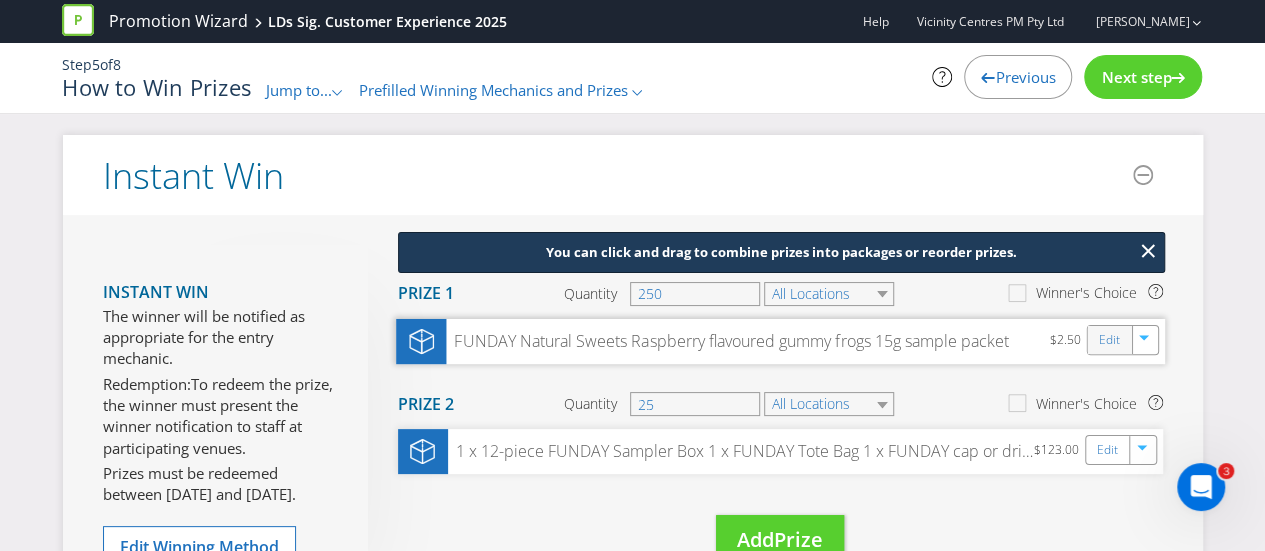 click on "Edit" at bounding box center [1109, 339] 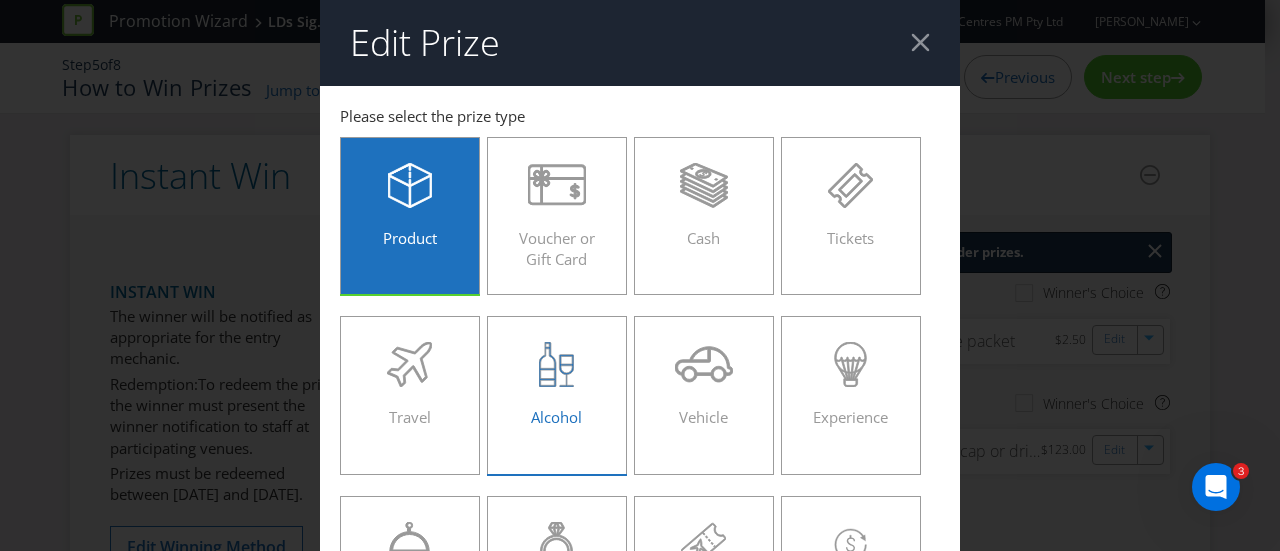 scroll, scrollTop: 500, scrollLeft: 0, axis: vertical 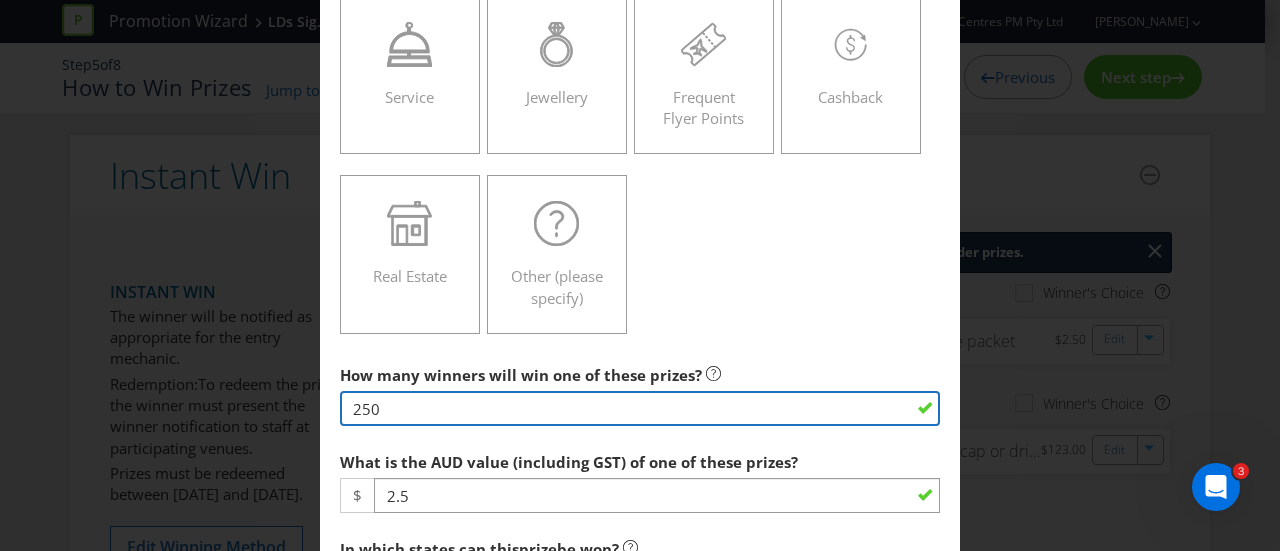 click on "Edit Prize           [GEOGRAPHIC_DATA]   [GEOGRAPHIC_DATA]   [GEOGRAPHIC_DATA]   [GEOGRAPHIC_DATA]   [GEOGRAPHIC_DATA]   [GEOGRAPHIC_DATA]   Please select the prize type Product   Voucher or Gift Card   Cash   Tickets   Travel   Alcohol   Vehicle   Experience   Service   Jewellery   Frequent Flyer Points   Cashback   Real Estate   Other (please specify)   How many winners will win one of these prizes?   250 What is the AUD value (including GST) of one of these prizes?   $ 2.5 In which states     can this  prize  be won?   Select all   [GEOGRAPHIC_DATA]   [GEOGRAPHIC_DATA]   [GEOGRAPHIC_DATA]   [GEOGRAPHIC_DATA]   [GEOGRAPHIC_DATA]   [GEOGRAPHIC_DATA]       Individual (Per  Prize ) Questions  Please answer the following questions in relation to a single  prize . Describe the prize in as much detail as possible. If this prize contains multiple products, please list them all.   FUNDAY Natural Sweets Raspberry flavoured gummy frogs 15g sample packet   Is this product:   machinery or an electrical product   perishable         Yes   No" at bounding box center [640, 275] 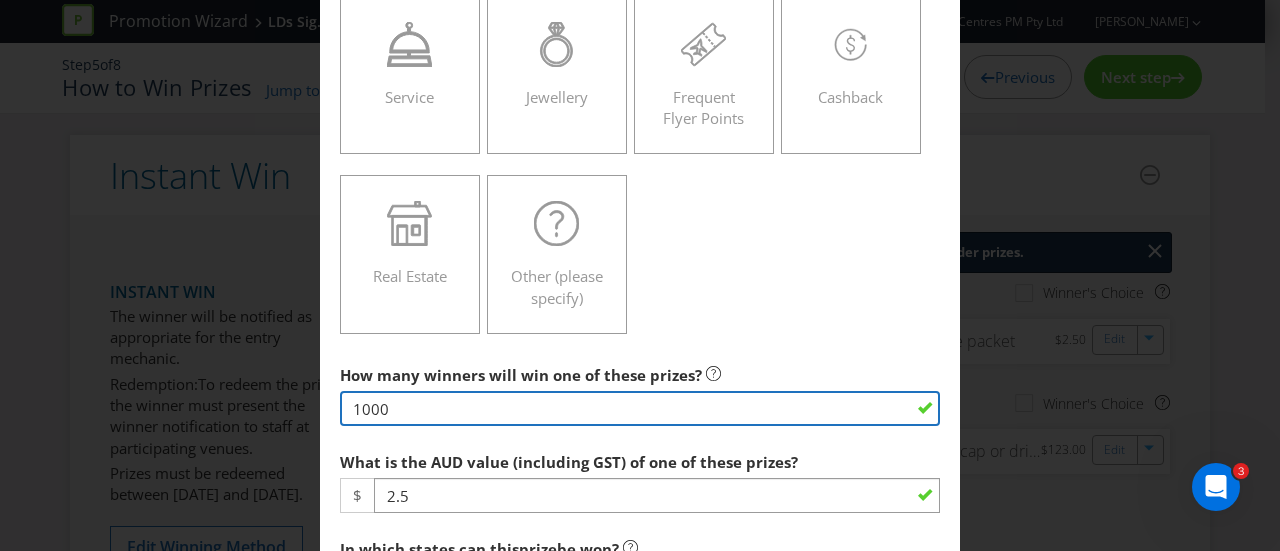 drag, startPoint x: 458, startPoint y: 399, endPoint x: 253, endPoint y: 395, distance: 205.03902 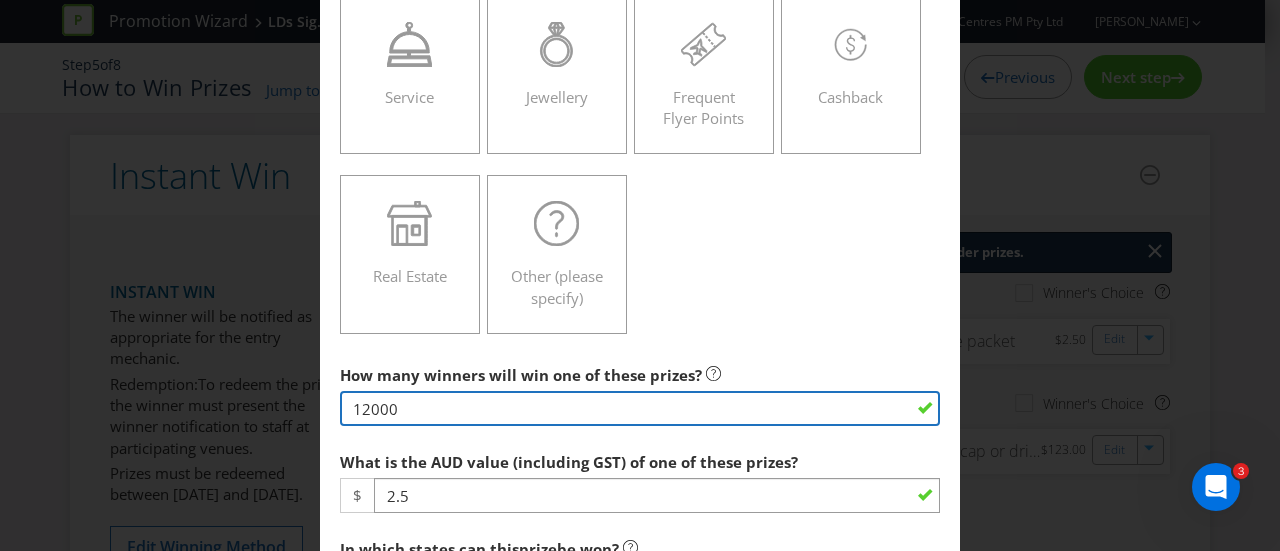 type on "11999" 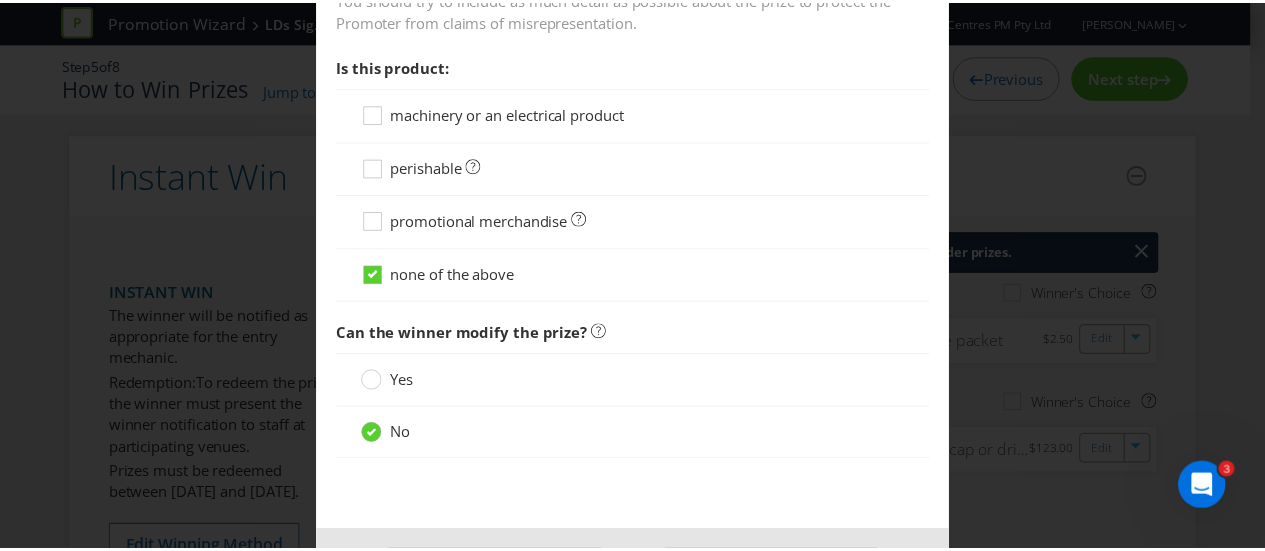 scroll, scrollTop: 1758, scrollLeft: 0, axis: vertical 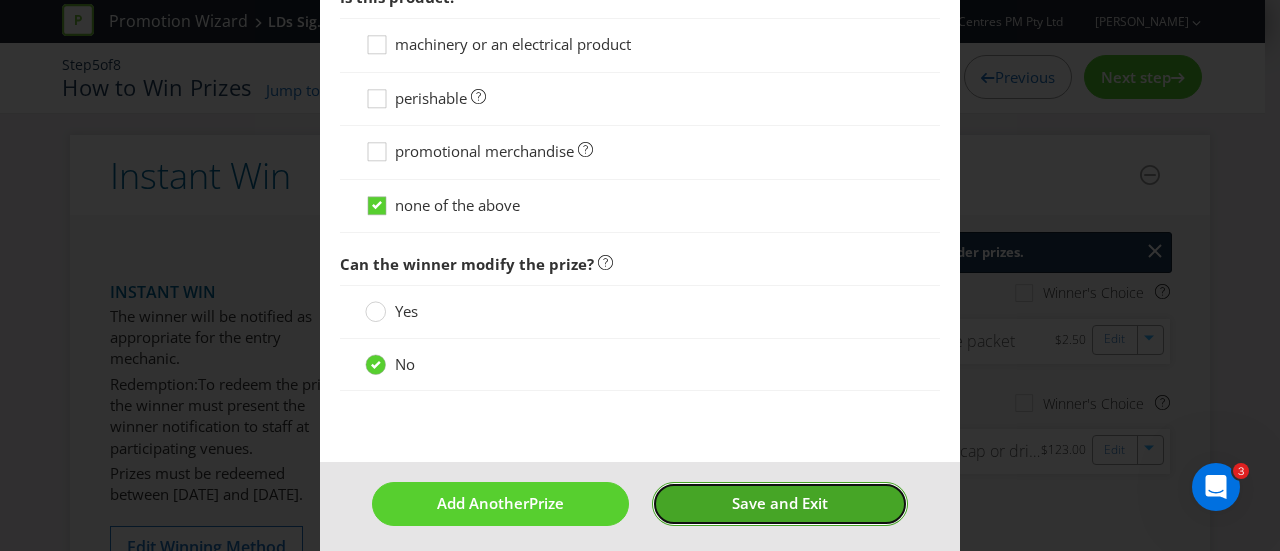 click on "Save and Exit" at bounding box center (780, 503) 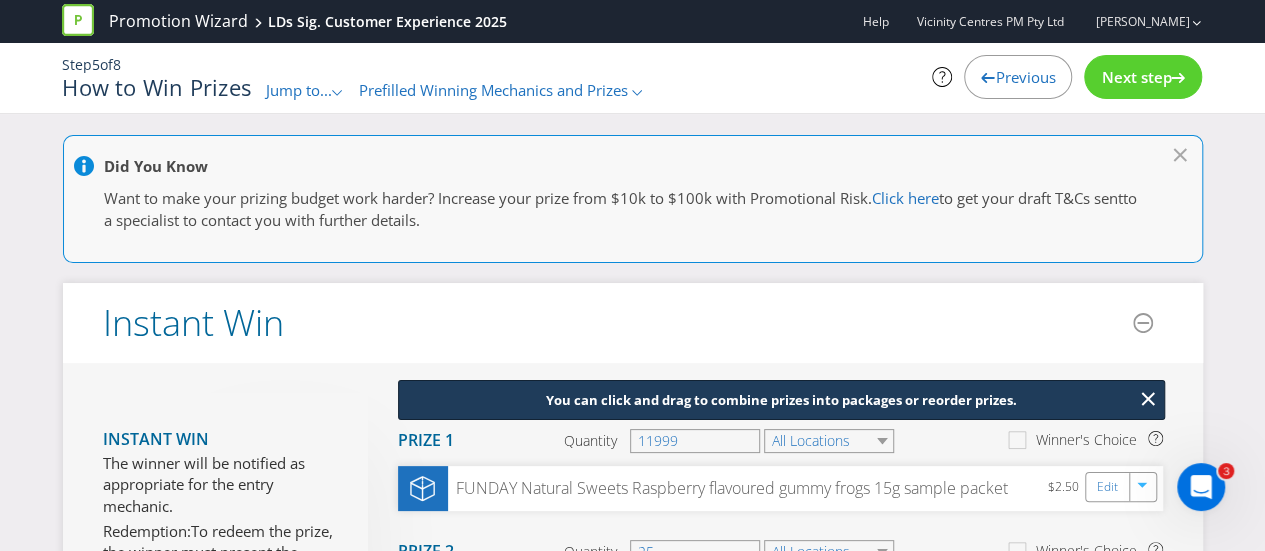 scroll, scrollTop: 200, scrollLeft: 0, axis: vertical 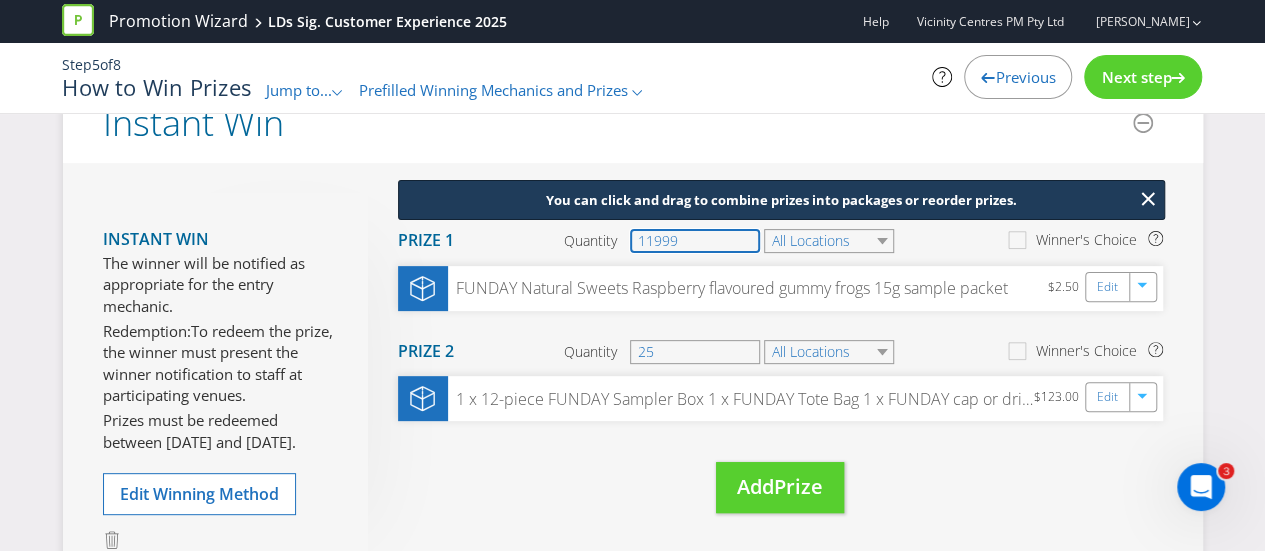 click on "11999" at bounding box center (695, 241) 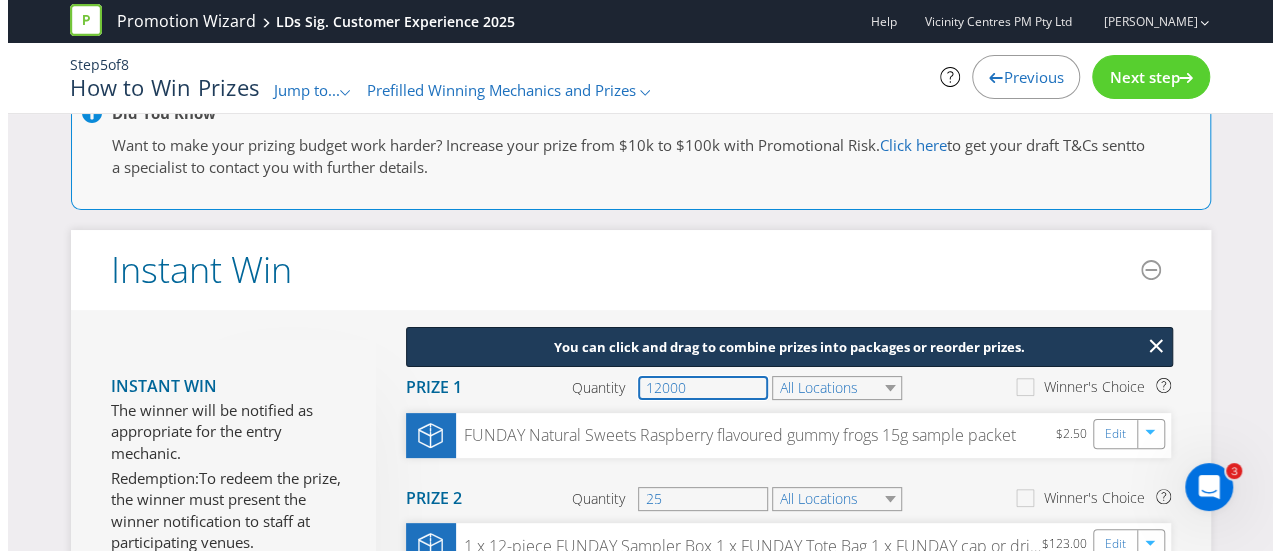 scroll, scrollTop: 200, scrollLeft: 0, axis: vertical 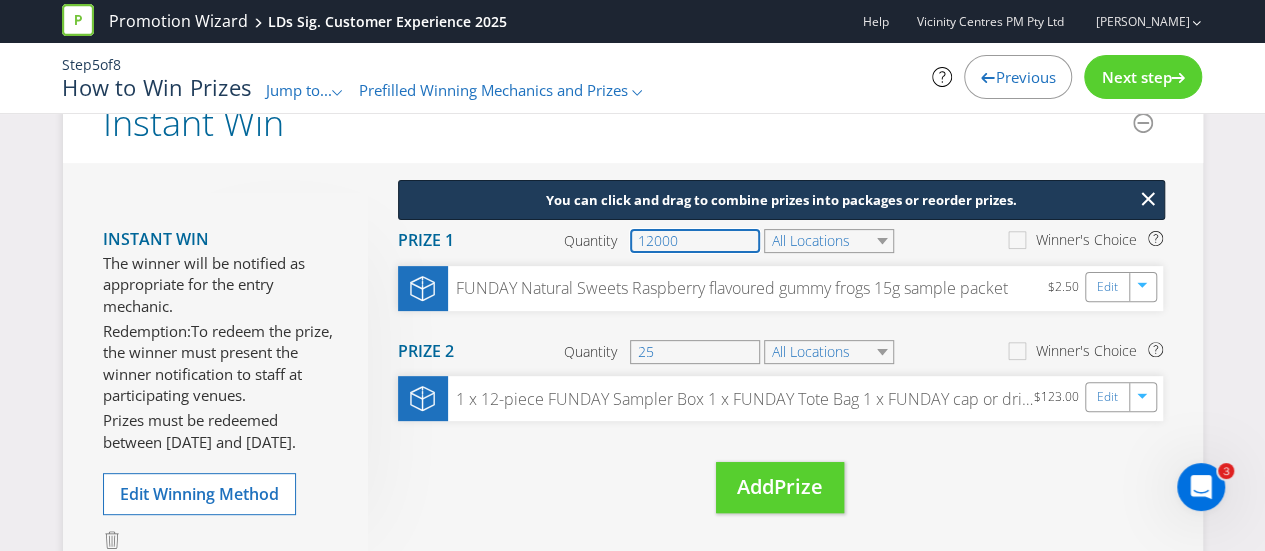 type on "12000" 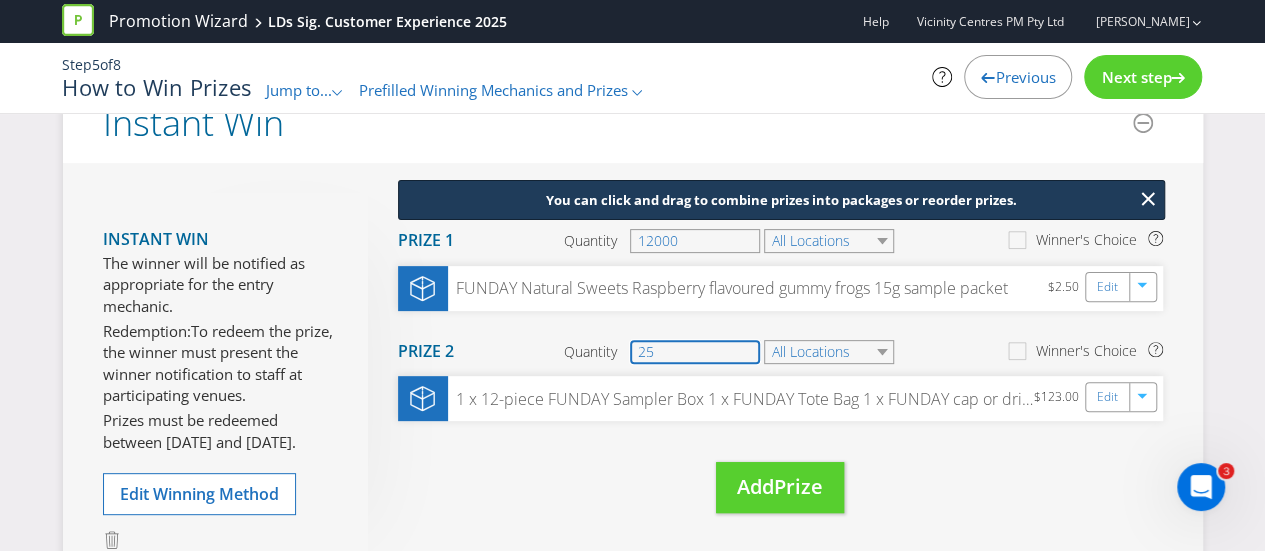 click on "25" at bounding box center (695, 352) 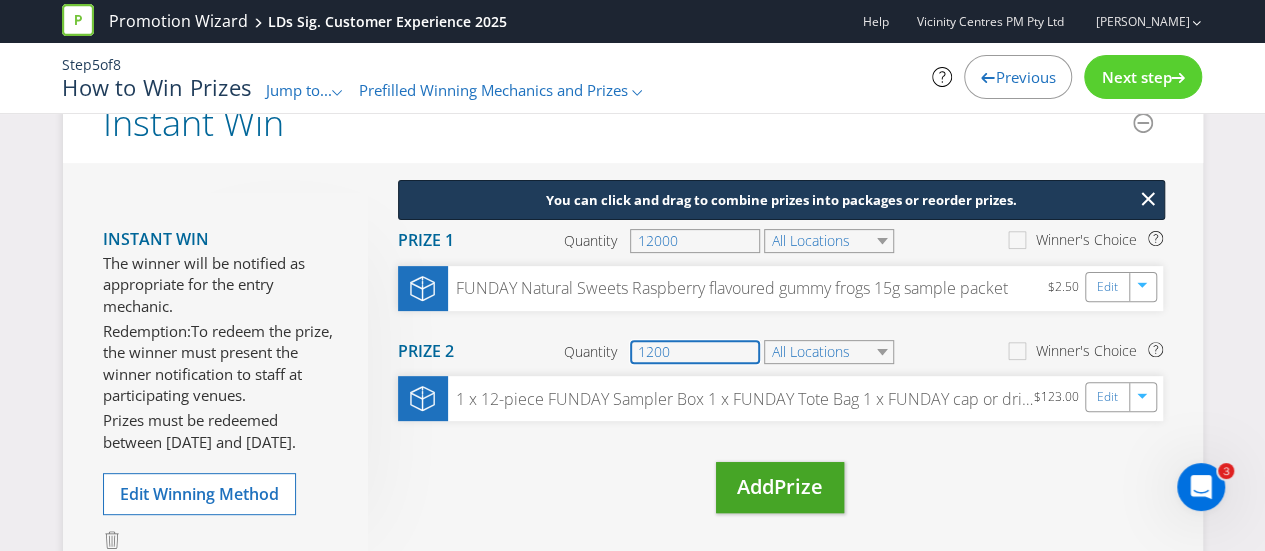 type on "1200" 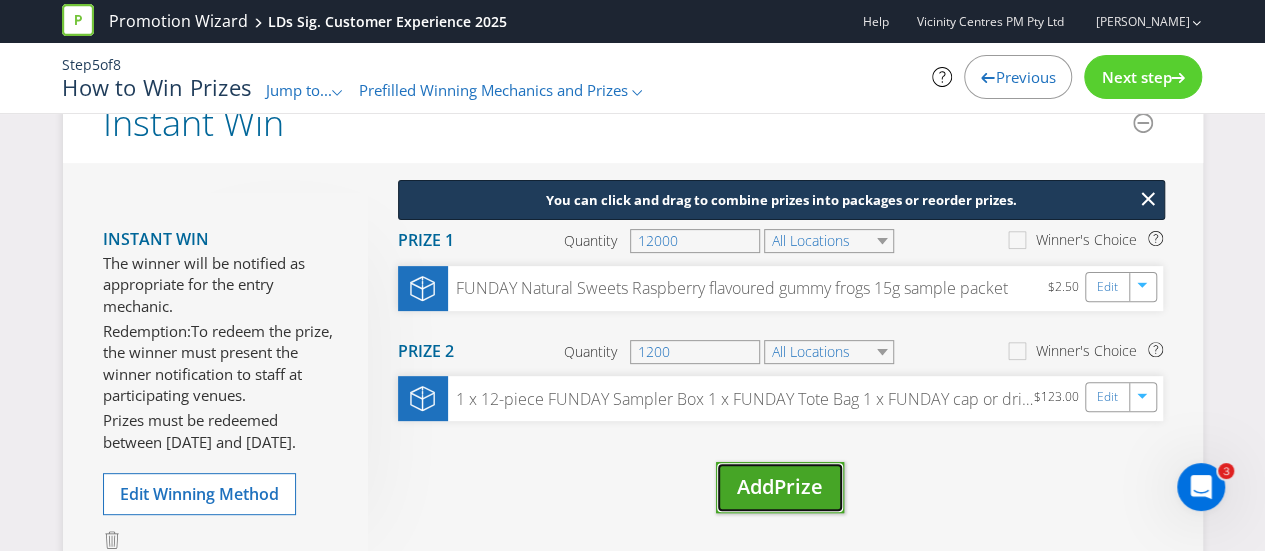 click on "Add" at bounding box center (755, 486) 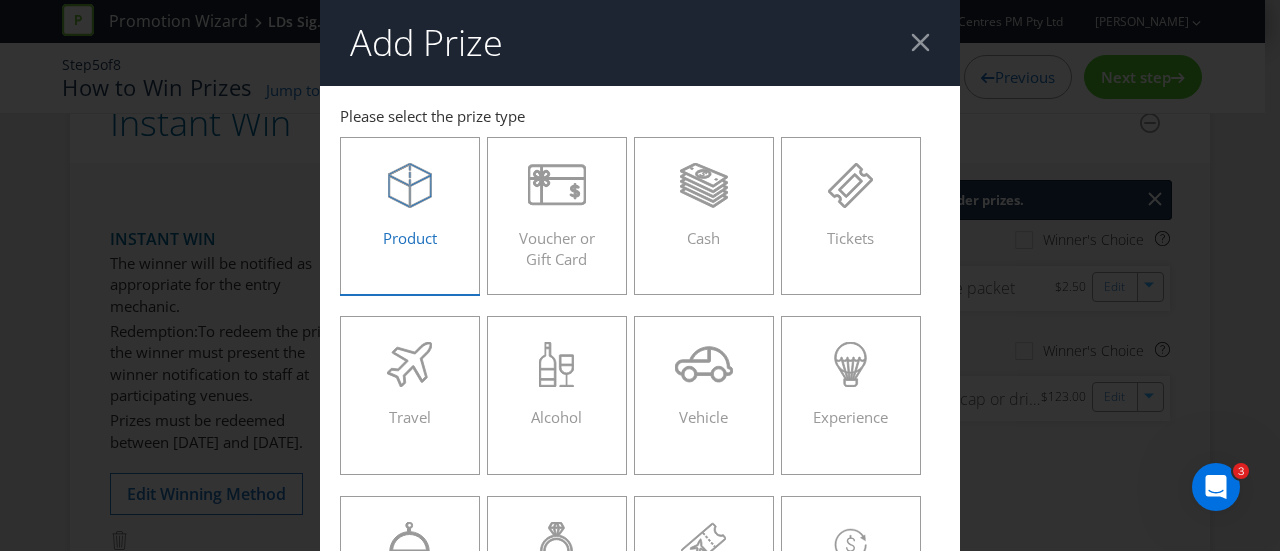 click on "Product" at bounding box center [410, 208] 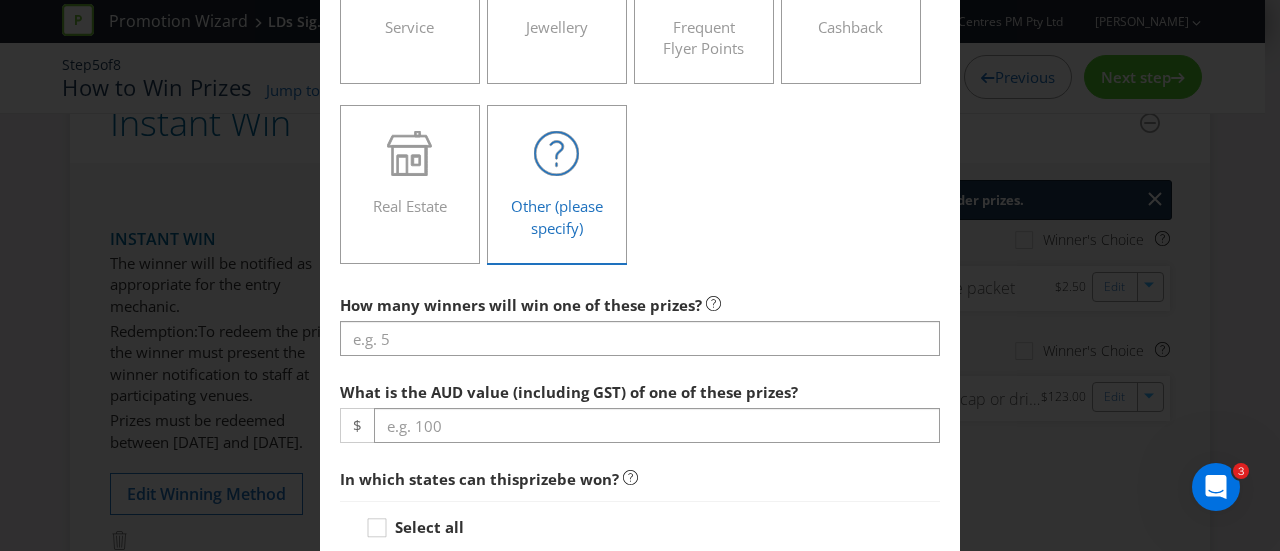 scroll, scrollTop: 700, scrollLeft: 0, axis: vertical 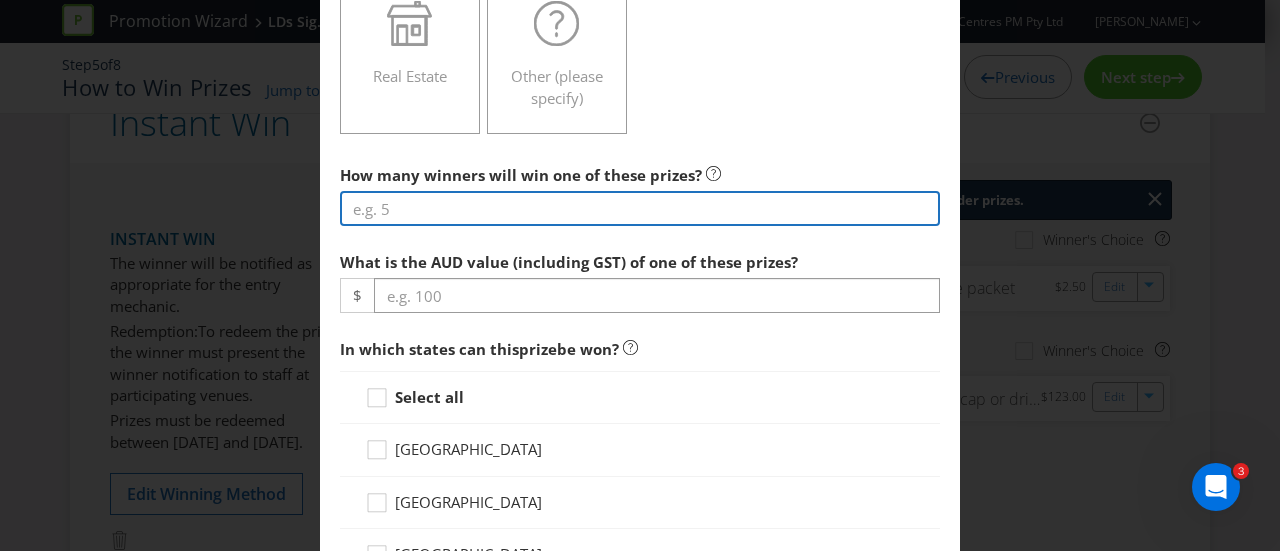 click at bounding box center [640, 208] 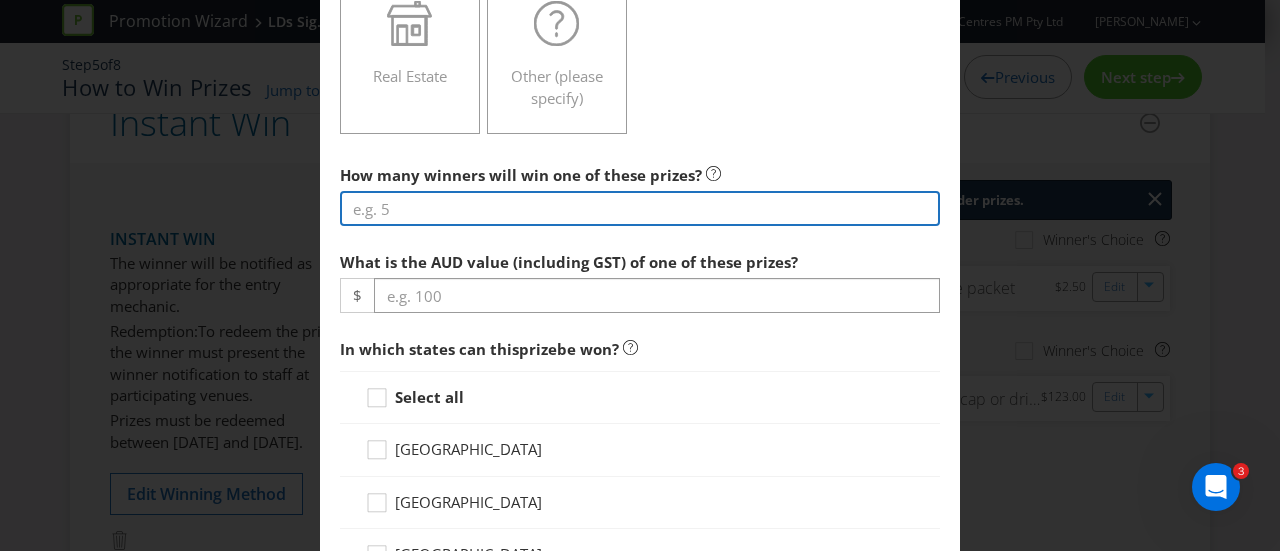 click at bounding box center [640, 208] 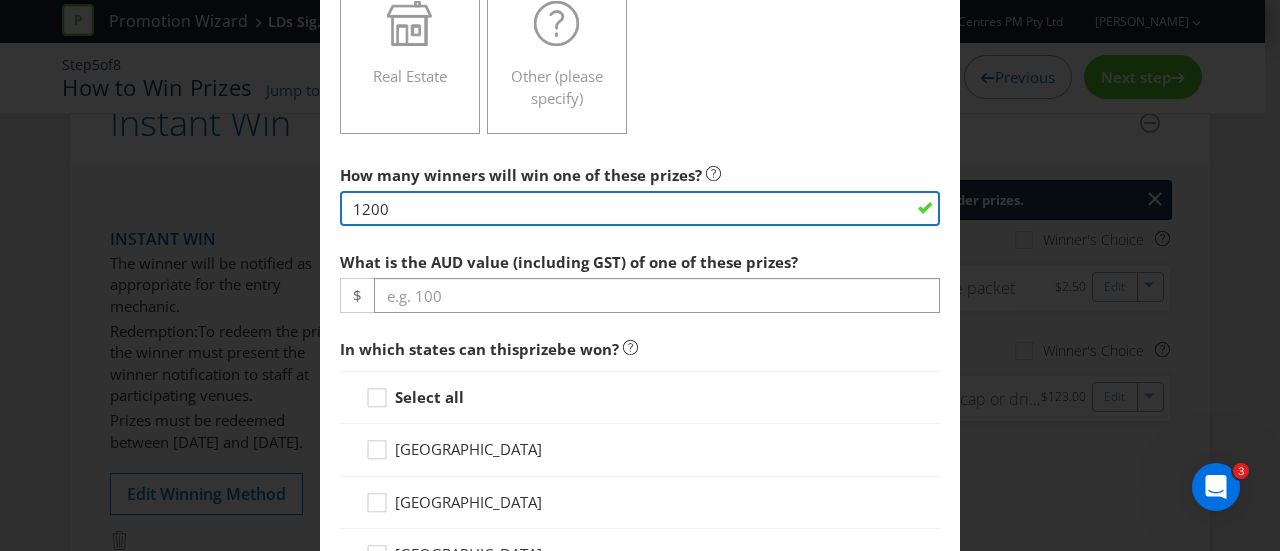 type on "1200" 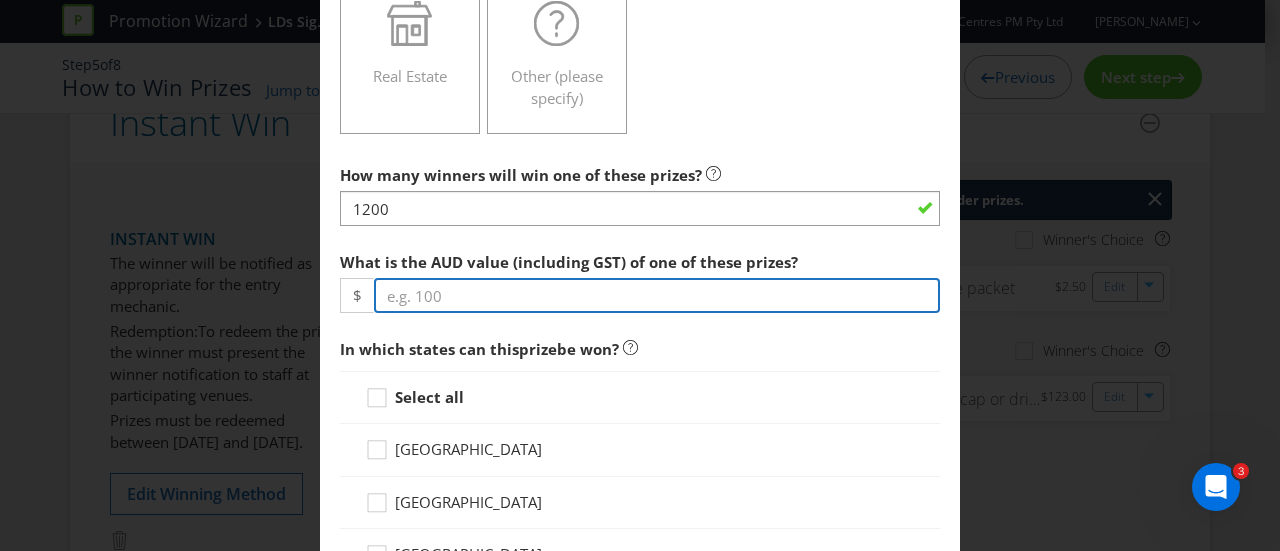 click at bounding box center (657, 295) 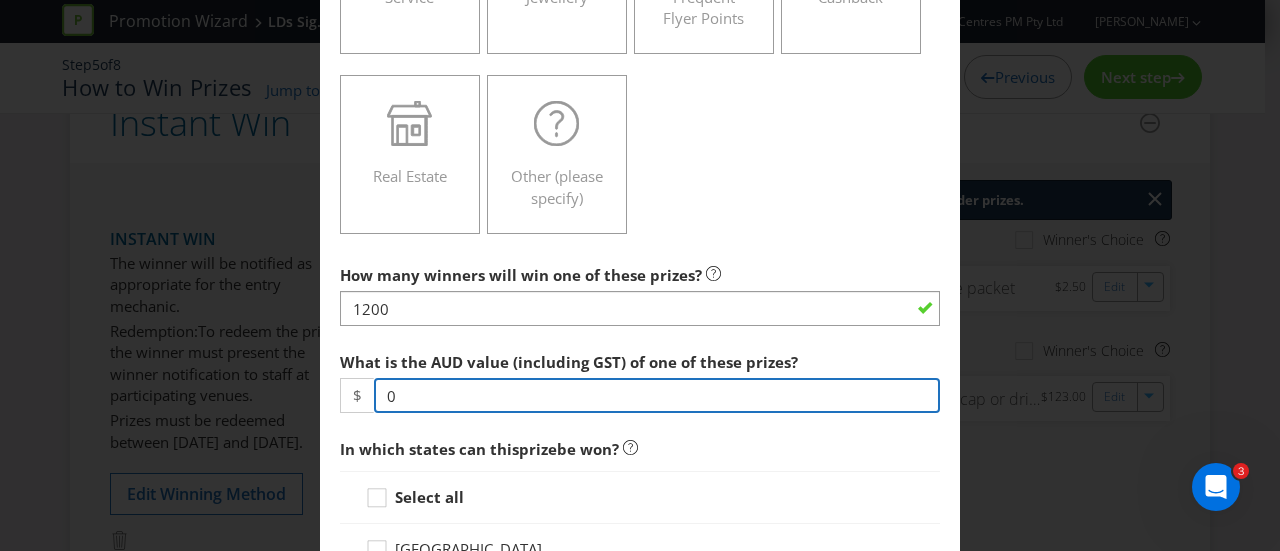 scroll, scrollTop: 800, scrollLeft: 0, axis: vertical 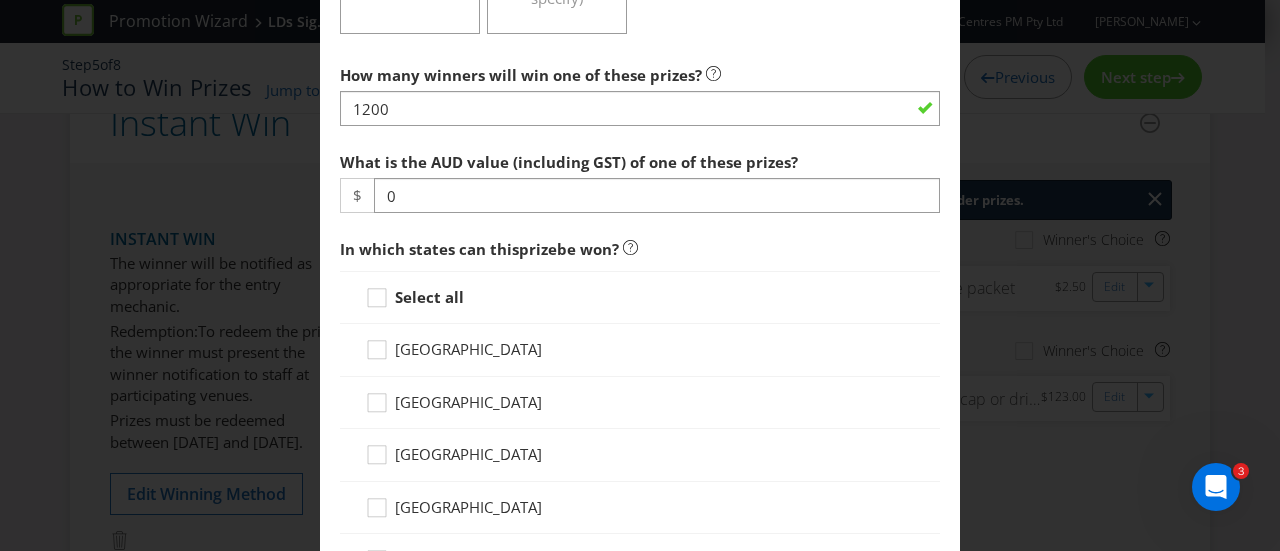 click on "Select all" at bounding box center (429, 297) 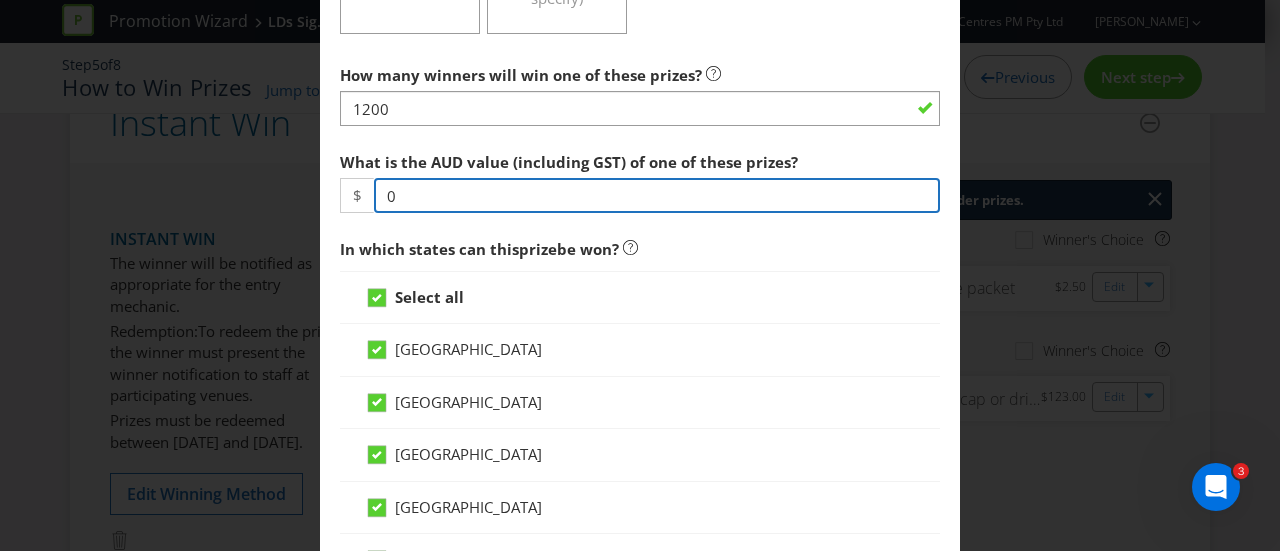 click on "0" at bounding box center (657, 195) 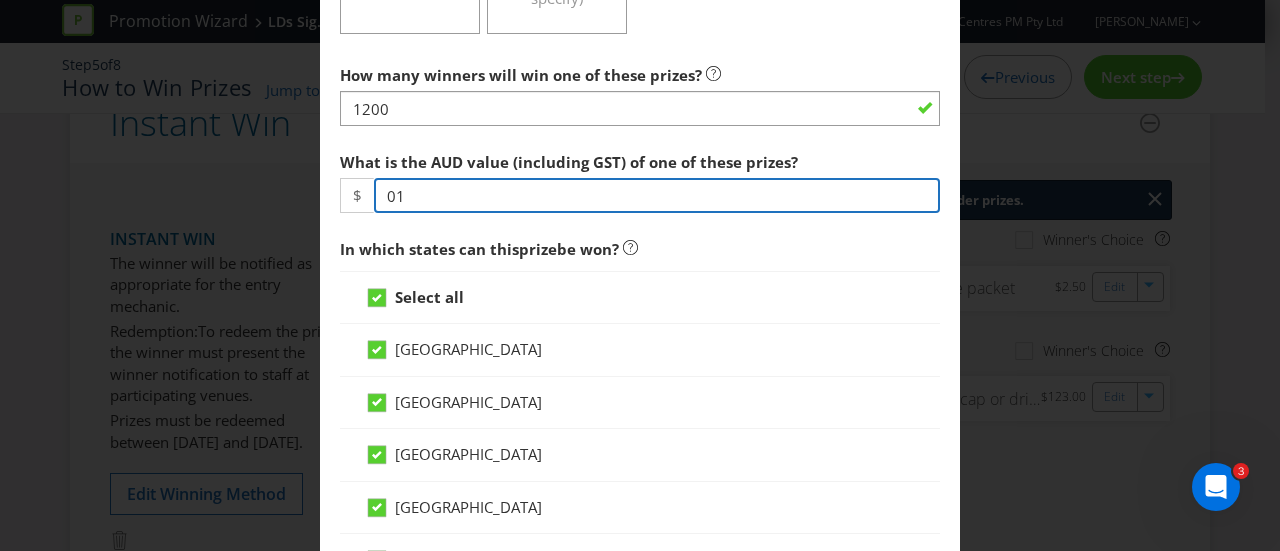 type on "0" 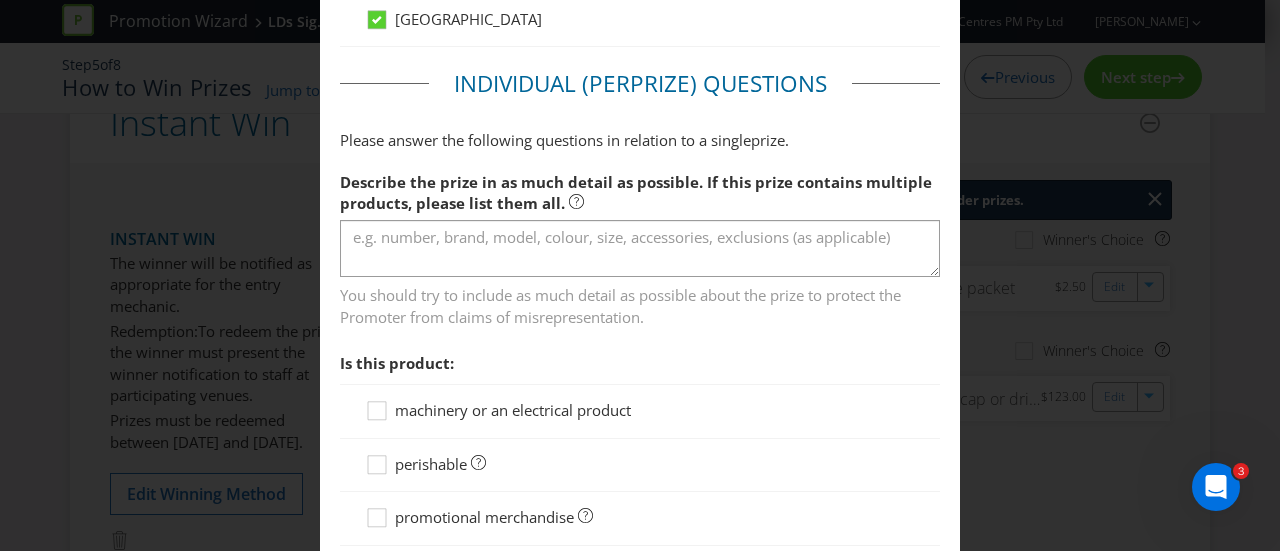 scroll, scrollTop: 1400, scrollLeft: 0, axis: vertical 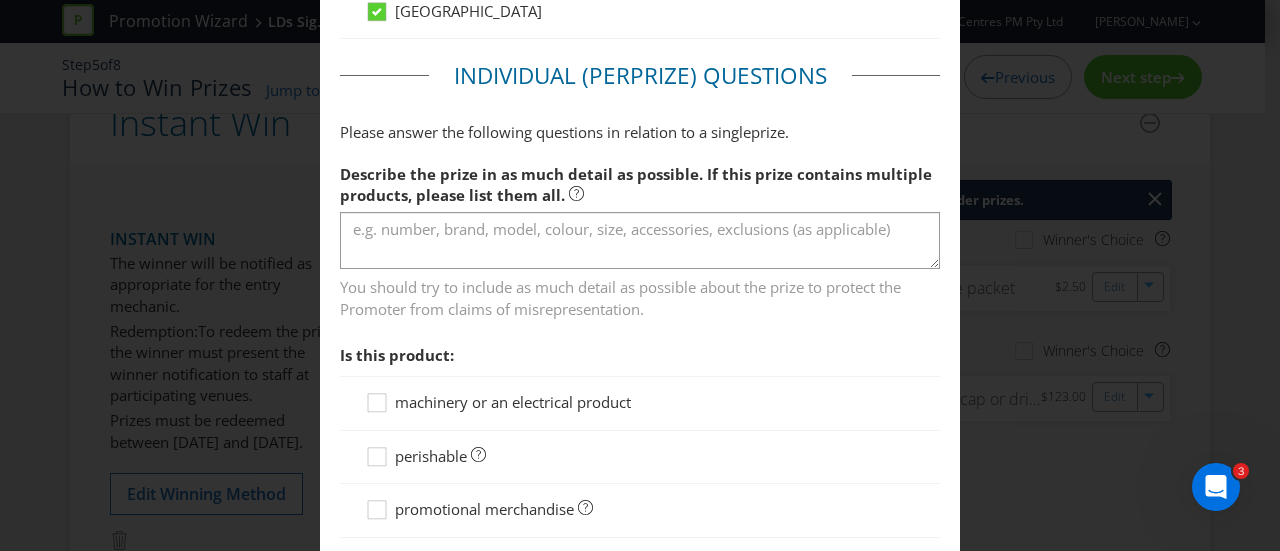 type on "1.50" 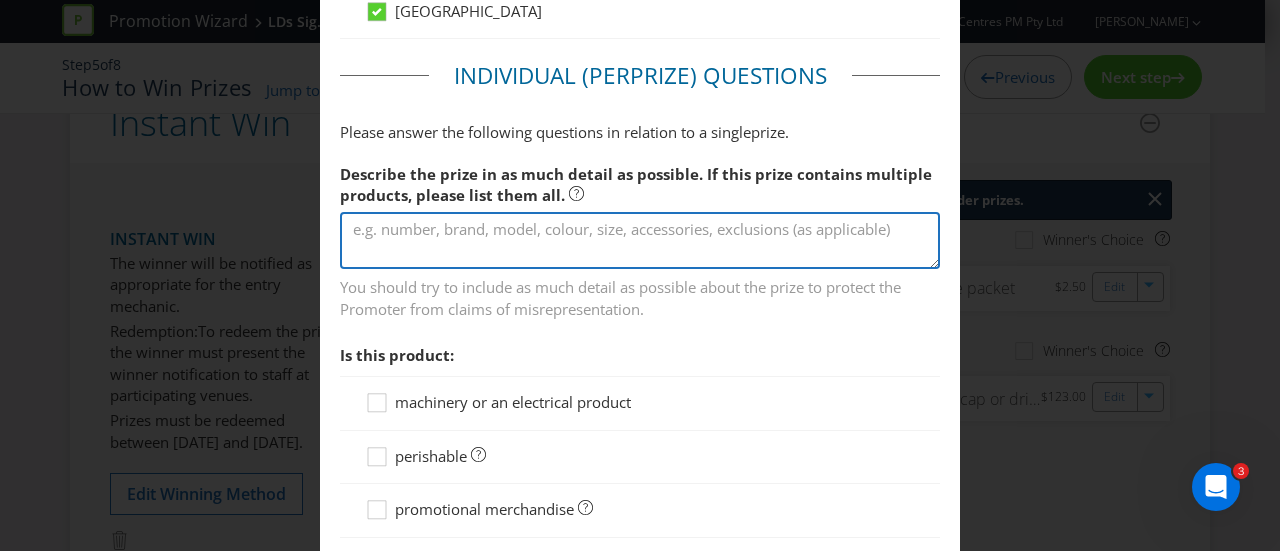 click at bounding box center (640, 240) 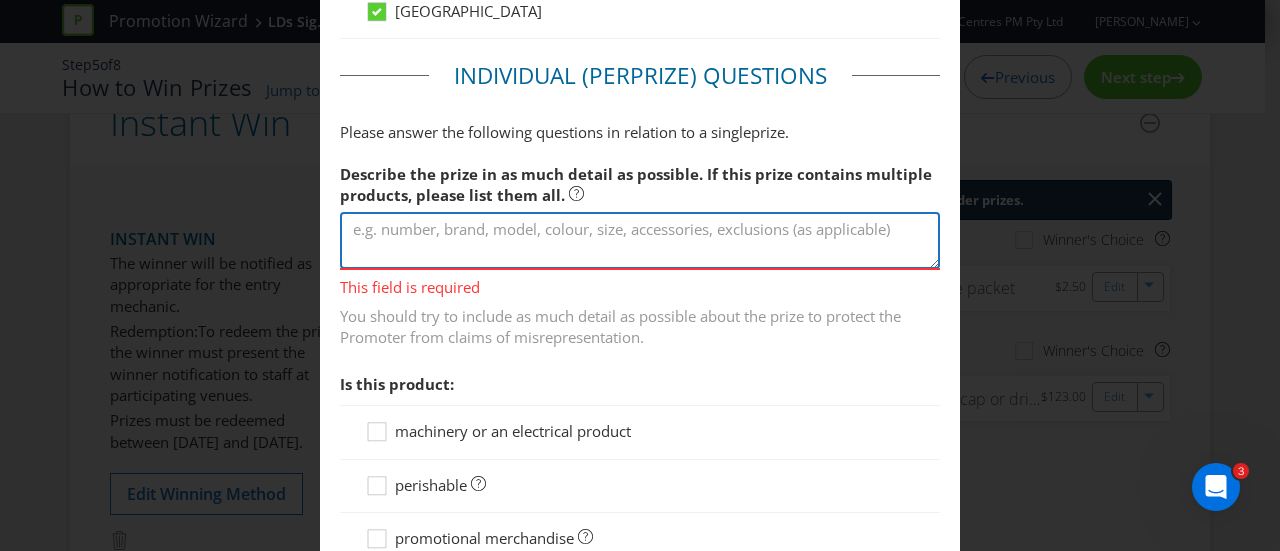 paste on "•	Individual lollipops: 6 Cartons between Strawberry & Cream and Cola" 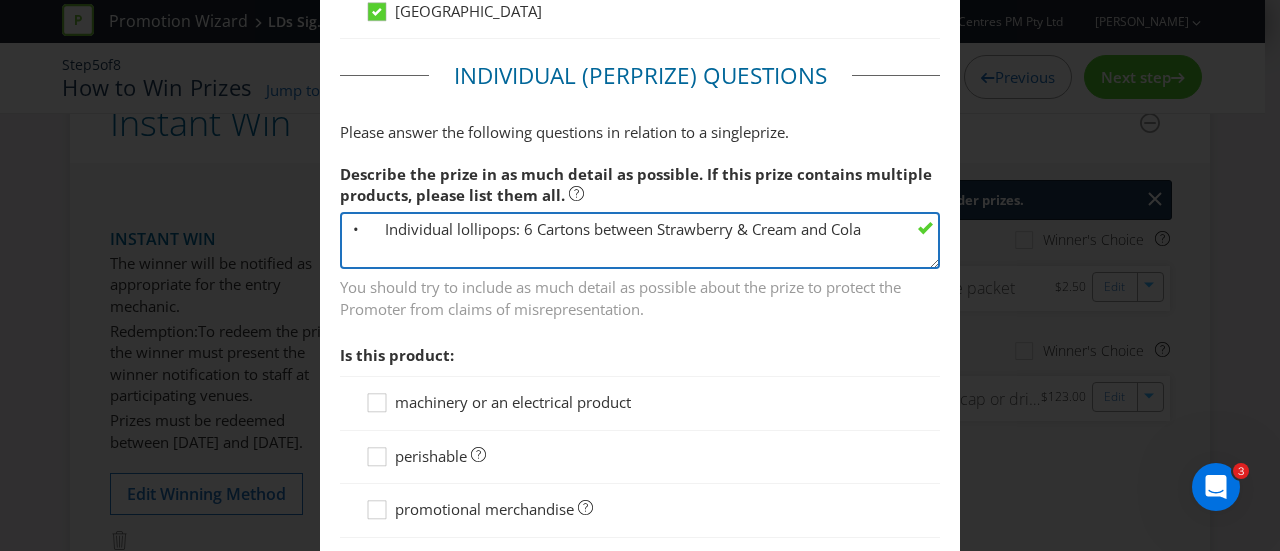 drag, startPoint x: 376, startPoint y: 221, endPoint x: 252, endPoint y: 221, distance: 124 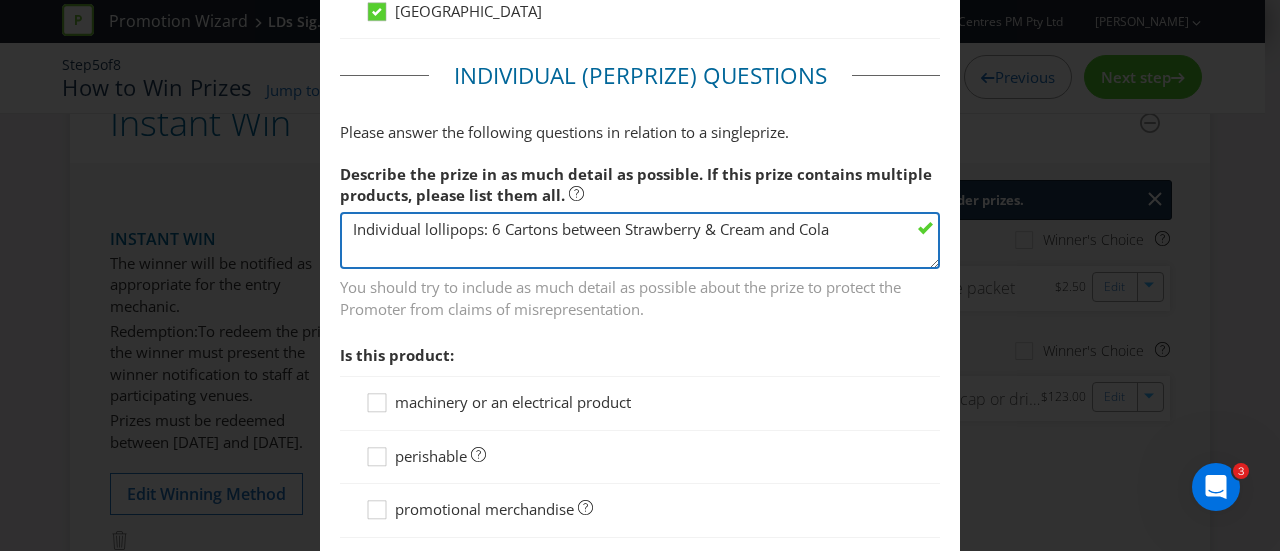 drag, startPoint x: 512, startPoint y: 217, endPoint x: 430, endPoint y: 216, distance: 82.006096 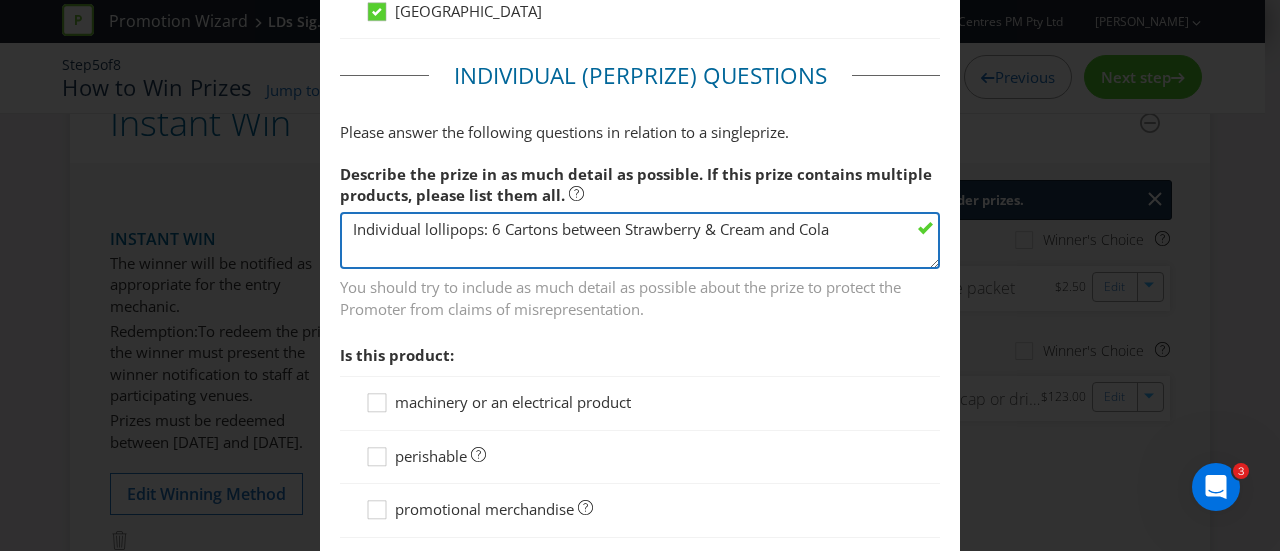 click on "Individual lollipops: 6 Cartons between Strawberry & Cream and Cola" at bounding box center (640, 240) 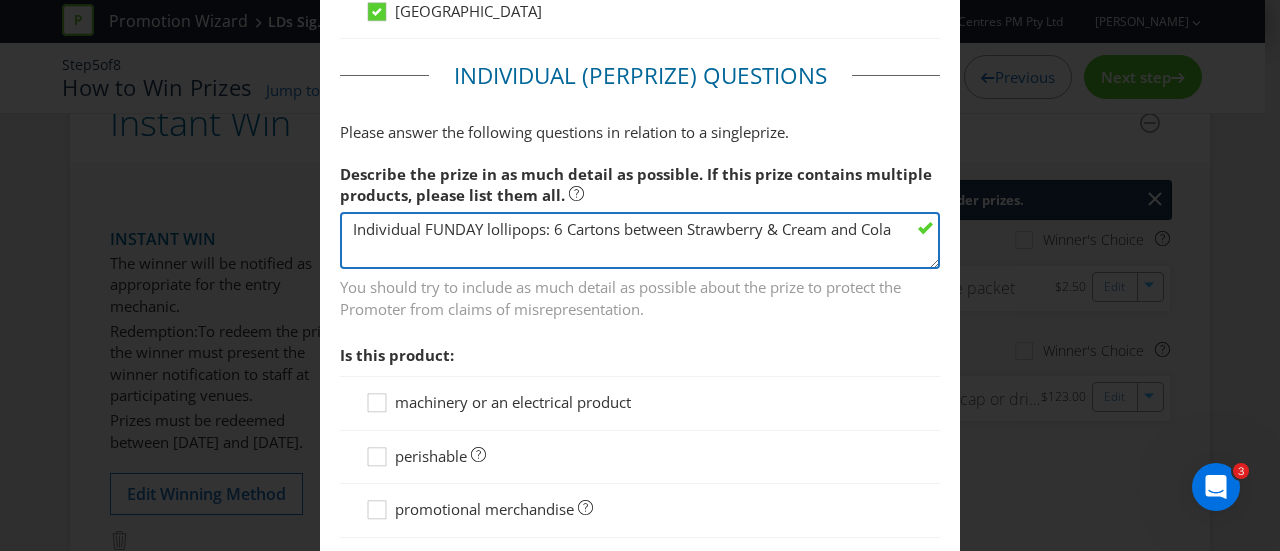 click on "Individual FUNDAY lollipops: 6 Cartons between Strawberry & Cream and Cola" at bounding box center (640, 240) 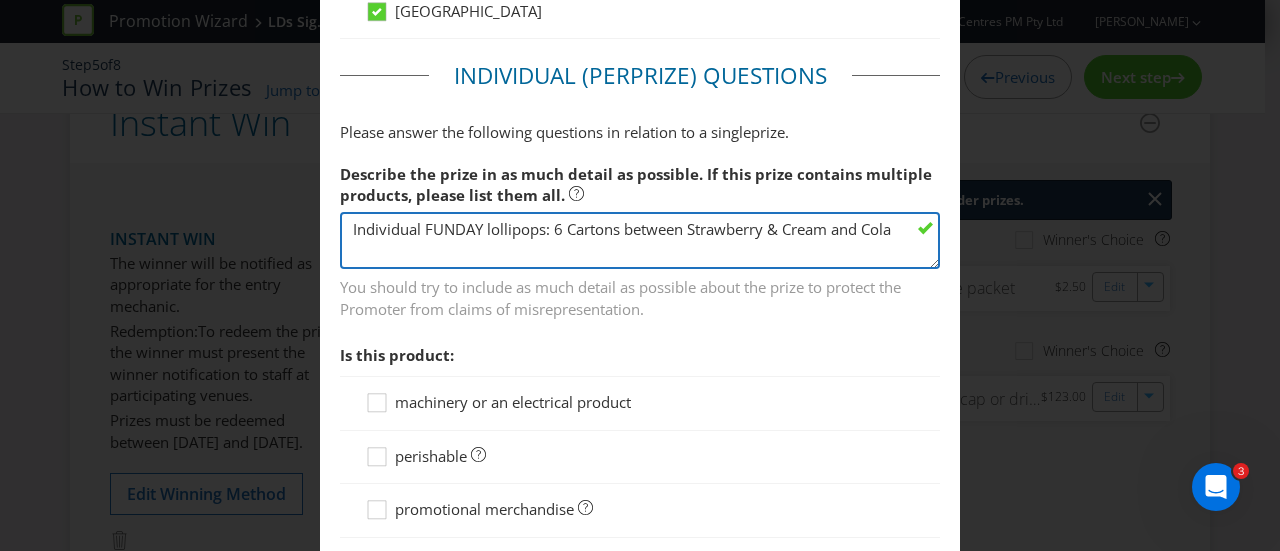click on "Individual FUNDAY lollipops: 6 Cartons between Strawberry & Cream and Cola" at bounding box center (640, 240) 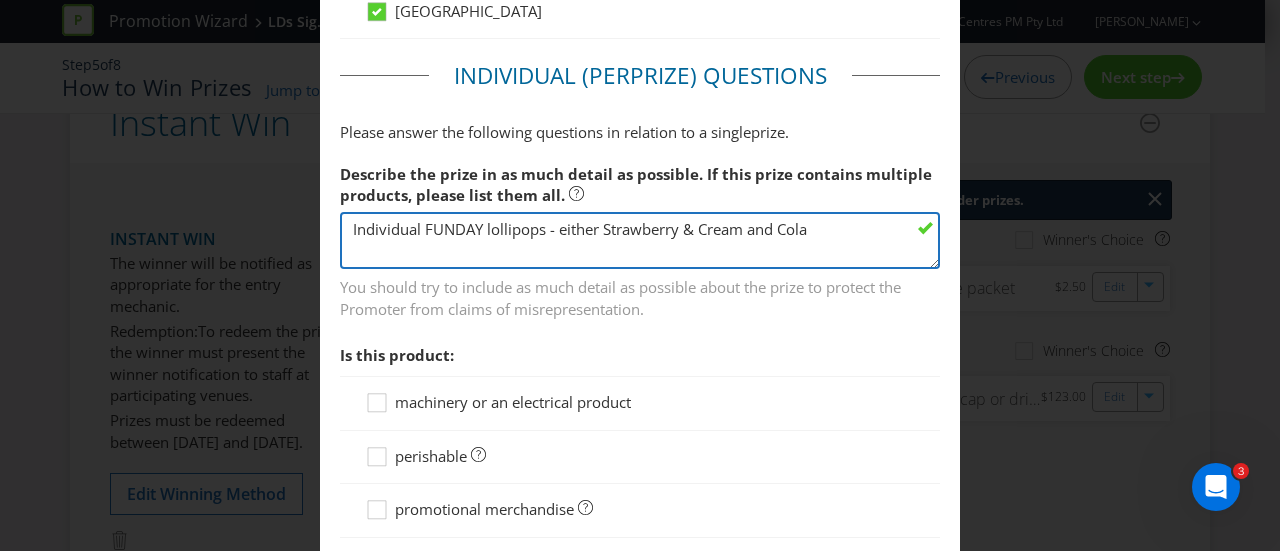click on "Individual FUNDAY lollipops - either Strawberry & Cream and Cola" at bounding box center (640, 240) 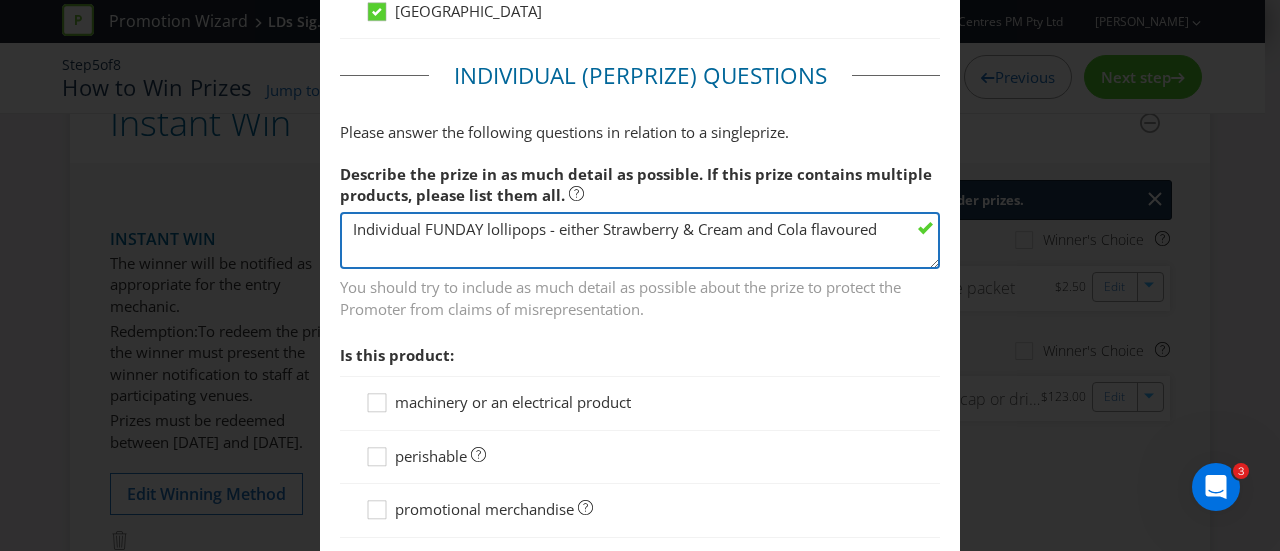type on "Individual FUNDAY lollipops - either Strawberry & Cream and Cola flavoured" 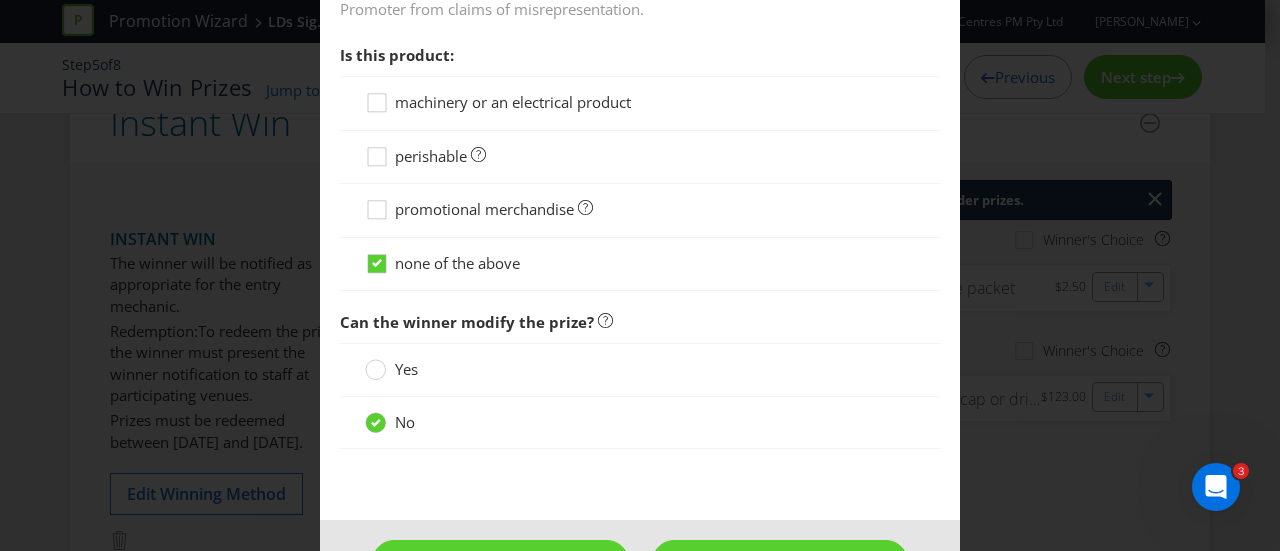 scroll, scrollTop: 1758, scrollLeft: 0, axis: vertical 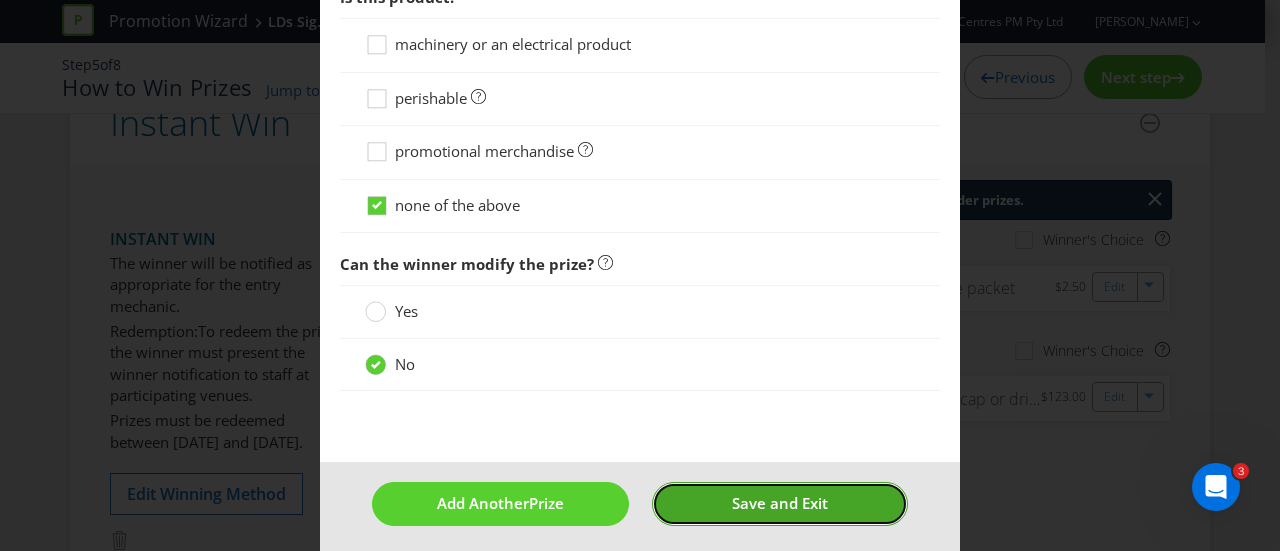 click on "Save and Exit" at bounding box center [780, 503] 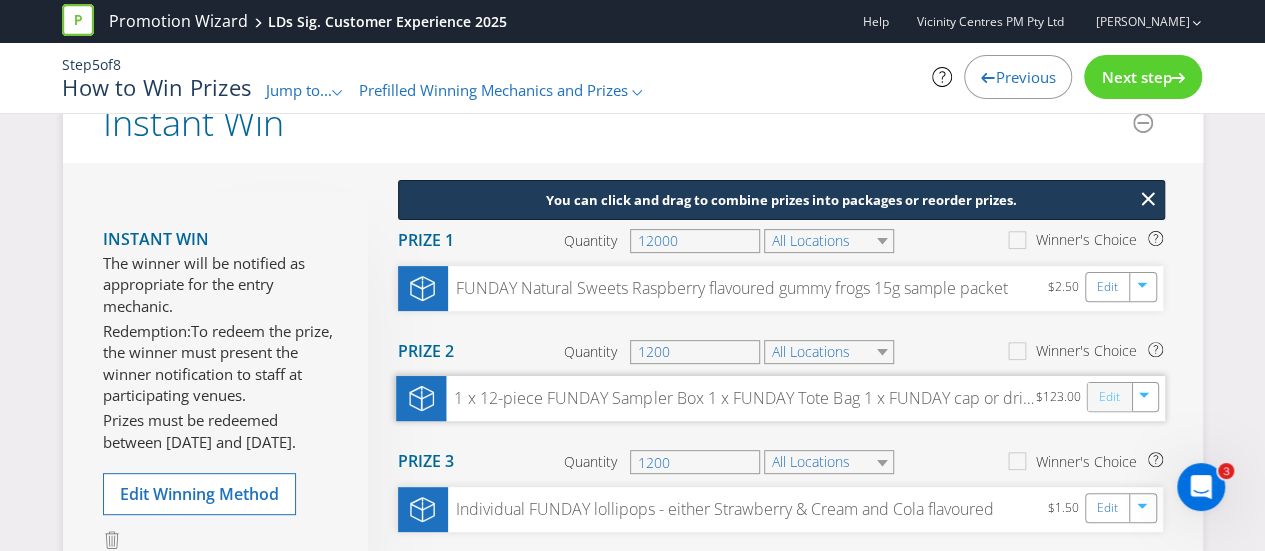 click on "Edit" at bounding box center [1108, 397] 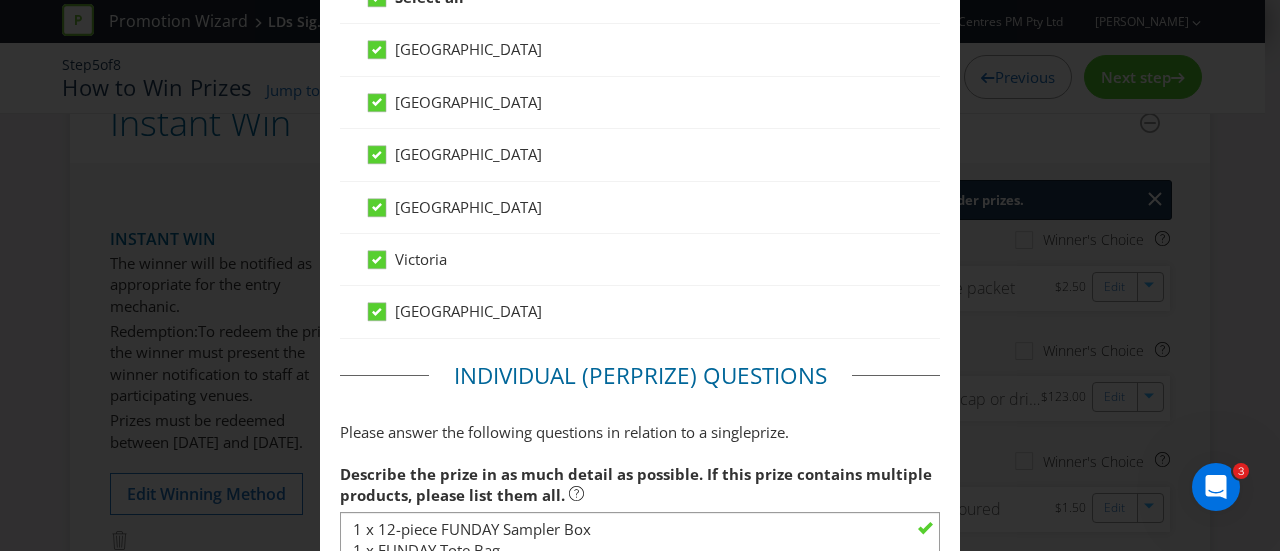 scroll, scrollTop: 1300, scrollLeft: 0, axis: vertical 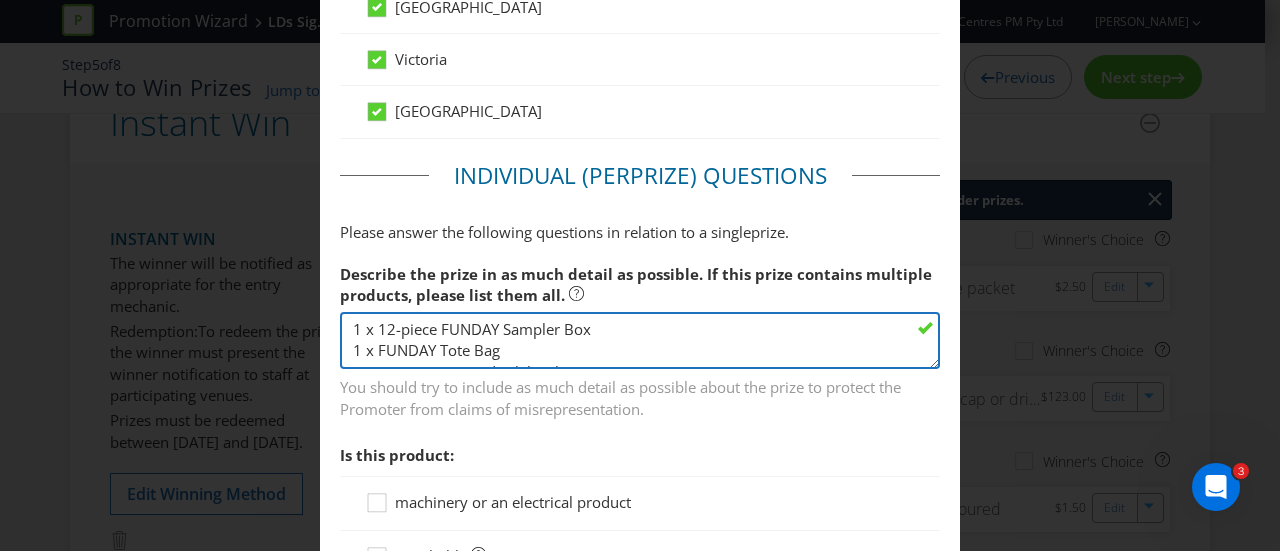 click on "1 x 12-piece FUNDAY Sampler Box
1 x FUNDAY Tote Bag
1 x FUNDAY cap or drink bottle" at bounding box center [640, 340] 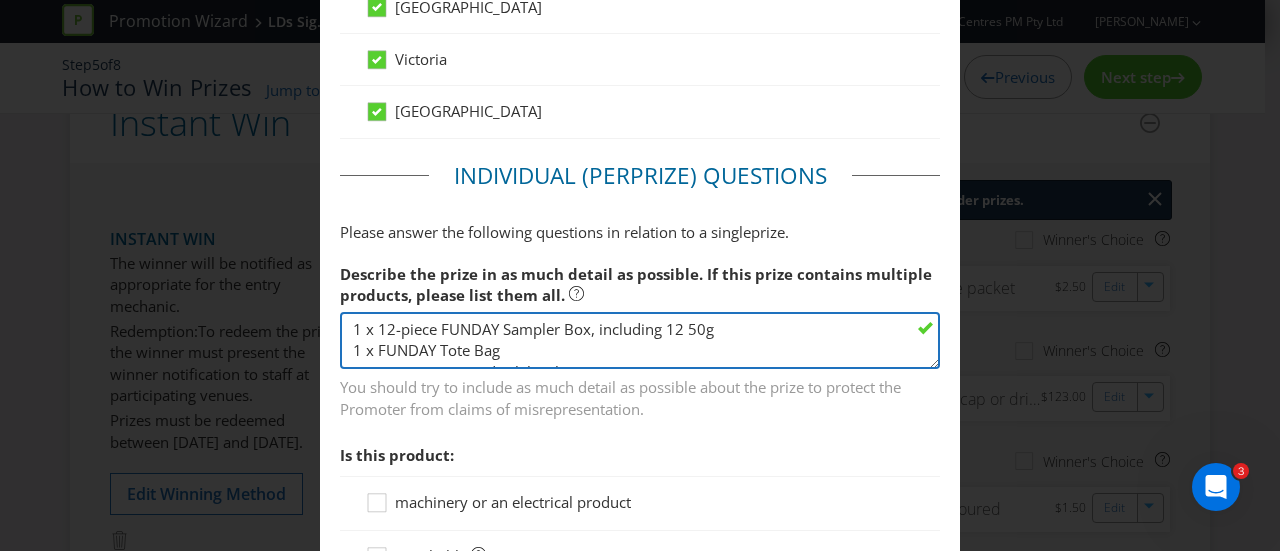 click on "1 x 12-piece FUNDAY Sampler Box
1 x FUNDAY Tote Bag
1 x FUNDAY cap or drink bottle" at bounding box center (640, 340) 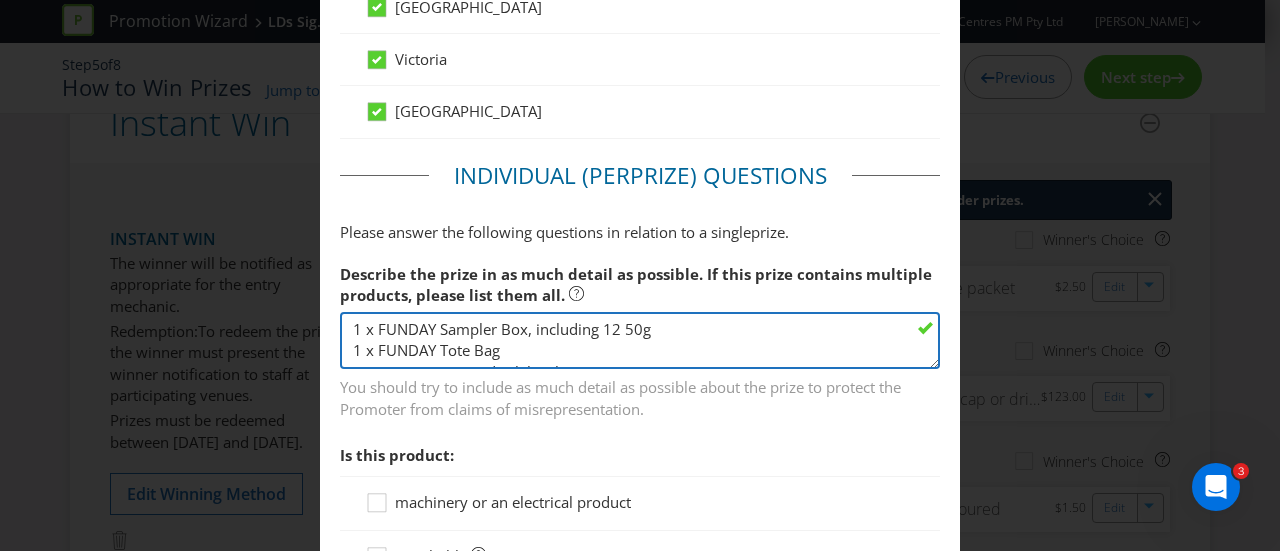 click on "1 x 12-piece FUNDAY Sampler Box
1 x FUNDAY Tote Bag
1 x FUNDAY cap or drink bottle" at bounding box center (640, 340) 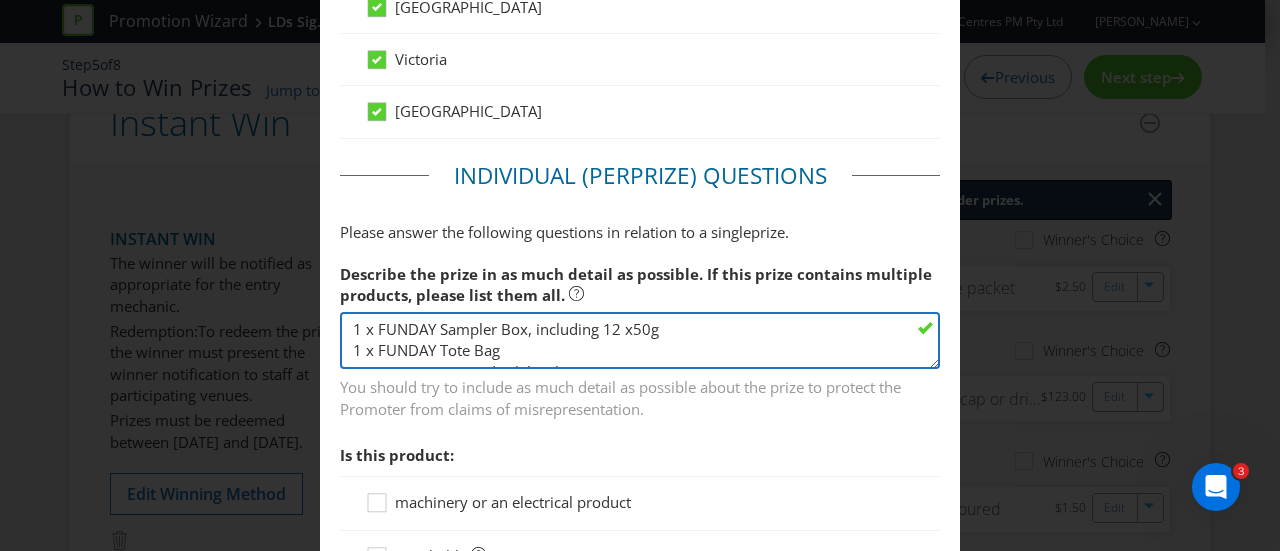 click on "1 x 12-piece FUNDAY Sampler Box
1 x FUNDAY Tote Bag
1 x FUNDAY cap or drink bottle" at bounding box center [640, 340] 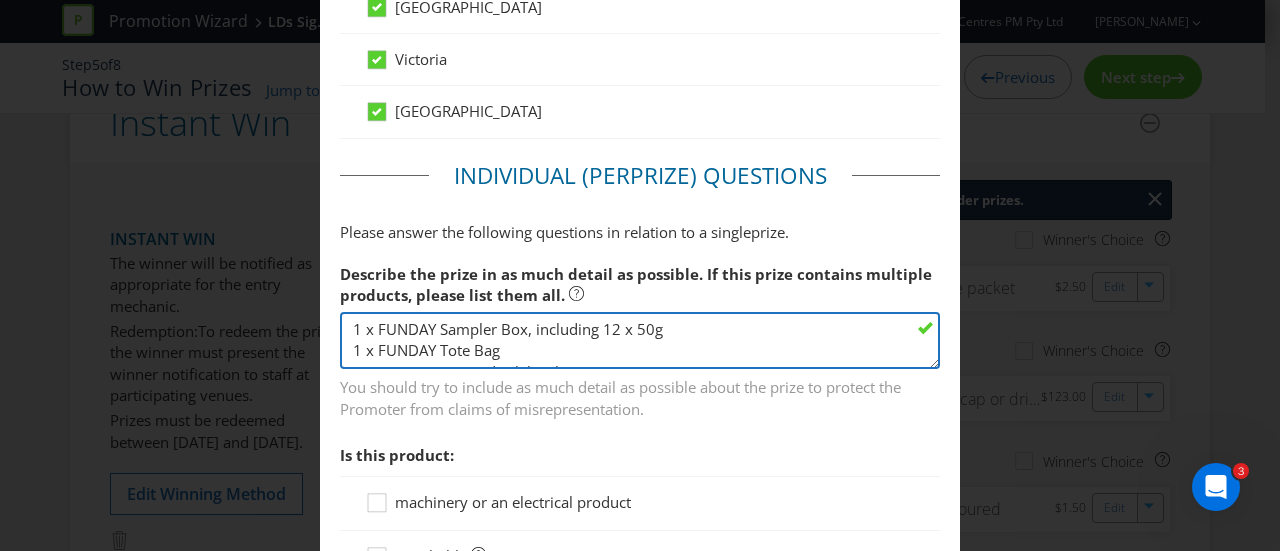 click on "1 x 12-piece FUNDAY Sampler Box
1 x FUNDAY Tote Bag
1 x FUNDAY cap or drink bottle" at bounding box center (640, 340) 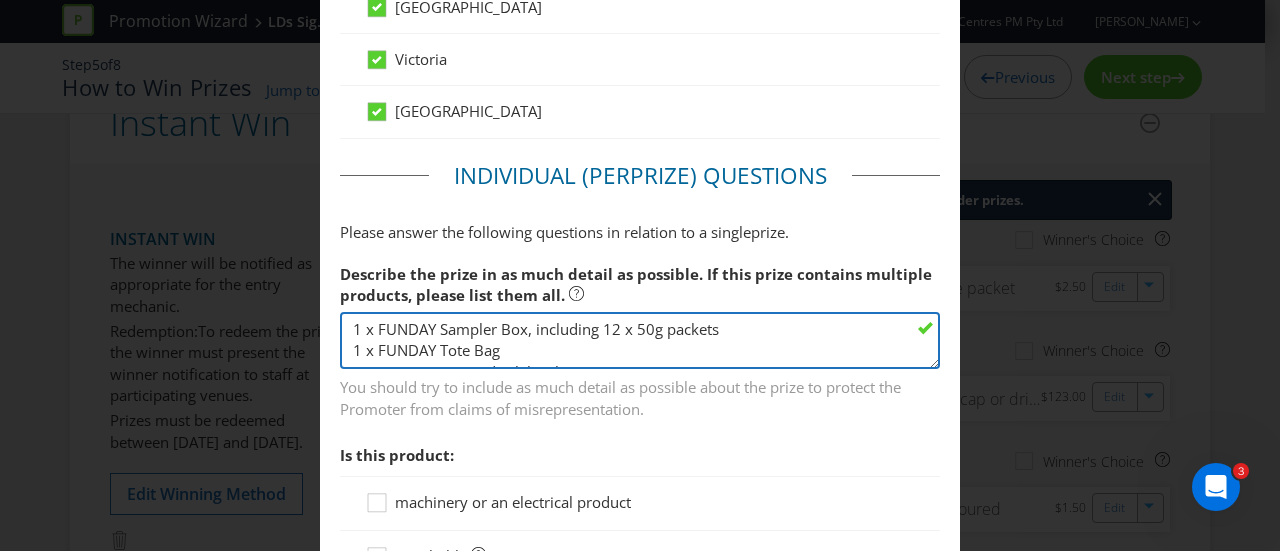type on "1 x FUNDAY Sampler Box, including 12 x 50g packets
1 x FUNDAY Tote Bag
1 x FUNDAY cap or drink bottle" 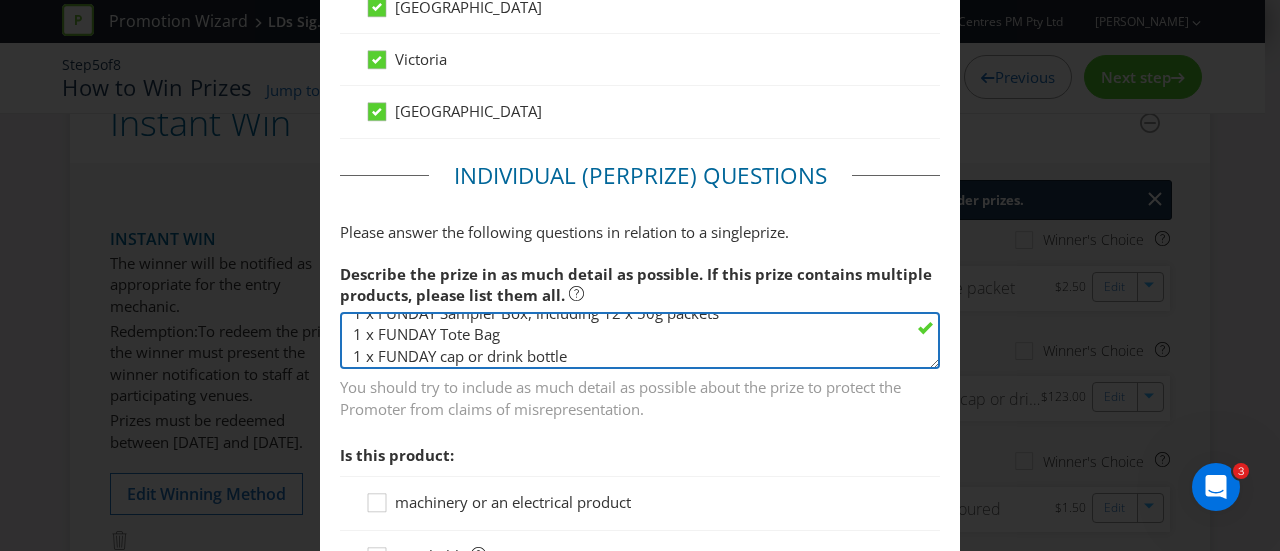scroll, scrollTop: 42, scrollLeft: 0, axis: vertical 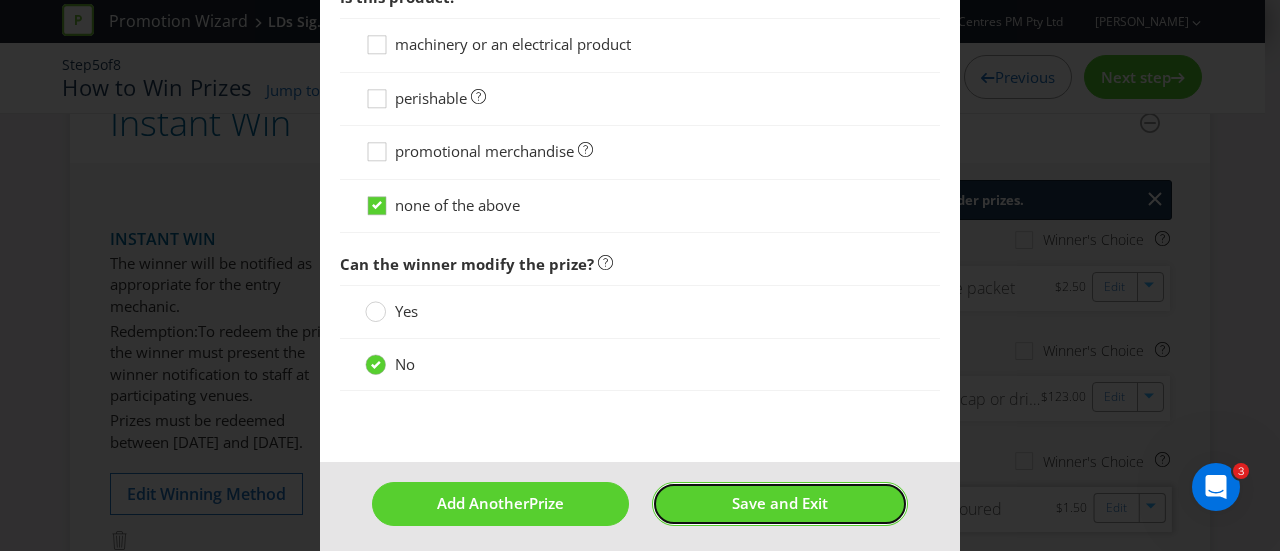 click on "Save and Exit" at bounding box center [780, 503] 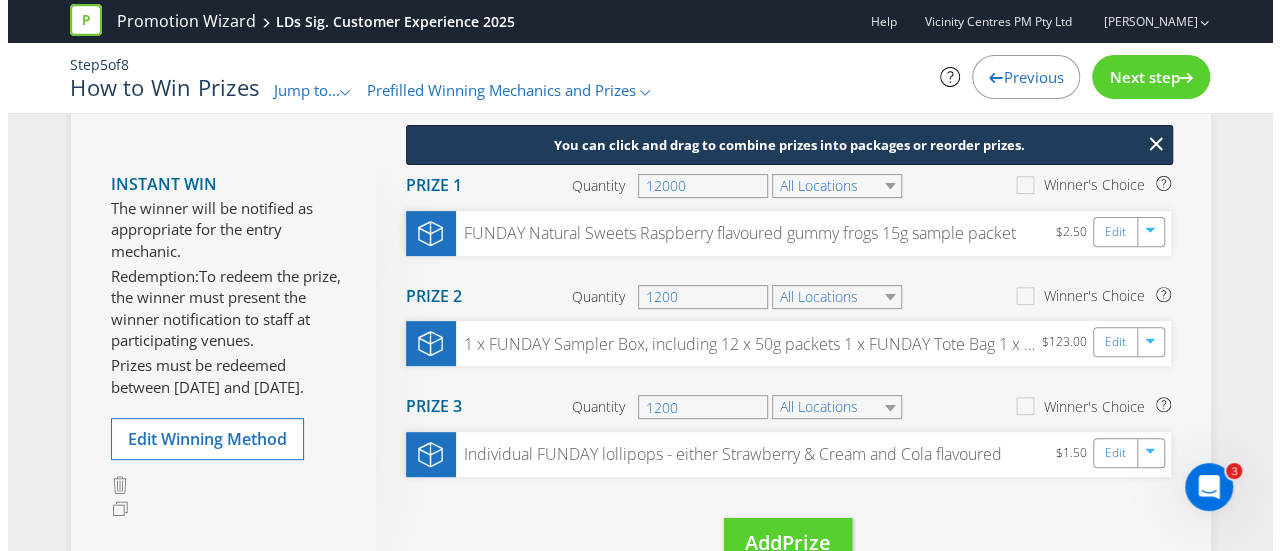 scroll, scrollTop: 300, scrollLeft: 0, axis: vertical 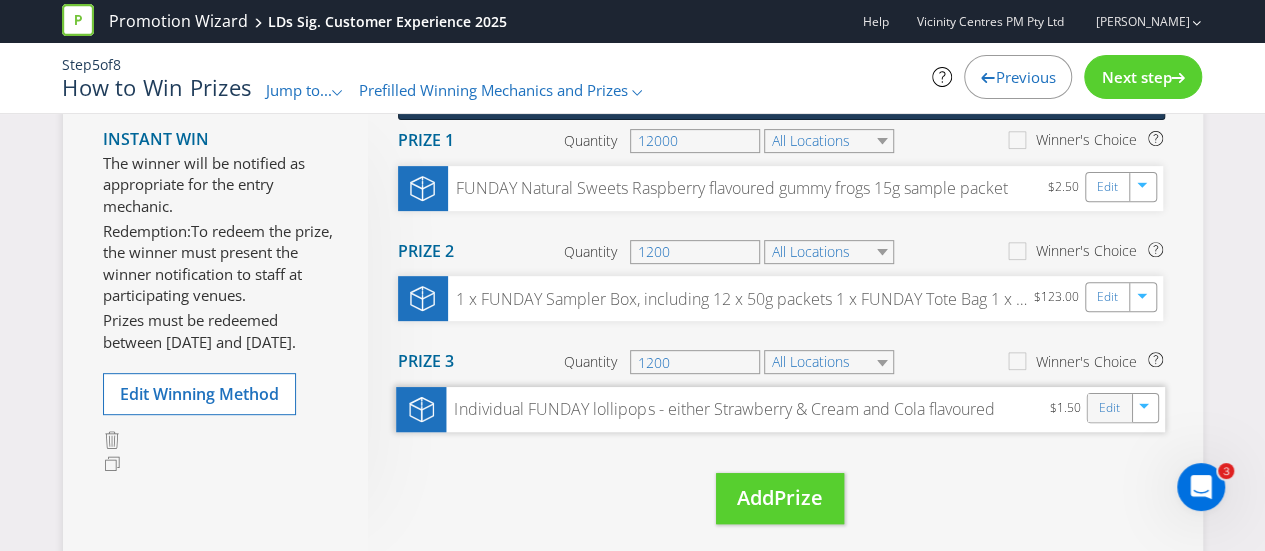 click on "Edit" at bounding box center [1109, 408] 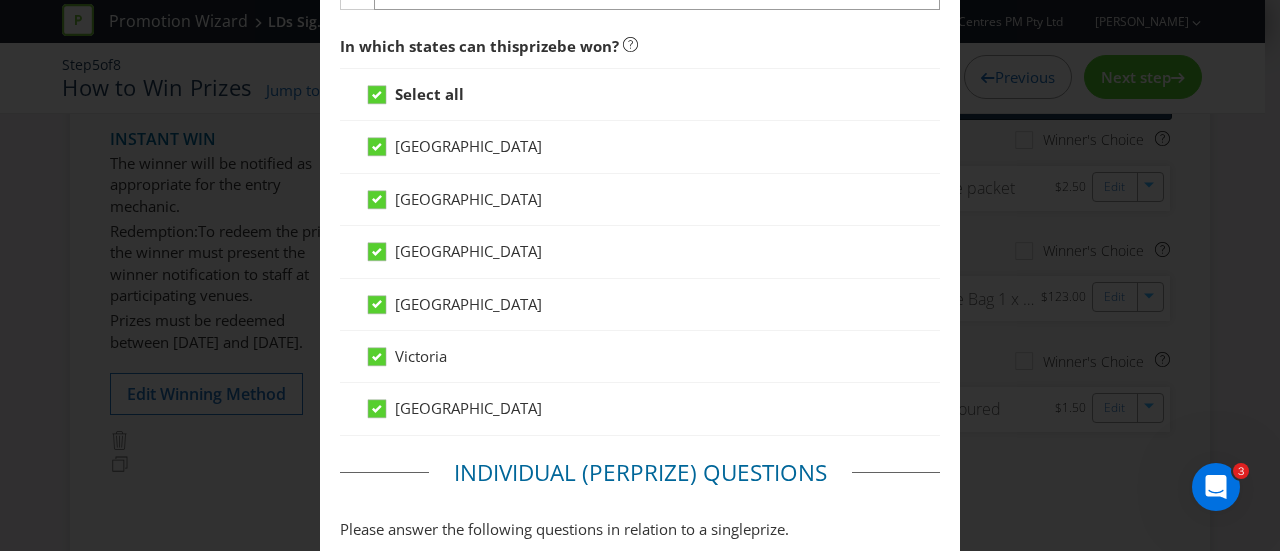 scroll, scrollTop: 1300, scrollLeft: 0, axis: vertical 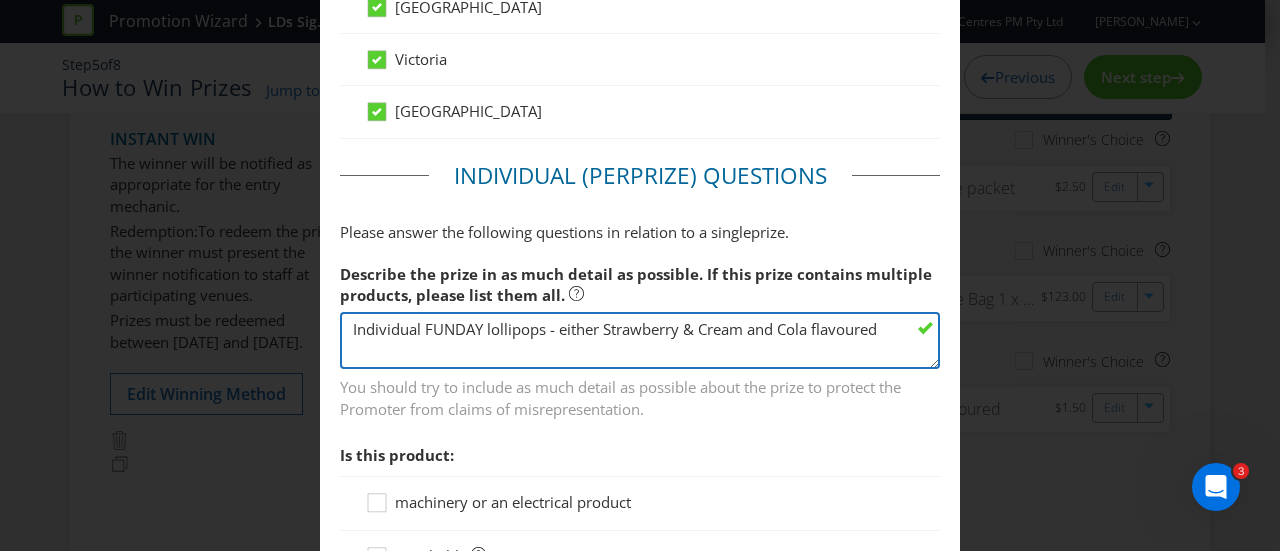 click on "Individual FUNDAY lollipops - either Strawberry & Cream and Cola flavoured" at bounding box center (640, 340) 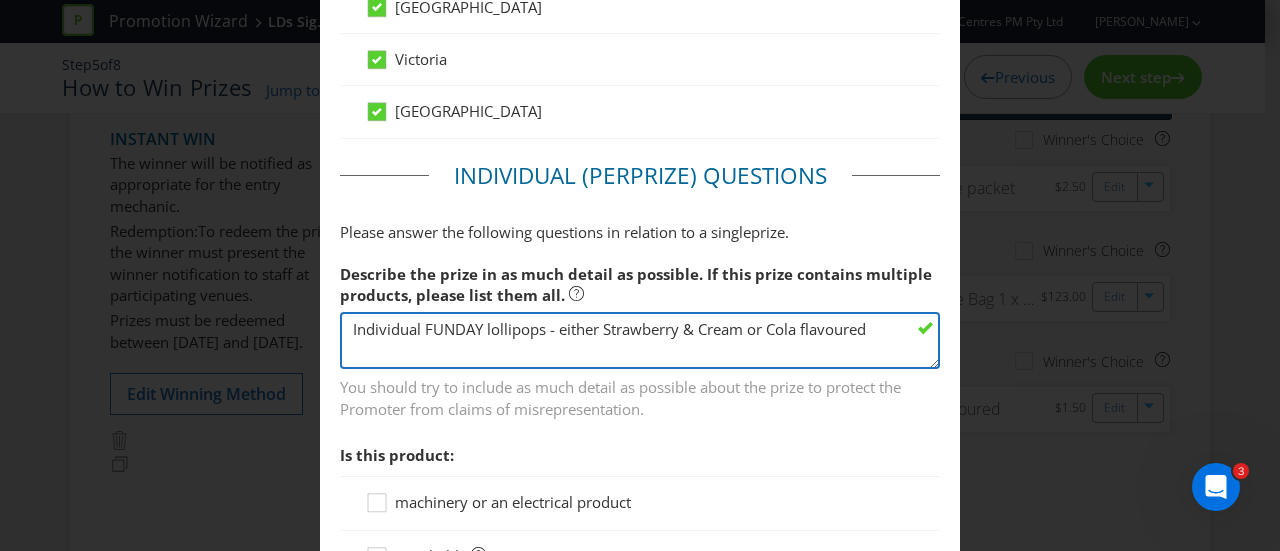 click on "Individual FUNDAY lollipops - either Strawberry & Cream and Cola flavoured" at bounding box center [640, 340] 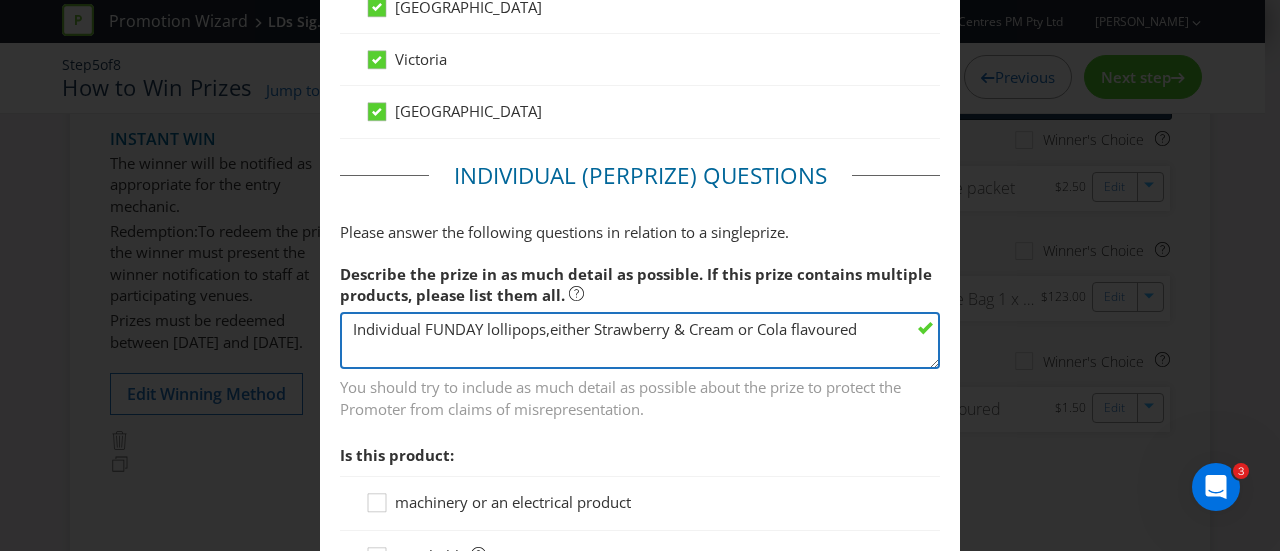 type on "Individual FUNDAY lollipops, either Strawberry & Cream or Cola flavoured" 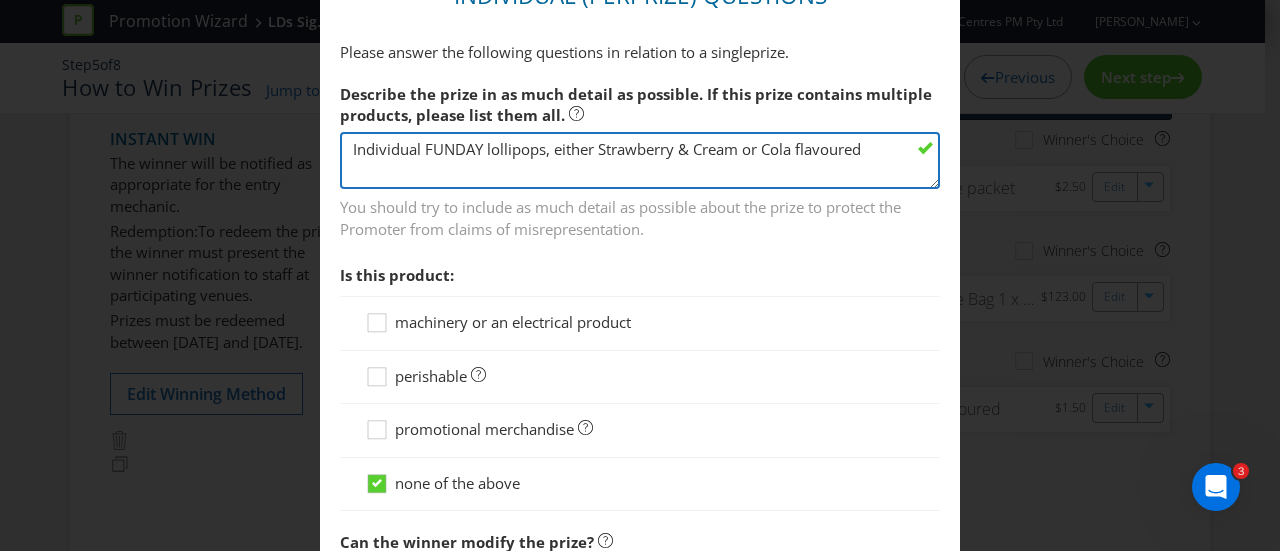 scroll, scrollTop: 1258, scrollLeft: 0, axis: vertical 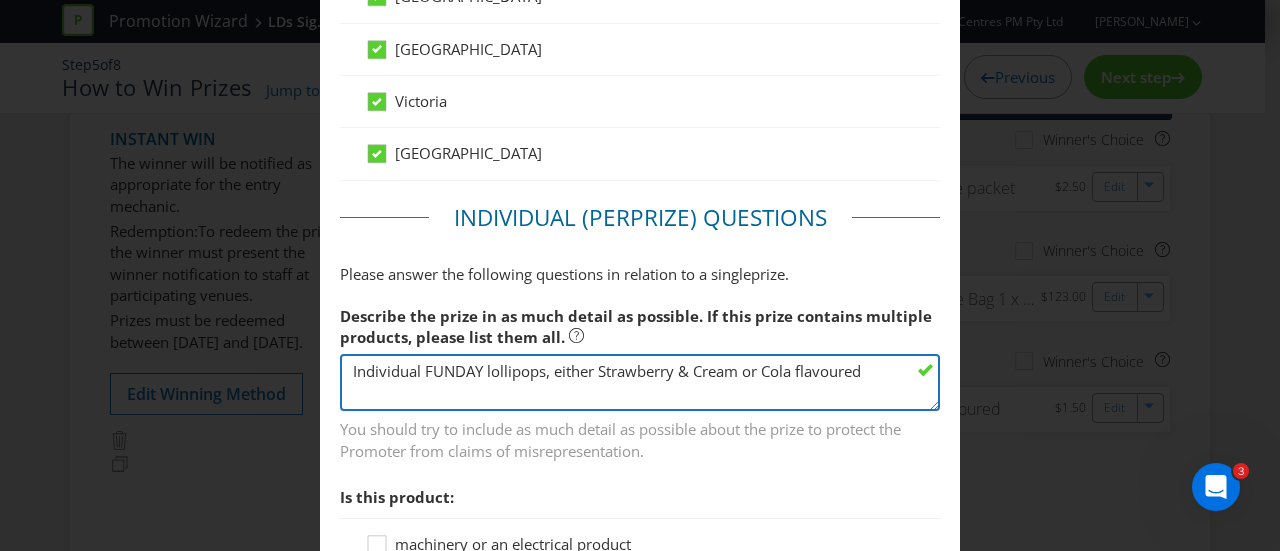 click on "Individual FUNDAY lollipops - either Strawberry & Cream and Cola flavoured" at bounding box center [640, 382] 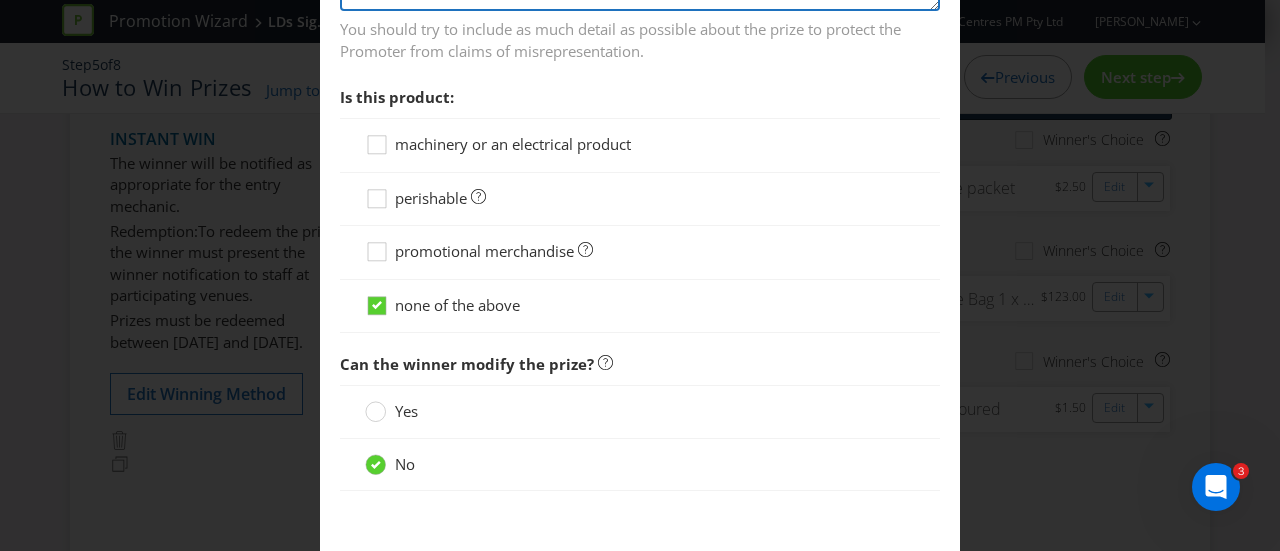 scroll, scrollTop: 1758, scrollLeft: 0, axis: vertical 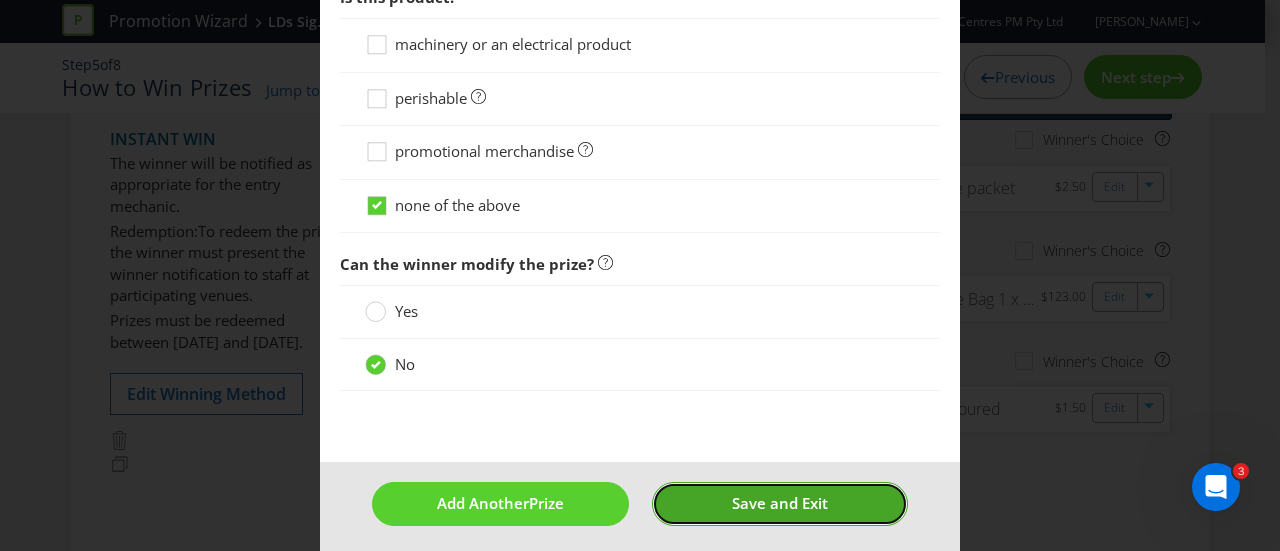 click on "Save and Exit" at bounding box center [780, 503] 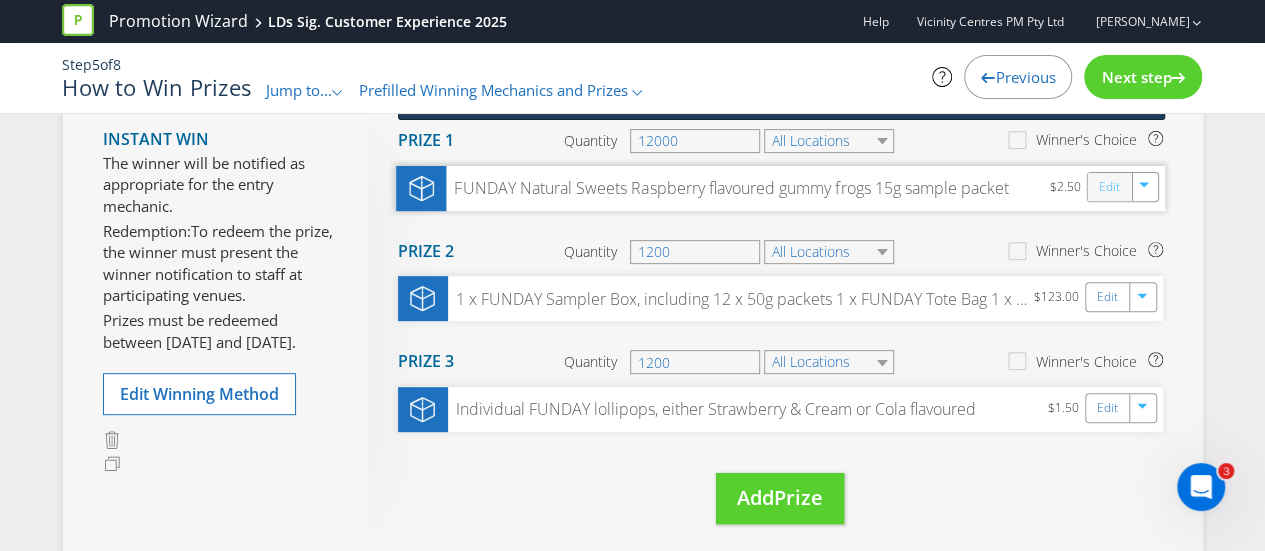 click on "Edit" at bounding box center [1108, 186] 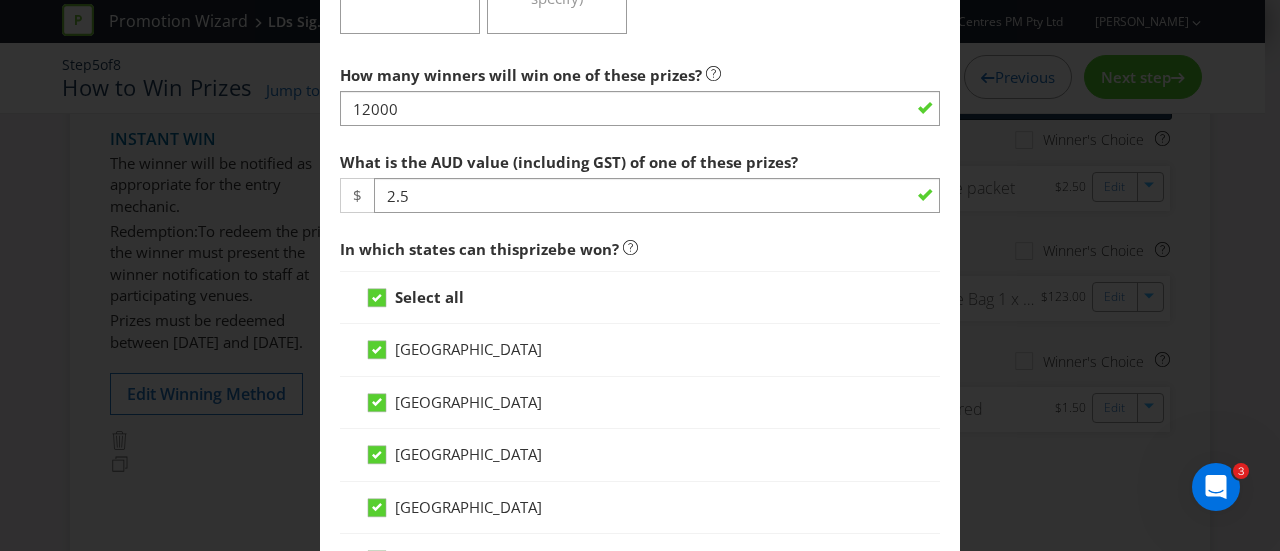 scroll, scrollTop: 1200, scrollLeft: 0, axis: vertical 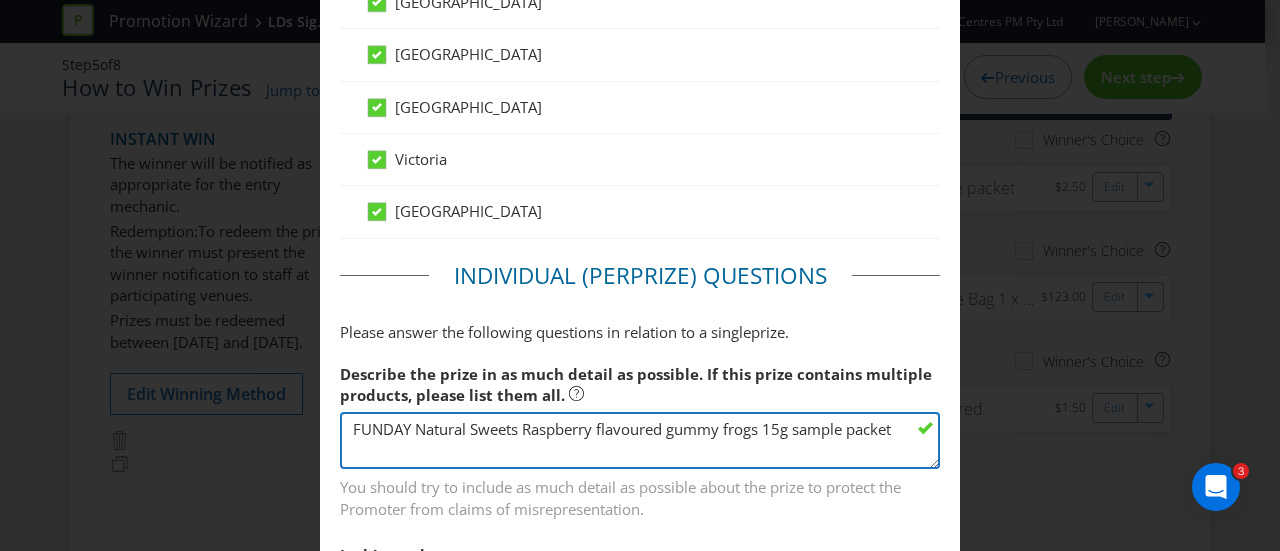 drag, startPoint x: 368, startPoint y: 422, endPoint x: 511, endPoint y: 419, distance: 143.03146 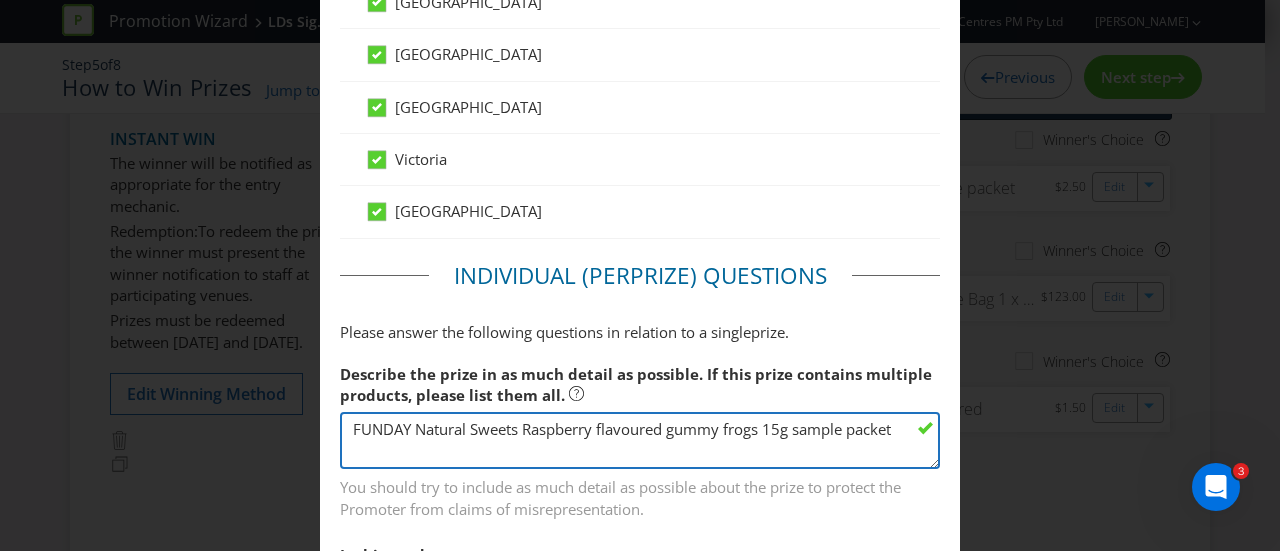 drag, startPoint x: 516, startPoint y: 425, endPoint x: 336, endPoint y: 427, distance: 180.01111 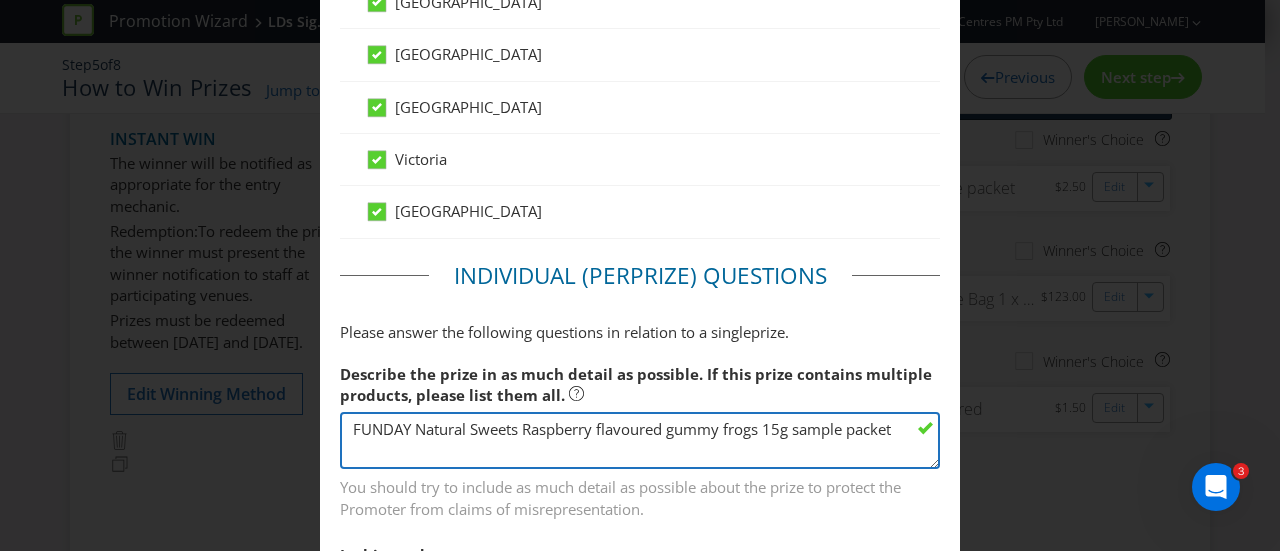 click on "FUNDAY Natural Sweets Raspberry flavoured gummy frogs 15g sample packet" at bounding box center [640, 440] 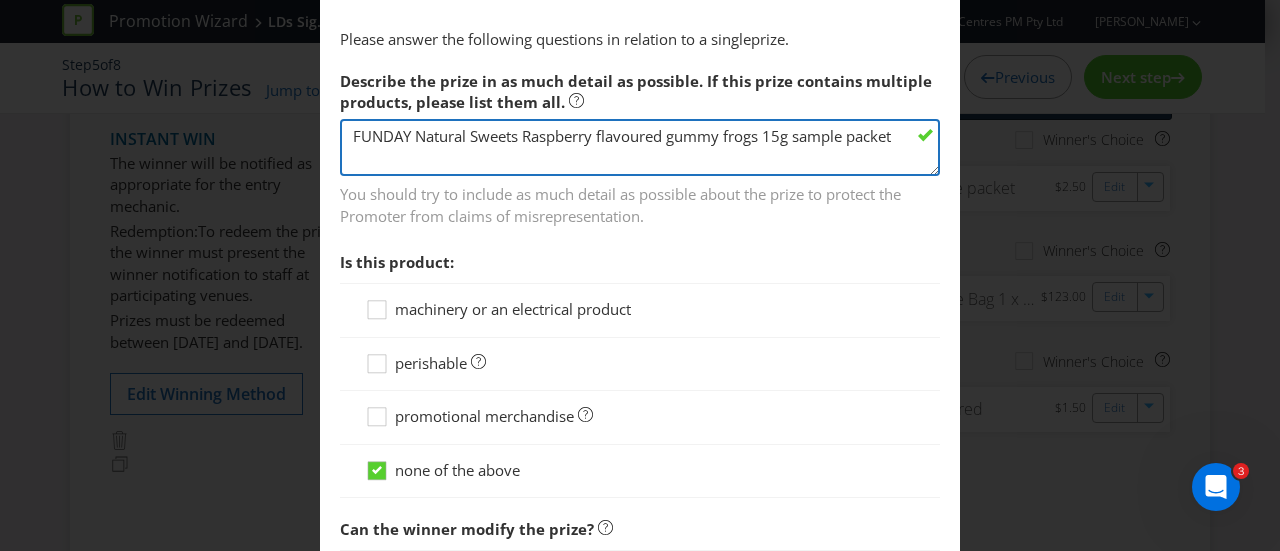 scroll, scrollTop: 1758, scrollLeft: 0, axis: vertical 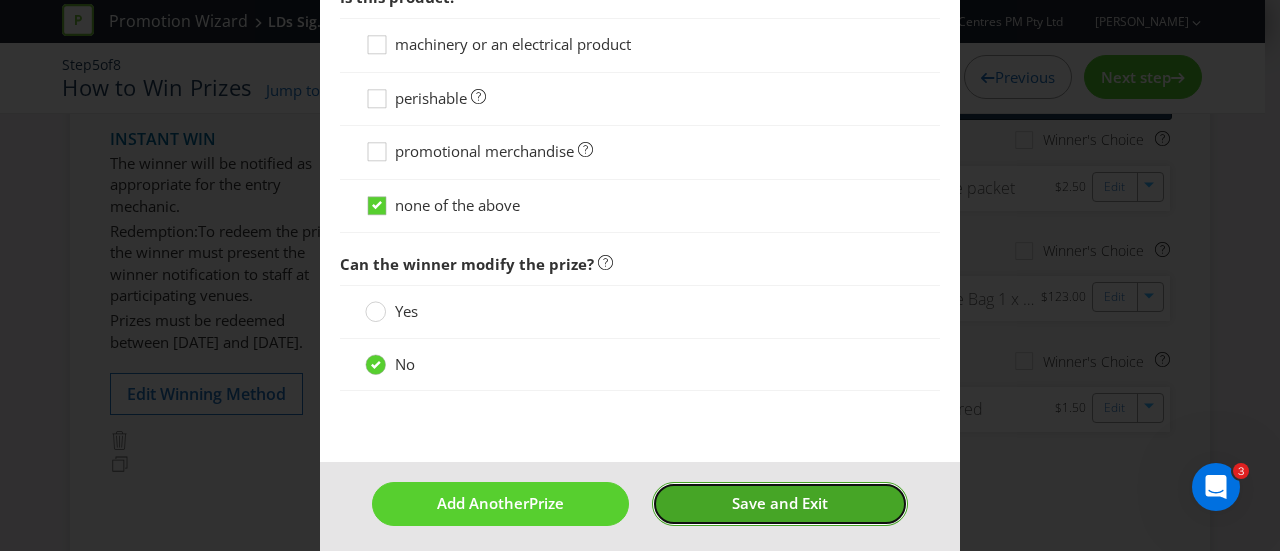 click on "Save and Exit" at bounding box center [780, 503] 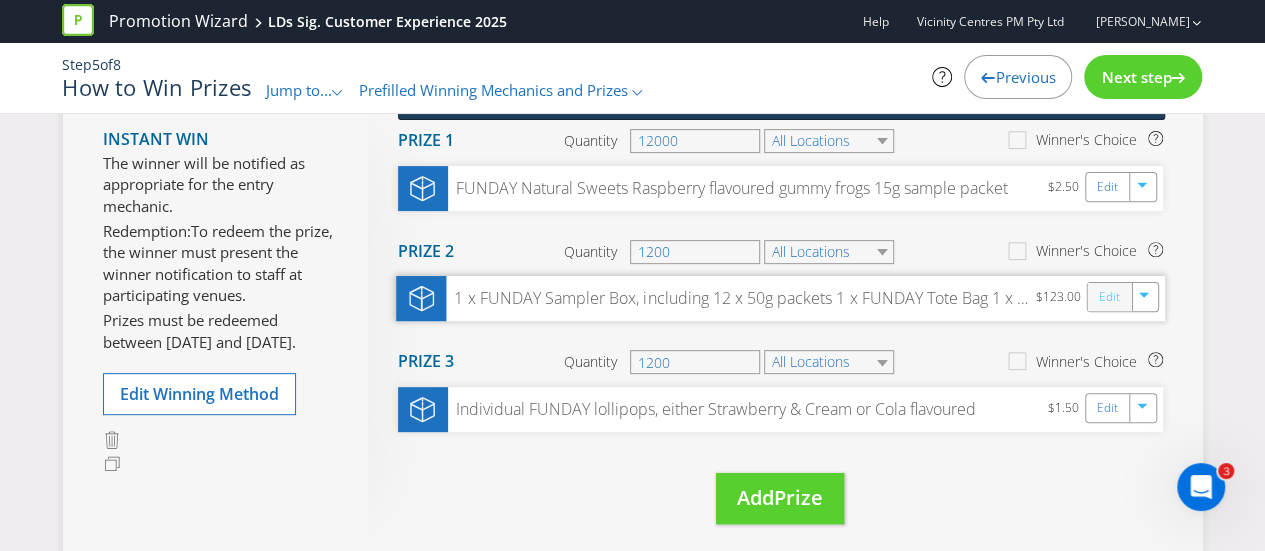 click on "Edit" at bounding box center (1108, 297) 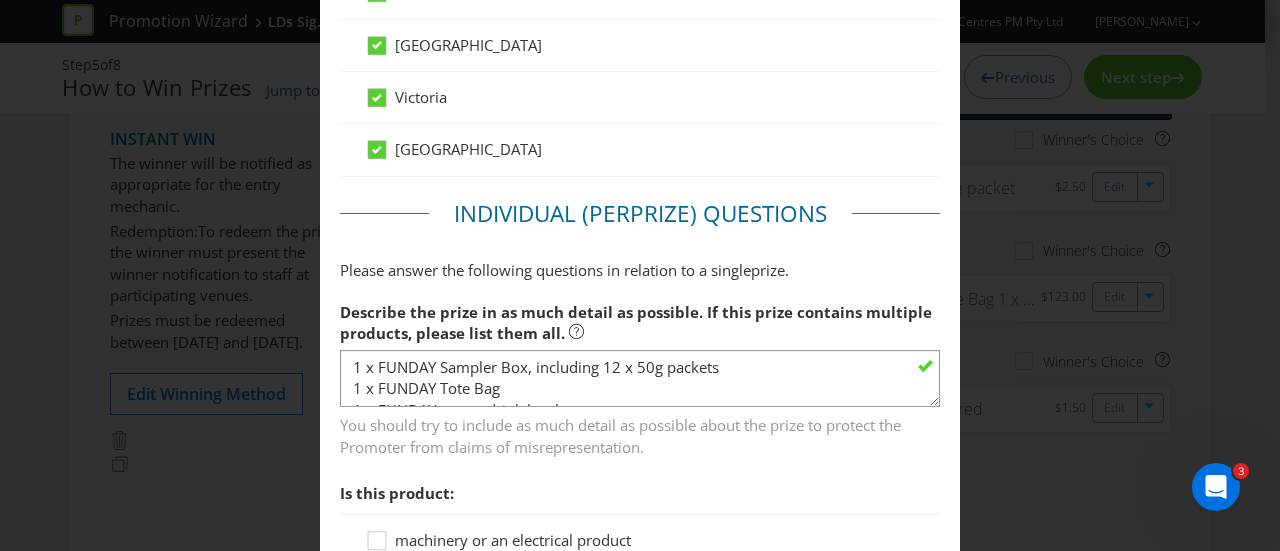 scroll, scrollTop: 1400, scrollLeft: 0, axis: vertical 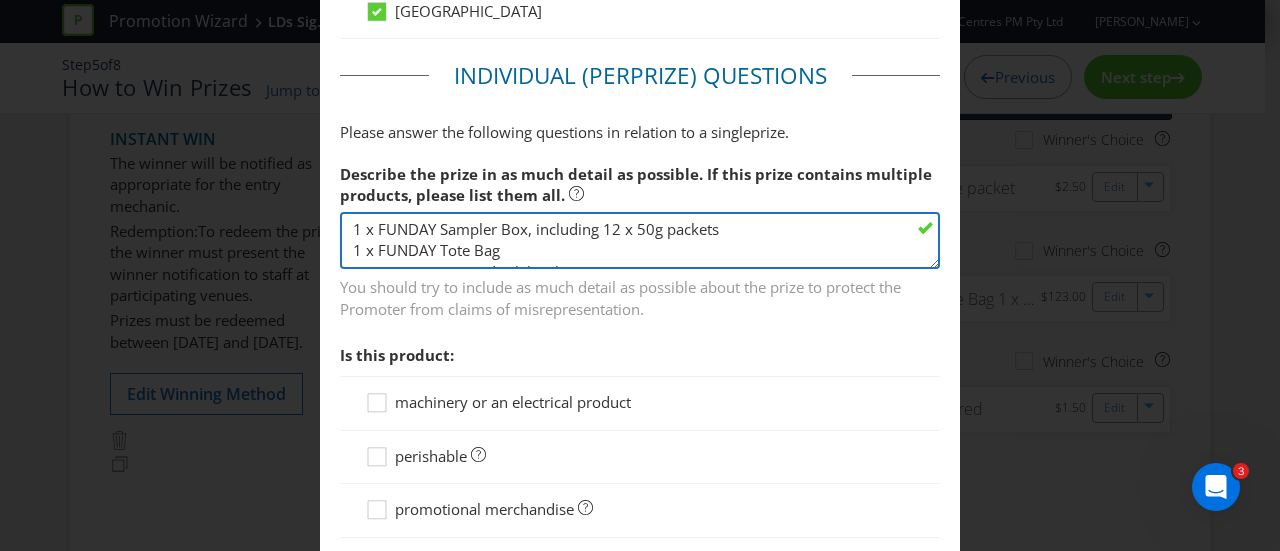 drag, startPoint x: 435, startPoint y: 225, endPoint x: 372, endPoint y: 224, distance: 63.007935 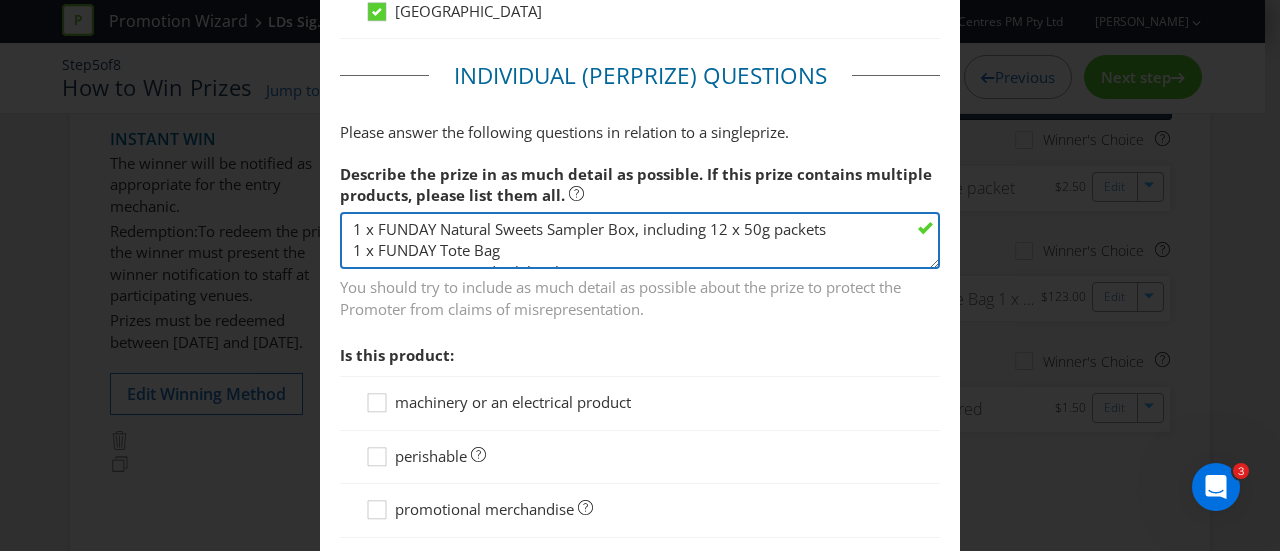 drag, startPoint x: 372, startPoint y: 244, endPoint x: 428, endPoint y: 253, distance: 56.718605 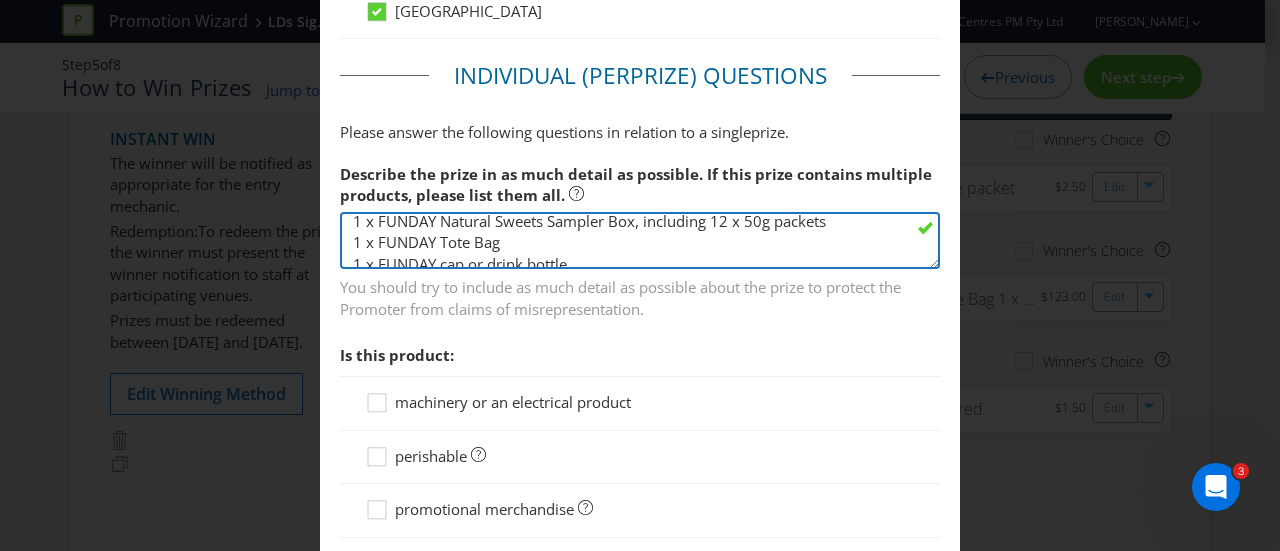 click on "1 x FUNDAY Sampler Box, including 12 x 50g packets
1 x FUNDAY Tote Bag
1 x FUNDAY cap or drink bottle" at bounding box center (640, 240) 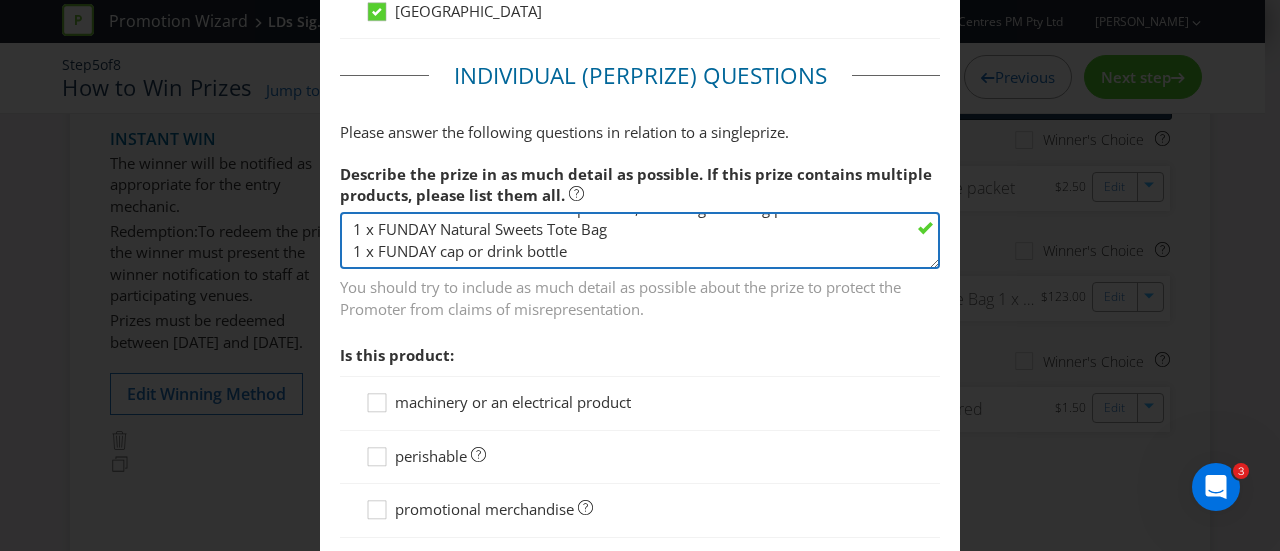 scroll, scrollTop: 42, scrollLeft: 0, axis: vertical 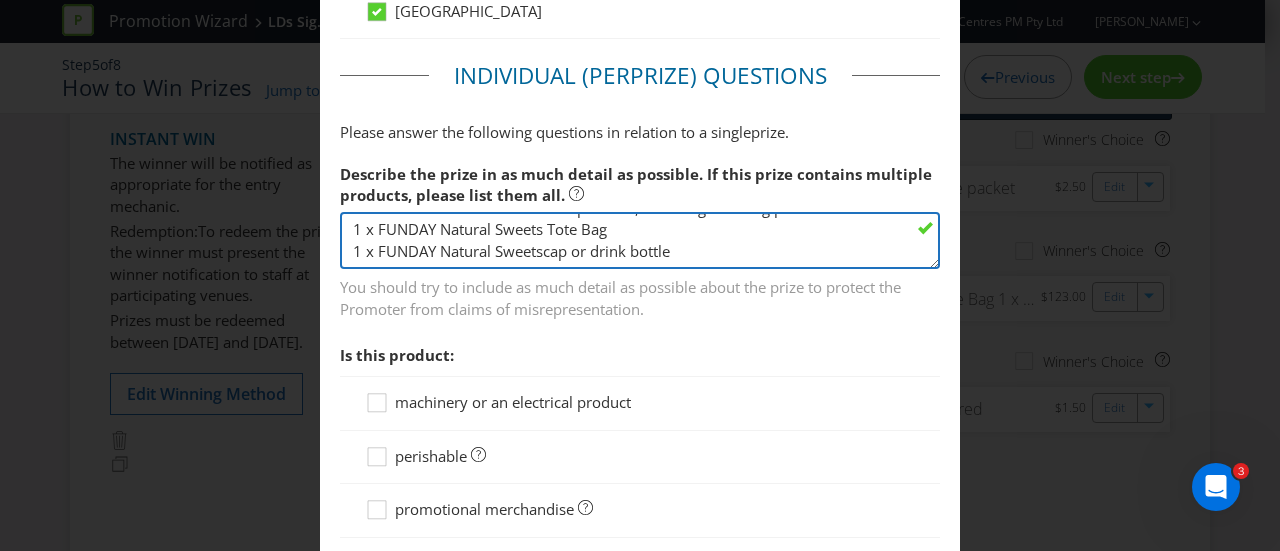 type on "1 x FUNDAY Natural Sweets Sampler Box, including 12 x 50g packets
1 x FUNDAY Natural Sweets Tote Bag
1 x FUNDAY Natural Sweets cap or drink bottle" 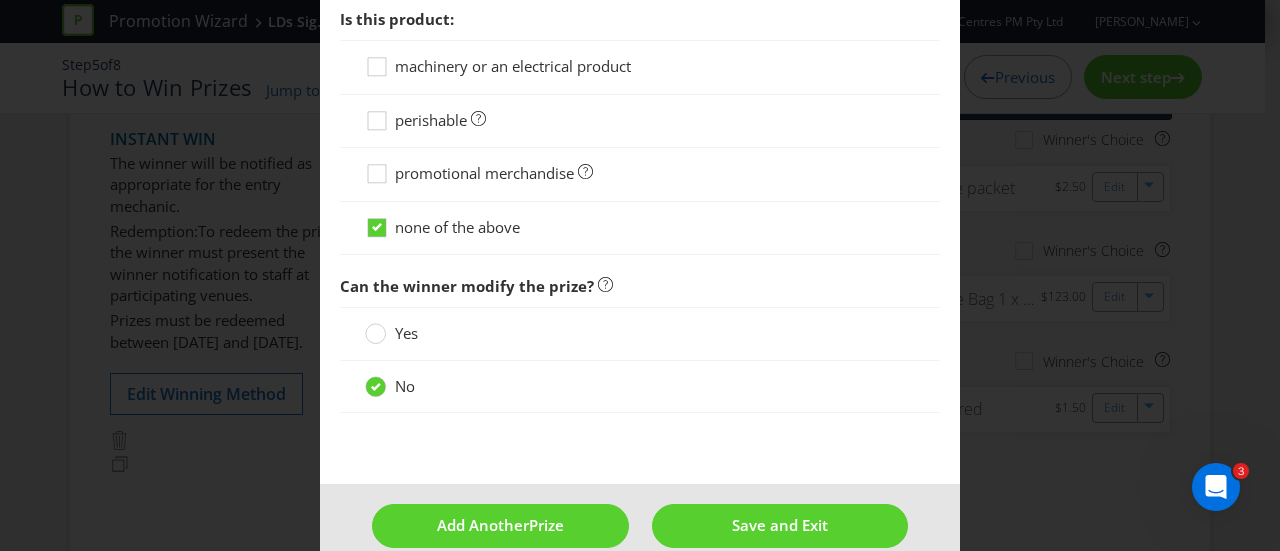 scroll, scrollTop: 1758, scrollLeft: 0, axis: vertical 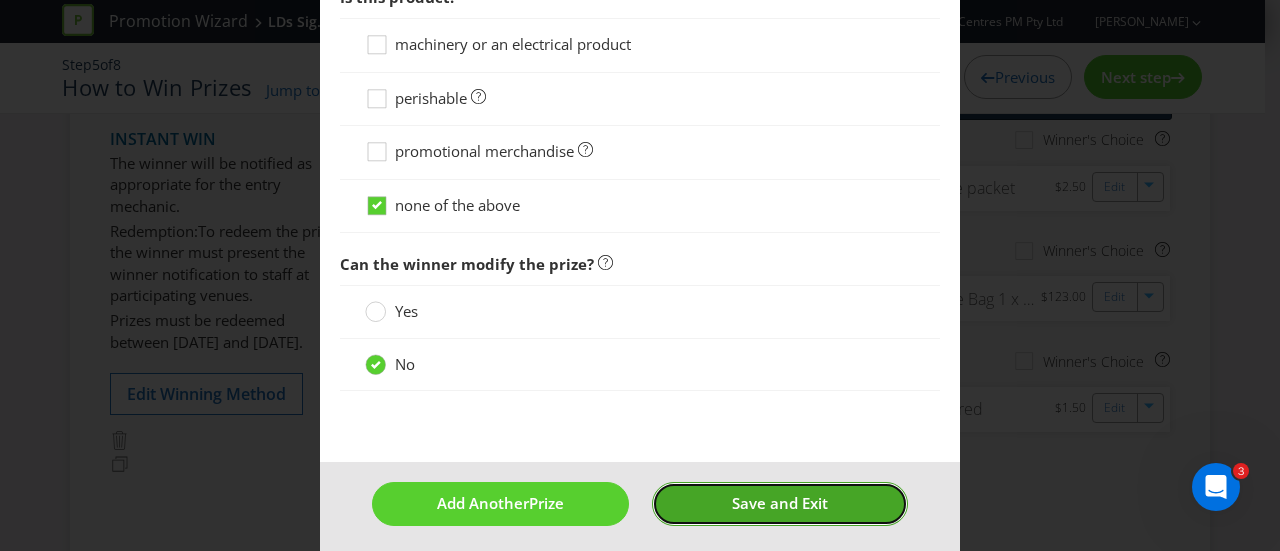 click on "Save and Exit" at bounding box center (780, 503) 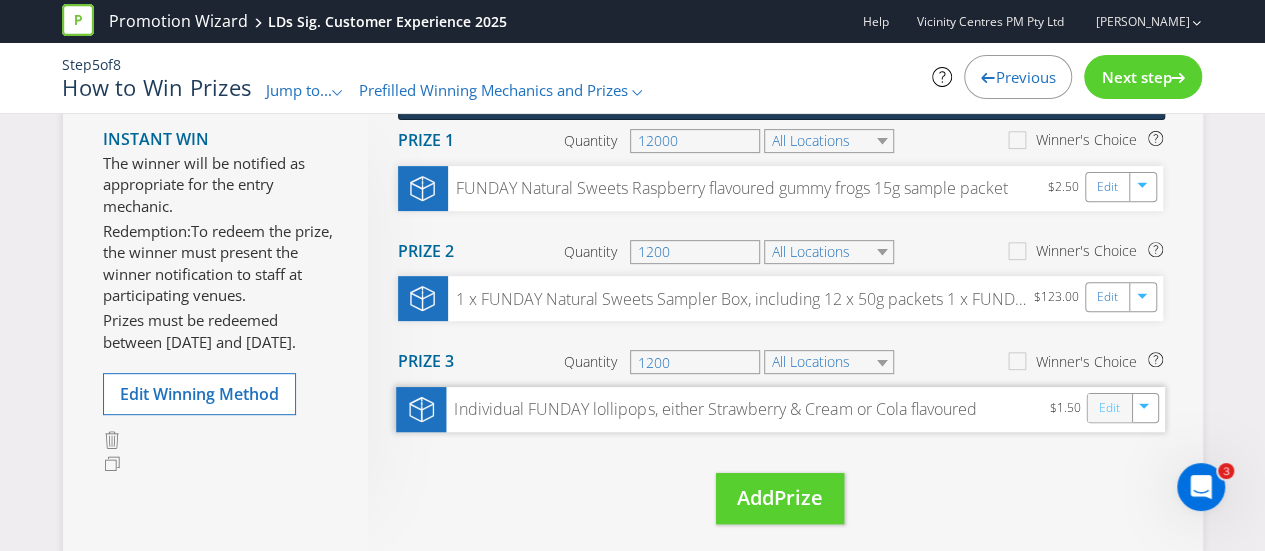 click on "Edit" at bounding box center (1108, 408) 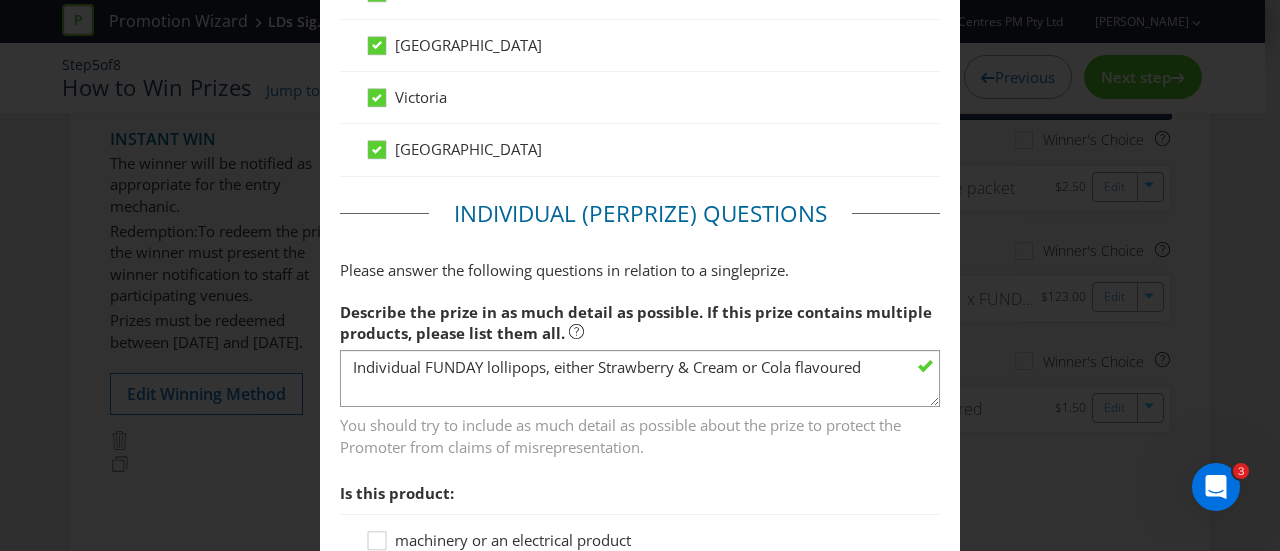scroll, scrollTop: 1300, scrollLeft: 0, axis: vertical 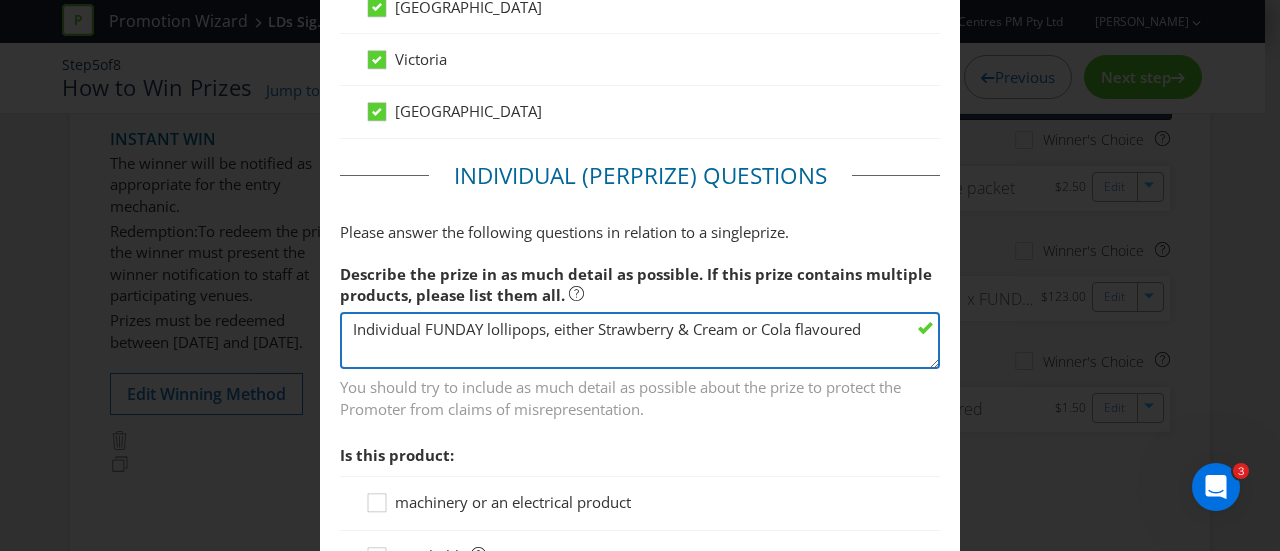 click on "Individual FUNDAY lollipops, either Strawberry & Cream or Cola flavoured" at bounding box center (640, 340) 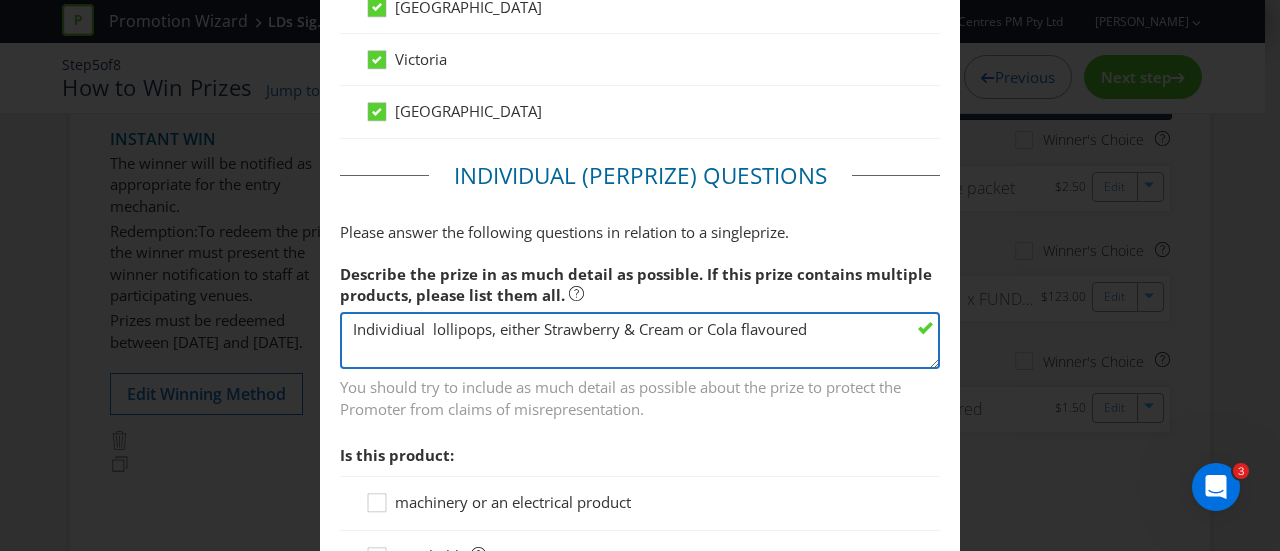 paste on "FUNDAY Natural Sweets" 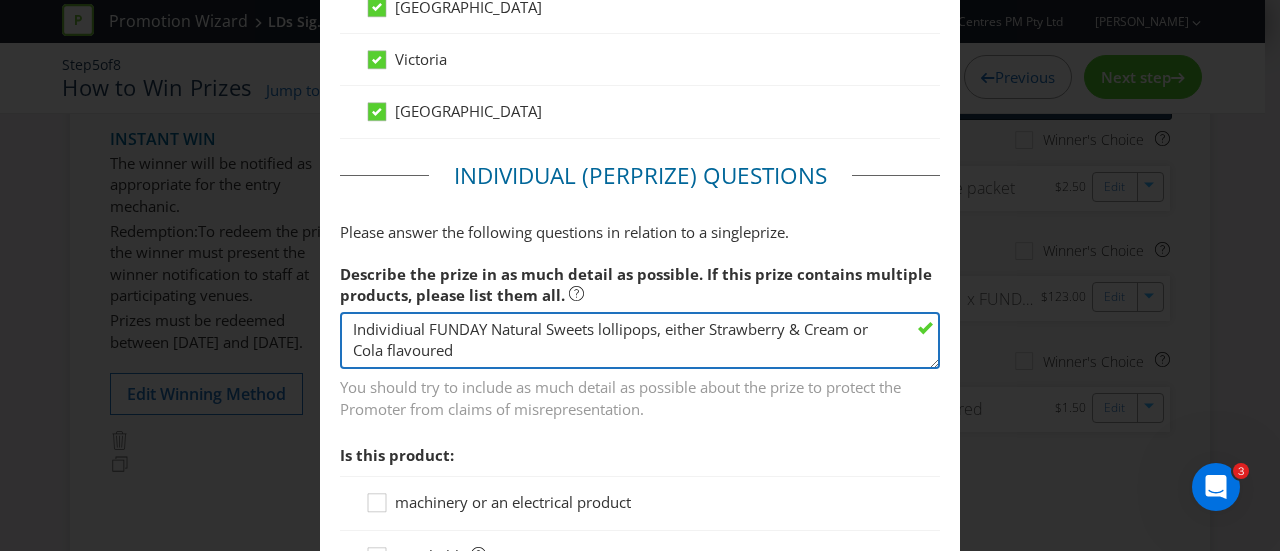 click on "Individual FUNDAY lollipops, either Strawberry & Cream or Cola flavoured" at bounding box center (640, 340) 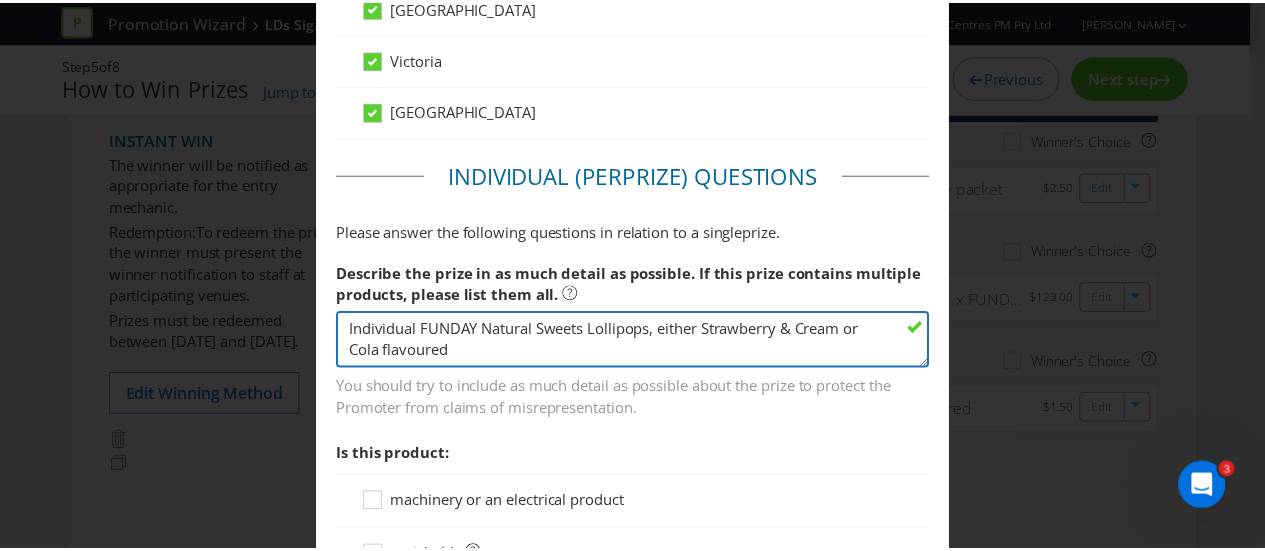 scroll, scrollTop: 1758, scrollLeft: 0, axis: vertical 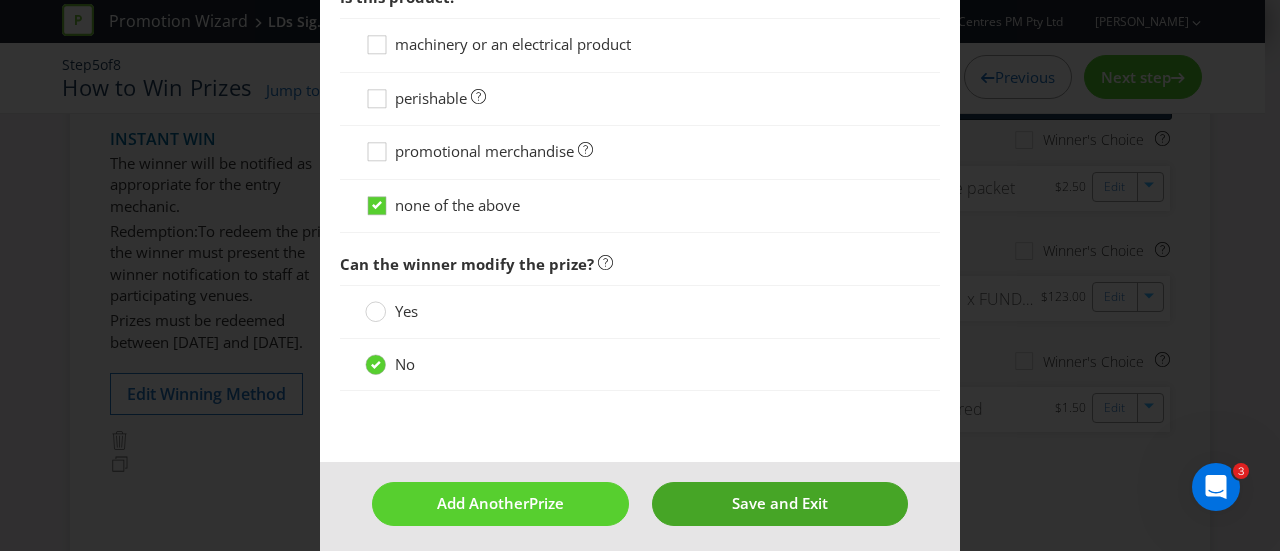type on "Individual FUNDAY Natural Sweets Lollipops, either Strawberry & Cream or Cola flavoured" 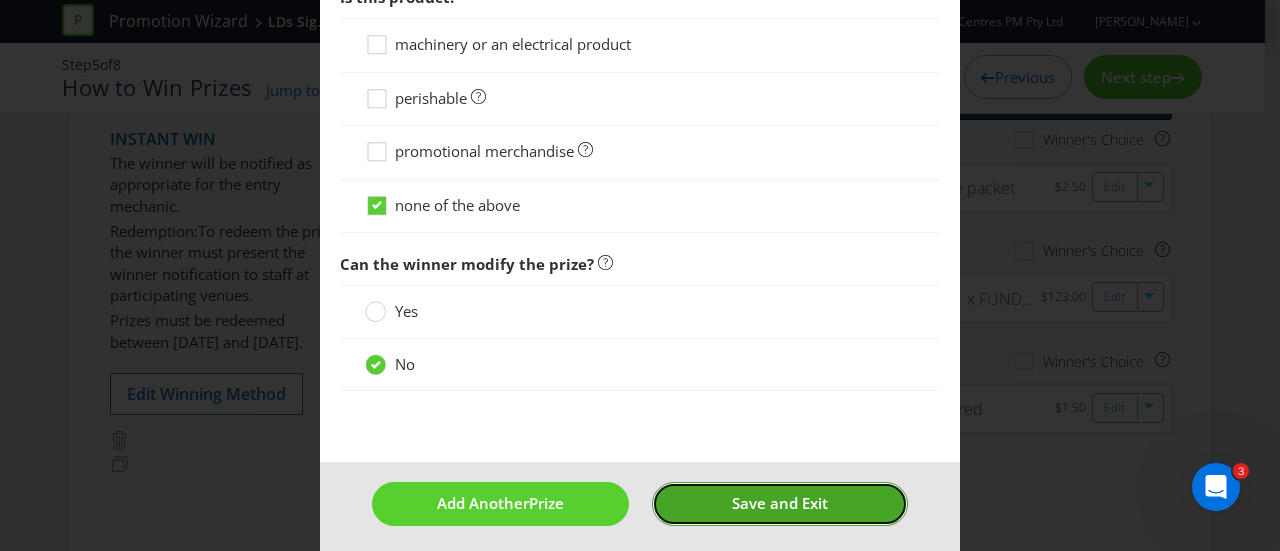 click on "Save and Exit" at bounding box center [780, 503] 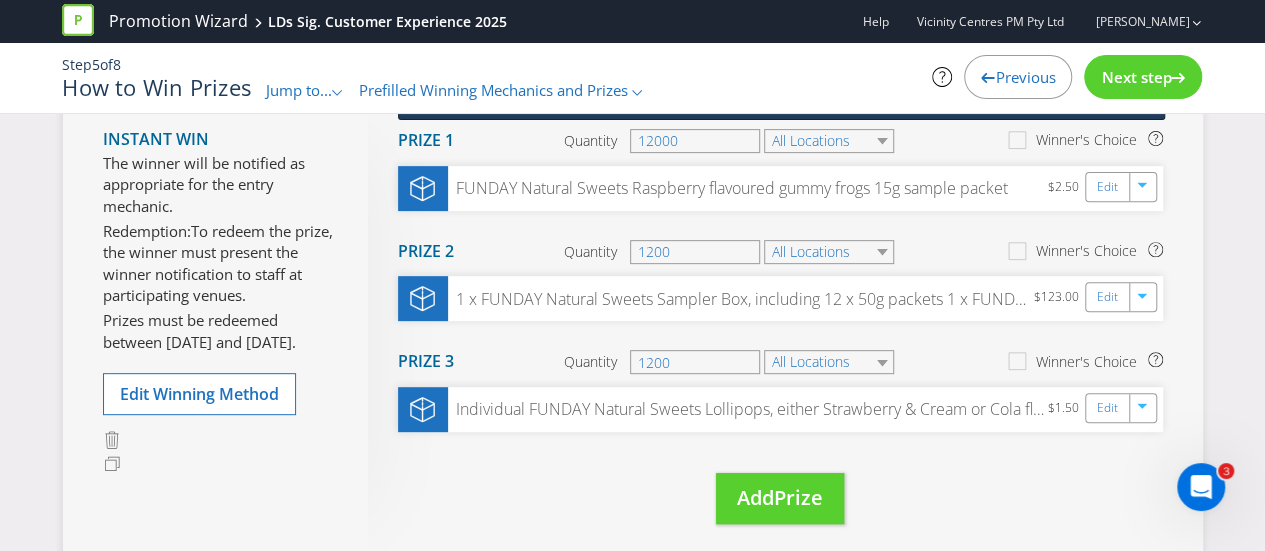 click on "Next step" at bounding box center [1136, 77] 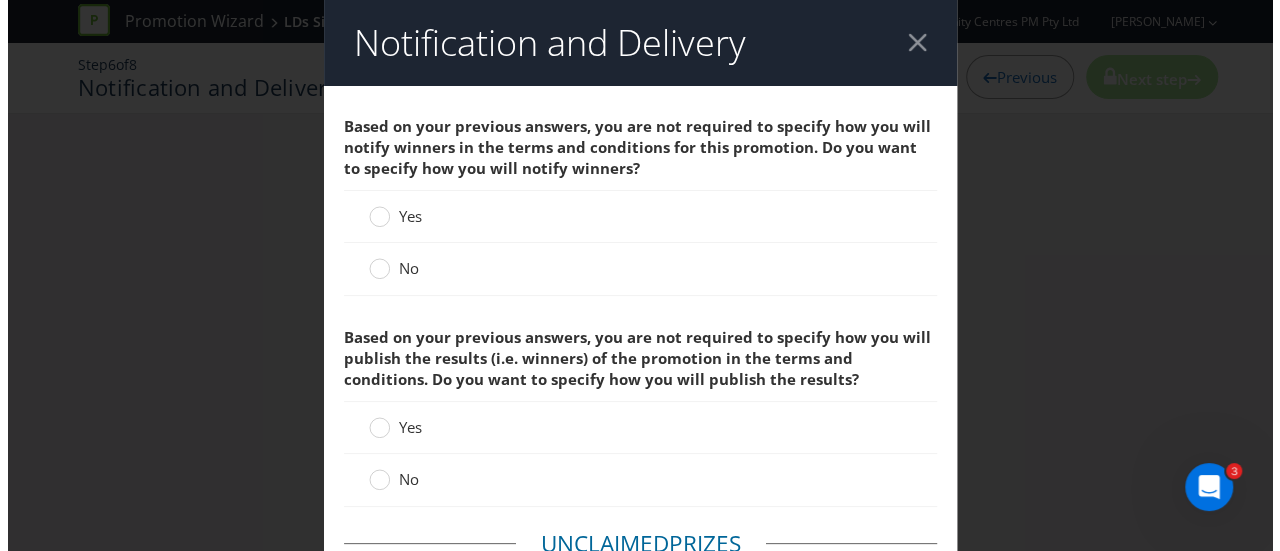 scroll, scrollTop: 0, scrollLeft: 0, axis: both 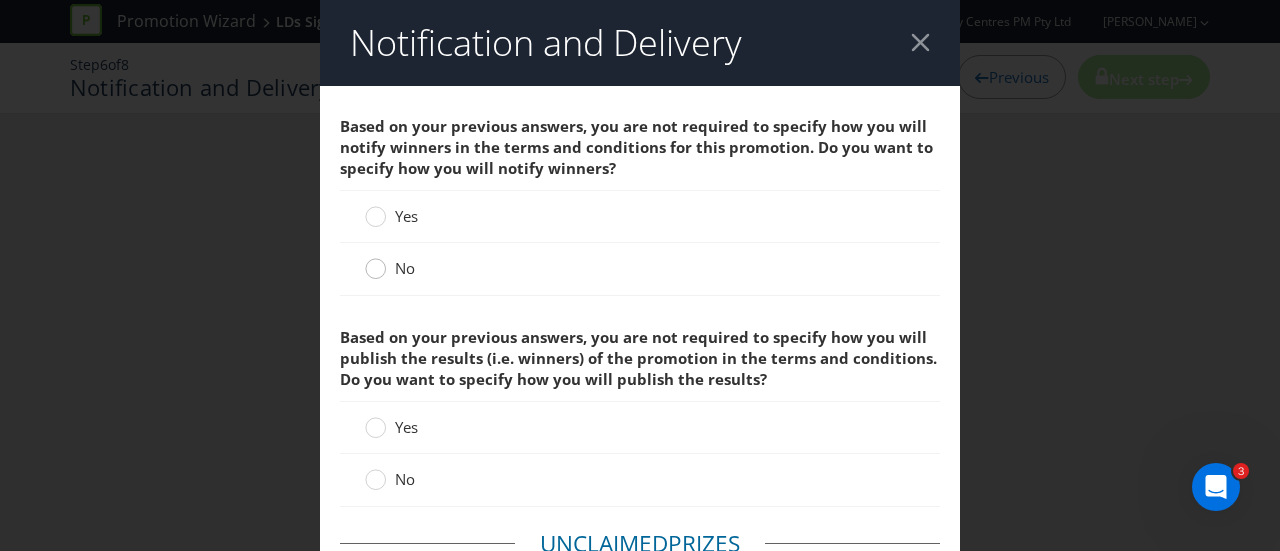 click at bounding box center [376, 262] 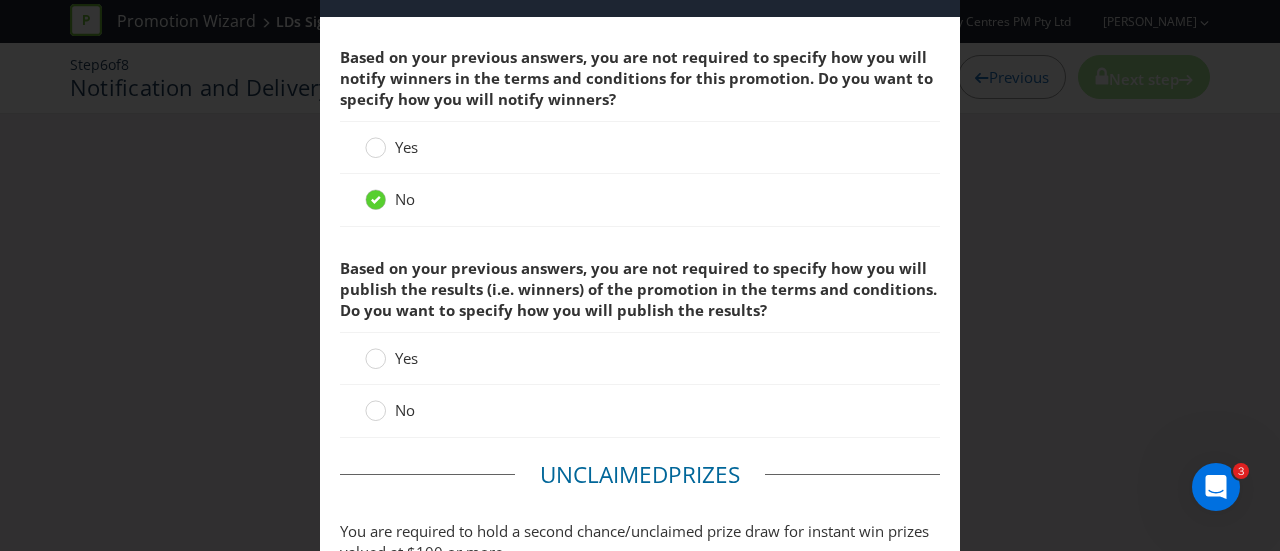 scroll, scrollTop: 100, scrollLeft: 0, axis: vertical 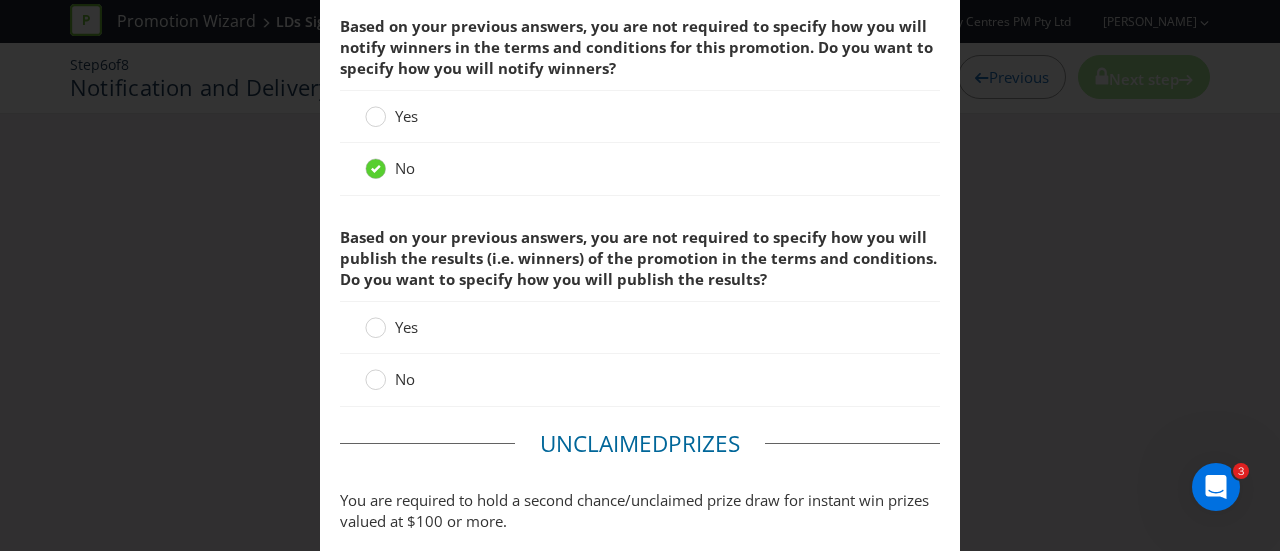 click on "No" at bounding box center (405, 379) 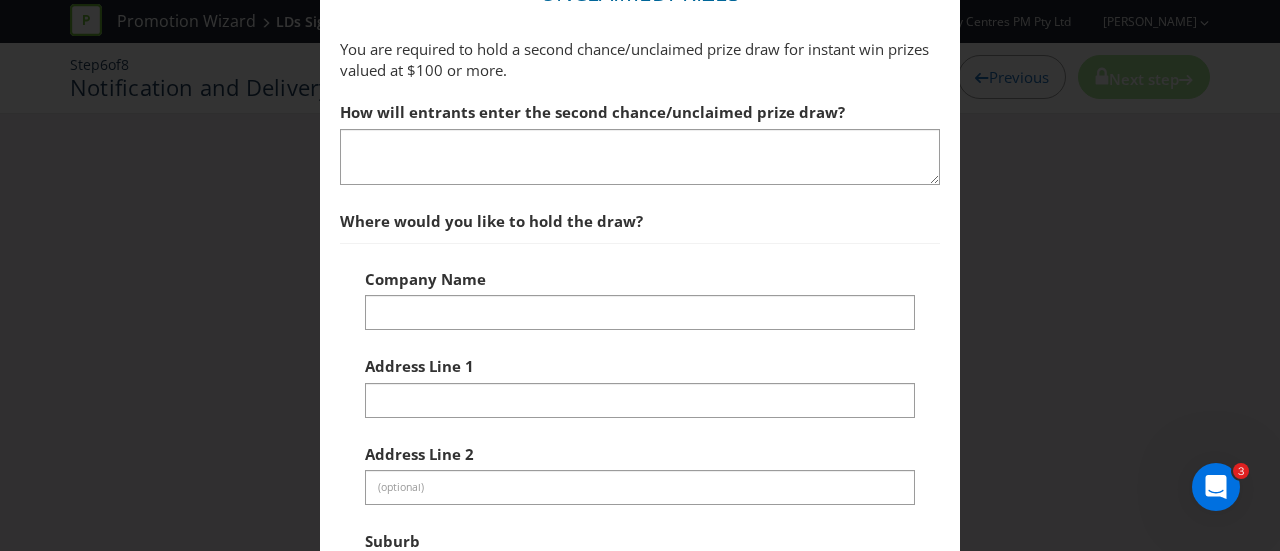 scroll, scrollTop: 468, scrollLeft: 0, axis: vertical 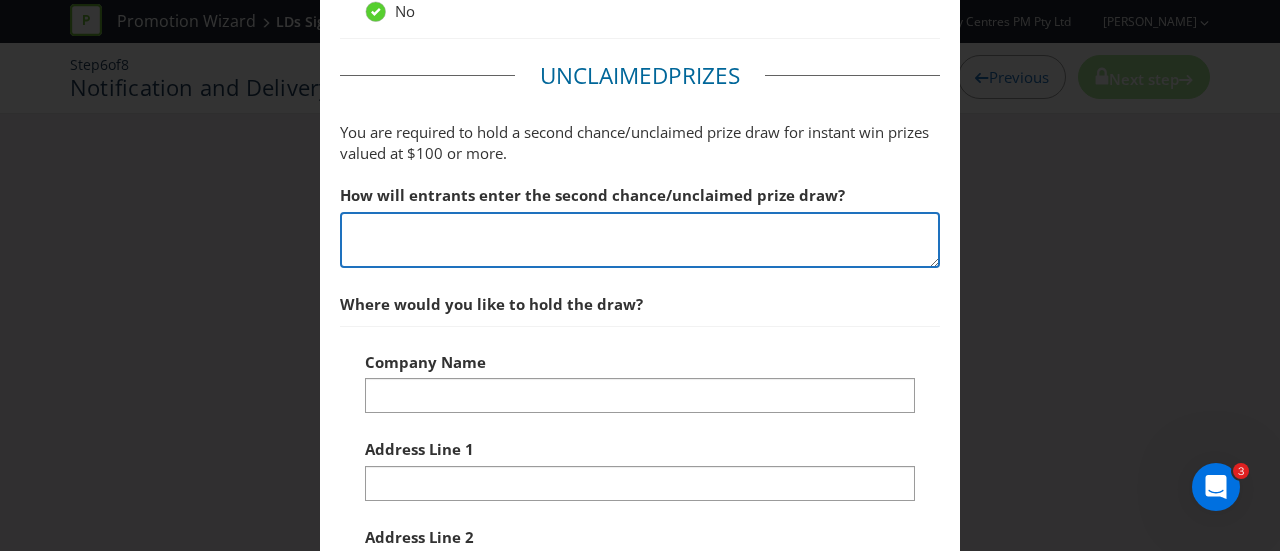 click at bounding box center (640, 240) 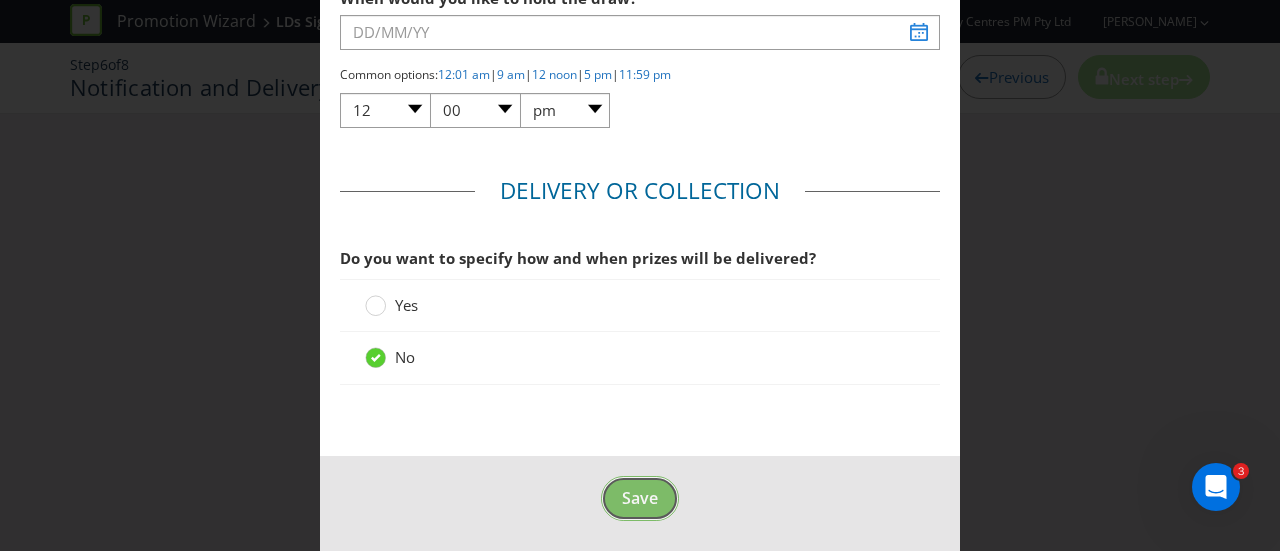 click on "Save" at bounding box center [640, 498] 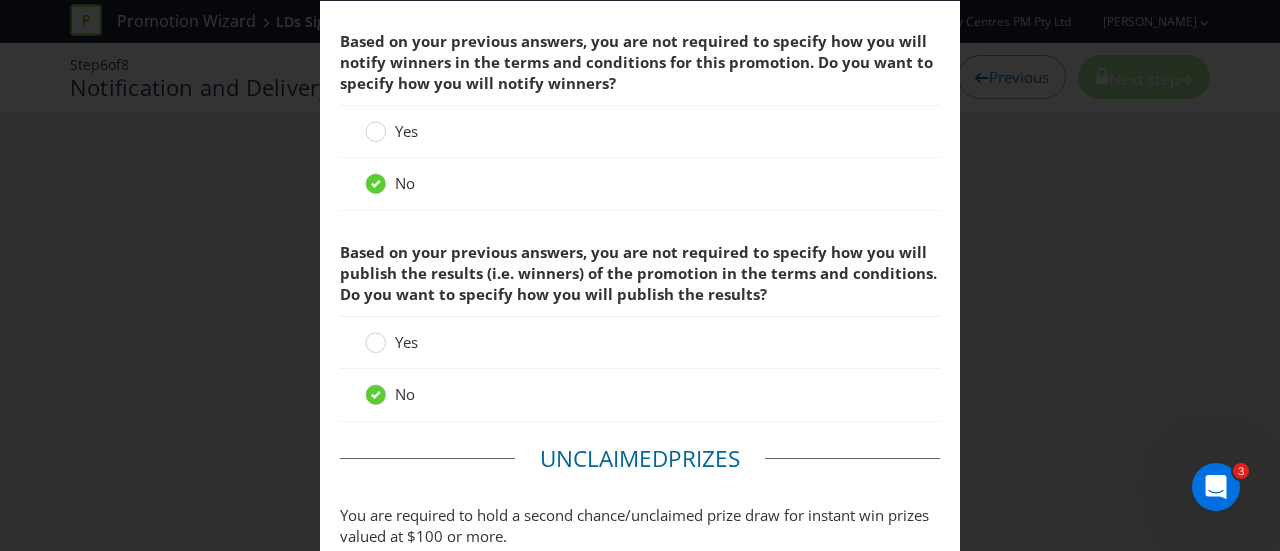 scroll, scrollTop: 585, scrollLeft: 0, axis: vertical 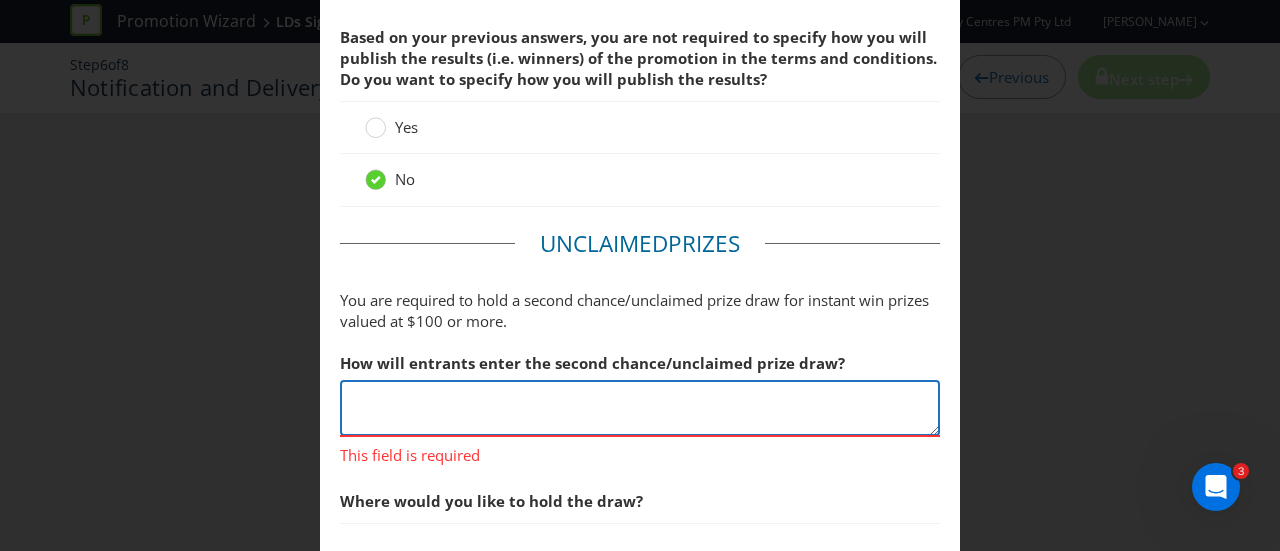 click at bounding box center (640, 408) 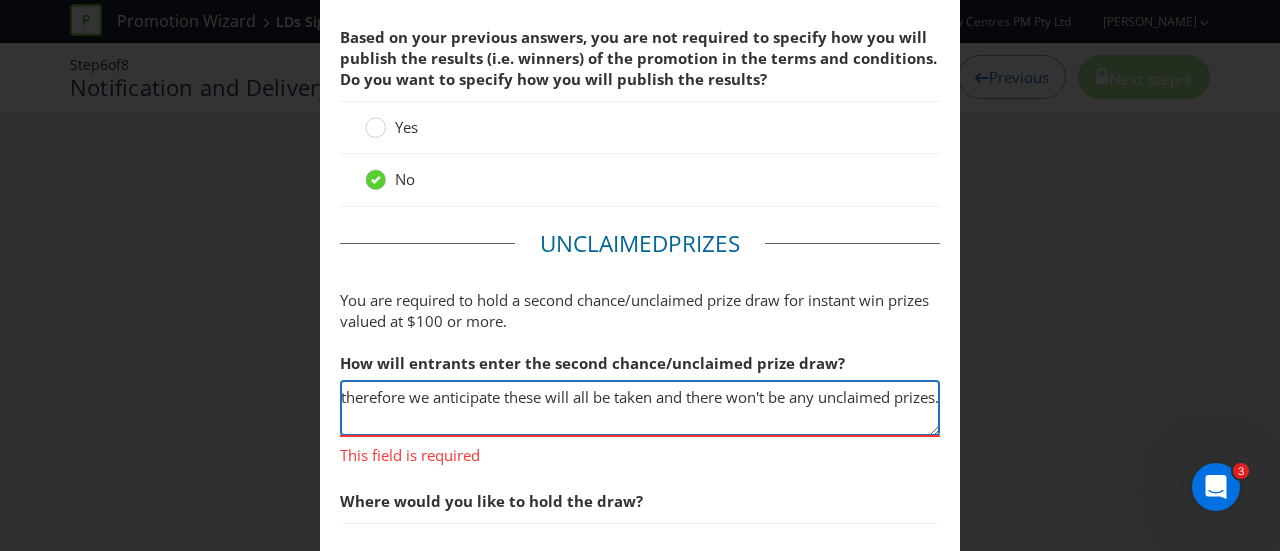 scroll, scrollTop: 0, scrollLeft: 507, axis: horizontal 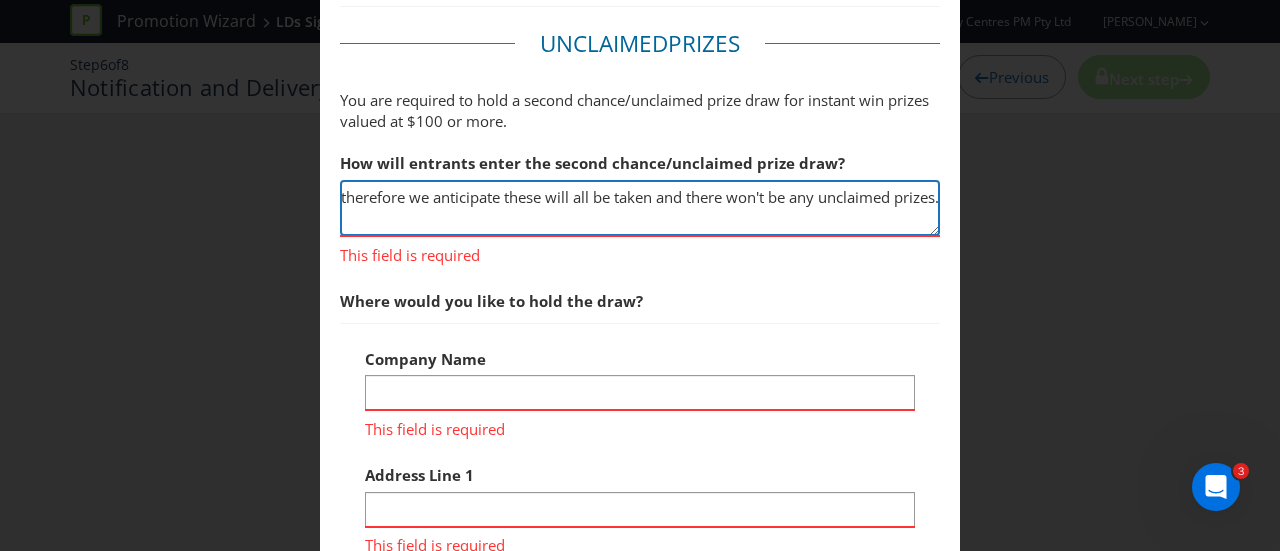 type on "Not required. There are 25 major prizes available per centre per day therefore we anticipate these will all be taken and there won't be any unclaimed prizes." 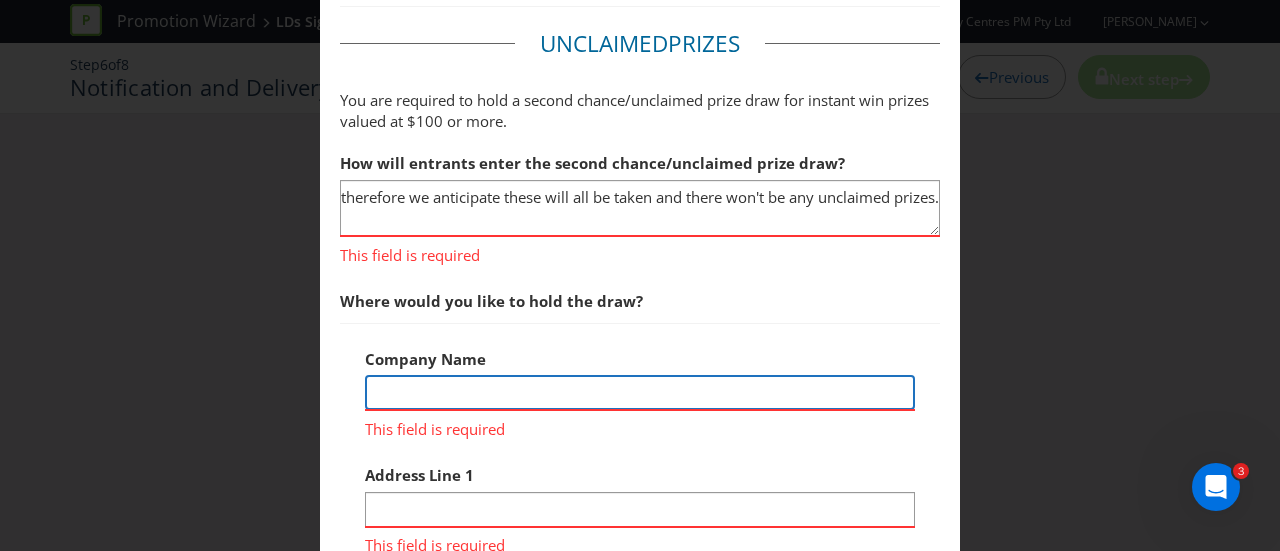 click on "Company Name   This field is required" at bounding box center [640, 389] 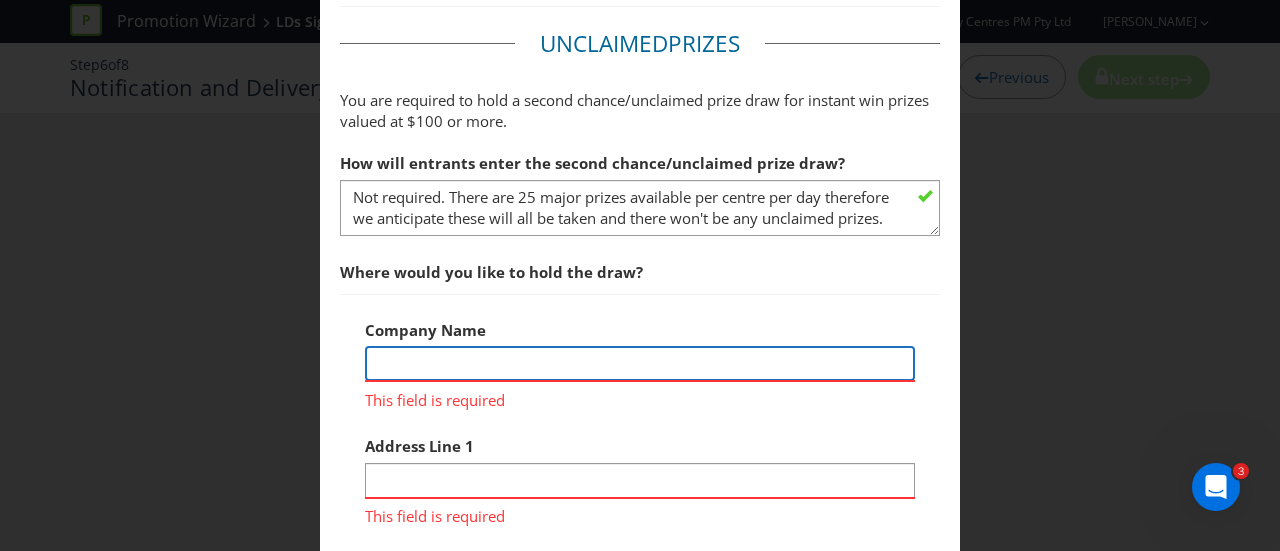 scroll, scrollTop: 0, scrollLeft: 0, axis: both 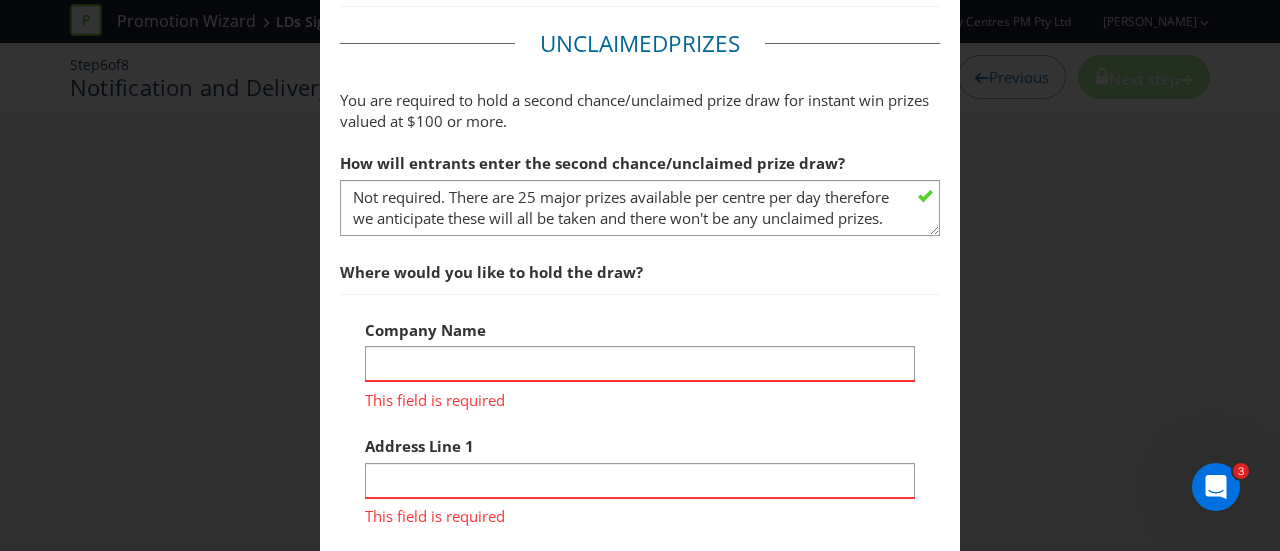 click on "Company Name   This field is required" at bounding box center [640, 360] 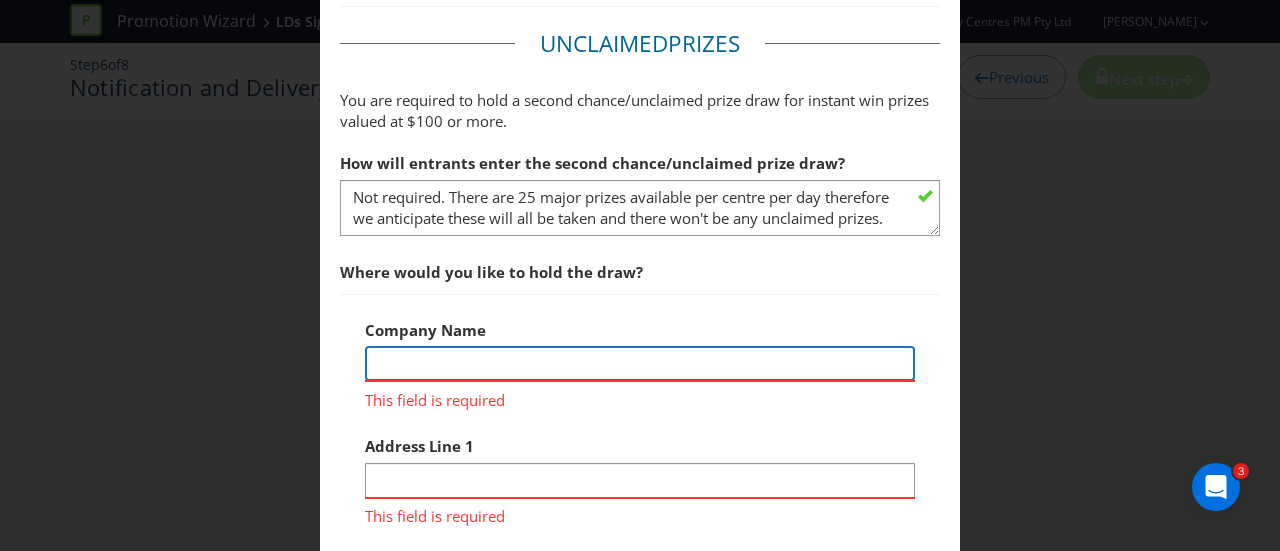 click at bounding box center (640, 363) 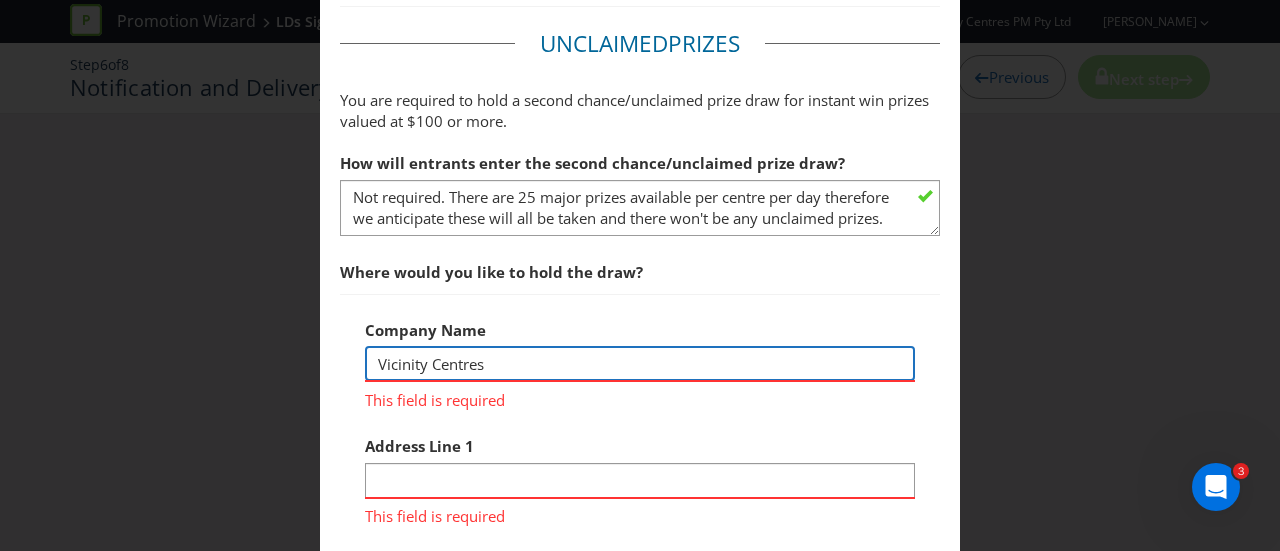 type on "Vicinity Centres" 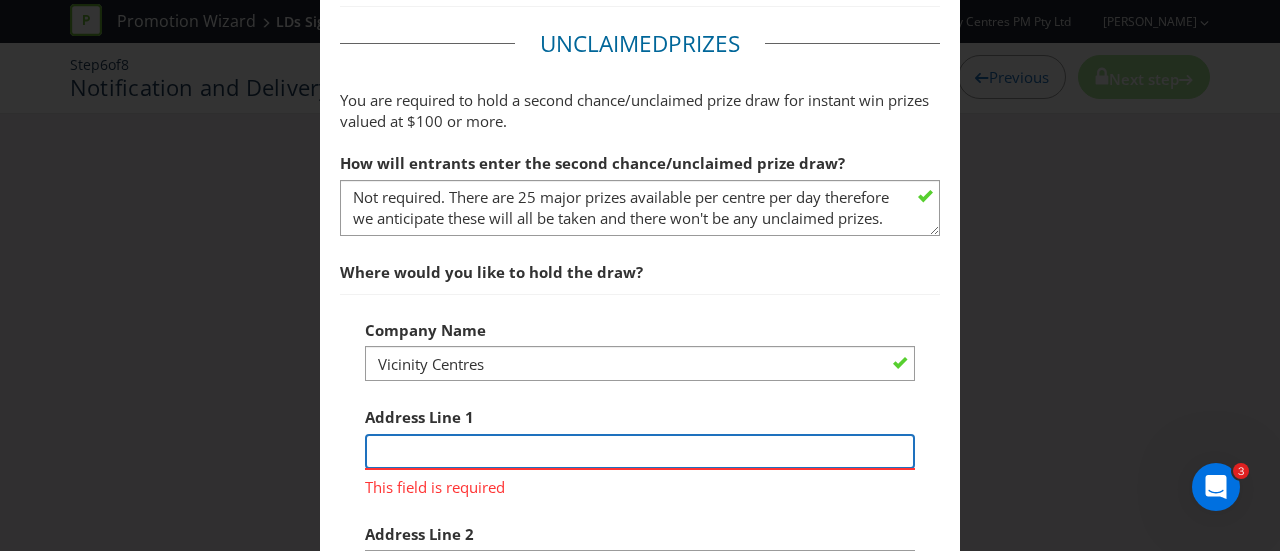 scroll, scrollTop: 0, scrollLeft: 0, axis: both 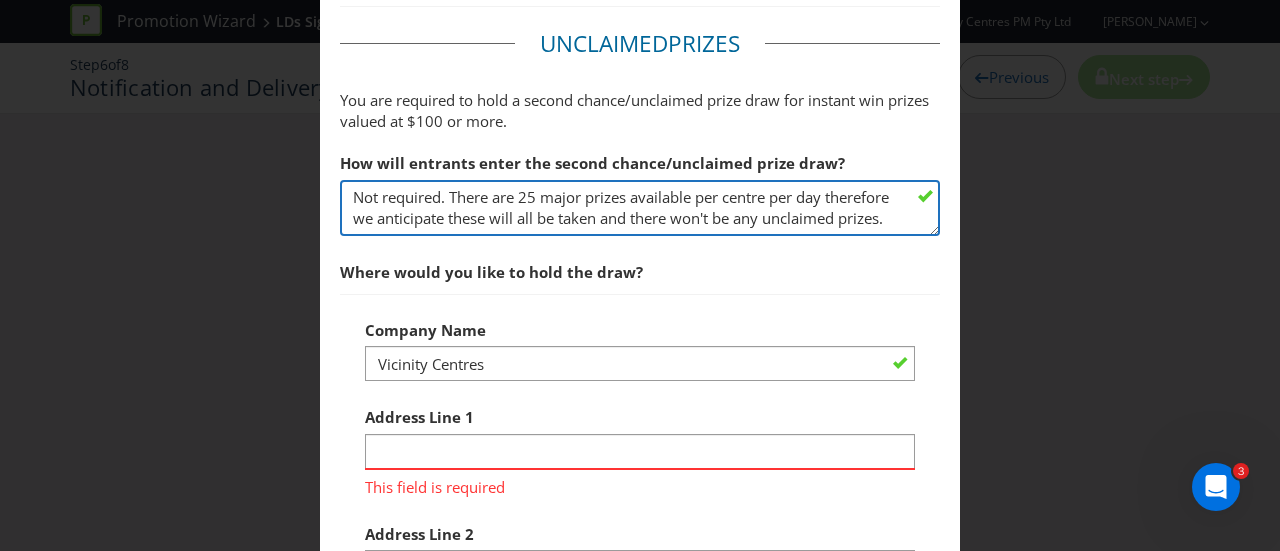 click on "Not required. There are 25 major prizes available per centre per day therefore we anticipate these will all be taken and there won't be any unclaimed prizes." at bounding box center [640, 208] 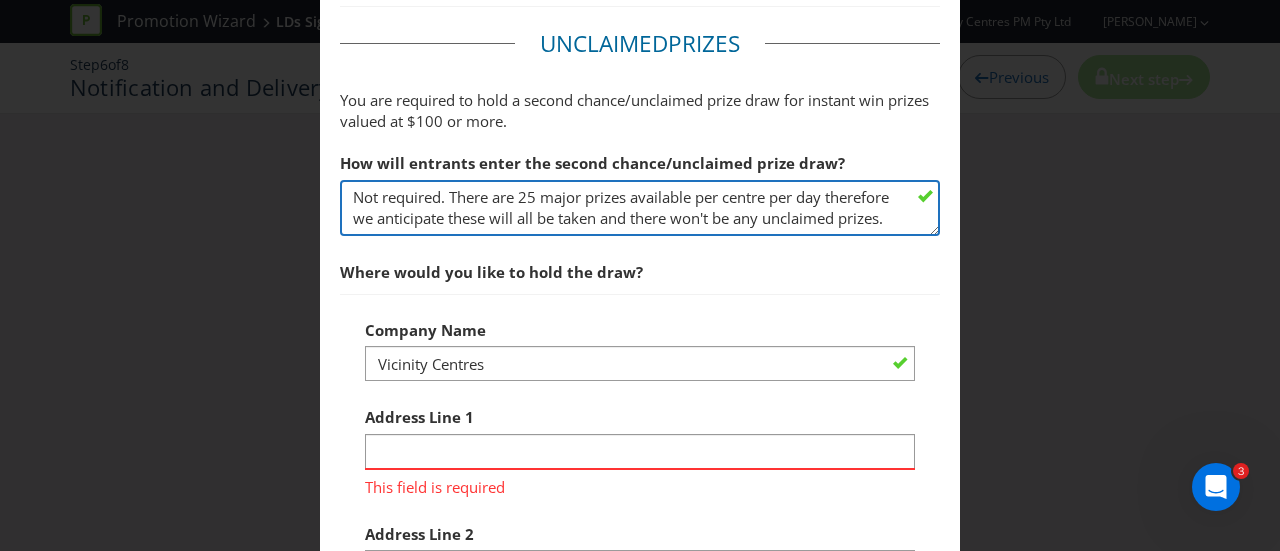 scroll, scrollTop: 21, scrollLeft: 0, axis: vertical 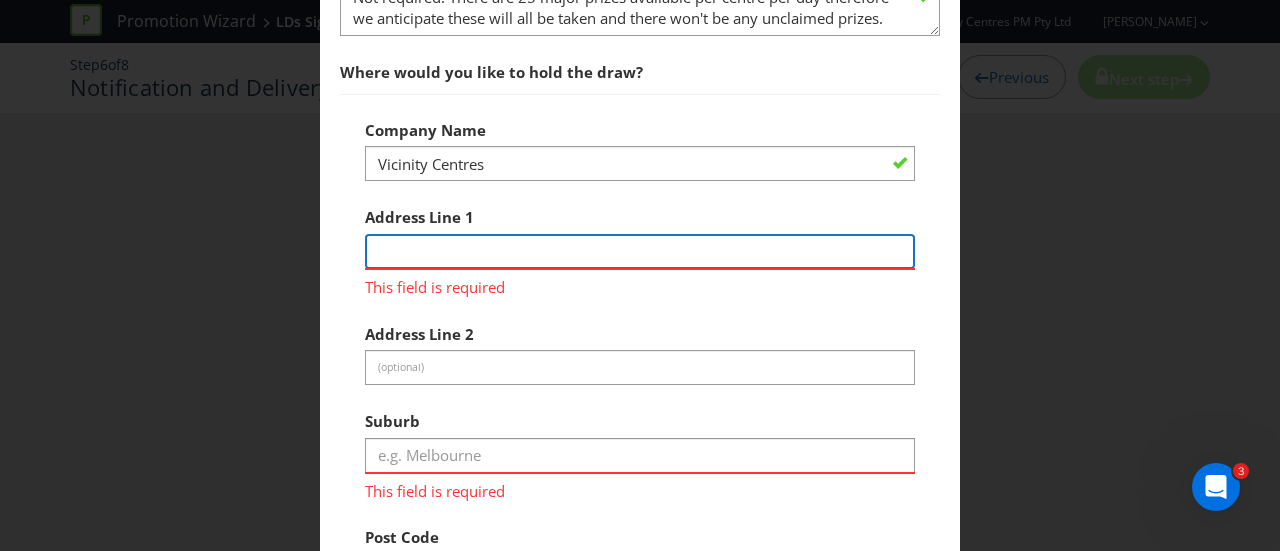 click at bounding box center (640, 251) 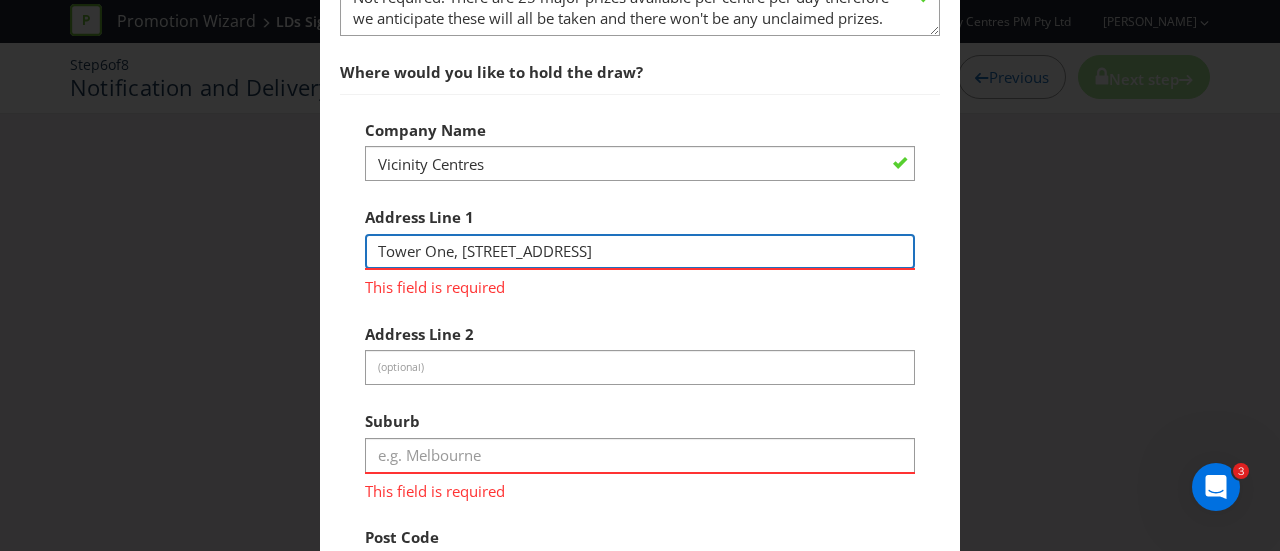 type on "Tower One, [STREET_ADDRESS]" 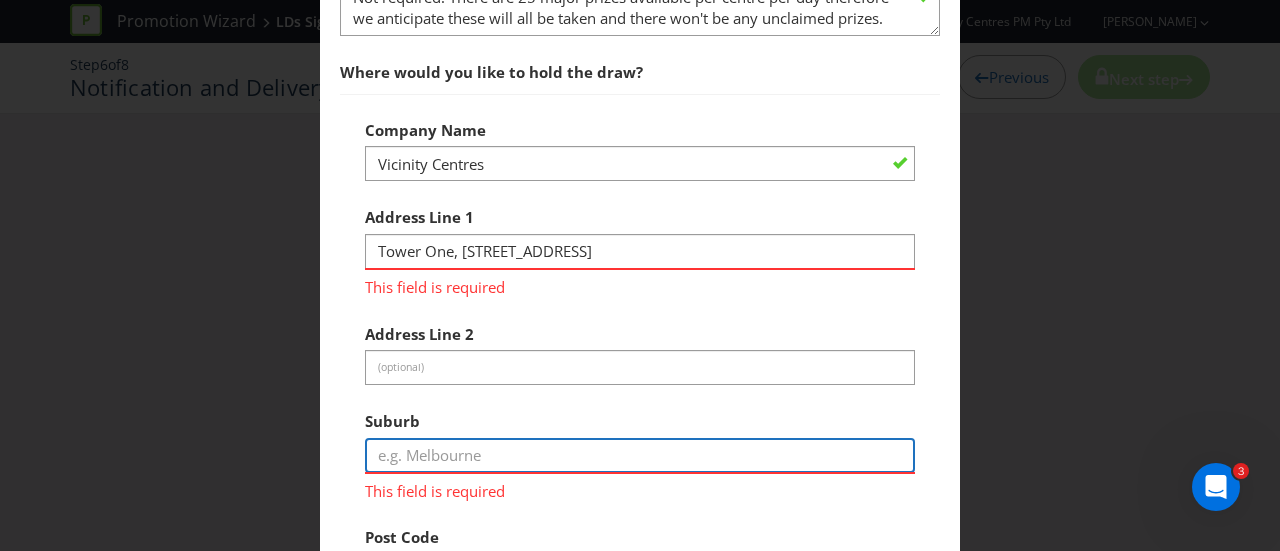 click on "Suburb   This field is required" at bounding box center [640, 451] 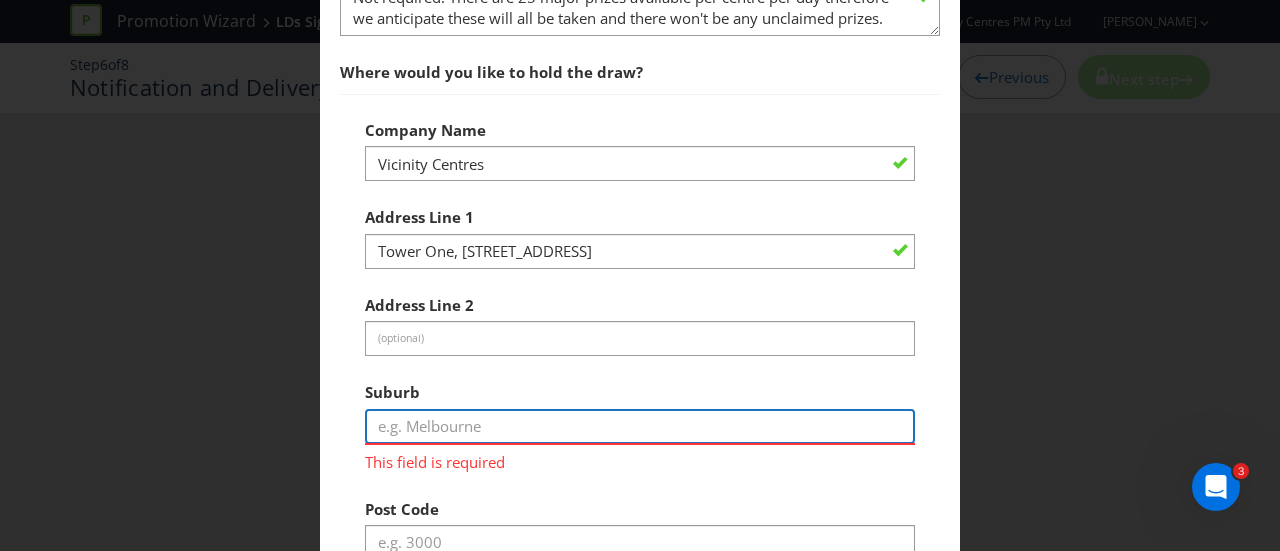 click at bounding box center [640, 426] 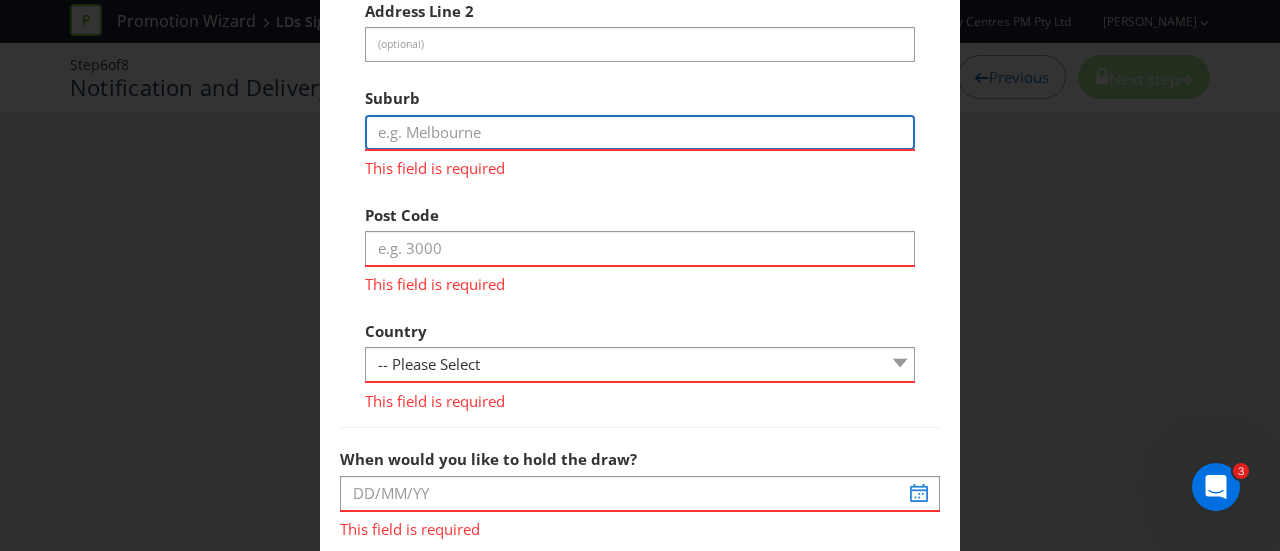 scroll, scrollTop: 1000, scrollLeft: 0, axis: vertical 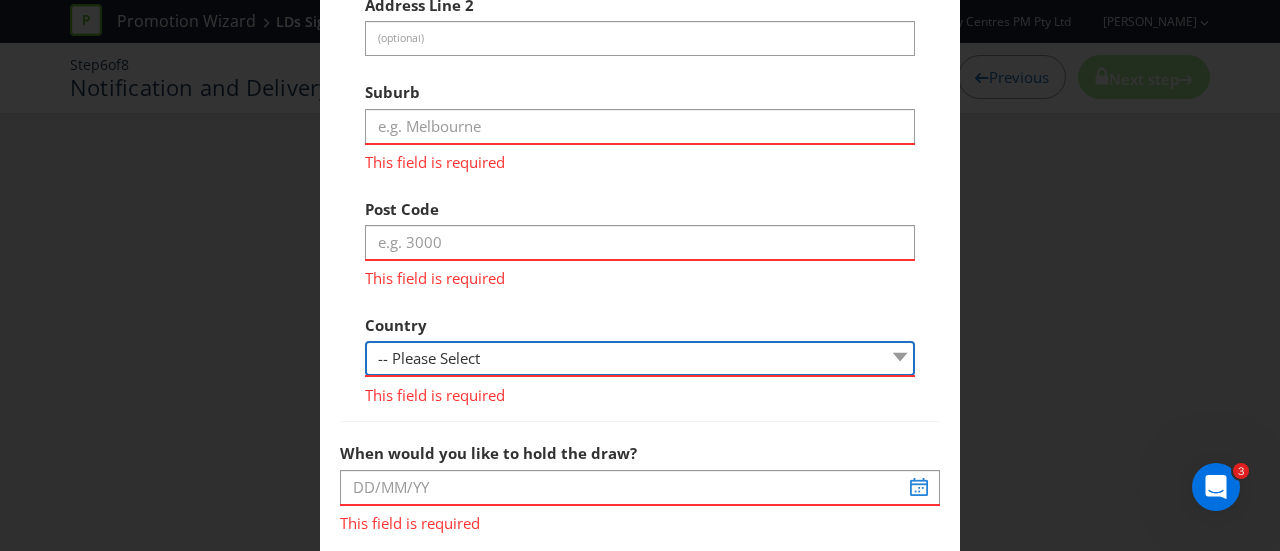 click on "-- Please Select [GEOGRAPHIC_DATA] [GEOGRAPHIC_DATA]" at bounding box center (640, 358) 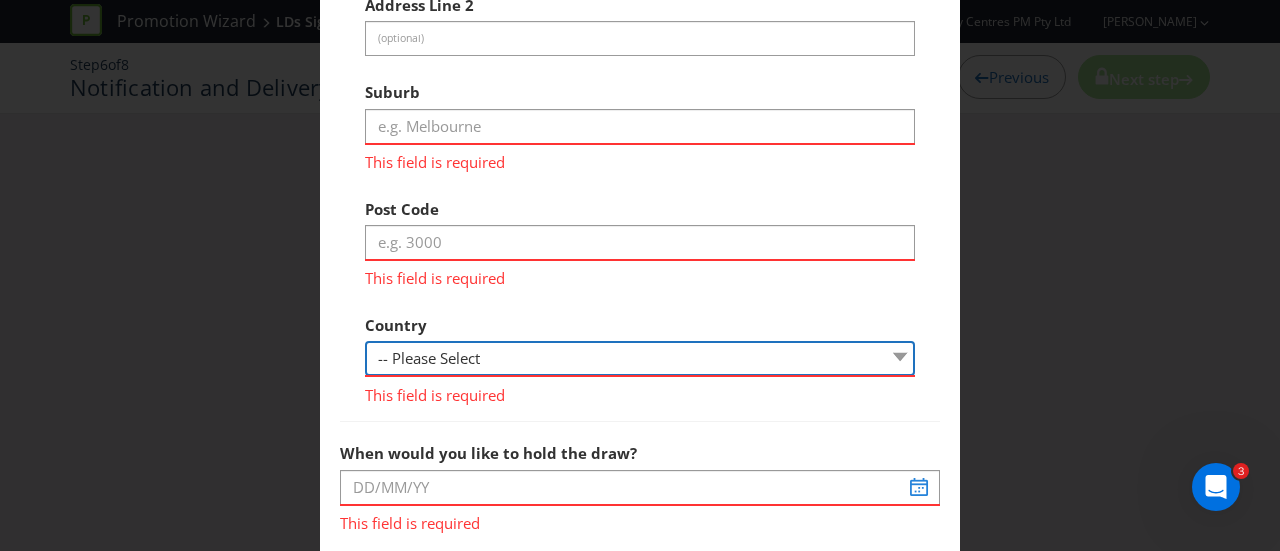 select on "AU" 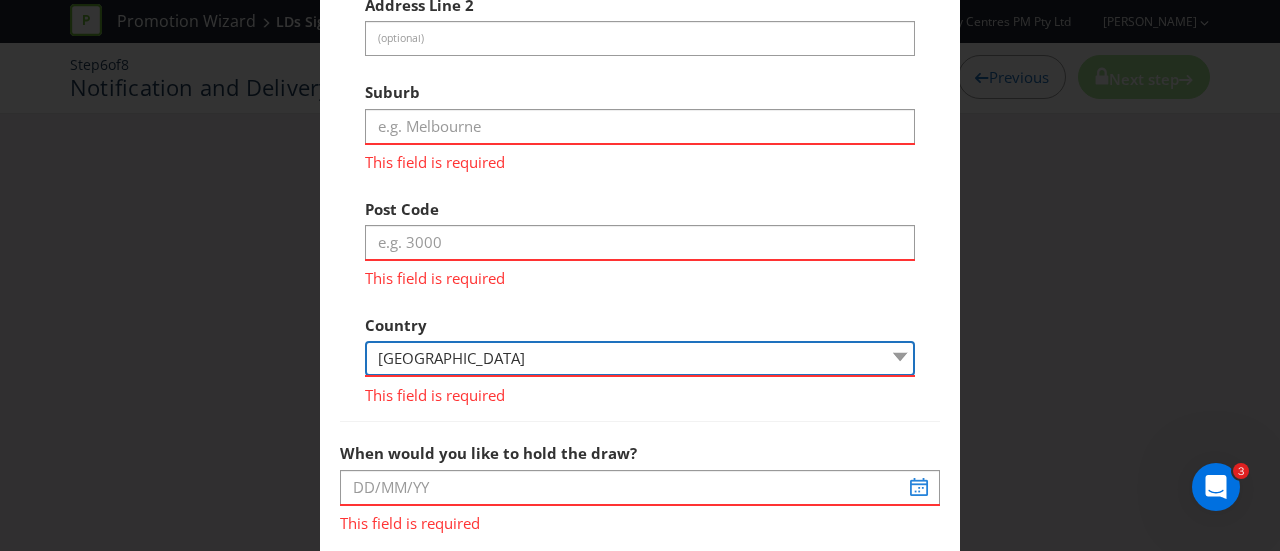 click on "-- Please Select [GEOGRAPHIC_DATA] [GEOGRAPHIC_DATA]" at bounding box center (640, 358) 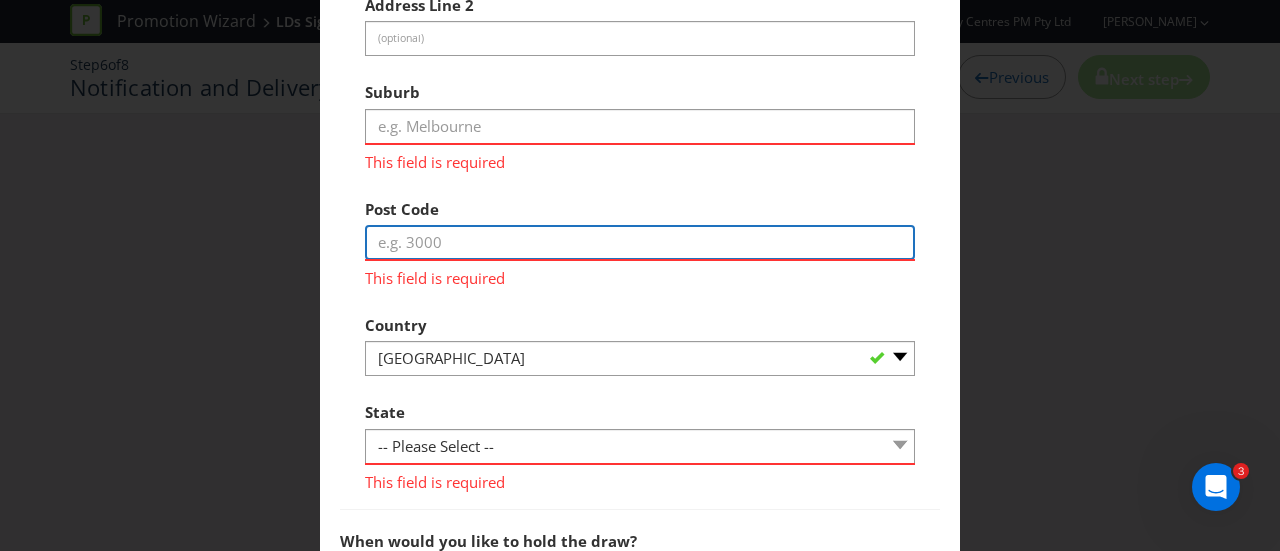 click at bounding box center [640, 242] 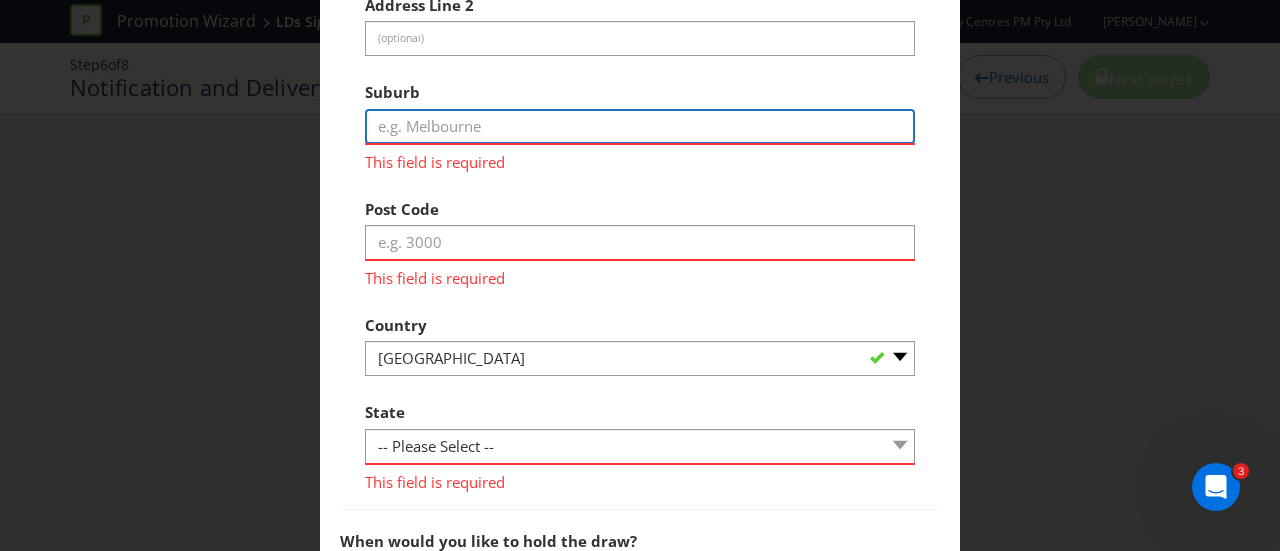 click at bounding box center (640, 126) 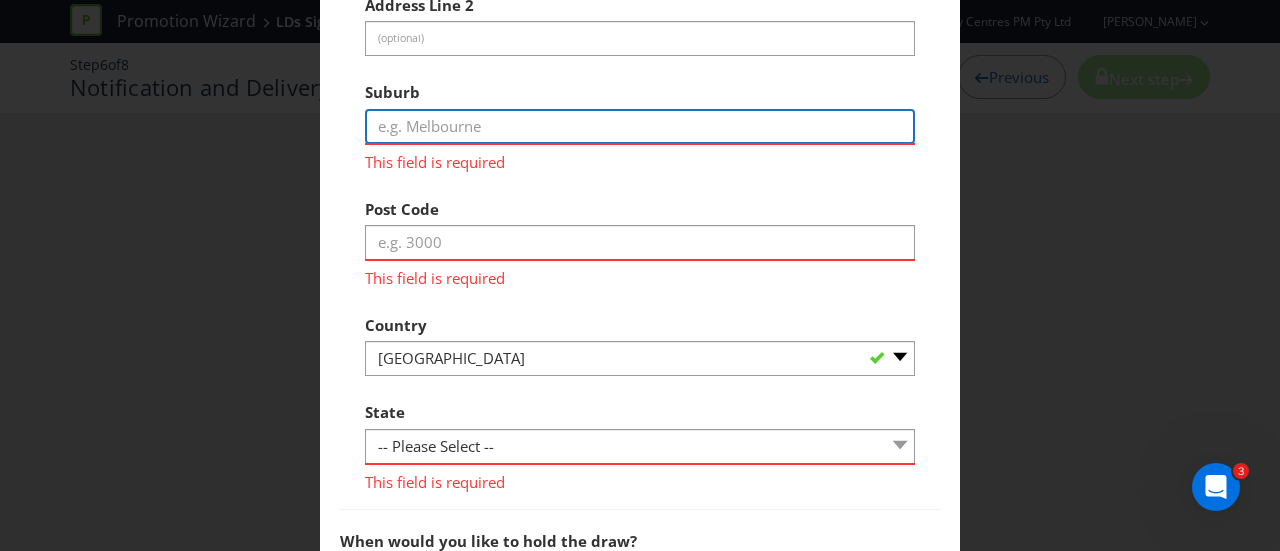 paste on "Chadstone Victoria 3148" 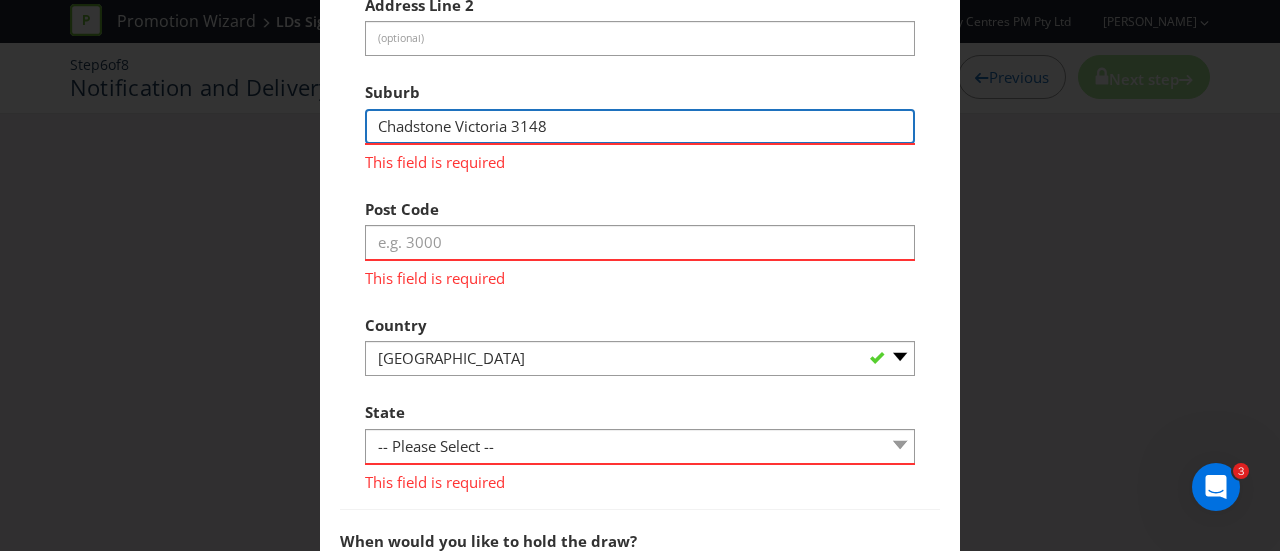 drag, startPoint x: 462, startPoint y: 121, endPoint x: 659, endPoint y: 121, distance: 197 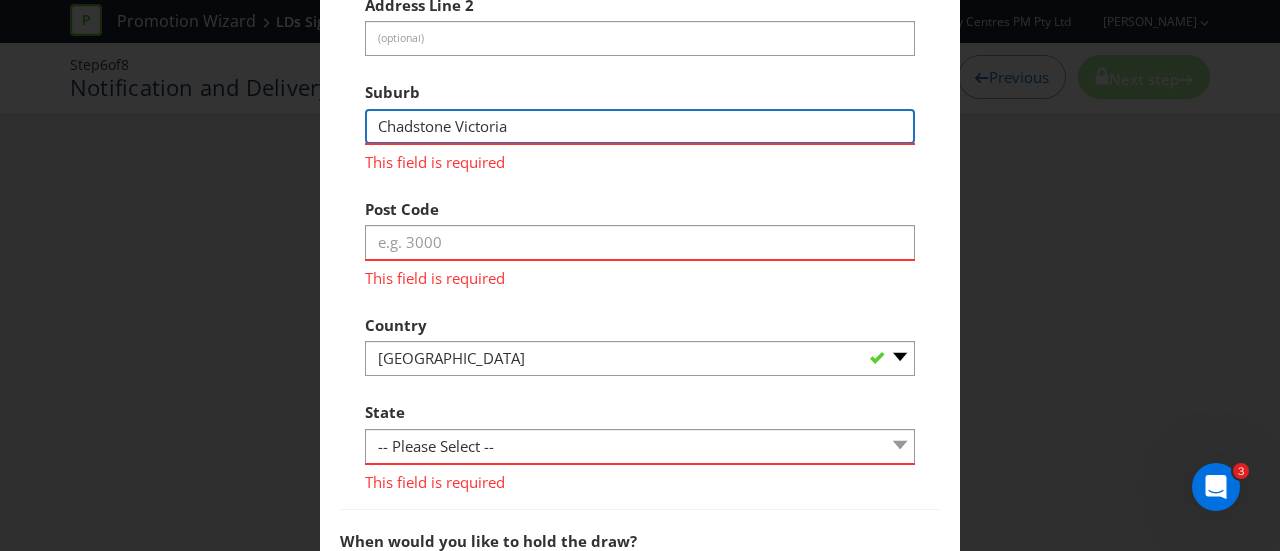 type on "Chadstone Victoria" 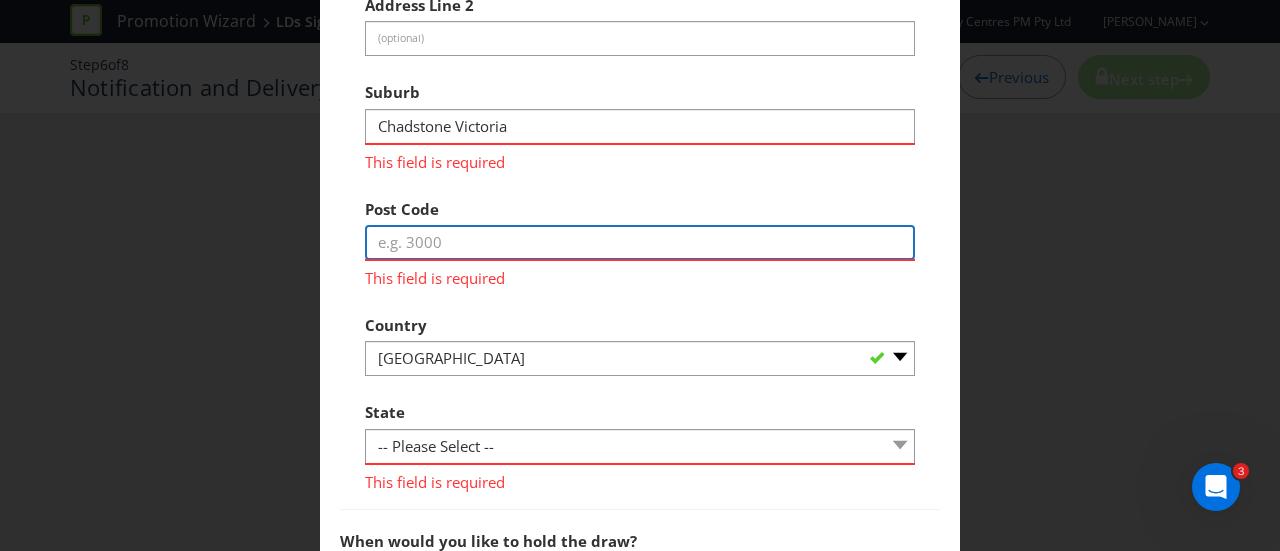 click on "Post Code   This field is required" at bounding box center [640, 239] 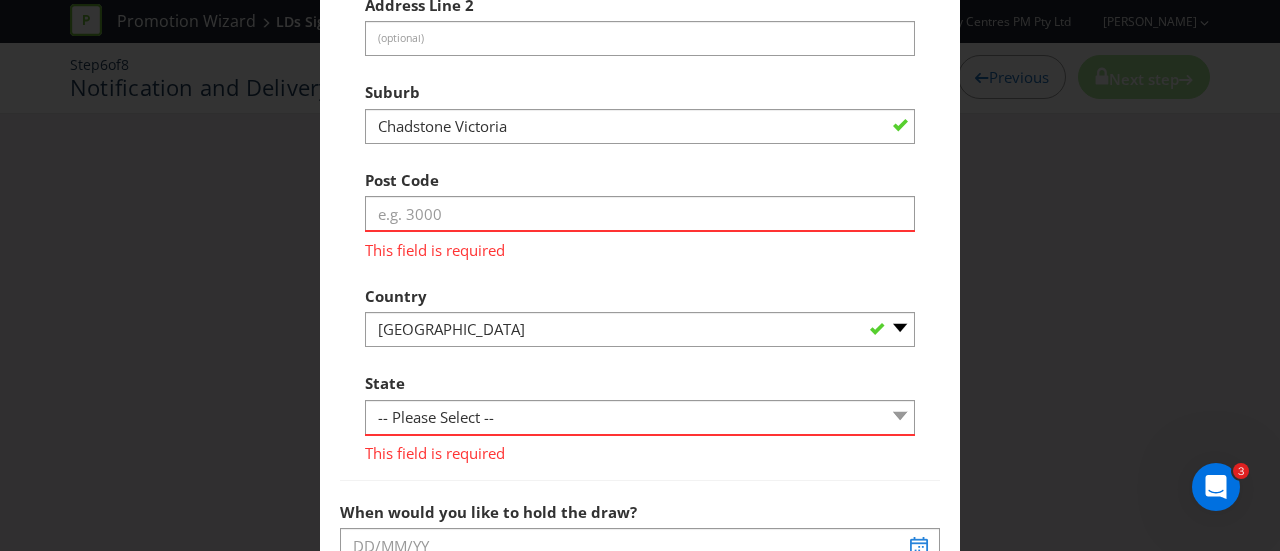 click on "This field is required" at bounding box center [640, 246] 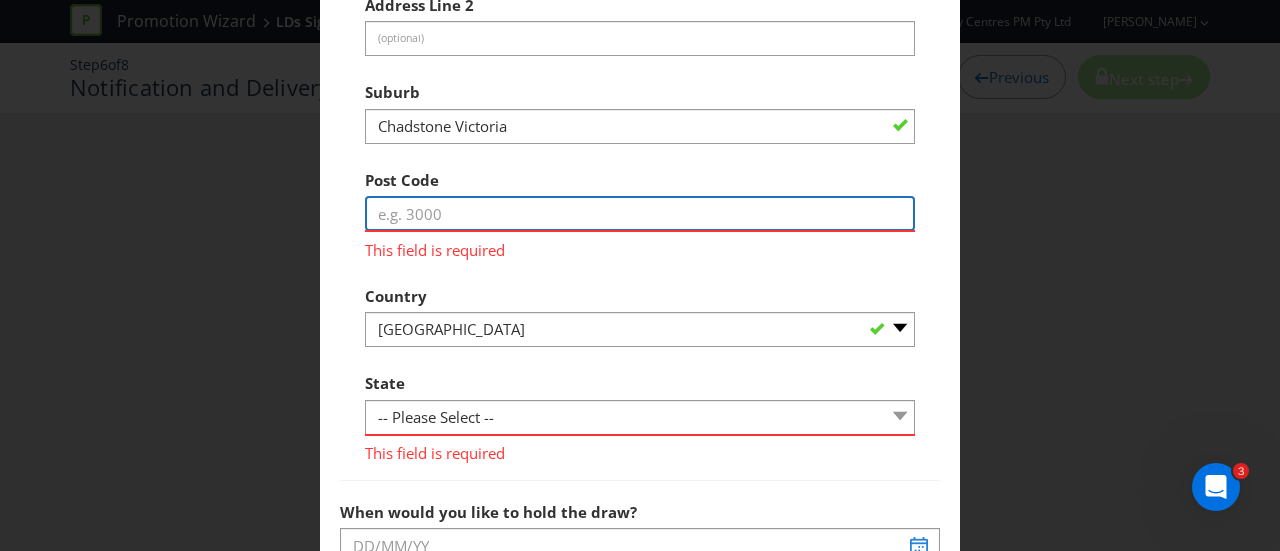 click at bounding box center [640, 213] 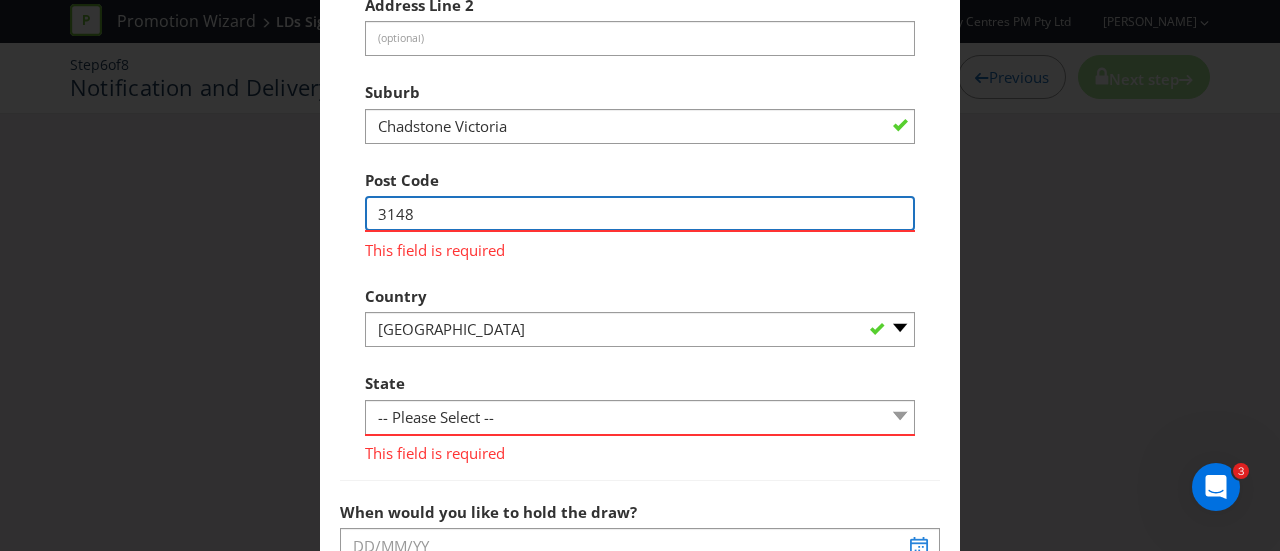 type on "3148" 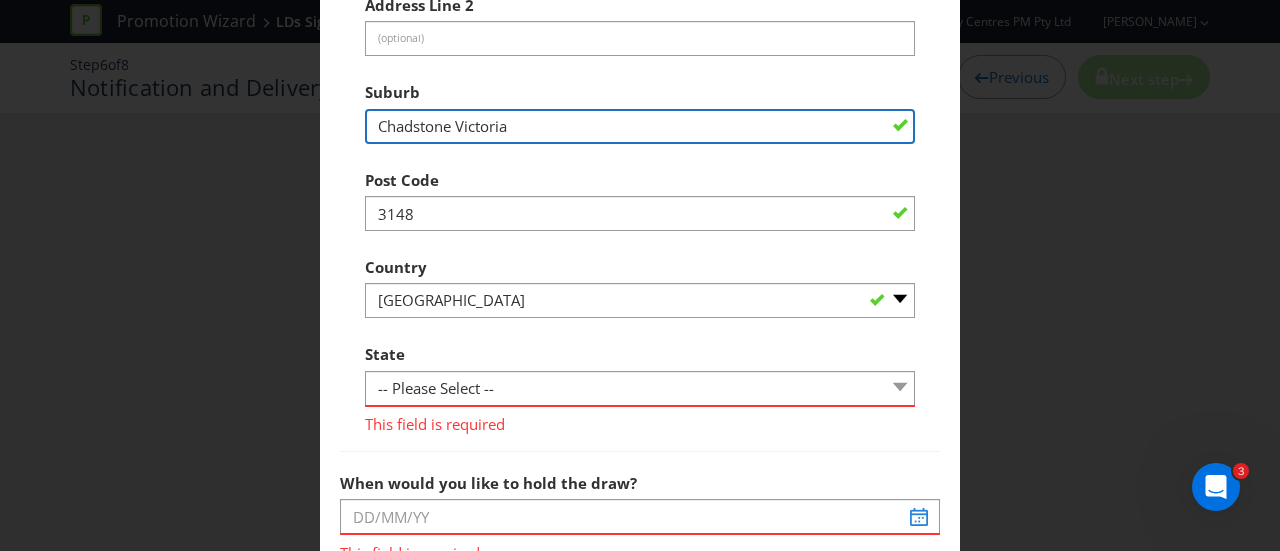 drag, startPoint x: 458, startPoint y: 118, endPoint x: 496, endPoint y: 115, distance: 38.118237 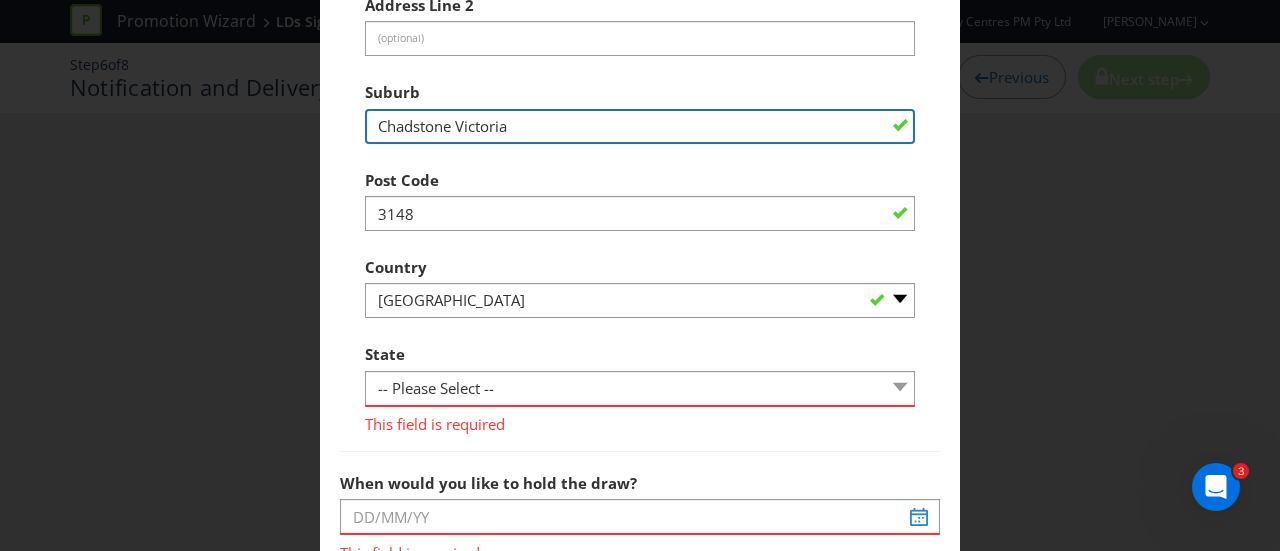 click on "Chadstone Victoria" at bounding box center (640, 126) 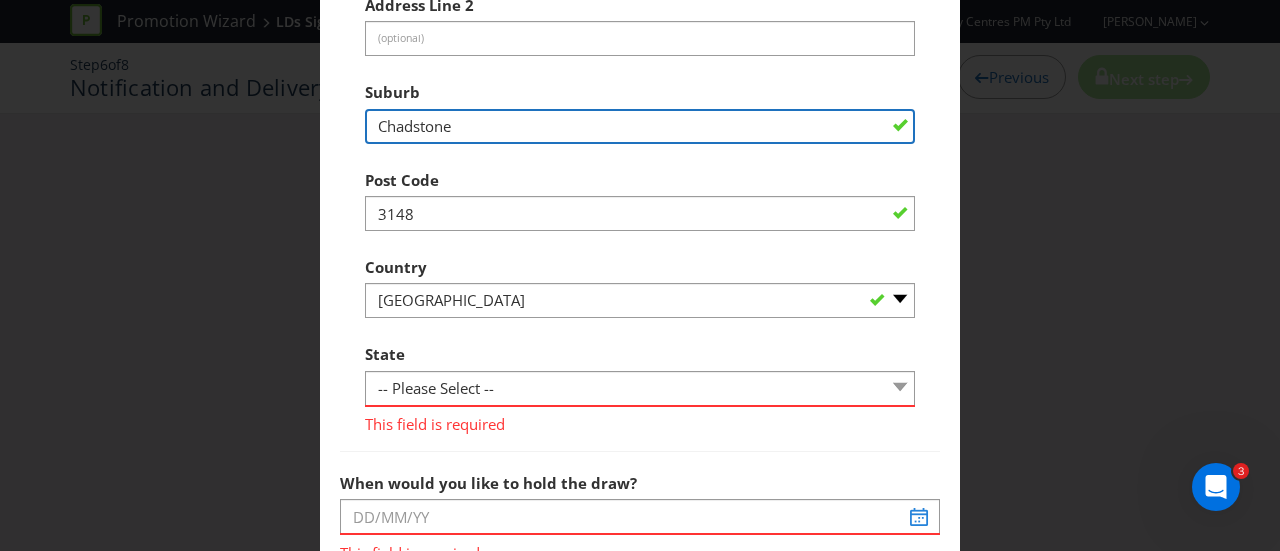 type on "Chadstone" 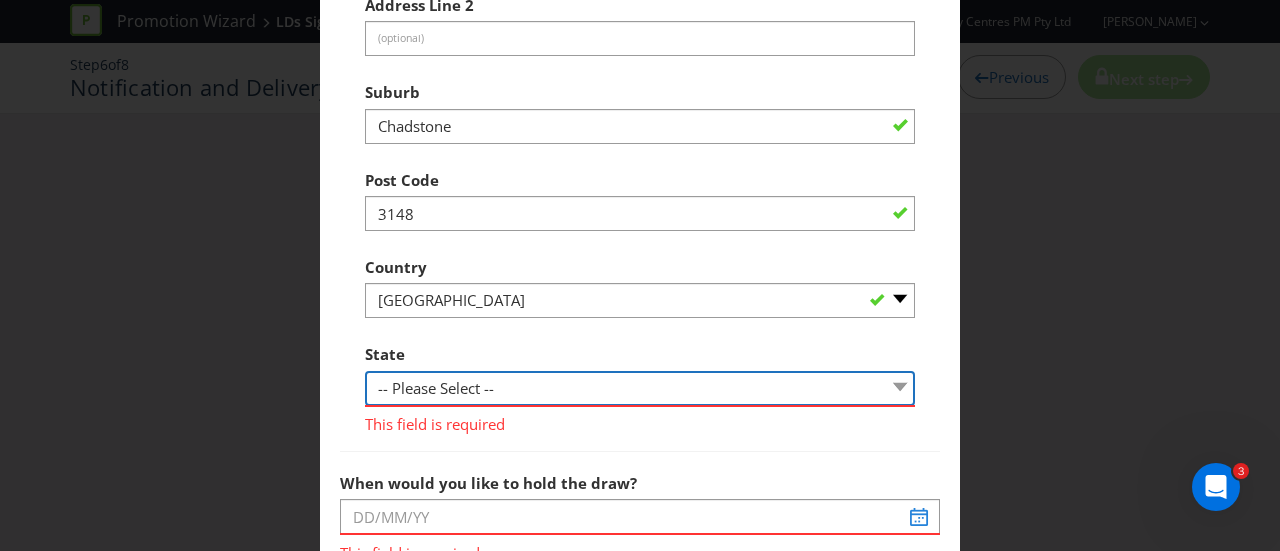 click on "-- Please Select -- [GEOGRAPHIC_DATA] [GEOGRAPHIC_DATA] [GEOGRAPHIC_DATA] [GEOGRAPHIC_DATA] [GEOGRAPHIC_DATA] [GEOGRAPHIC_DATA] [GEOGRAPHIC_DATA] [GEOGRAPHIC_DATA]" at bounding box center [640, 388] 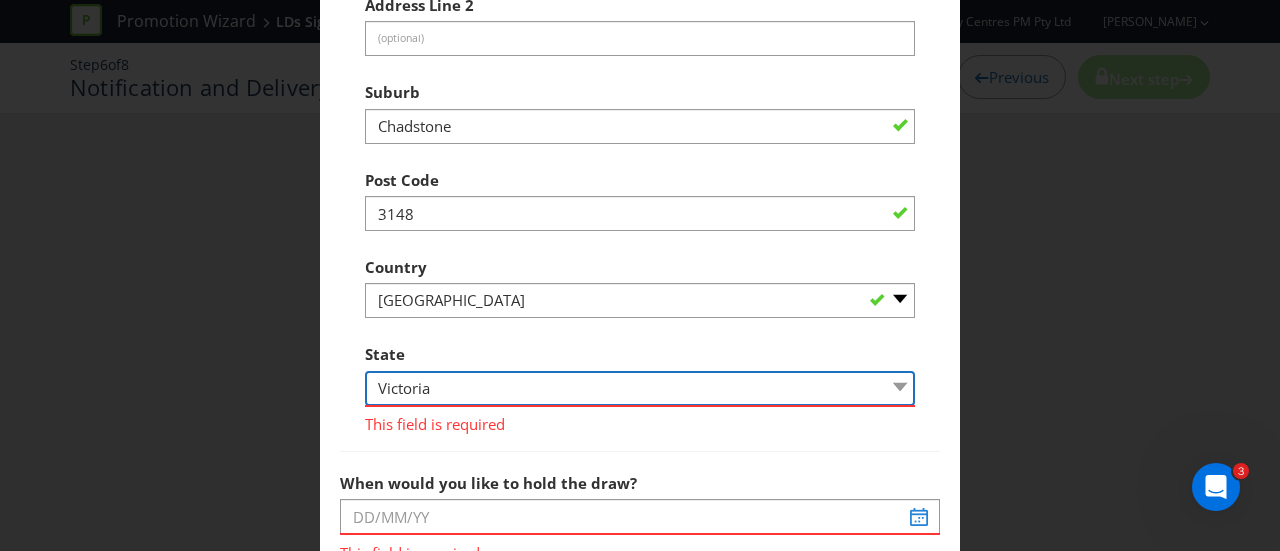 click on "-- Please Select -- [GEOGRAPHIC_DATA] [GEOGRAPHIC_DATA] [GEOGRAPHIC_DATA] [GEOGRAPHIC_DATA] [GEOGRAPHIC_DATA] [GEOGRAPHIC_DATA] [GEOGRAPHIC_DATA] [GEOGRAPHIC_DATA]" at bounding box center [640, 388] 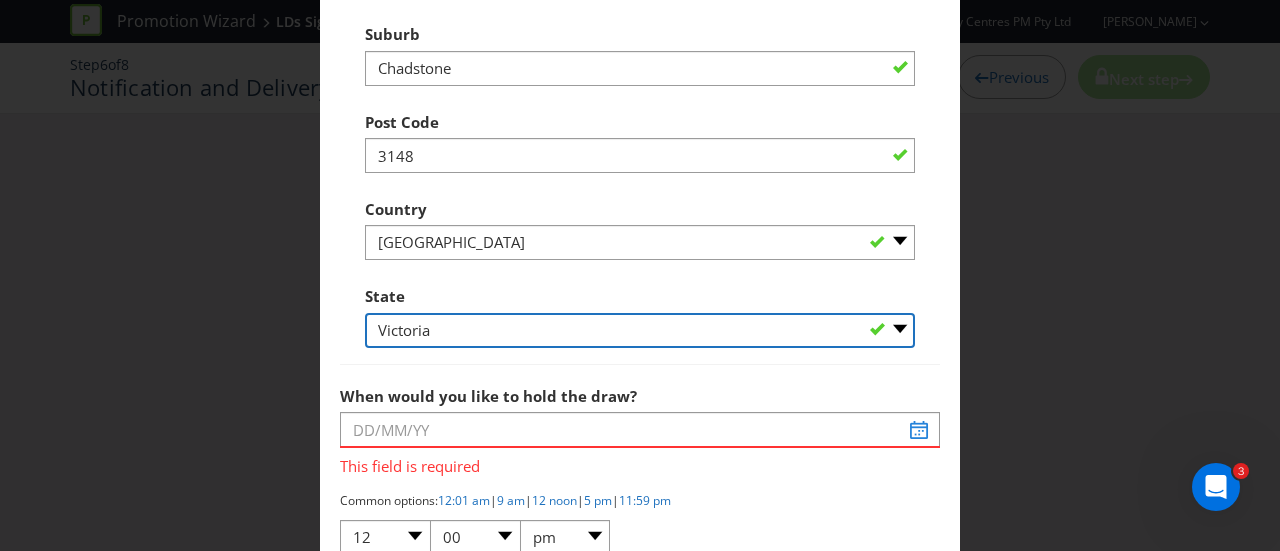 scroll, scrollTop: 1100, scrollLeft: 0, axis: vertical 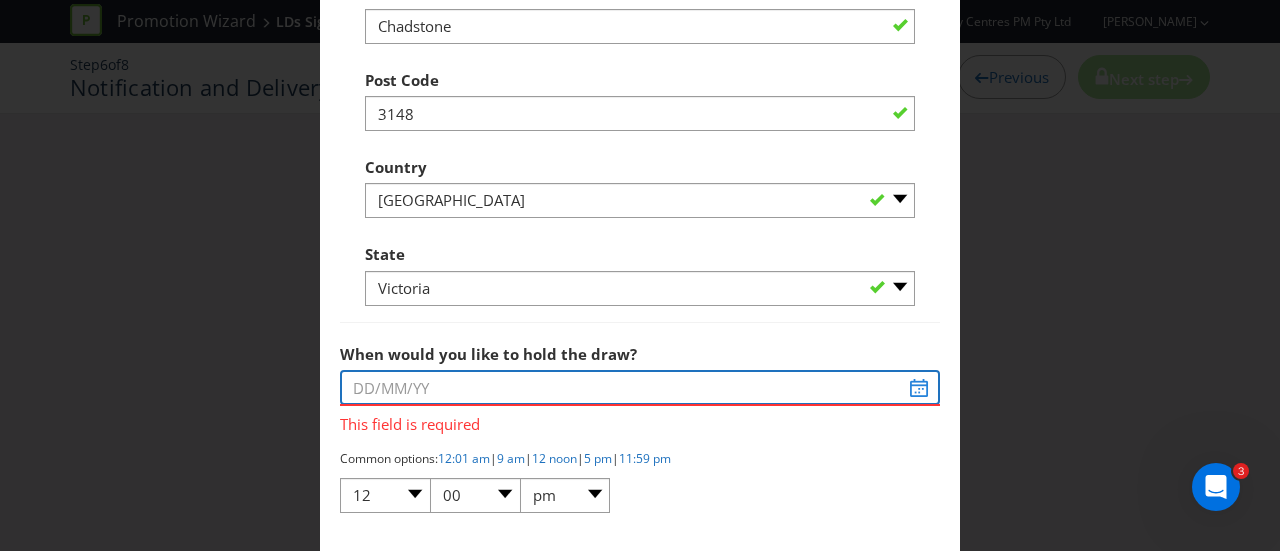 click at bounding box center [640, 387] 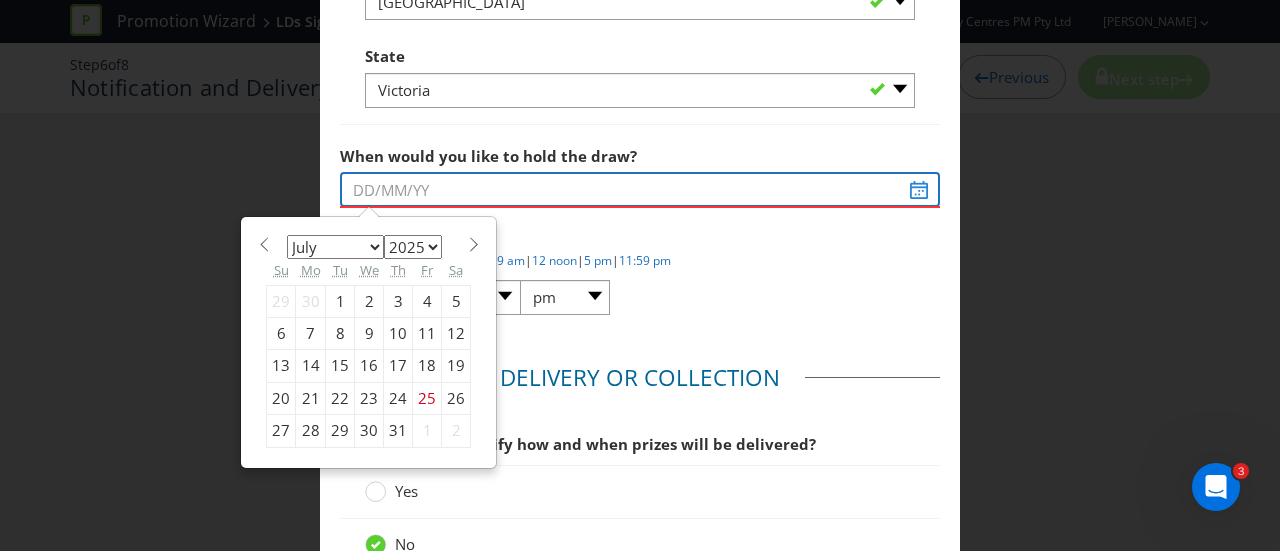 scroll, scrollTop: 1300, scrollLeft: 0, axis: vertical 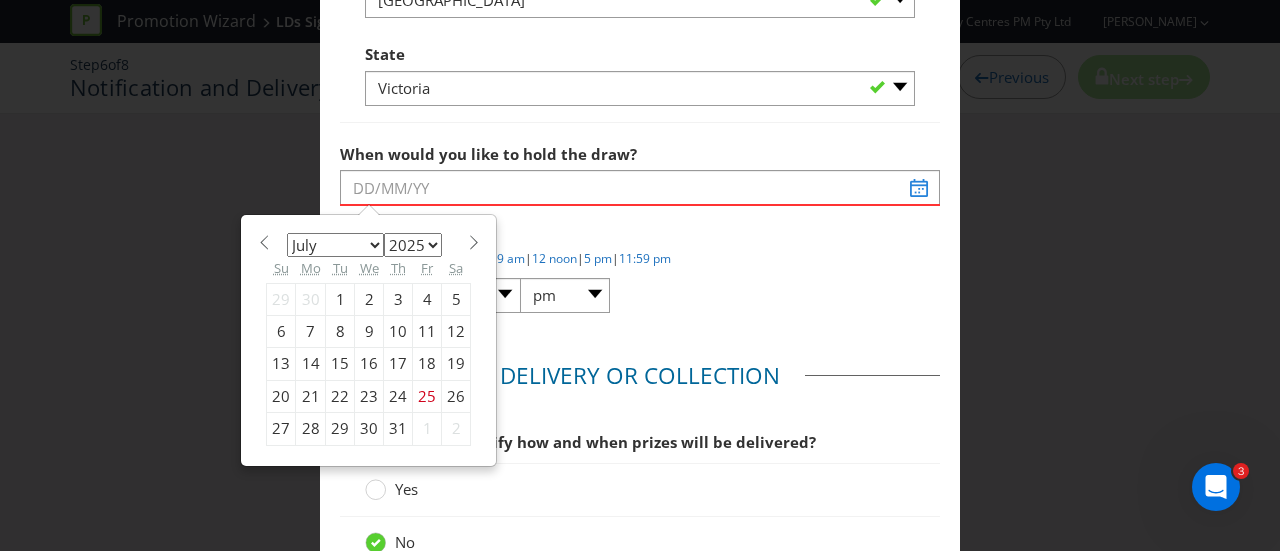 click at bounding box center (473, 242) 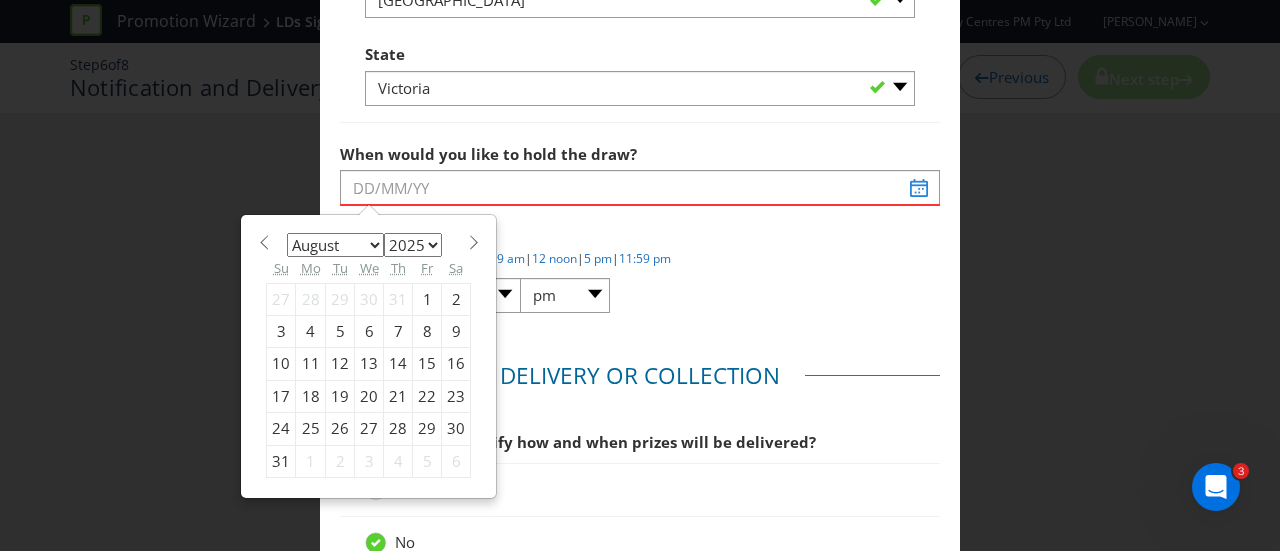 click at bounding box center (473, 242) 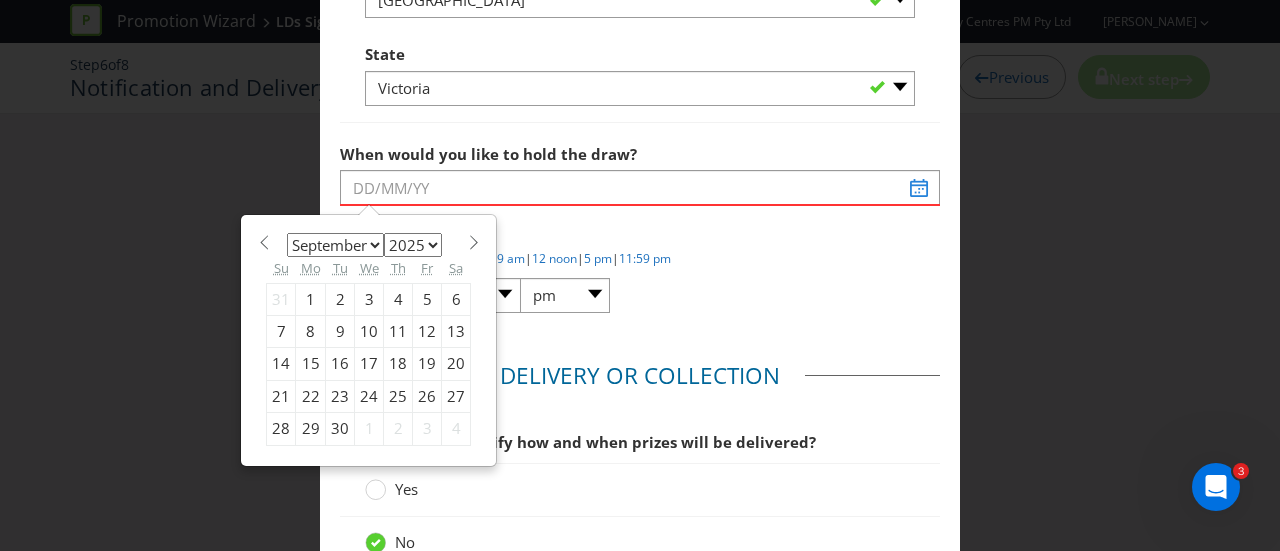 click at bounding box center (473, 242) 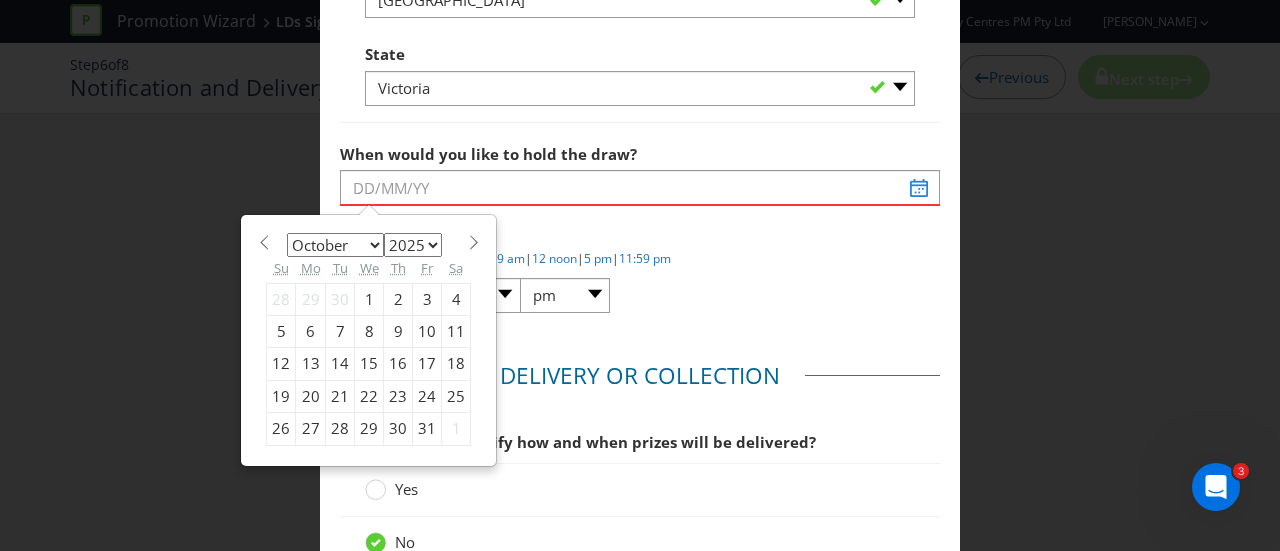 click on "10" at bounding box center (427, 332) 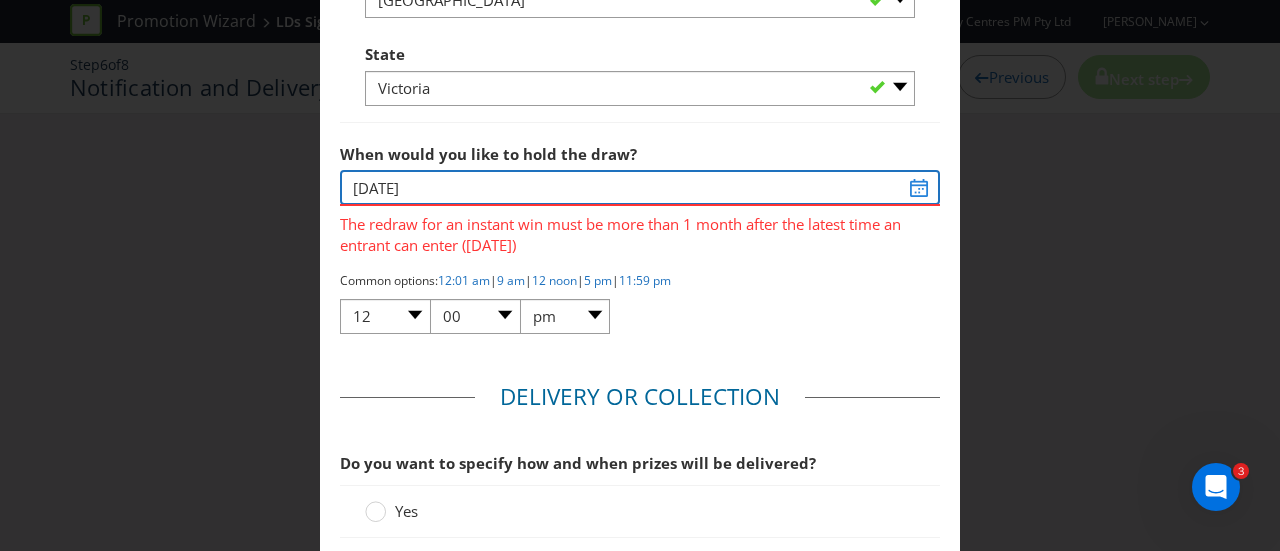 click on "[DATE]" at bounding box center [640, 187] 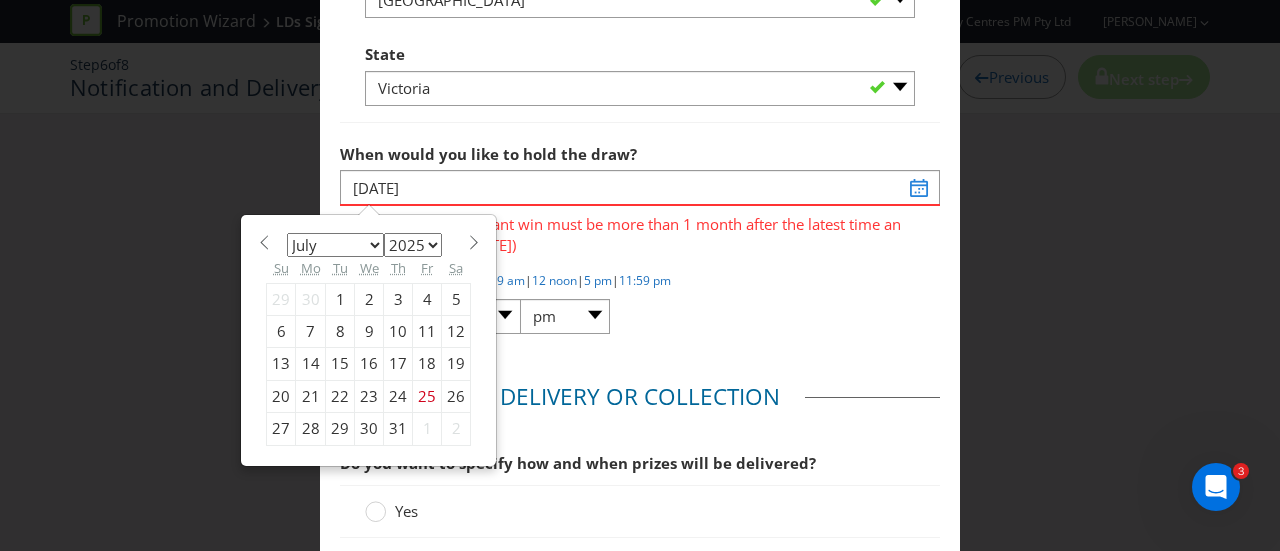 click at bounding box center (473, 242) 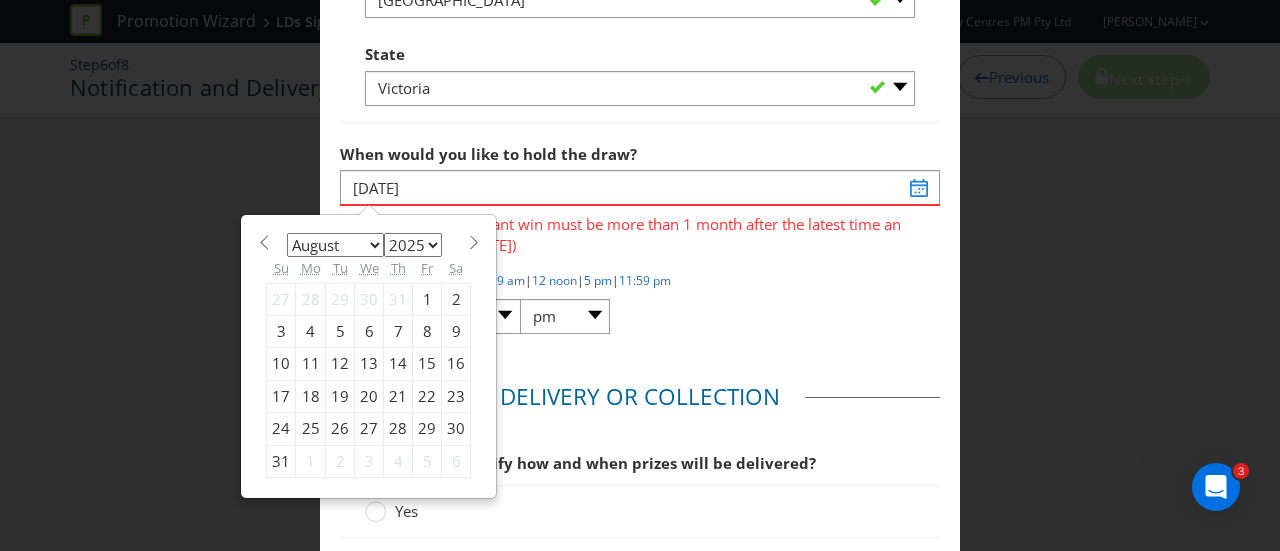 click at bounding box center (473, 242) 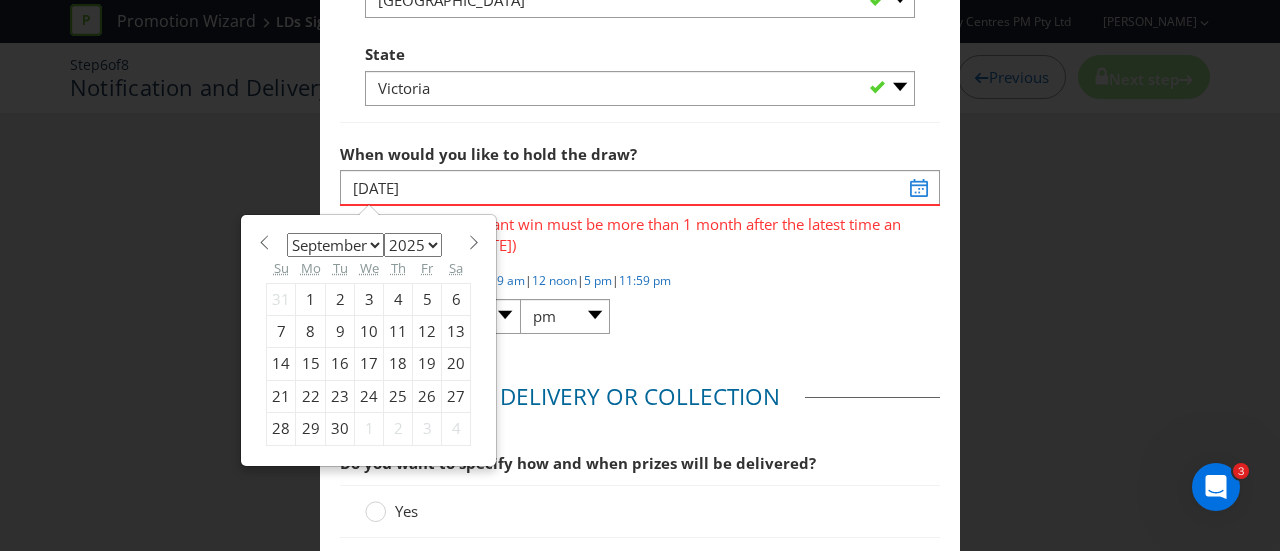 click at bounding box center [473, 242] 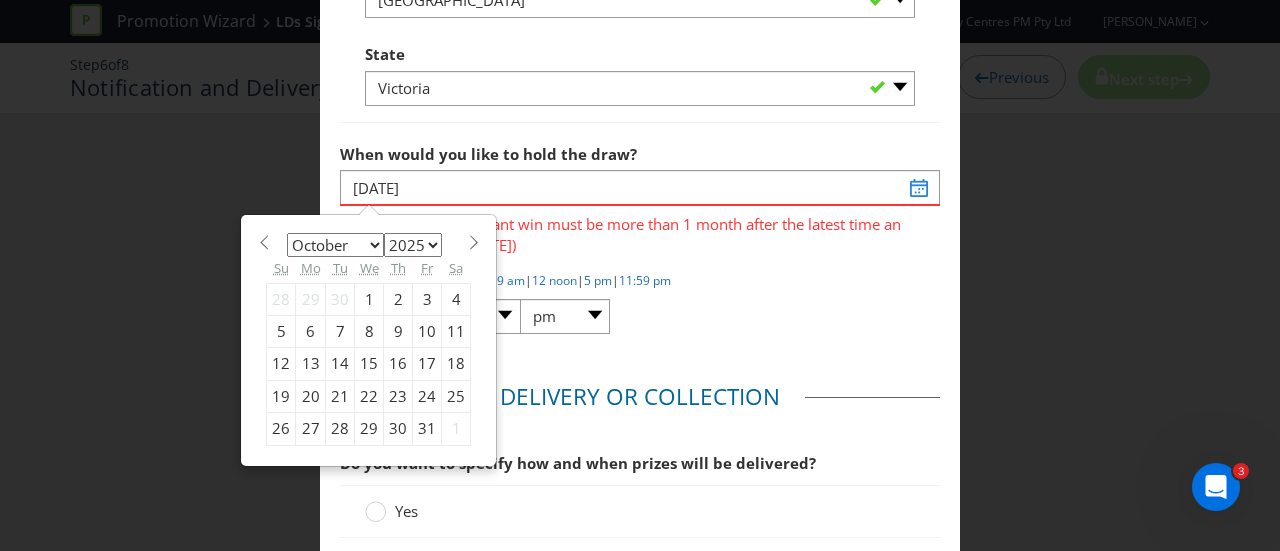 click at bounding box center [473, 242] 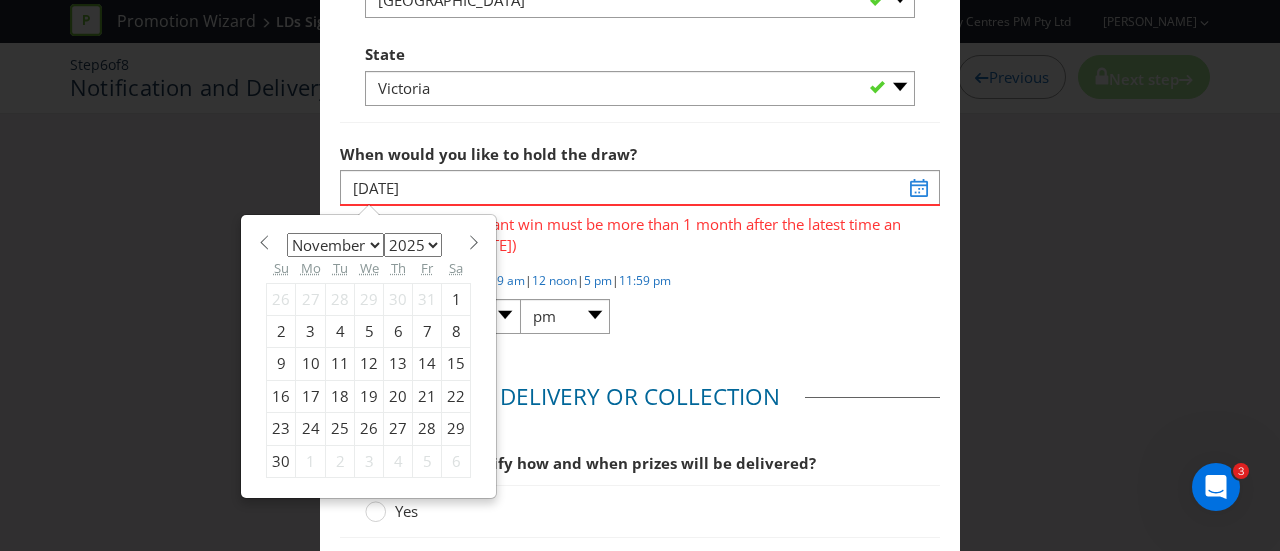 click on "7" at bounding box center (427, 332) 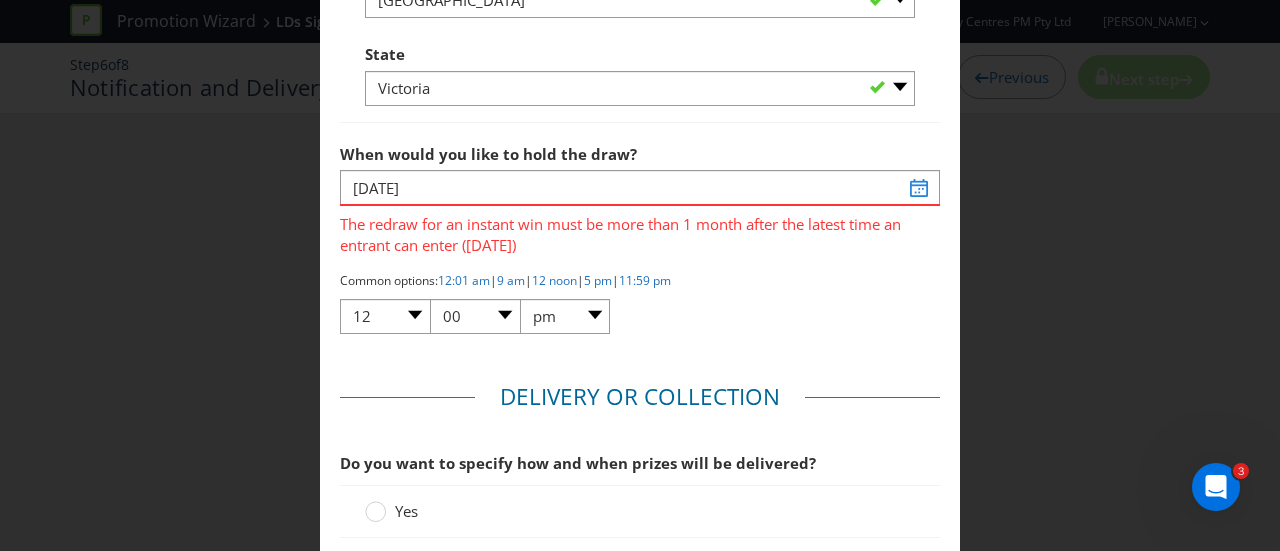 click on "Common options:  12:01 am   |  9 am   |  12 noon   |  5 pm   |  11:59 pm   01 02 03 04 05 06 07 08 09 10 11 12 00 01 05 10 15 20 25 29 30 35 40 45 50 55 59 am pm" at bounding box center [640, 304] 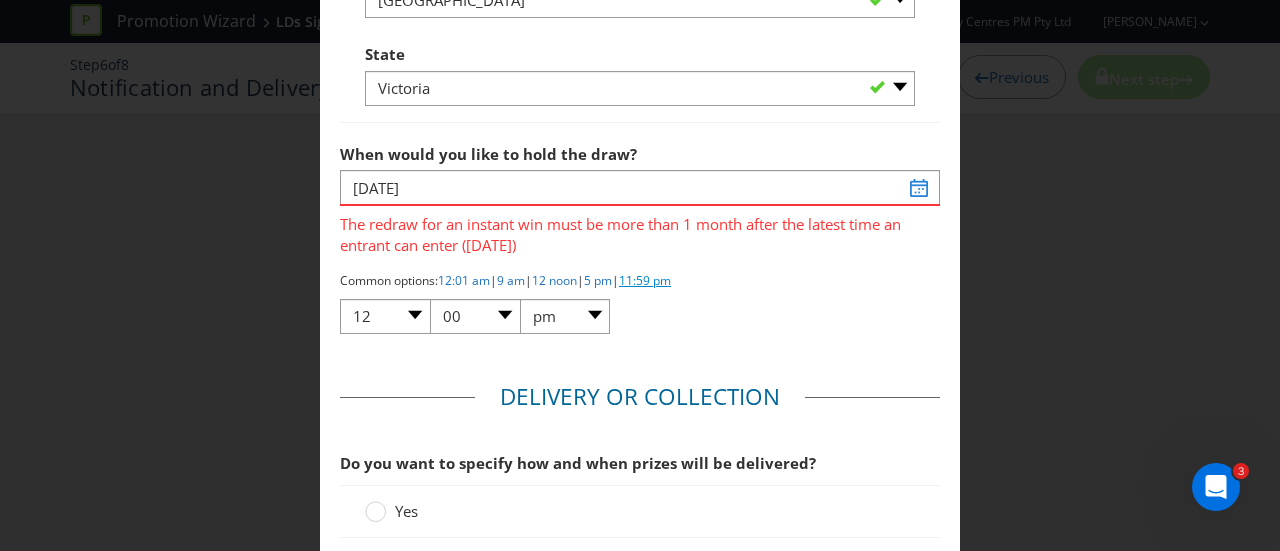 click on "11:59 pm" at bounding box center [645, 280] 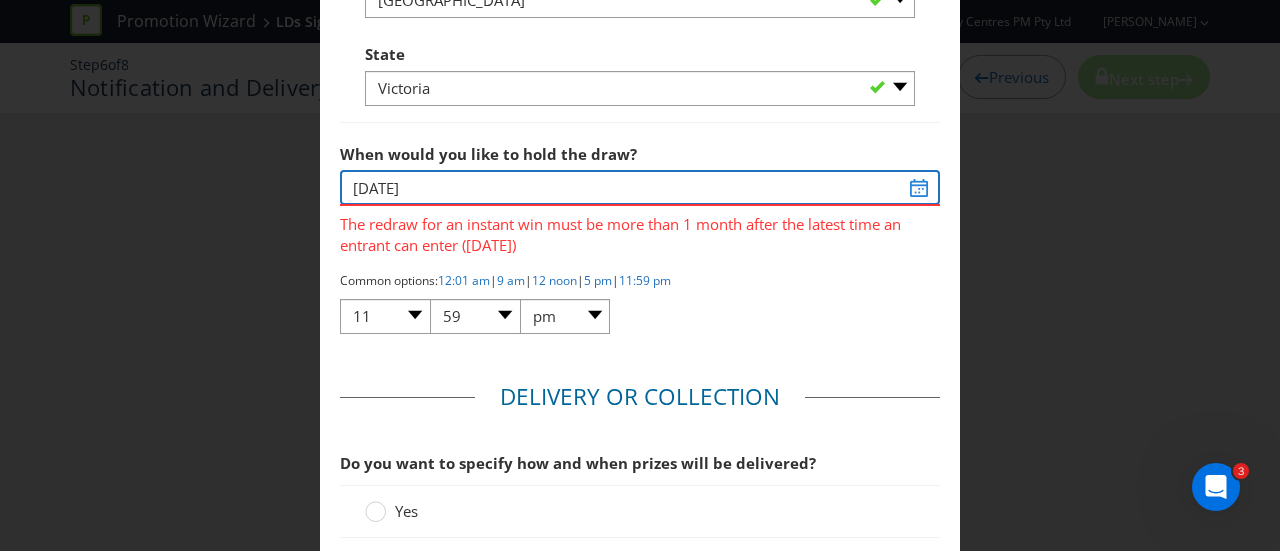click on "[DATE]" at bounding box center [640, 187] 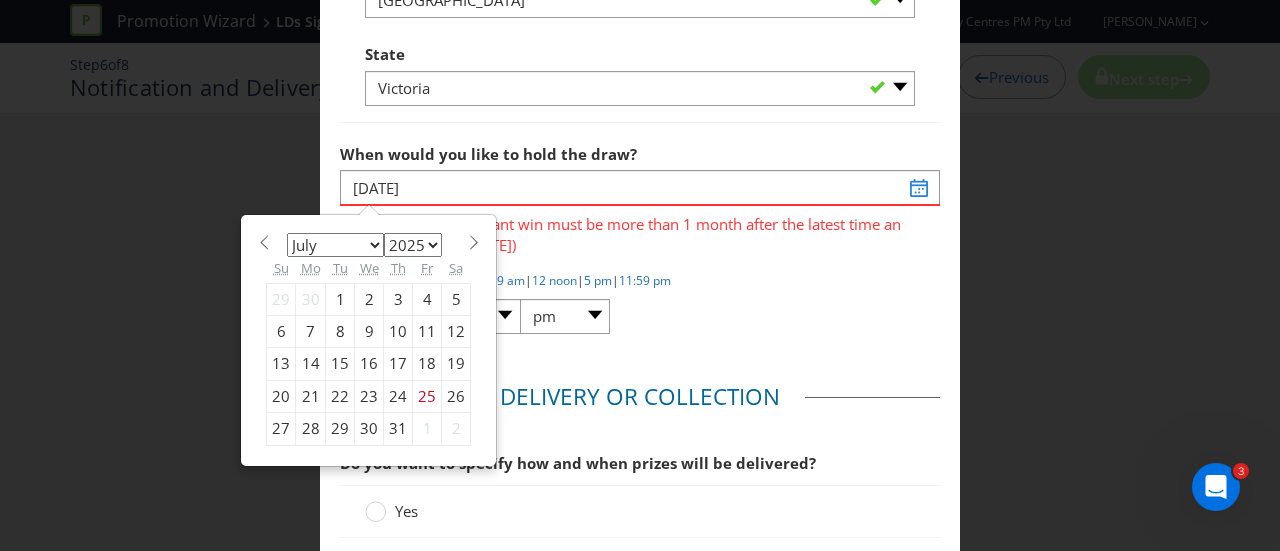 click on "Common options:  12:01 am   |  9 am   |  12 noon   |  5 pm   |  11:59 pm" at bounding box center (640, 280) 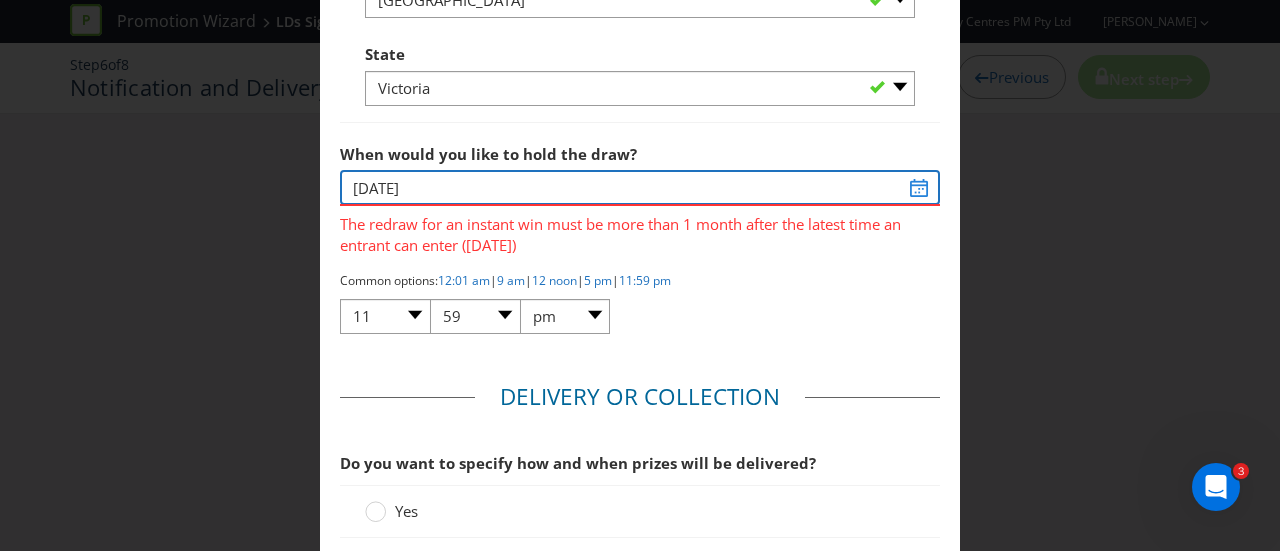 click on "[DATE]" at bounding box center (640, 187) 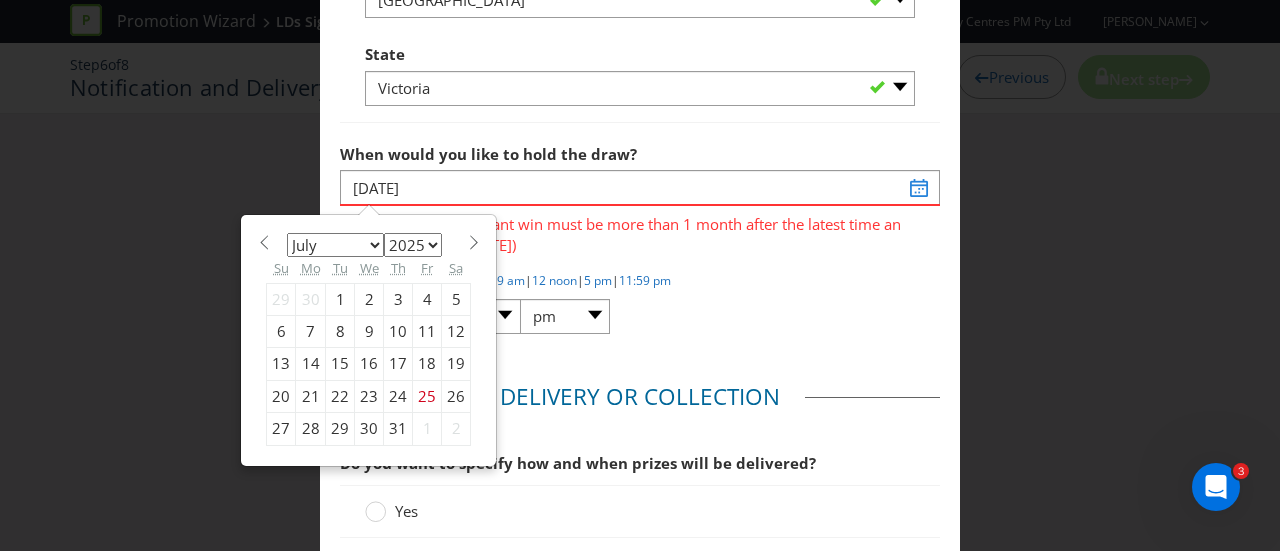 click at bounding box center [473, 242] 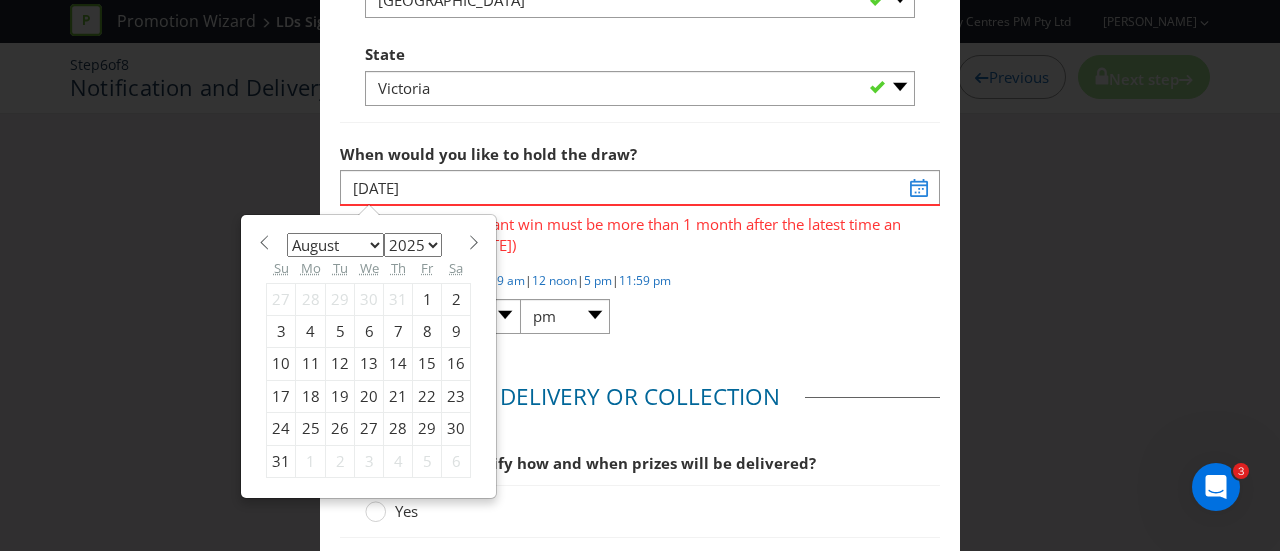 click at bounding box center (473, 242) 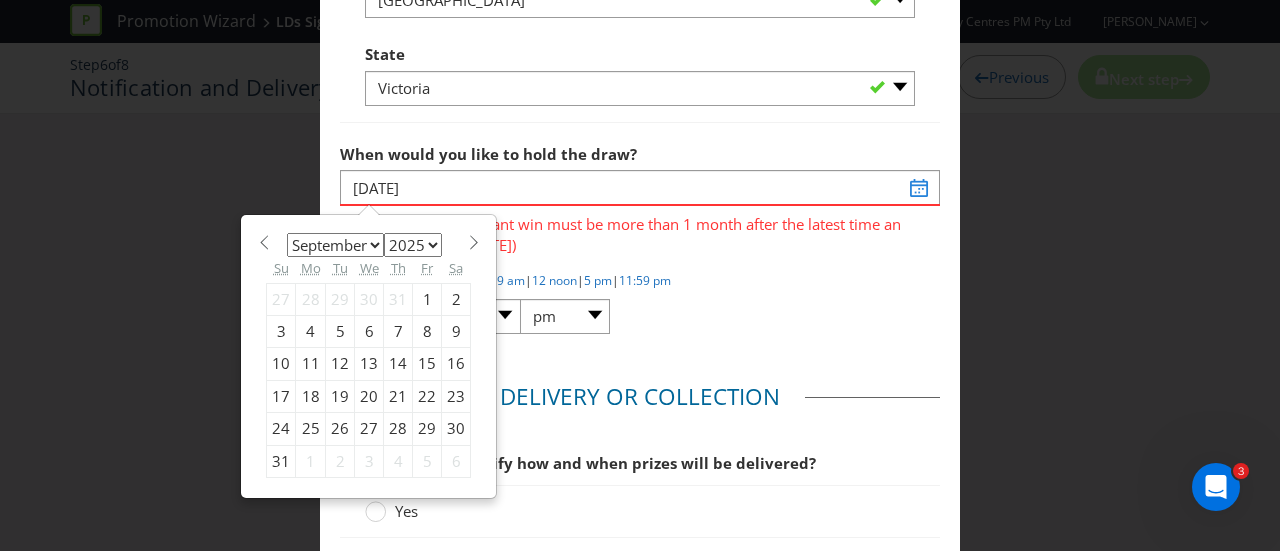click at bounding box center (473, 242) 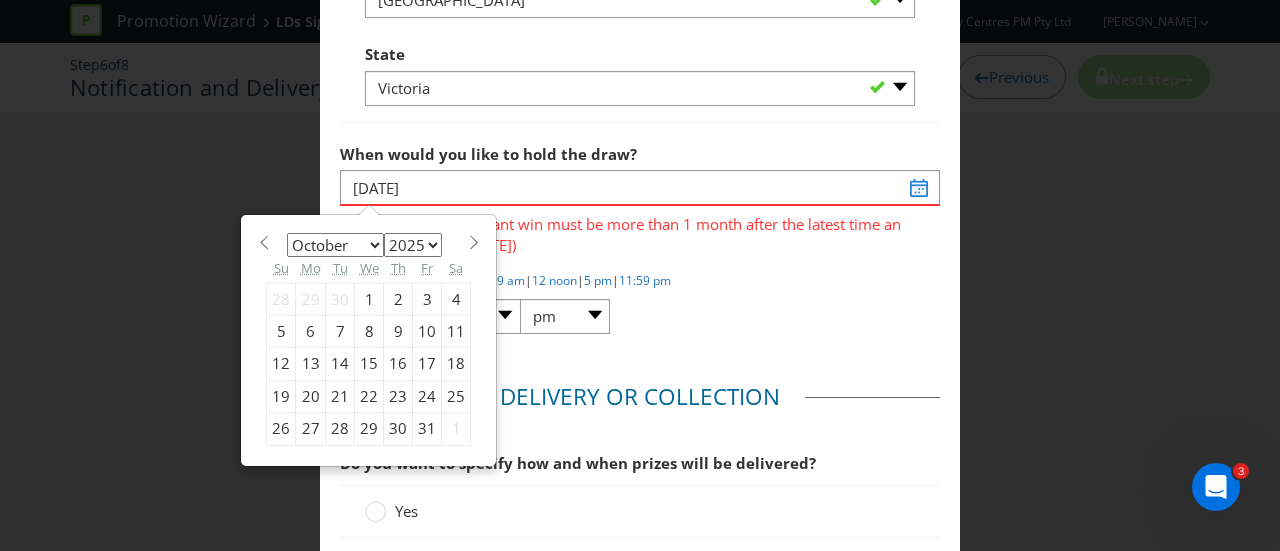 click at bounding box center [473, 242] 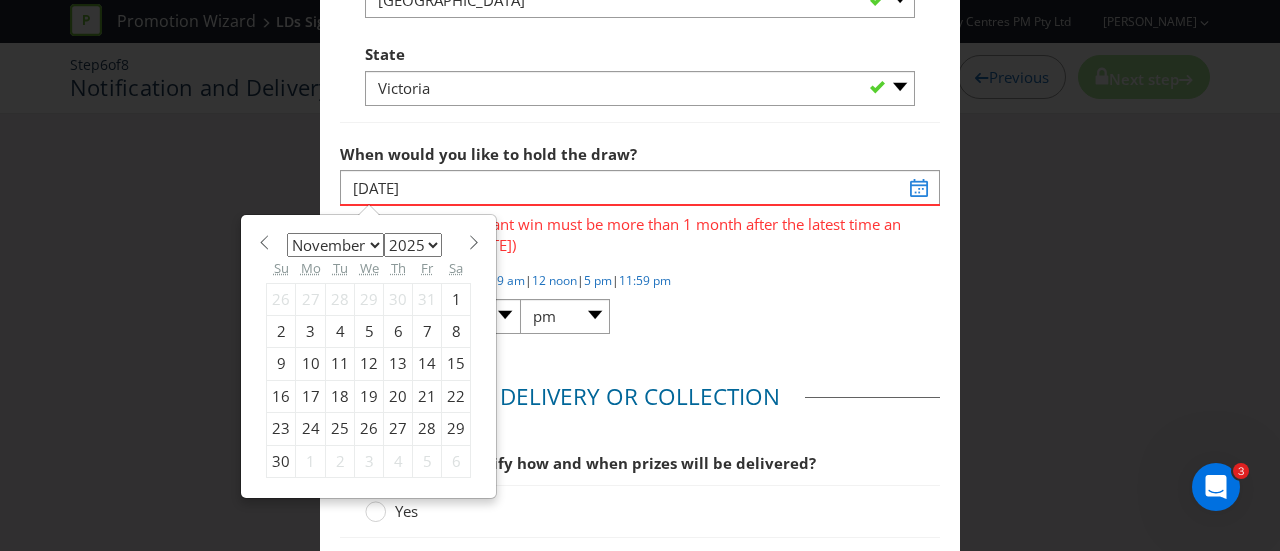 click on "10" at bounding box center (311, 364) 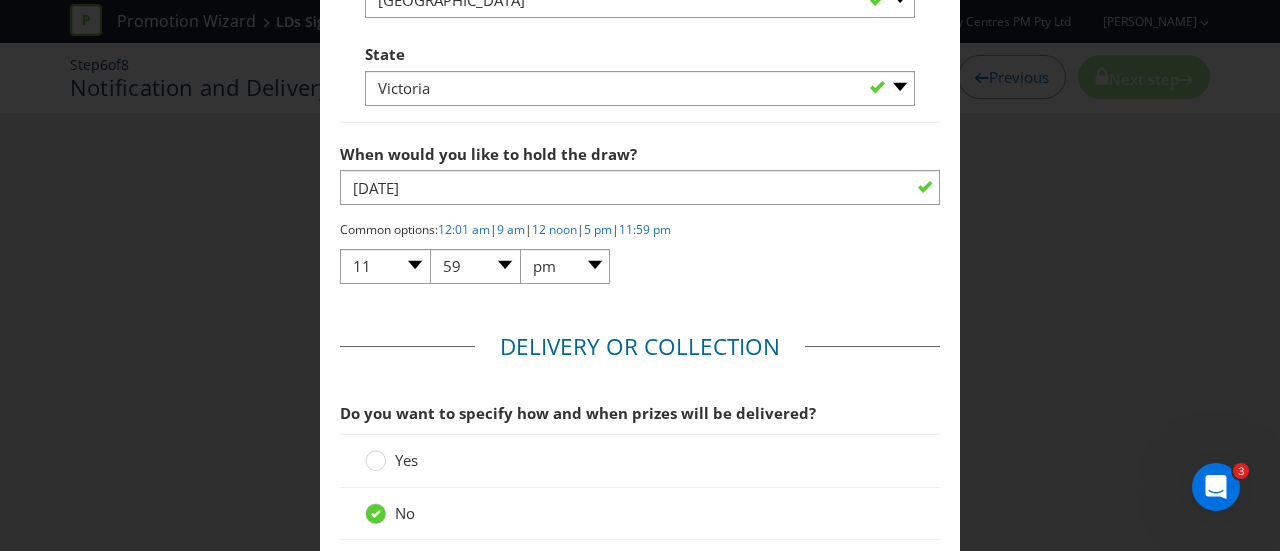 click on "Unclaimed  Prize s You are required to hold a second chance/unclaimed prize draw for instant win prizes valued at $100 or more. How will entrants enter the second chance/unclaimed prize draw?   Not required. There are 25 major prizes available per centre per day therefore we anticipate these will all be taken and there won't be any unclaimed prizes. Where would you like to hold the draw?   Company Name   Vicinity Centres Address Line [GEOGRAPHIC_DATA] Address Line 2   (optional) Suburb   [GEOGRAPHIC_DATA] Post Code   3148 Country   -- Please Select [GEOGRAPHIC_DATA] [GEOGRAPHIC_DATA] State   -- Please Select -- [GEOGRAPHIC_DATA] [GEOGRAPHIC_DATA] [GEOGRAPHIC_DATA] [GEOGRAPHIC_DATA] [GEOGRAPHIC_DATA] [GEOGRAPHIC_DATA] [GEOGRAPHIC_DATA] [GEOGRAPHIC_DATA] When would you like to hold the draw?   [DATE] Common options:  12:01 am   |  9 am   |  12 noon   |  5 pm   |  11:59 pm   01 02 03 04 05 06 07 08 09 10 11 12 00 01 05 10 15 20 25 29 30 35 40 45 50 55 59 am pm" at bounding box center (640, -236) 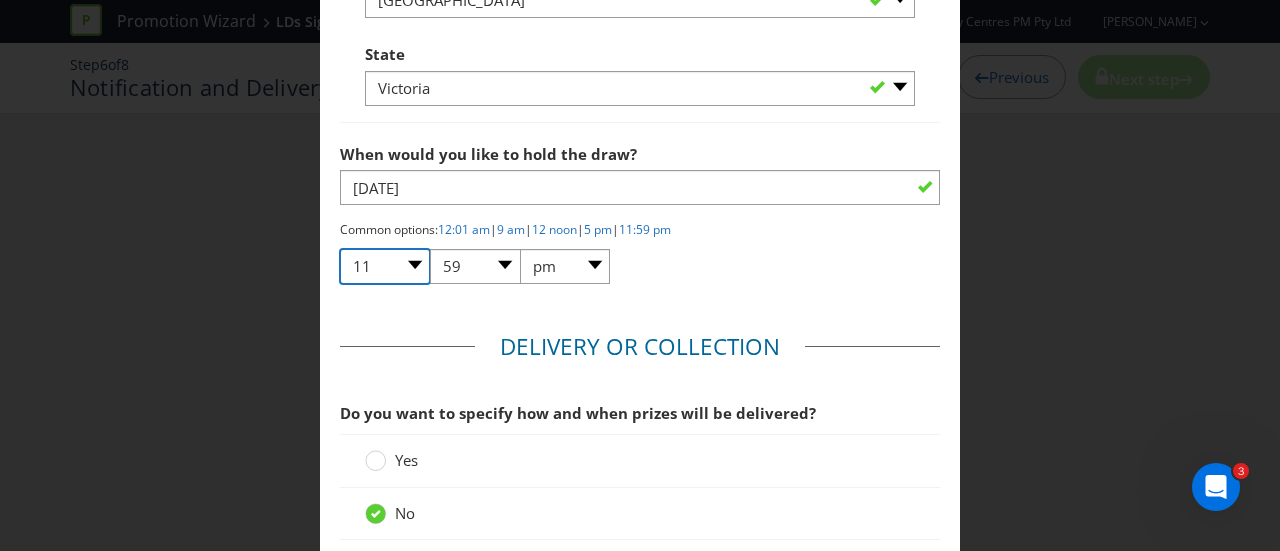 click on "01 02 03 04 05 06 07 08 09 10 11 12" at bounding box center [385, 266] 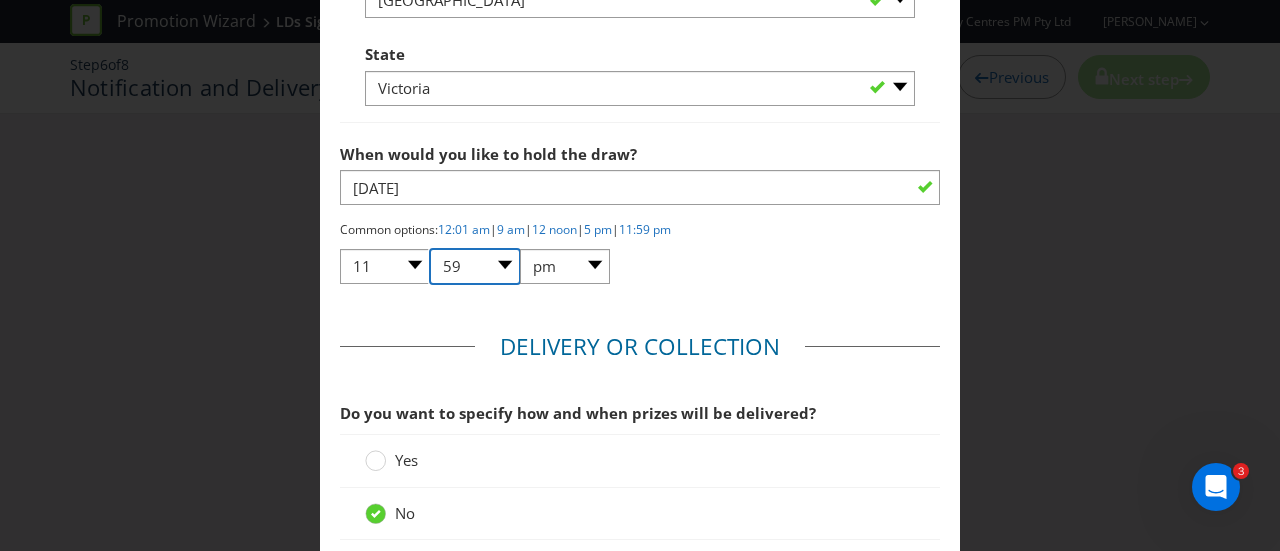 click on "00 01 05 10 15 20 25 29 30 35 40 45 50 55 59" at bounding box center [475, 266] 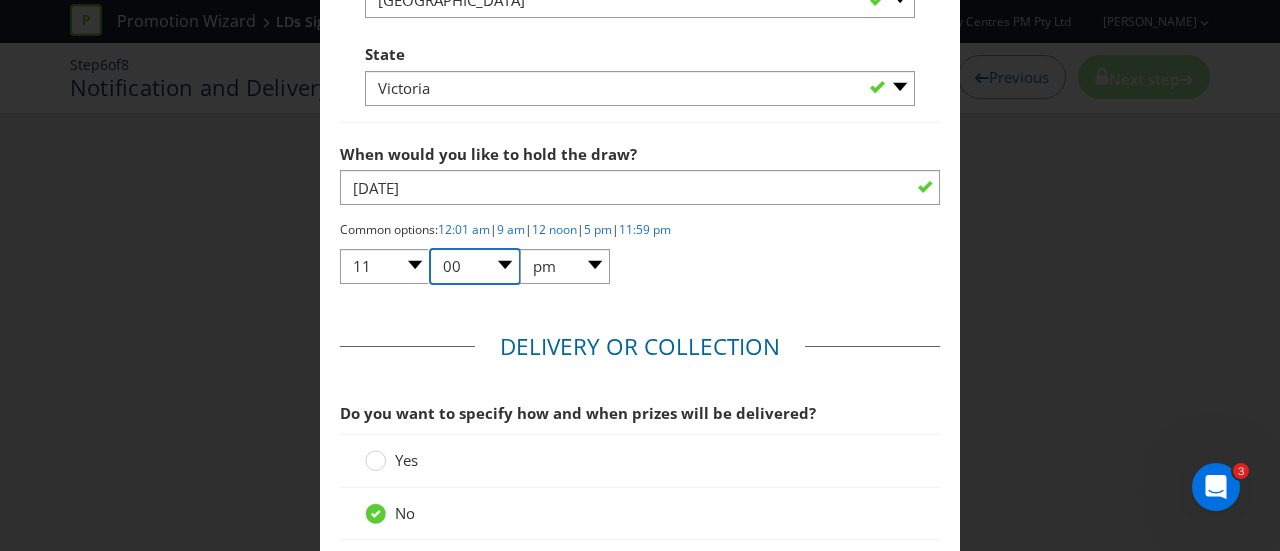 click on "00 01 05 10 15 20 25 29 30 35 40 45 50 55 59" at bounding box center (475, 266) 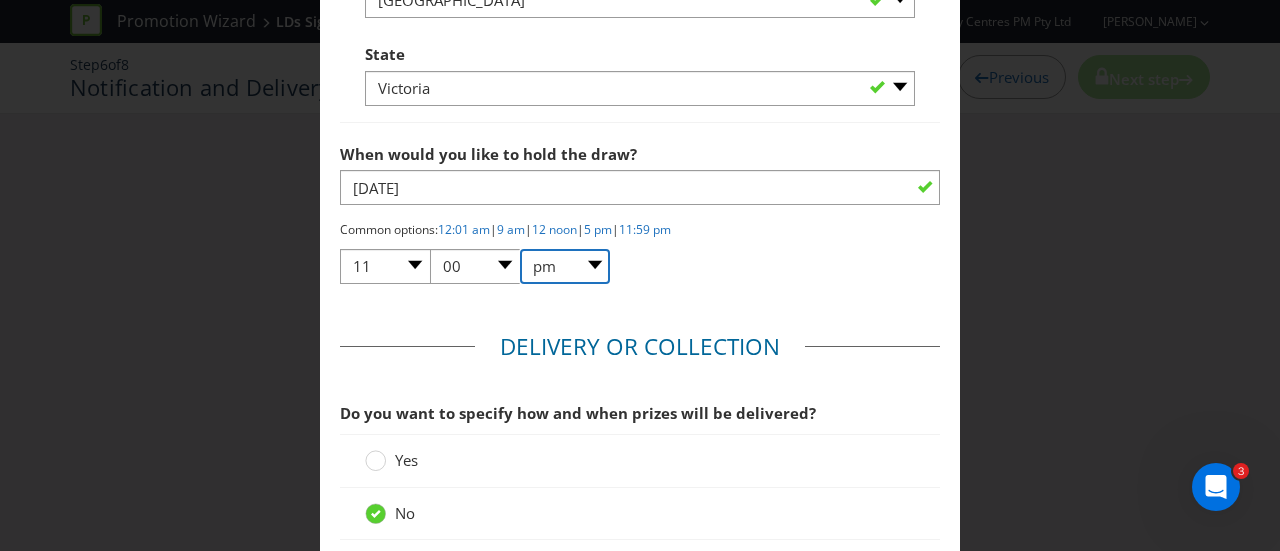 click on "am pm" at bounding box center (565, 266) 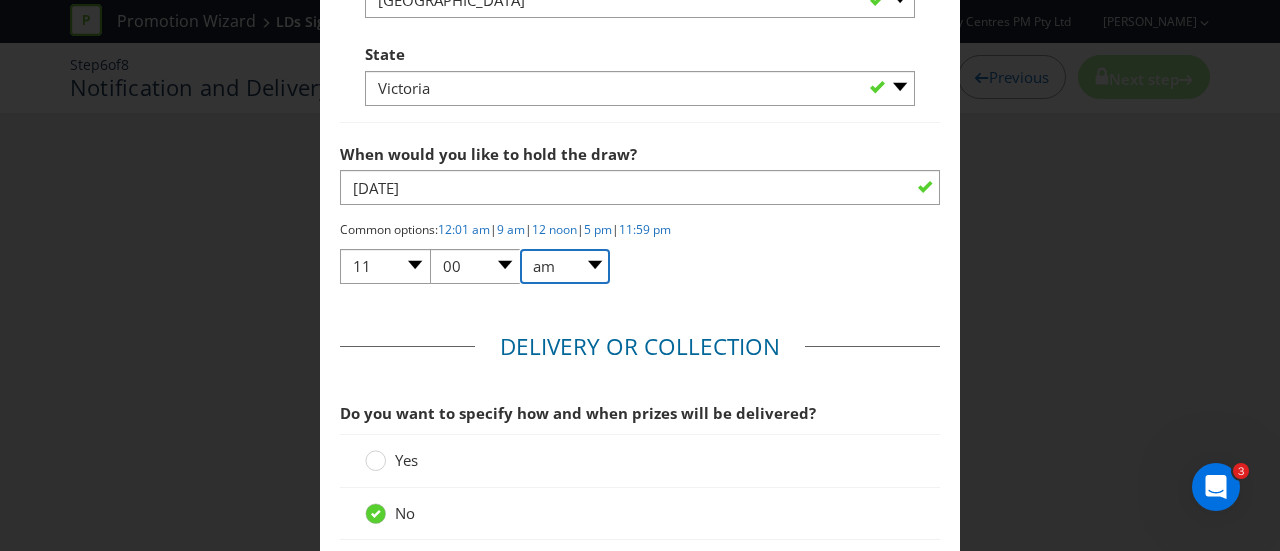 click on "am pm" at bounding box center [565, 266] 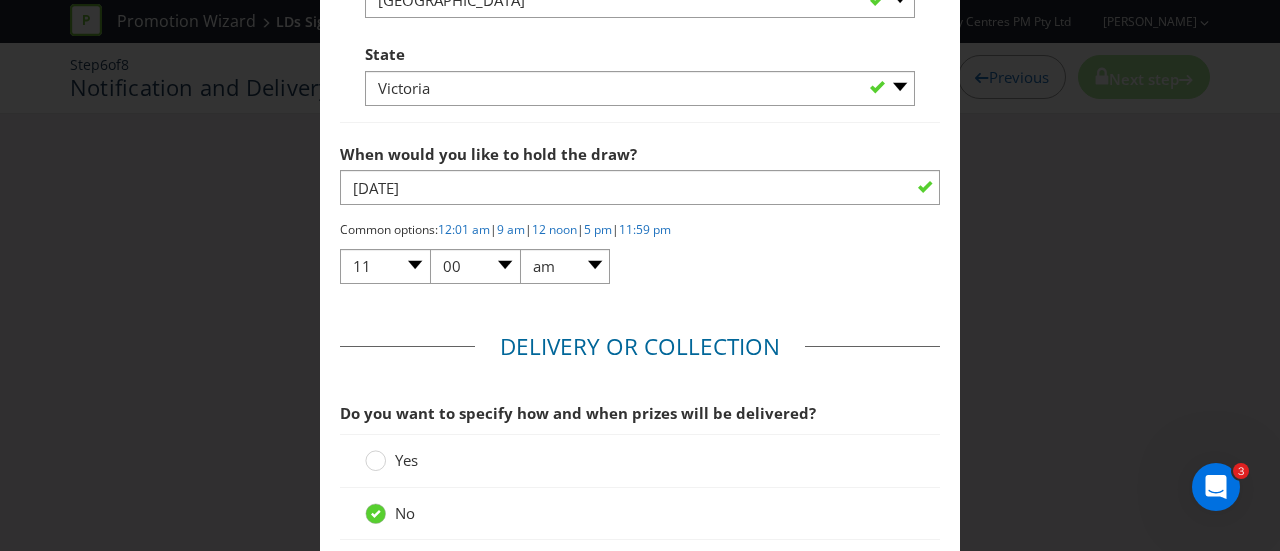 click on "Unclaimed  Prize s You are required to hold a second chance/unclaimed prize draw for instant win prizes valued at $100 or more. How will entrants enter the second chance/unclaimed prize draw?   Not required. There are 25 major prizes available per centre per day therefore we anticipate these will all be taken and there won't be any unclaimed prizes. Where would you like to hold the draw?   Company Name   Vicinity Centres Address Line [GEOGRAPHIC_DATA] Address Line 2   (optional) Suburb   [GEOGRAPHIC_DATA] Post Code   3148 Country   -- Please Select [GEOGRAPHIC_DATA] [GEOGRAPHIC_DATA] State   -- Please Select -- [GEOGRAPHIC_DATA] [GEOGRAPHIC_DATA] [GEOGRAPHIC_DATA] [GEOGRAPHIC_DATA] [GEOGRAPHIC_DATA] [GEOGRAPHIC_DATA] [GEOGRAPHIC_DATA] [GEOGRAPHIC_DATA] When would you like to hold the draw?   [DATE] Common options:  12:01 am   |  9 am   |  12 noon   |  5 pm   |  11:59 pm   01 02 03 04 05 06 07 08 09 10 11 12 00 01 05 10 15 20 25 29 30 35 40 45 50 55 59 am pm" at bounding box center (640, -236) 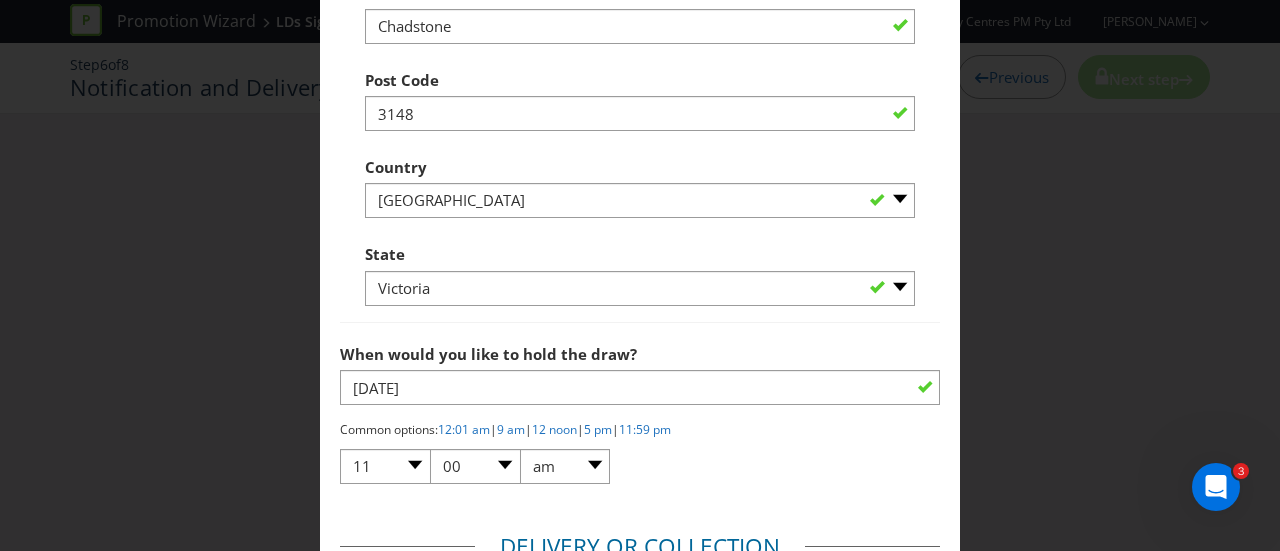 scroll, scrollTop: 1300, scrollLeft: 0, axis: vertical 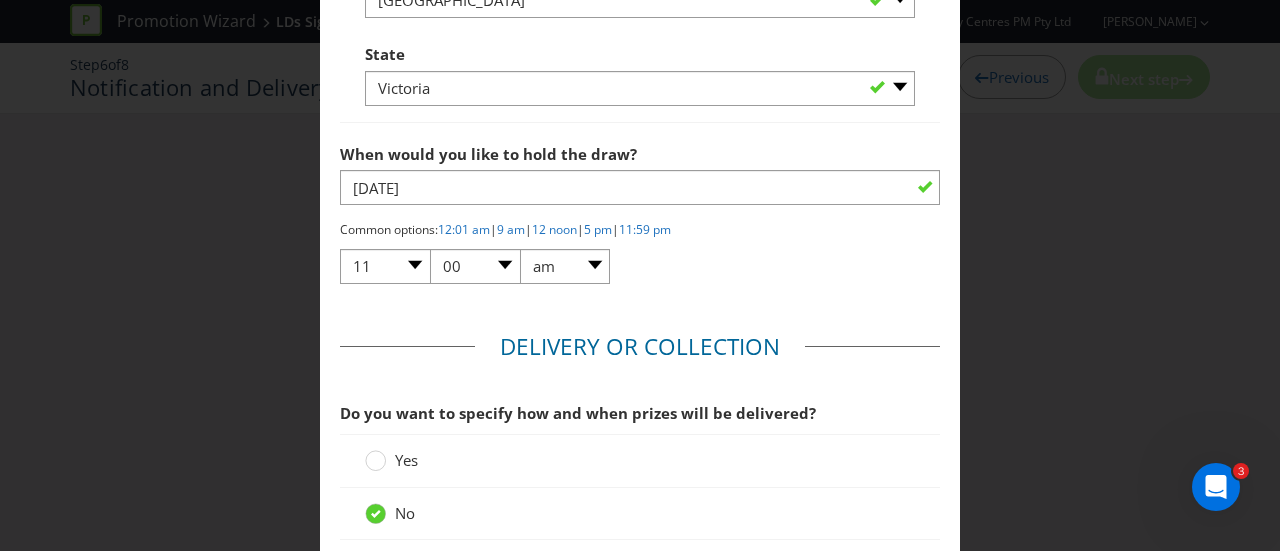 click on "Yes" at bounding box center [640, 460] 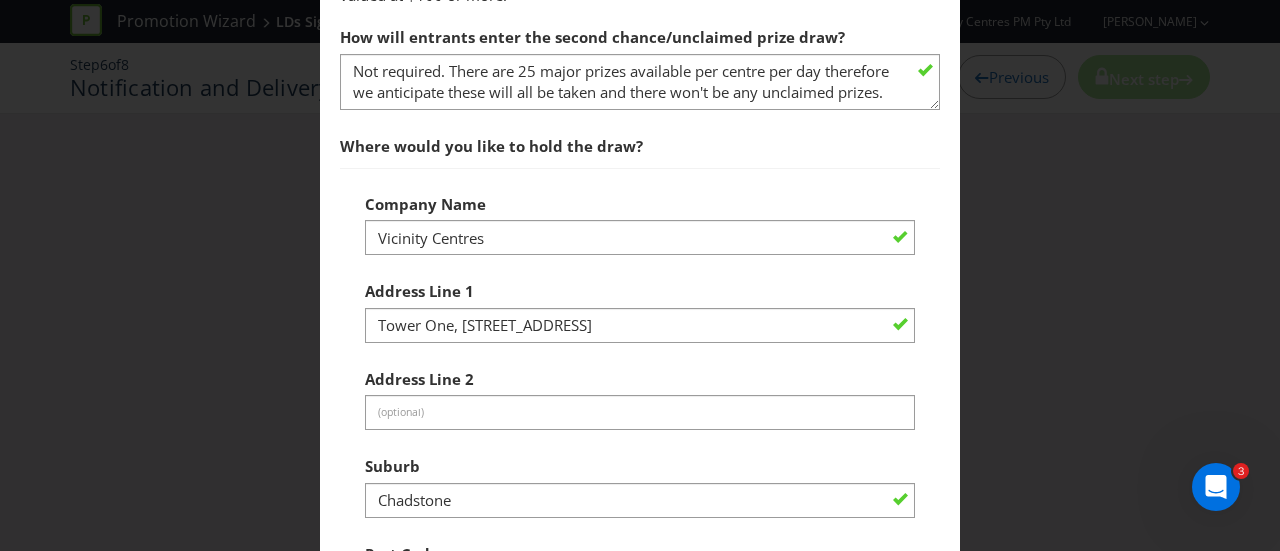 scroll, scrollTop: 400, scrollLeft: 0, axis: vertical 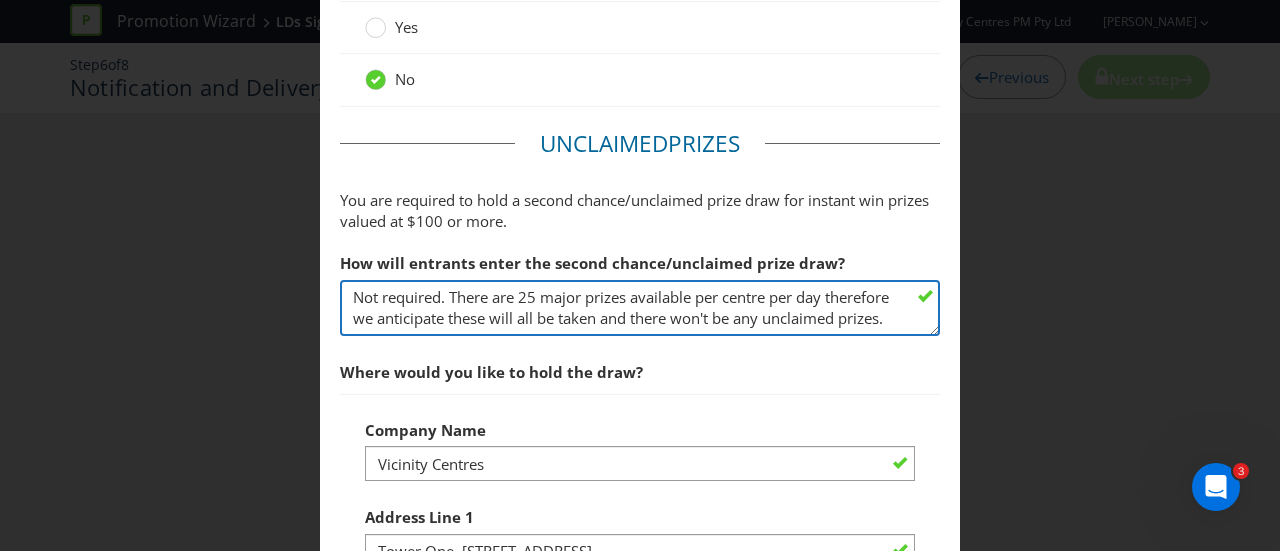click on "Not required. There are 25 major prizes available per centre per day therefore we anticipate these will all be taken and there won't be any unclaimed prizes." at bounding box center (640, 308) 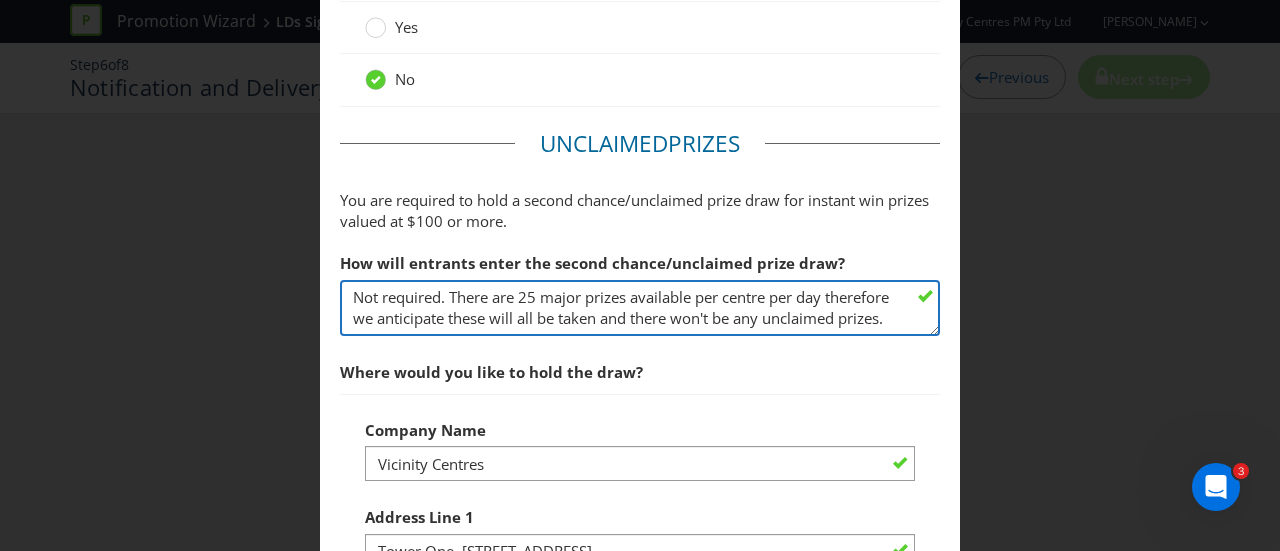 type on "N" 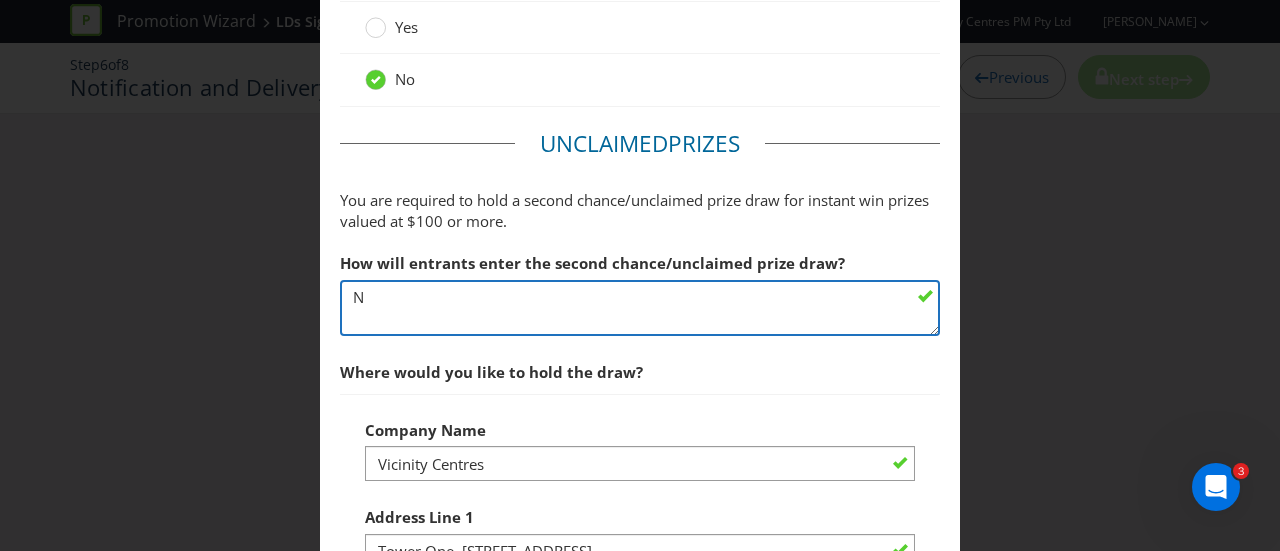 scroll, scrollTop: 0, scrollLeft: 0, axis: both 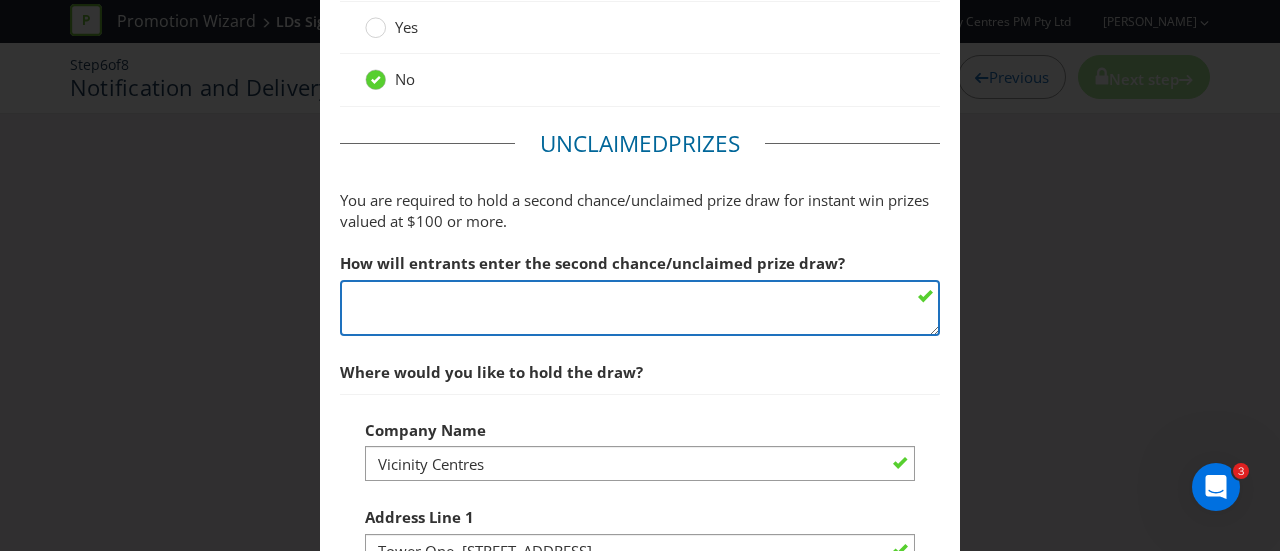 click at bounding box center [640, 308] 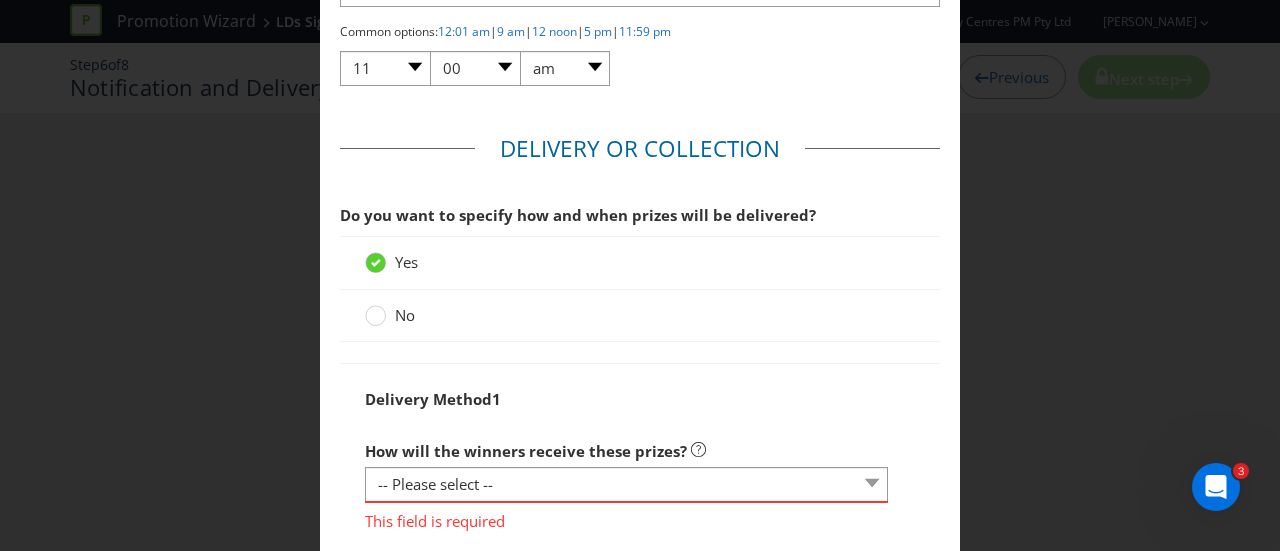 scroll, scrollTop: 1700, scrollLeft: 0, axis: vertical 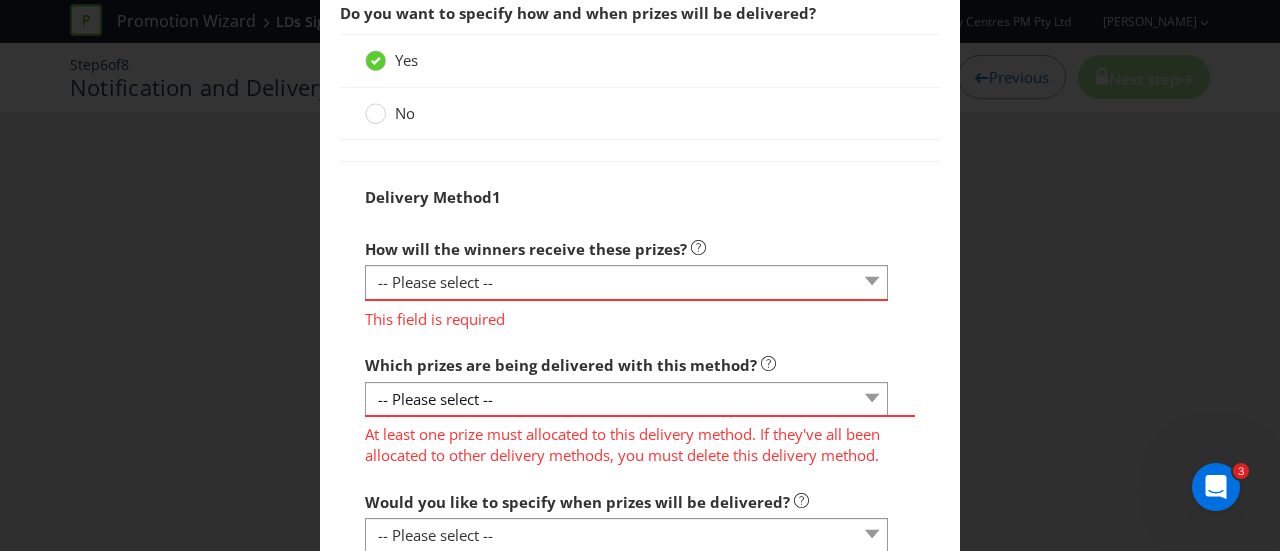 click on "No" at bounding box center [405, 113] 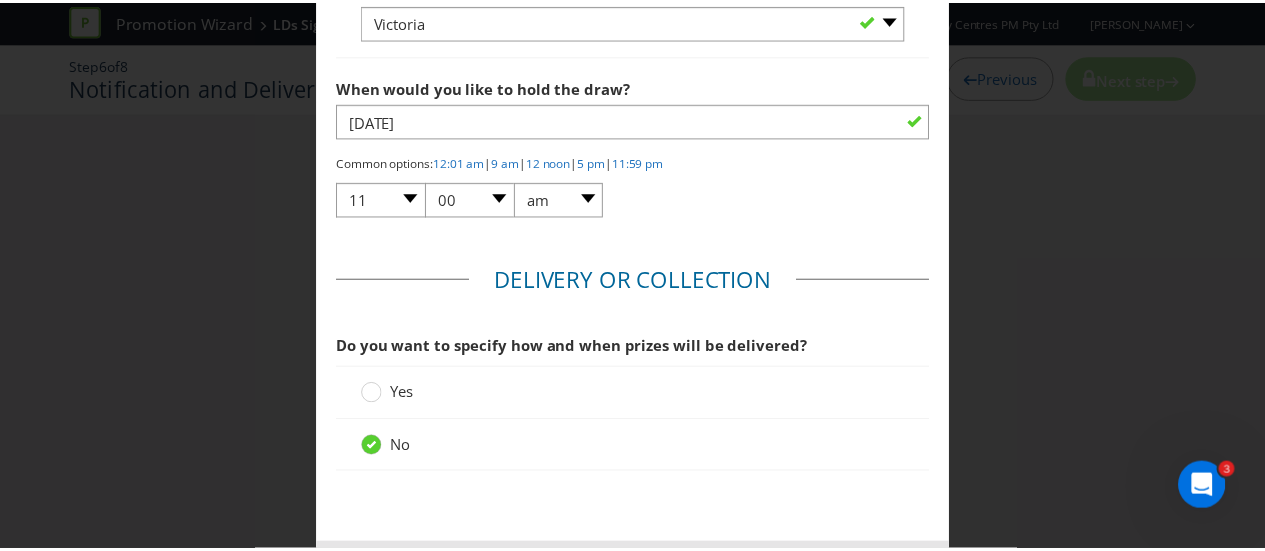 scroll, scrollTop: 1456, scrollLeft: 0, axis: vertical 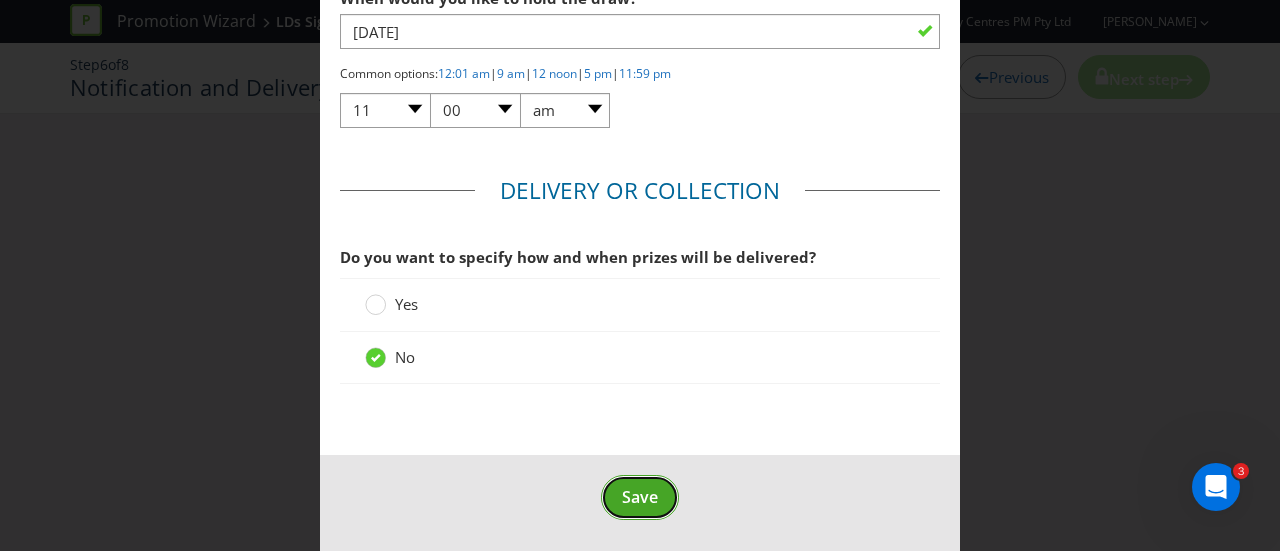 click on "Save" at bounding box center (640, 497) 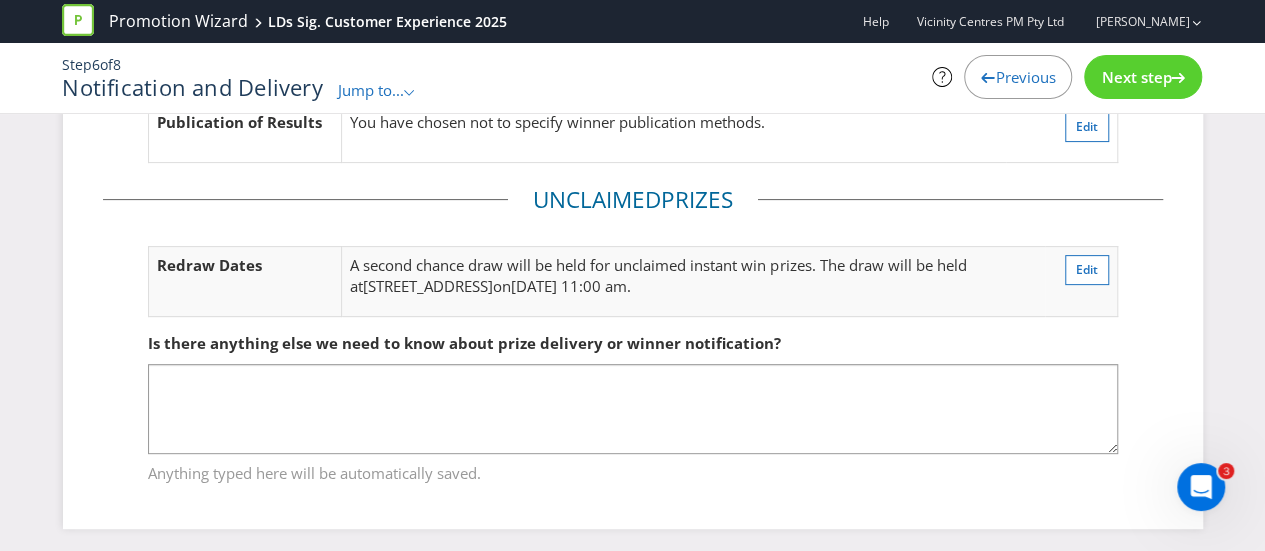 scroll, scrollTop: 218, scrollLeft: 0, axis: vertical 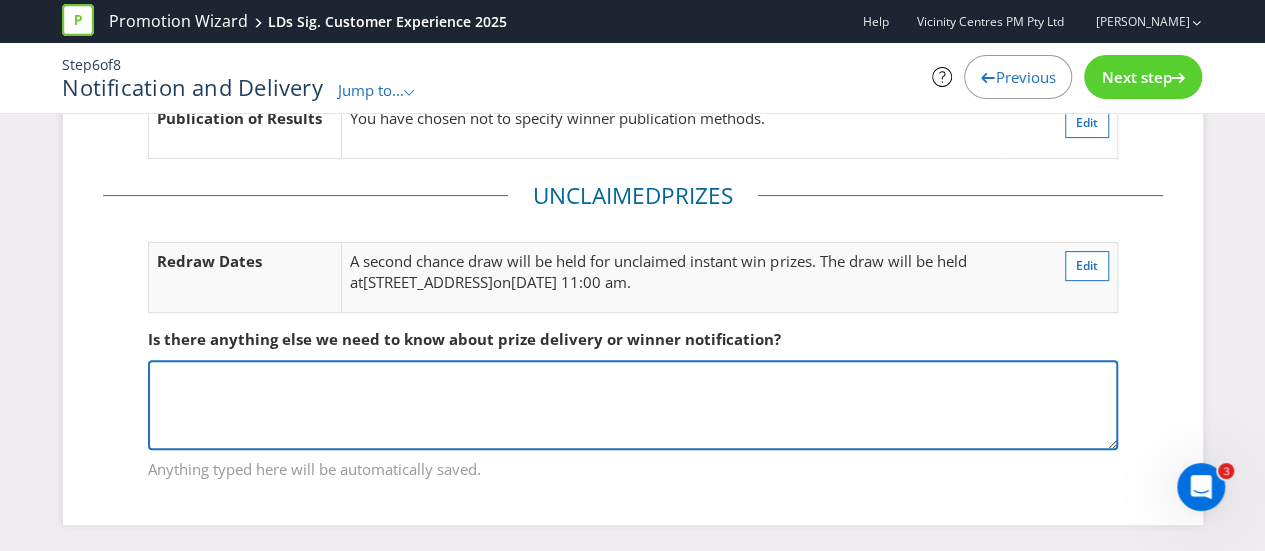 click at bounding box center (633, 405) 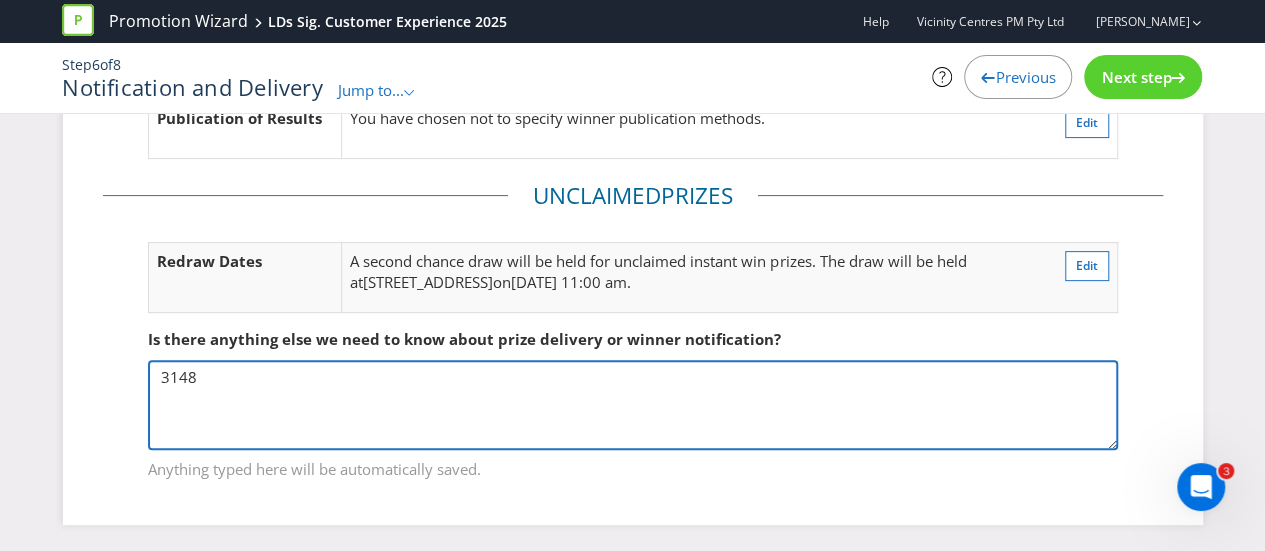 drag, startPoint x: 318, startPoint y: 427, endPoint x: 38, endPoint y: 416, distance: 280.21597 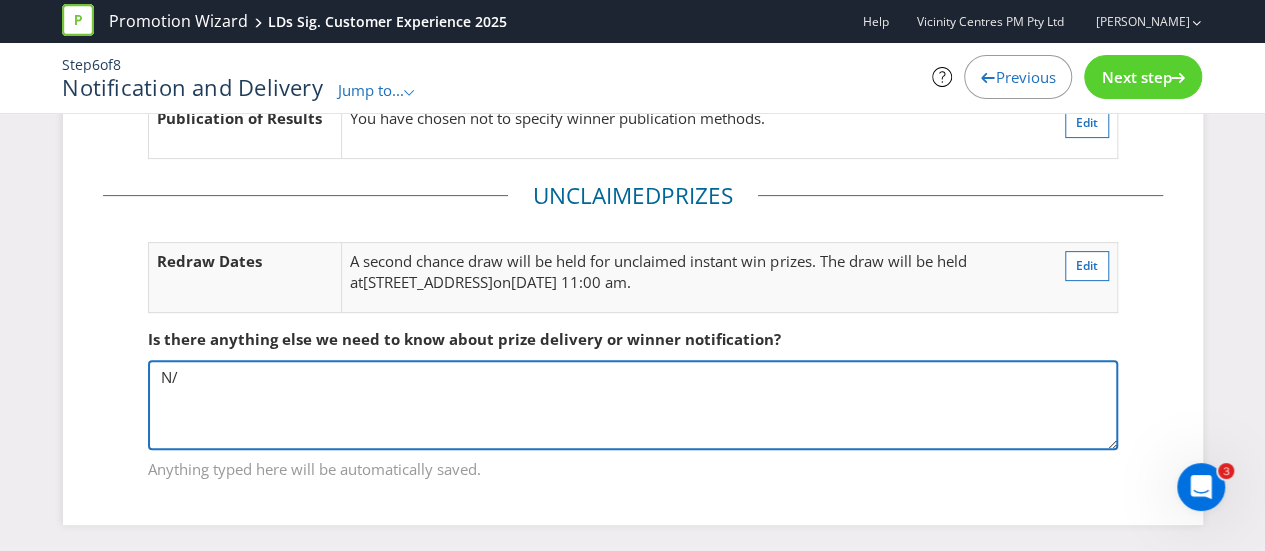 type on "N/A" 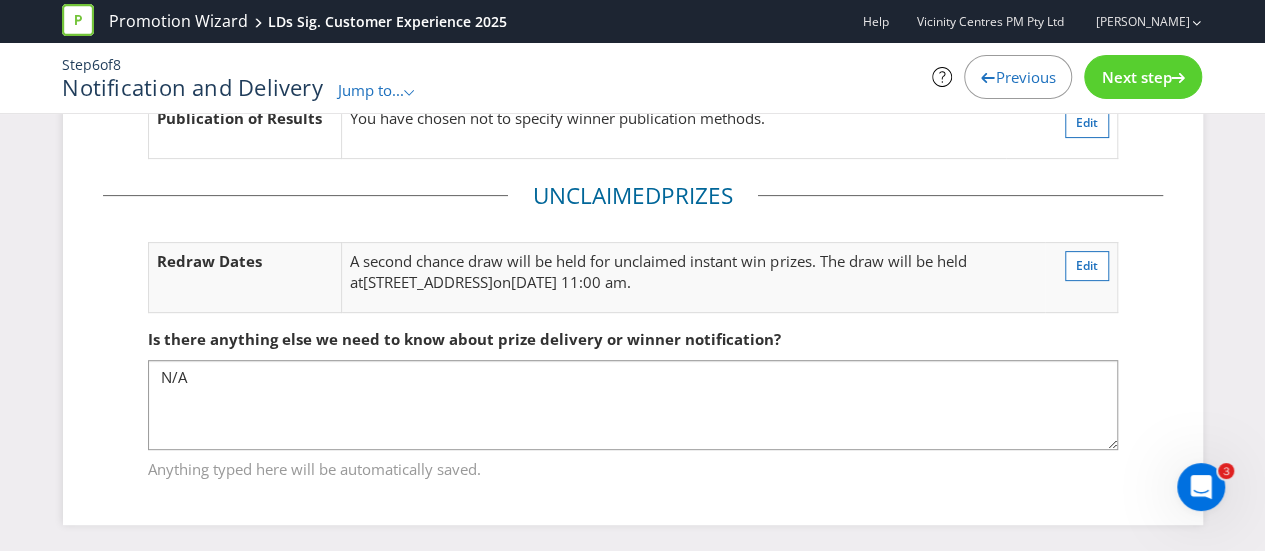 click on "Next step" at bounding box center (1136, 77) 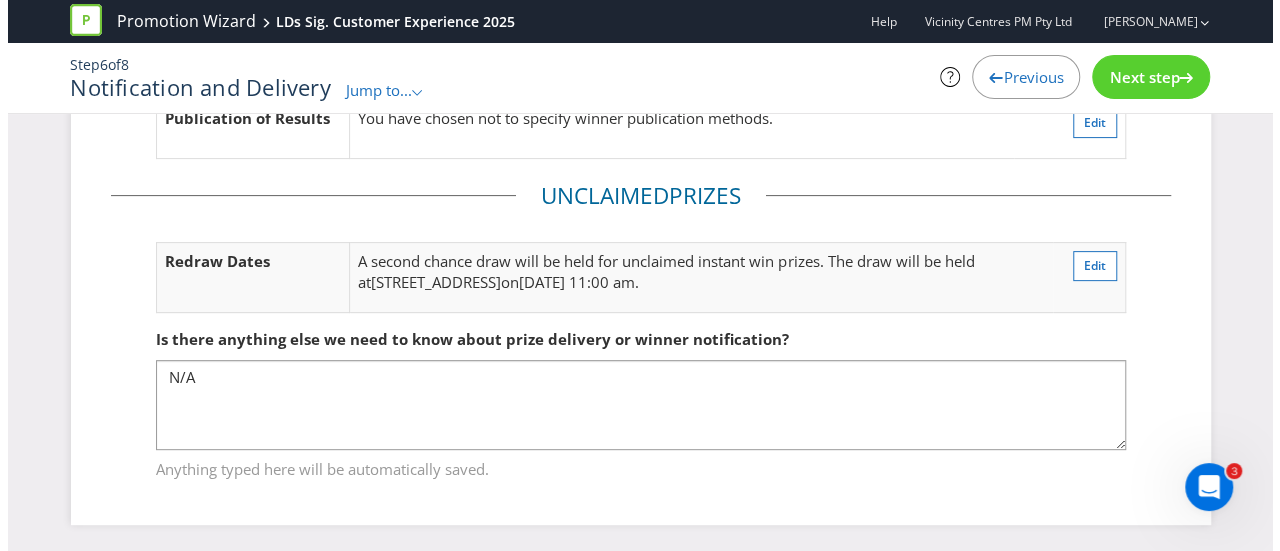 scroll, scrollTop: 0, scrollLeft: 0, axis: both 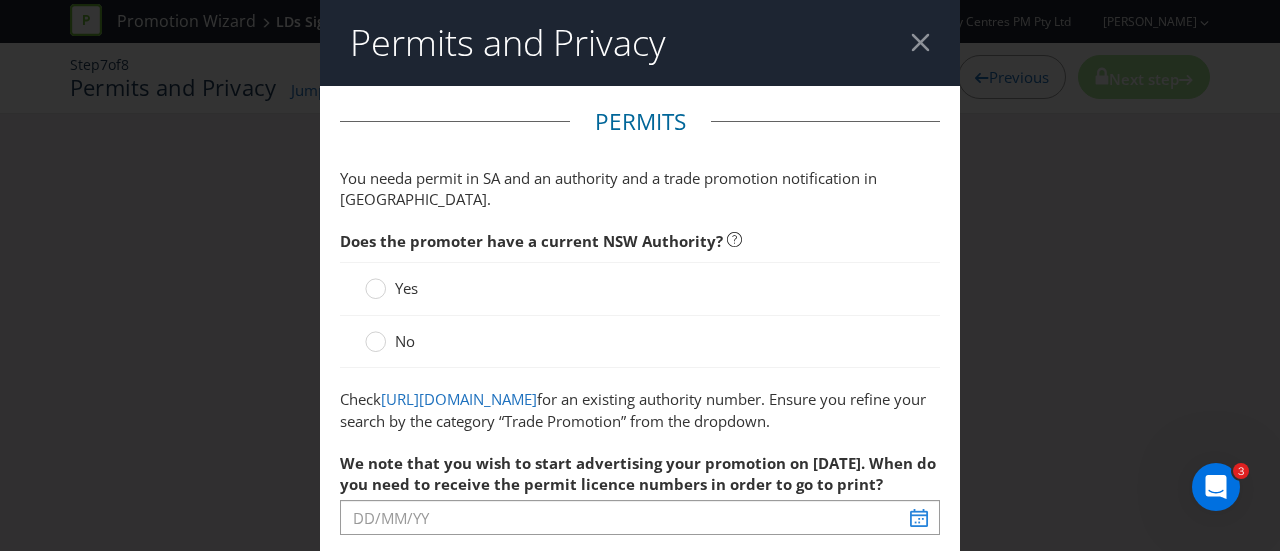 click on "No" at bounding box center (640, 342) 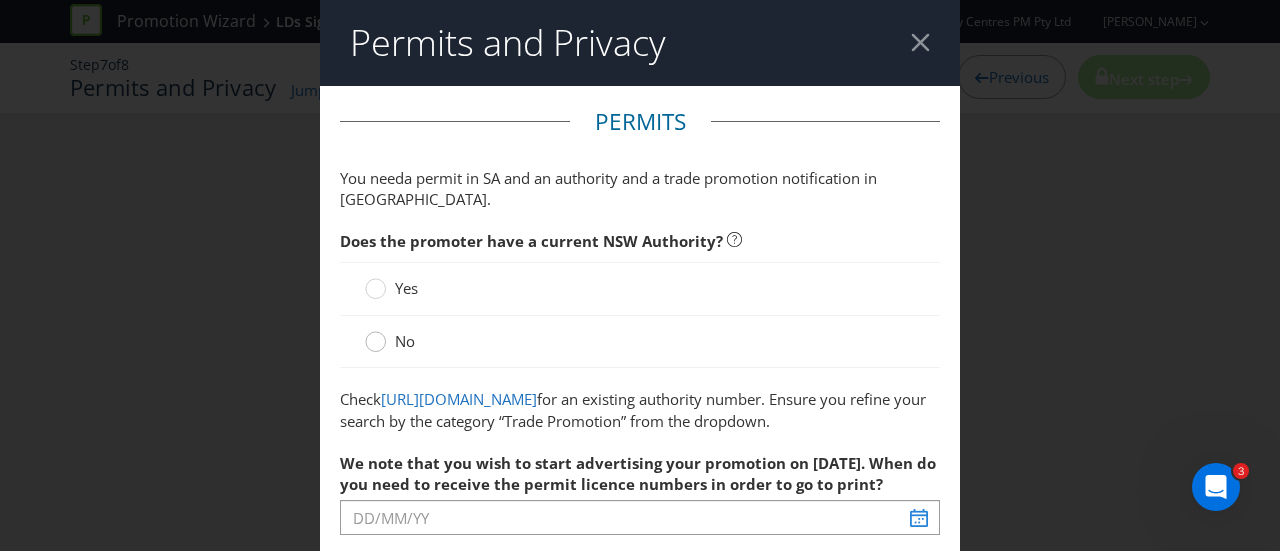 click at bounding box center (376, 335) 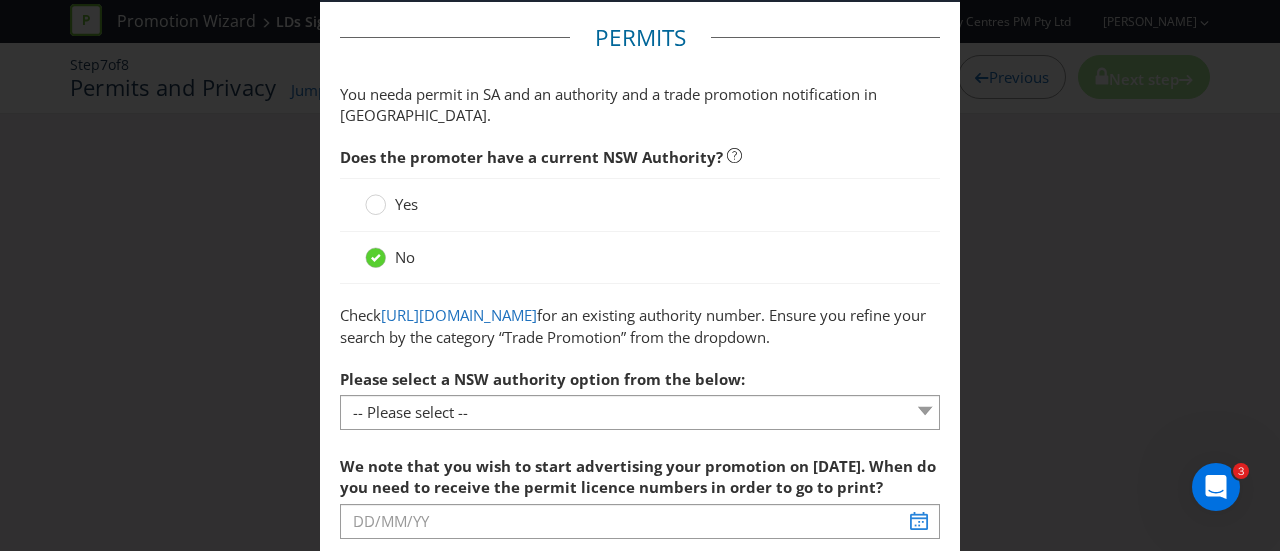 scroll, scrollTop: 200, scrollLeft: 0, axis: vertical 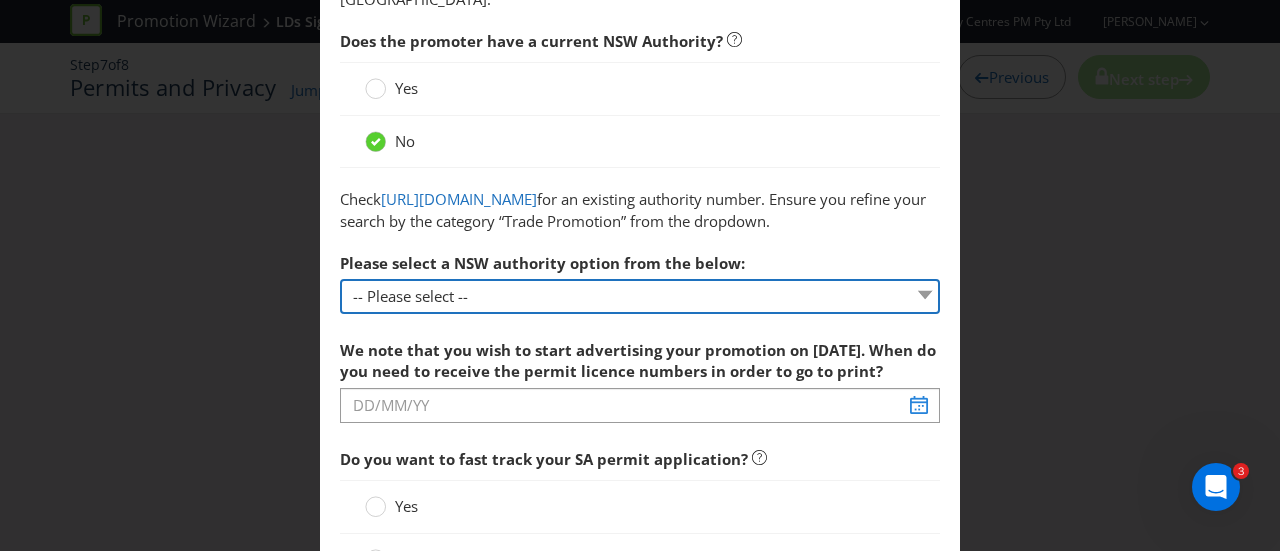 click on "-- Please select --  1 year authority ($468) 3 year authority ($722) 5 year authority ($975)" at bounding box center (640, 296) 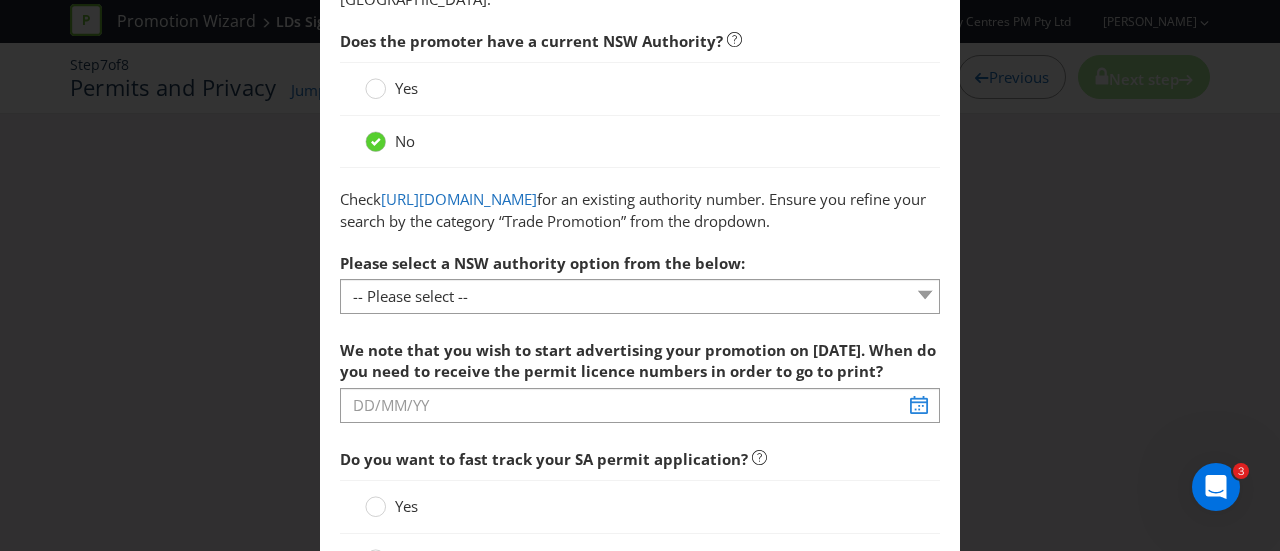 click on "Yes" at bounding box center (393, 88) 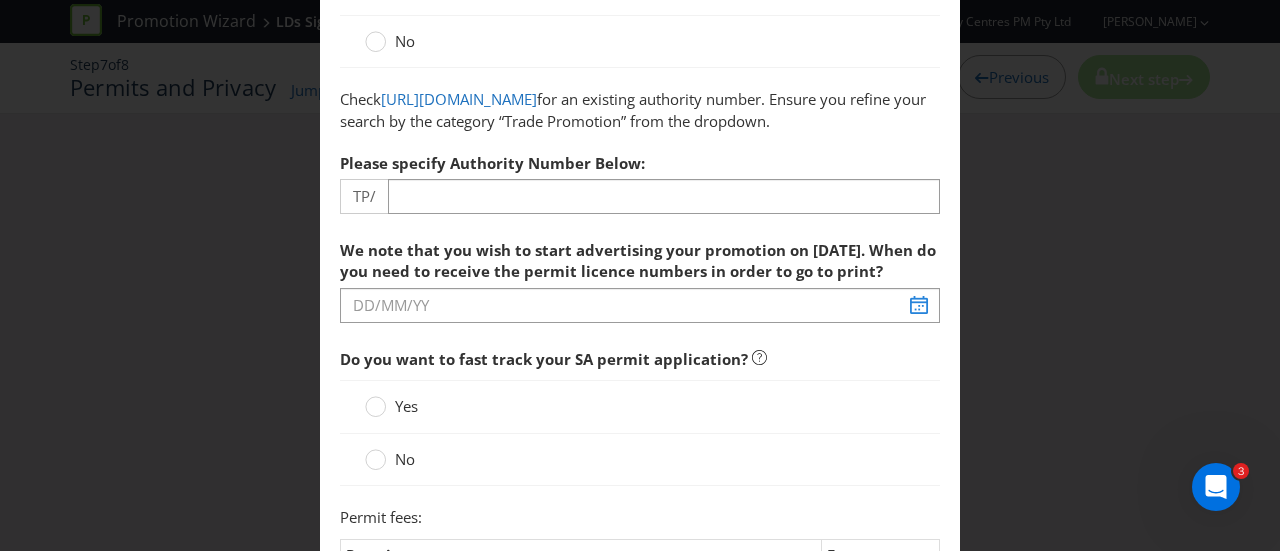 scroll, scrollTop: 400, scrollLeft: 0, axis: vertical 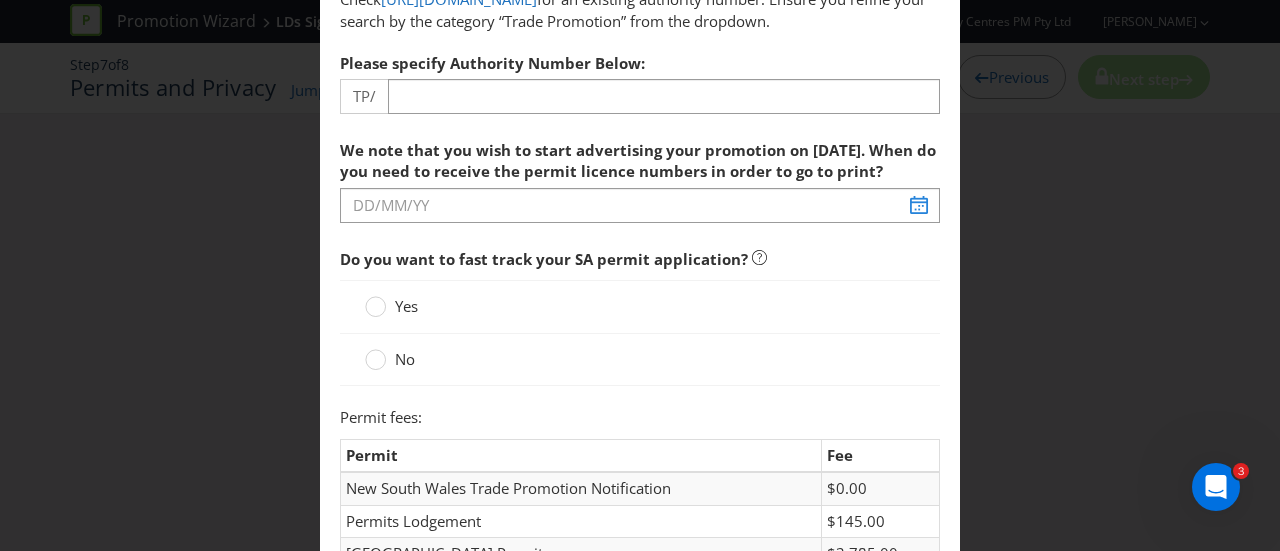 click on "Yes" at bounding box center [406, 306] 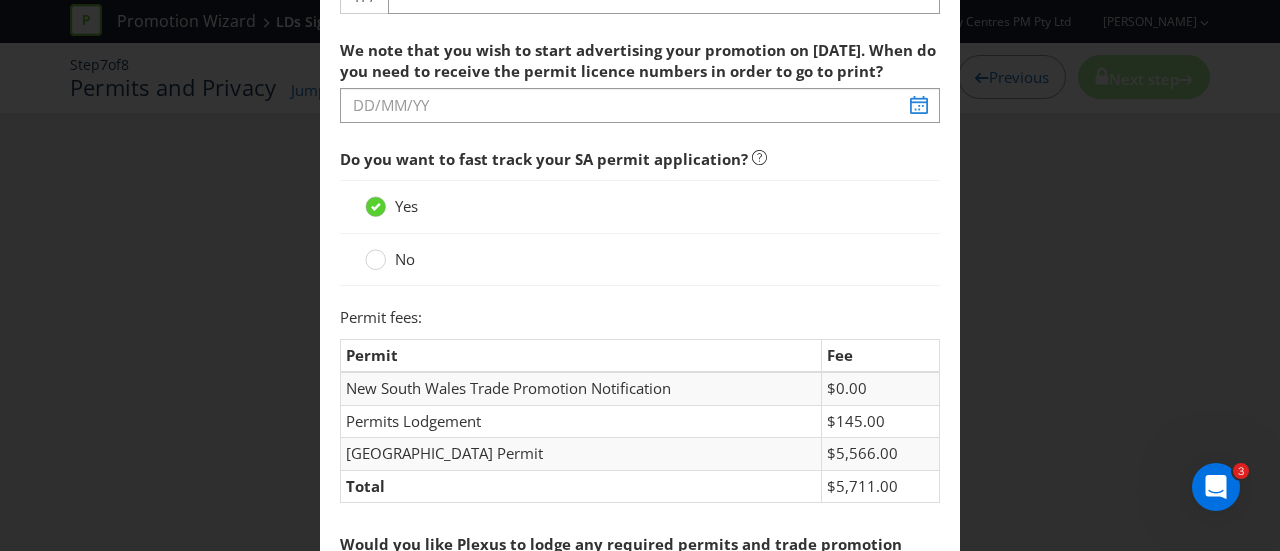 scroll, scrollTop: 400, scrollLeft: 0, axis: vertical 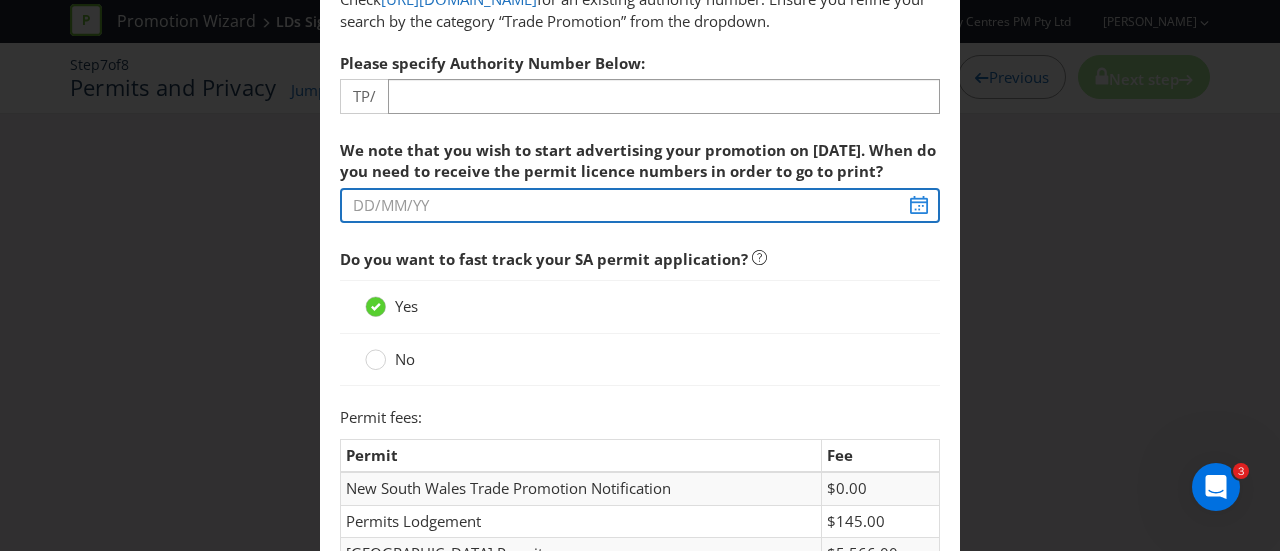 click at bounding box center [640, 205] 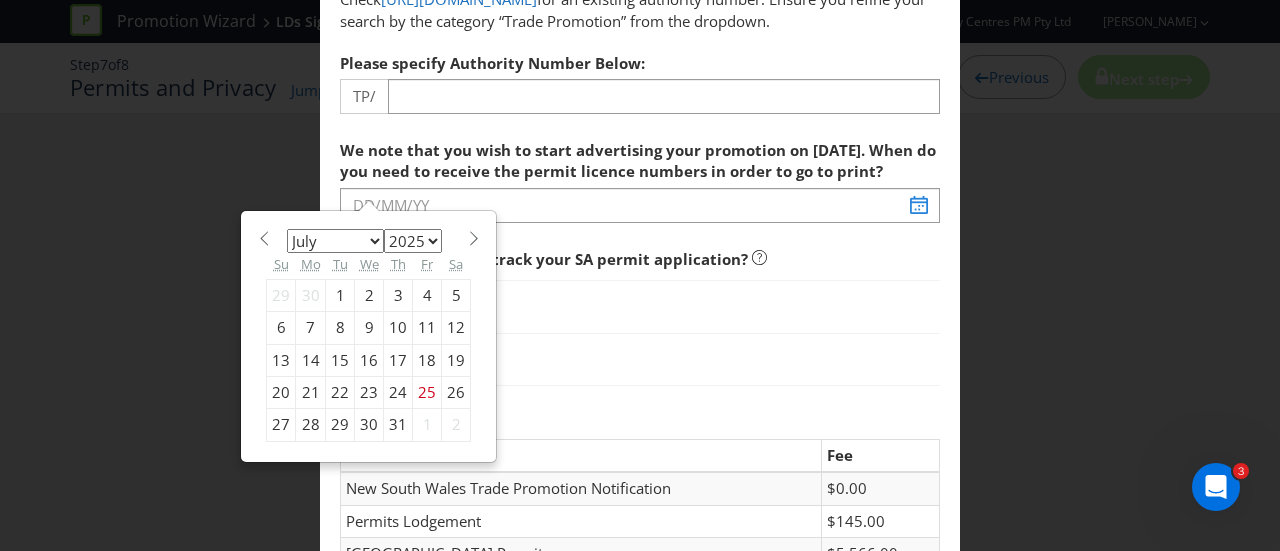 click at bounding box center (473, 238) 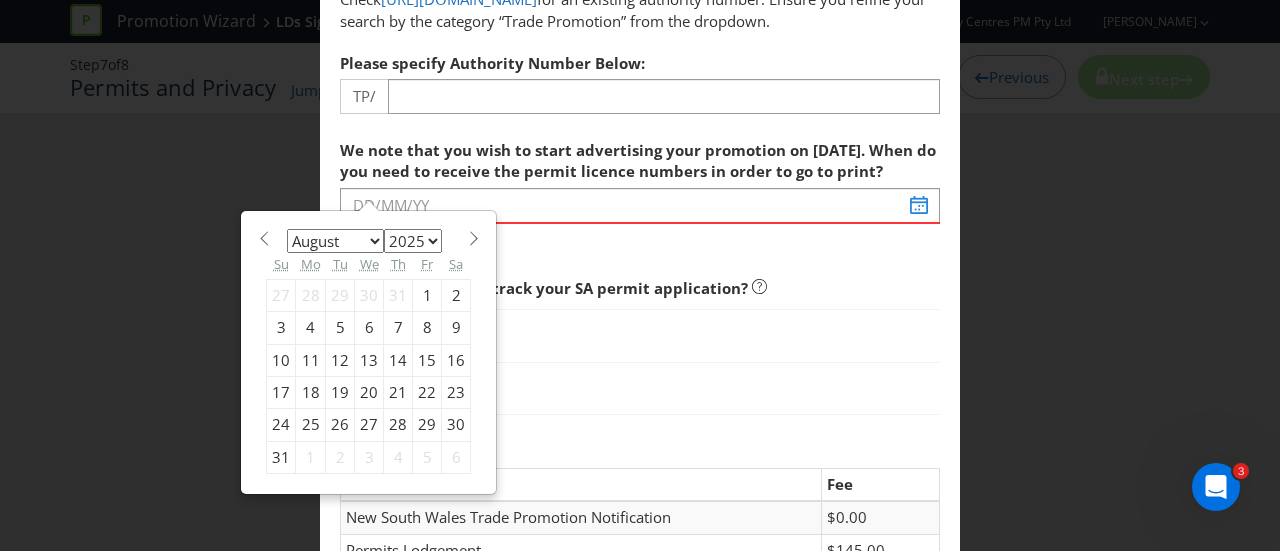 click on "January February March April May June July August September October November [DATE] 2026 2027 2028 2029 2030 2031 2032 2033 2034 2035" at bounding box center [368, 236] 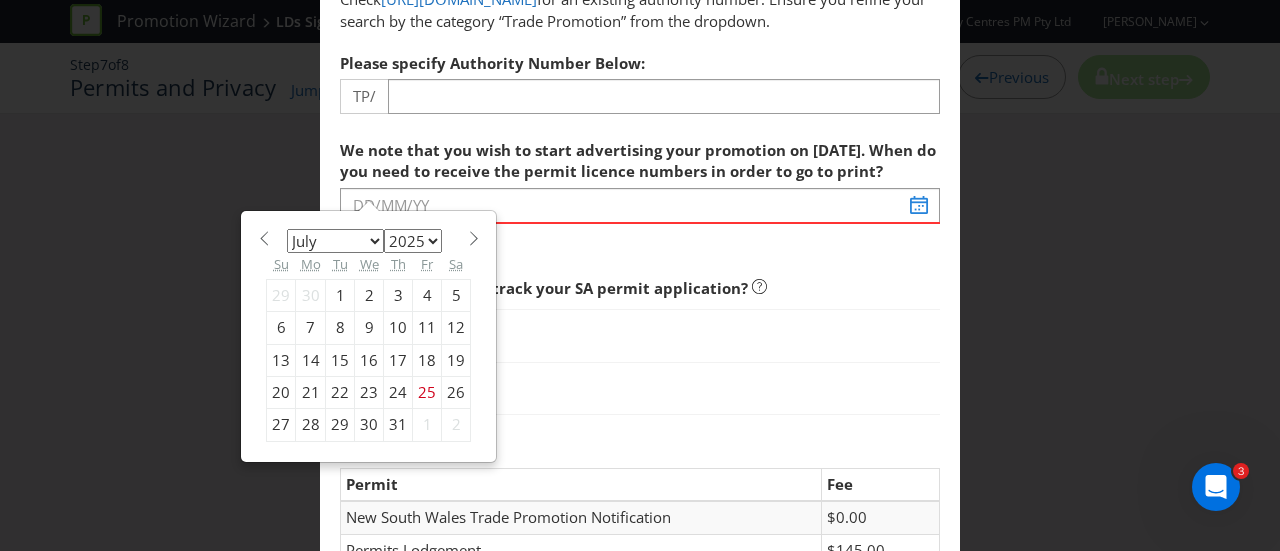 click on "29" at bounding box center [340, 425] 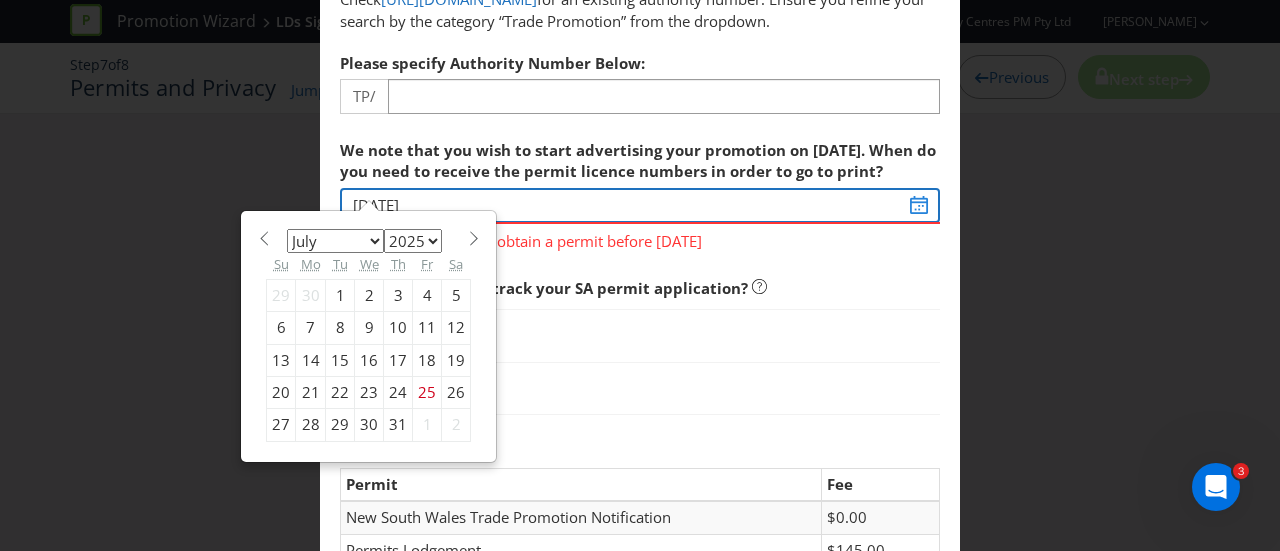 click on "[DATE]" at bounding box center (640, 205) 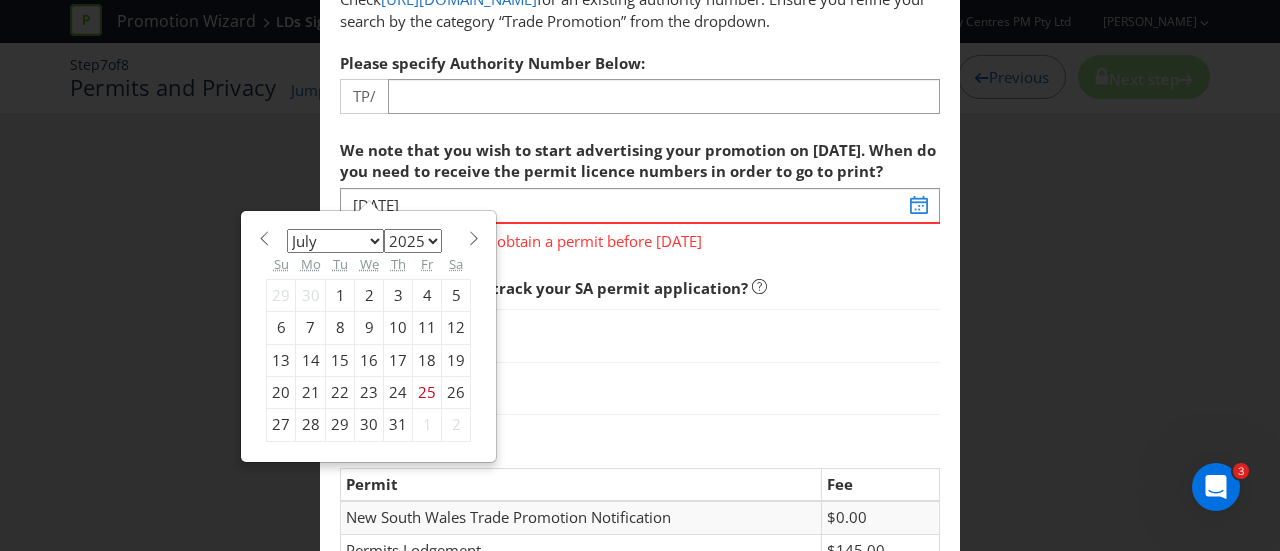 click on "31" at bounding box center (398, 425) 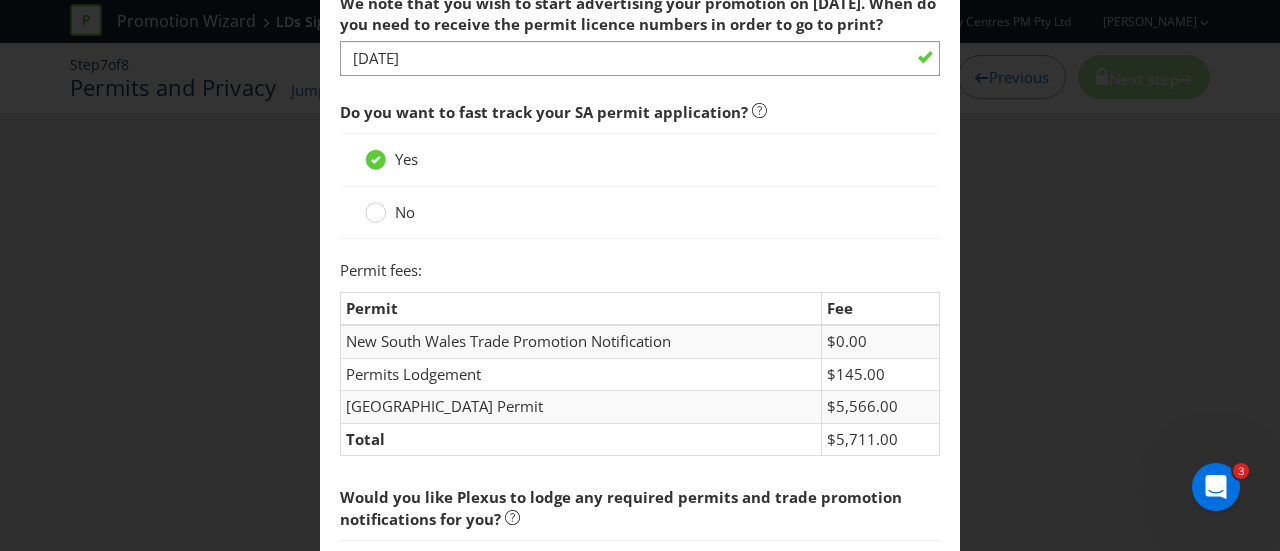 scroll, scrollTop: 600, scrollLeft: 0, axis: vertical 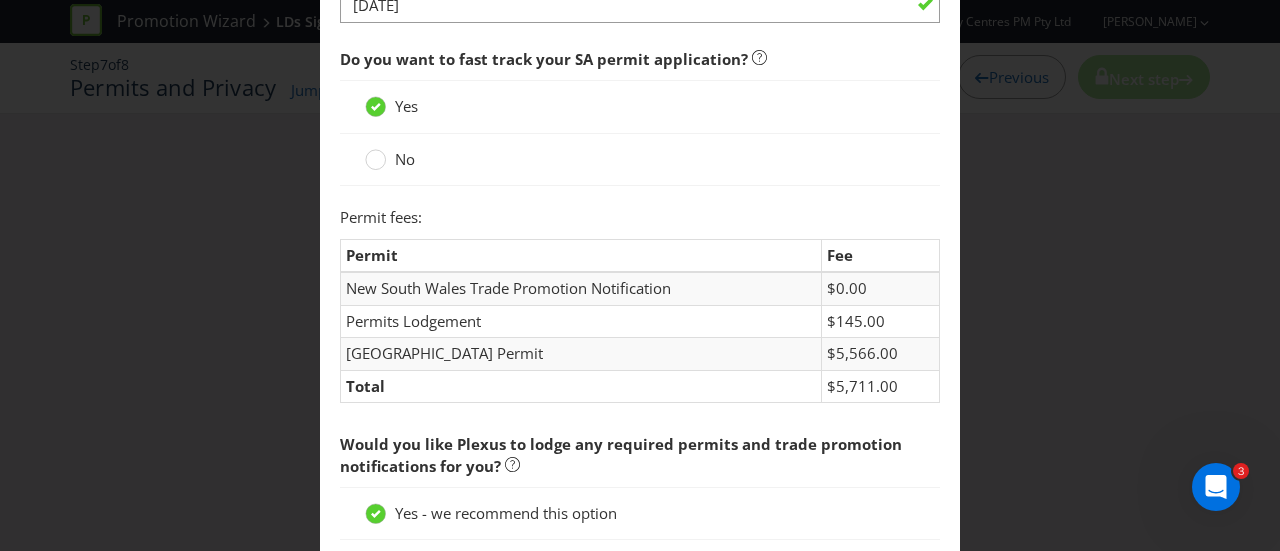 click on "No" at bounding box center (392, 159) 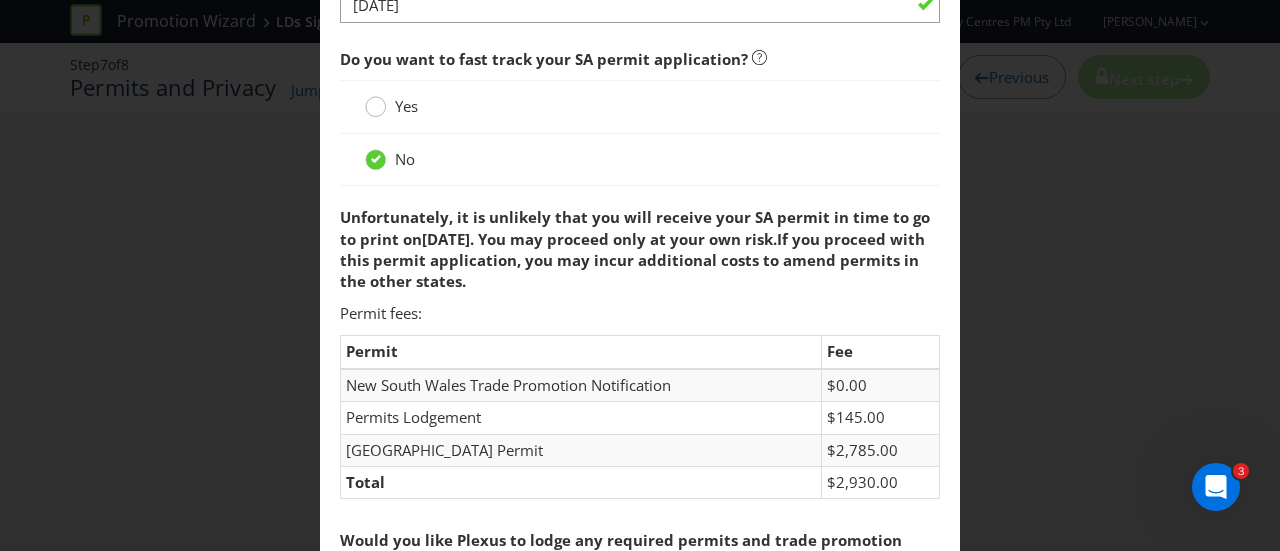 click at bounding box center [376, 100] 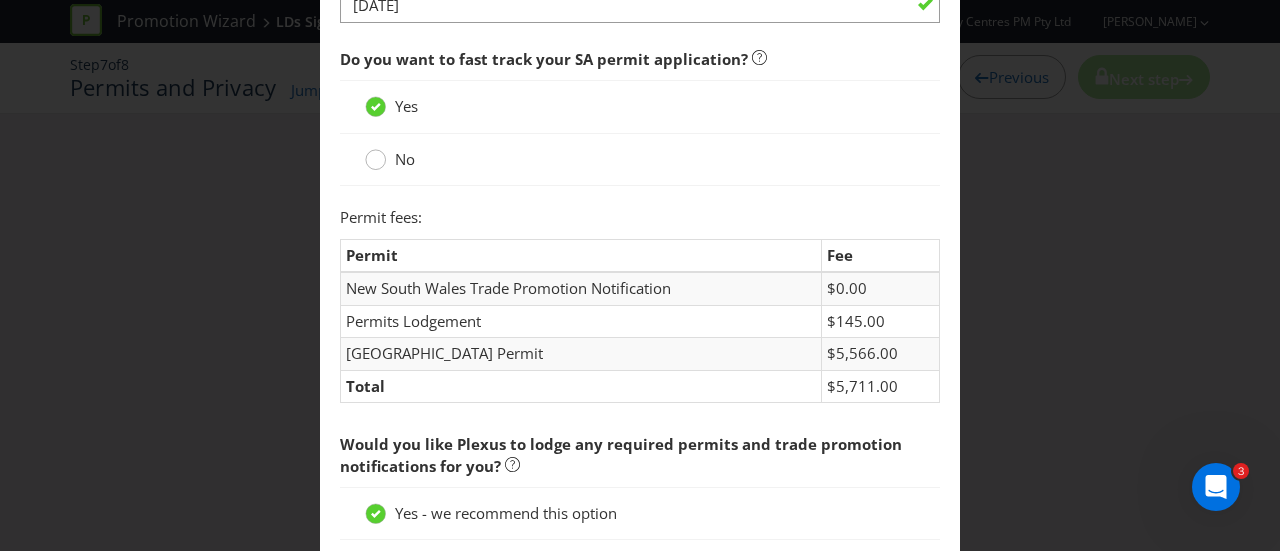 click 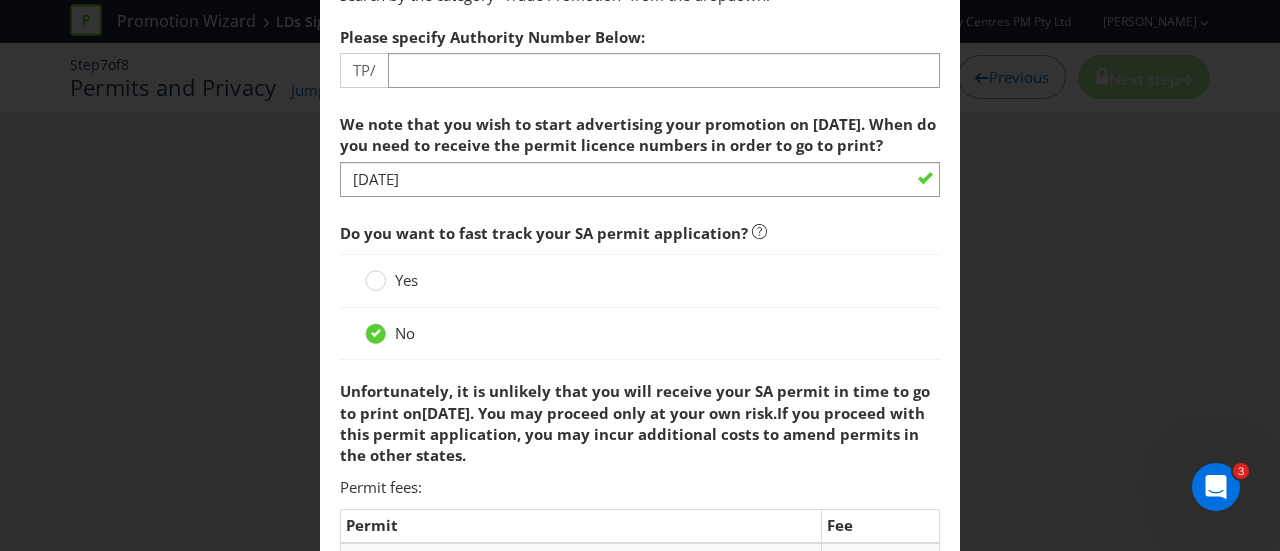 scroll, scrollTop: 400, scrollLeft: 0, axis: vertical 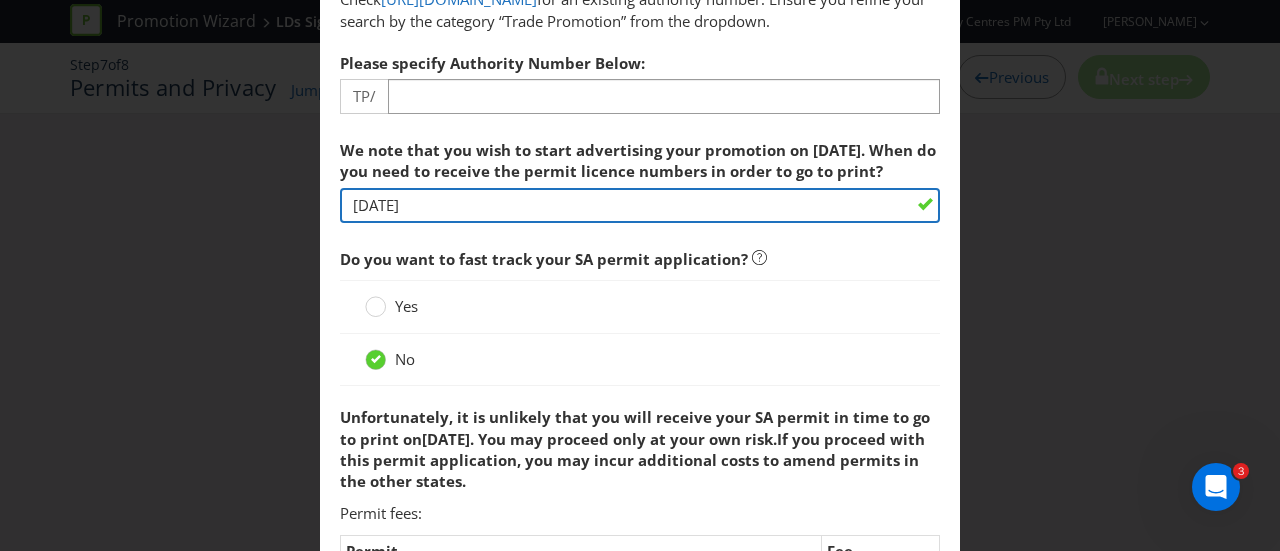 click on "[DATE]" at bounding box center (640, 205) 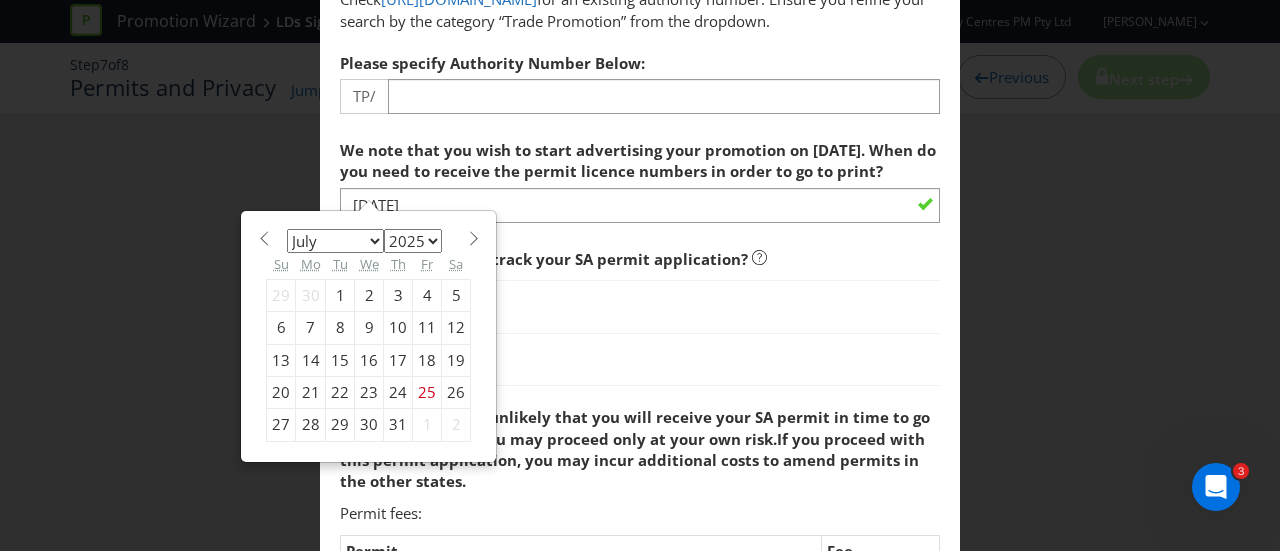 click at bounding box center (473, 238) 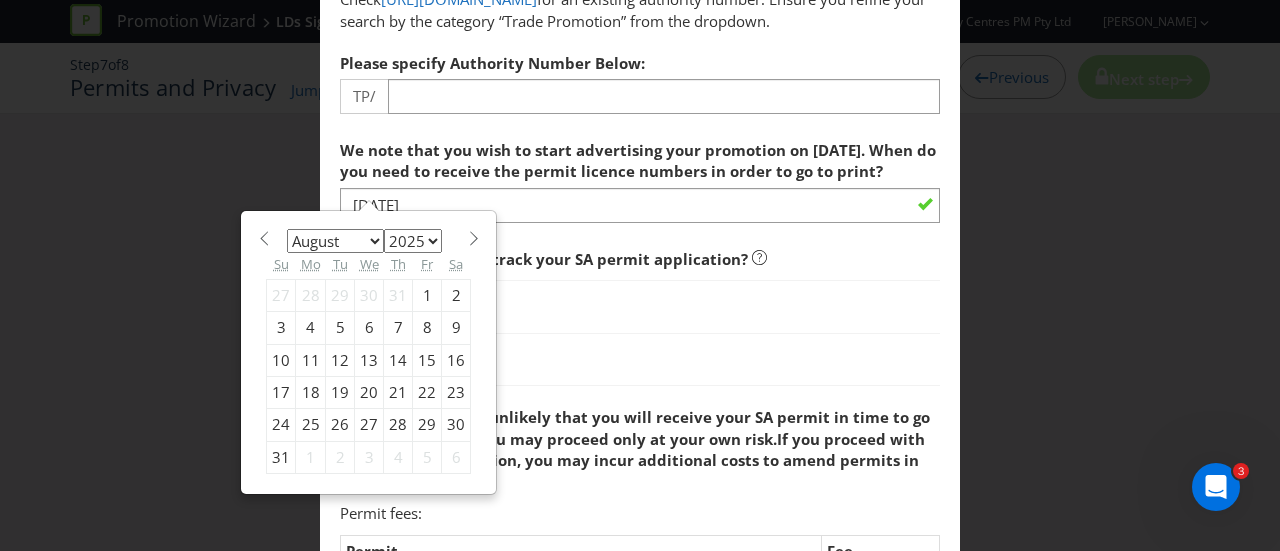 click on "11" at bounding box center (311, 360) 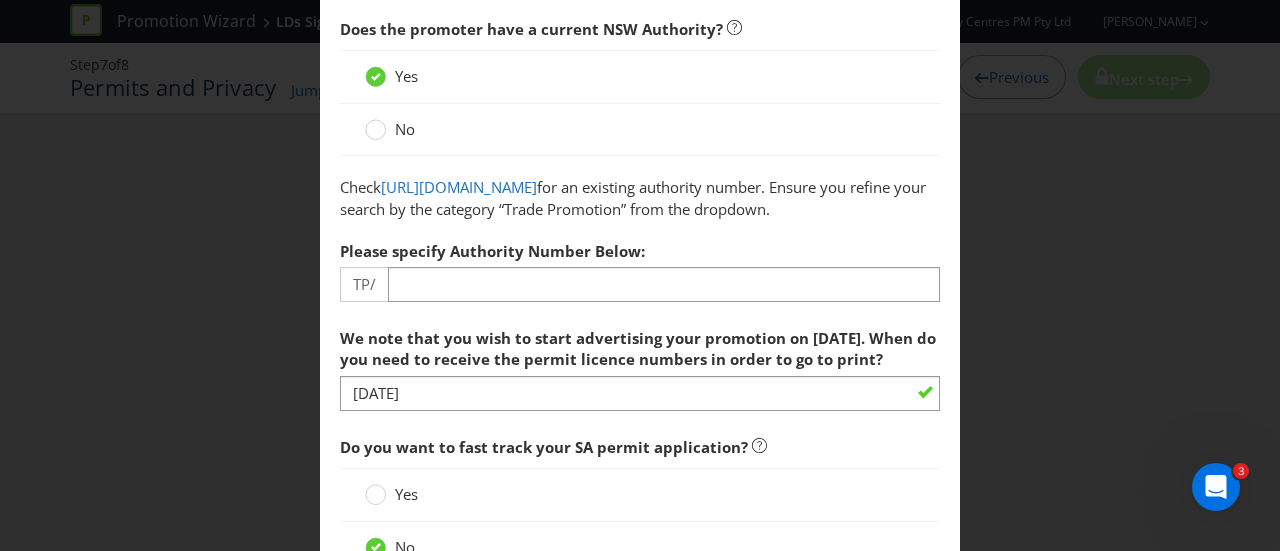 scroll, scrollTop: 200, scrollLeft: 0, axis: vertical 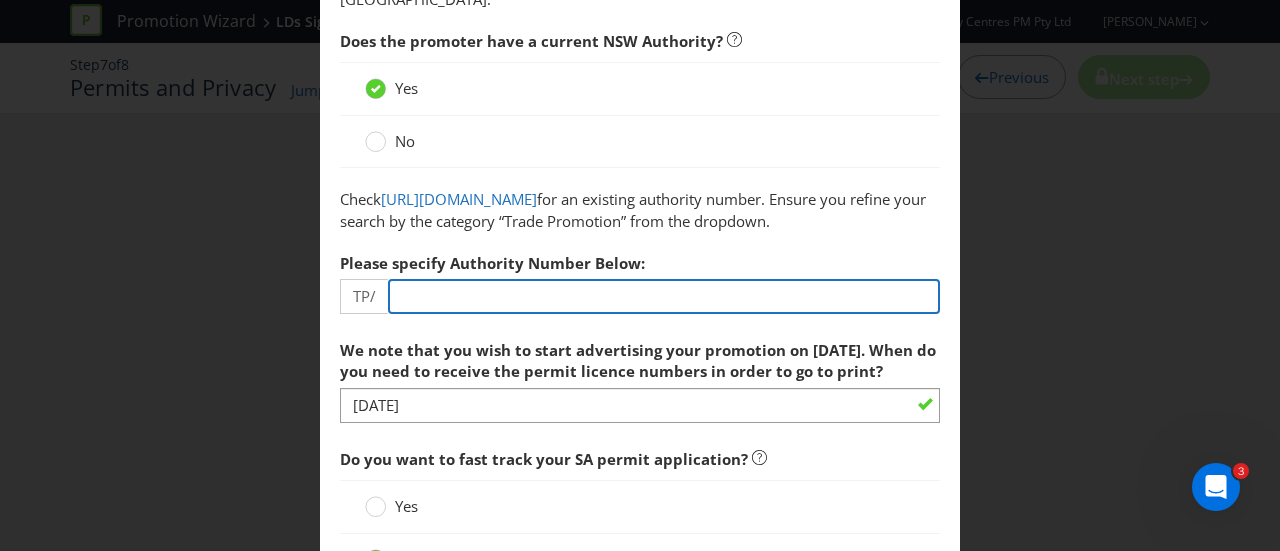 click at bounding box center (664, 296) 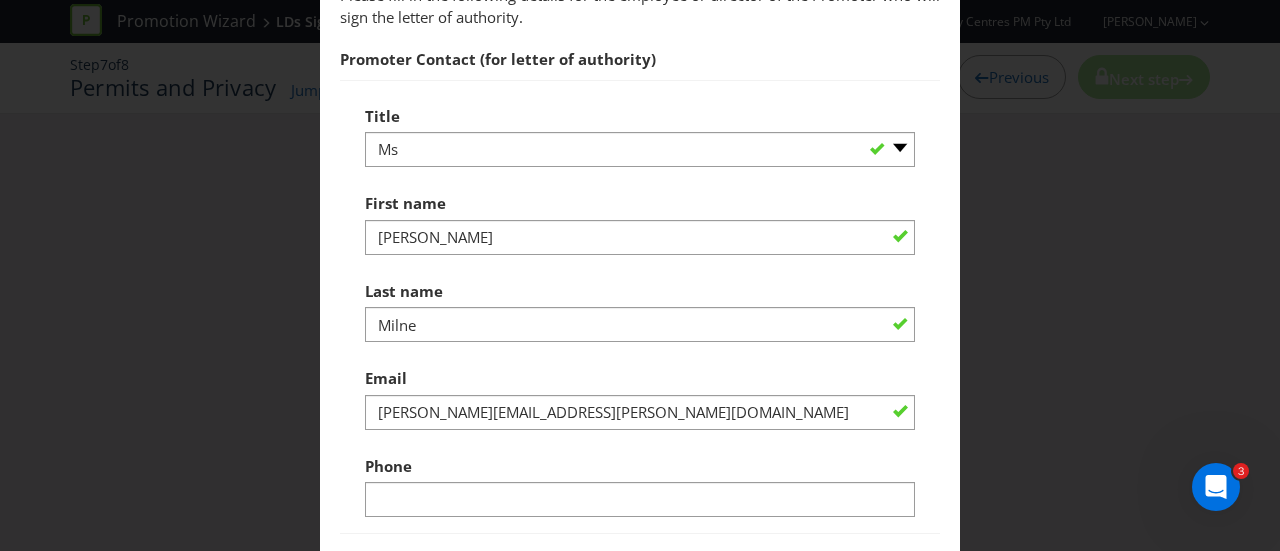 scroll, scrollTop: 1300, scrollLeft: 0, axis: vertical 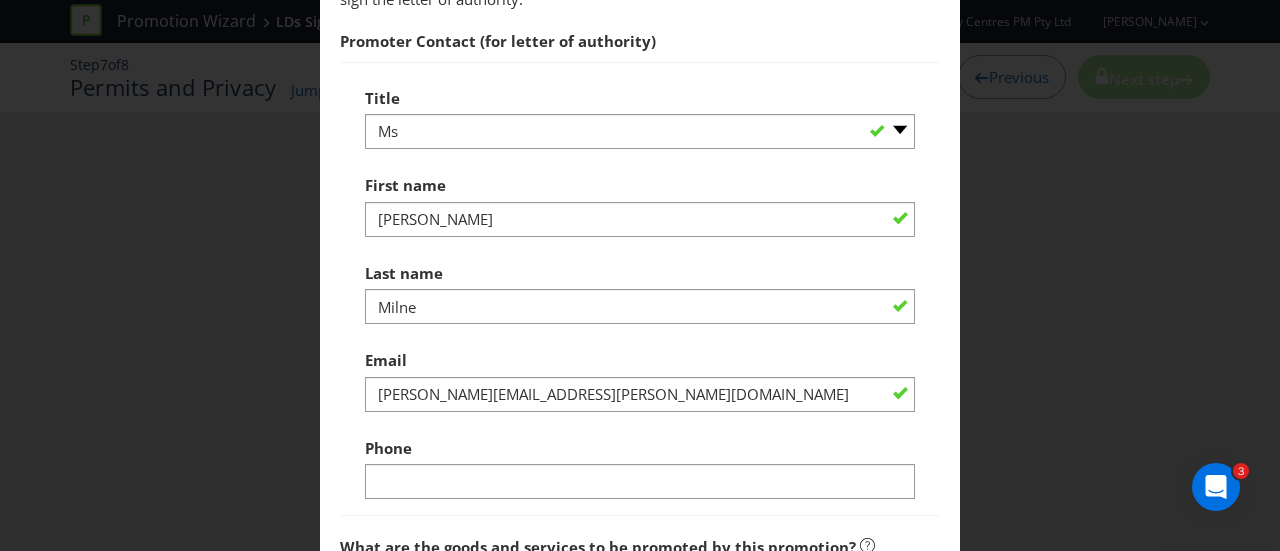 type on "46" 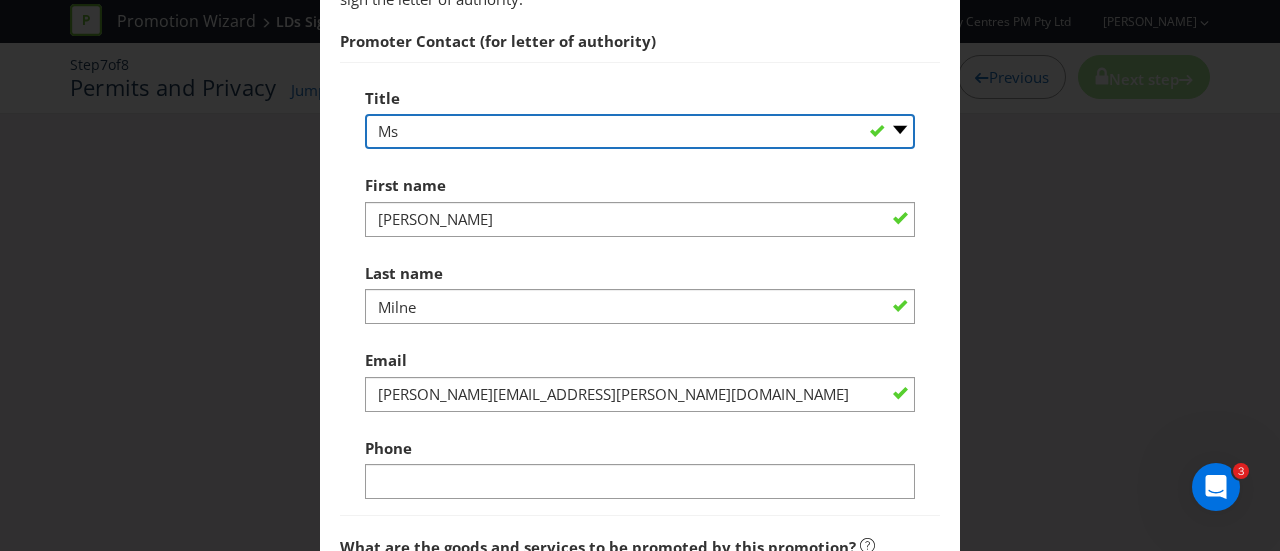click on "-- Please select -- Mr Ms Mrs [PERSON_NAME] [PERSON_NAME] (please specify)" at bounding box center (640, 131) 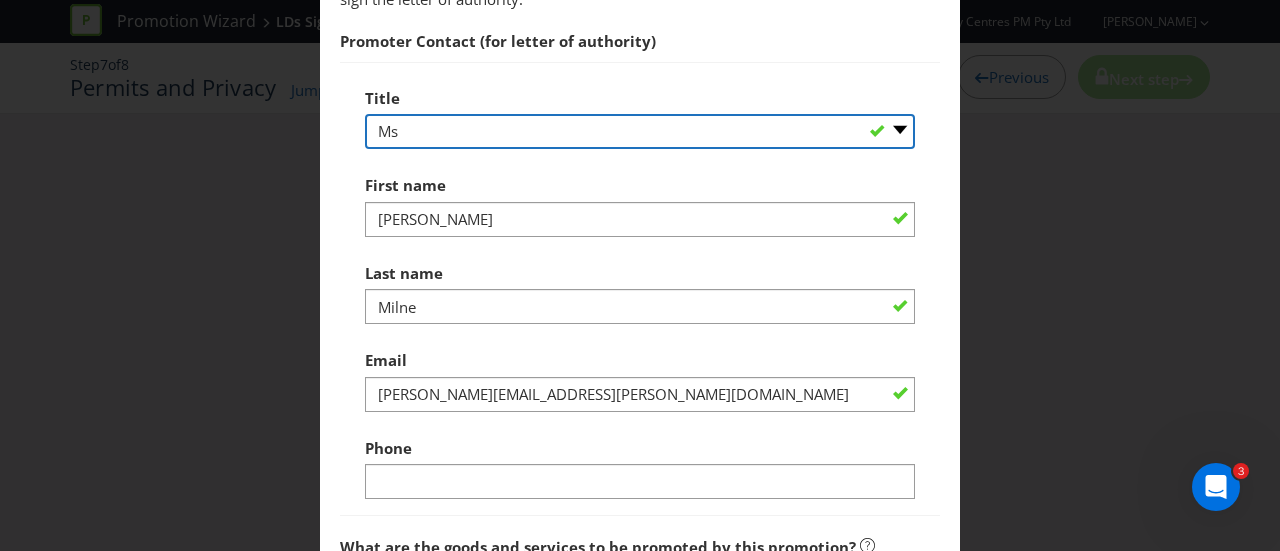 select on "MISS" 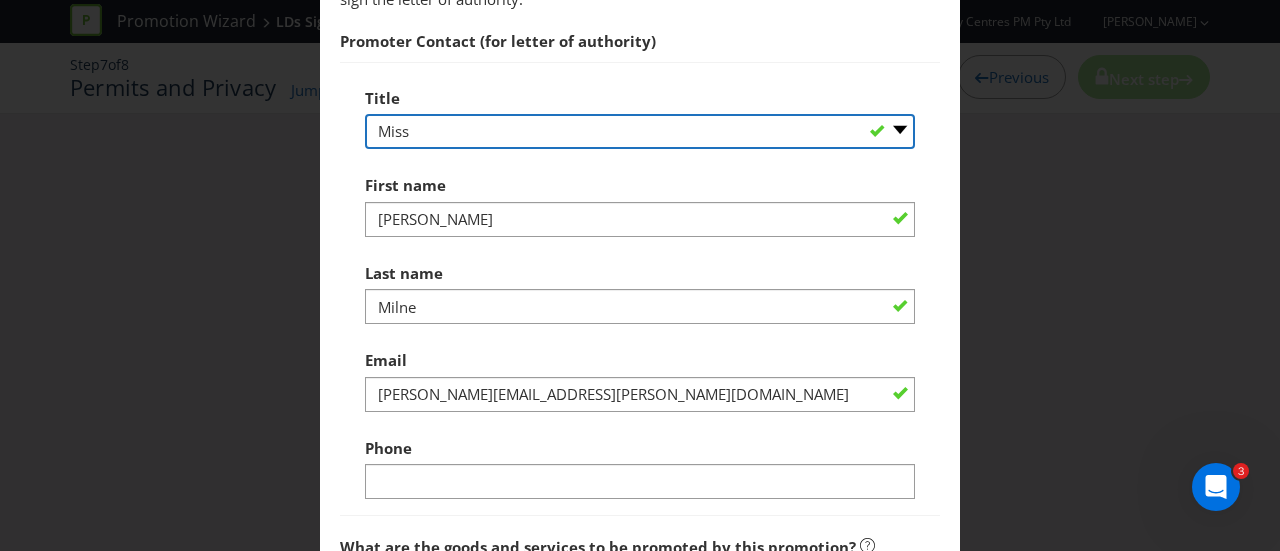 click on "-- Please select -- Mr Ms Mrs [PERSON_NAME] [PERSON_NAME] (please specify)" at bounding box center (640, 131) 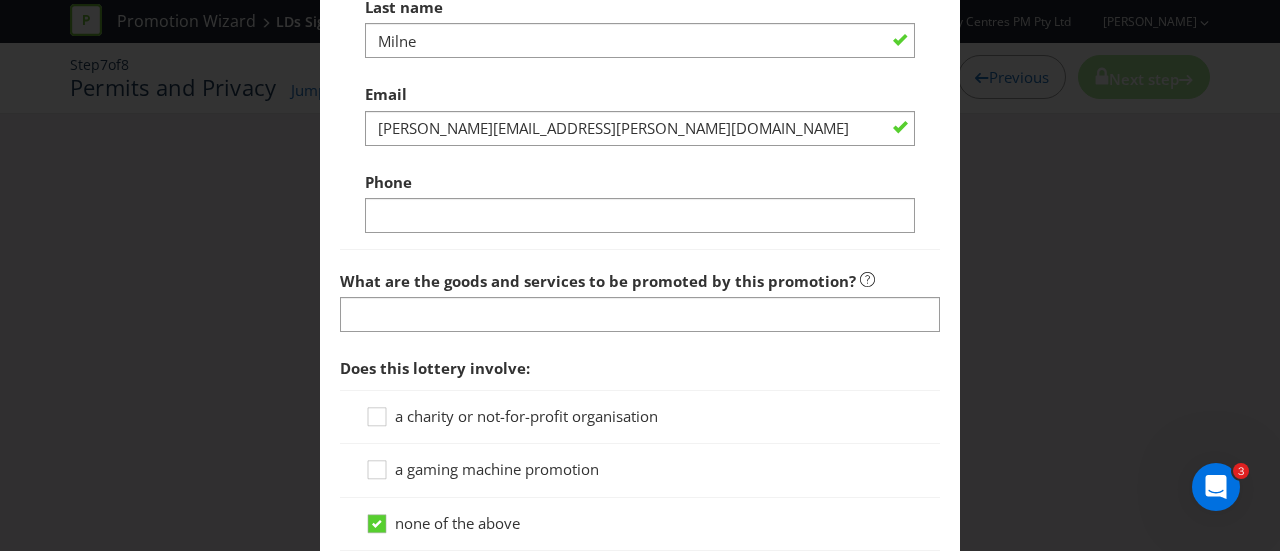 scroll, scrollTop: 1600, scrollLeft: 0, axis: vertical 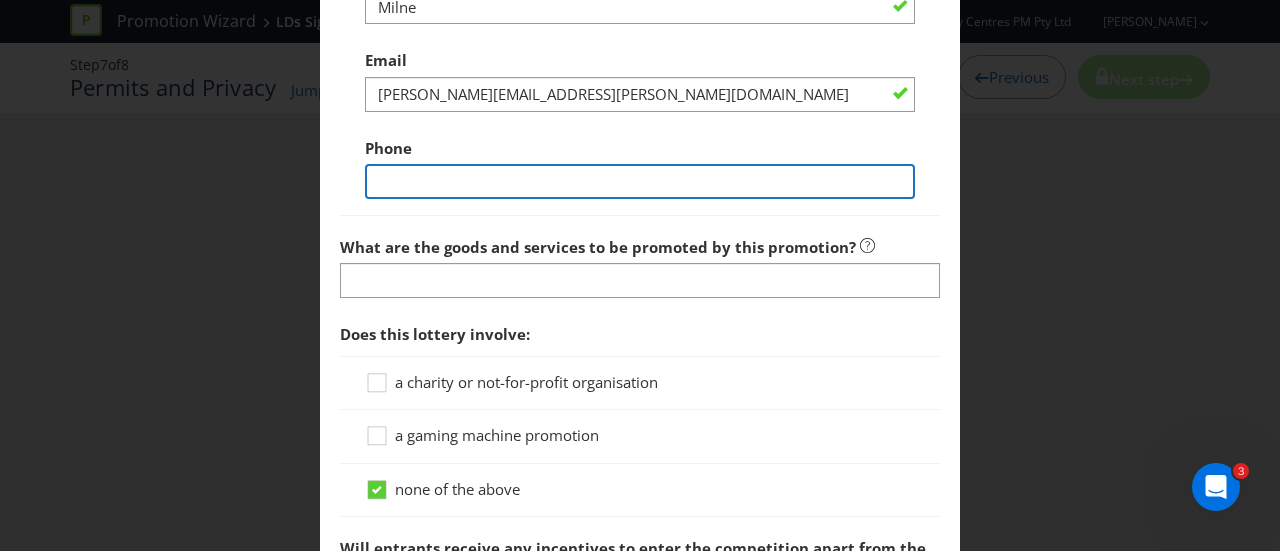 click at bounding box center (640, 181) 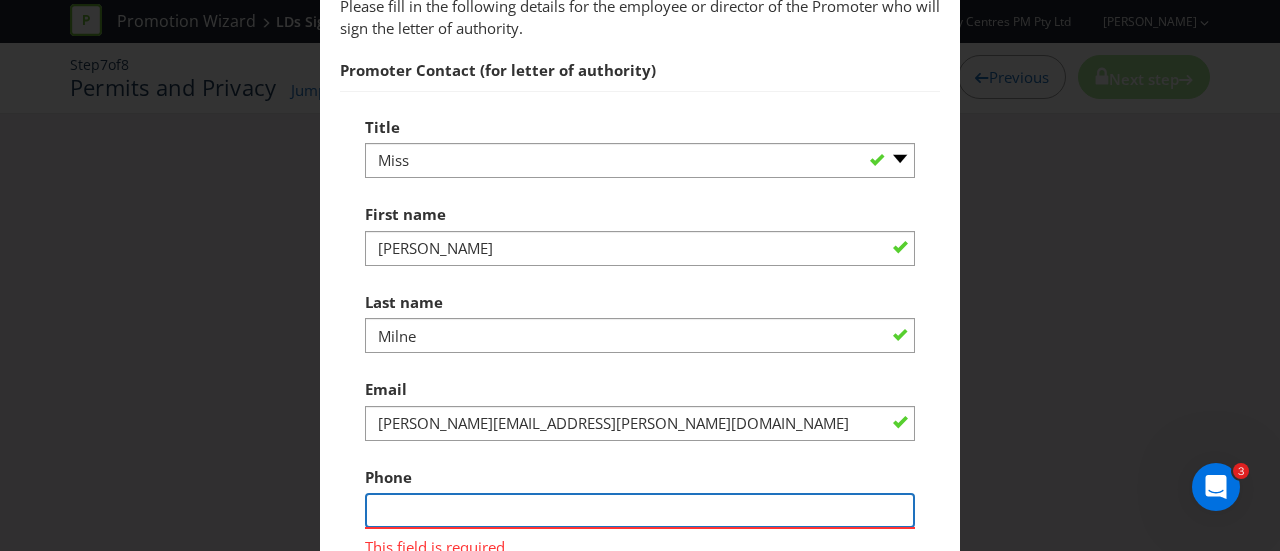 scroll, scrollTop: 1400, scrollLeft: 0, axis: vertical 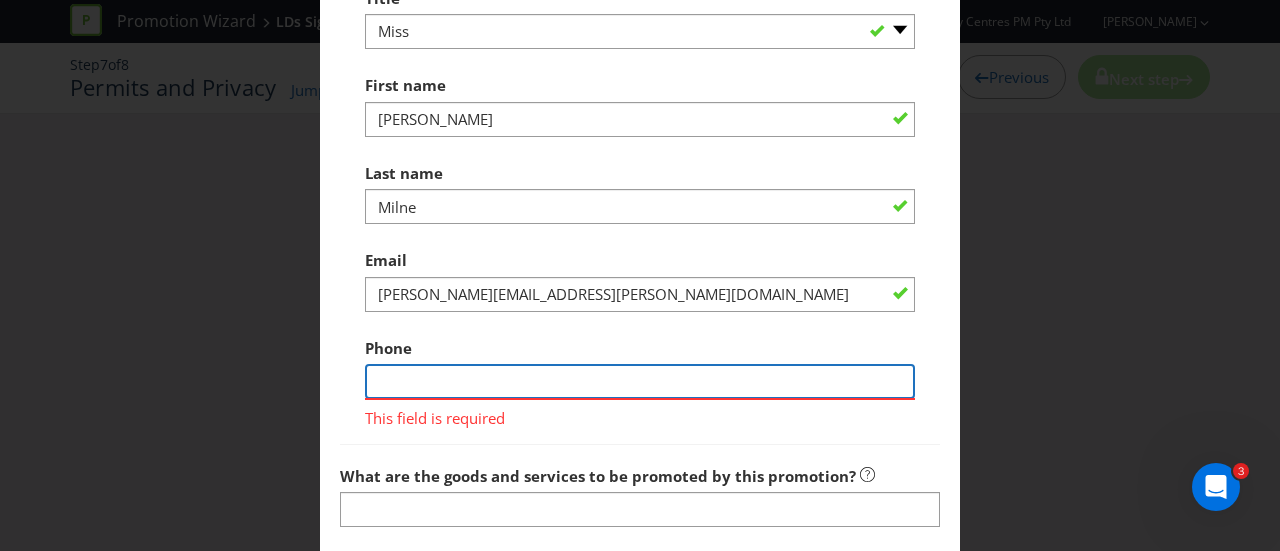 paste on "[PHONE_NUMBER]" 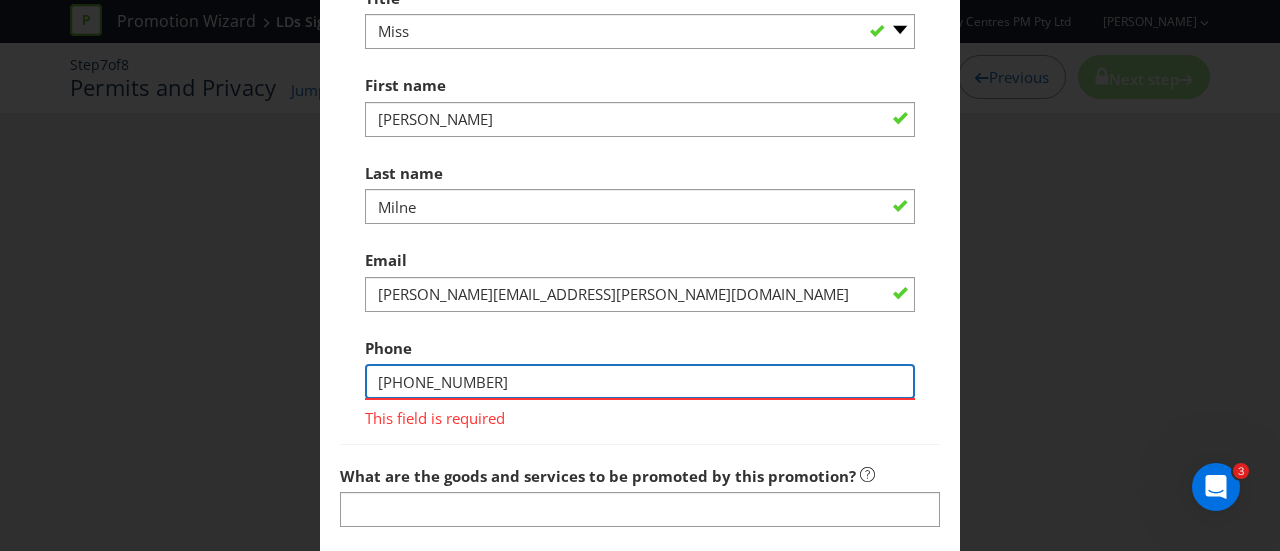 click on "[PHONE_NUMBER]" at bounding box center [640, 381] 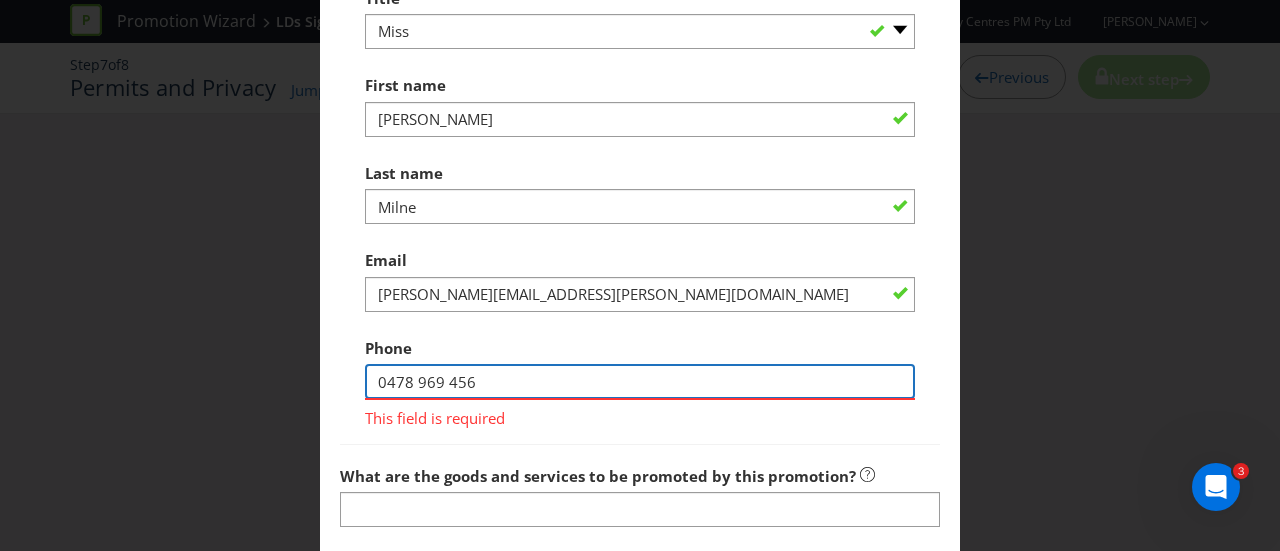 click on "0478 969 456" at bounding box center (640, 381) 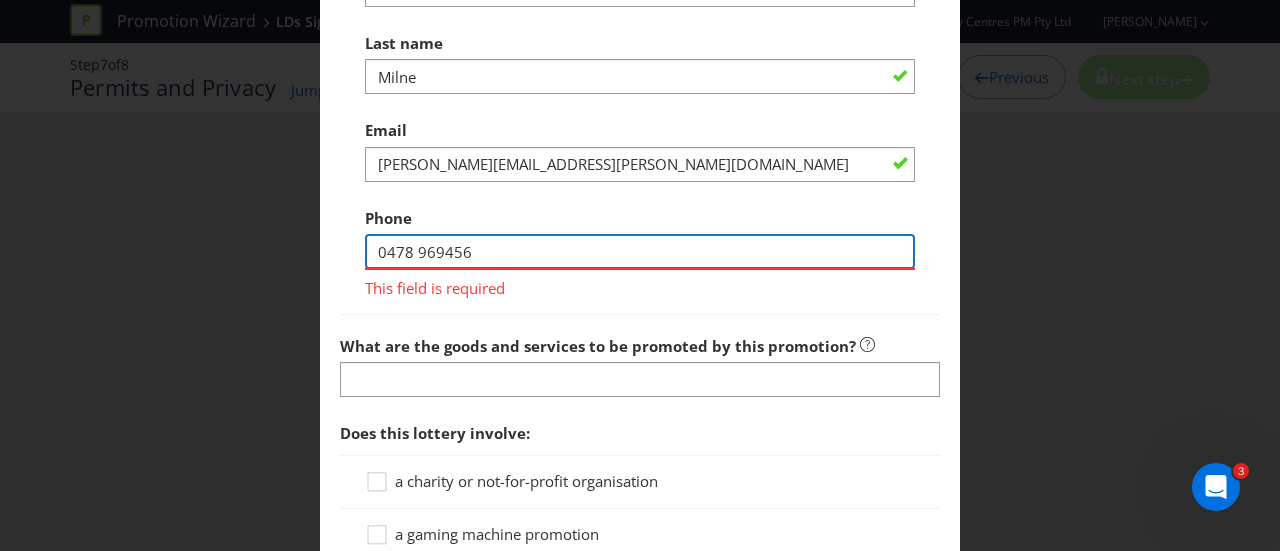 scroll, scrollTop: 1600, scrollLeft: 0, axis: vertical 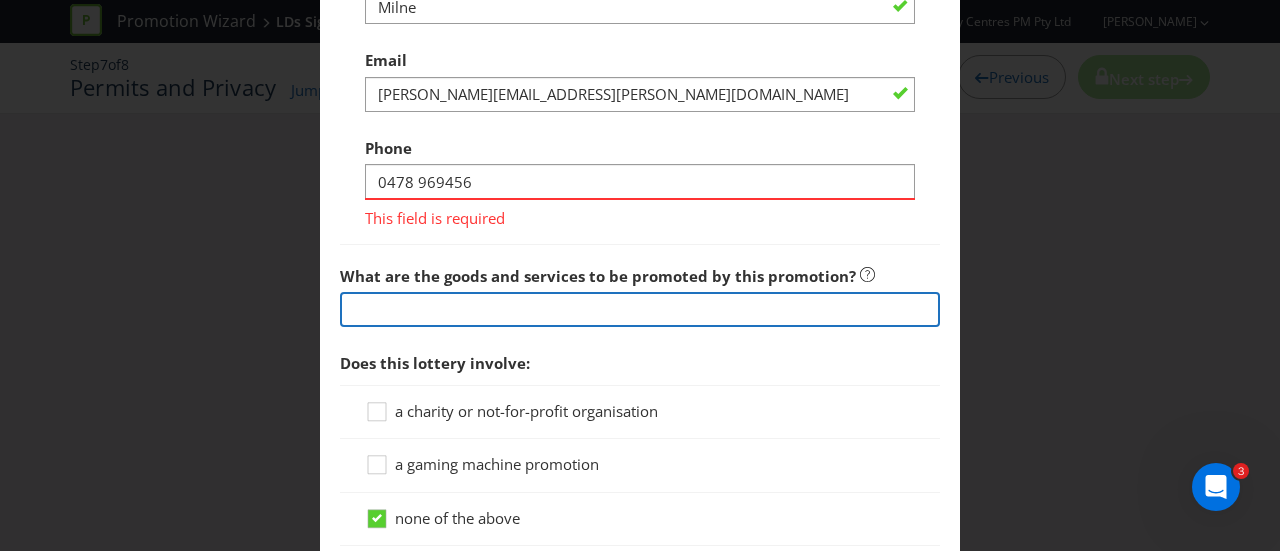 click on "Does the promoter have a current NSW Authority?   Yes   No       Check  [URL][DOMAIN_NAME]  for an existing authority number. Ensure you refine your search by the category “Trade Promotion” from the dropdown. Please specify Authority Number Below:   TP/ 46 We note that you wish to start advertising your promotion on [DATE]. When do you need to receive the permit licence numbers in order to go to print?   [DATE] Do you want to fast track your SA permit application?   Yes   No       Permit fees: Permit Fee [GEOGRAPHIC_DATA] Trade Promotion Notification $0.00 Permits Lodgement $145.00 [GEOGRAPHIC_DATA] Permit $2,785.00 Total $2,930.00 Would you like Plexus to lodge any required permits and trade promotion notifications for you?   Yes - we recommend this option   No       We will need the Promoter to sign a letter of authority authorising us to lodge these permit applications. We will provide you with the required letter.   Title   Mr Ms Mrs" at bounding box center (640, -321) 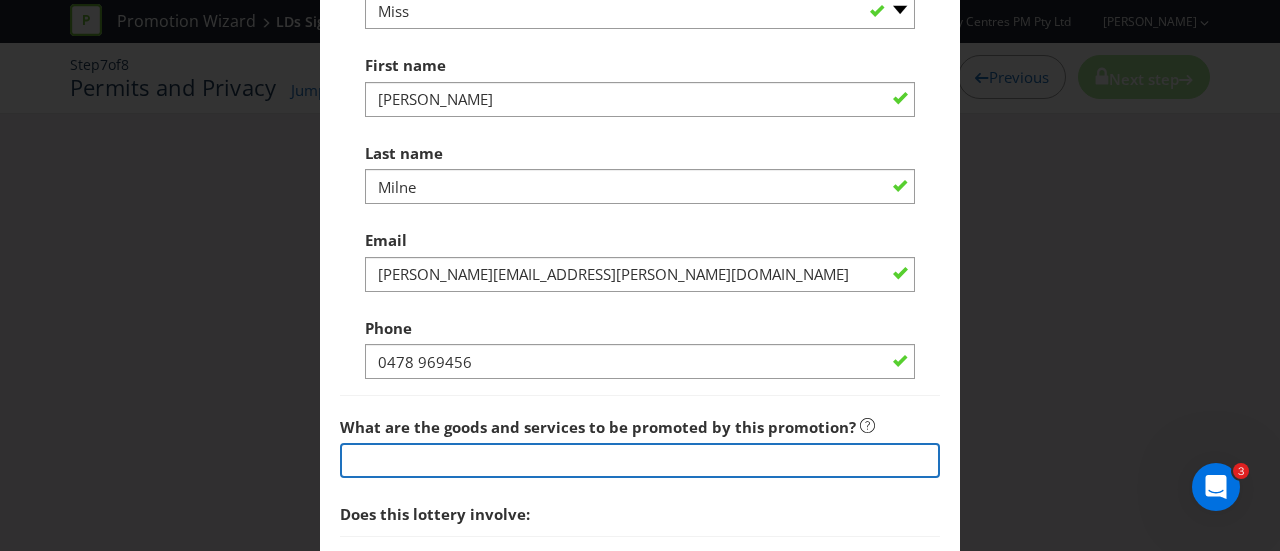 scroll, scrollTop: 1400, scrollLeft: 0, axis: vertical 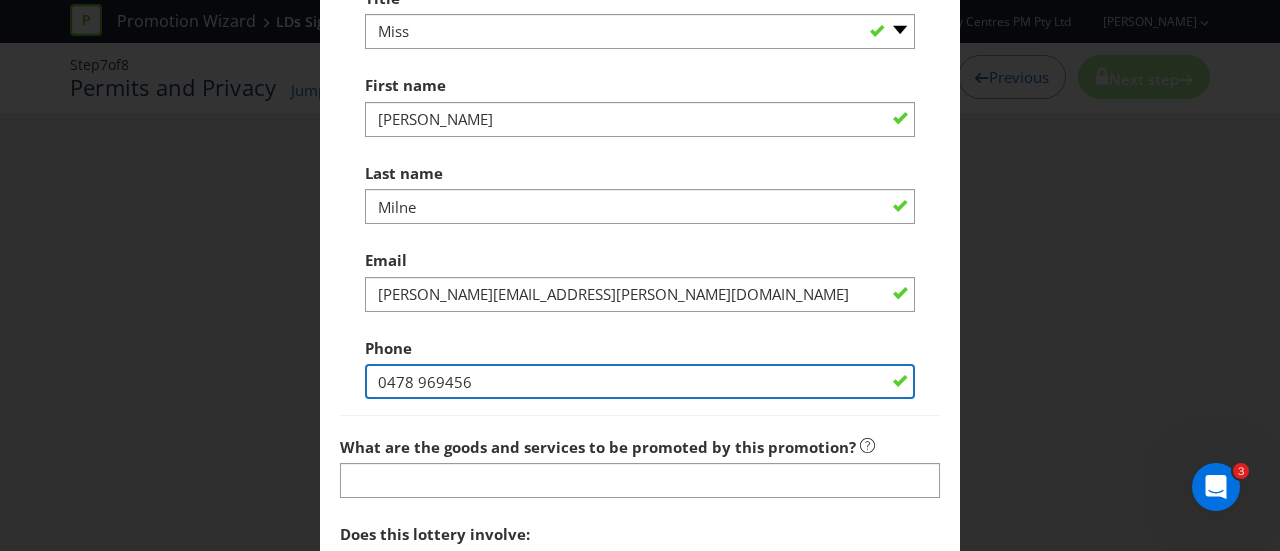 click on "0478 969456" at bounding box center (640, 381) 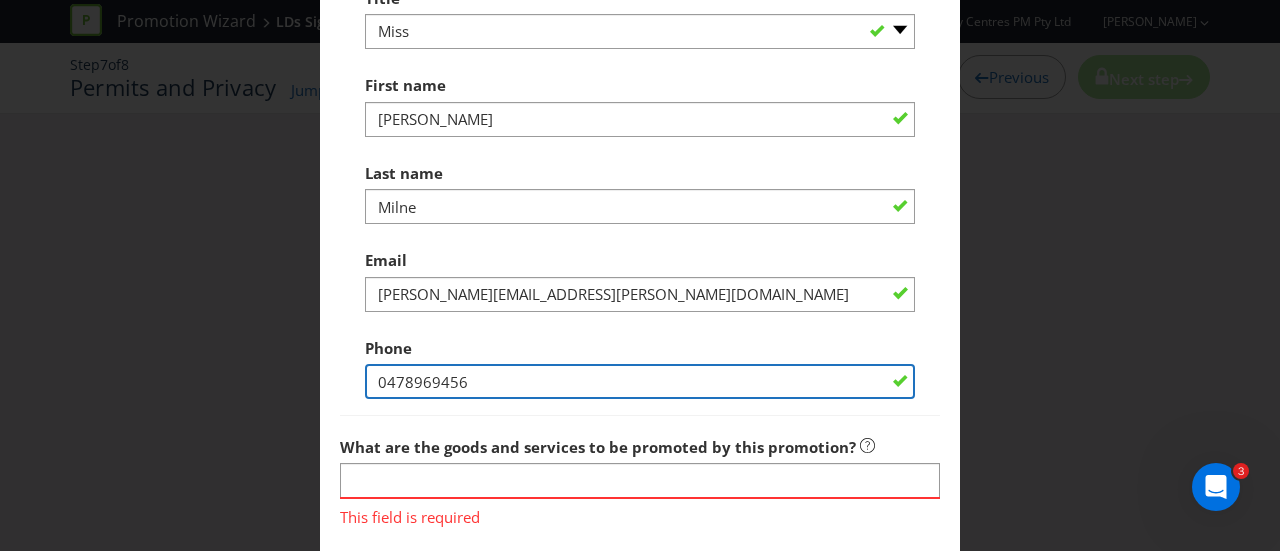 click on "0478969456" at bounding box center [640, 381] 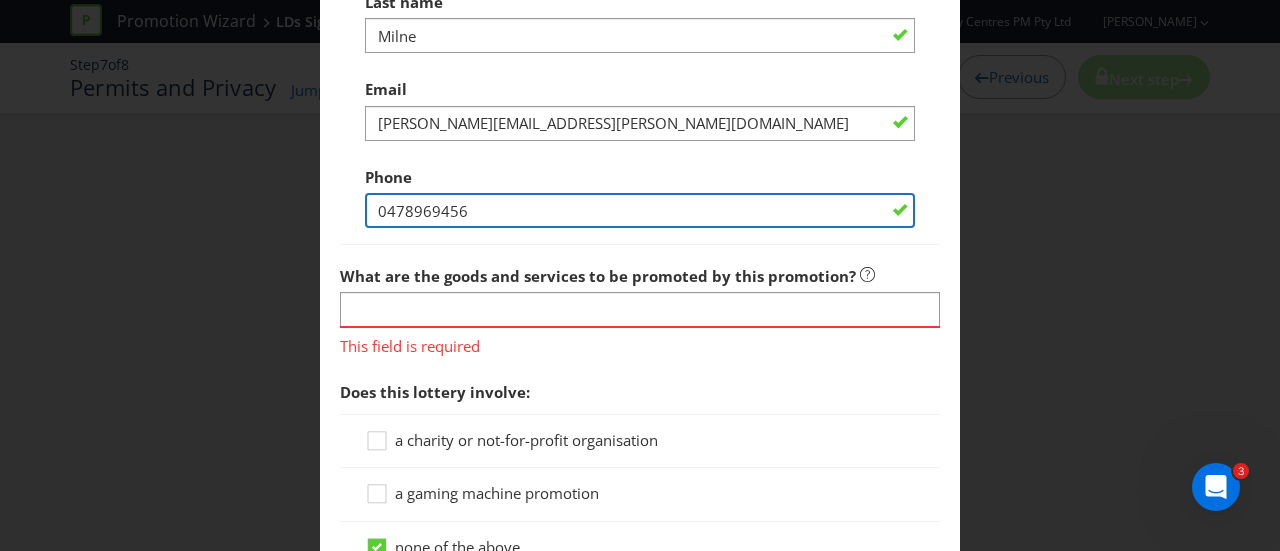 scroll, scrollTop: 1600, scrollLeft: 0, axis: vertical 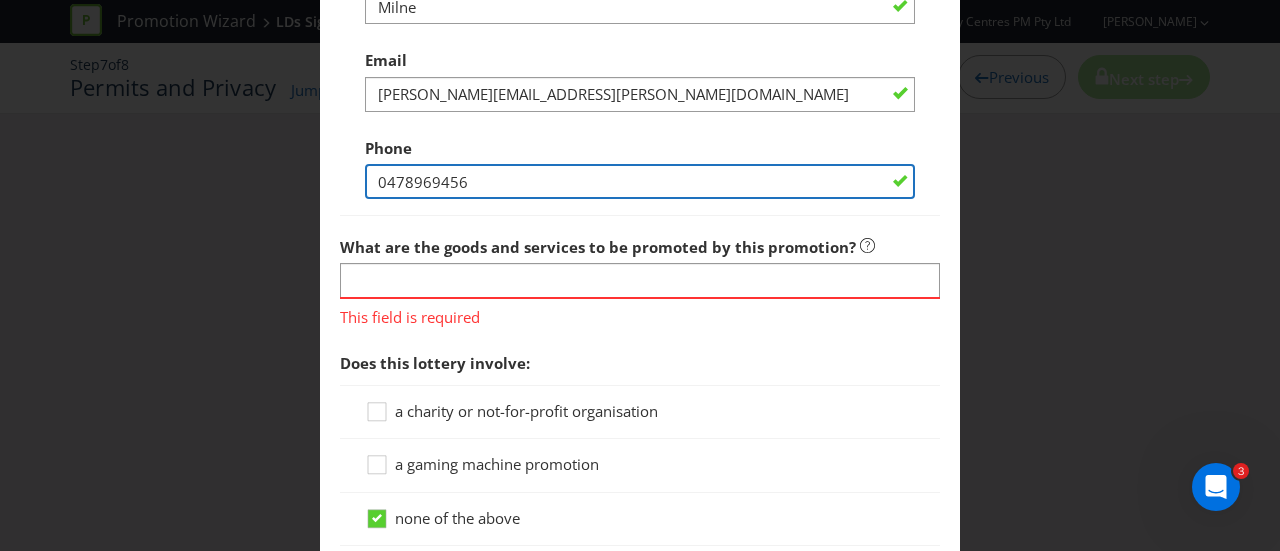 type on "0478969456" 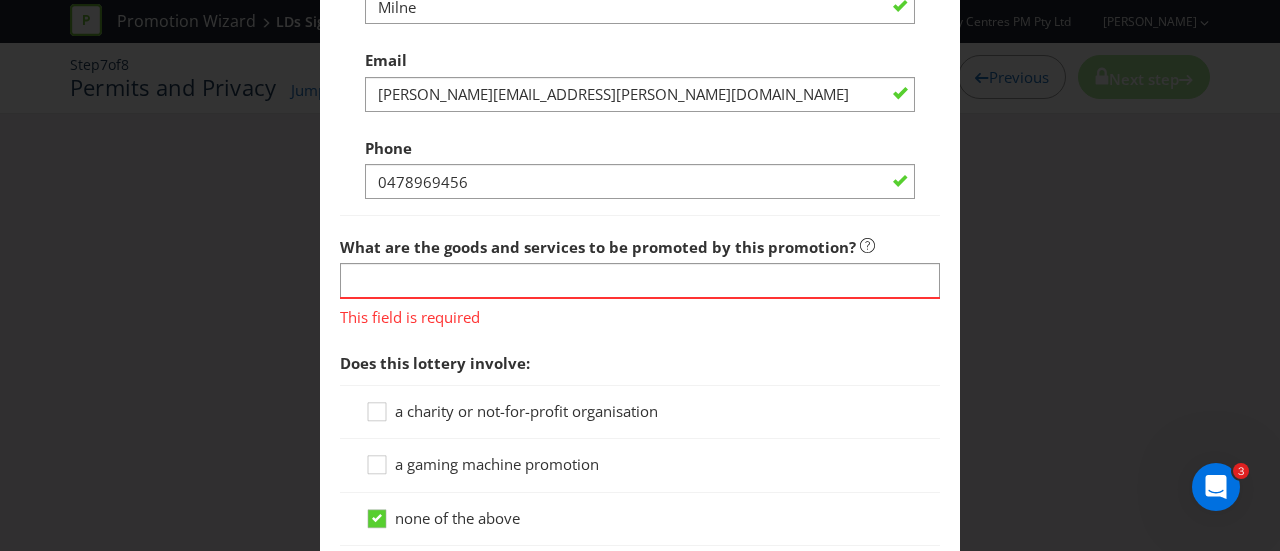 click on "This field is required" at bounding box center (640, 313) 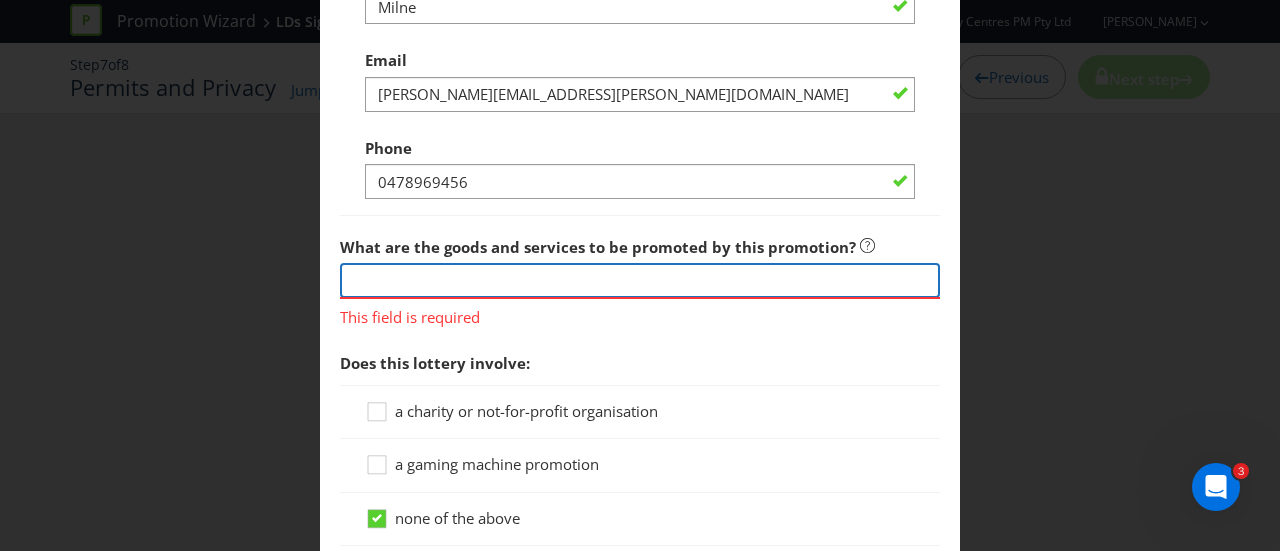 click at bounding box center (640, 280) 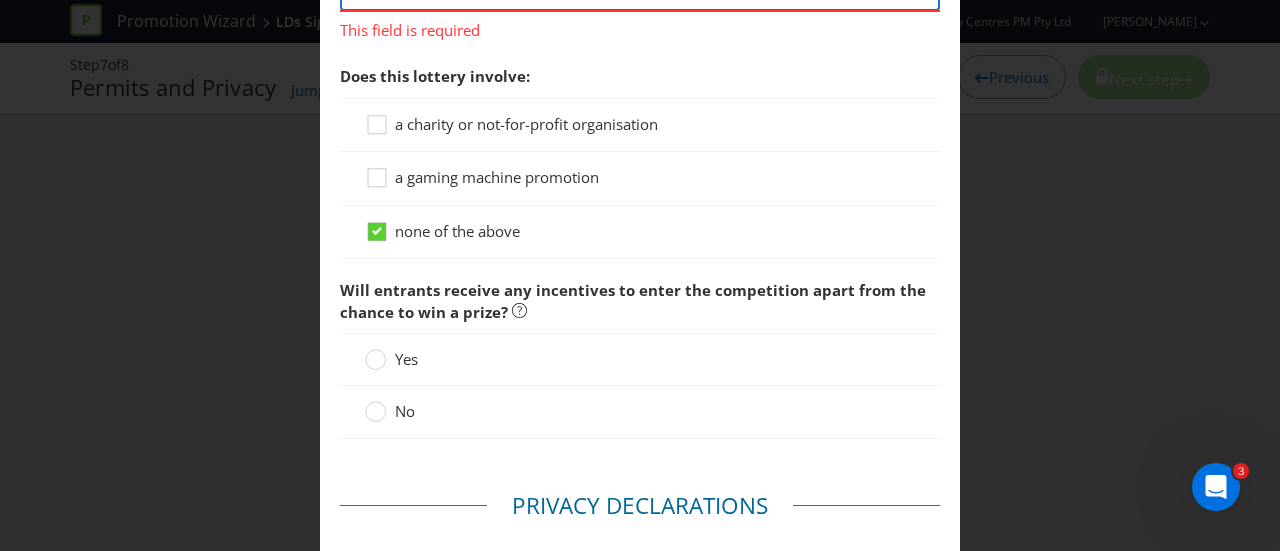 scroll, scrollTop: 1900, scrollLeft: 0, axis: vertical 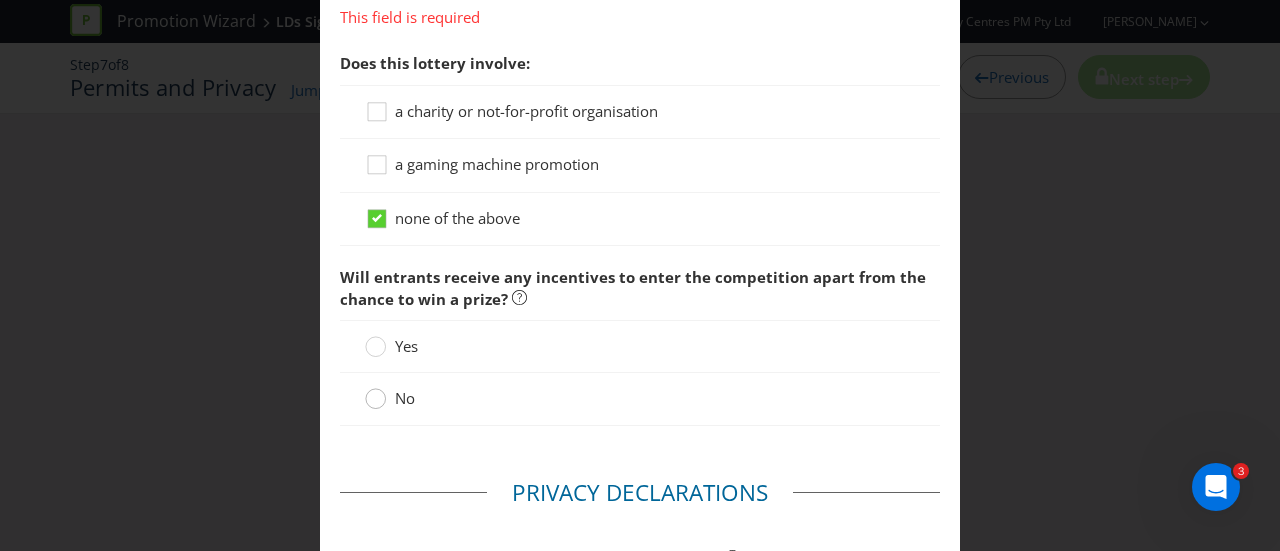 click at bounding box center (376, 392) 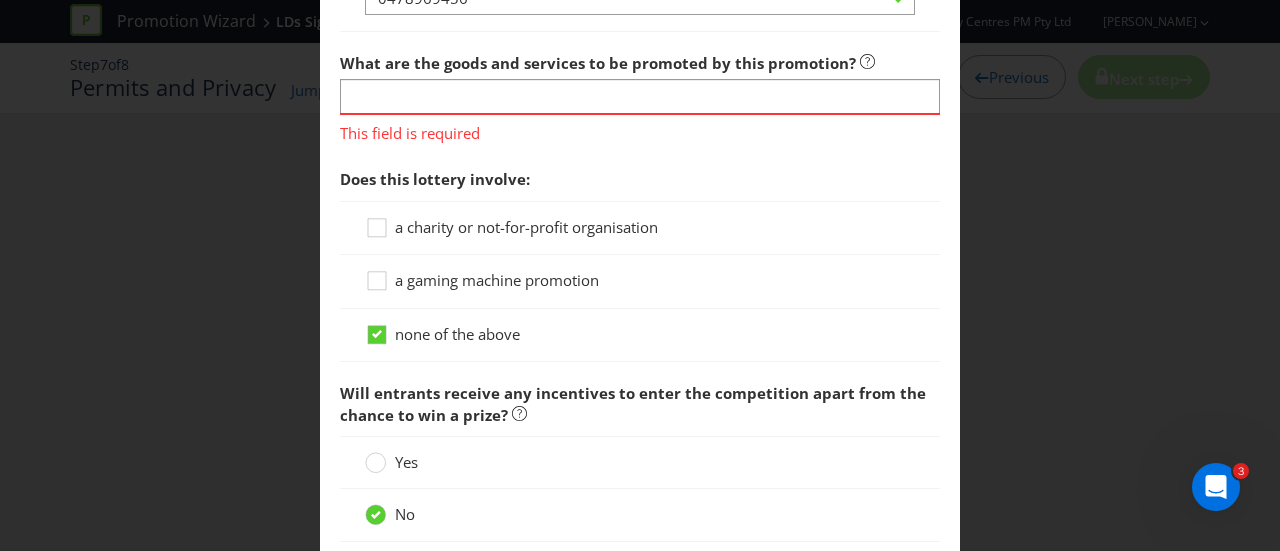 scroll, scrollTop: 1700, scrollLeft: 0, axis: vertical 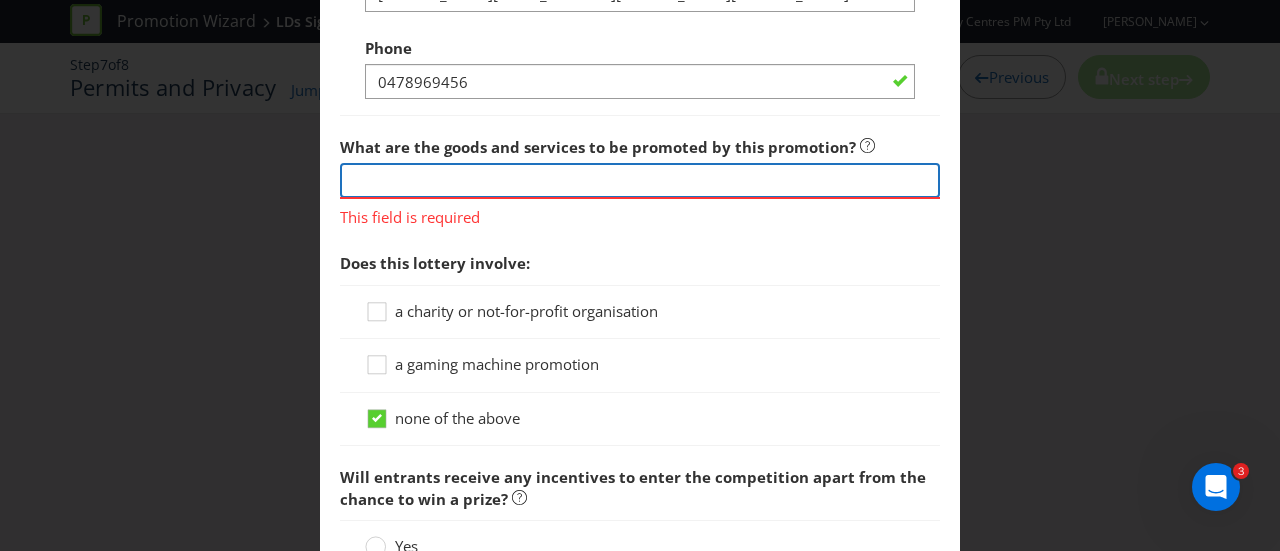 click at bounding box center [640, 180] 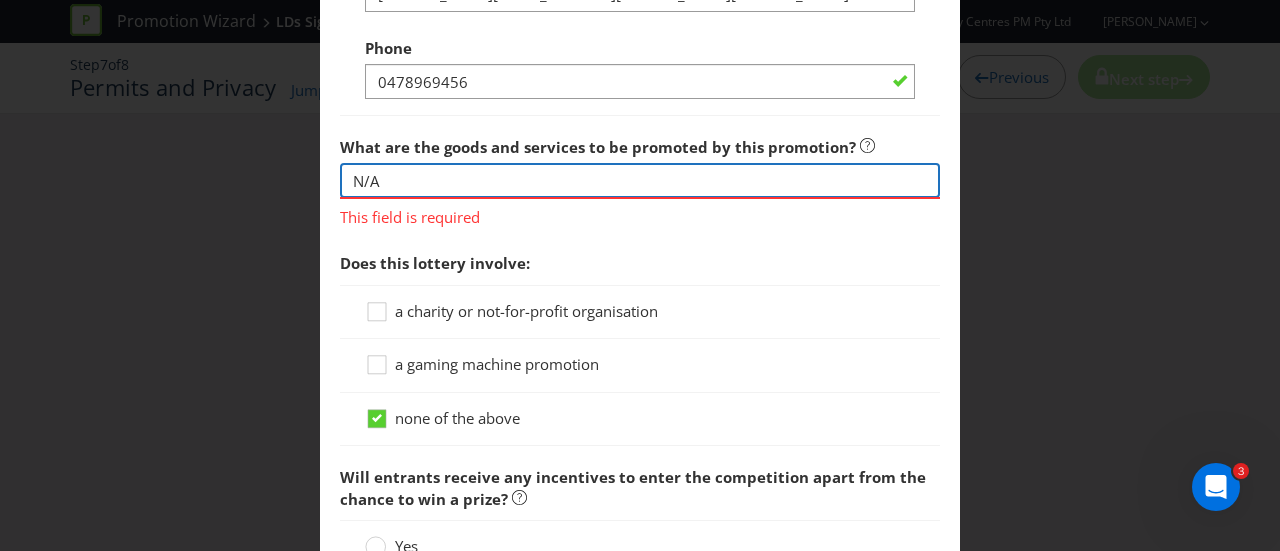 type on "N/A" 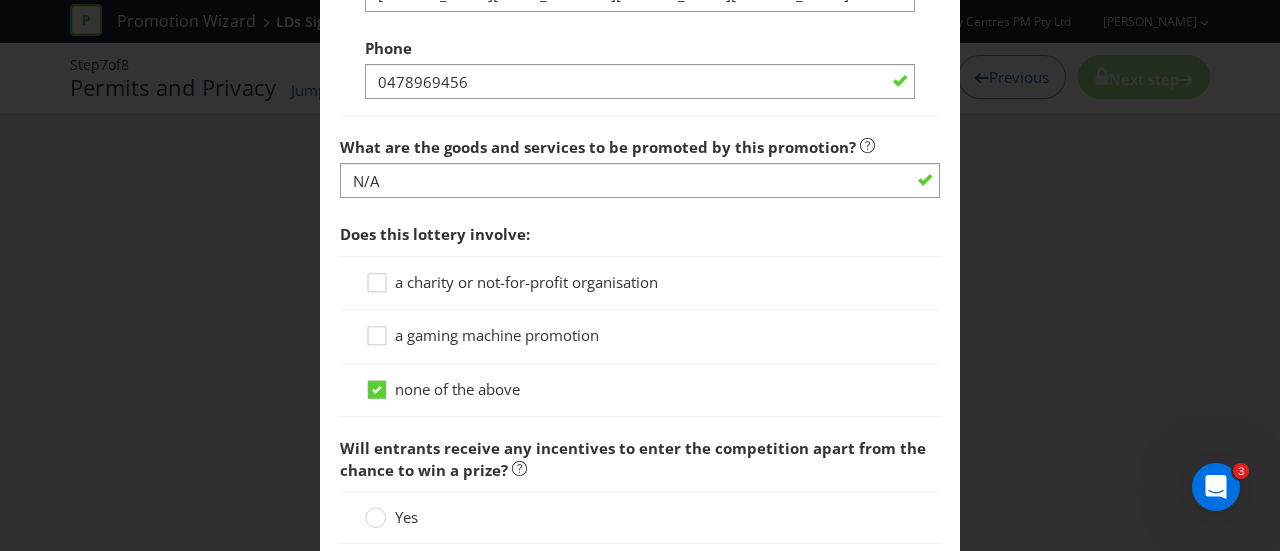 click on "Permits You need  a permit in SA and an authority and a trade promotion notification in [GEOGRAPHIC_DATA] . Does the promoter have a current NSW Authority?   Yes   No       Check  [URL][DOMAIN_NAME]  for an existing authority number. Ensure you refine your search by the category “Trade Promotion” from the dropdown. Please specify Authority Number Below:   TP/ 46 We note that you wish to start advertising your promotion on [DATE]. When do you need to receive the permit licence numbers in order to go to print?   [DATE] Do you want to fast track your SA permit application?   Yes   No       Permit fees: Permit Fee [GEOGRAPHIC_DATA] Trade Promotion Notification $0.00 Permits Lodgement $145.00 [GEOGRAPHIC_DATA] Permit $2,785.00 Total $2,930.00 Would you like Plexus to lodge any required permits and trade promotion notifications for you?   Yes - we recommend this option   No       Promoter Contact (for letter of authority)   Title   -- Please select -- Mr Ms" at bounding box center [640, -488] 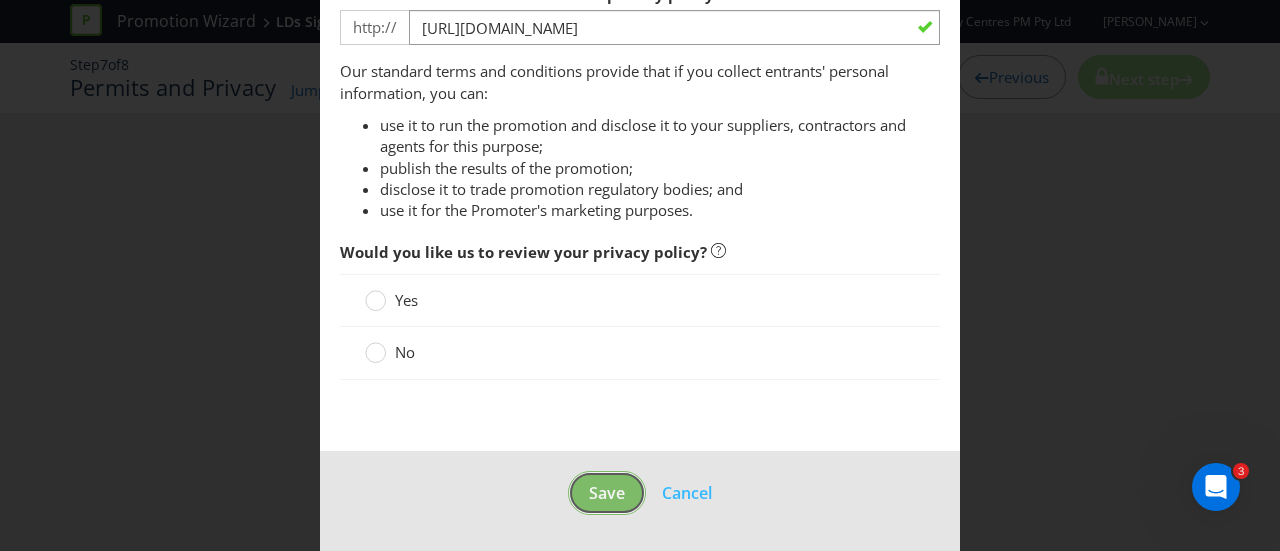 click on "Save" at bounding box center (607, 493) 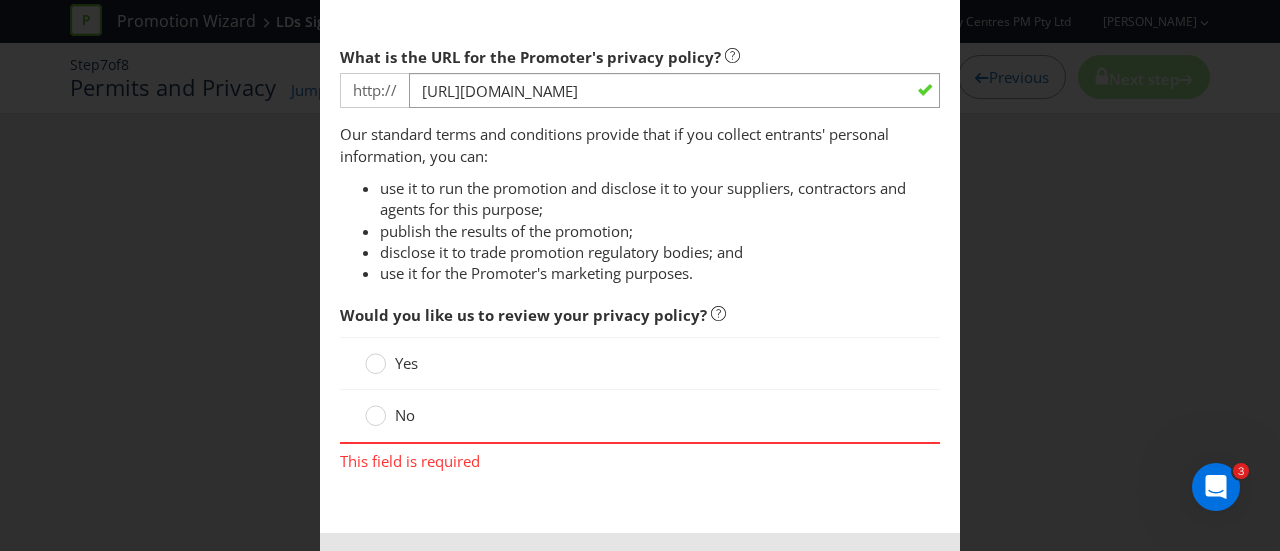 scroll, scrollTop: 2385, scrollLeft: 0, axis: vertical 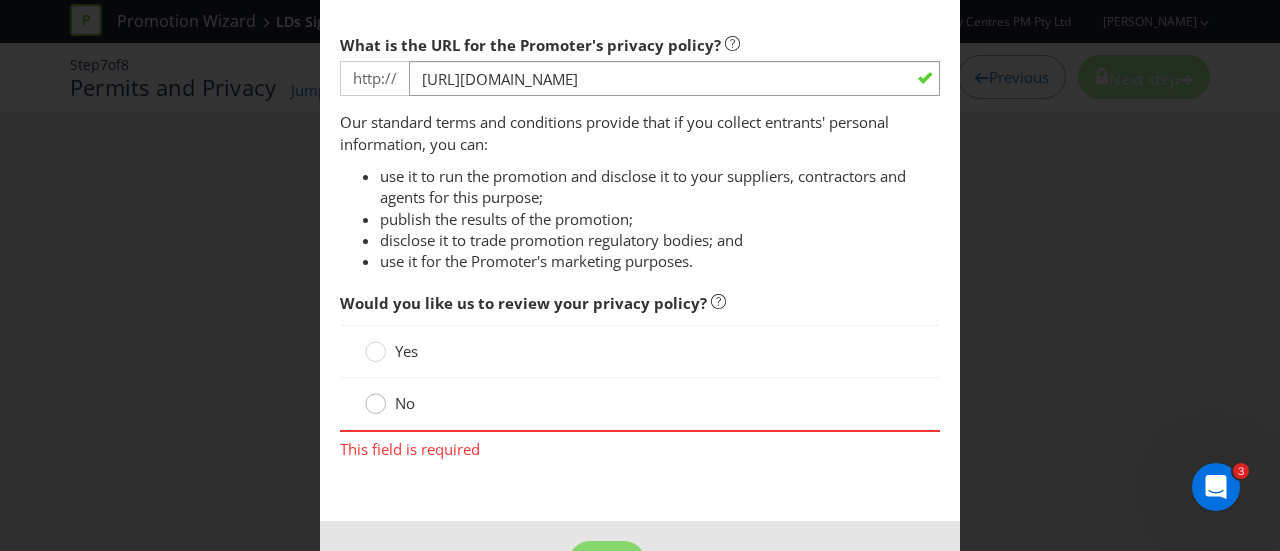 click 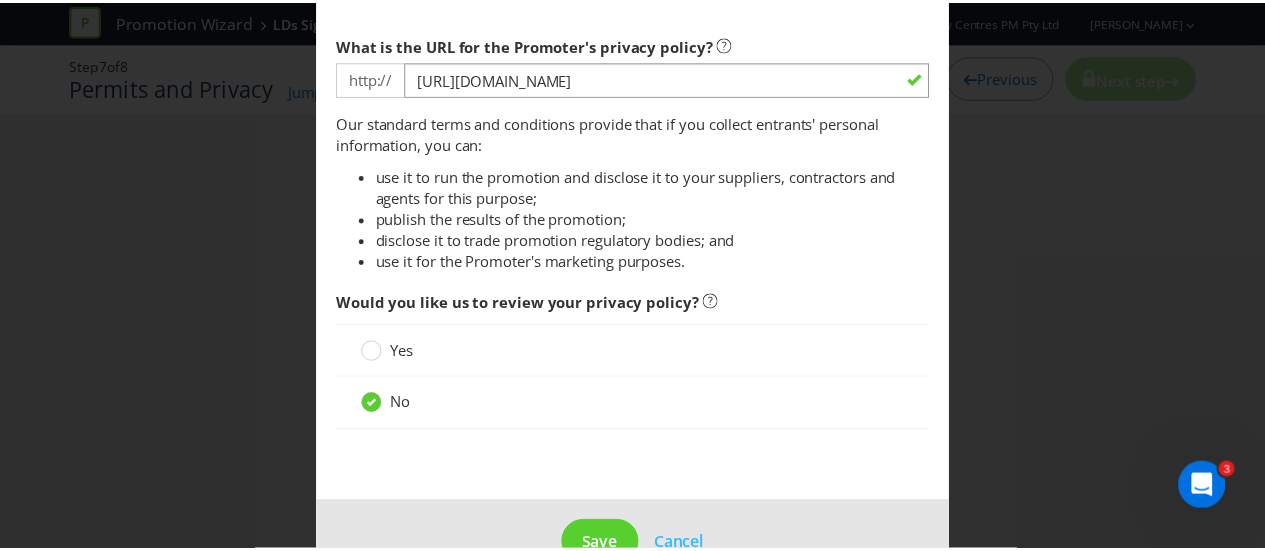scroll, scrollTop: 2448, scrollLeft: 0, axis: vertical 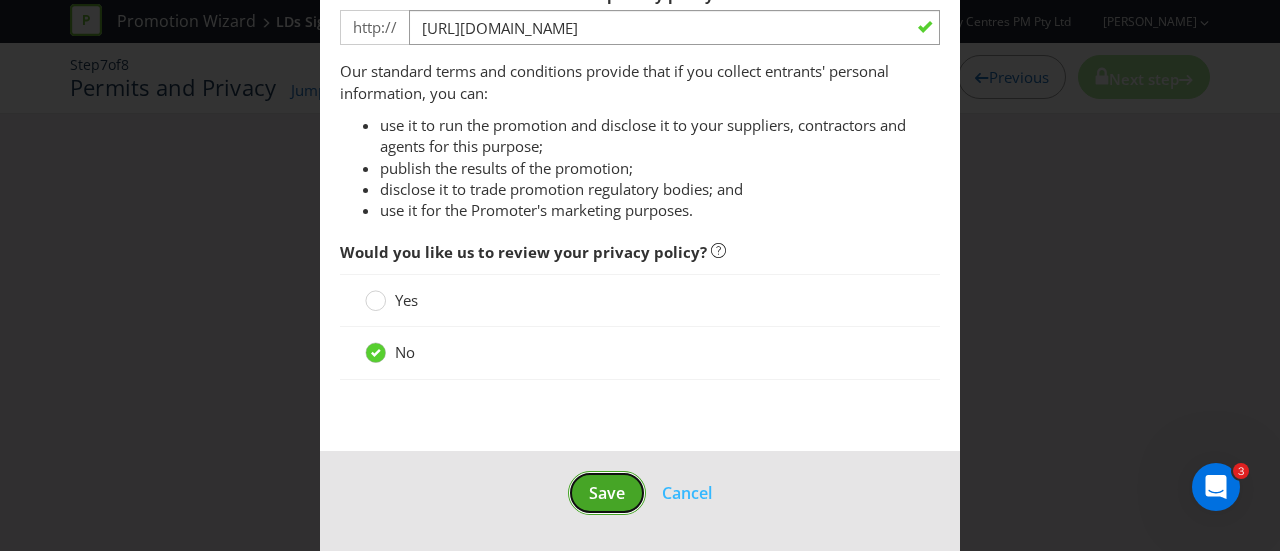 click on "Save" at bounding box center (607, 493) 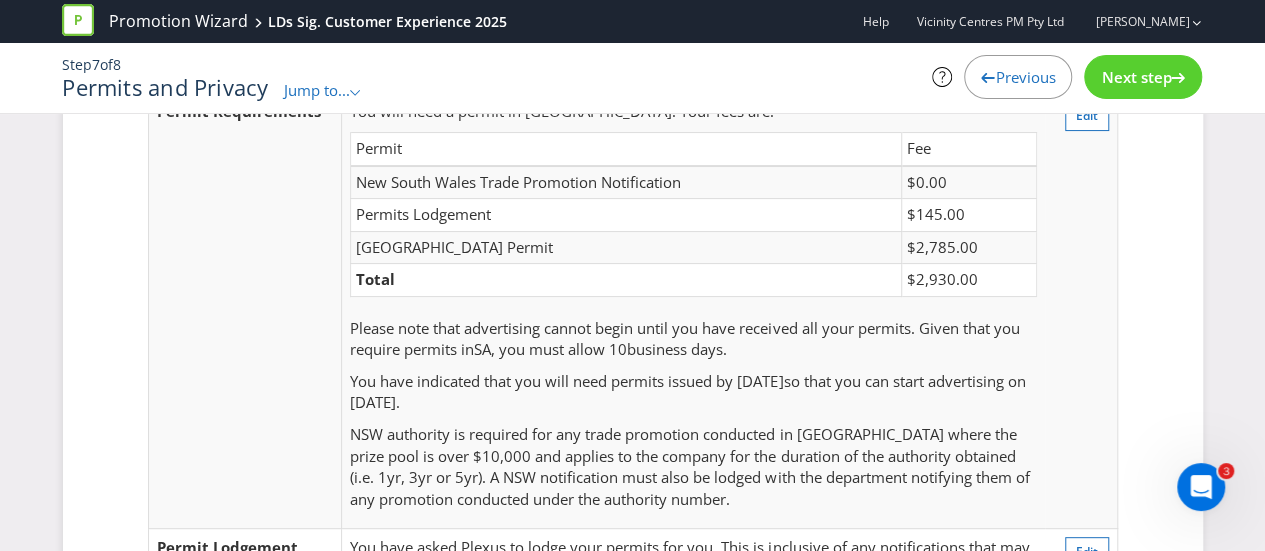 scroll, scrollTop: 742, scrollLeft: 0, axis: vertical 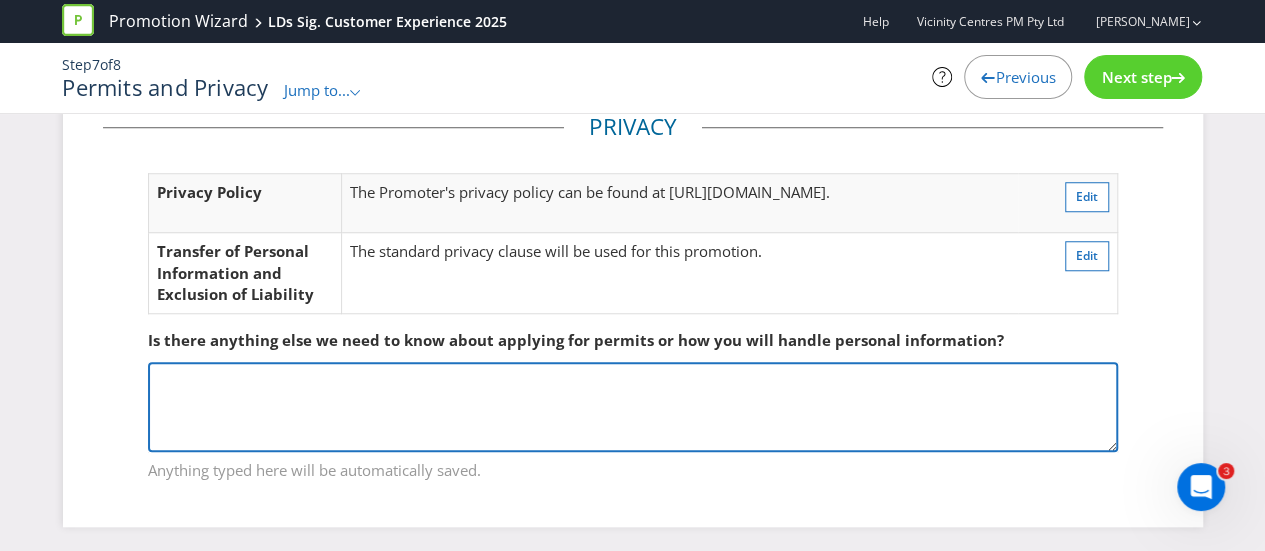 click at bounding box center (633, 407) 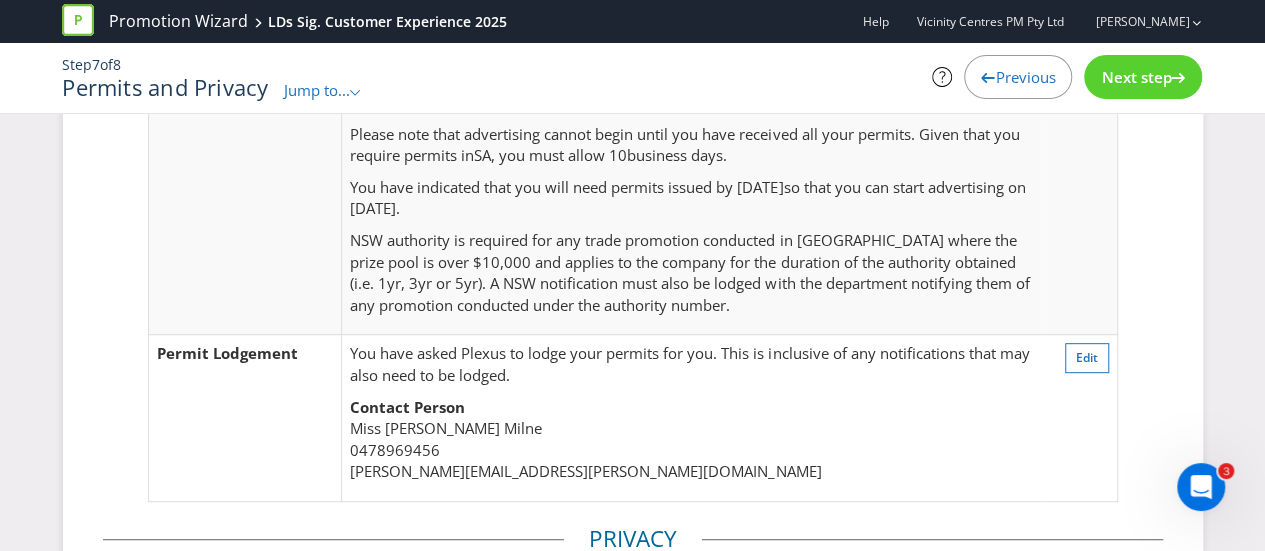 scroll, scrollTop: 142, scrollLeft: 0, axis: vertical 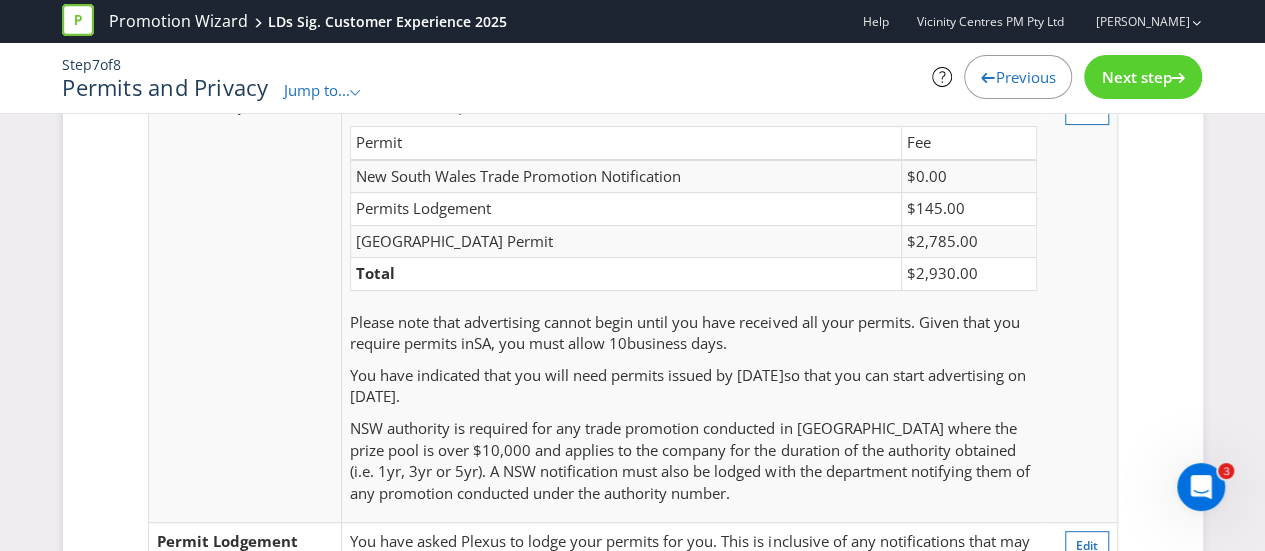 type on "N/A" 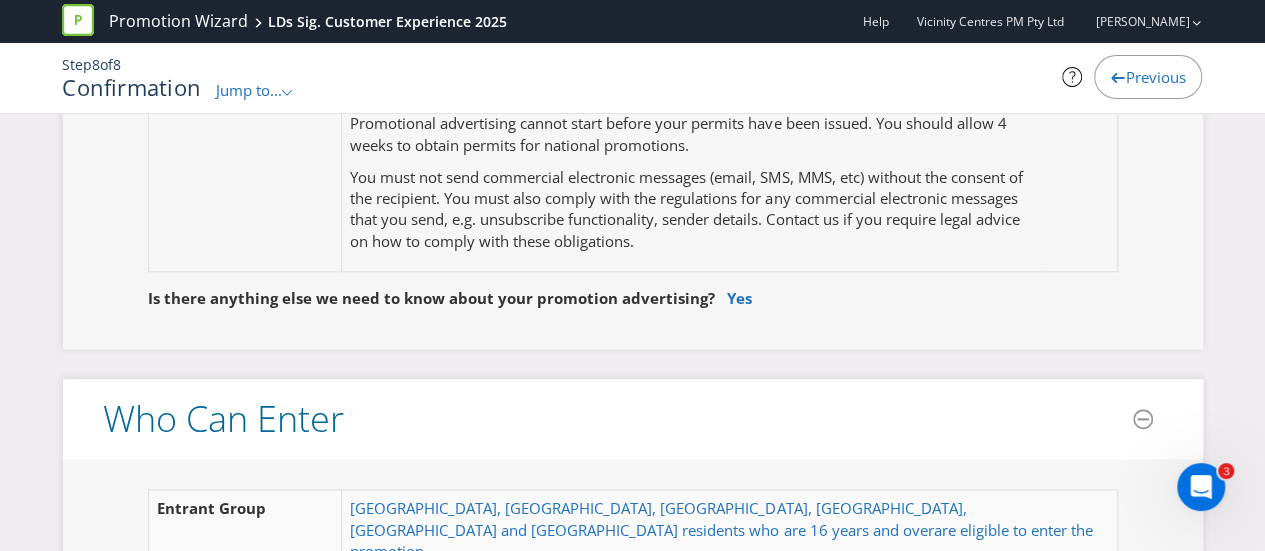 scroll, scrollTop: 1000, scrollLeft: 0, axis: vertical 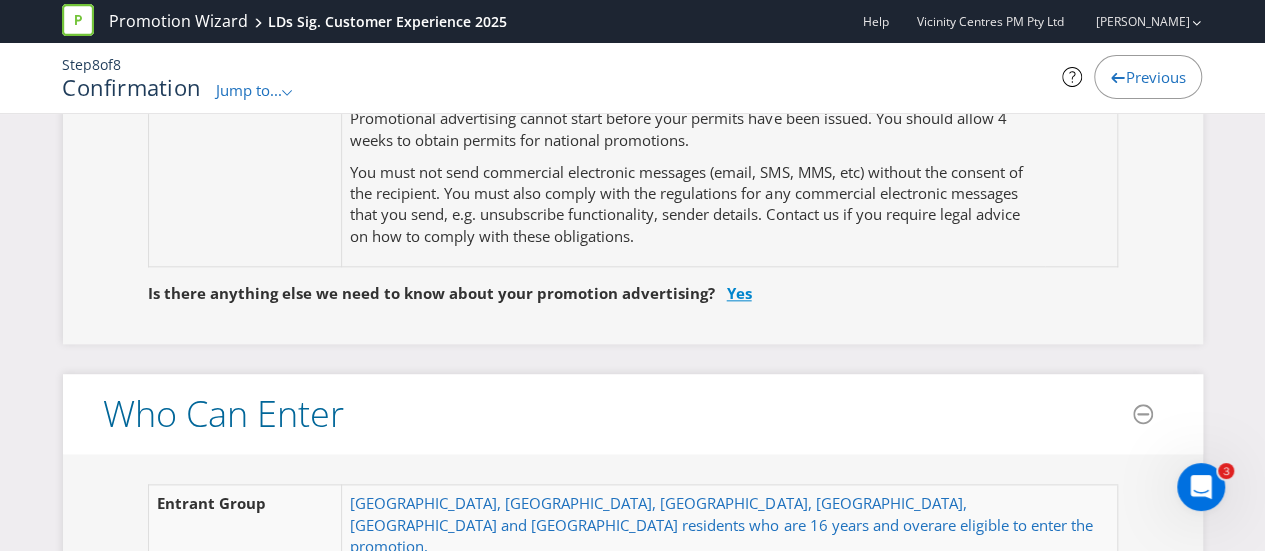 click on "Yes" at bounding box center [739, 293] 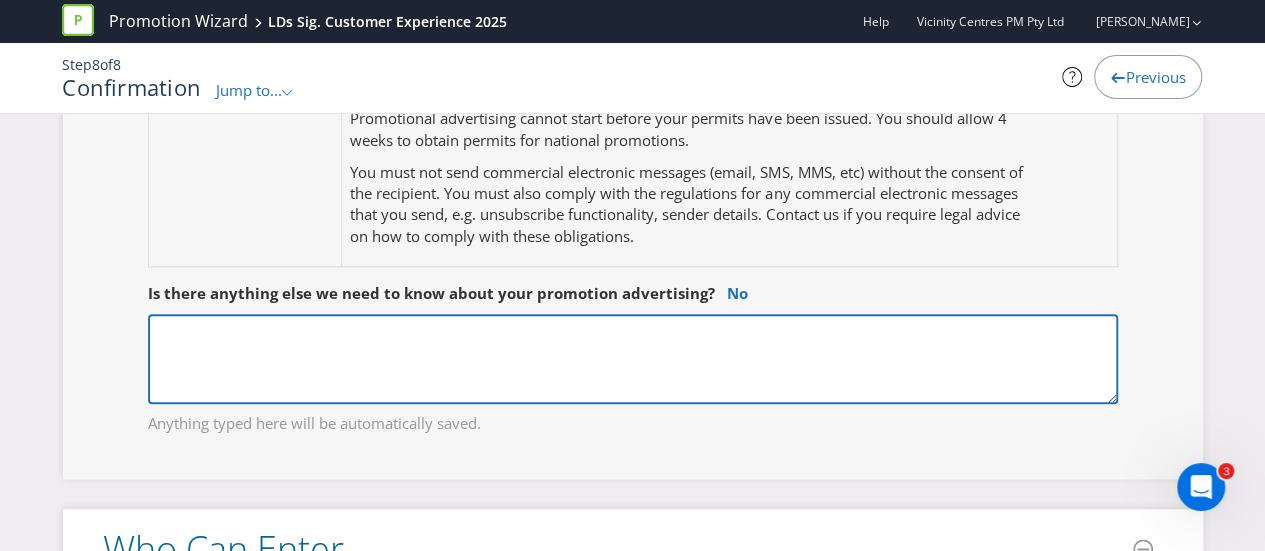 click at bounding box center (633, 359) 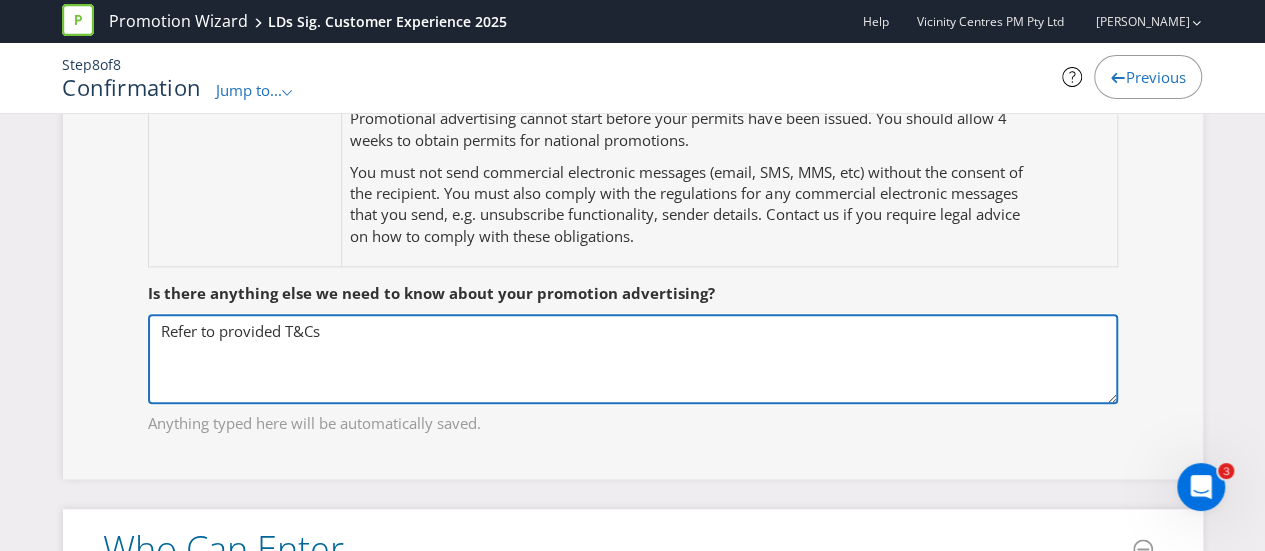 click on "Refer to provided T&Cs" at bounding box center [633, 359] 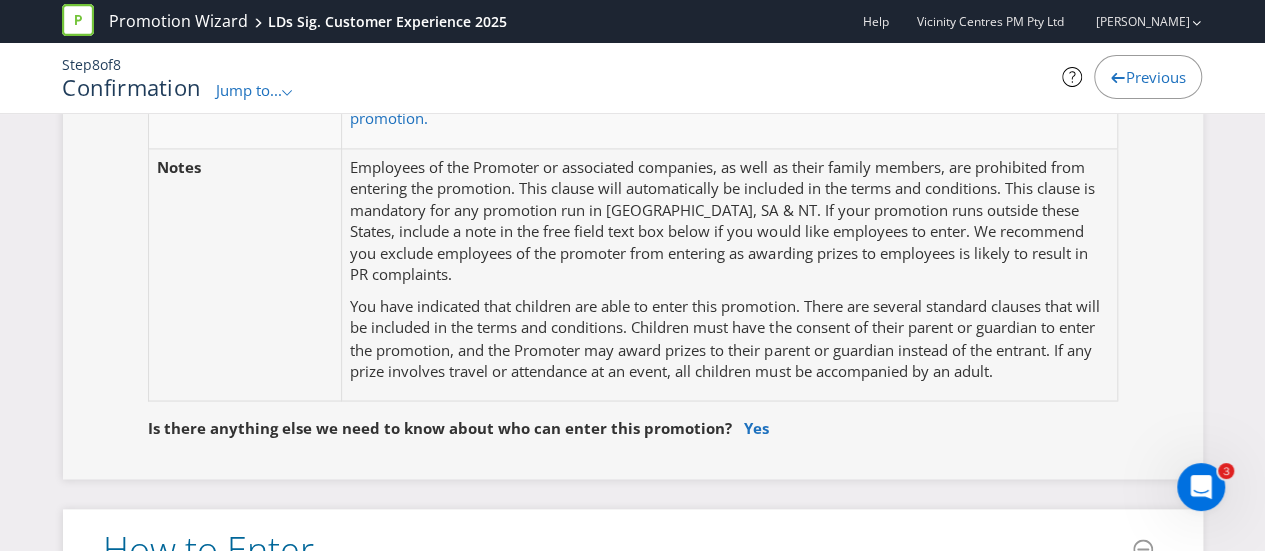 scroll, scrollTop: 1600, scrollLeft: 0, axis: vertical 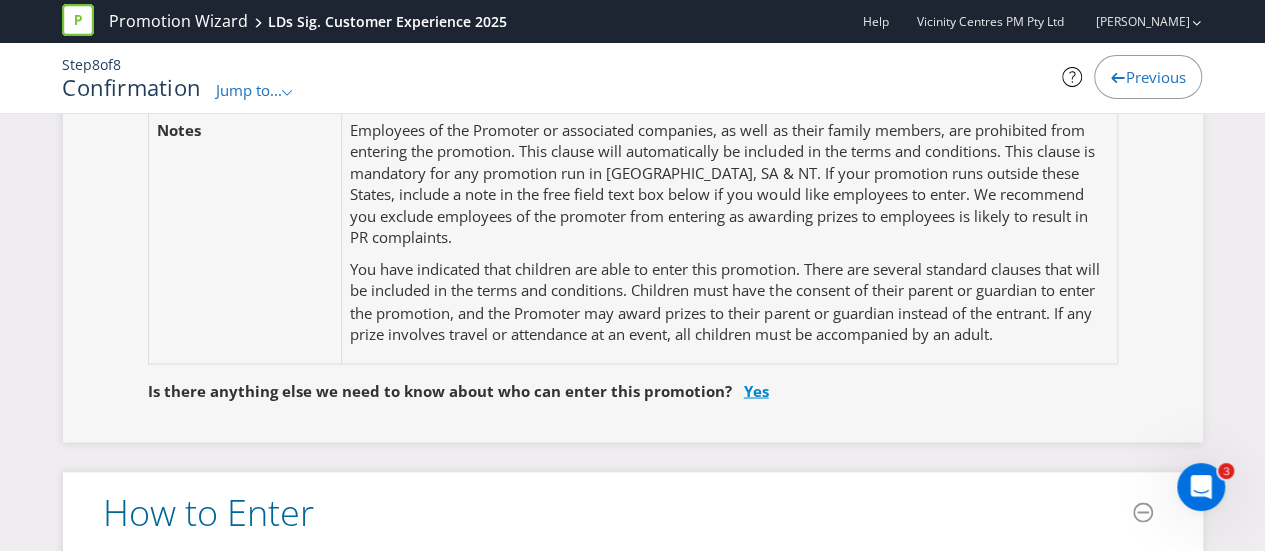 type on "Refer to provided T&Cs" 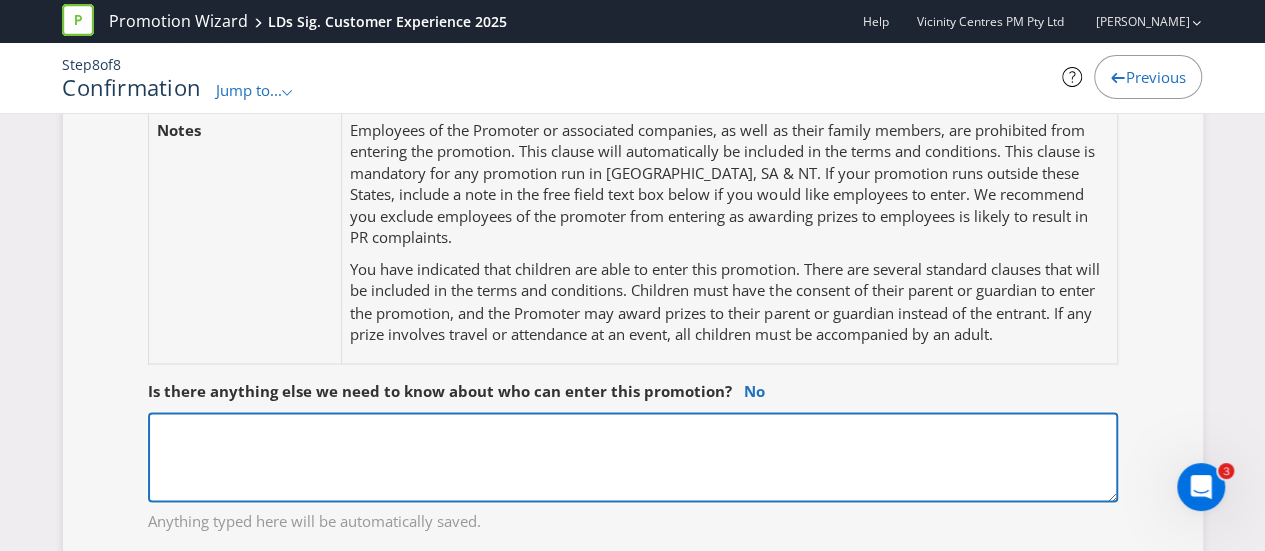 click at bounding box center [633, 457] 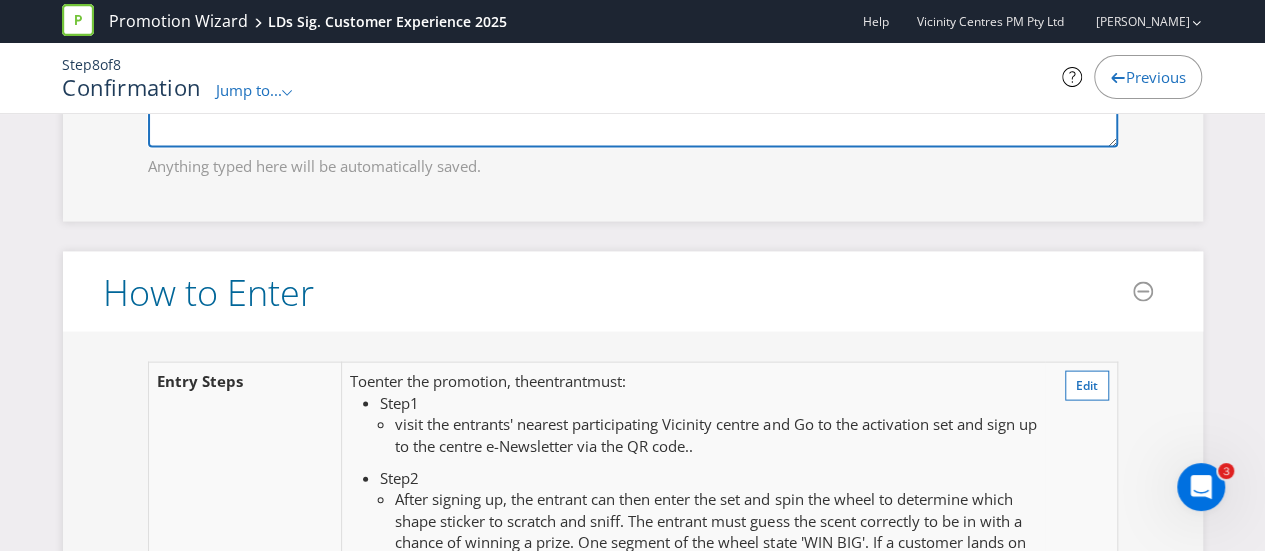scroll, scrollTop: 2000, scrollLeft: 0, axis: vertical 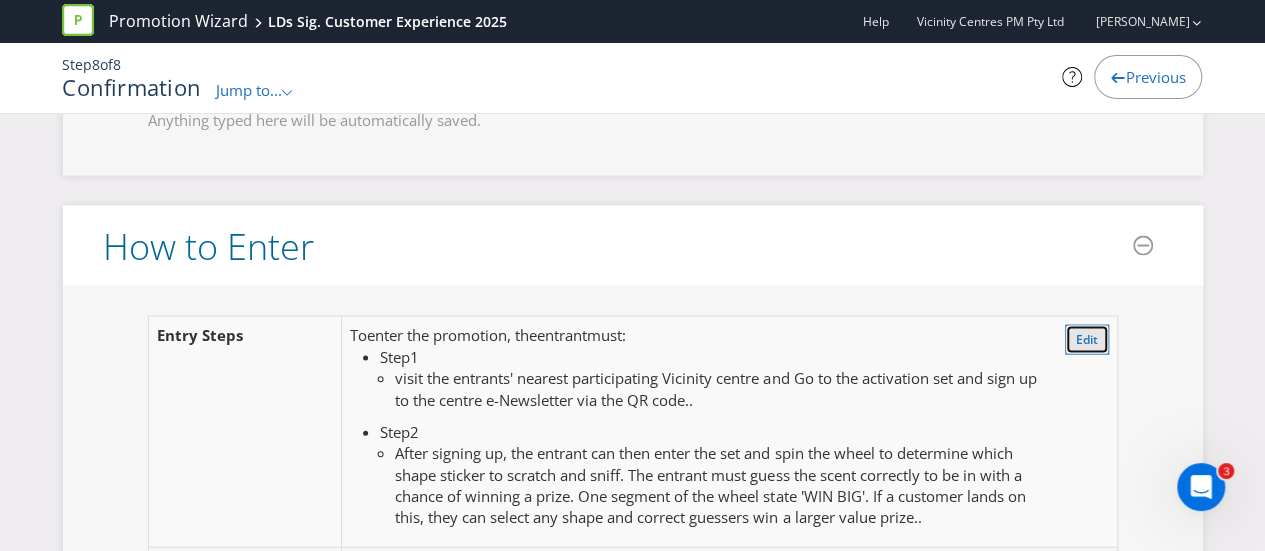 click on "Edit" at bounding box center [1087, 339] 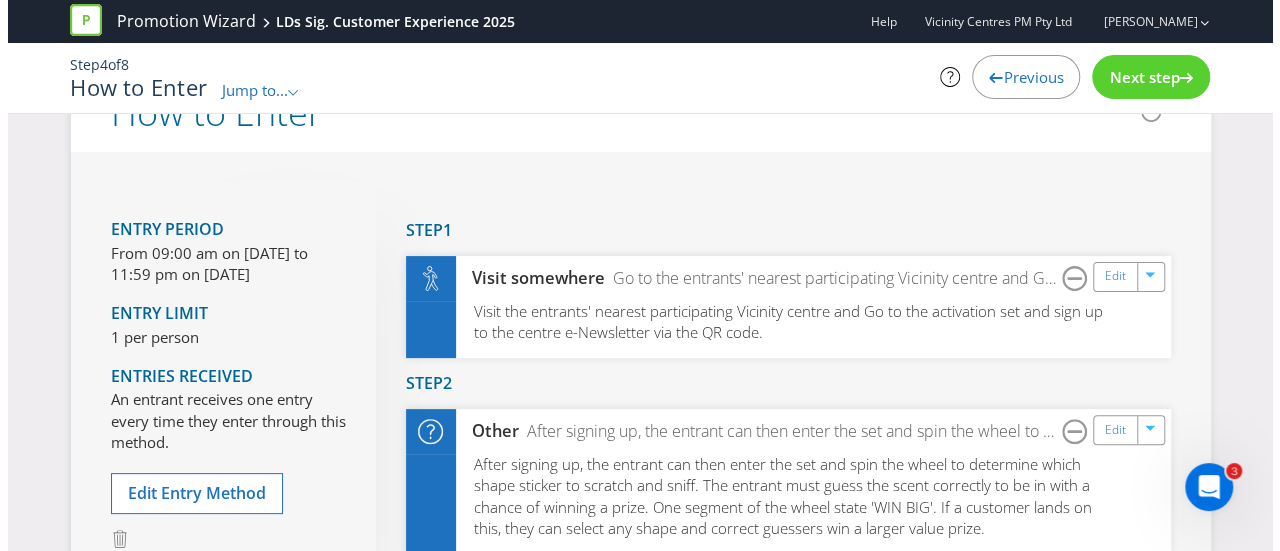 scroll, scrollTop: 3, scrollLeft: 0, axis: vertical 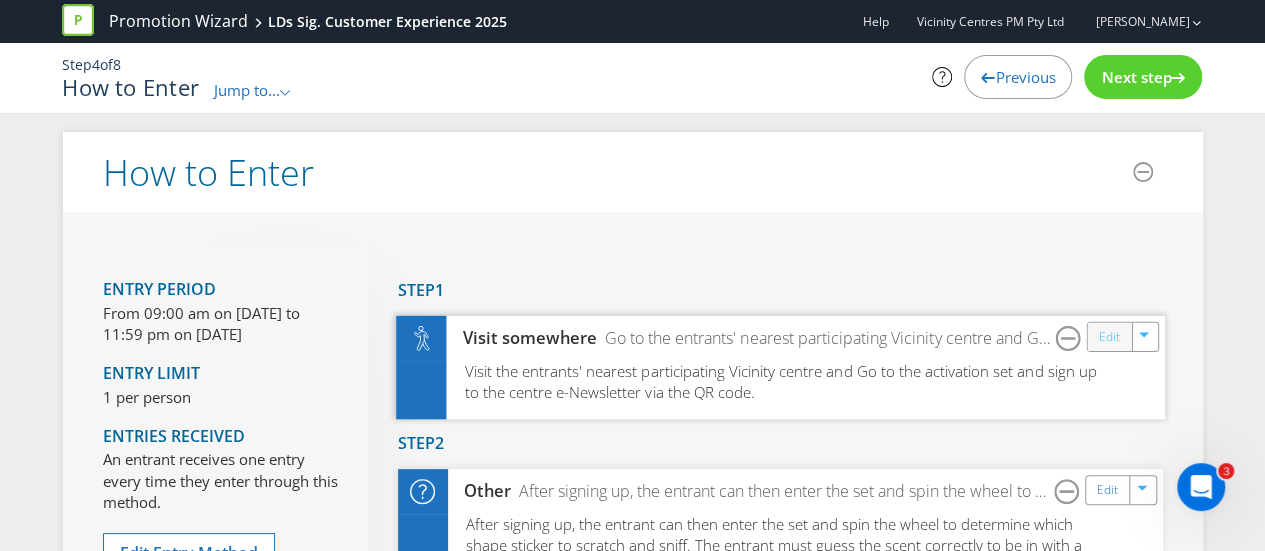 click on "Edit" at bounding box center [1108, 336] 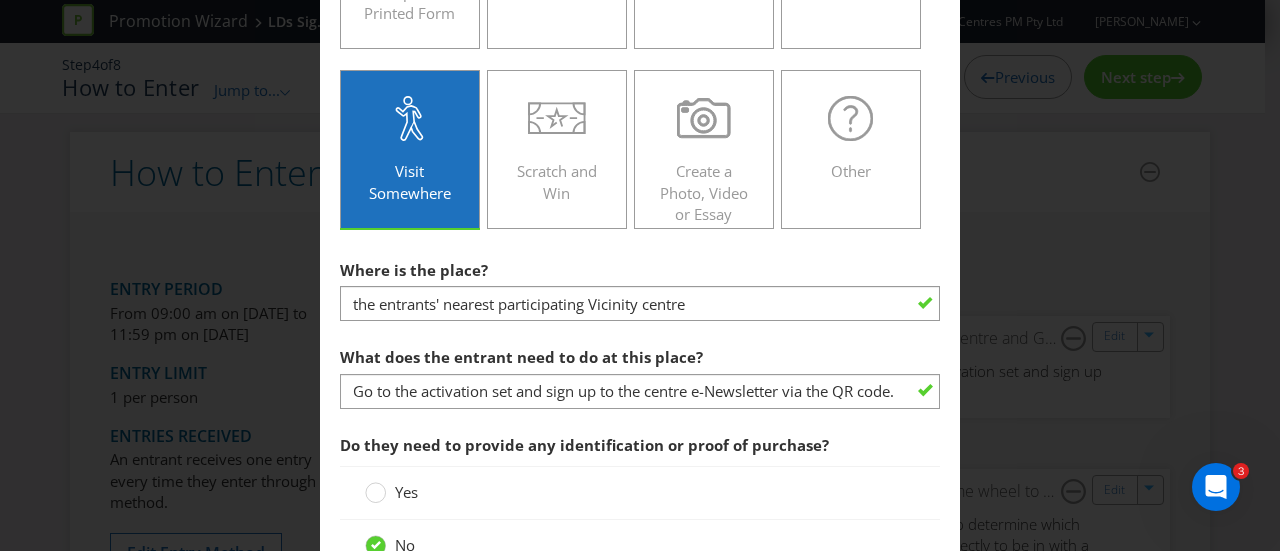 scroll, scrollTop: 600, scrollLeft: 0, axis: vertical 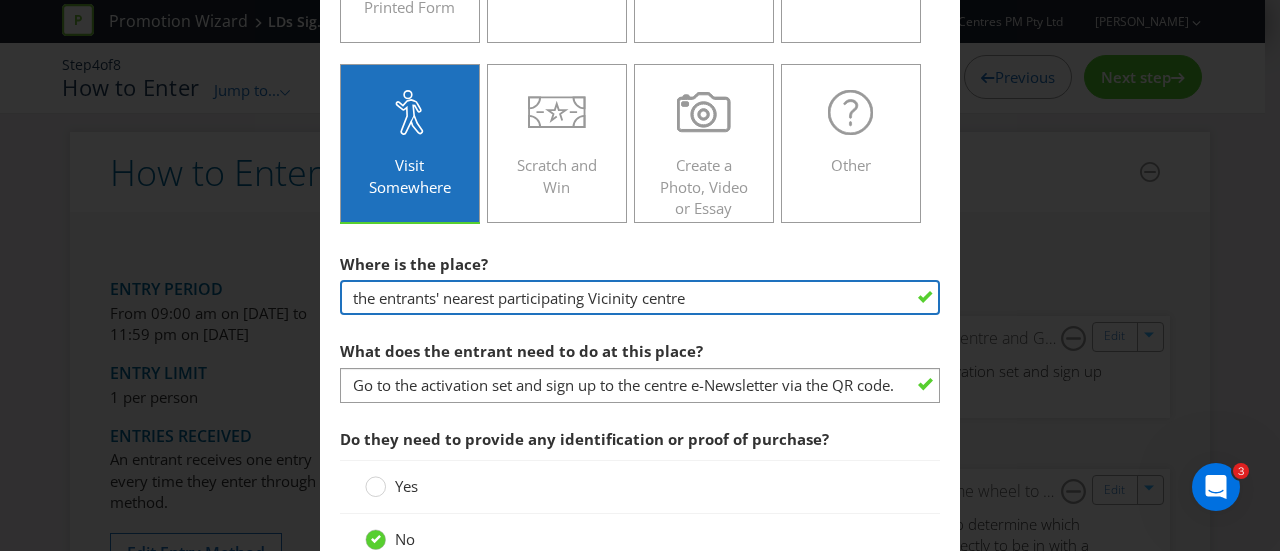 click on "the entrants' nearest participating Vicinity centre" at bounding box center [640, 297] 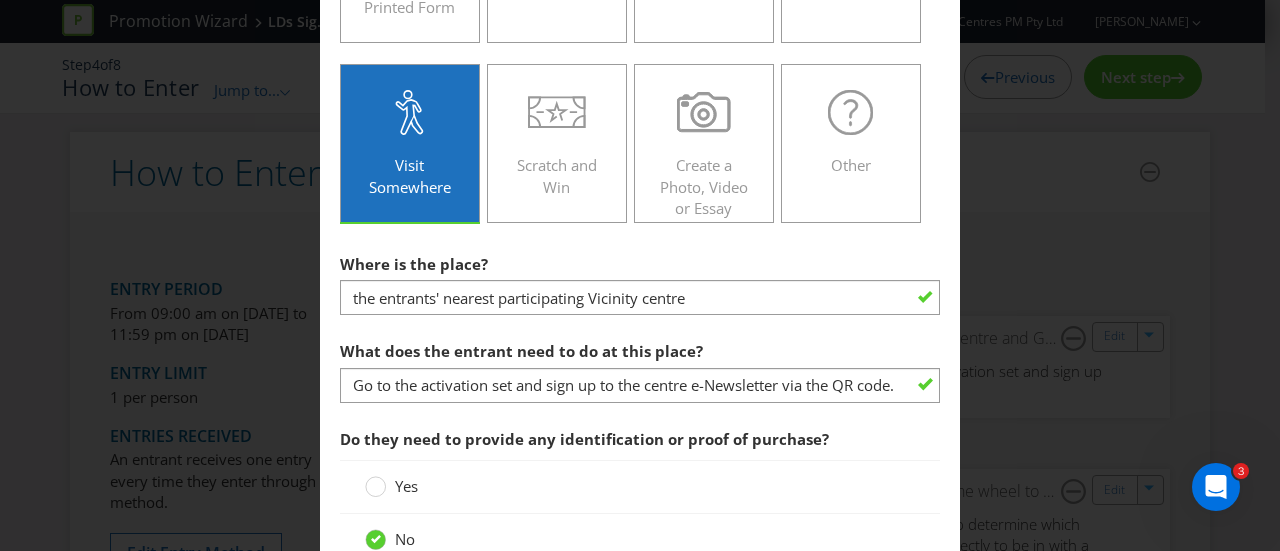 click on "How to Enter   Did You Know IMI research shows that ease of participation is one of the most important factors that generate ROI. Any more than two entry steps is likely to reduce the effectiveness of your promotion. To enter the entrant must... Make a Purchase   Connect on Social Media   Go Online   Attend an Event   Complete a Printed Form   Send Mail   Send an Email   Send an SMS   Visit Somewhere   Scratch and Win   Create a Photo, Video or Essay   Other   Where is the place?   the entrants' nearest participating Vicinity centre What does the entrant need to do at this place?   Go to the activation set and sign up to the centre e-Newsletter via the QR code. Do they need to provide any identification or proof of purchase?   Yes   No       Is this an optional step?   Yes   No       Add Another Step Save and Exit" at bounding box center [640, 275] 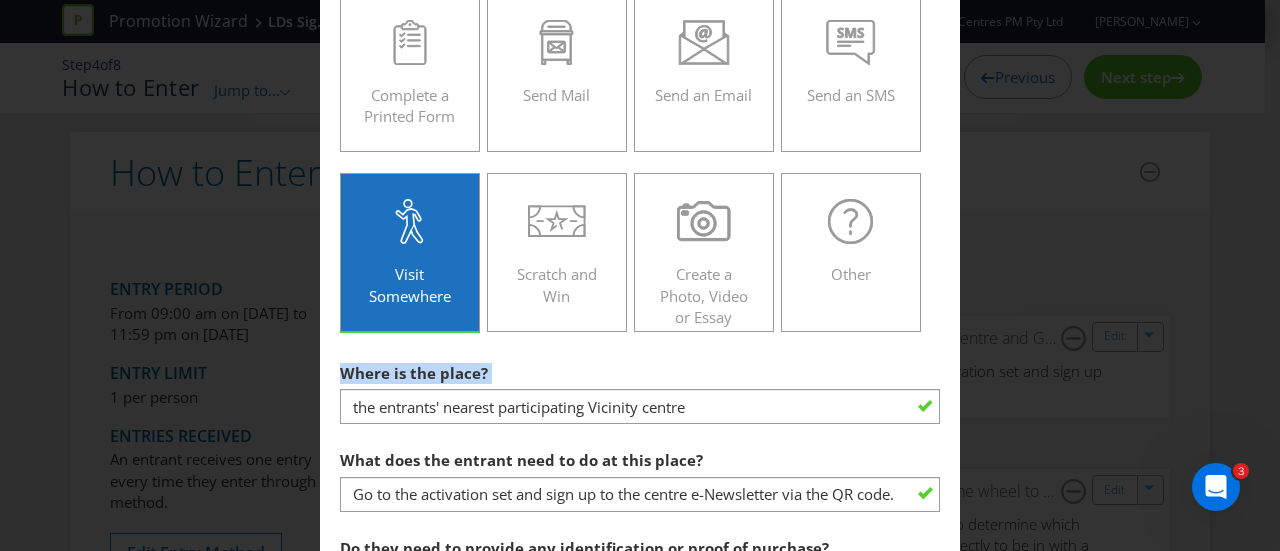 scroll, scrollTop: 500, scrollLeft: 0, axis: vertical 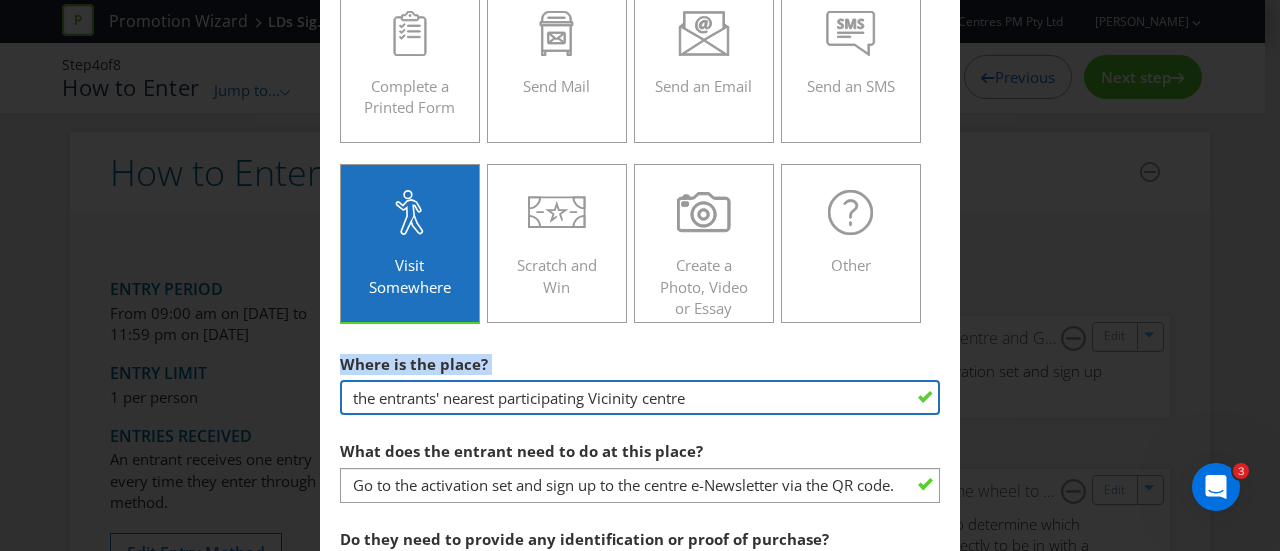 click on "the entrants' nearest participating Vicinity centre" at bounding box center (640, 397) 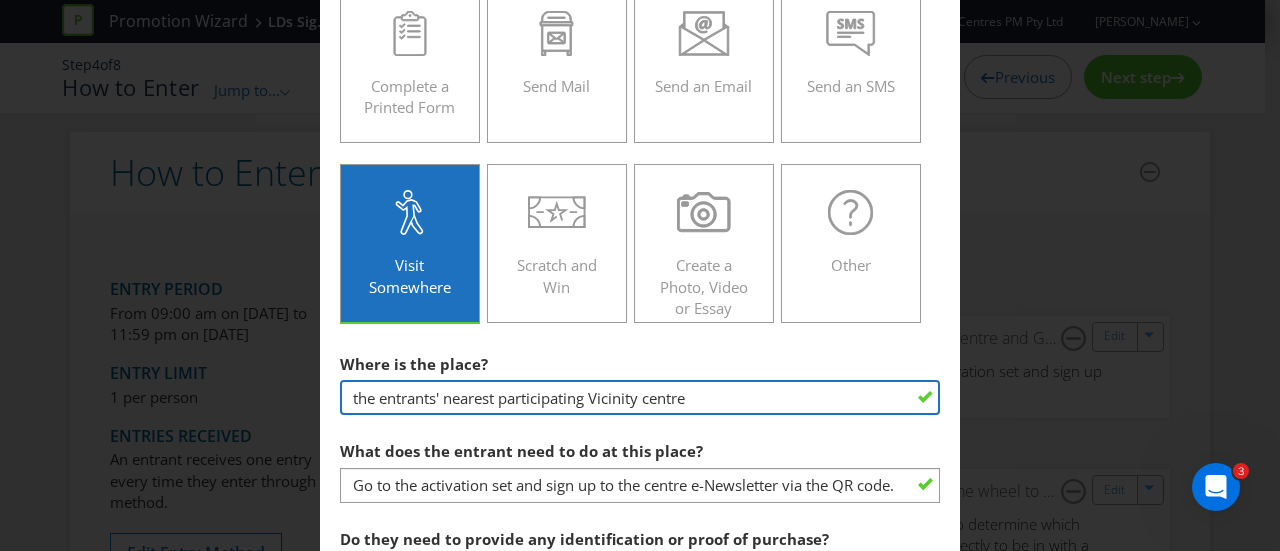 click on "the entrants' nearest participating Vicinity centre" at bounding box center (640, 397) 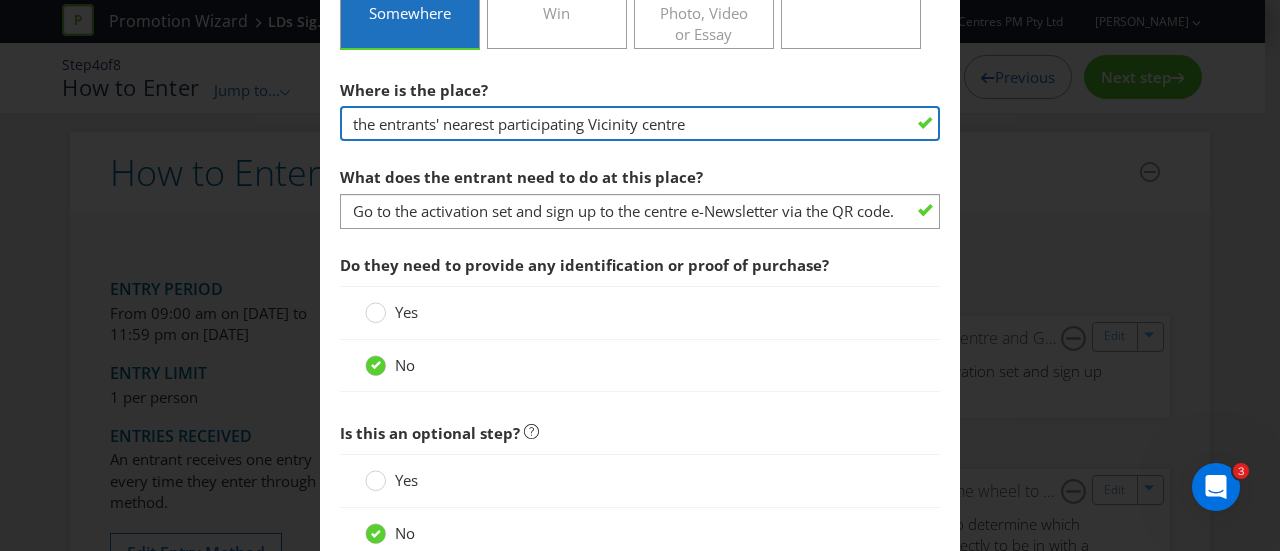 scroll, scrollTop: 700, scrollLeft: 0, axis: vertical 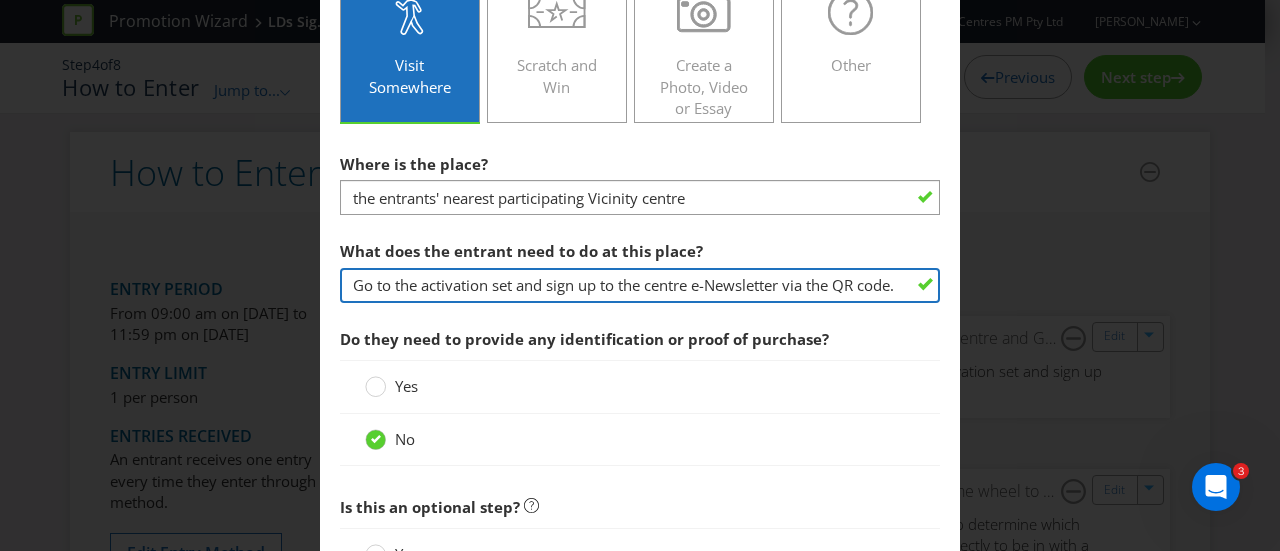 click on "Go to the activation set and sign up to the centre e-Newsletter via the QR code." at bounding box center [640, 285] 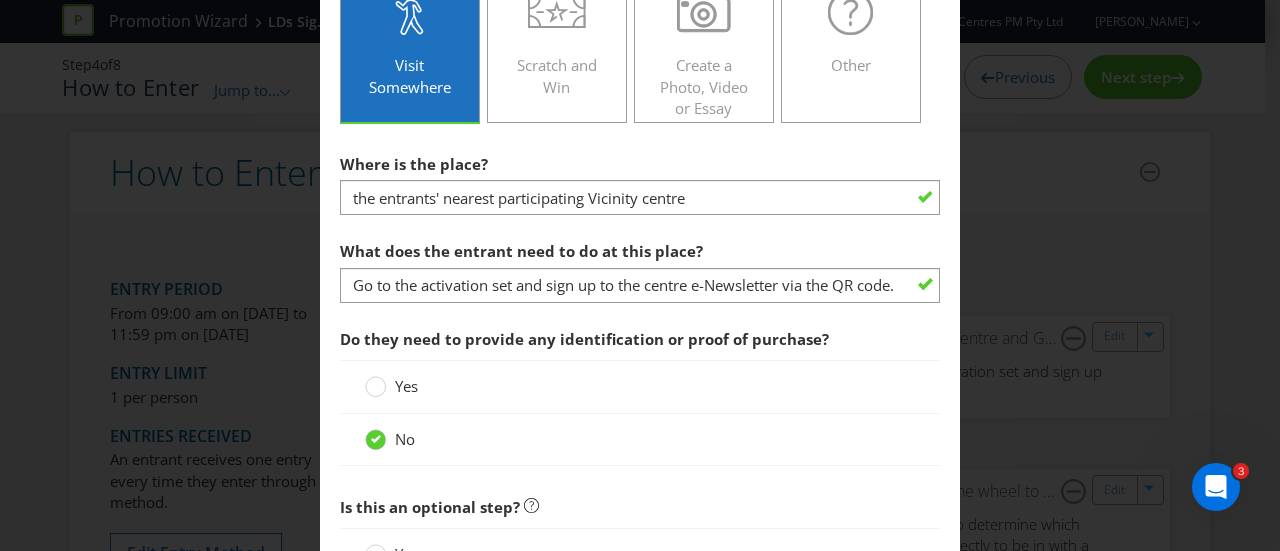 click on "Where is the place?   the entrants' nearest participating Vicinity centre What does the entrant need to do at this place?   Go to the activation set and sign up to the centre e-Newsletter via the QR code. Do they need to provide any identification or proof of purchase?   Yes   No" at bounding box center [640, 310] 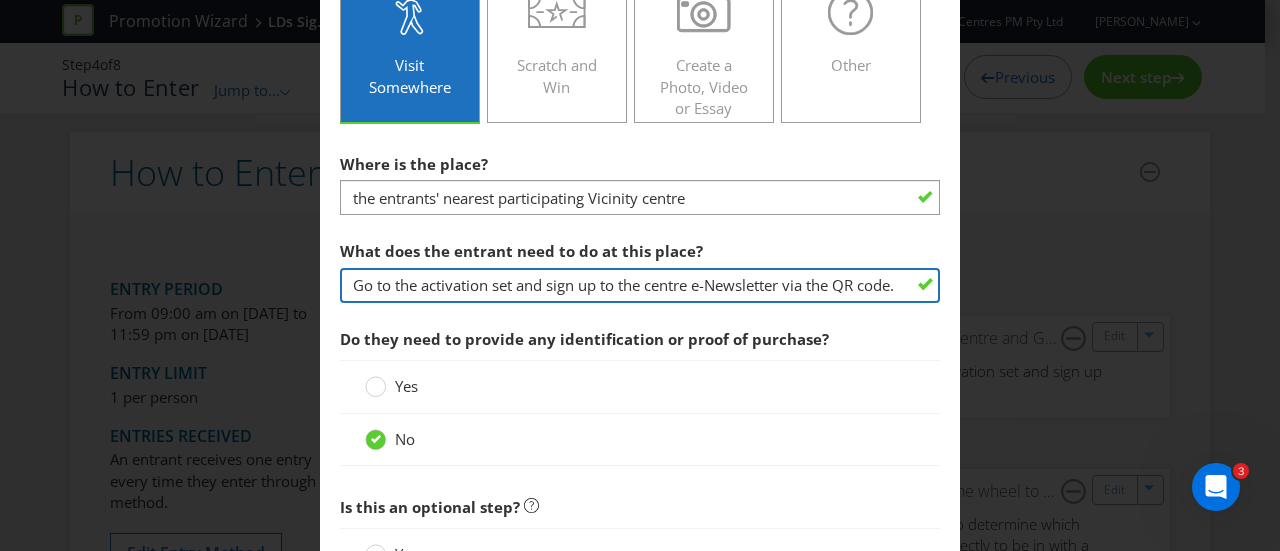scroll, scrollTop: 0, scrollLeft: 15, axis: horizontal 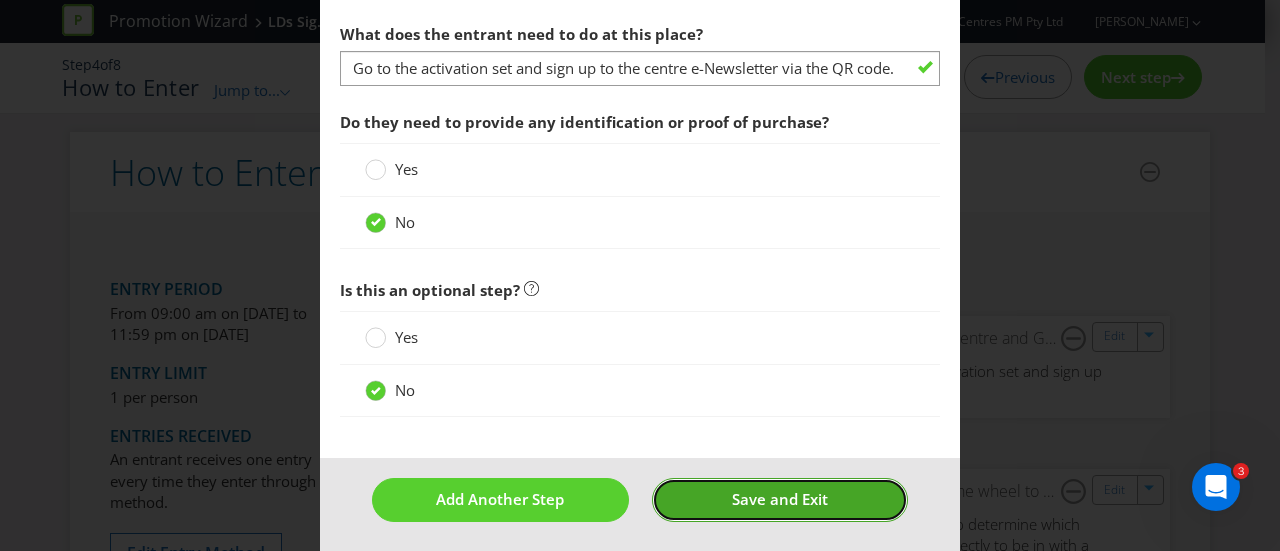 click on "Save and Exit" at bounding box center [780, 499] 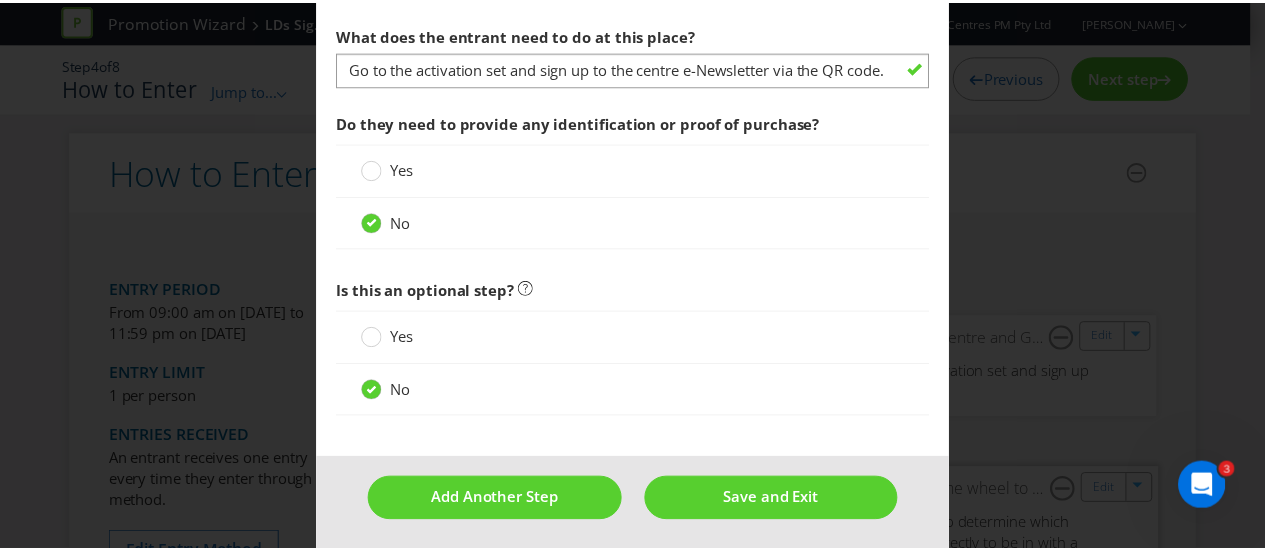 scroll, scrollTop: 0, scrollLeft: 0, axis: both 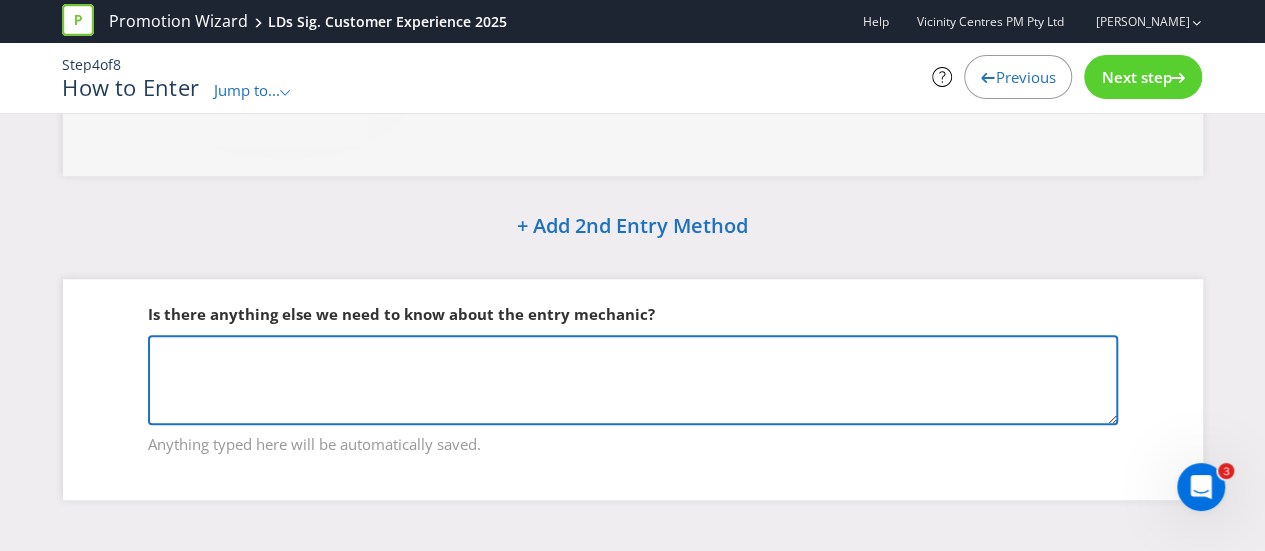 click at bounding box center [633, 380] 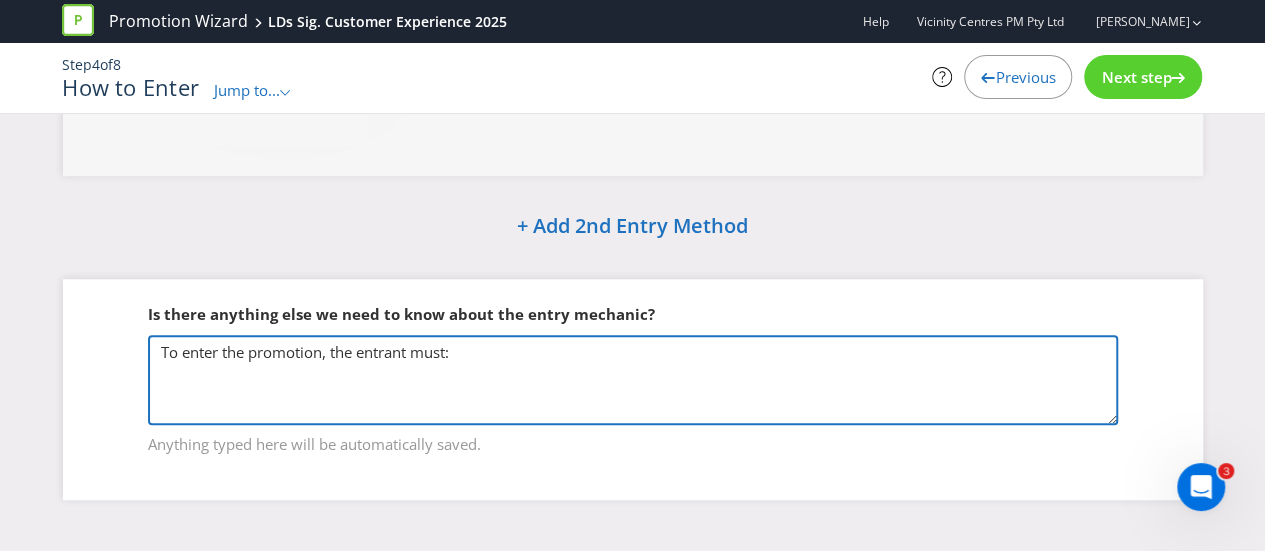 drag, startPoint x: 499, startPoint y: 373, endPoint x: 69, endPoint y: 336, distance: 431.58893 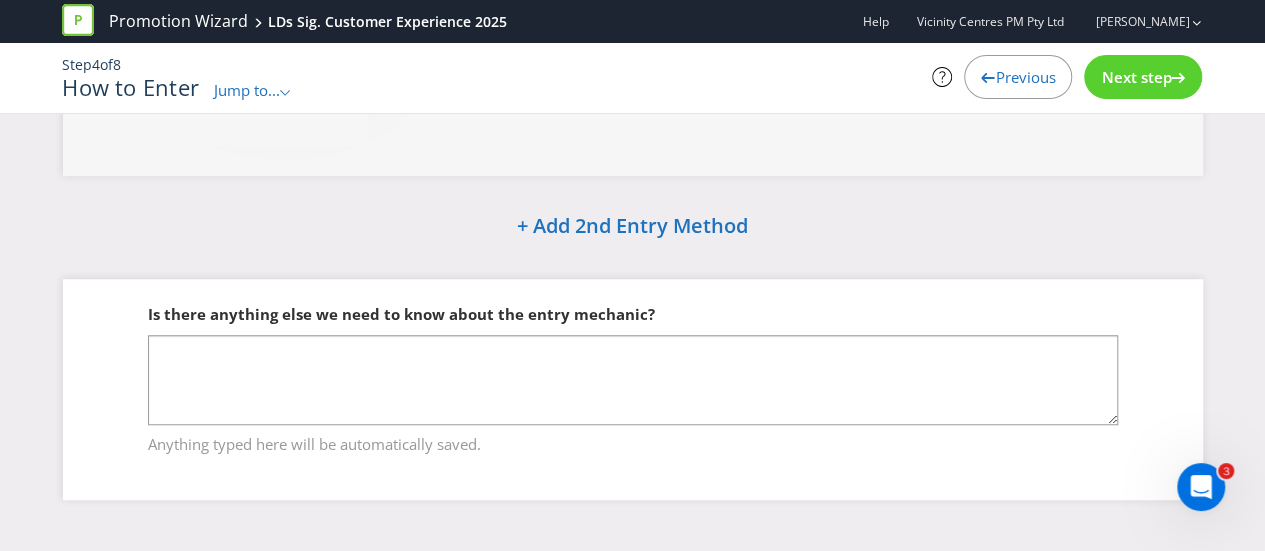 click on "Next step" at bounding box center (1136, 77) 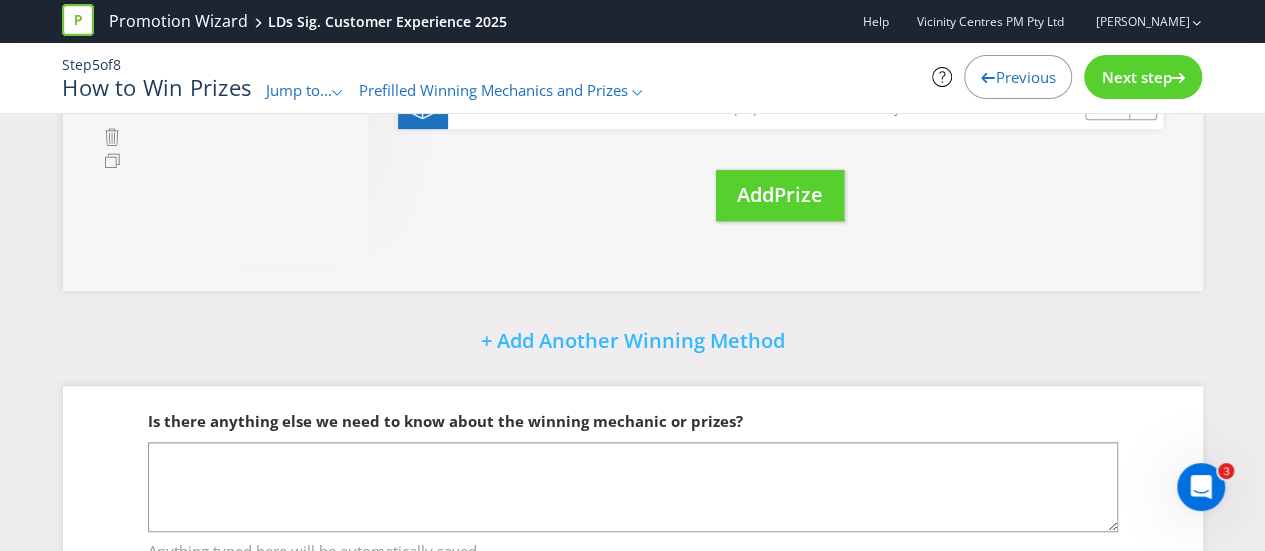 scroll, scrollTop: 203, scrollLeft: 0, axis: vertical 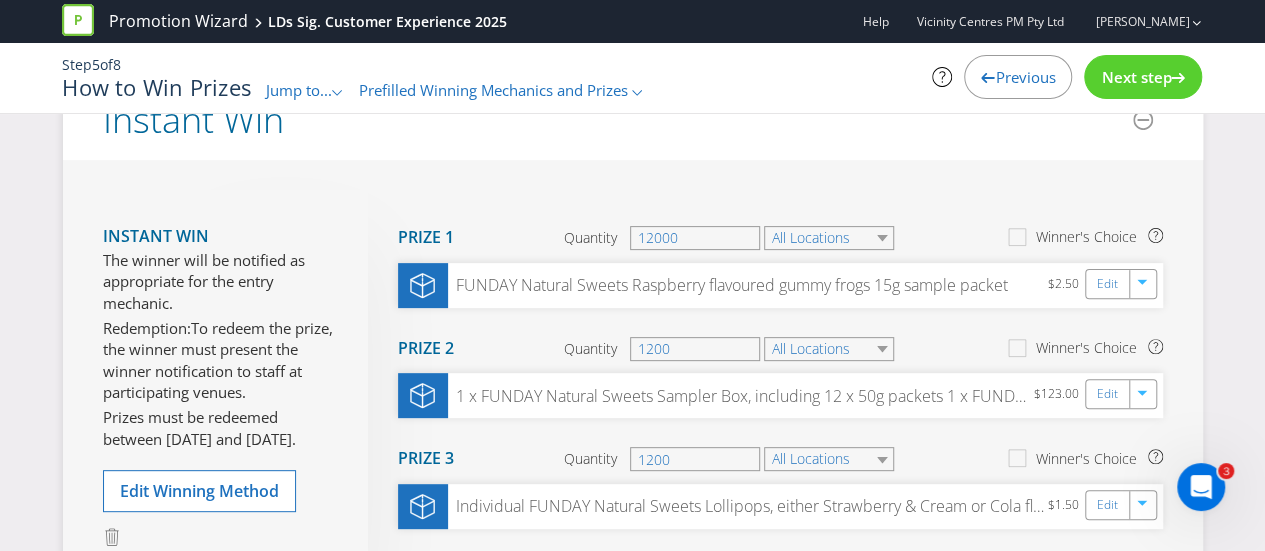 click on "Next step" at bounding box center [1136, 77] 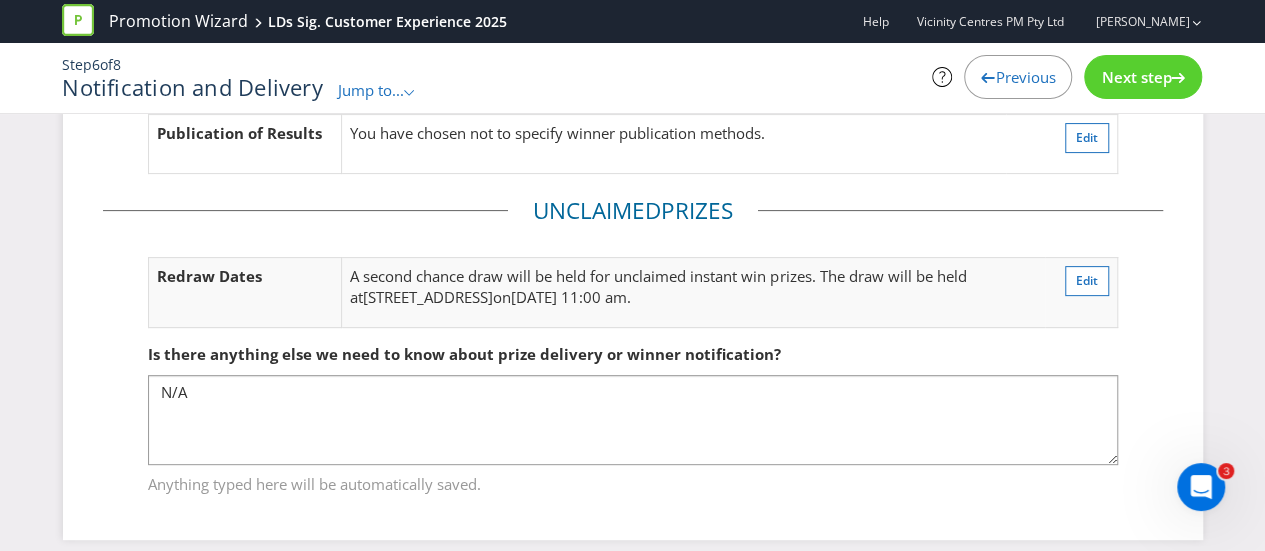 click on "Next step" at bounding box center [1136, 77] 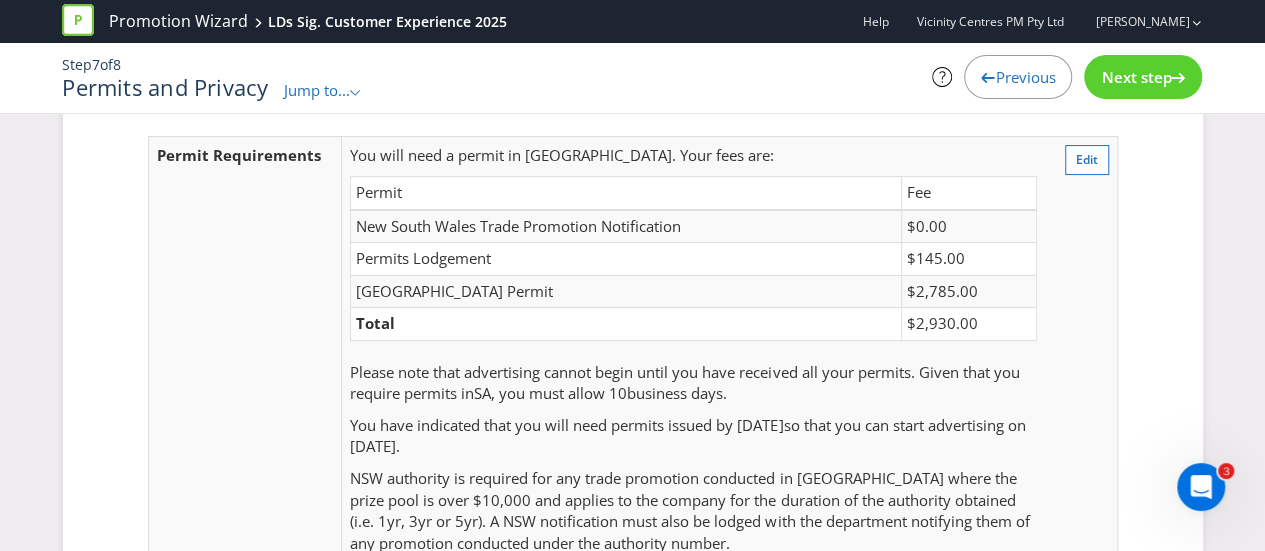 scroll, scrollTop: 3, scrollLeft: 0, axis: vertical 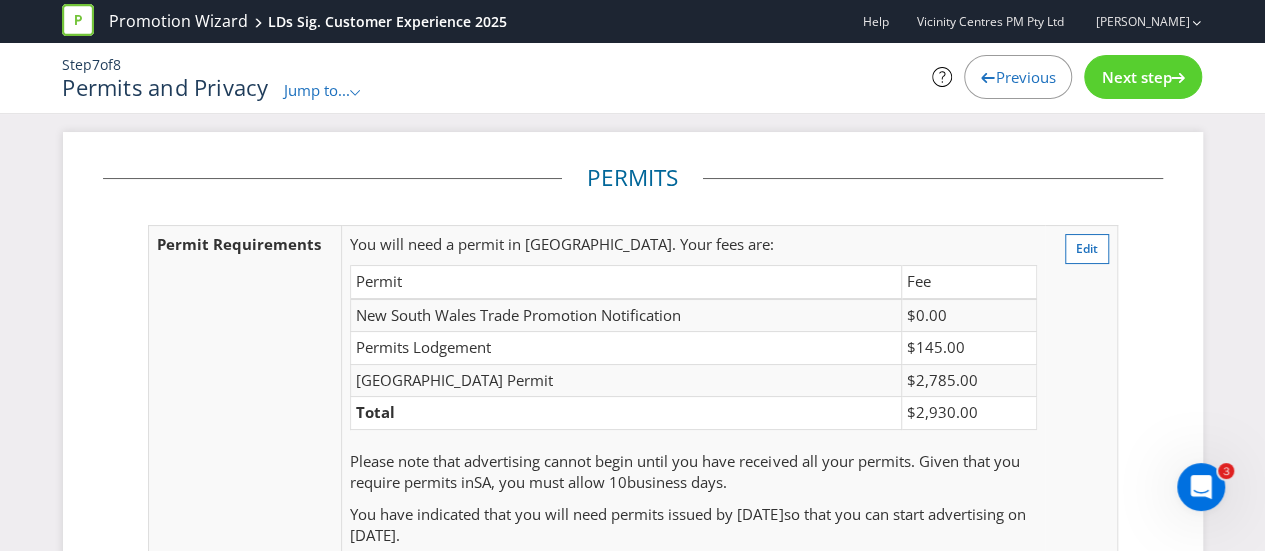 click on "Next step" at bounding box center (1143, 77) 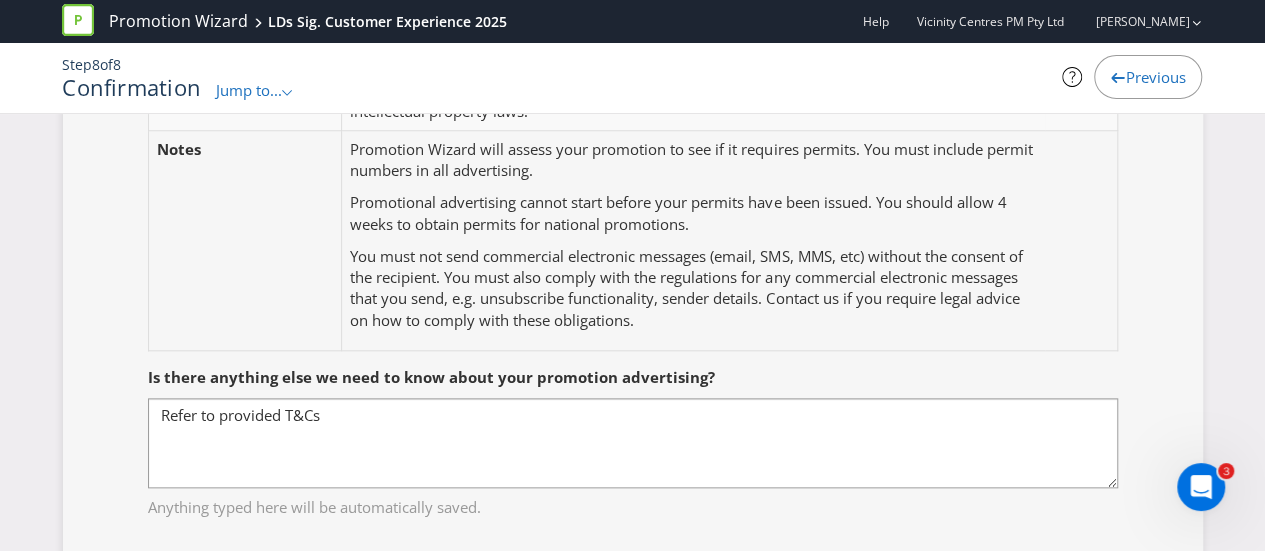 scroll, scrollTop: 1003, scrollLeft: 0, axis: vertical 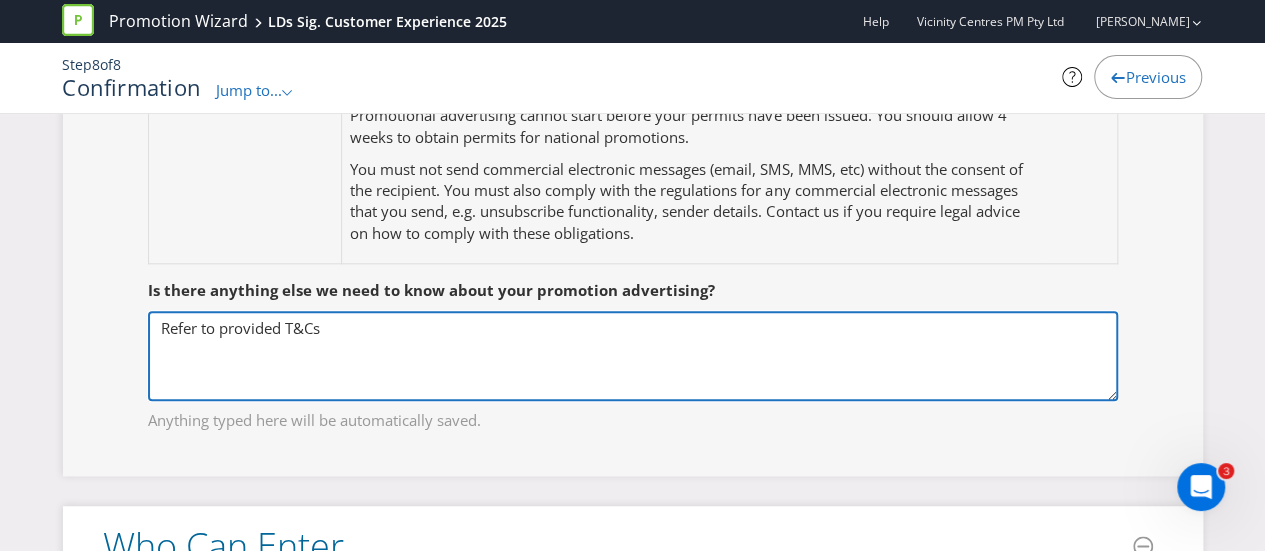 click on "Refer to provided T&Cs" at bounding box center [633, 356] 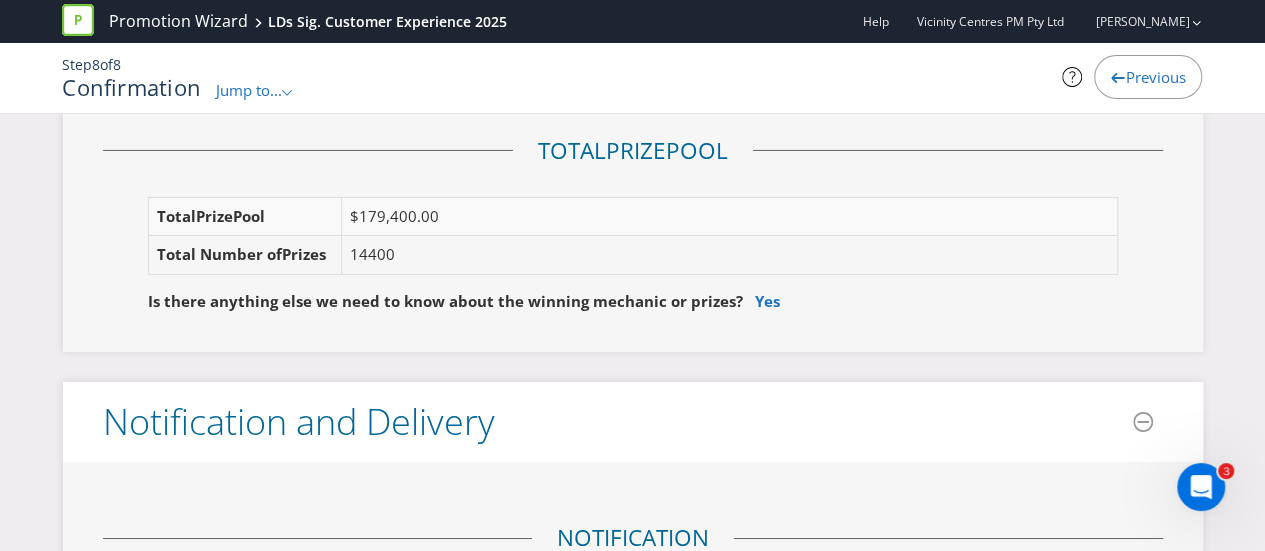 scroll, scrollTop: 3403, scrollLeft: 0, axis: vertical 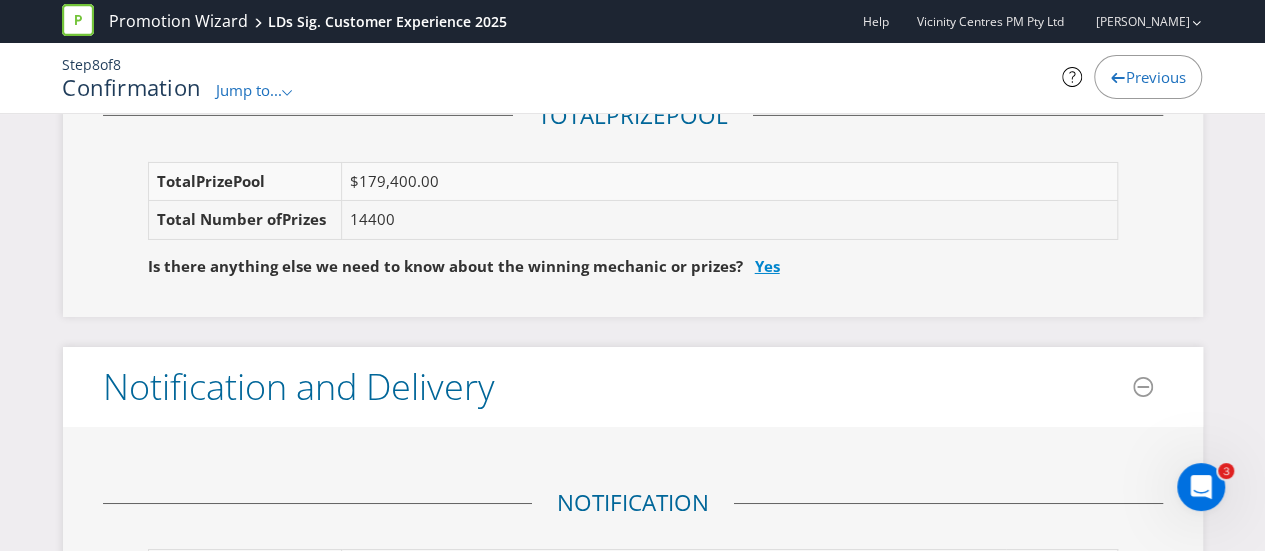 click on "Yes" at bounding box center (767, 266) 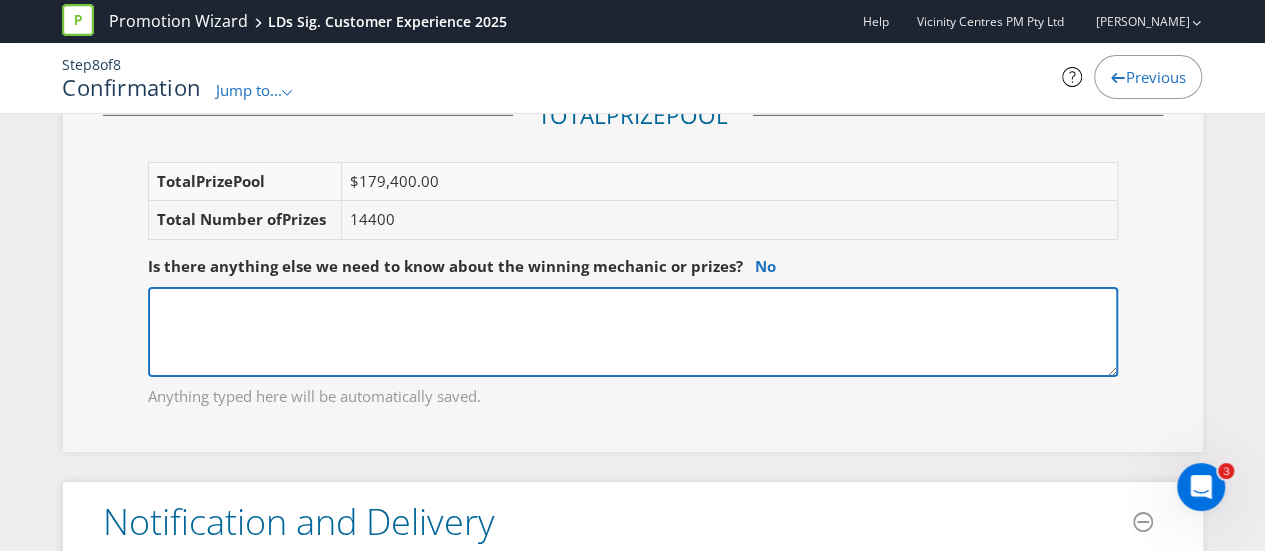 drag, startPoint x: 413, startPoint y: 187, endPoint x: 428, endPoint y: 168, distance: 24.207438 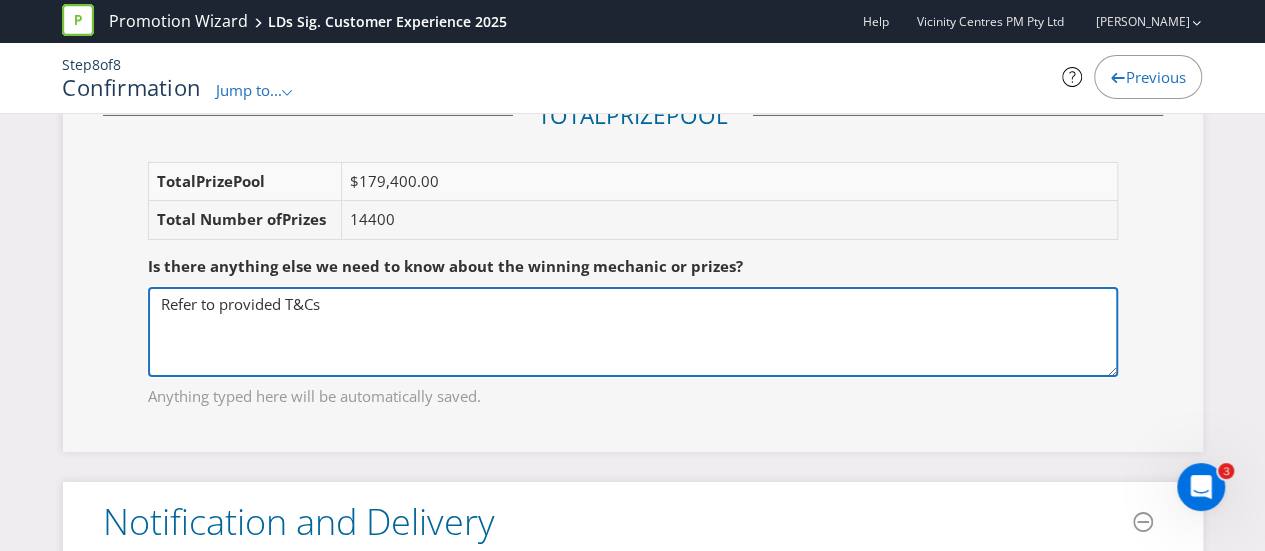 drag, startPoint x: 251, startPoint y: 191, endPoint x: 112, endPoint y: 194, distance: 139.03236 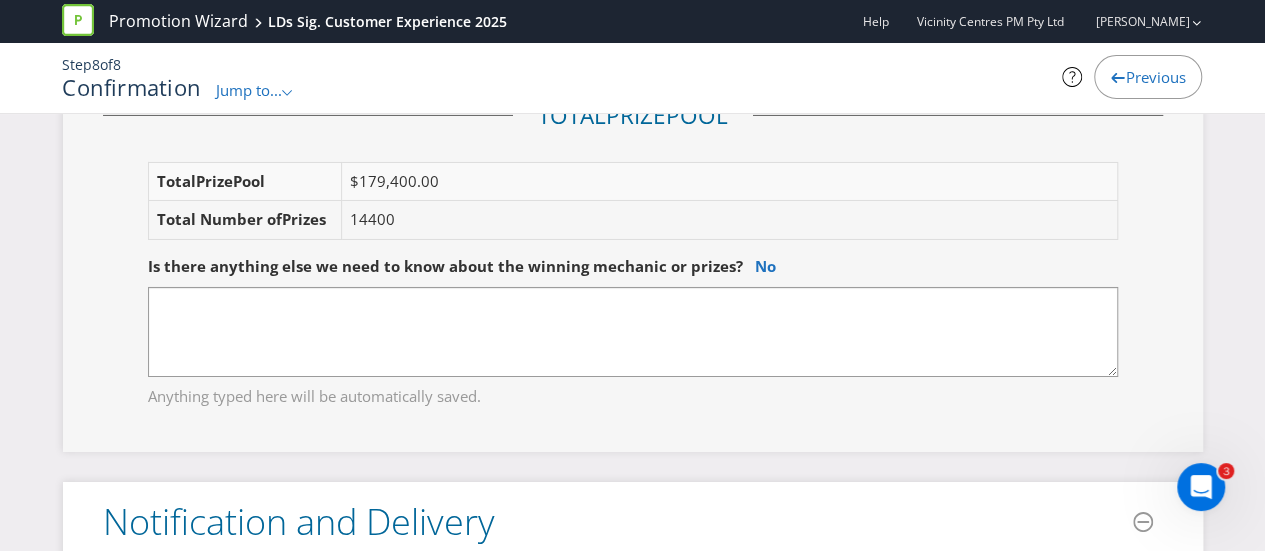 click on "Promotion Details Promotion LDs Sig. Customer Experience 2025 Edit Promoter  VICINITY CENTRES PM PTY LTD   (ABN 96 101 504 045) [STREET_ADDRESS] 0478969456 Edit Notes Please let us know if any of these details changes prior to the start of the promotion. Is there anything else we need to know about the Promoter?     Yes Advertising Dates and Channels Your promotion will be advertised from  [DATE]  to  [DATE]  via the following channels: Website or eDM Social Media  - Facebook, Instagram Print, mail or outdoor Radio or TV In-store or event Online banner Edit Short Form Terms and Conditions You've asked us to prepare short form terms and conditions for inclusion in your advertising materials, based on the advertising channels that you've chosen. Edit Advertising Artwork We will  be reviewing your advertising artwork for compliance with consumer protection and intellectual property laws.  Edit Notes     Refer to provided T&Cs Notes" at bounding box center [633, -412] 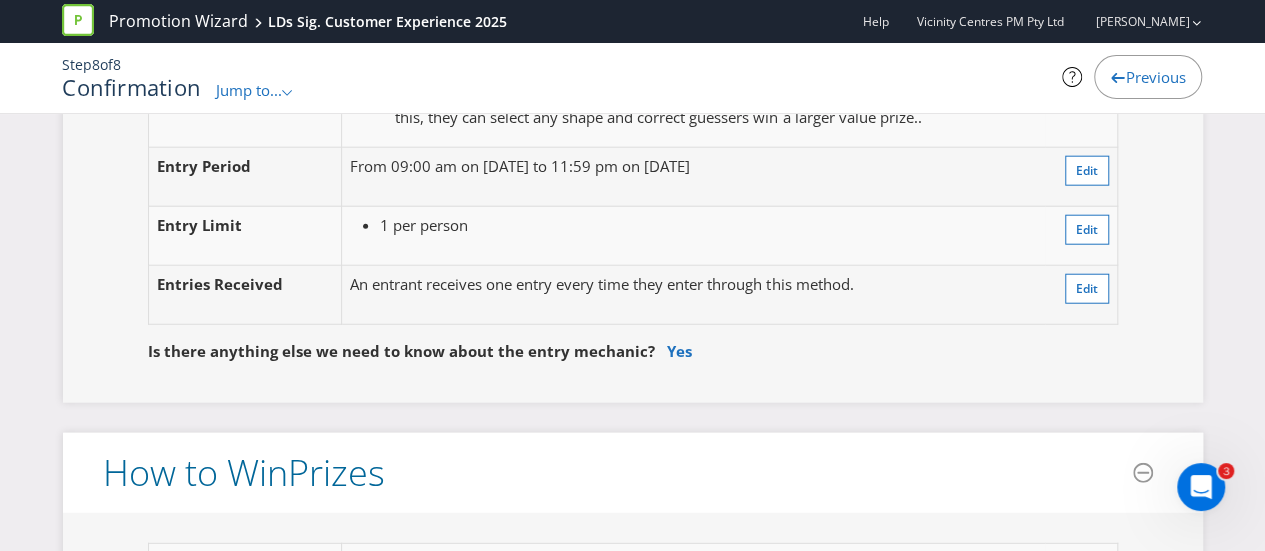 scroll, scrollTop: 2403, scrollLeft: 0, axis: vertical 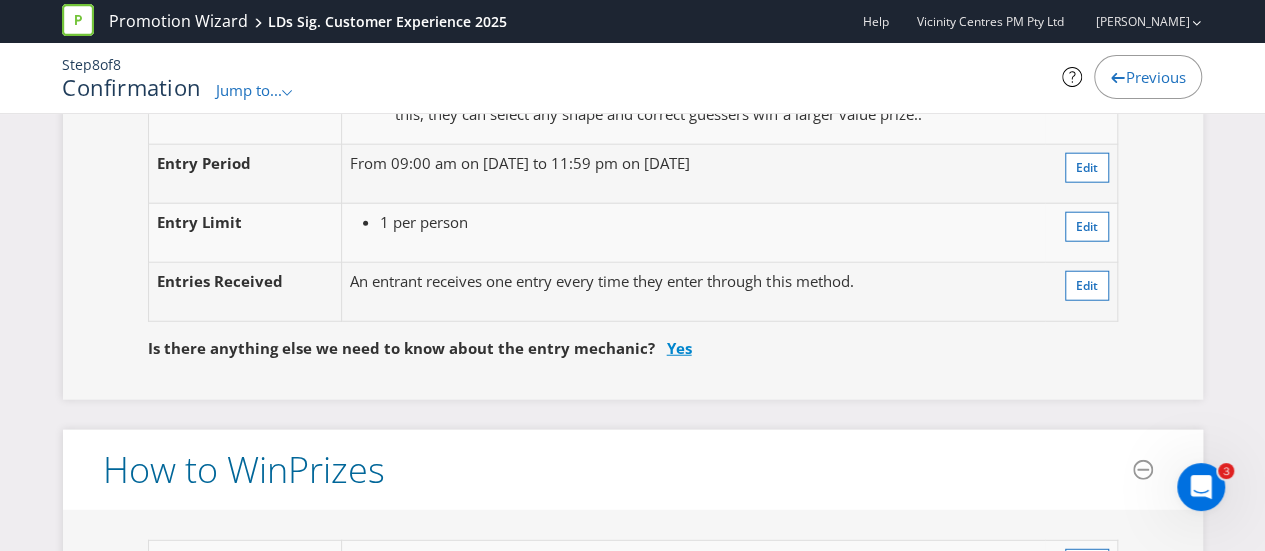 click on "Yes" at bounding box center (679, 348) 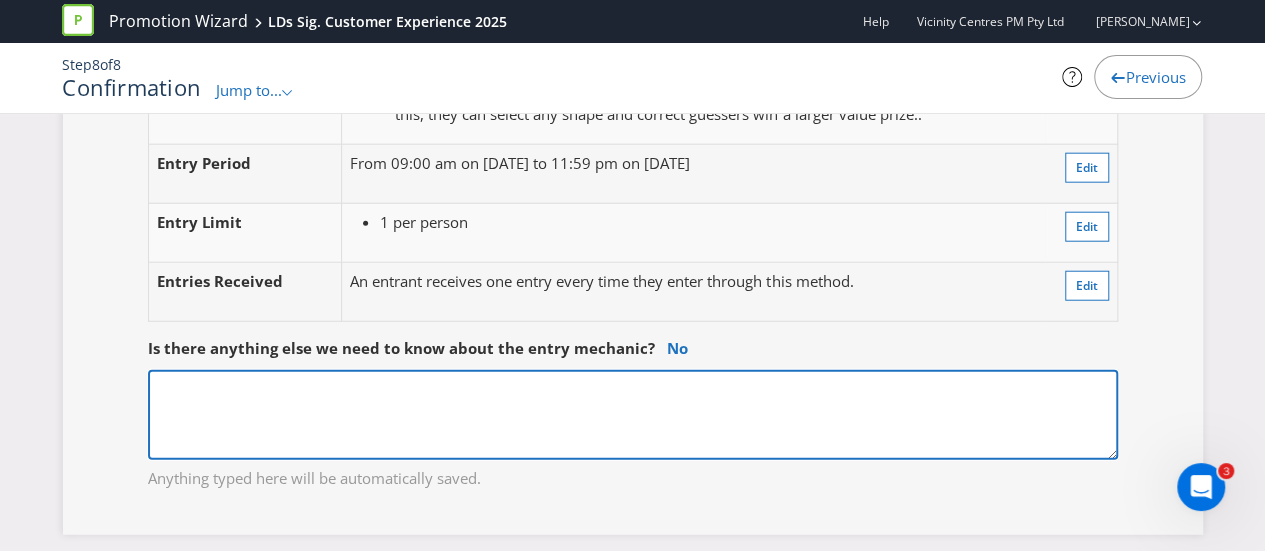 click at bounding box center [633, 415] 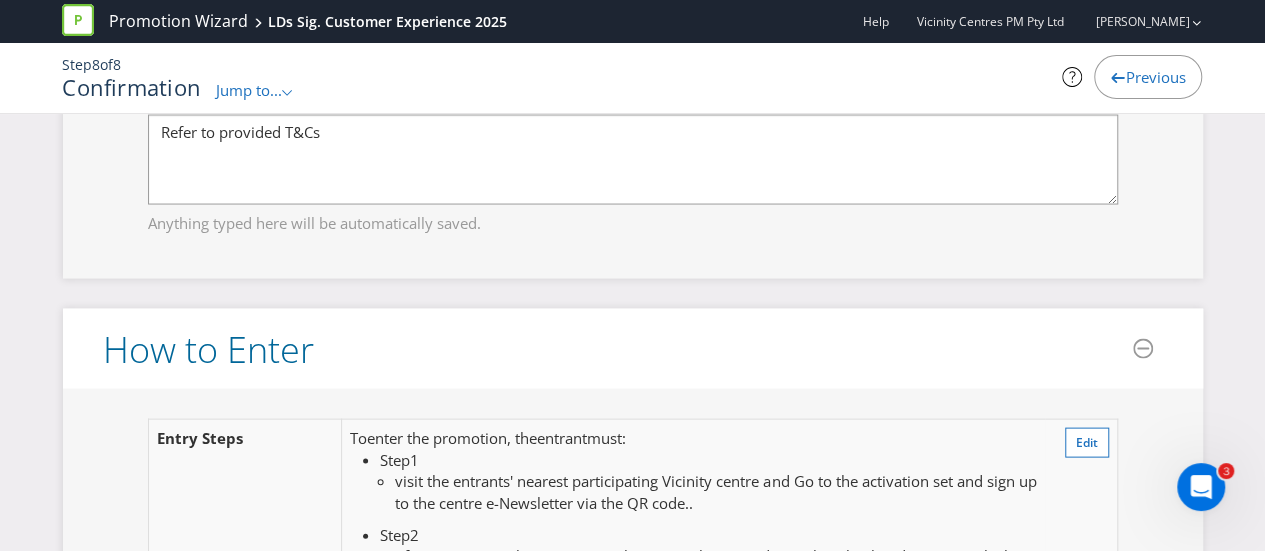 scroll, scrollTop: 1703, scrollLeft: 0, axis: vertical 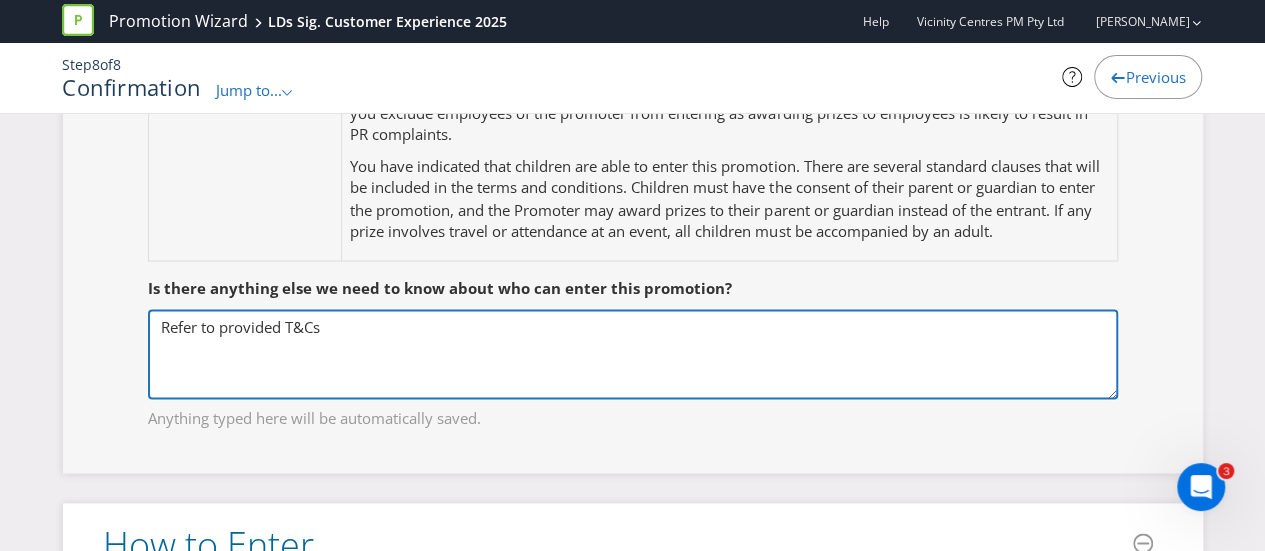 drag, startPoint x: 491, startPoint y: 263, endPoint x: 68, endPoint y: 283, distance: 423.47253 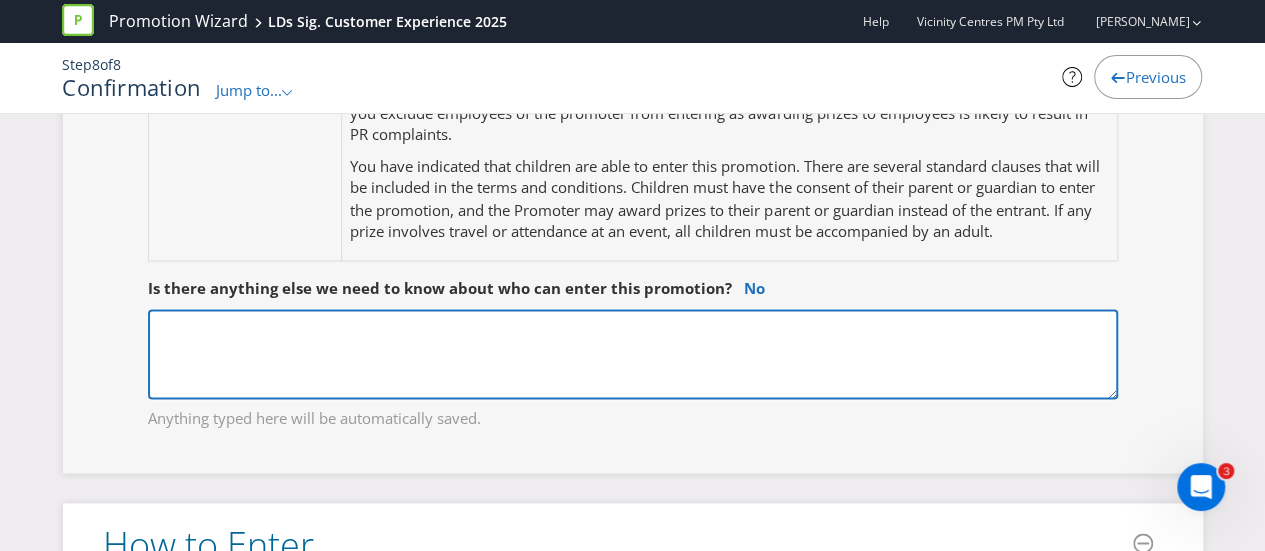type 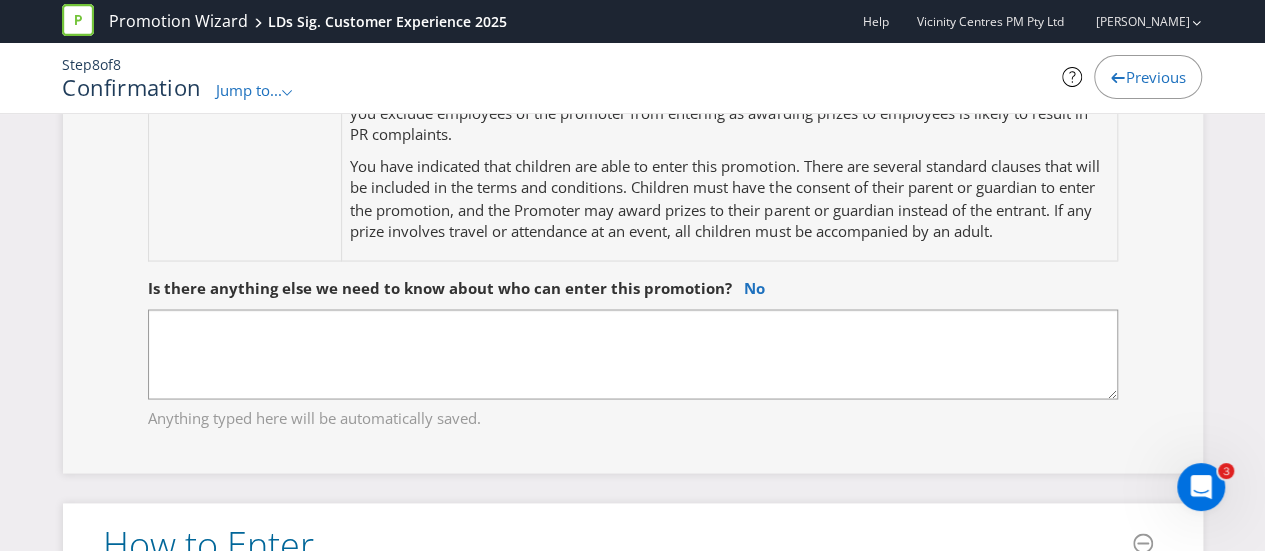 click on "Promotion Details Promotion LDs Sig. Customer Experience 2025 Edit Promoter  VICINITY CENTRES PM PTY LTD   (ABN 96 101 504 045) [STREET_ADDRESS] 0478969456 Edit Notes Please let us know if any of these details changes prior to the start of the promotion. Is there anything else we need to know about the Promoter?     Yes Advertising Dates and Channels Your promotion will be advertised from  [DATE]  to  [DATE]  via the following channels: Website or eDM Social Media  - Facebook, Instagram Print, mail or outdoor Radio or TV In-store or event Online banner Edit Short Form Terms and Conditions You've asked us to prepare short form terms and conditions for inclusion in your advertising materials, based on the advertising channels that you've chosen. Edit Advertising Artwork We will  be reviewing your advertising artwork for compliance with consumer protection and intellectual property laws.  Edit Notes     Refer to provided T&Cs Notes" at bounding box center [633, 1356] 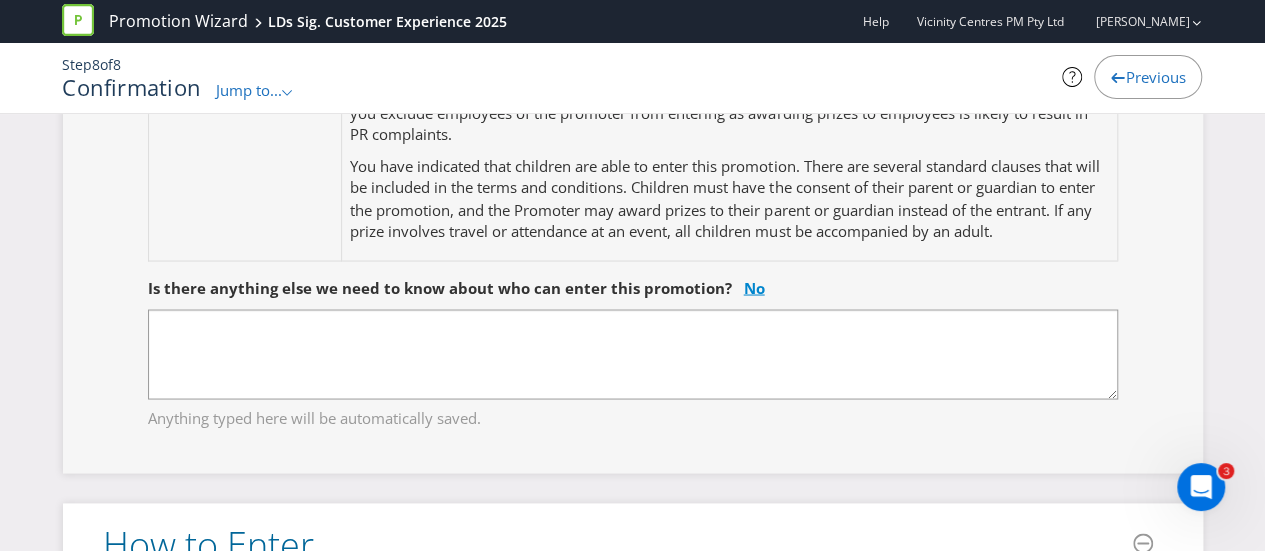 click on "No" at bounding box center (754, 287) 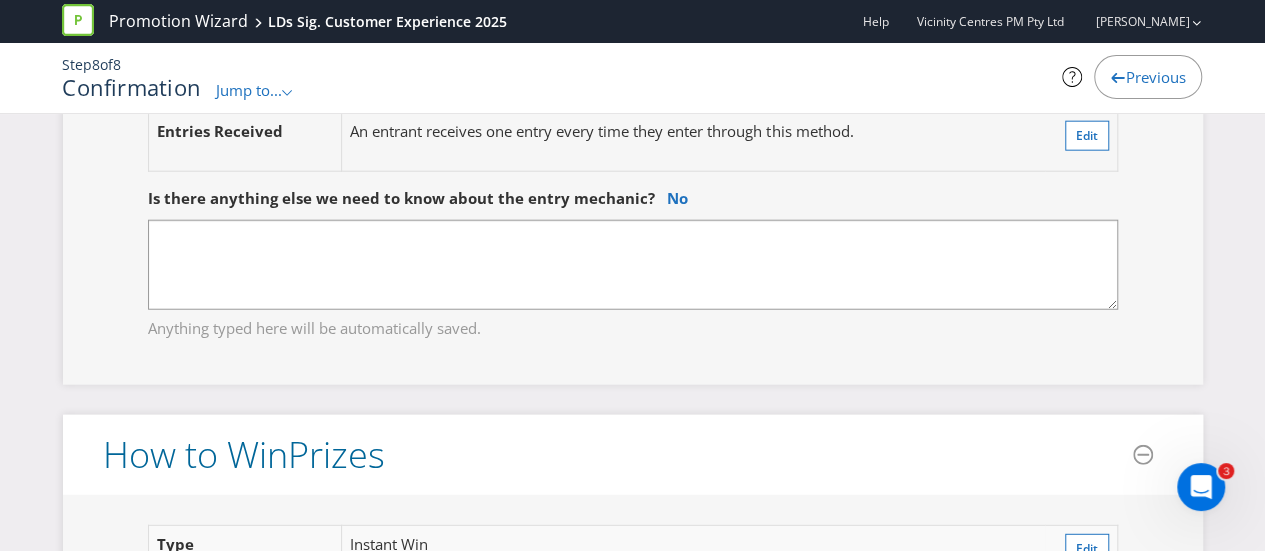 scroll, scrollTop: 2403, scrollLeft: 0, axis: vertical 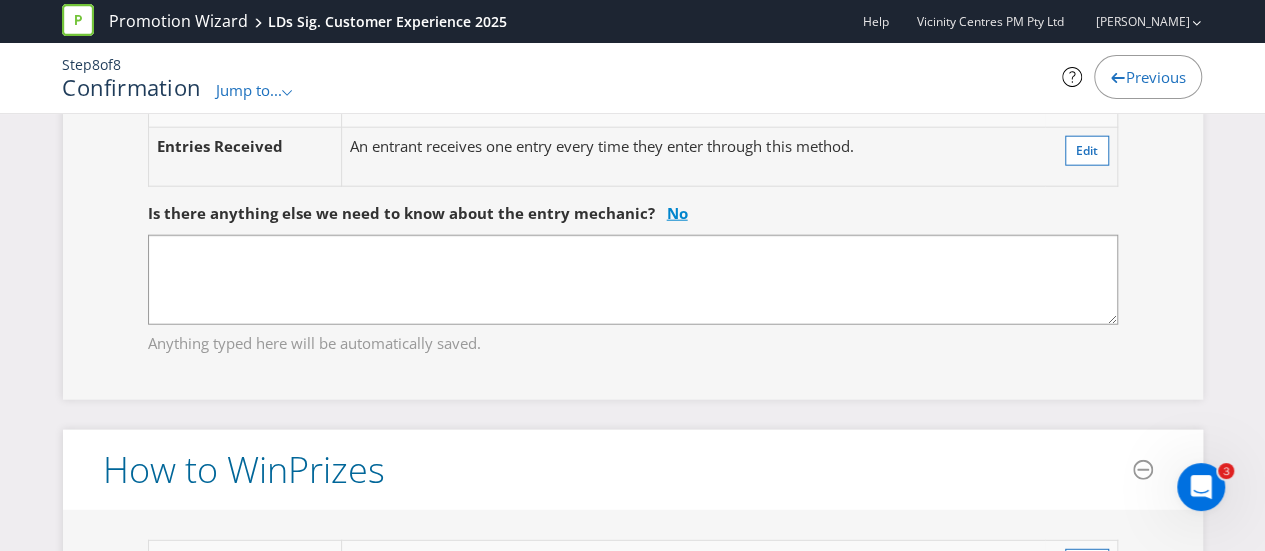 click on "No" at bounding box center (677, 213) 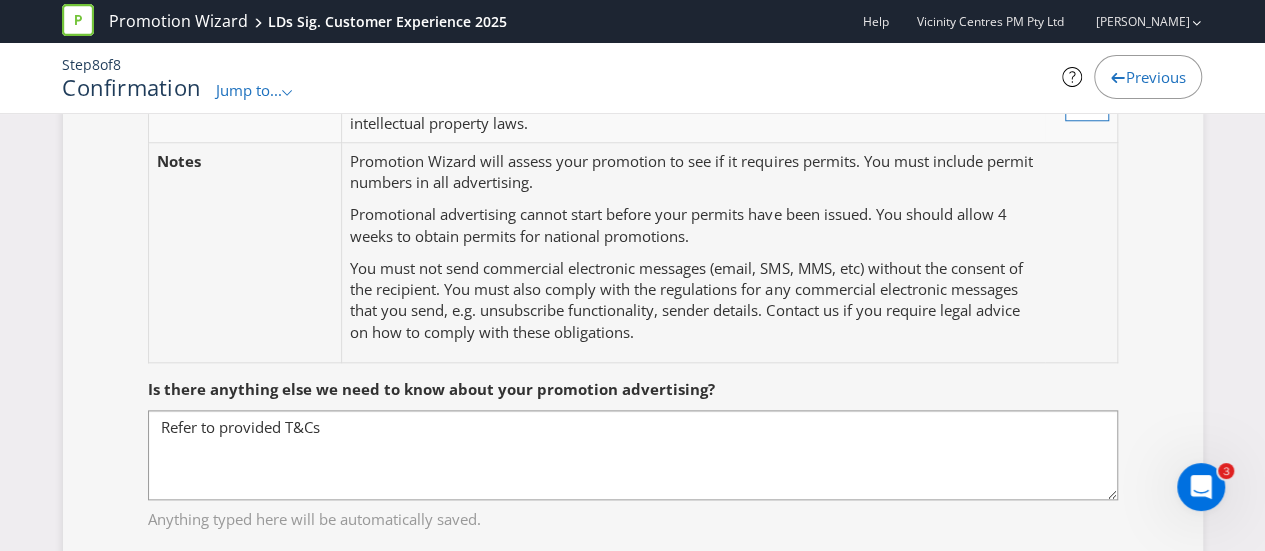scroll, scrollTop: 903, scrollLeft: 0, axis: vertical 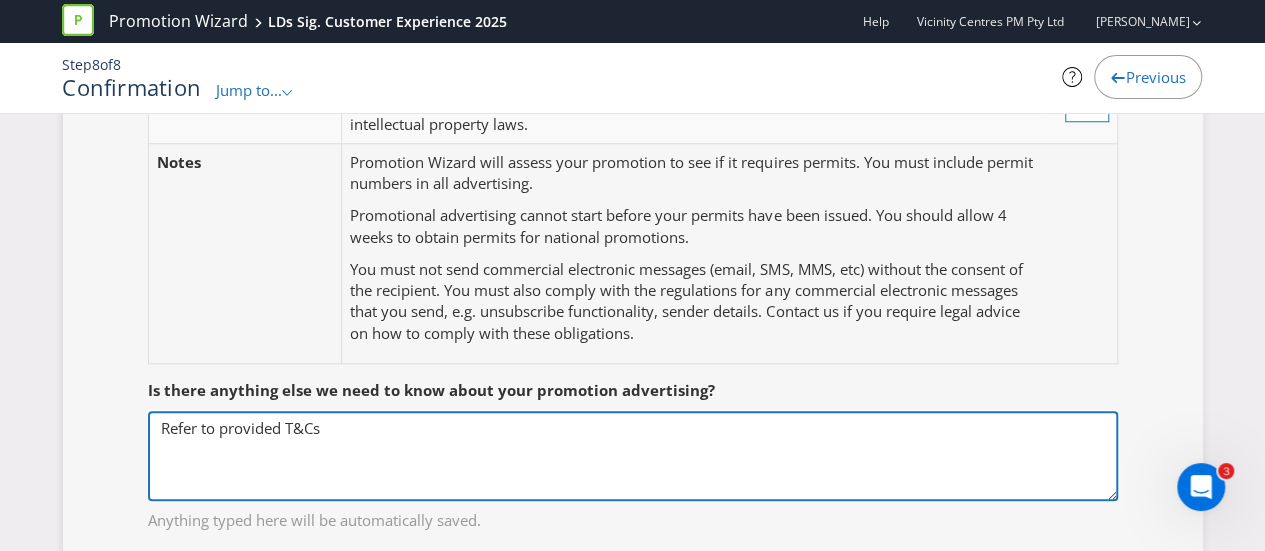 drag, startPoint x: 490, startPoint y: 423, endPoint x: 34, endPoint y: 417, distance: 456.03946 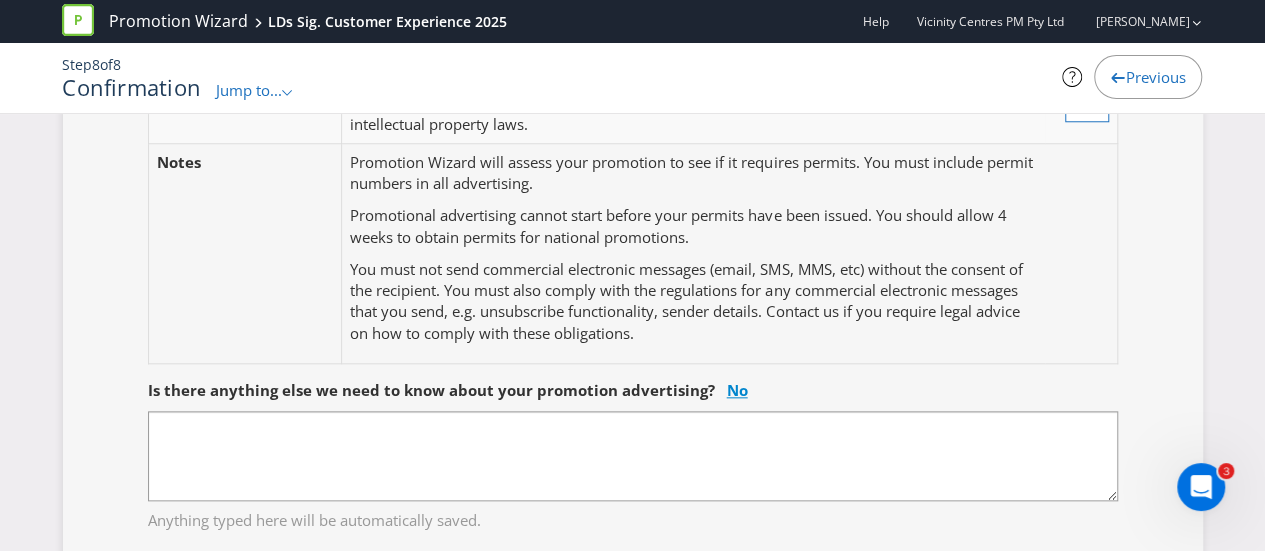 click on "No" at bounding box center [737, 390] 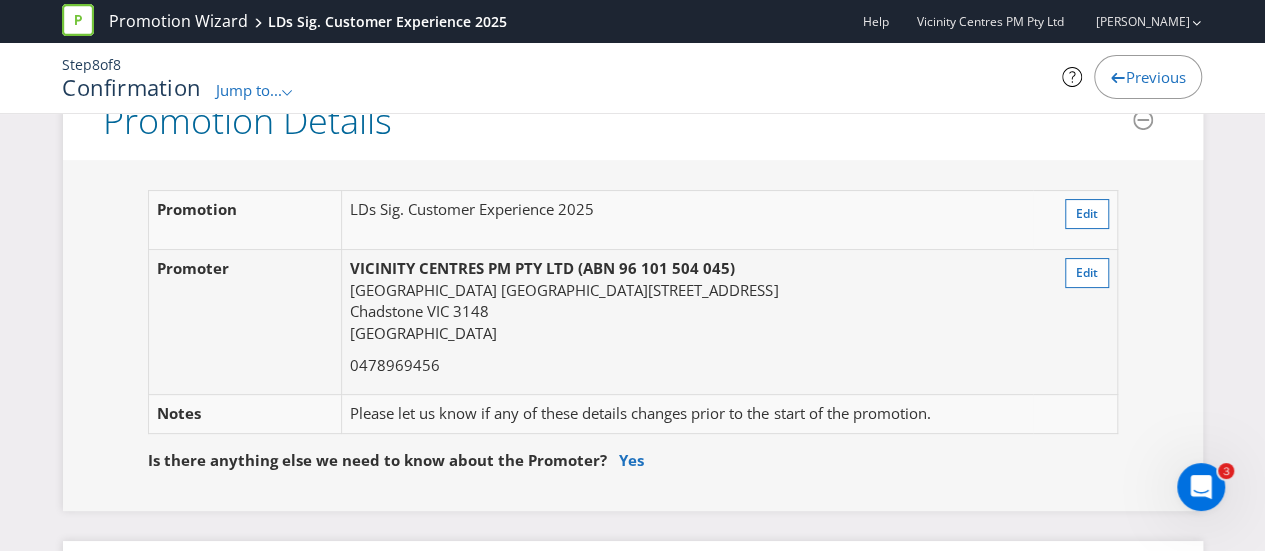 scroll, scrollTop: 300, scrollLeft: 0, axis: vertical 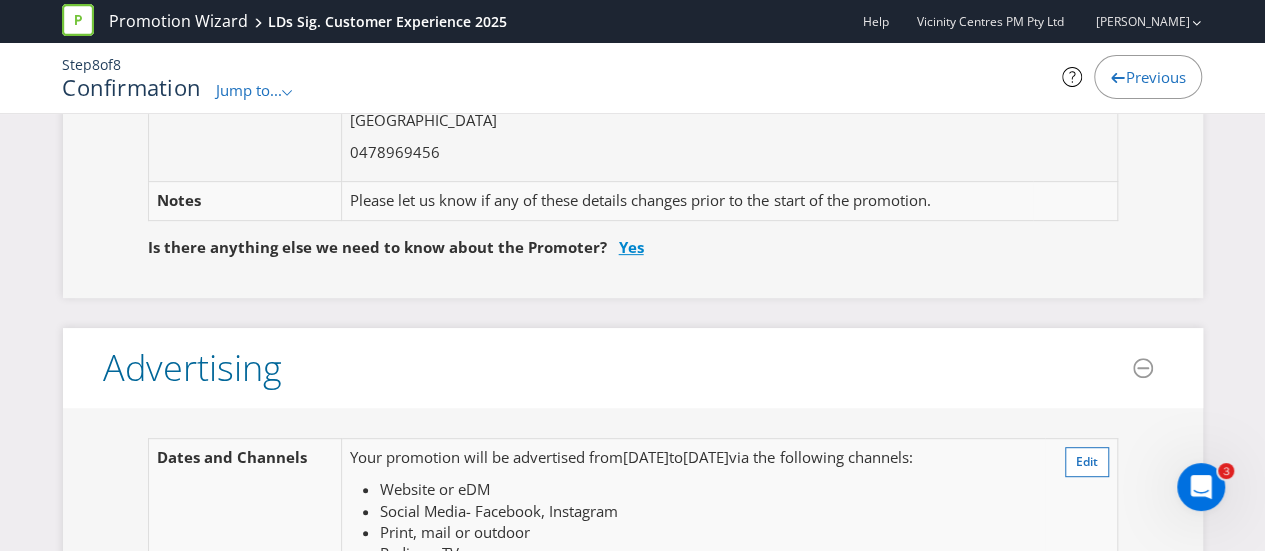 click on "Yes" at bounding box center [631, 247] 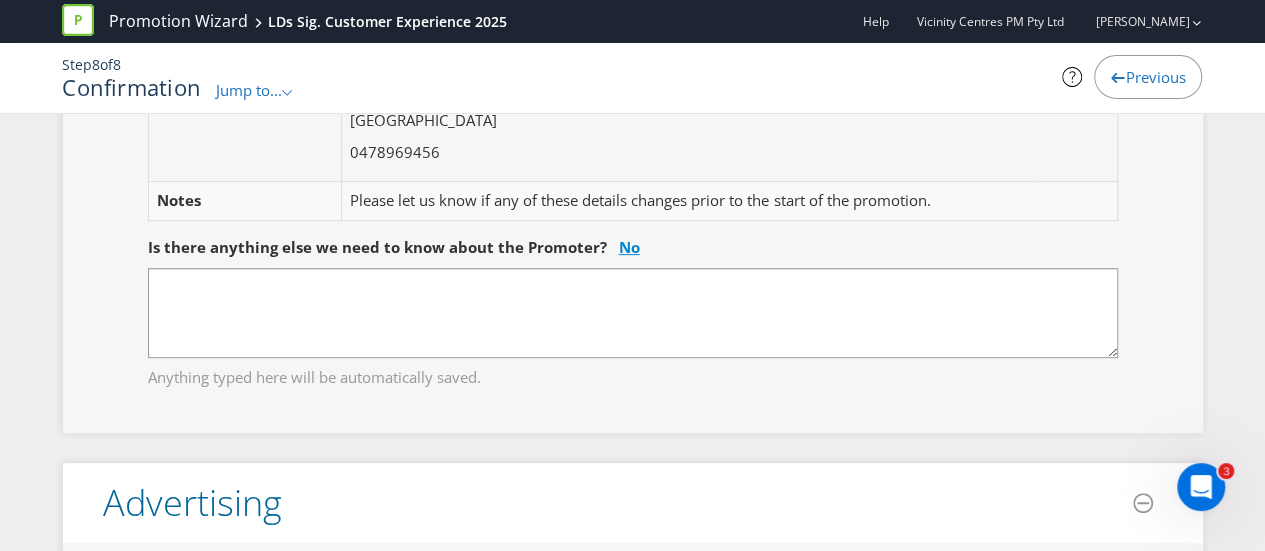 click on "No" at bounding box center (629, 247) 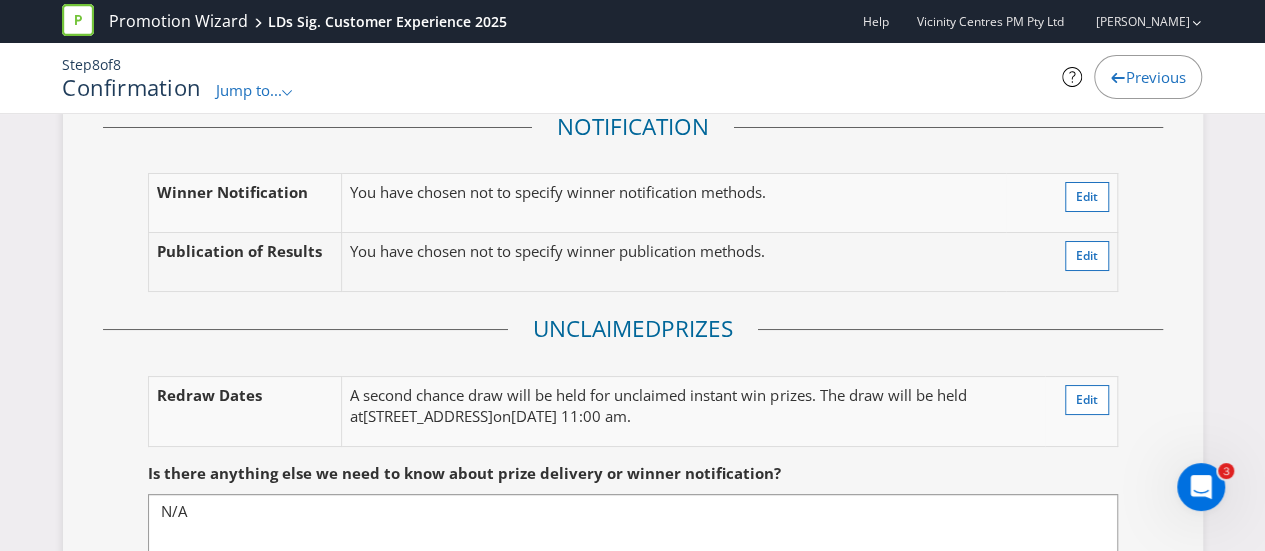 scroll, scrollTop: 3700, scrollLeft: 0, axis: vertical 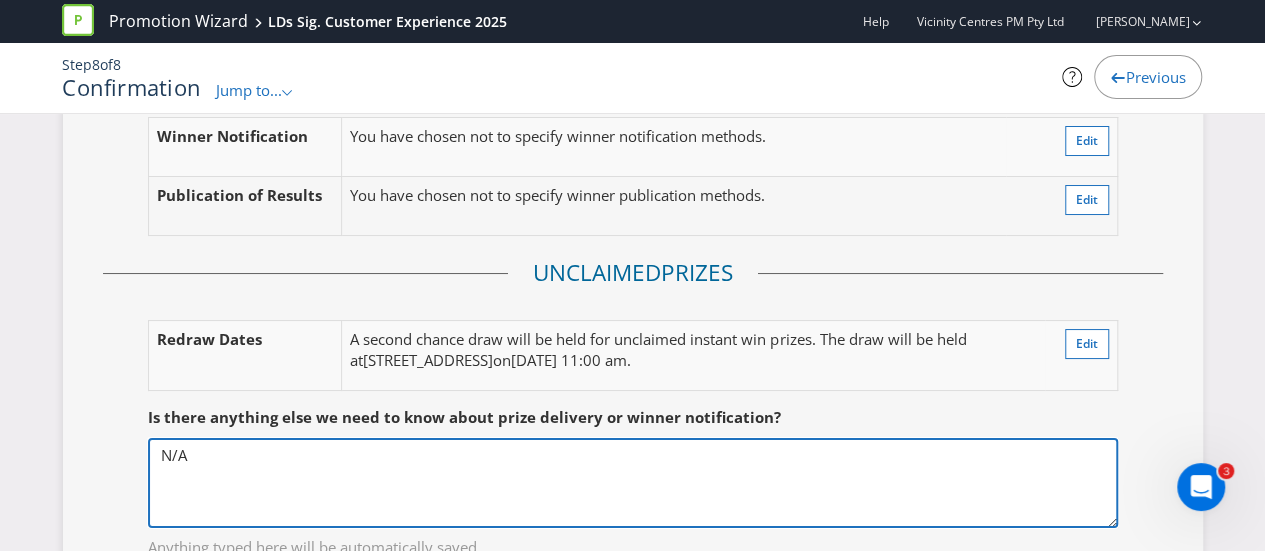 drag, startPoint x: 198, startPoint y: 349, endPoint x: 160, endPoint y: 341, distance: 38.832977 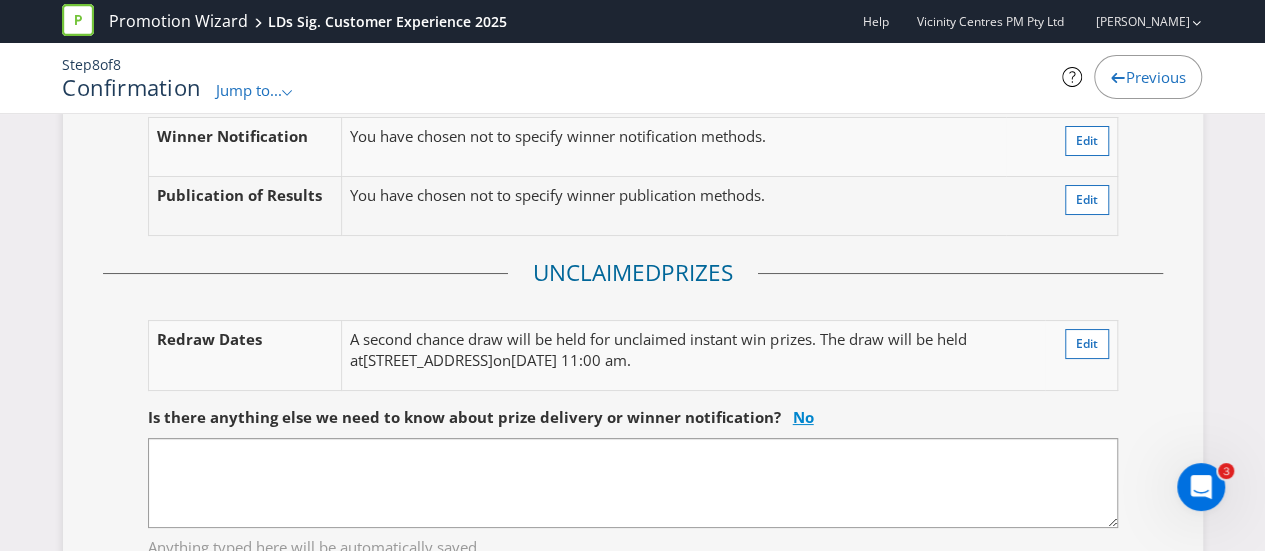 click on "No" at bounding box center (803, 417) 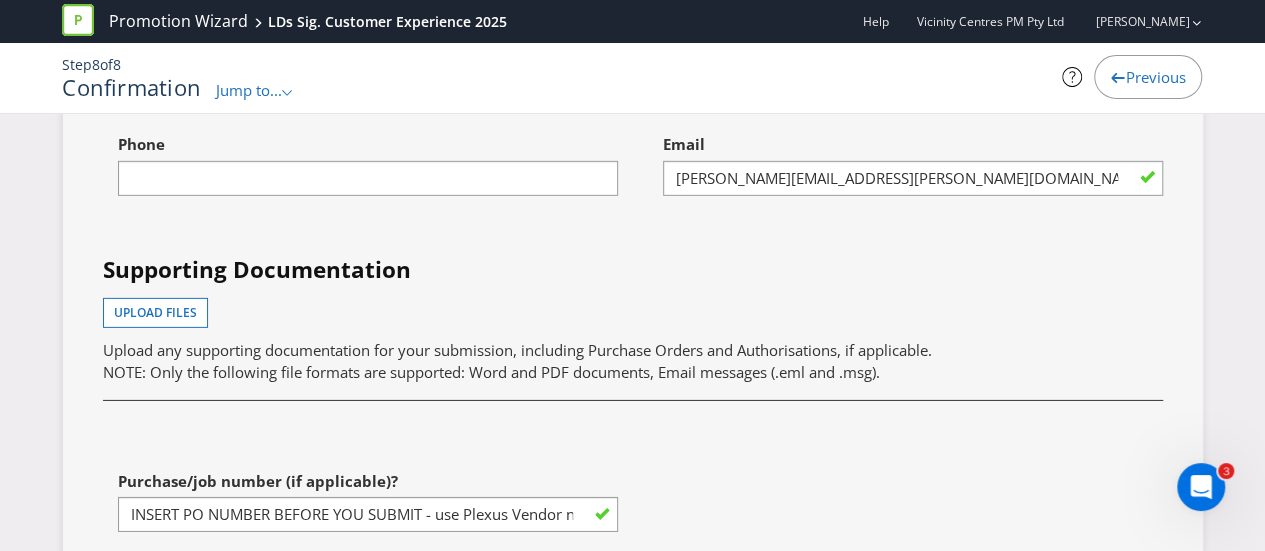 scroll, scrollTop: 6800, scrollLeft: 0, axis: vertical 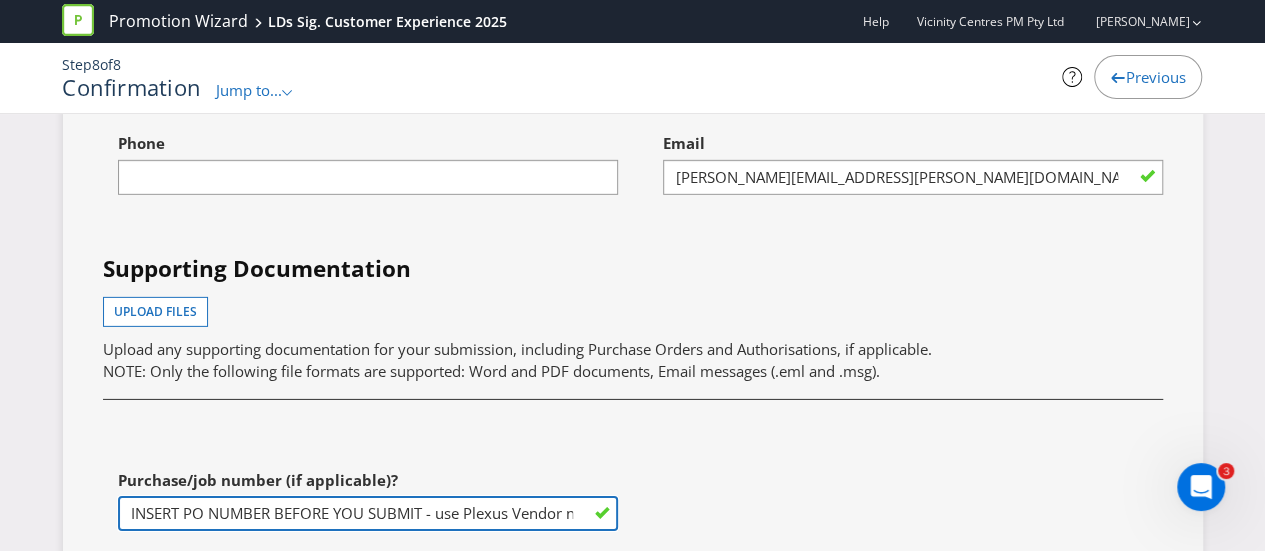 click on "INSERT PO NUMBER BEFORE YOU SUBMIT - use Plexus Vendor no. 329371 internally to obtain PO & add here" at bounding box center (368, 513) 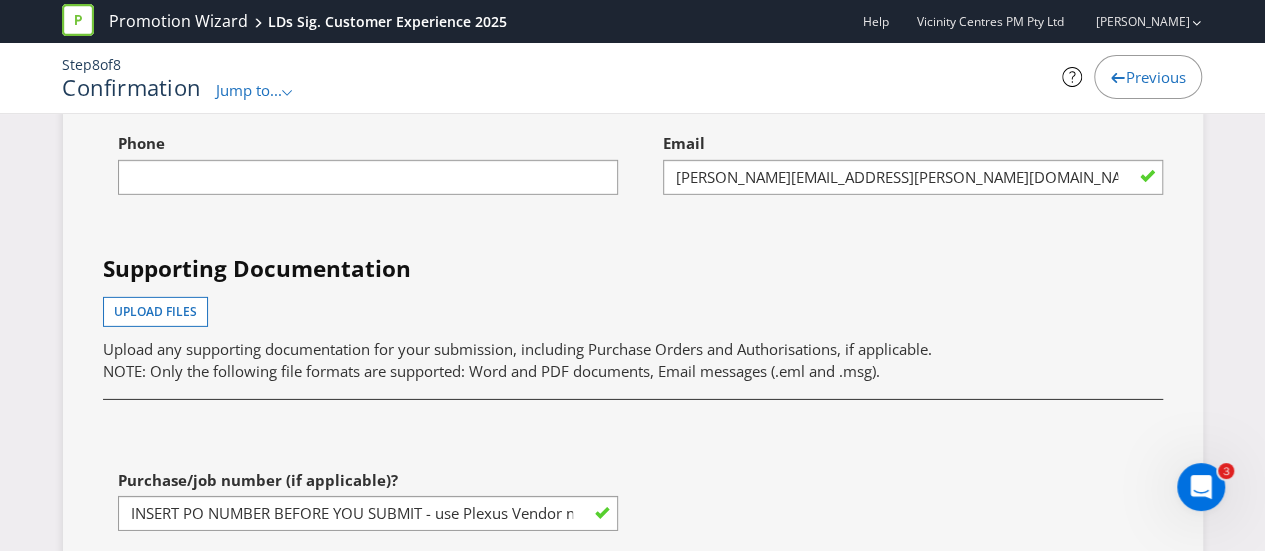 click on "Purchase/job number (if applicable)?   INSERT PO NUMBER BEFORE YOU SUBMIT - use Plexus Vendor no. 329371 internally to obtain PO & add here" at bounding box center (360, 515) 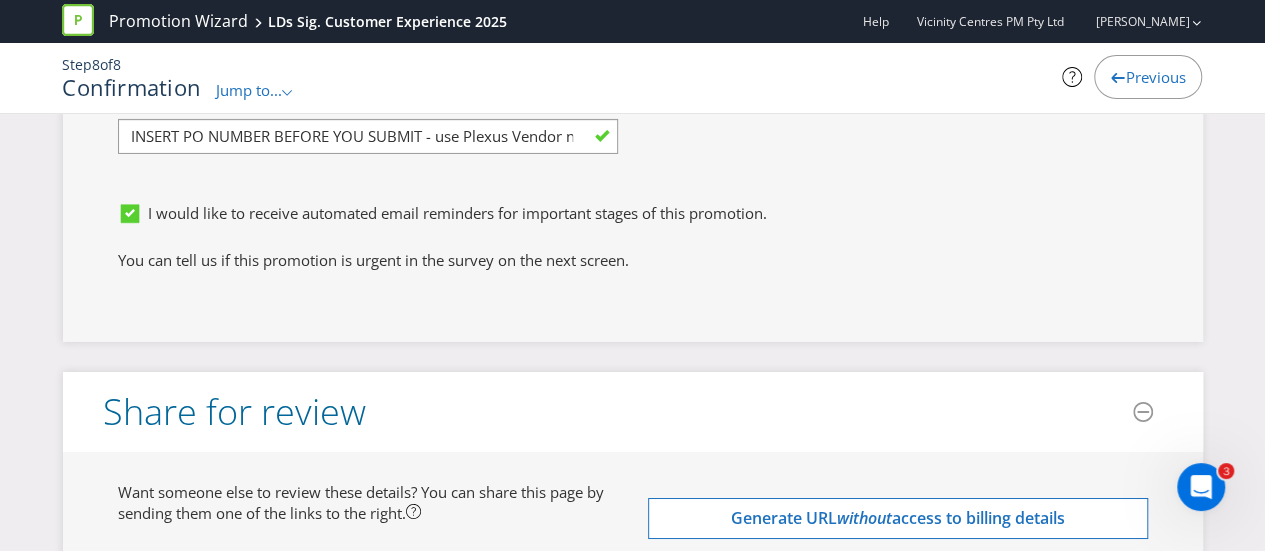 scroll, scrollTop: 7300, scrollLeft: 0, axis: vertical 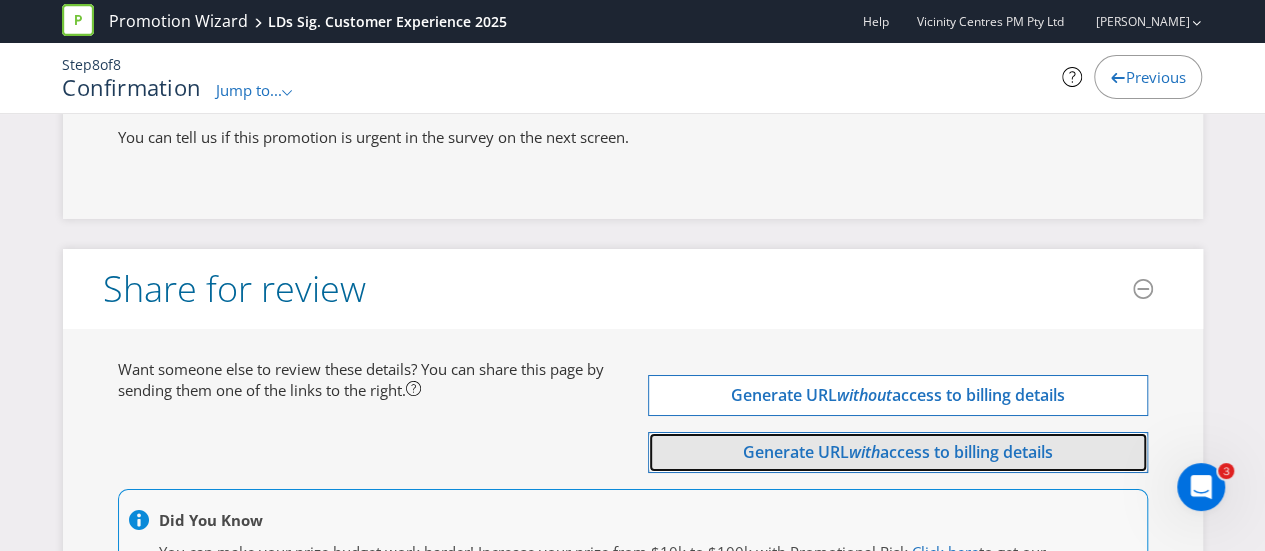 click on "Generate URL" at bounding box center (796, 452) 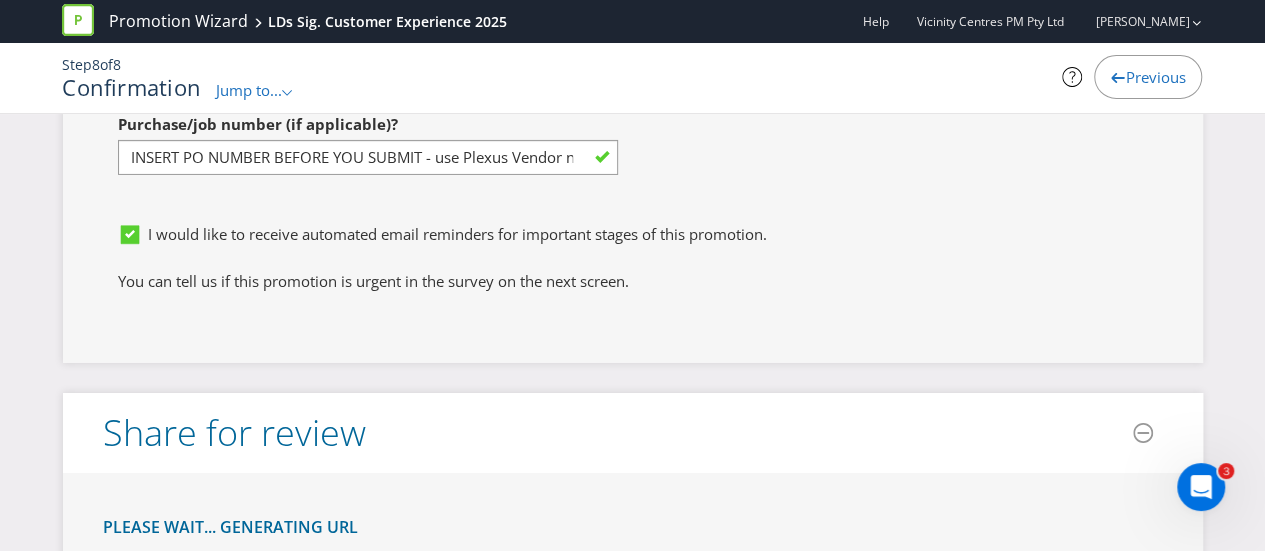 scroll, scrollTop: 7300, scrollLeft: 0, axis: vertical 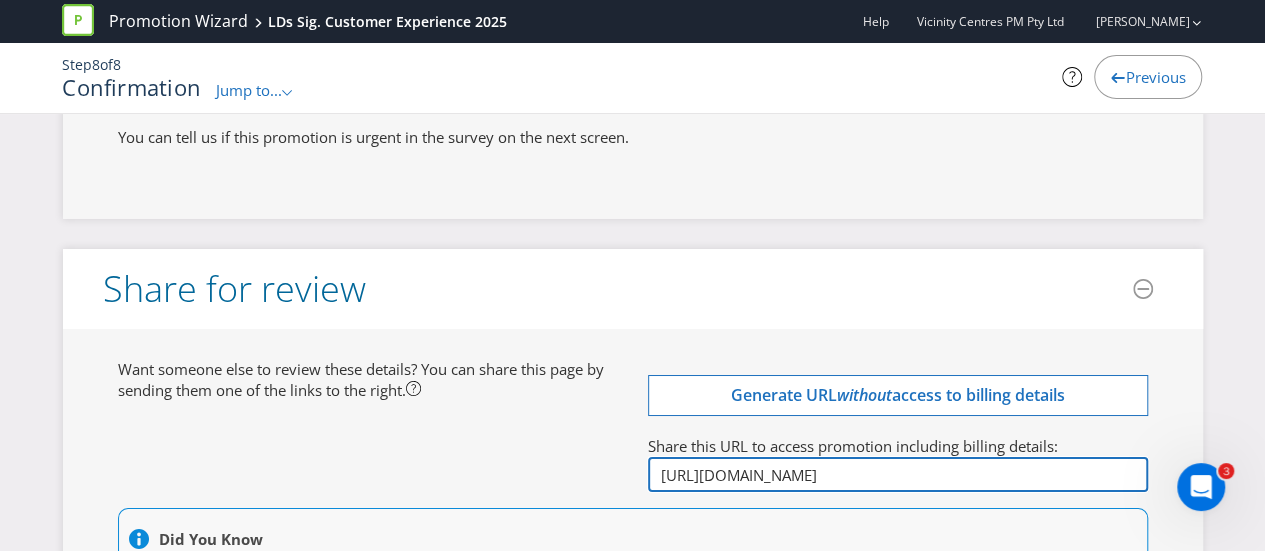 click on "[URL][DOMAIN_NAME]" at bounding box center [898, 474] 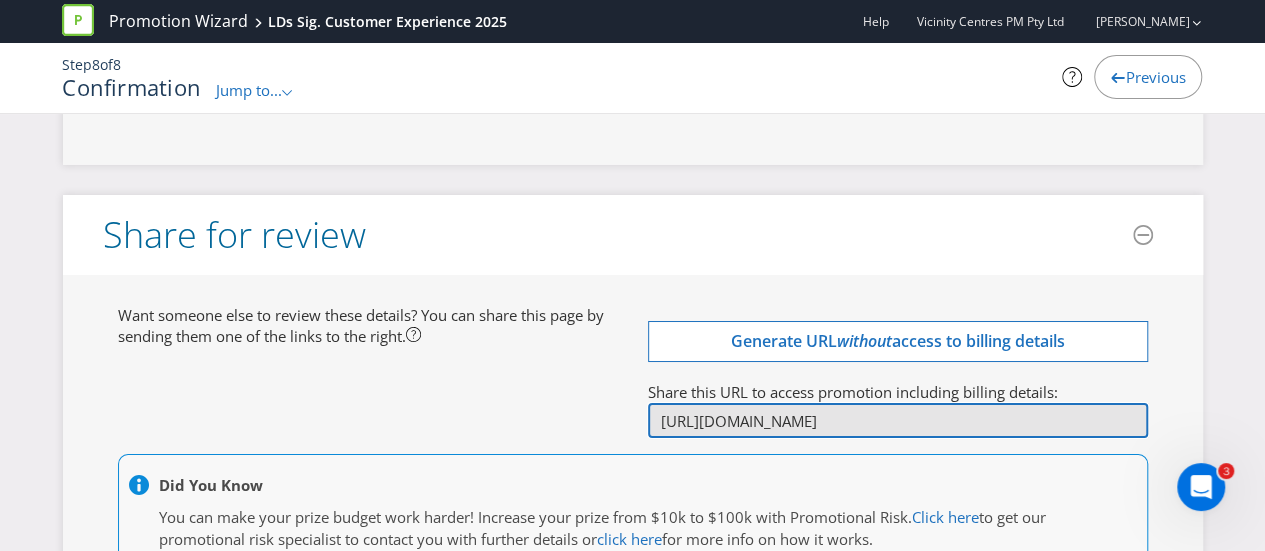 scroll, scrollTop: 7401, scrollLeft: 0, axis: vertical 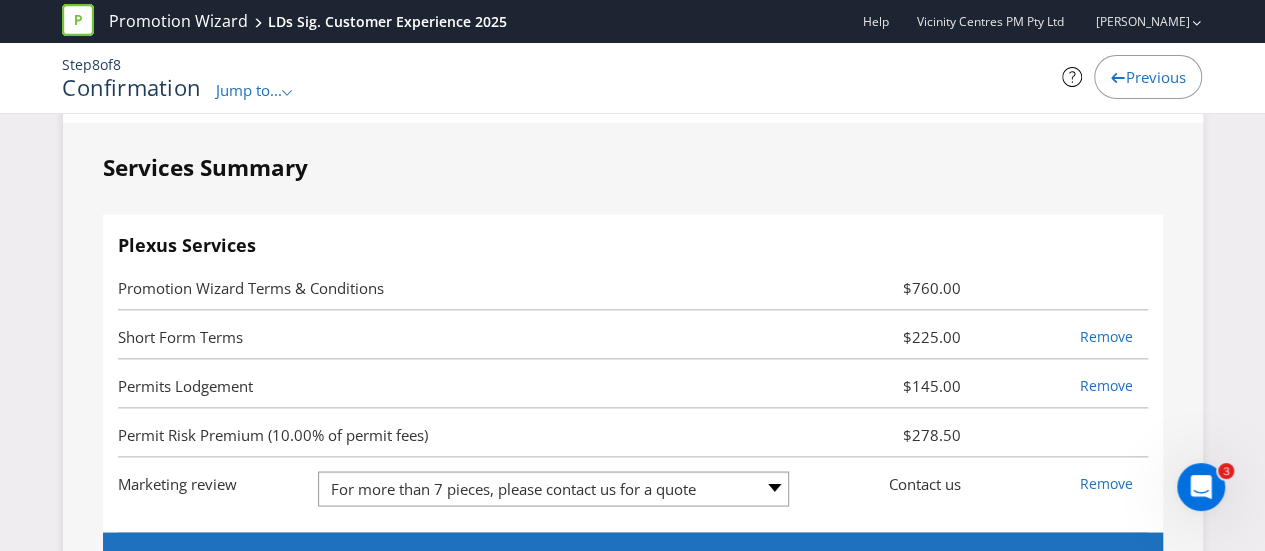 click on "Jump to..." at bounding box center (249, 90) 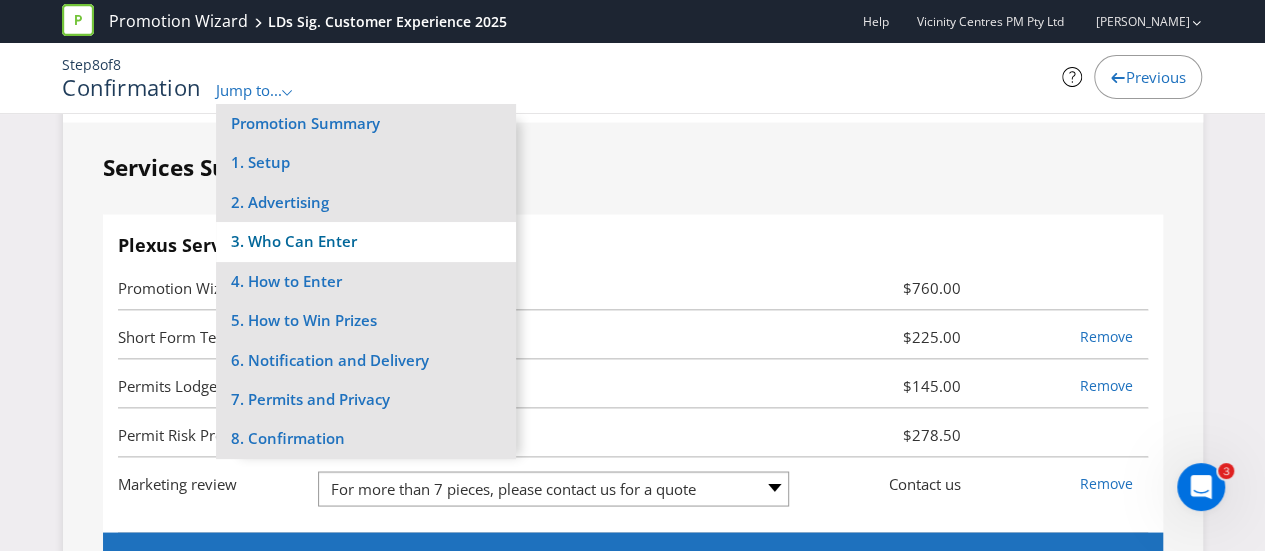 click on "3. Who Can Enter" at bounding box center (366, 241) 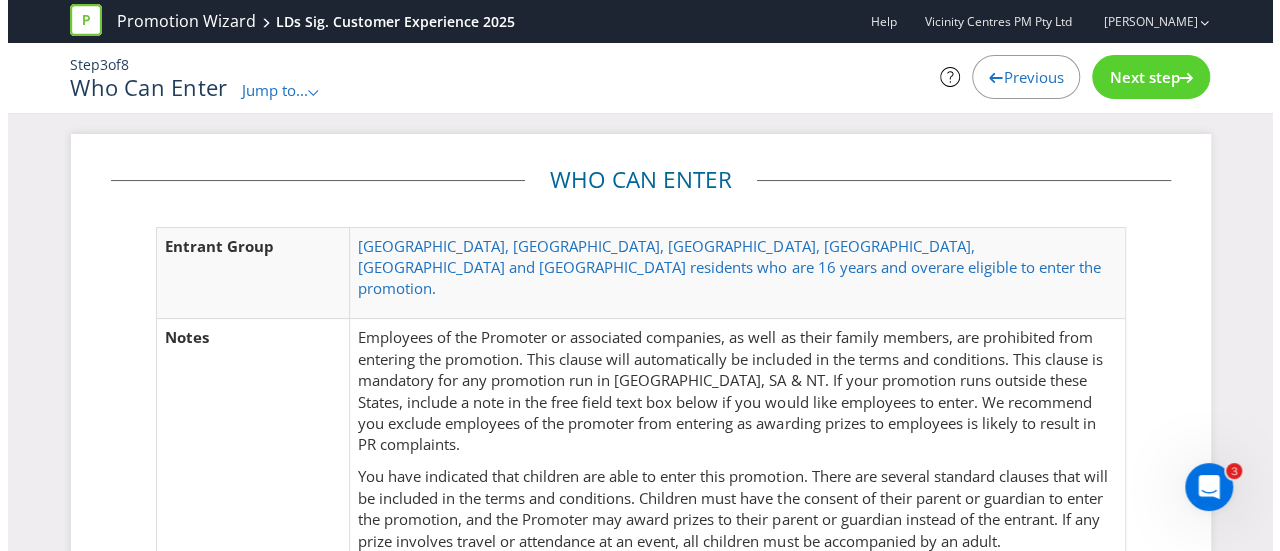 scroll, scrollTop: 0, scrollLeft: 0, axis: both 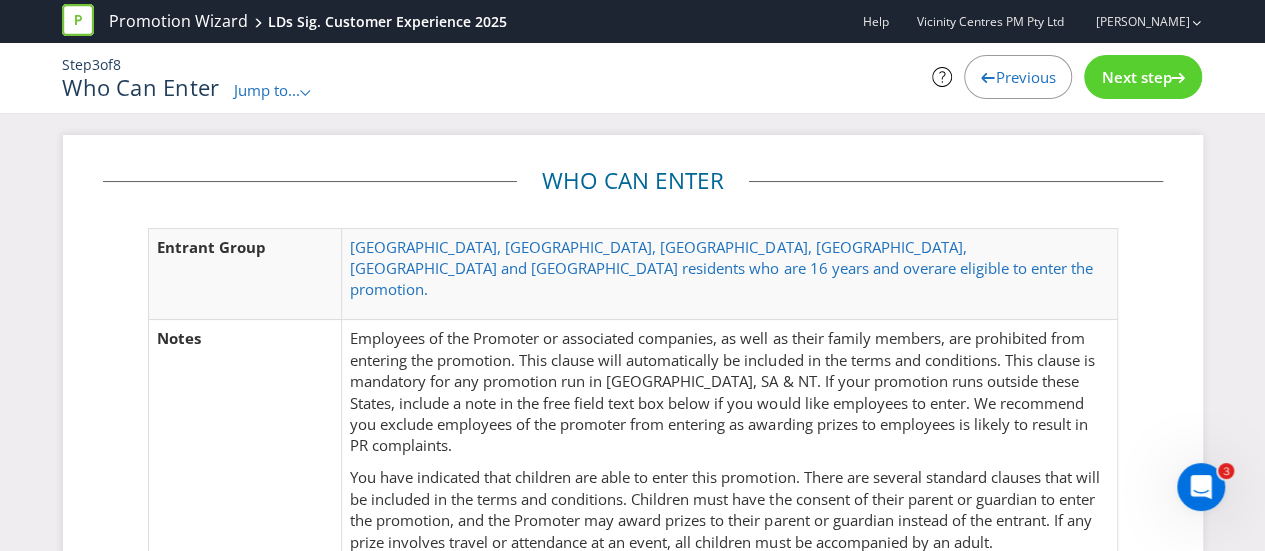 click on "Step  3  of  8 Who Can Enter Jump to...  .st0{fill-rule:evenodd;clip-rule:evenodd;} Promotion Summary 1. Setup  2. Advertising  3. Who Can Enter  4. How to Enter  5. How to Win Prizes  6. Notification and Delivery  7. Permits and Privacy  8. Confirmation   Previous  Next step" at bounding box center (632, 78) 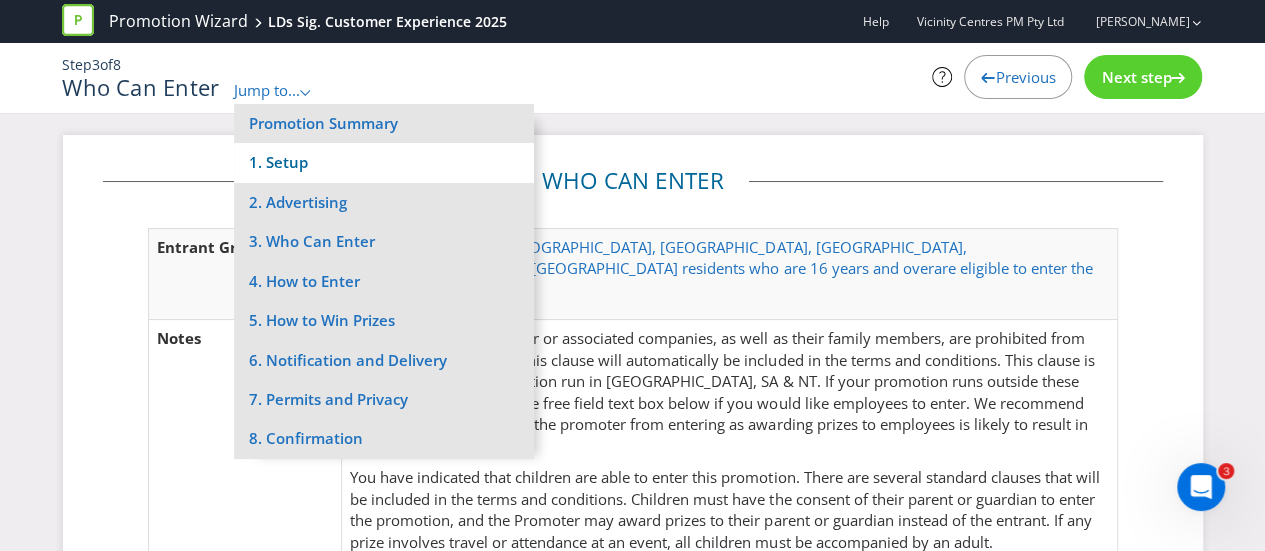 click on "1. Setup" at bounding box center (384, 162) 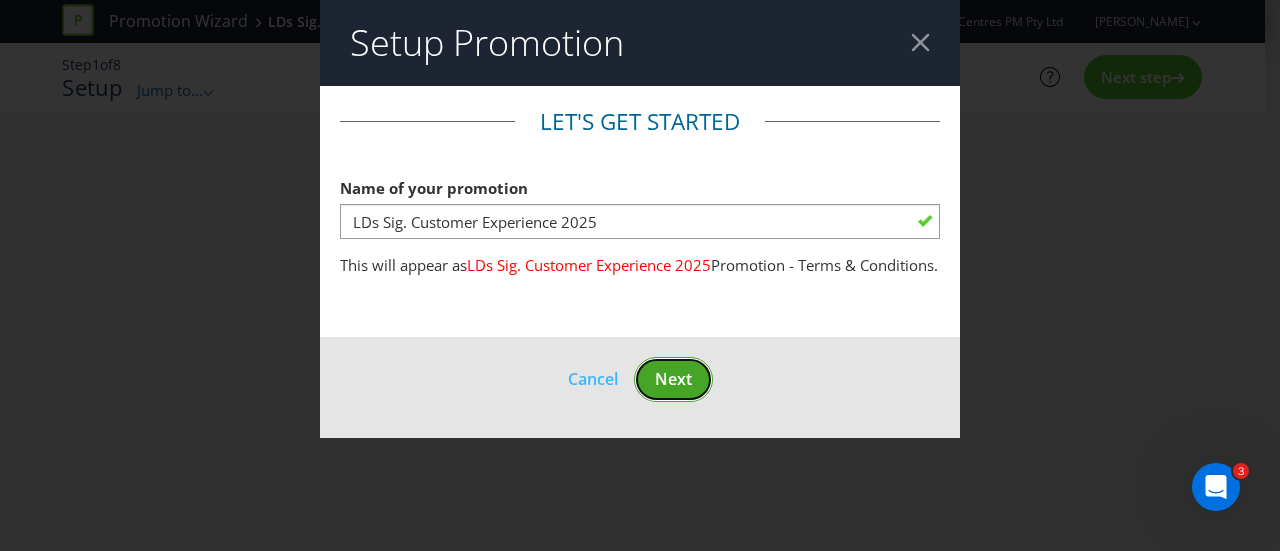 click on "Next" at bounding box center [673, 379] 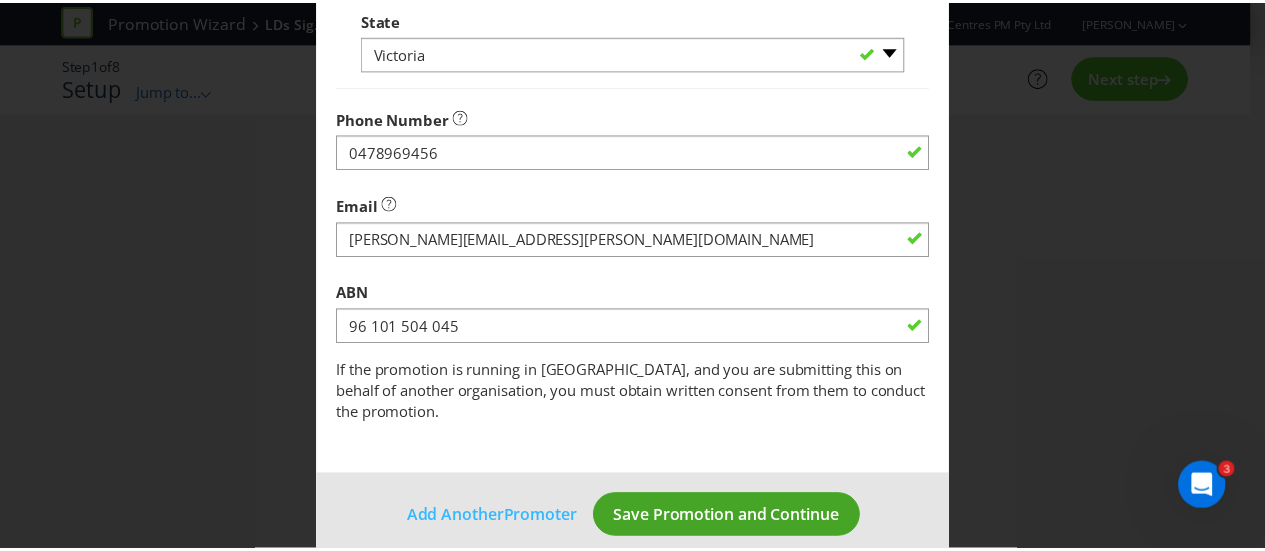 scroll, scrollTop: 752, scrollLeft: 0, axis: vertical 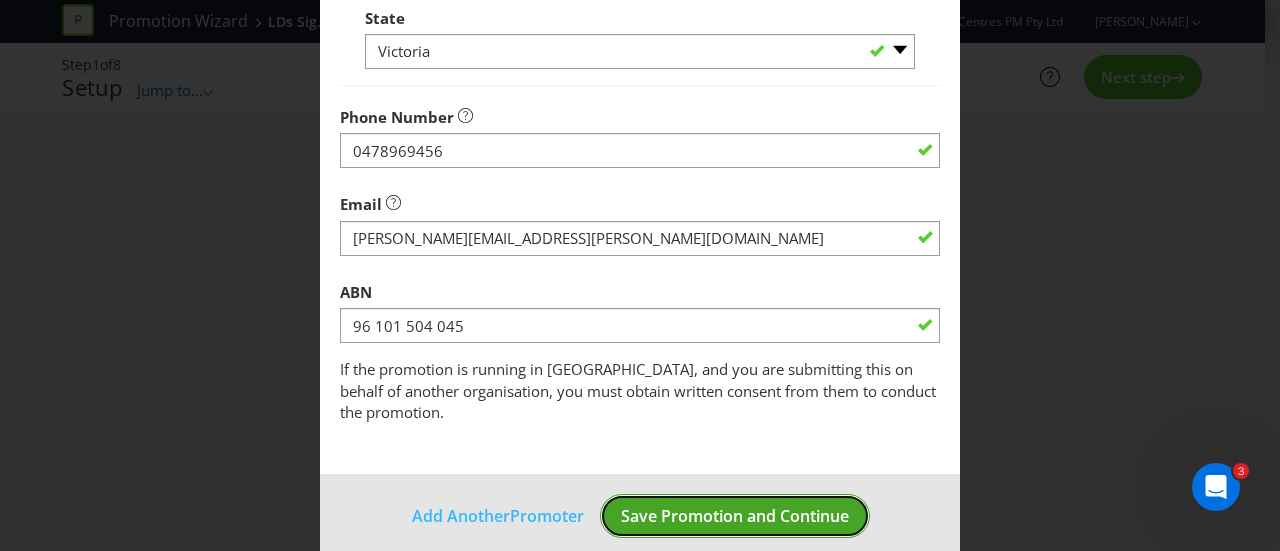 click on "Save Promotion and Continue" at bounding box center [735, 516] 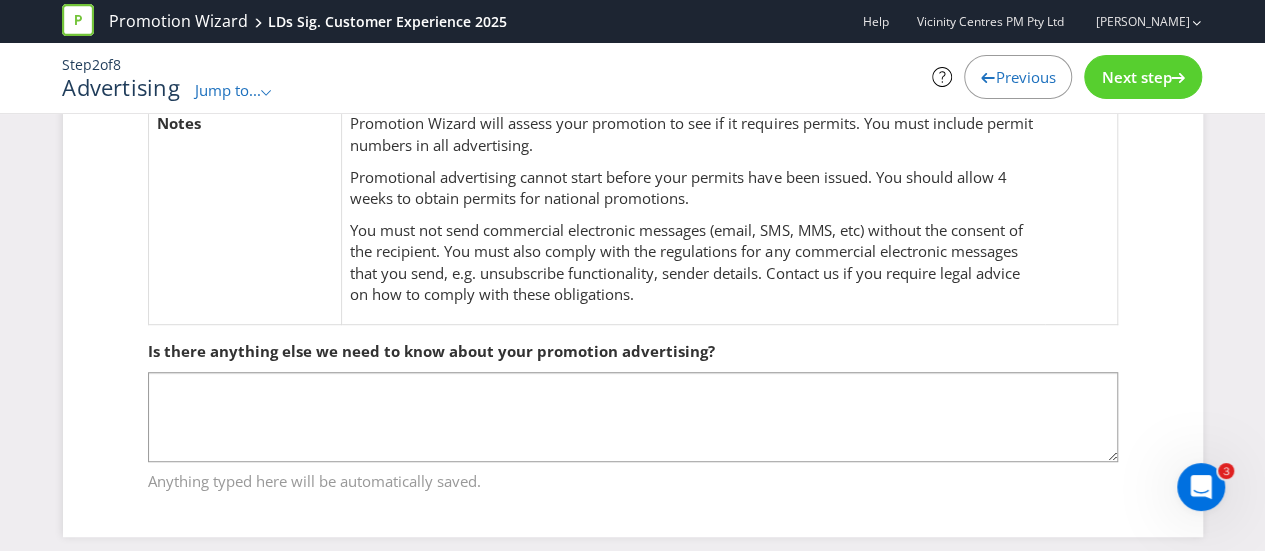scroll, scrollTop: 444, scrollLeft: 0, axis: vertical 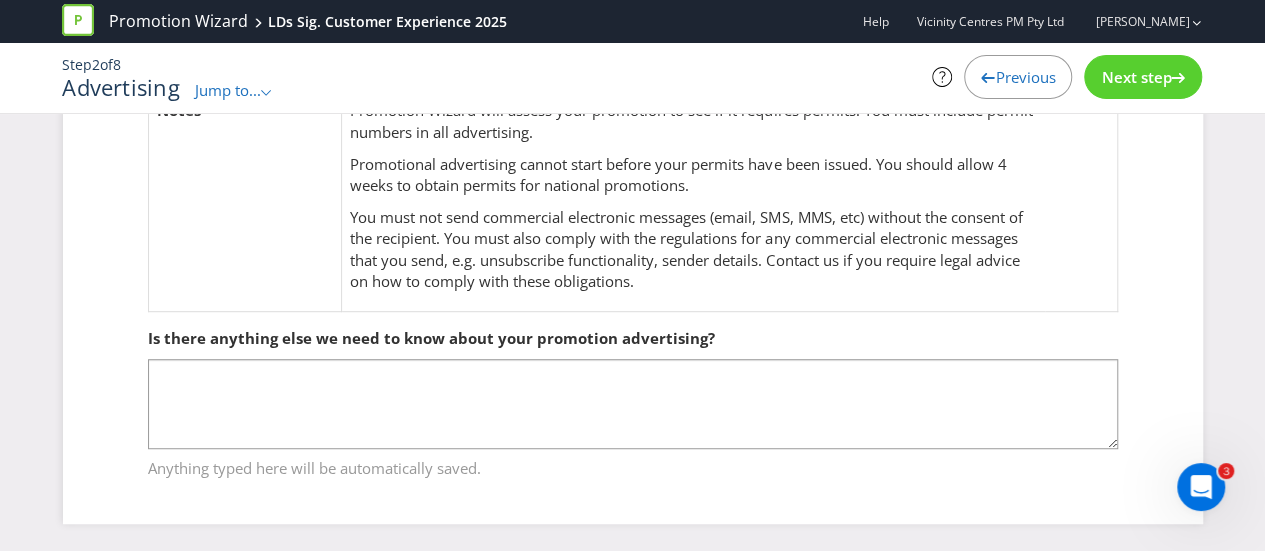 click on "Next step" at bounding box center (1143, 77) 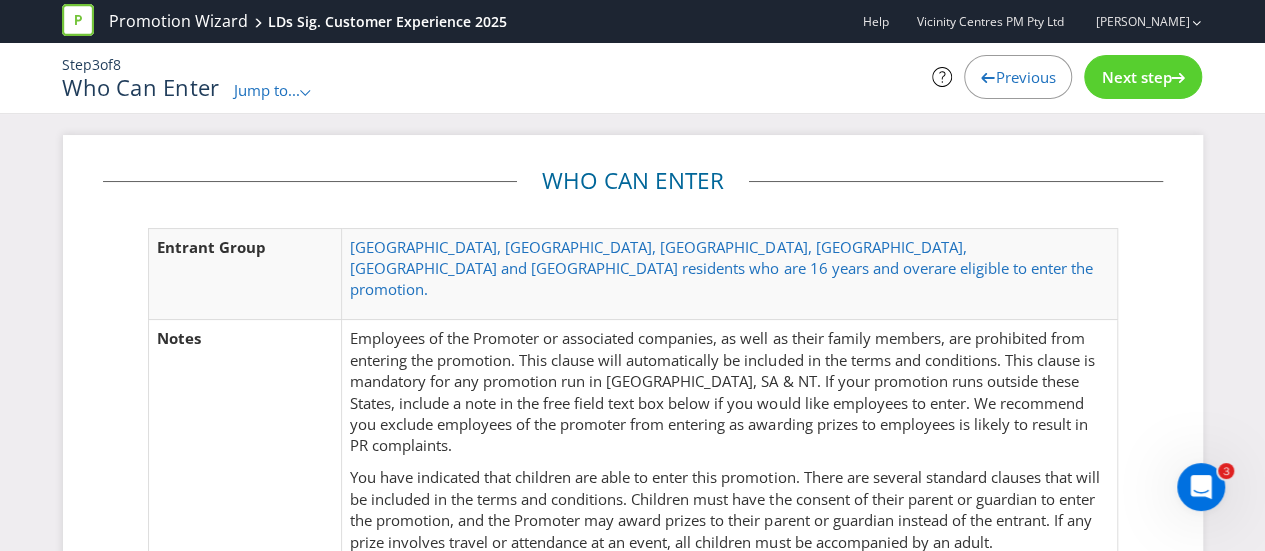 scroll, scrollTop: 370, scrollLeft: 0, axis: vertical 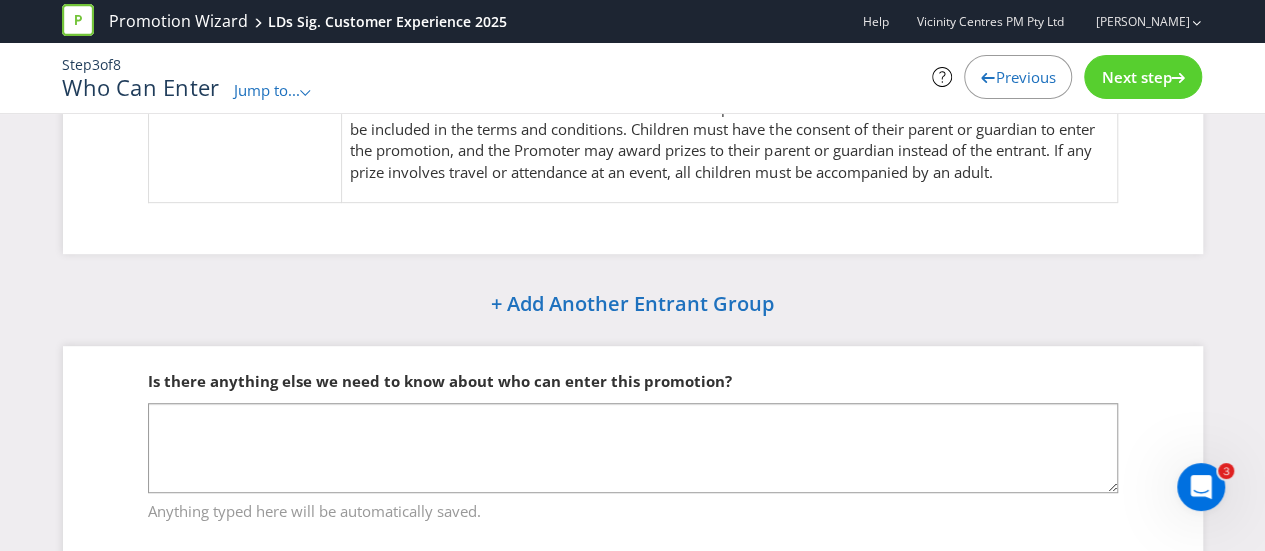 click on "Next step" at bounding box center (1136, 77) 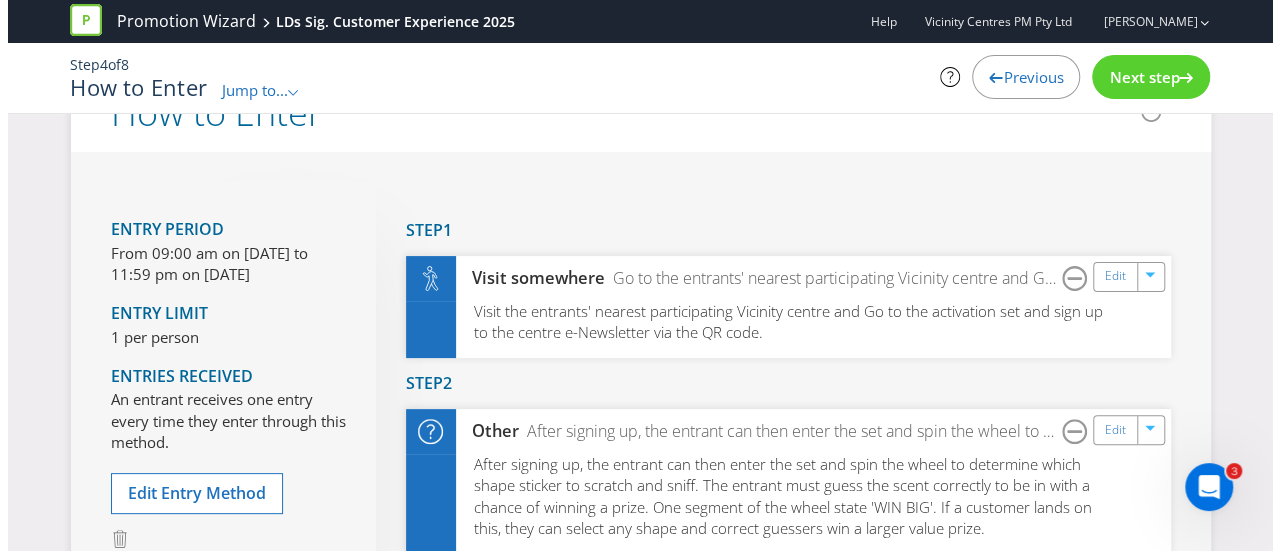 scroll, scrollTop: 200, scrollLeft: 0, axis: vertical 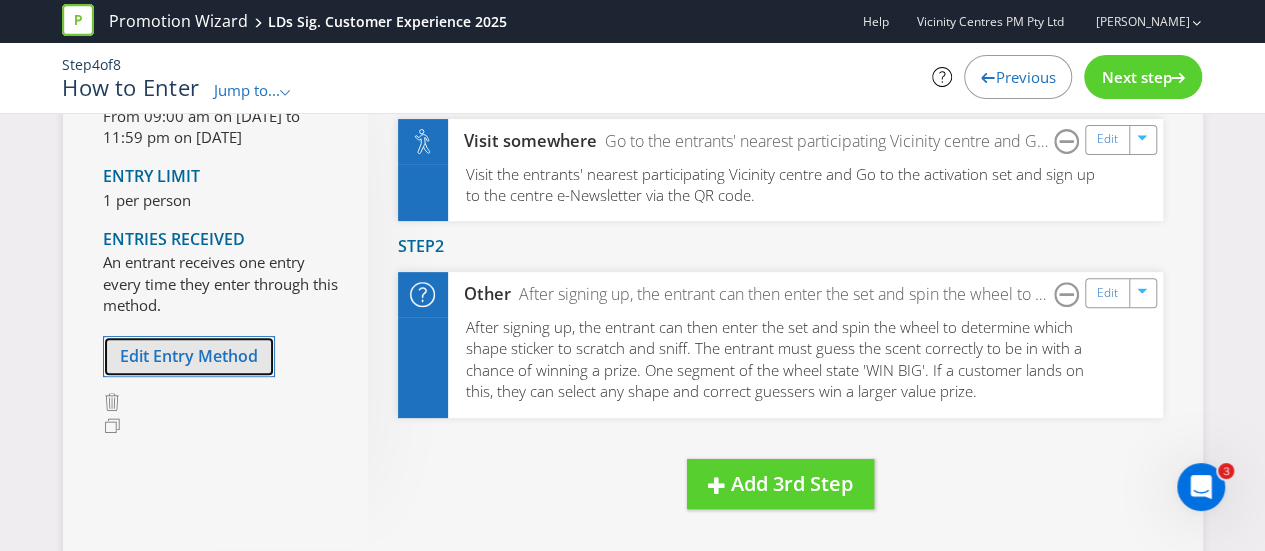 click on "Edit Entry Method" at bounding box center [189, 356] 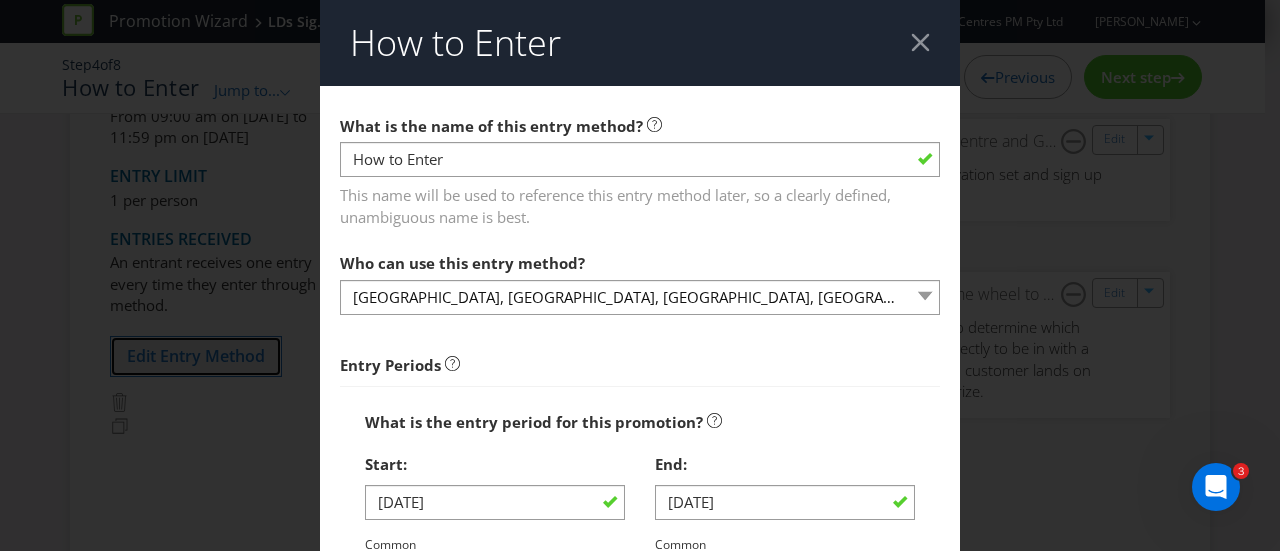scroll, scrollTop: 100, scrollLeft: 0, axis: vertical 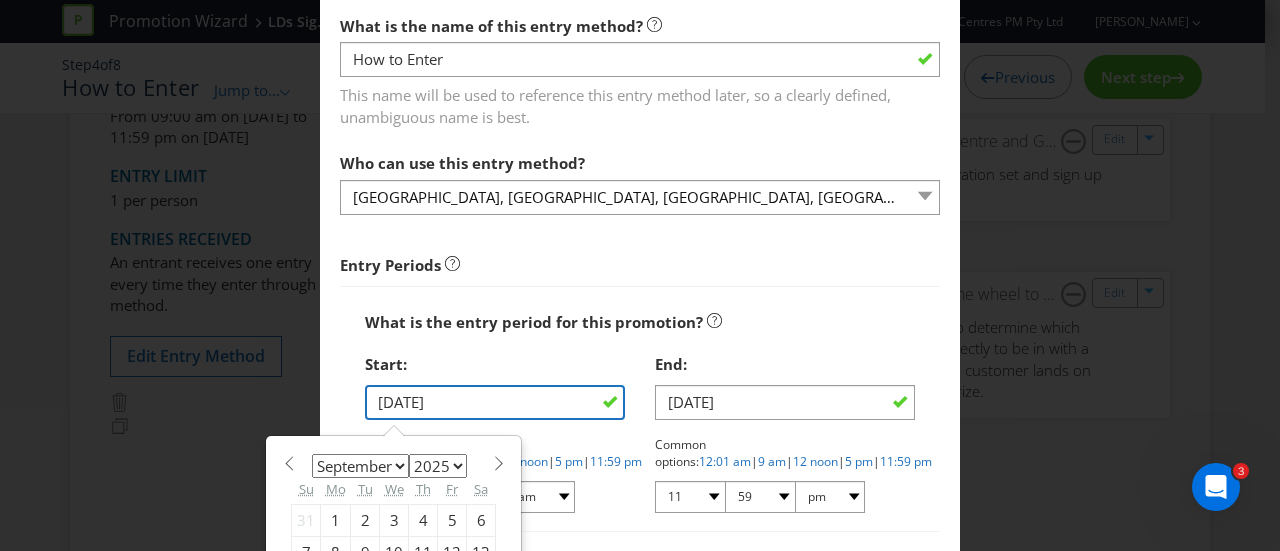 click on "[DATE]" at bounding box center (495, 402) 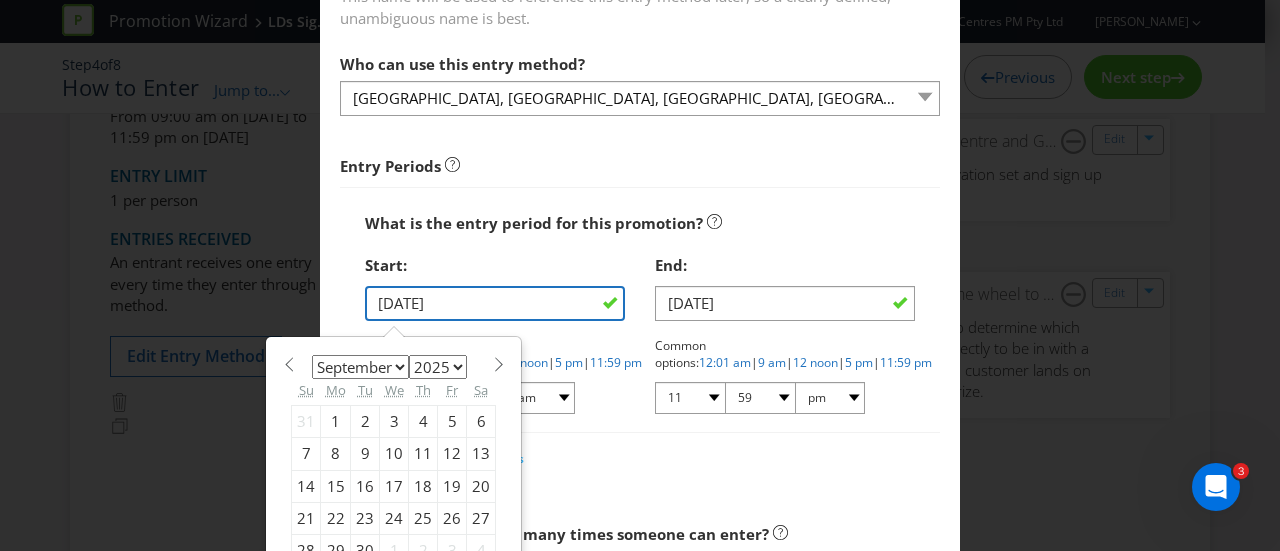 scroll, scrollTop: 200, scrollLeft: 0, axis: vertical 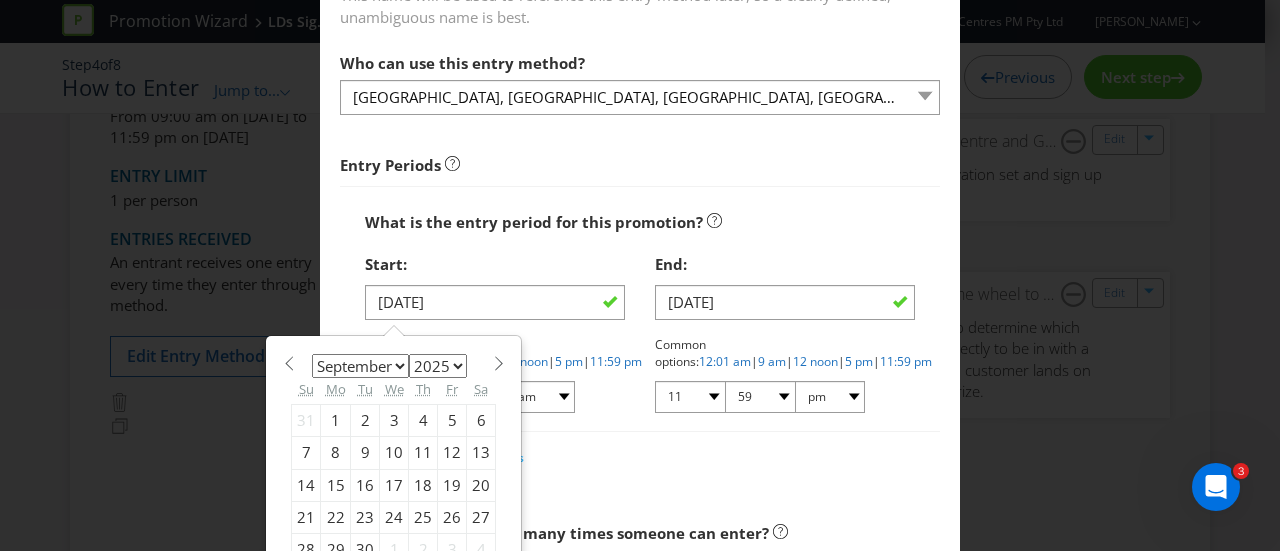 click on "10" at bounding box center [394, 453] 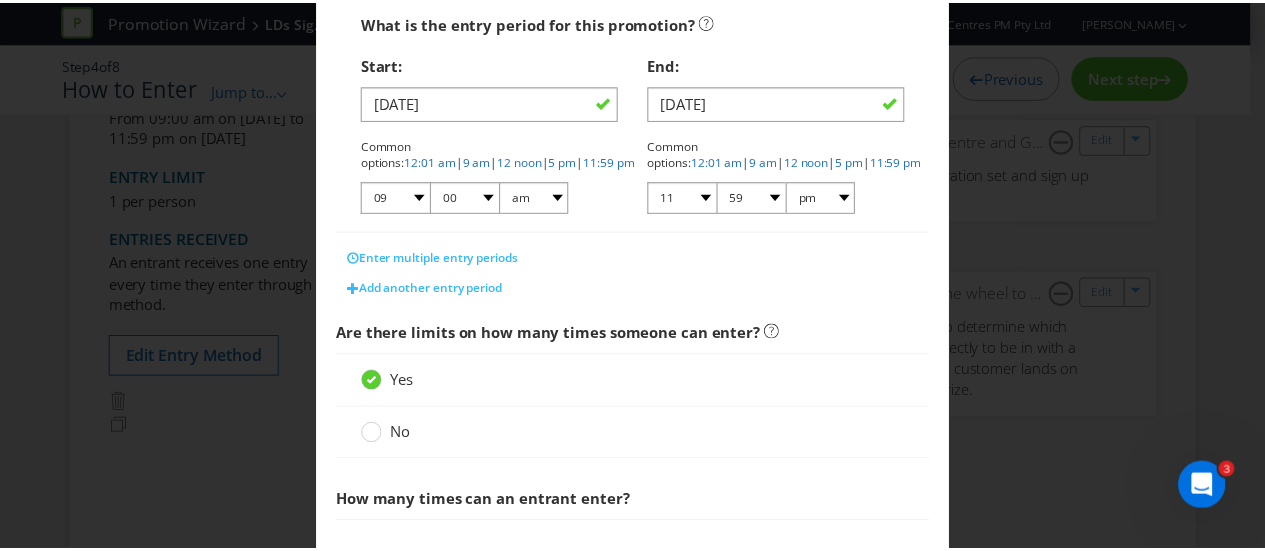 scroll, scrollTop: 734, scrollLeft: 0, axis: vertical 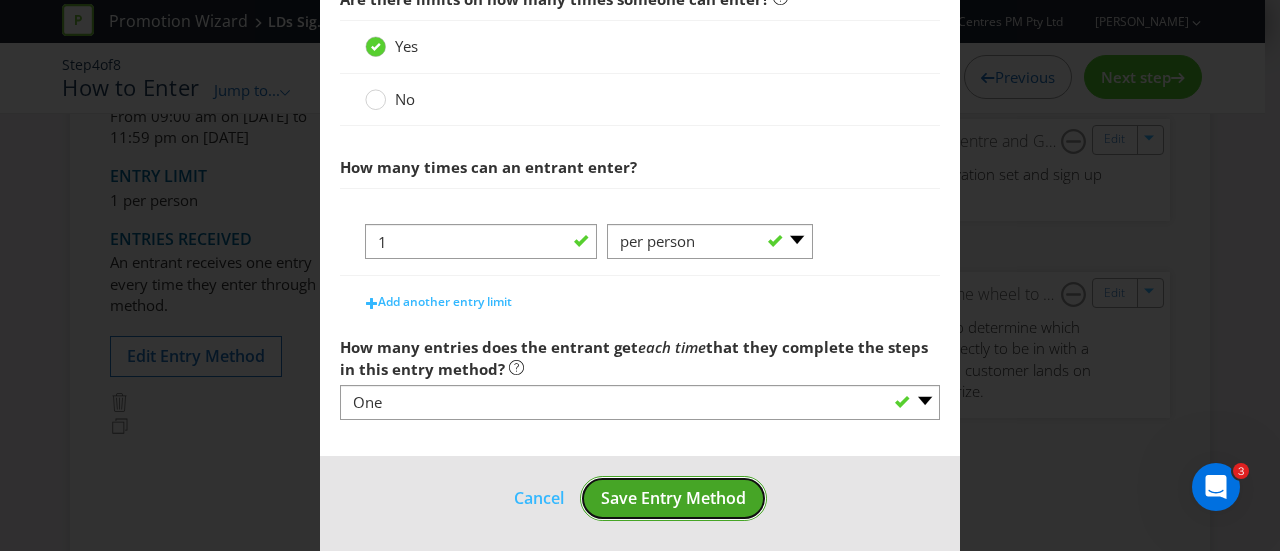 click on "Save Entry Method" at bounding box center (673, 498) 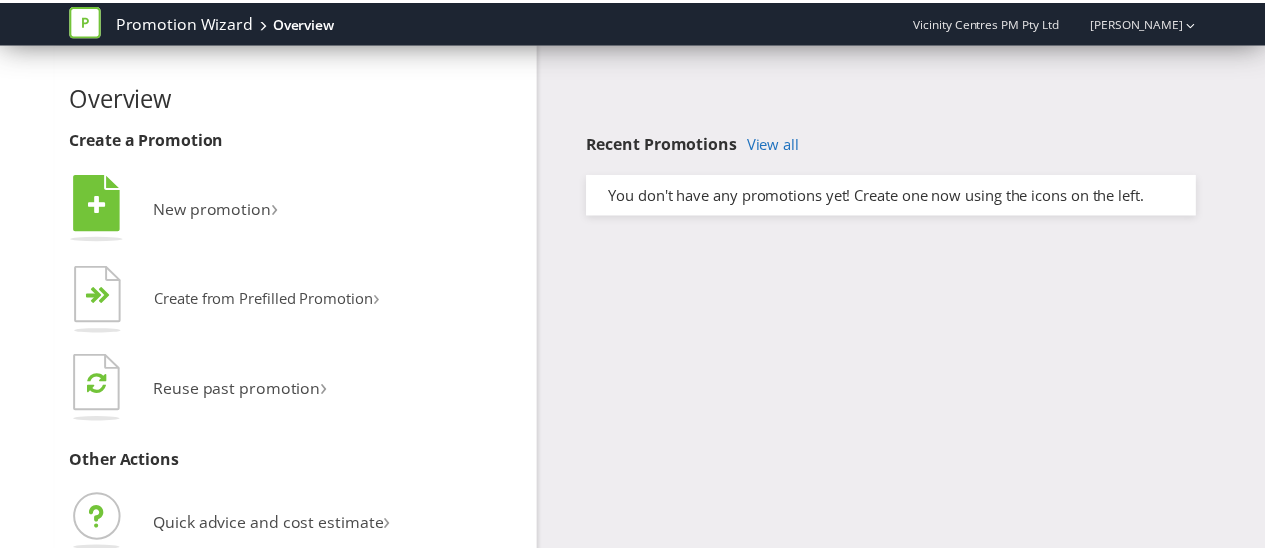 scroll, scrollTop: 0, scrollLeft: 0, axis: both 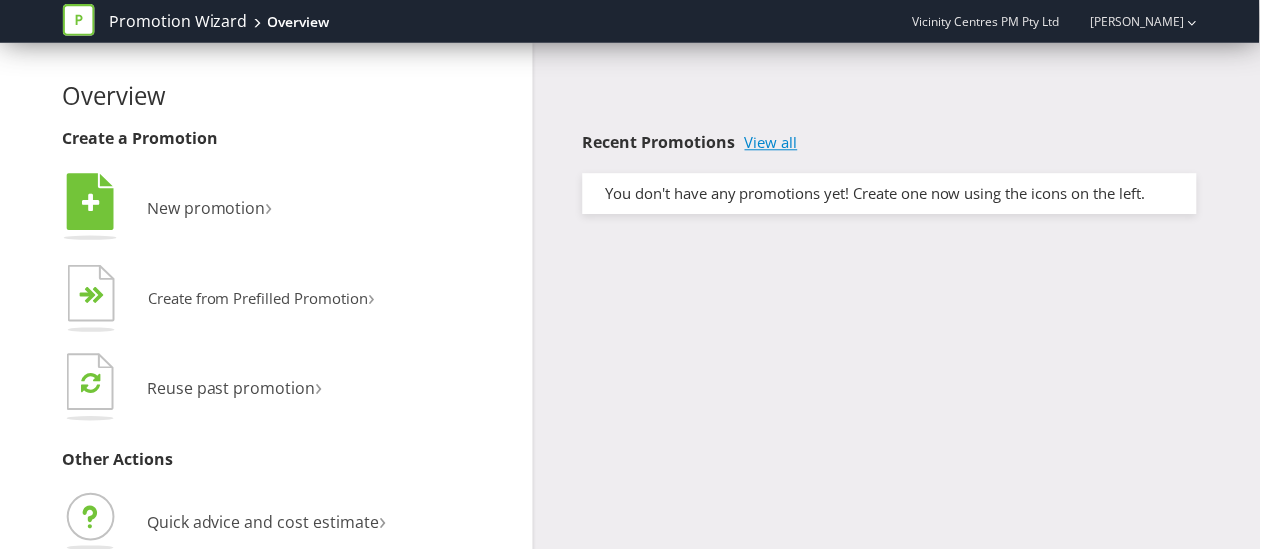 click on "View all" at bounding box center [774, 143] 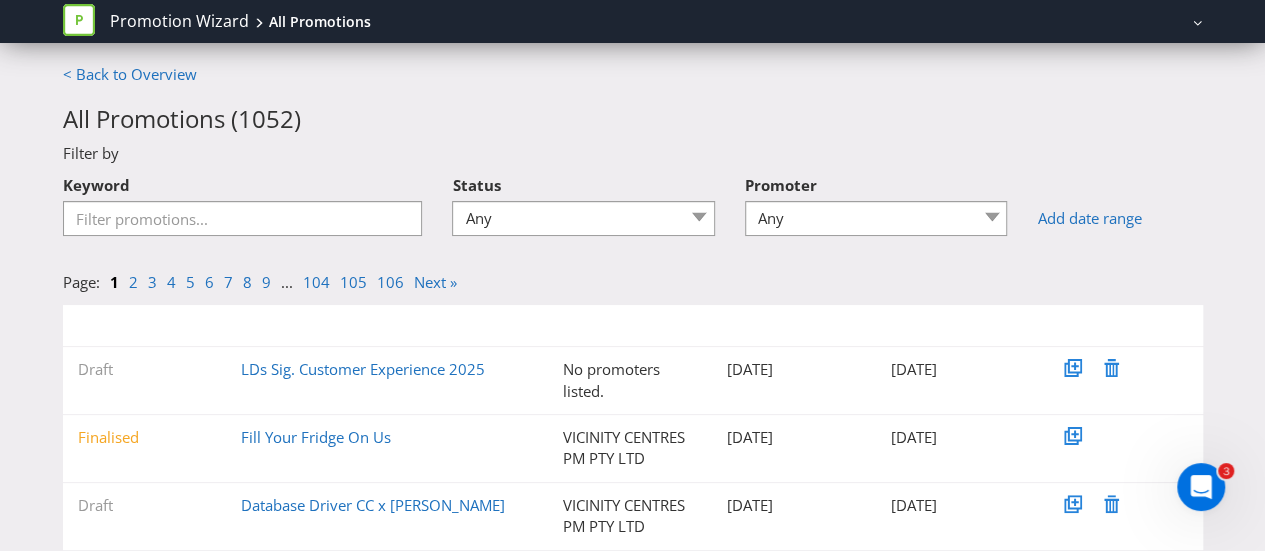 scroll, scrollTop: 0, scrollLeft: 0, axis: both 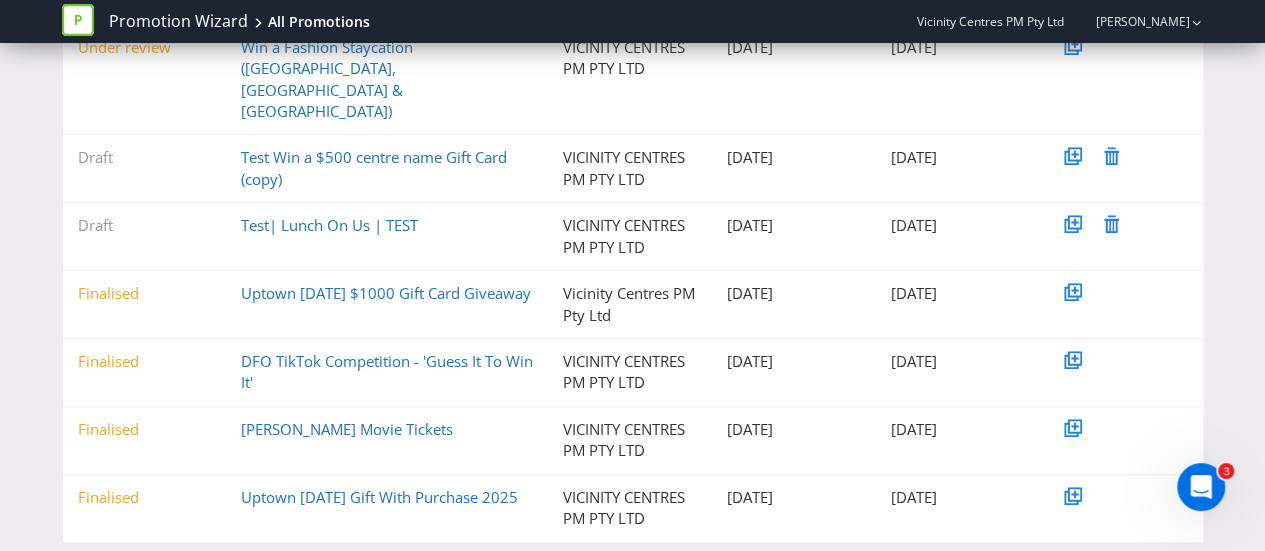 click on "2" at bounding box center (133, 573) 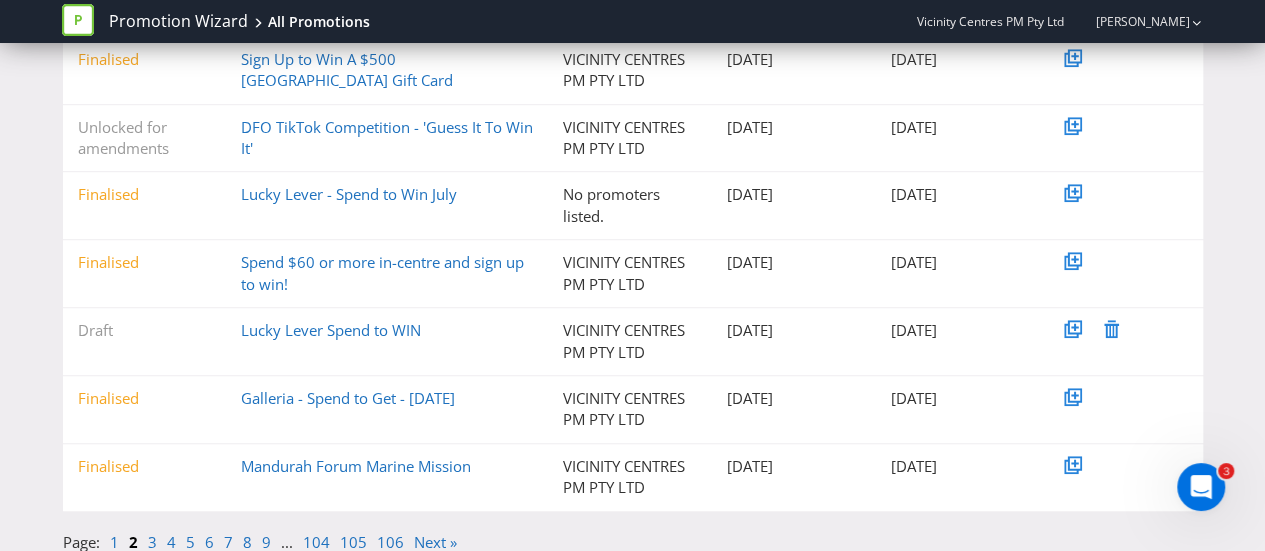 scroll, scrollTop: 526, scrollLeft: 0, axis: vertical 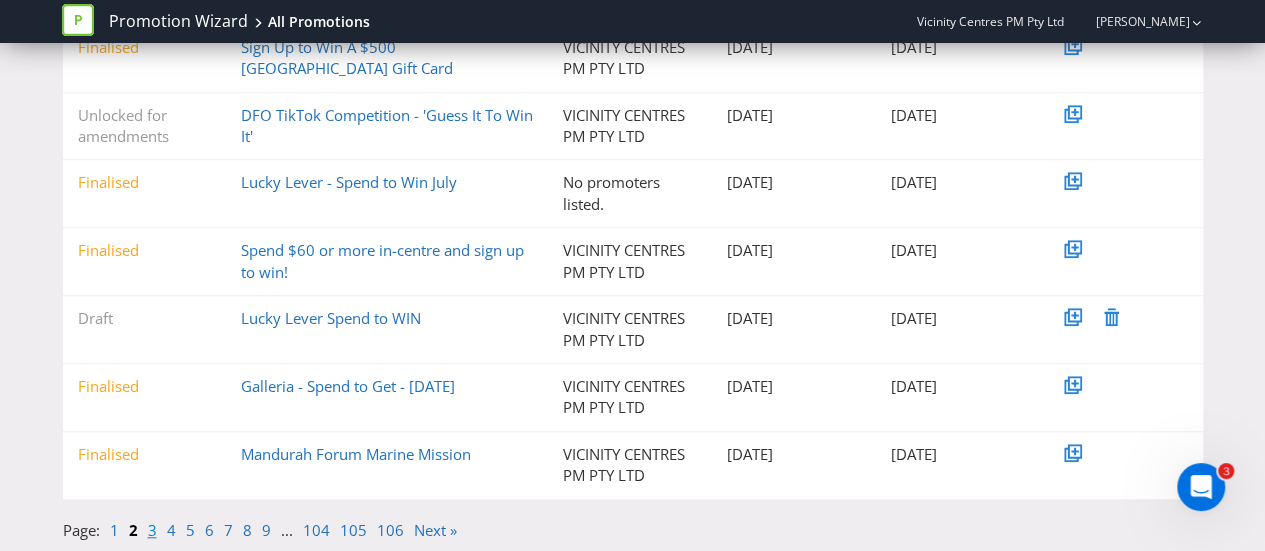 click on "3" at bounding box center (152, 530) 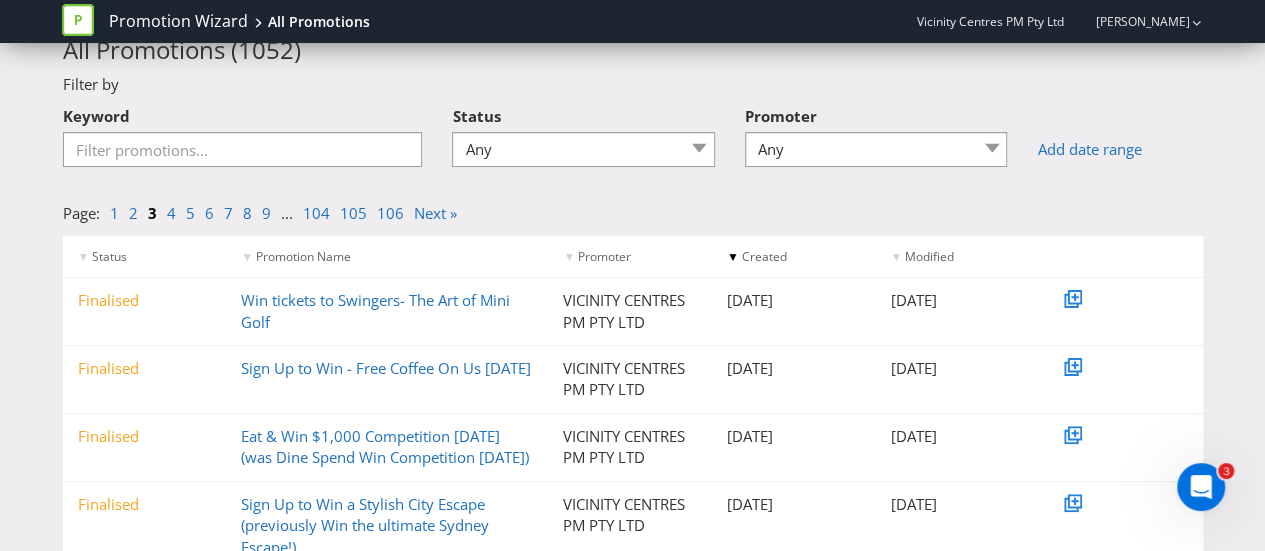 scroll, scrollTop: 100, scrollLeft: 0, axis: vertical 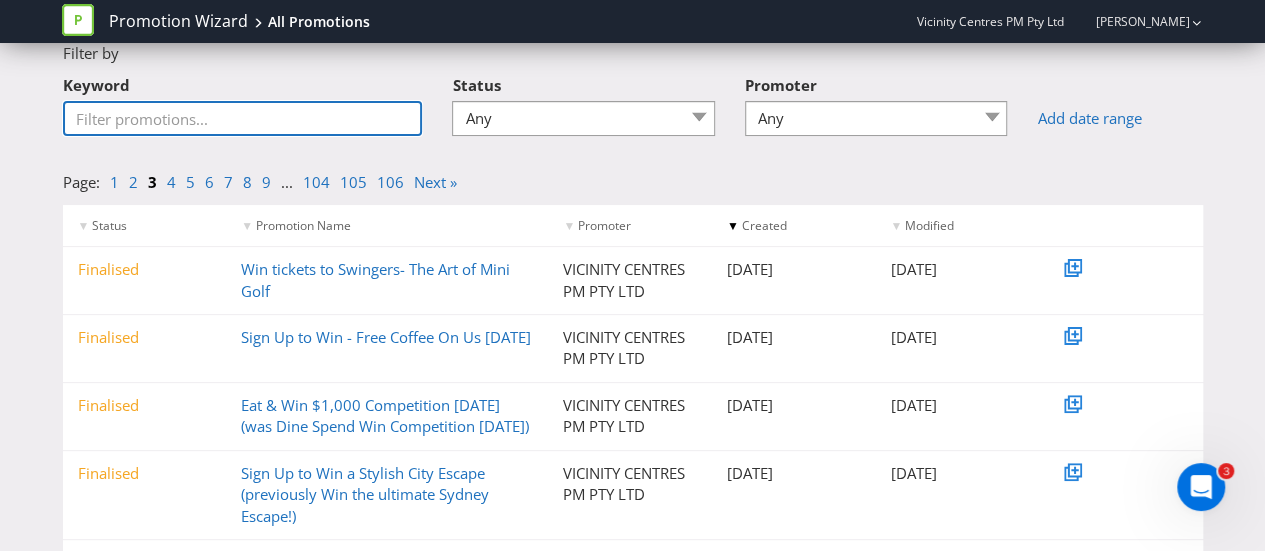 click on "Keyword" at bounding box center (243, 118) 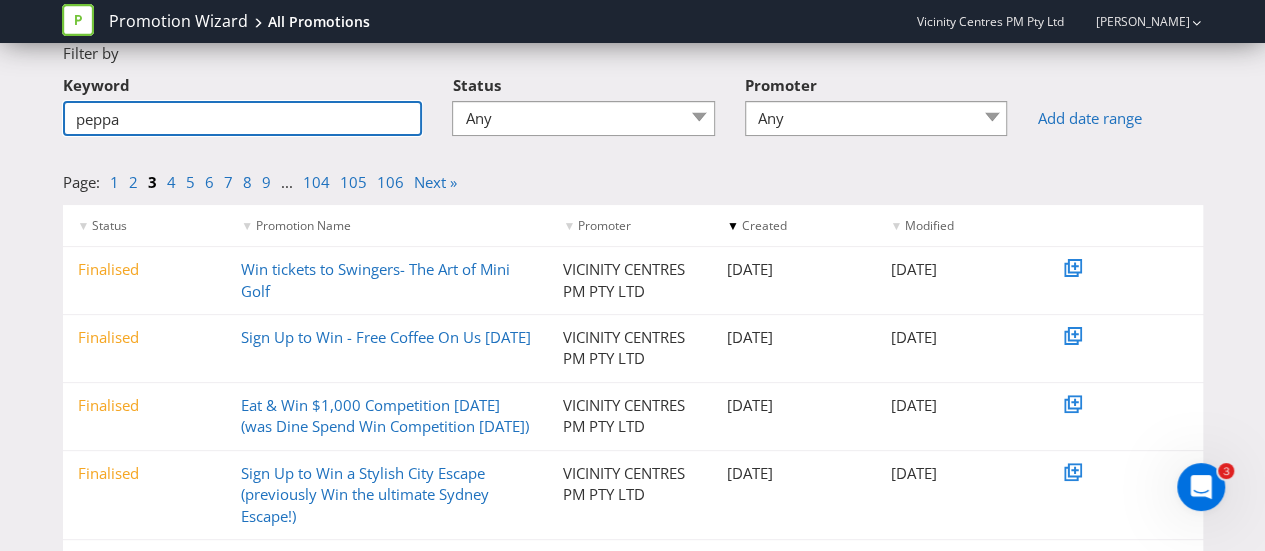 type on "peppa" 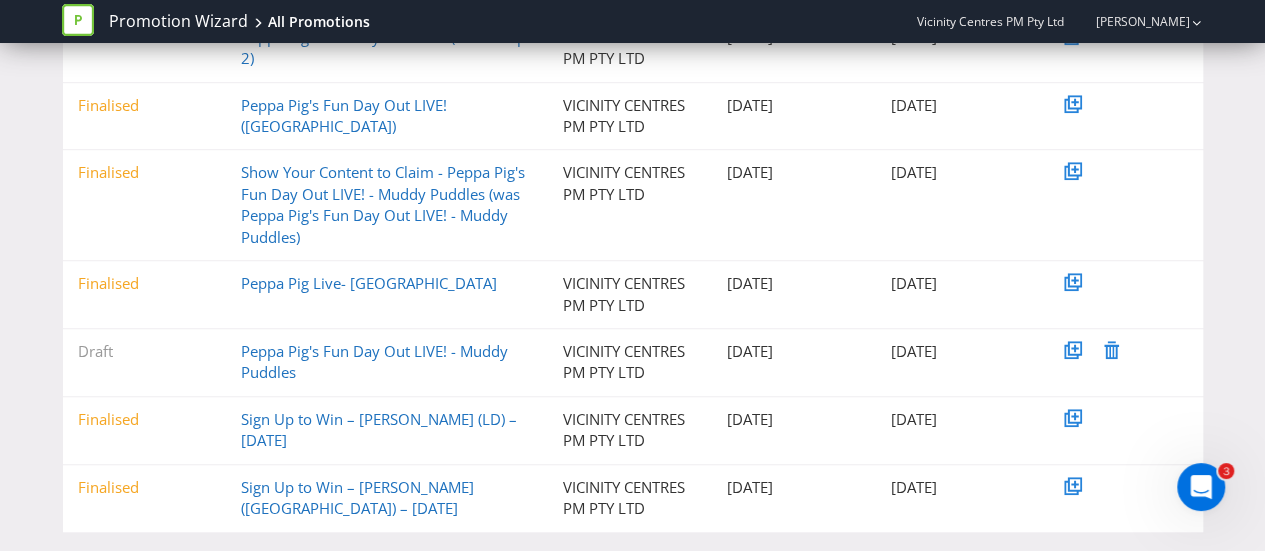 scroll, scrollTop: 569, scrollLeft: 0, axis: vertical 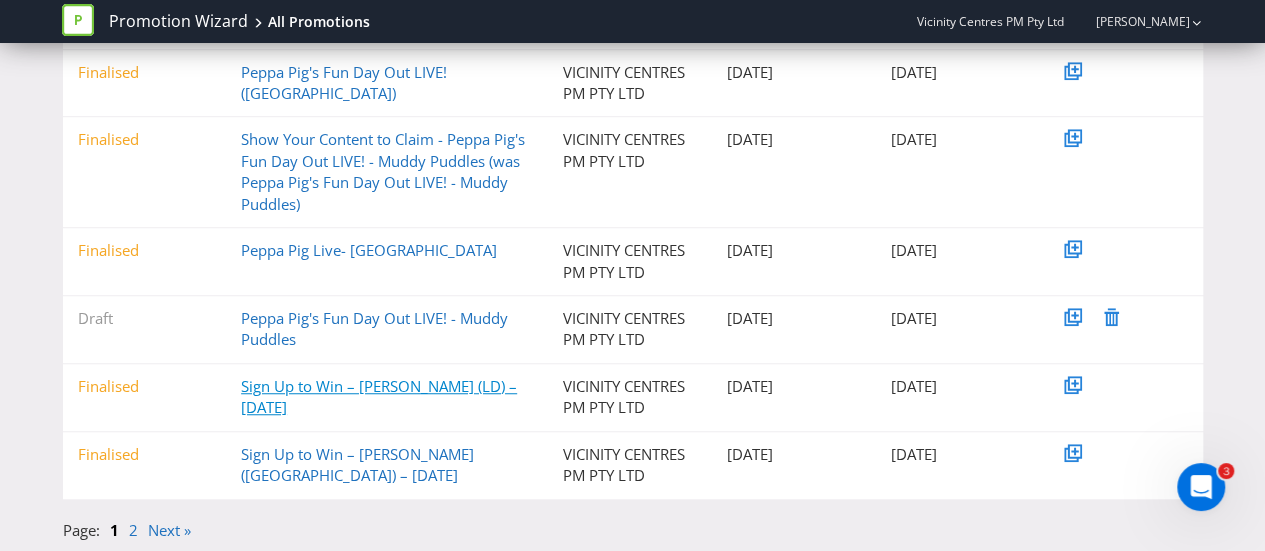 click on "Sign Up to Win – Peppa Pig (LD) – April 2025" at bounding box center [379, 396] 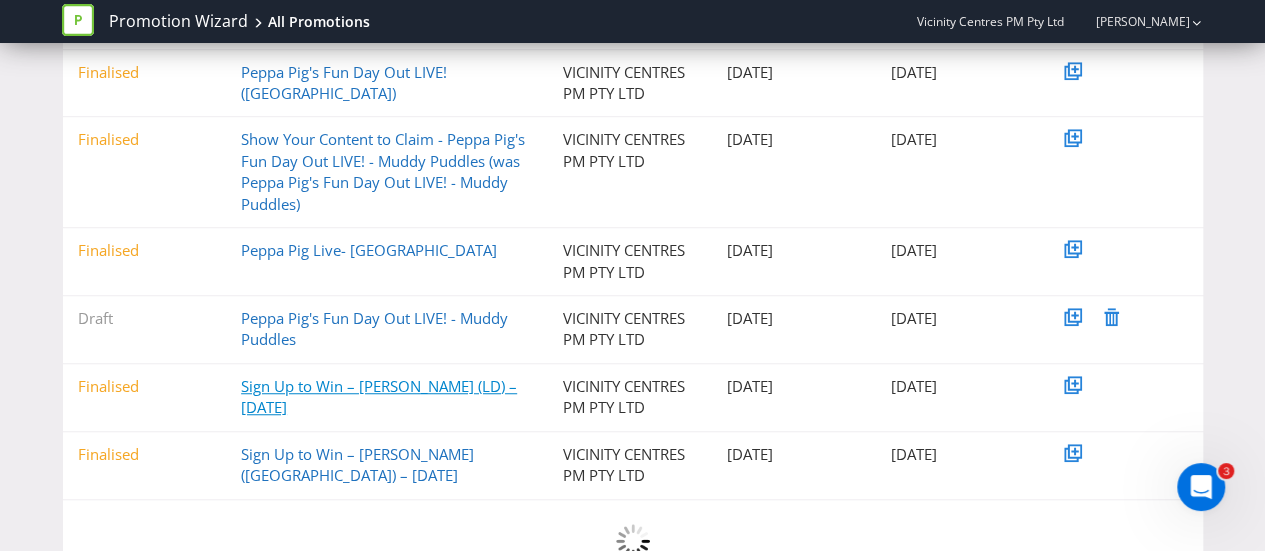 scroll, scrollTop: 250, scrollLeft: 0, axis: vertical 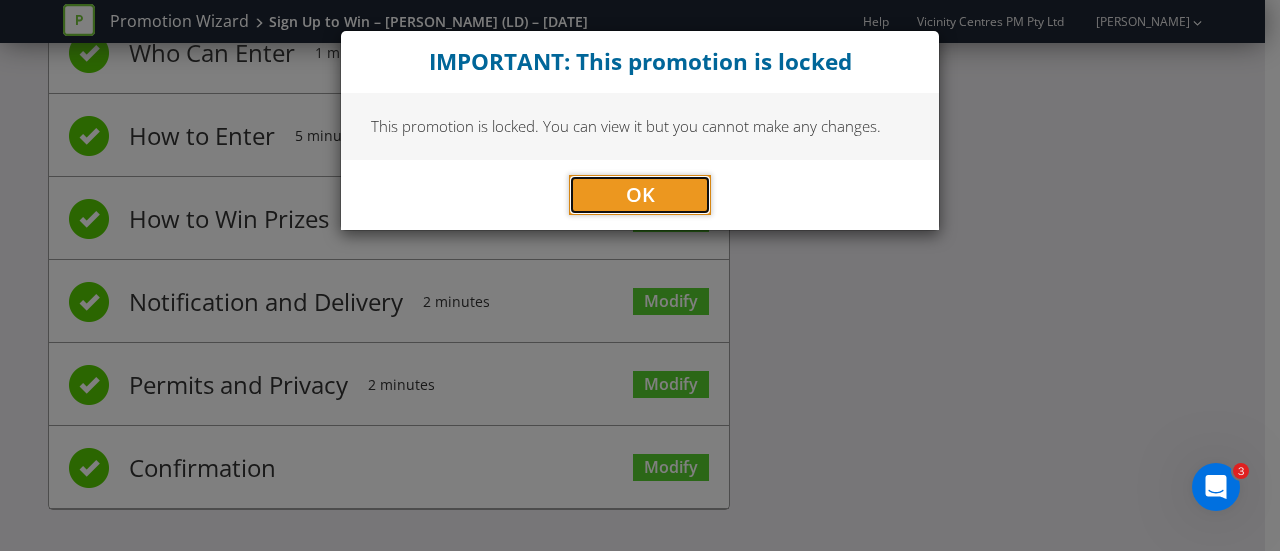 click on "OK" at bounding box center [640, 195] 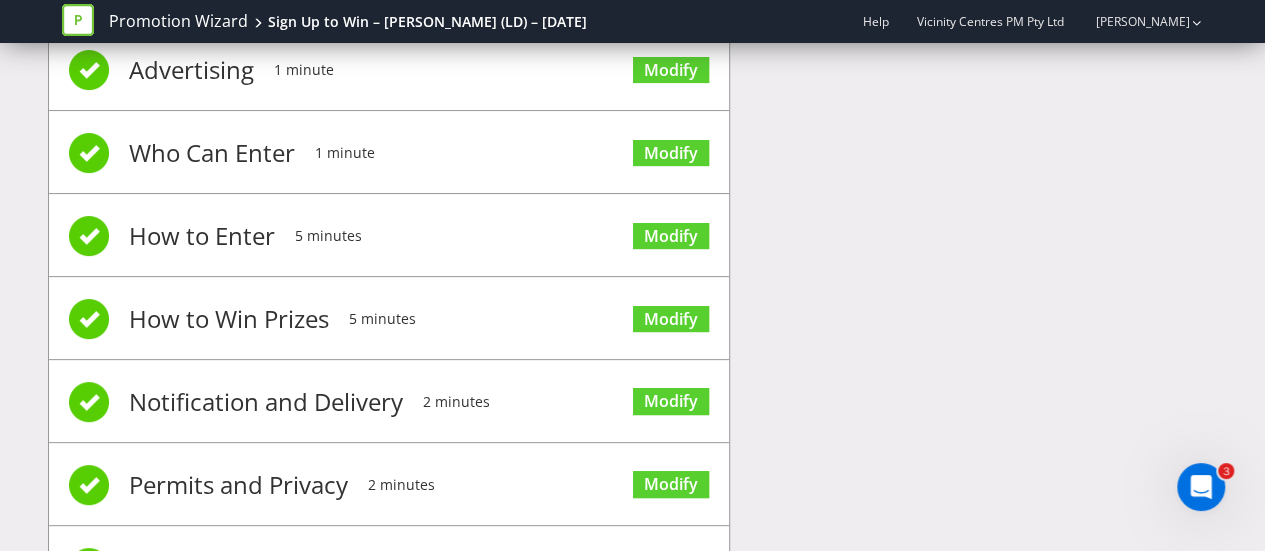 scroll, scrollTop: 0, scrollLeft: 0, axis: both 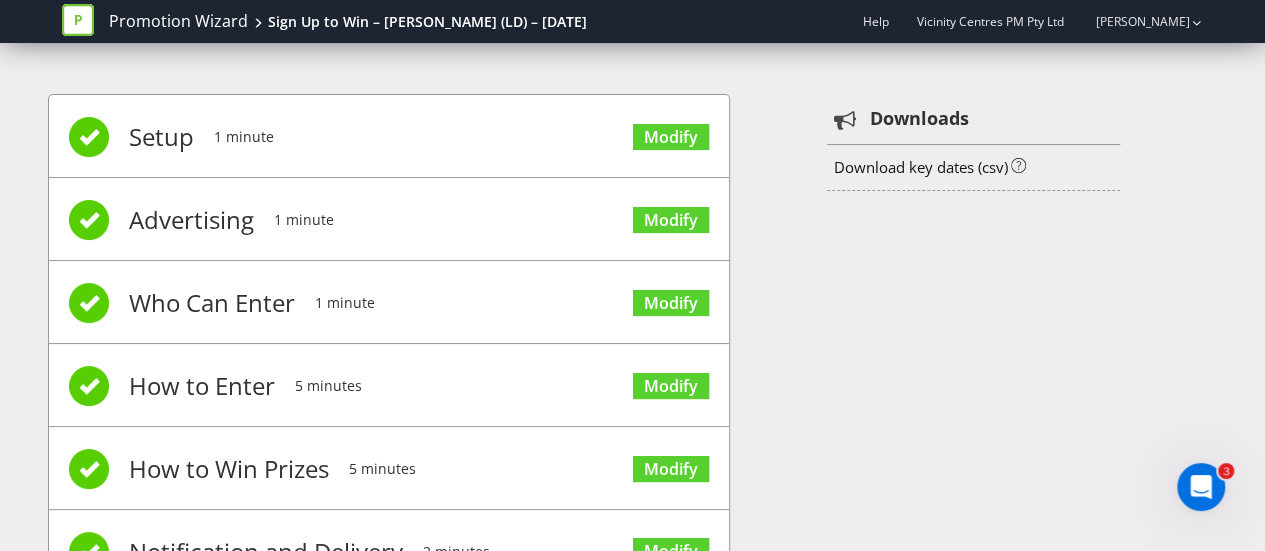 click on "Setup" at bounding box center (161, 137) 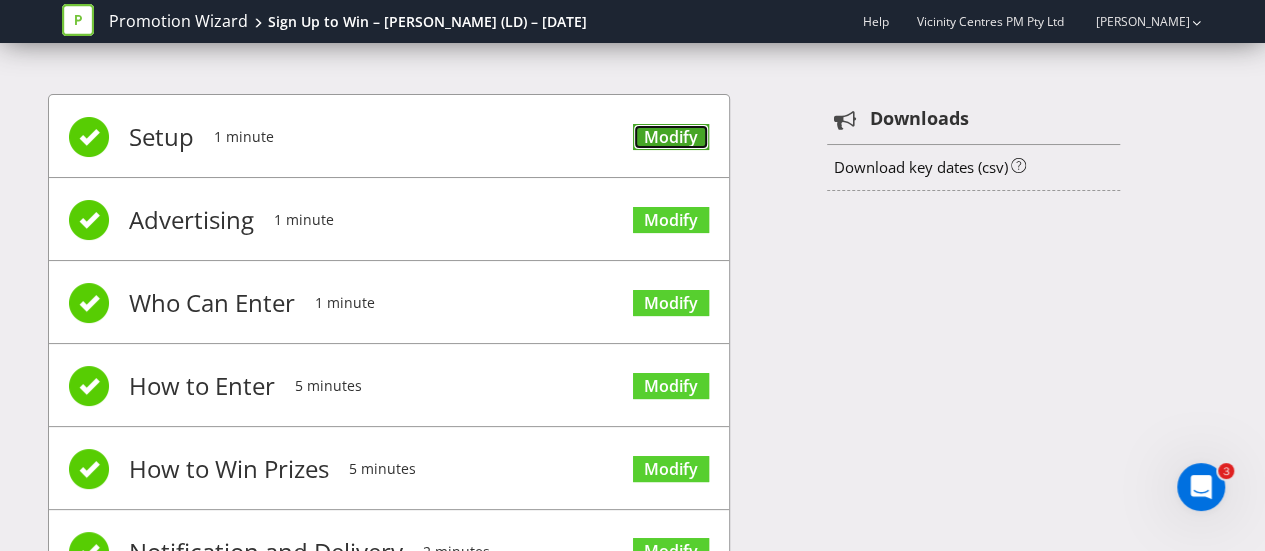 click on "Modify" at bounding box center (671, 137) 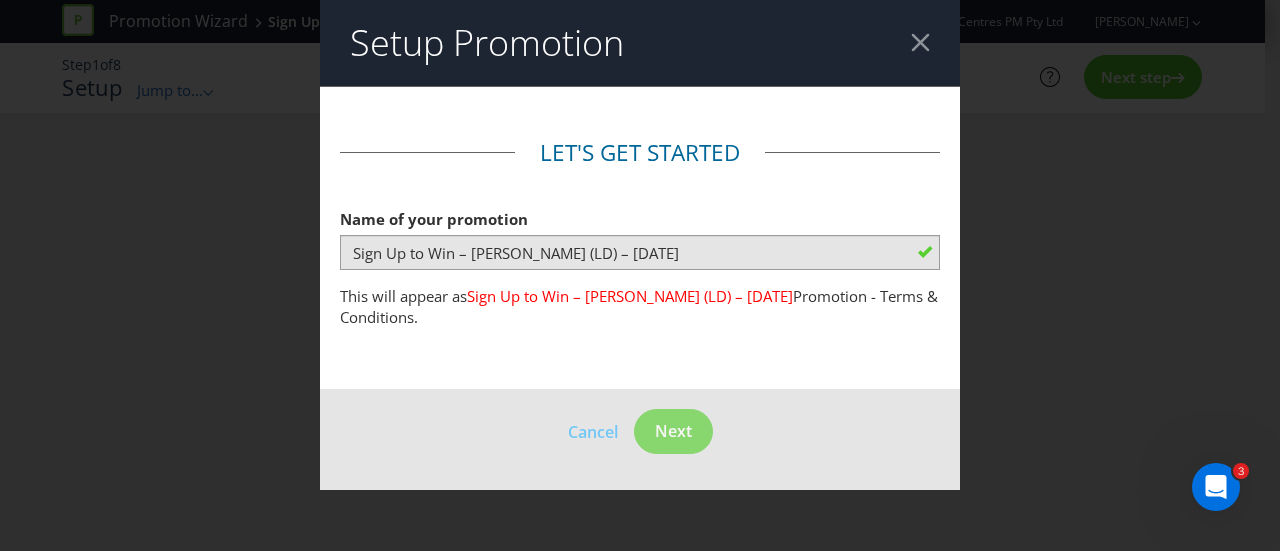 click at bounding box center (920, 42) 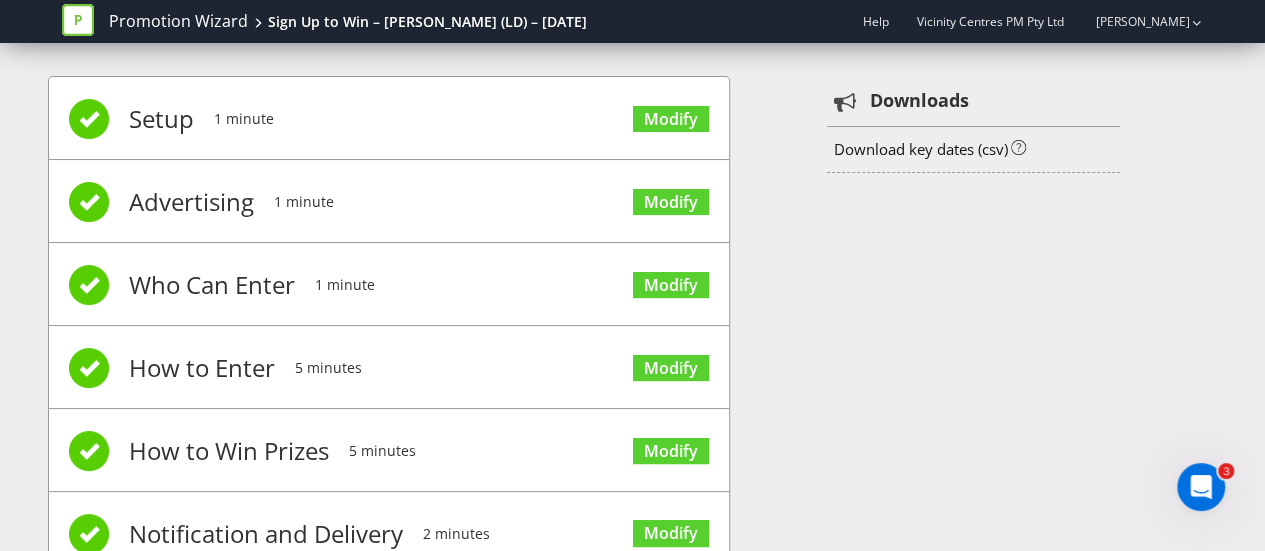 scroll, scrollTop: 0, scrollLeft: 0, axis: both 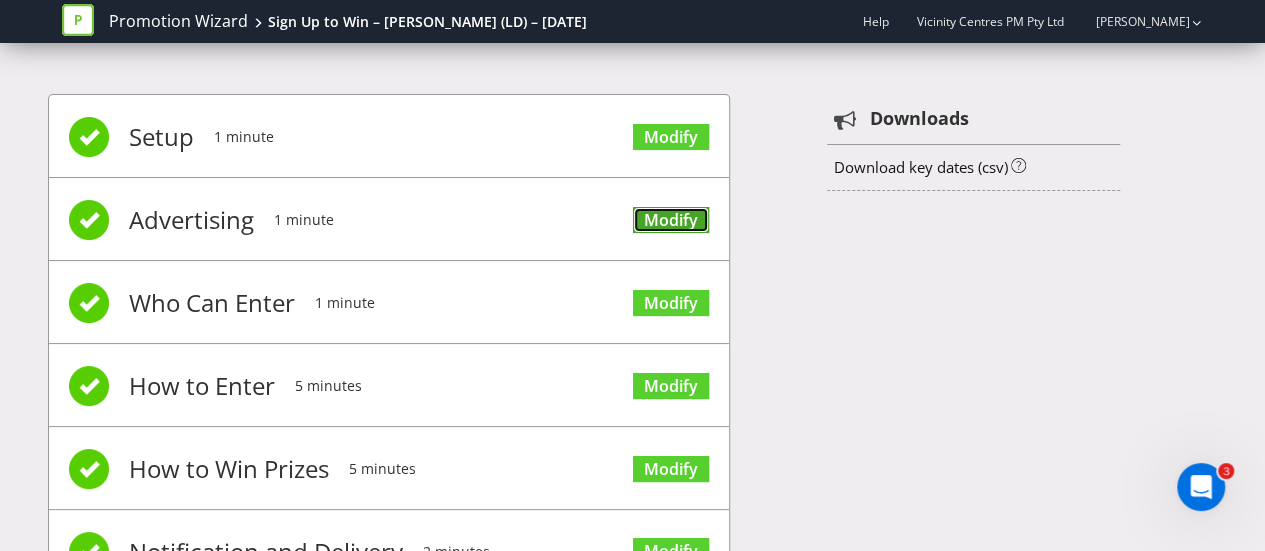 click on "Modify" at bounding box center [671, 220] 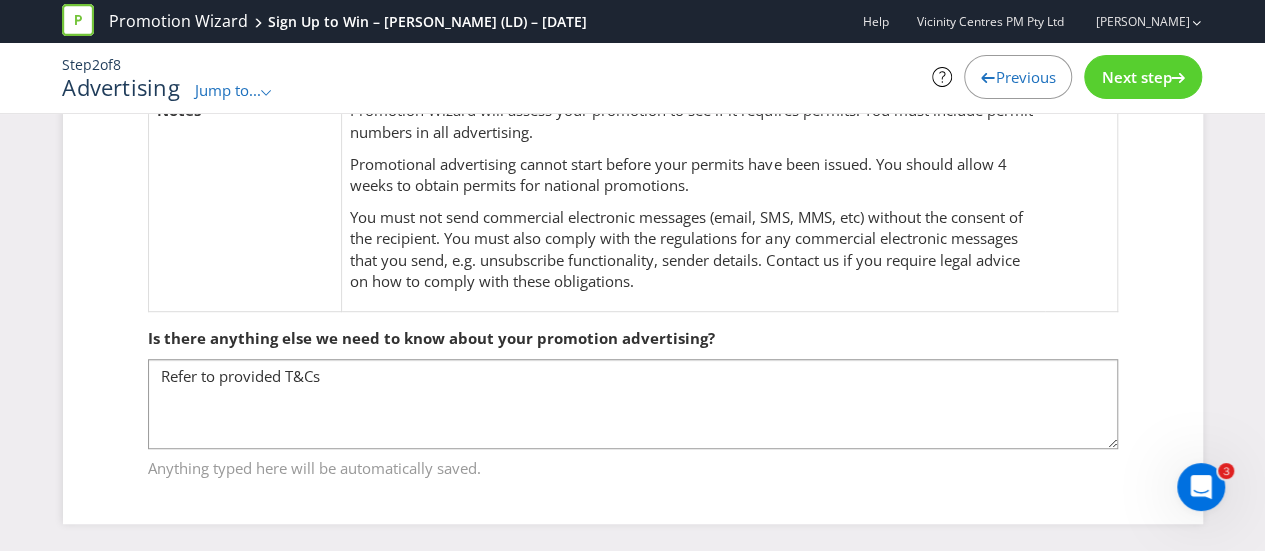 scroll, scrollTop: 0, scrollLeft: 0, axis: both 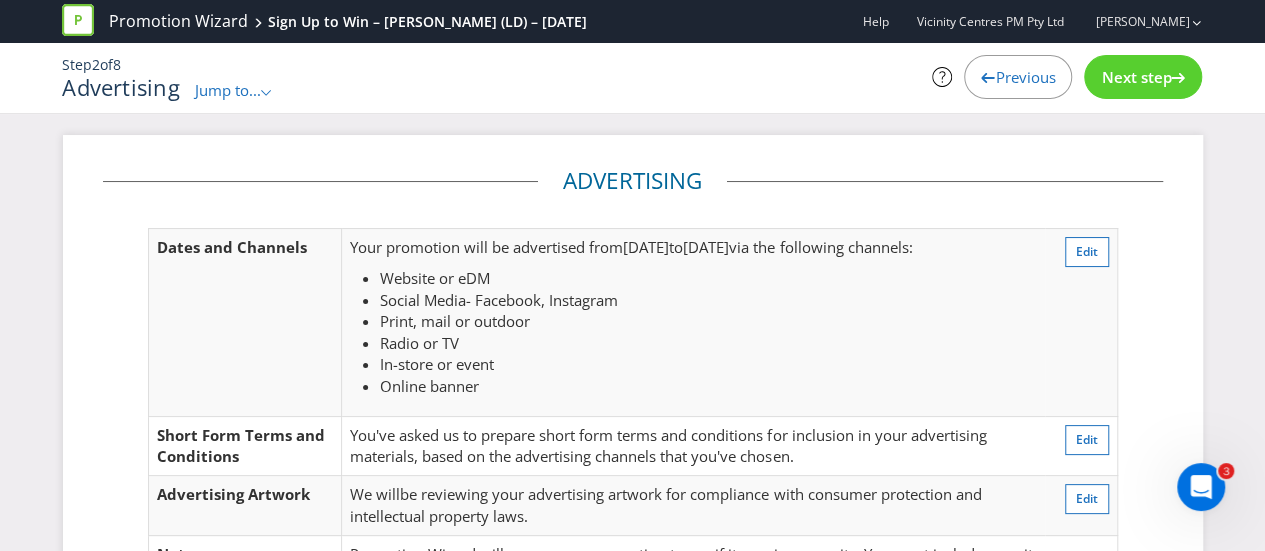 click on "Previous" at bounding box center [1018, 77] 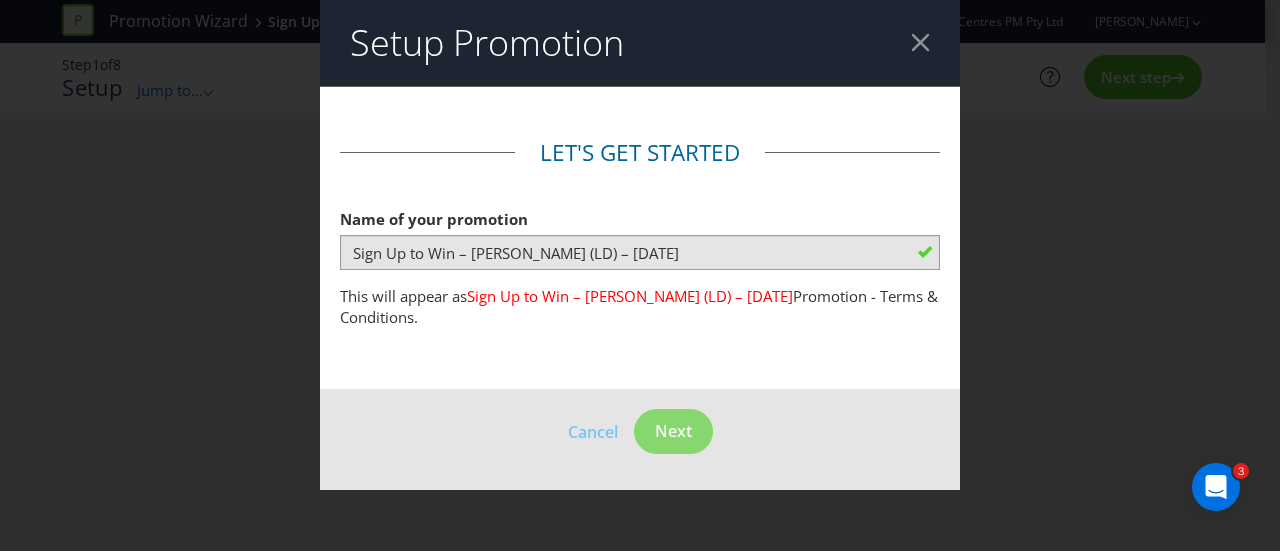 click on "Let's get started Name of your promotion   Sign Up to Win – Peppa Pig (LD) – April 2025 This will appear as  Sign Up to Win – Peppa Pig (LD) – April 2025  Promotion - Terms & Conditions." at bounding box center [640, 253] 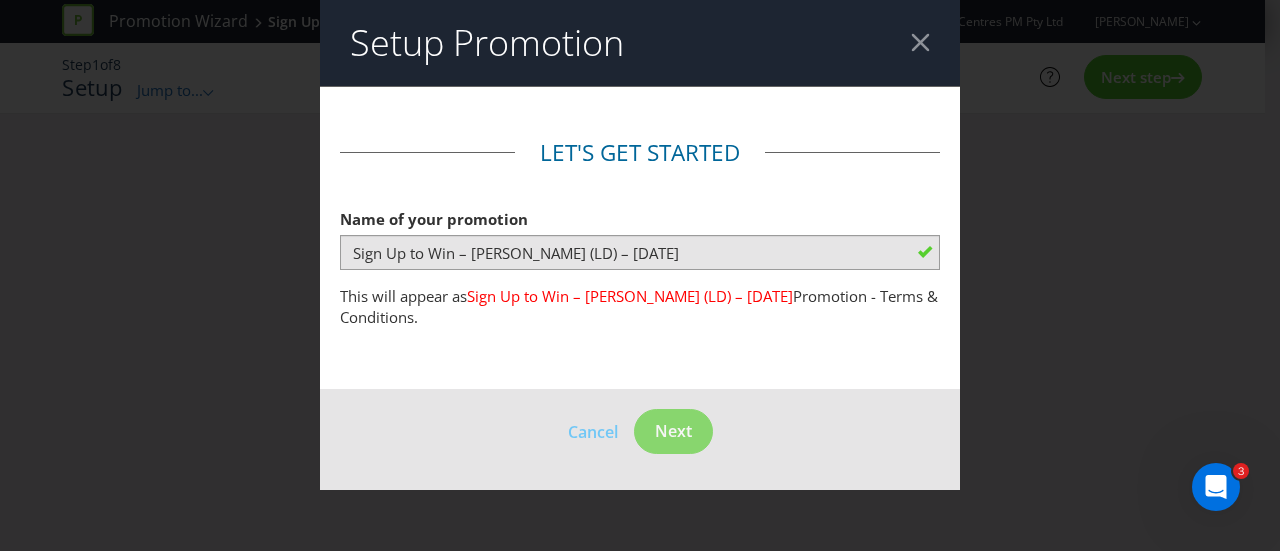 click on "Setup Promotion" at bounding box center (640, 43) 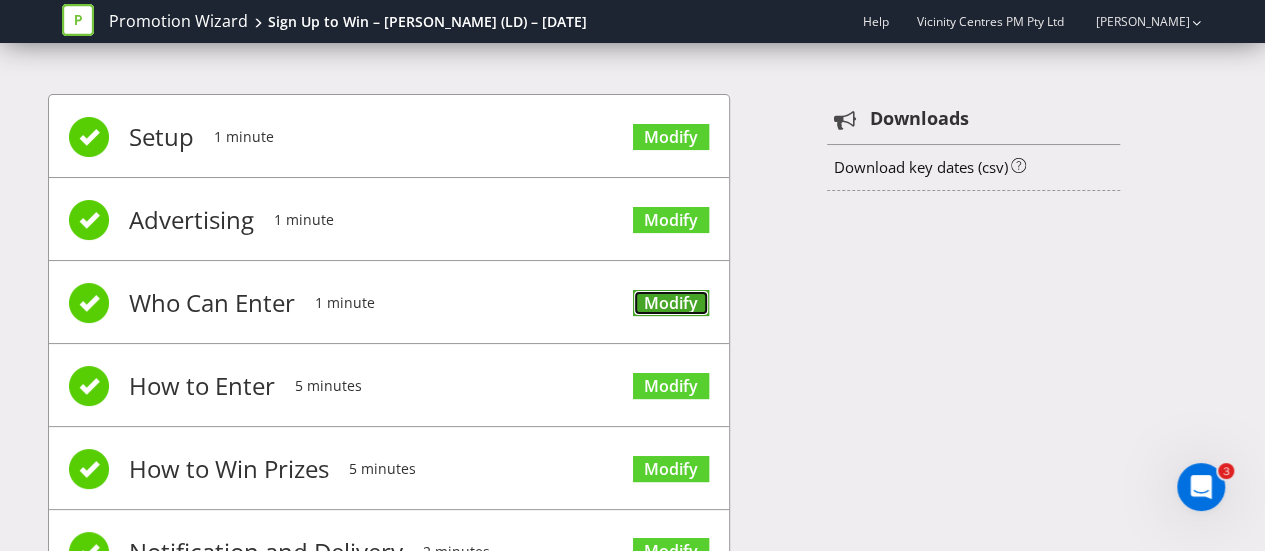 click on "Modify" at bounding box center [671, 303] 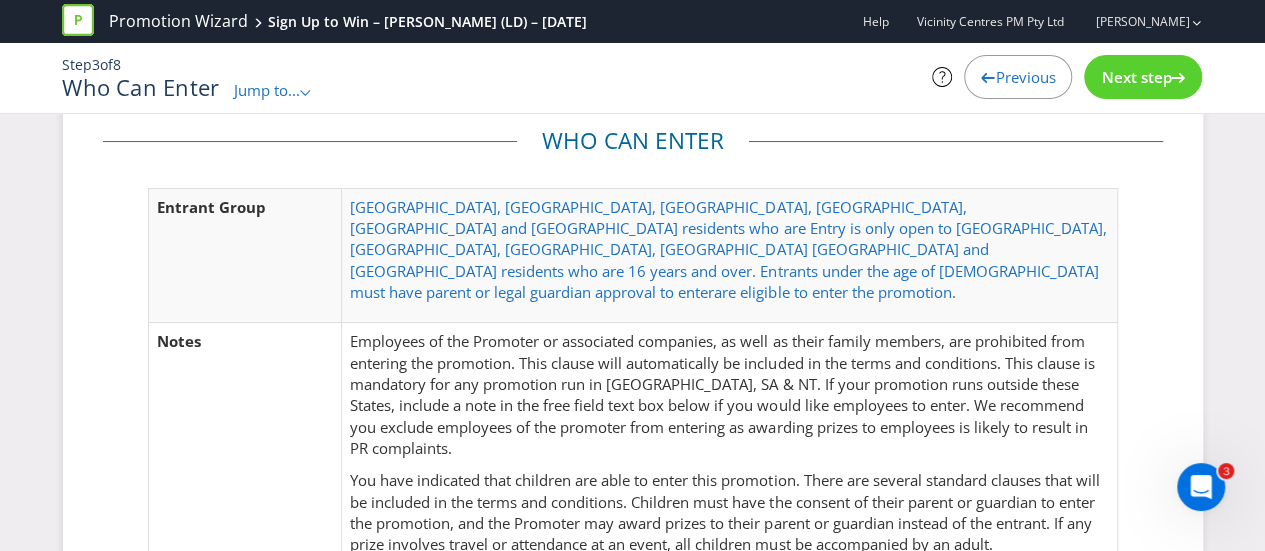 scroll, scrollTop: 0, scrollLeft: 0, axis: both 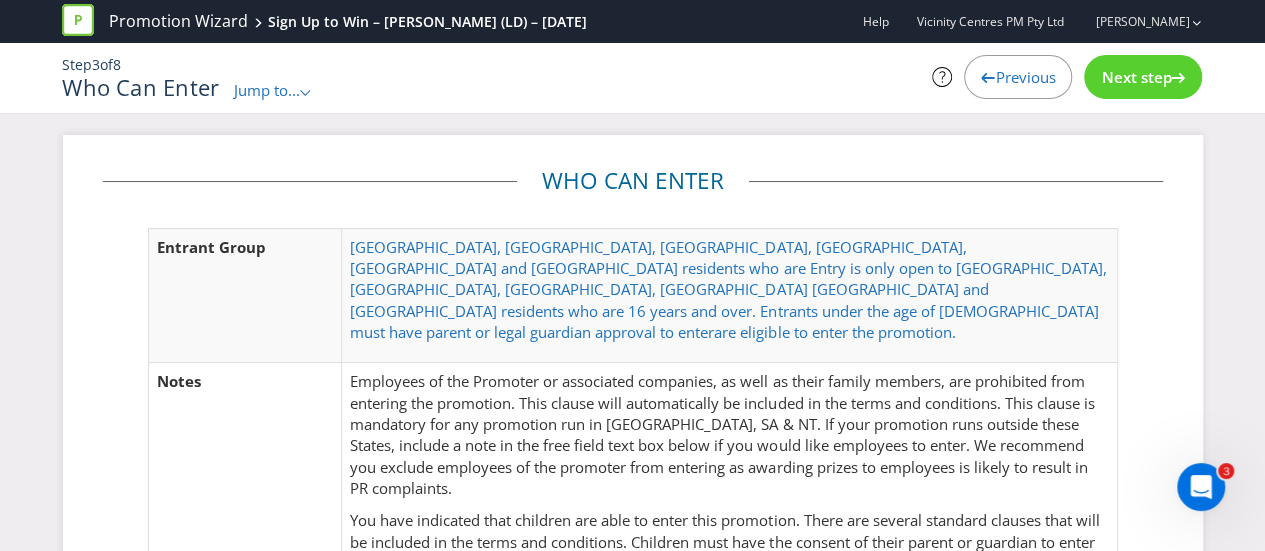 click on "Previous" at bounding box center [1025, 77] 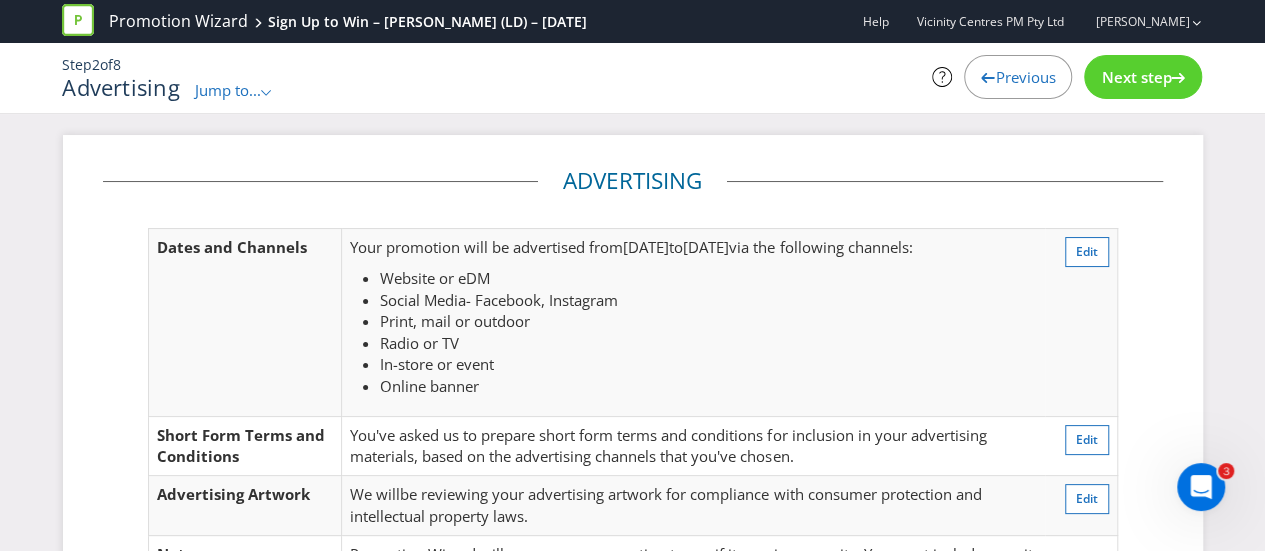click on "Next step" at bounding box center (1136, 77) 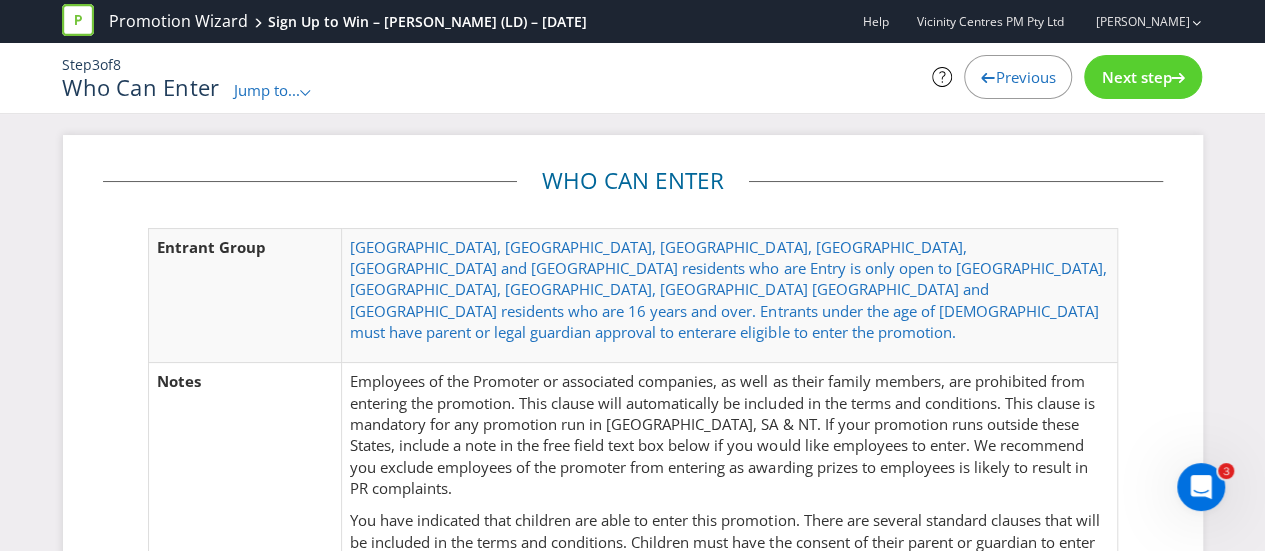 click on "Next step" at bounding box center (1136, 77) 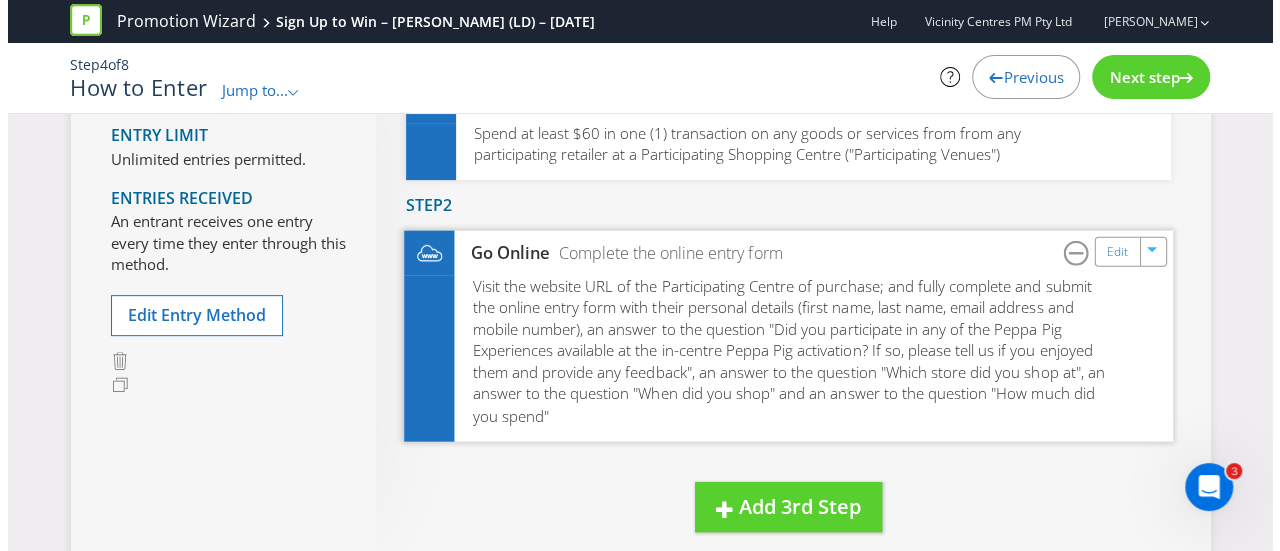 scroll, scrollTop: 200, scrollLeft: 0, axis: vertical 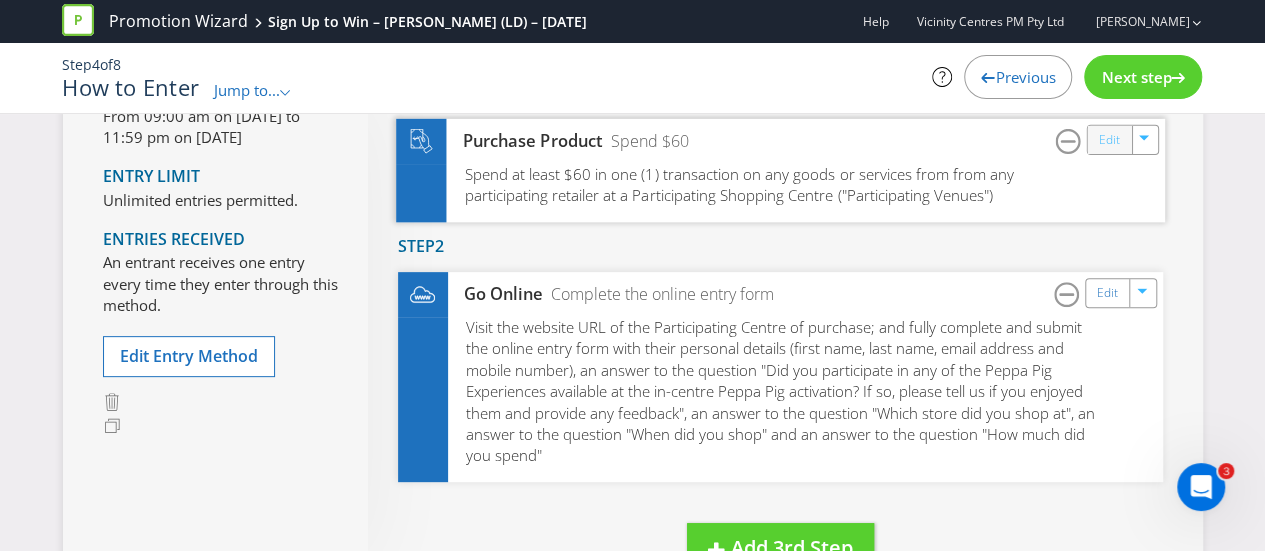 click on "Edit" at bounding box center (1108, 139) 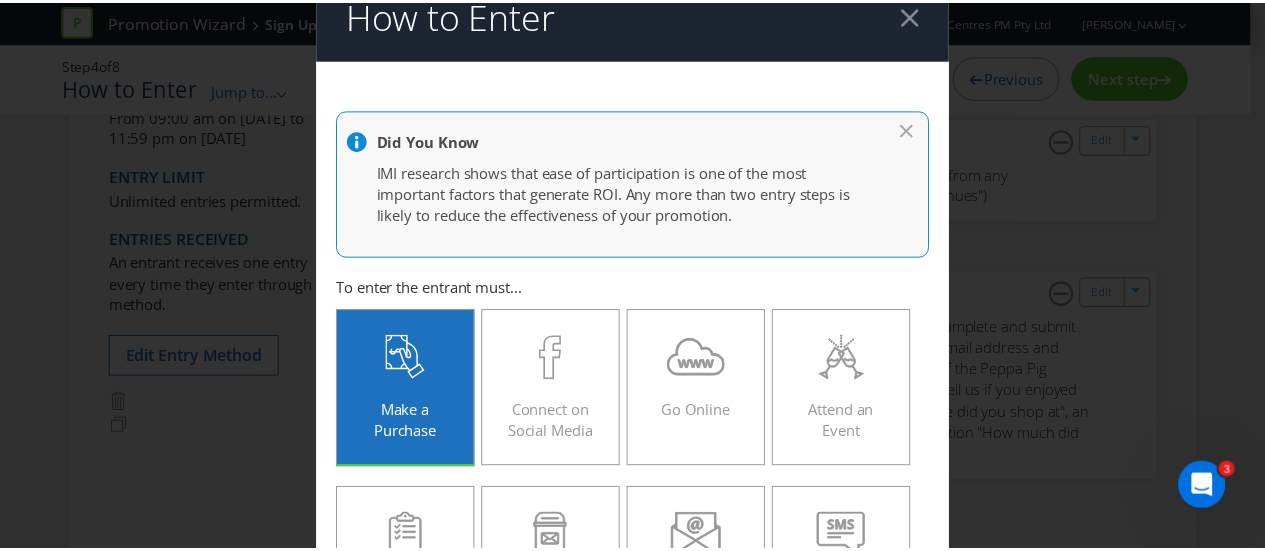scroll, scrollTop: 0, scrollLeft: 0, axis: both 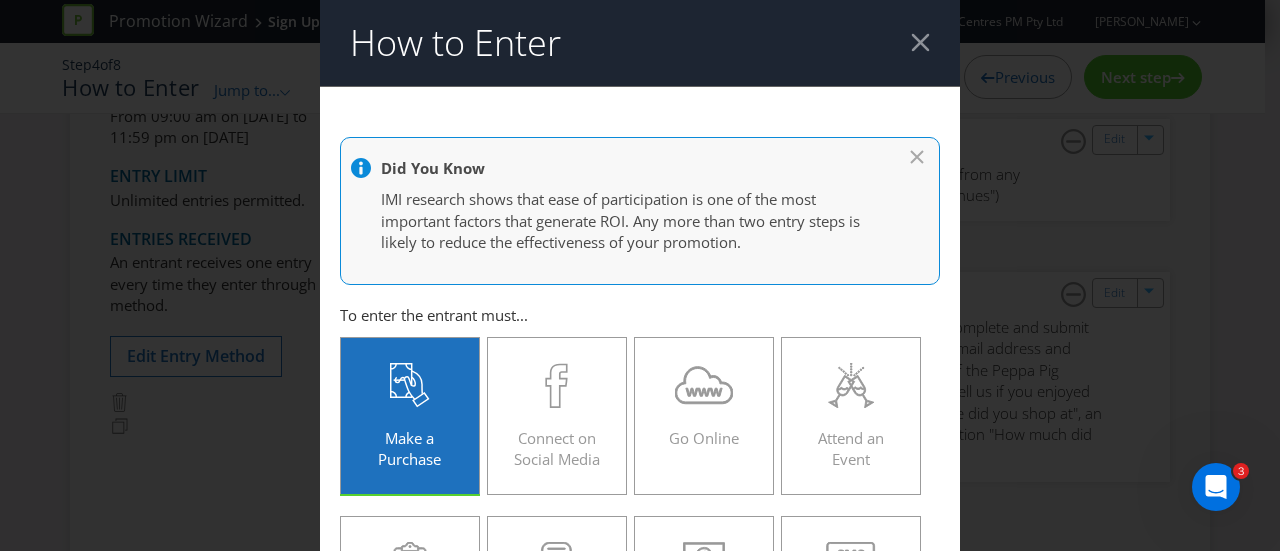 click at bounding box center [920, 42] 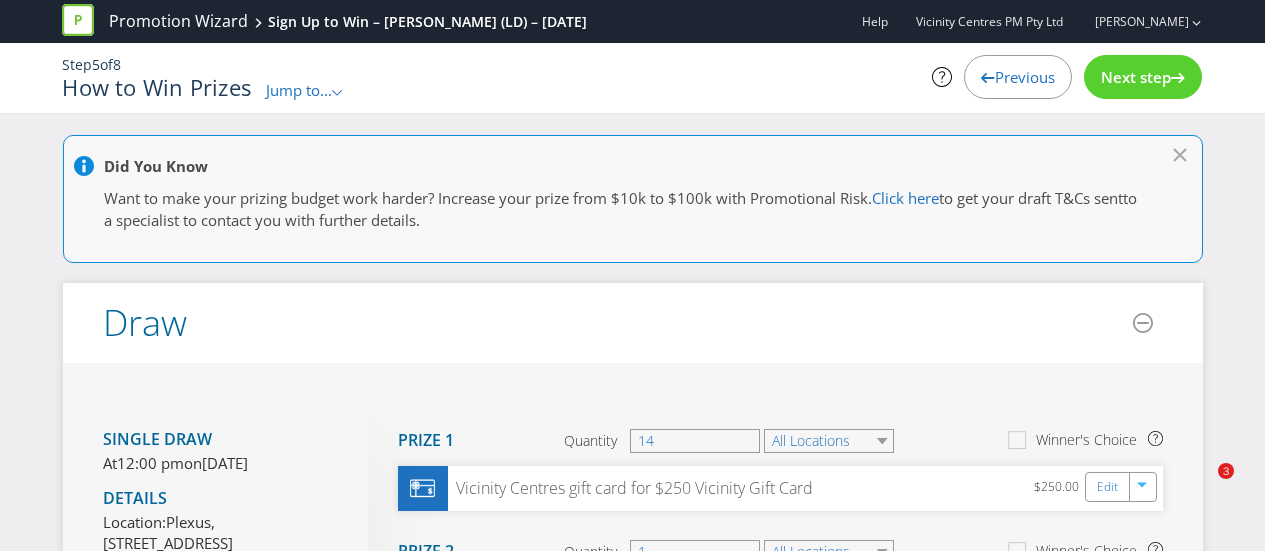 scroll, scrollTop: 200, scrollLeft: 0, axis: vertical 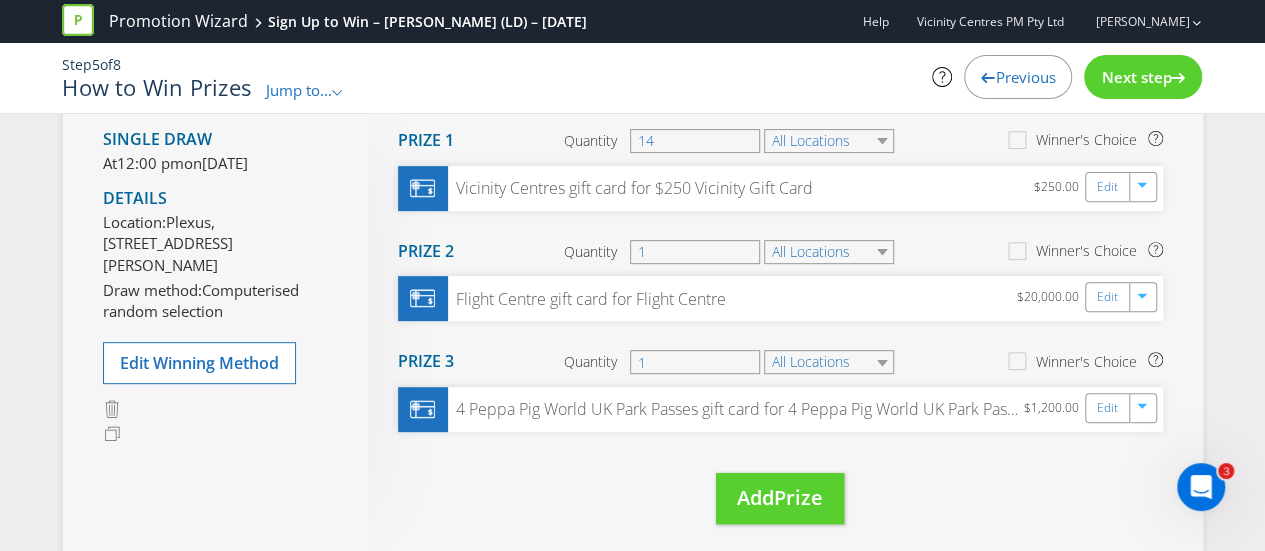 click on "Next step" at bounding box center [1136, 77] 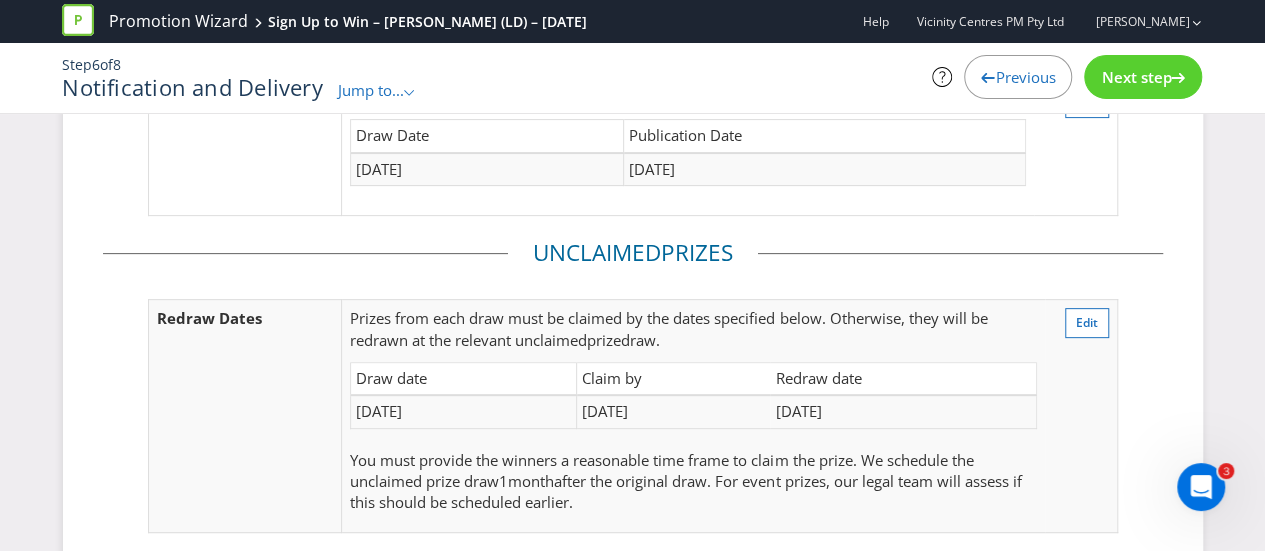 scroll, scrollTop: 257, scrollLeft: 0, axis: vertical 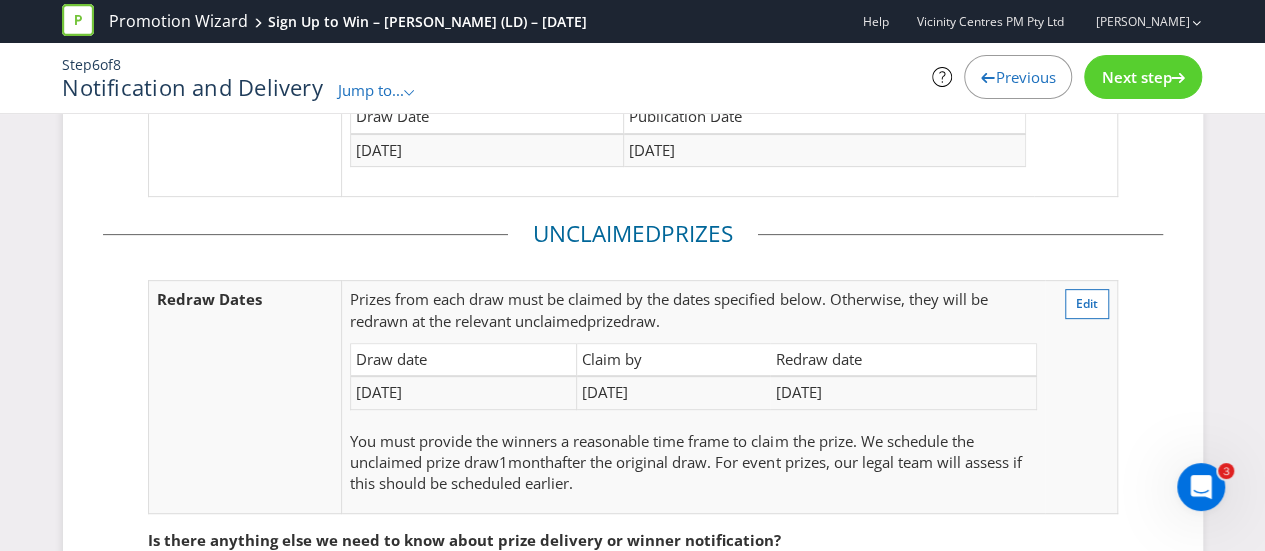 click on "s from each draw must be claimed by the dates specified below. Otherwise, they will be redrawn at the relevant unclaimed" at bounding box center (668, 309) 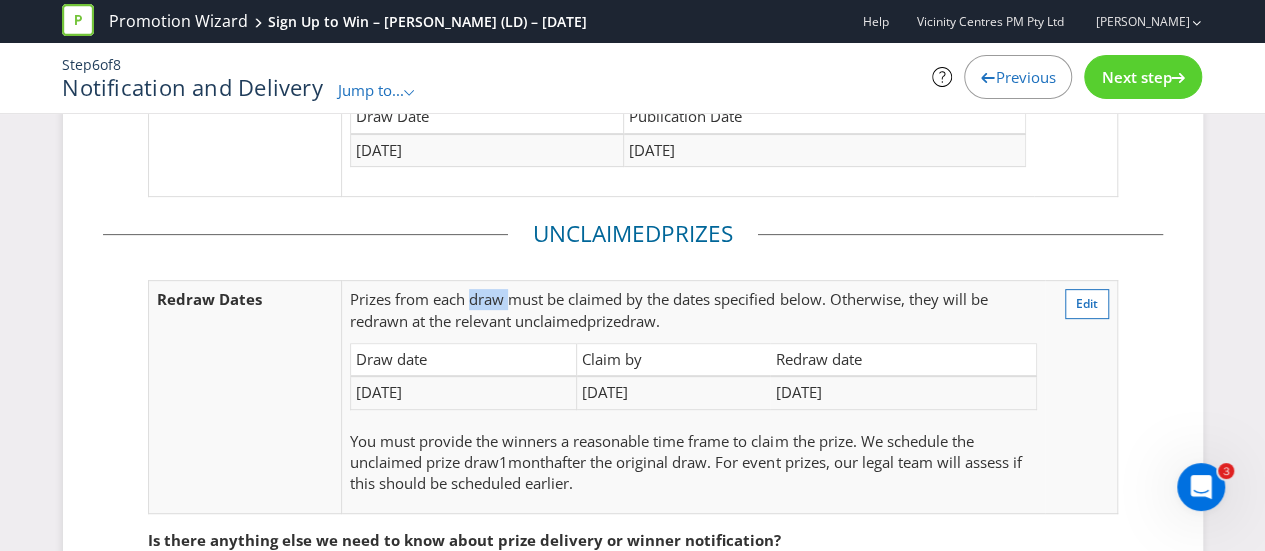 click on "s from each draw must be claimed by the dates specified below. Otherwise, they will be redrawn at the relevant unclaimed" at bounding box center [668, 309] 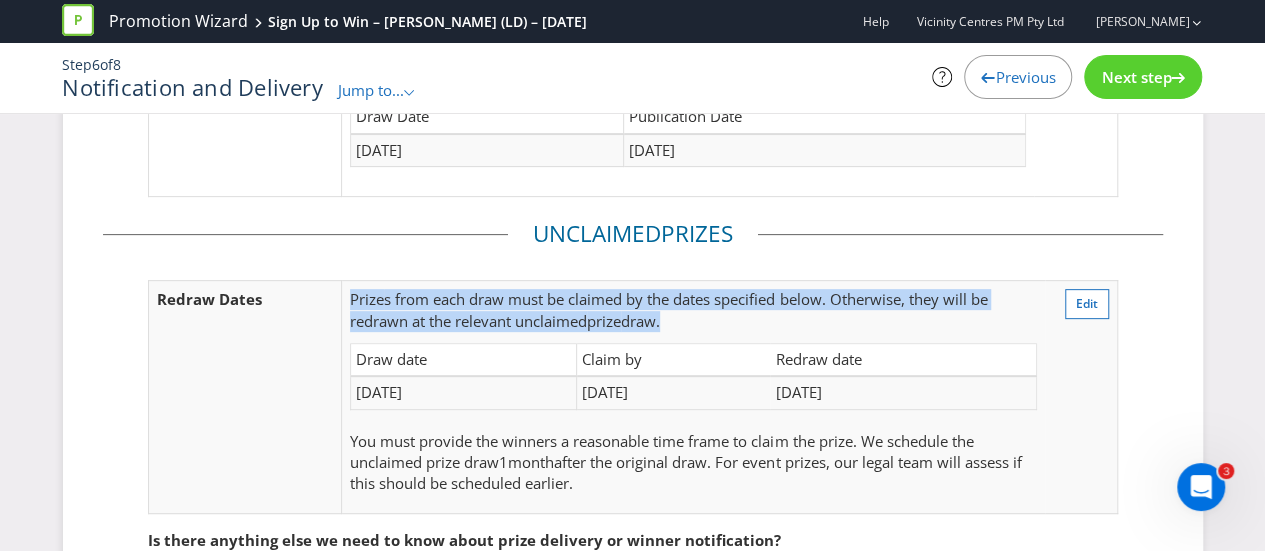 click on "s from each draw must be claimed by the dates specified below. Otherwise, they will be redrawn at the relevant unclaimed" at bounding box center (668, 309) 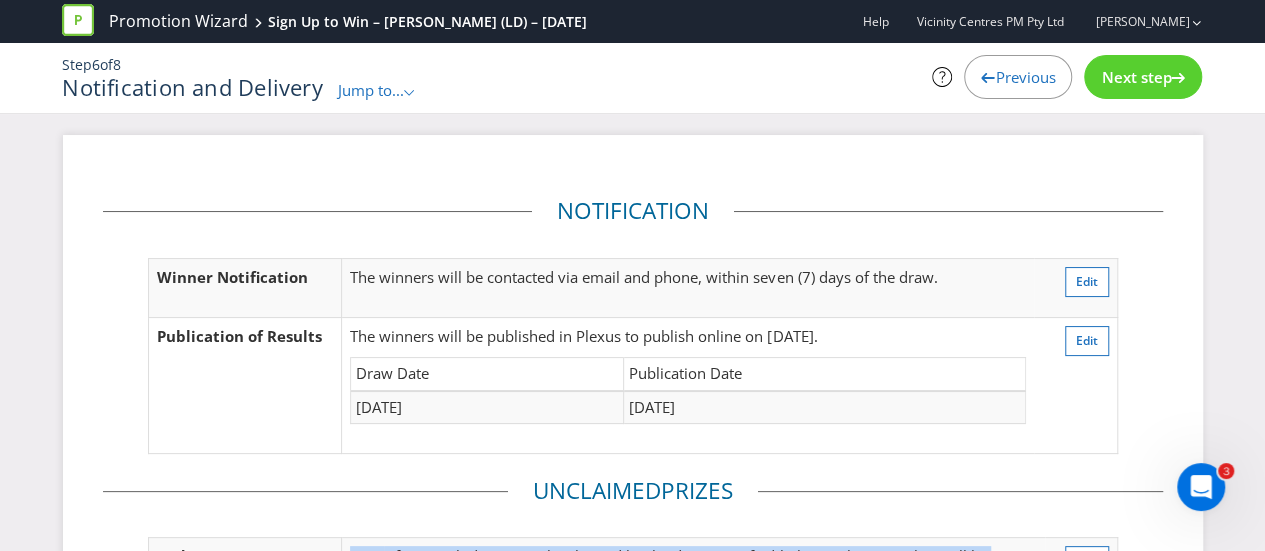 scroll, scrollTop: 300, scrollLeft: 0, axis: vertical 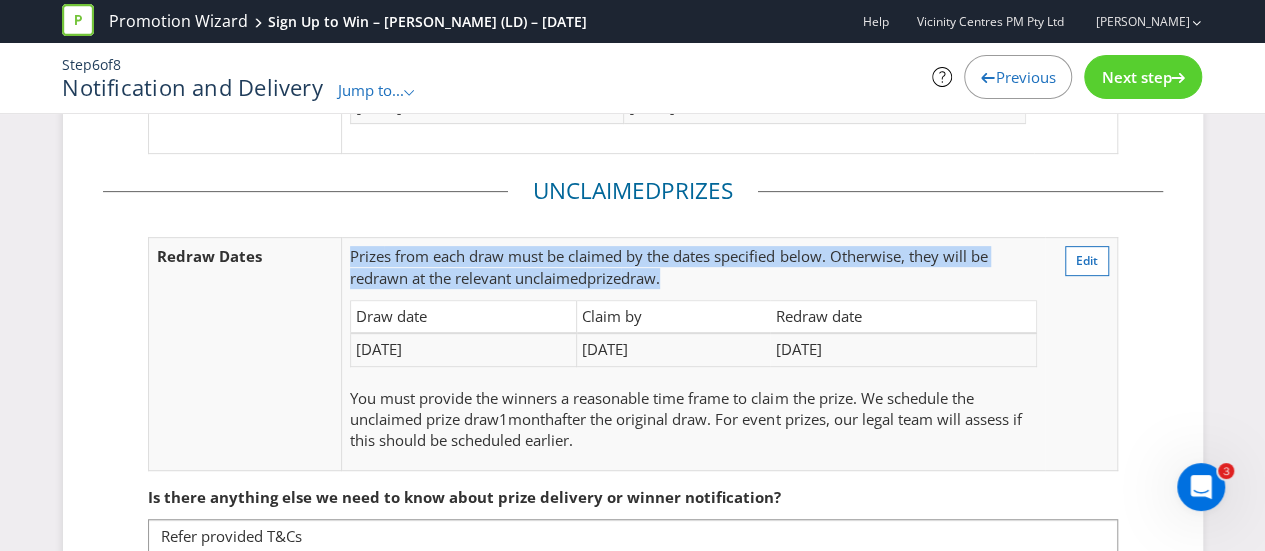 click on "s from each draw must be claimed by the dates specified below. Otherwise, they will be redrawn at the relevant unclaimed" at bounding box center [668, 266] 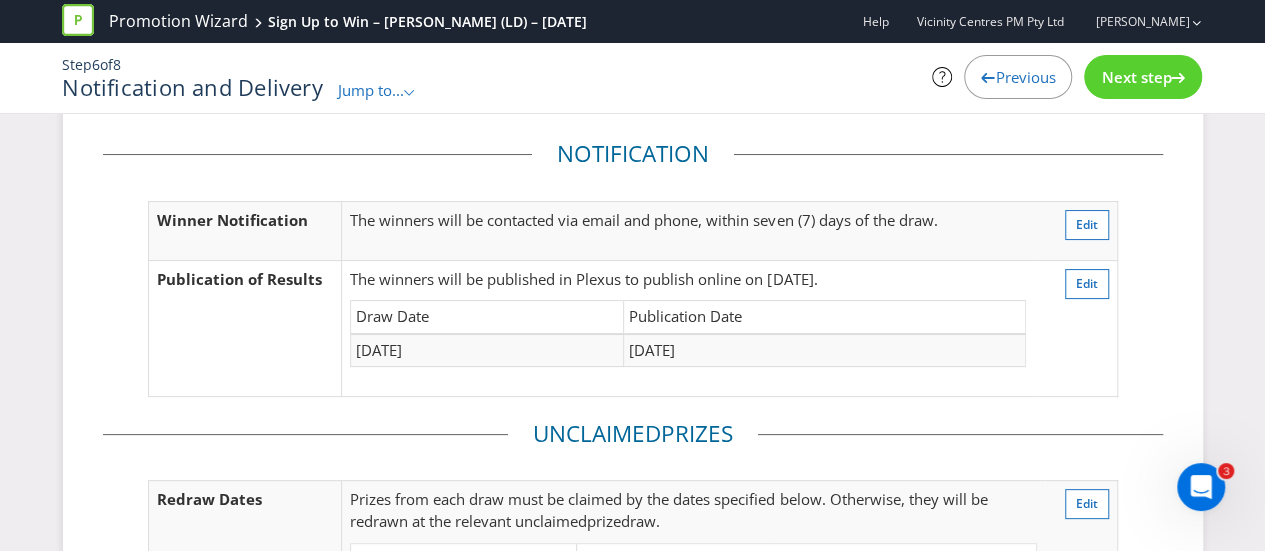 scroll, scrollTop: 0, scrollLeft: 0, axis: both 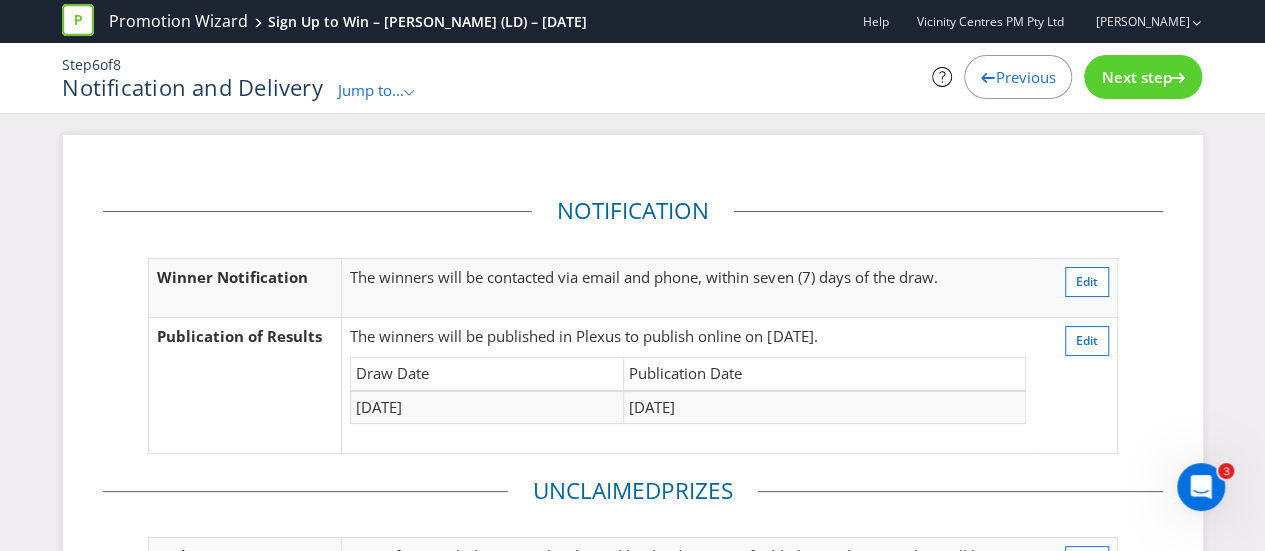 click on "Next step" at bounding box center [1136, 77] 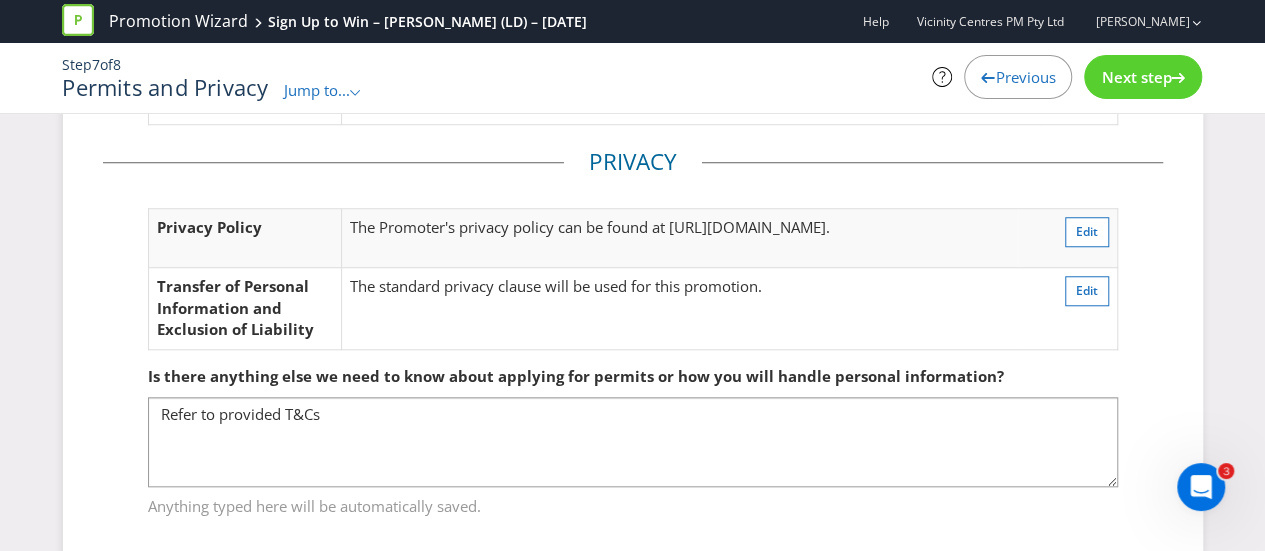 scroll, scrollTop: 795, scrollLeft: 0, axis: vertical 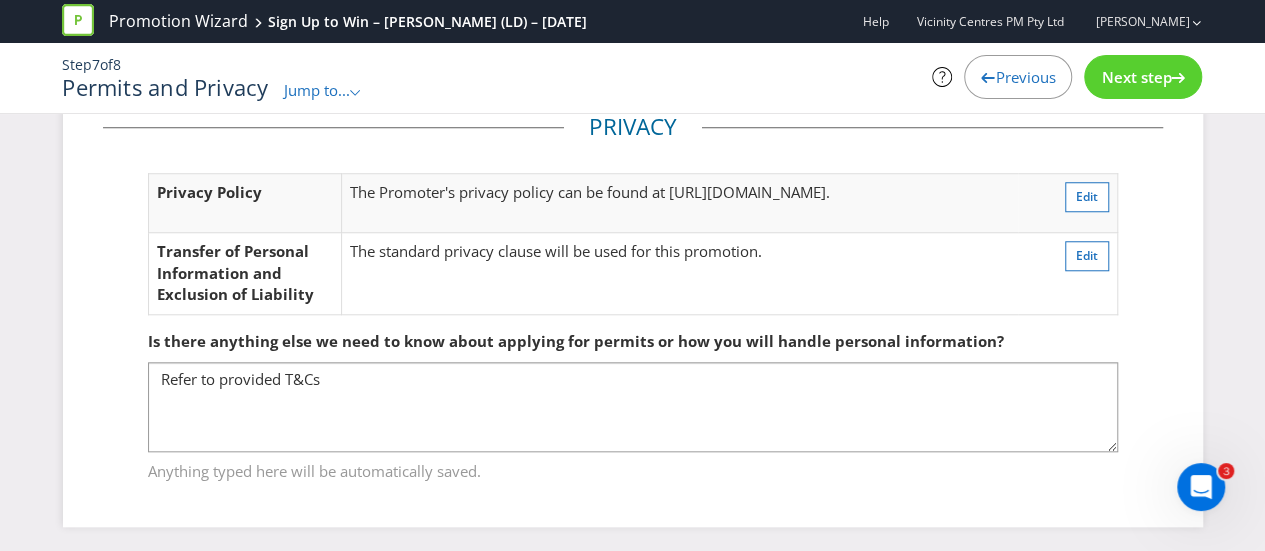 click on "Next step" at bounding box center [1136, 77] 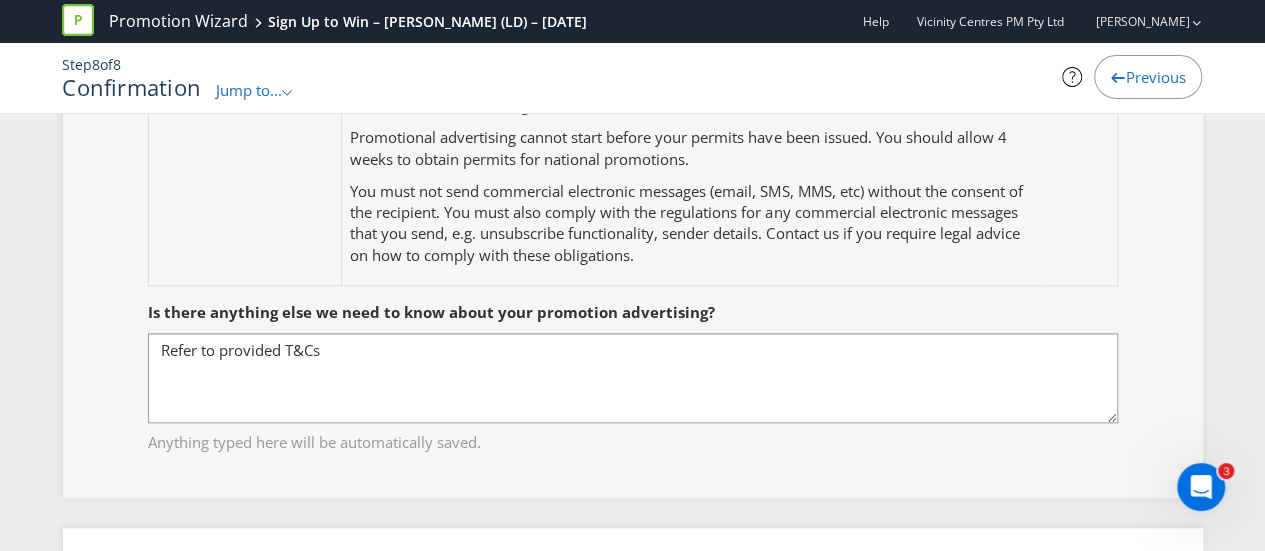 scroll, scrollTop: 995, scrollLeft: 0, axis: vertical 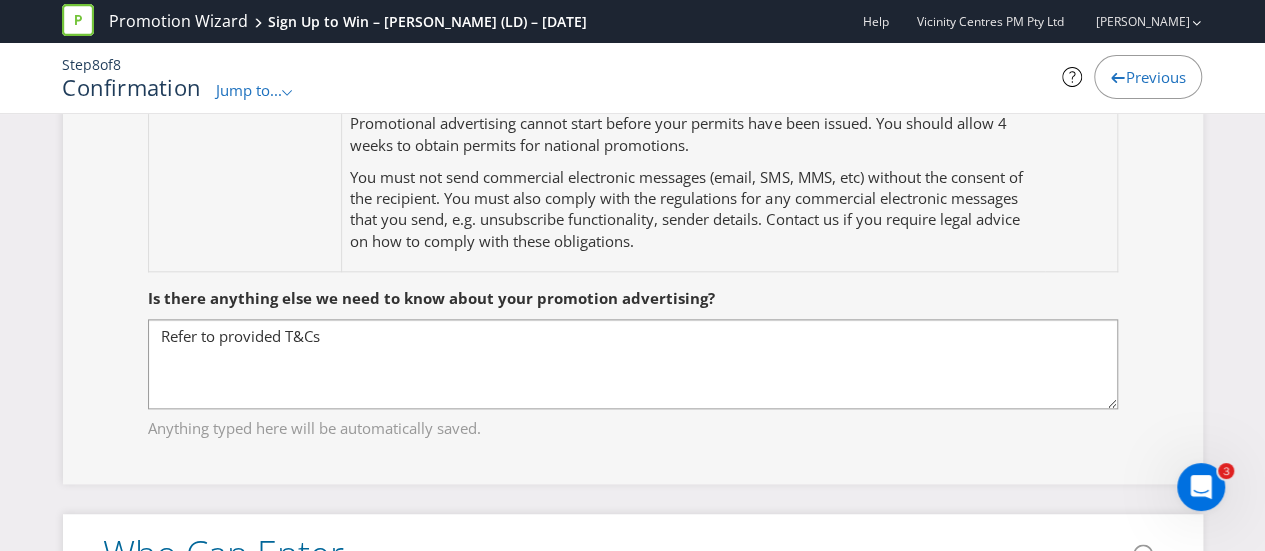 click on "Is there anything else we need to know about your promotion advertising?" at bounding box center [431, 298] 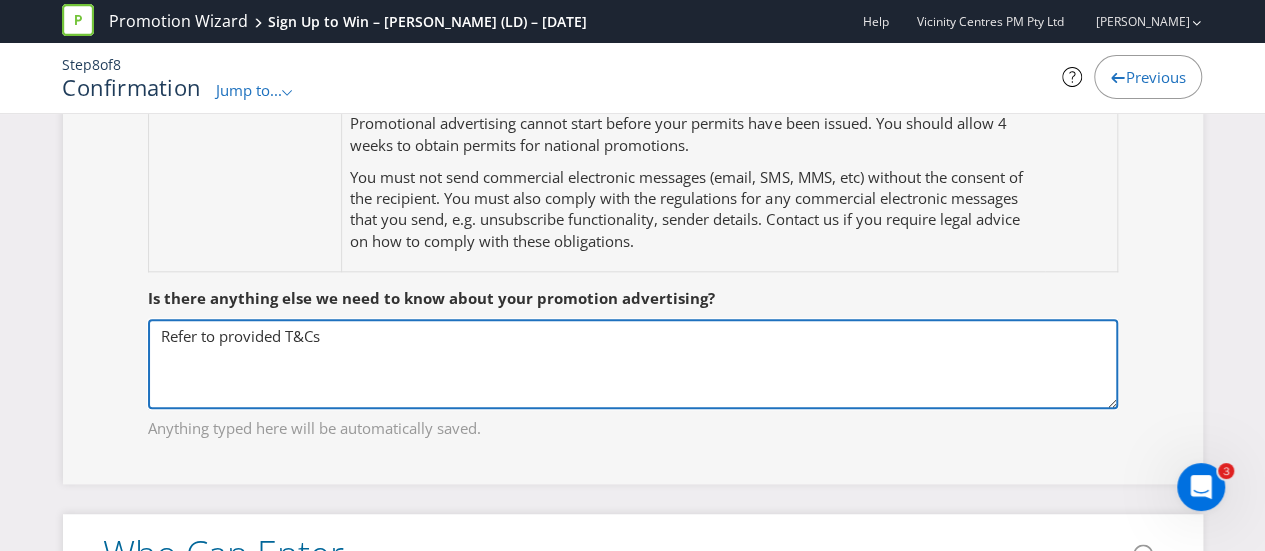 click on "Refer to provided T&Cs" at bounding box center [633, 364] 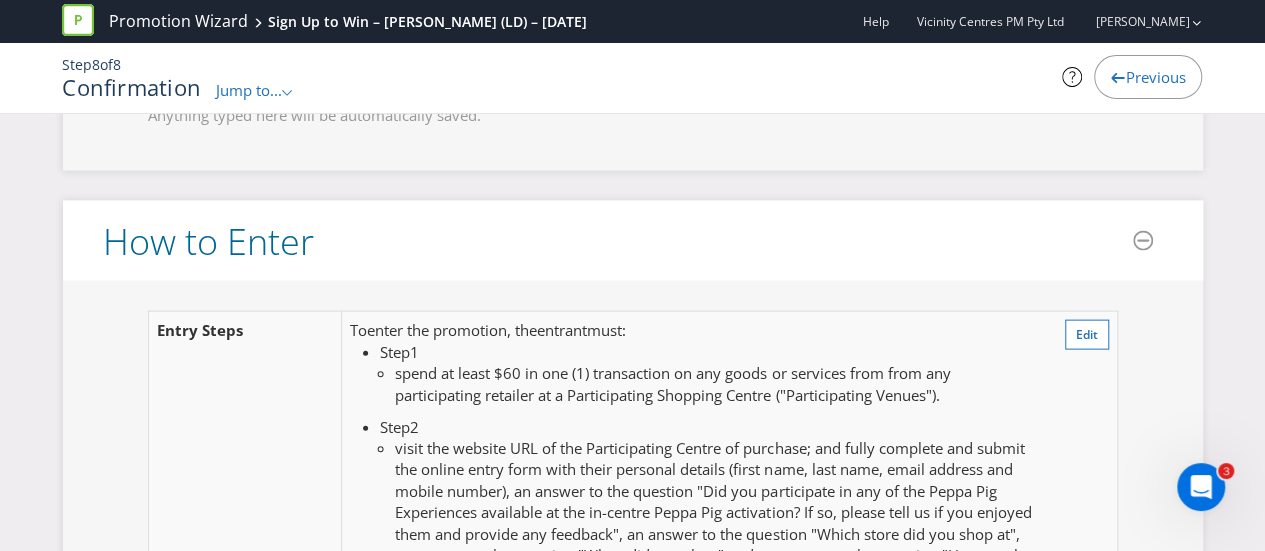 scroll, scrollTop: 2095, scrollLeft: 0, axis: vertical 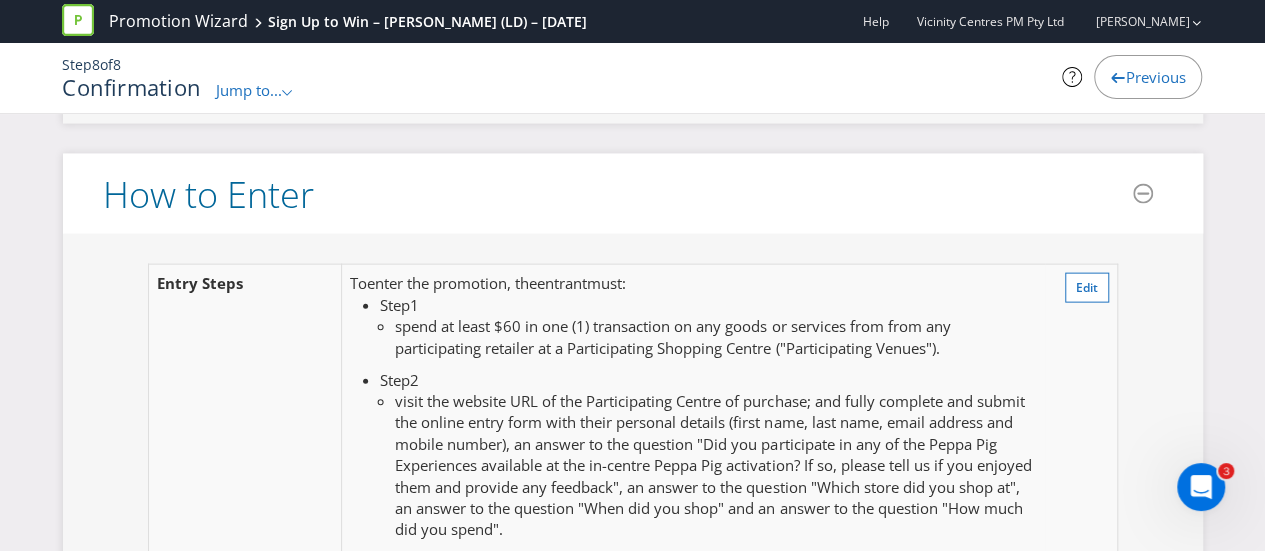 click on "enter the promotion" at bounding box center (437, 283) 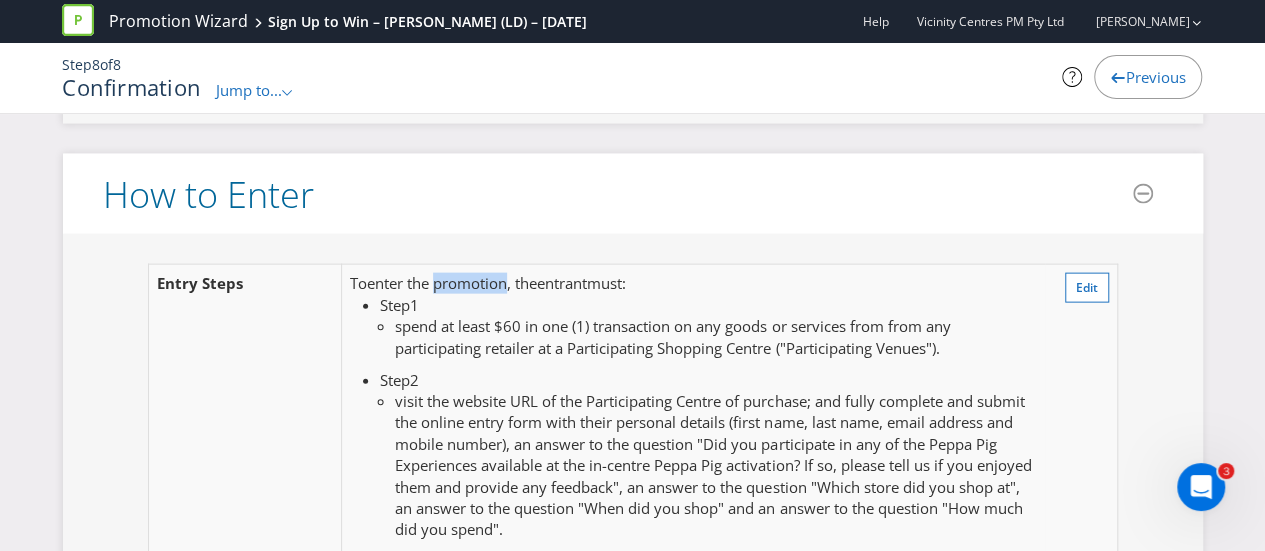click on "enter the promotion" at bounding box center [437, 283] 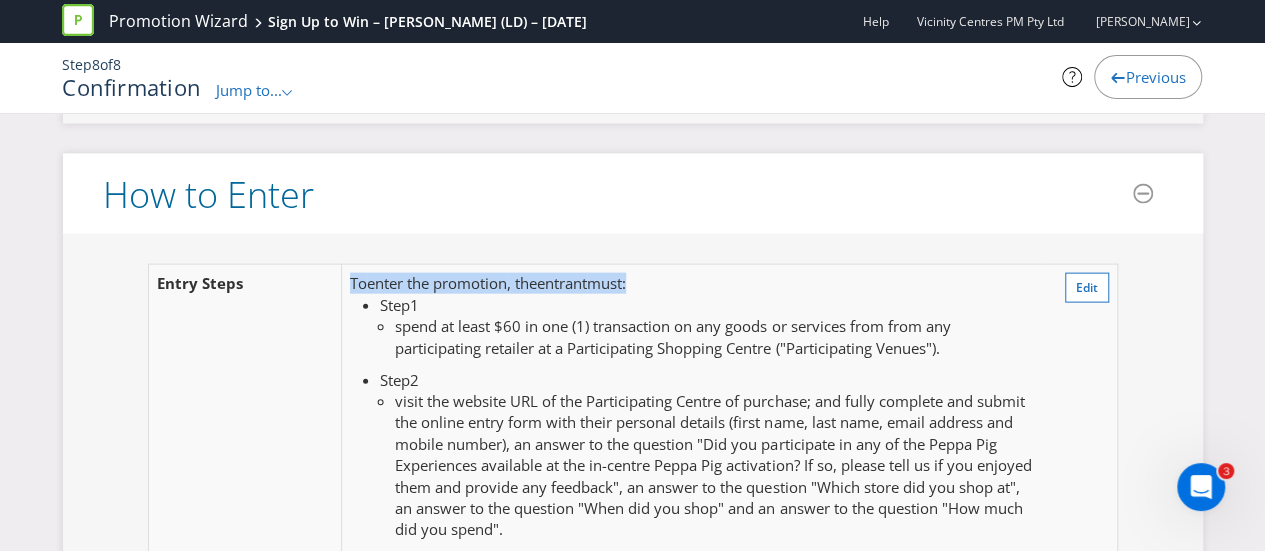 click on "enter the promotion" at bounding box center [437, 283] 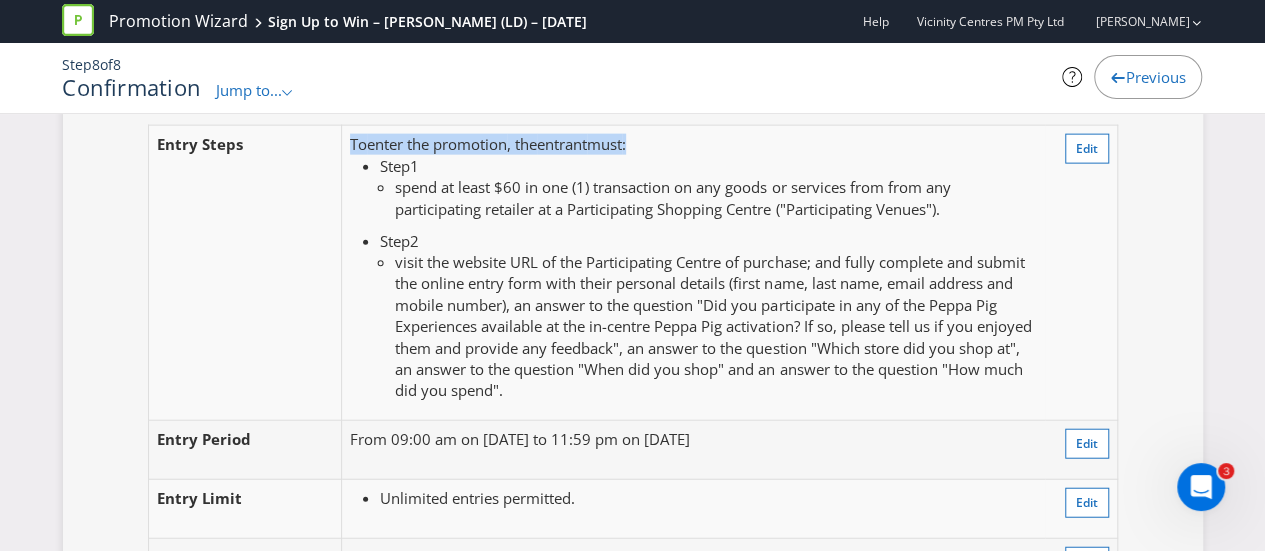 scroll, scrollTop: 2295, scrollLeft: 0, axis: vertical 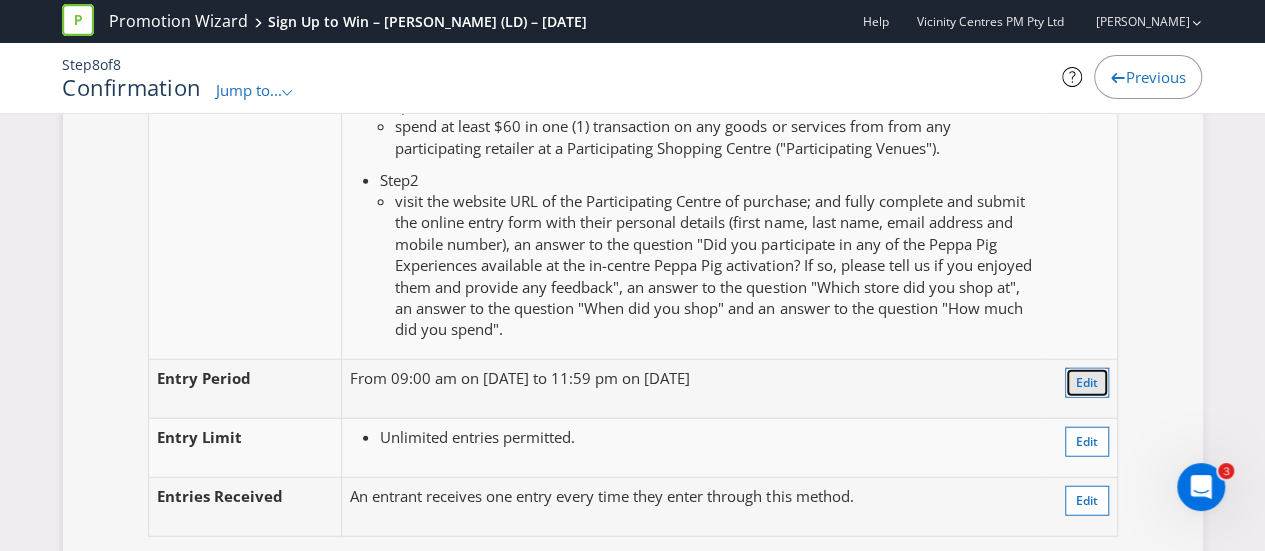 click on "Edit" at bounding box center [1087, 383] 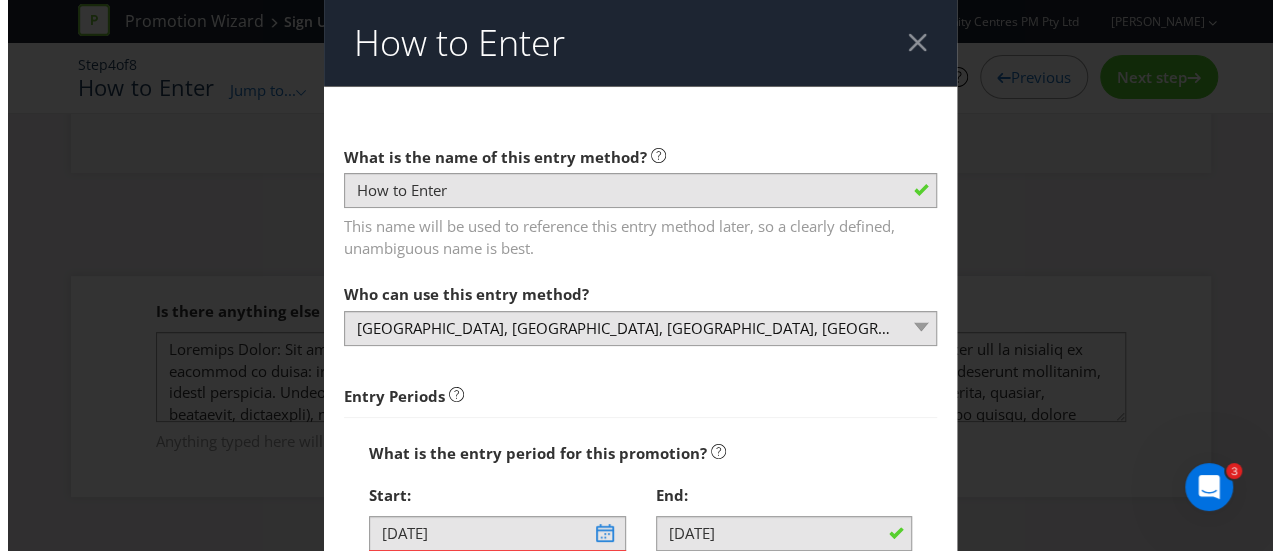 scroll, scrollTop: 667, scrollLeft: 0, axis: vertical 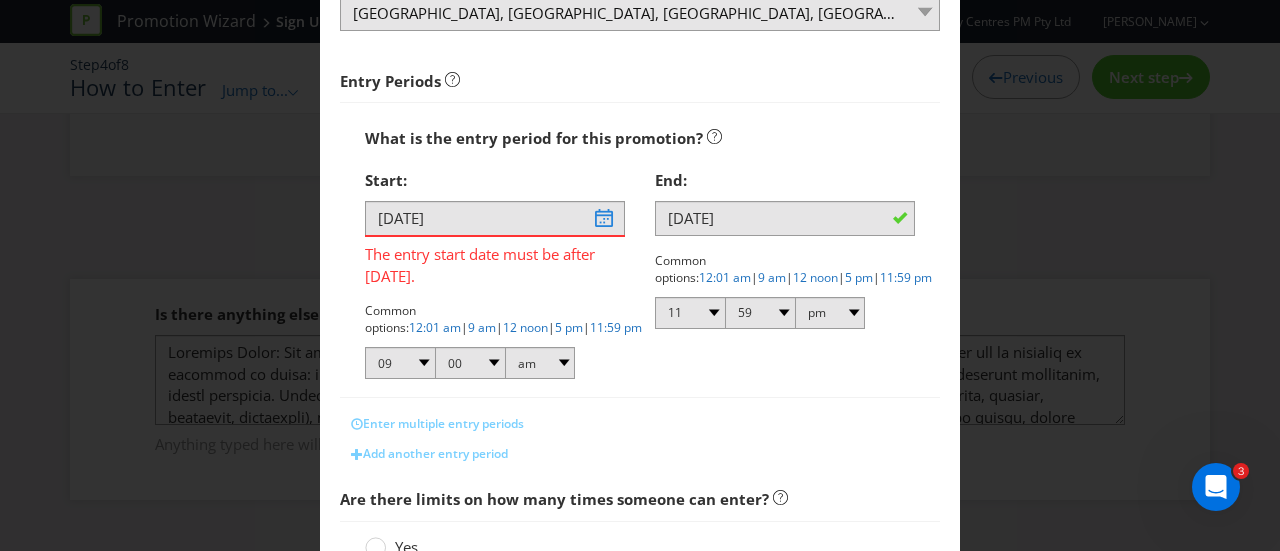 click on "The entry start date must be after today." at bounding box center [495, 262] 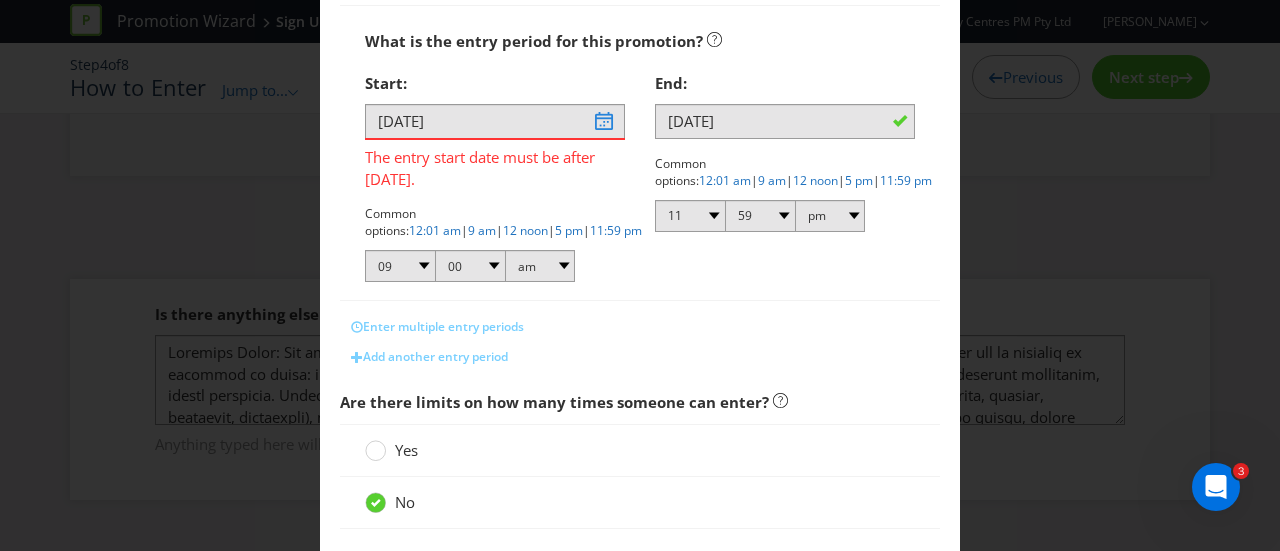 scroll, scrollTop: 415, scrollLeft: 0, axis: vertical 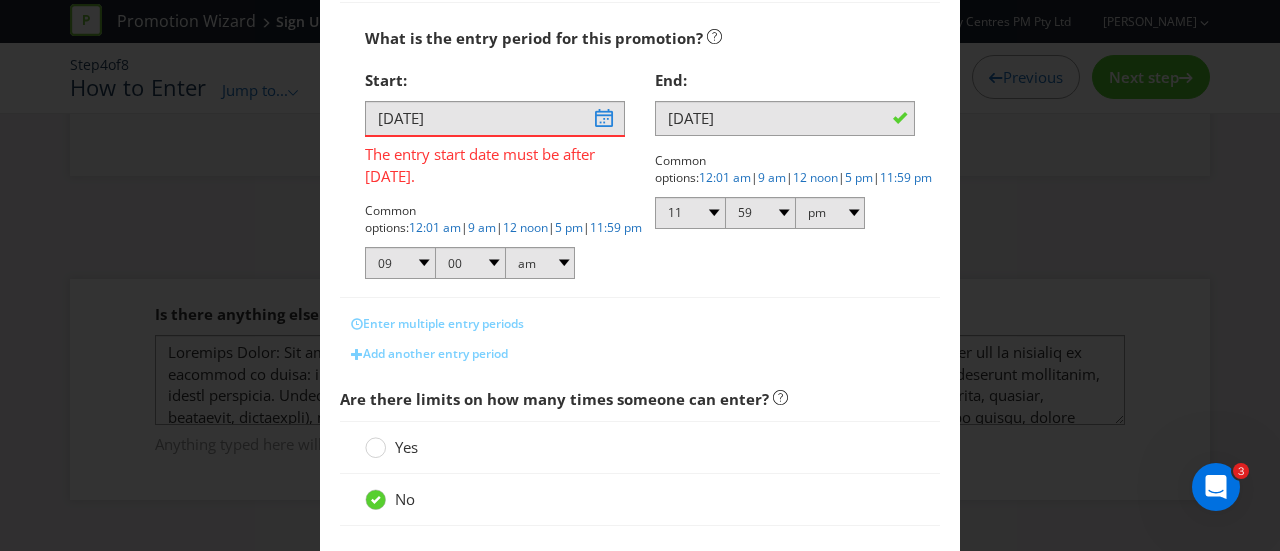 click on "Yes" at bounding box center (640, 447) 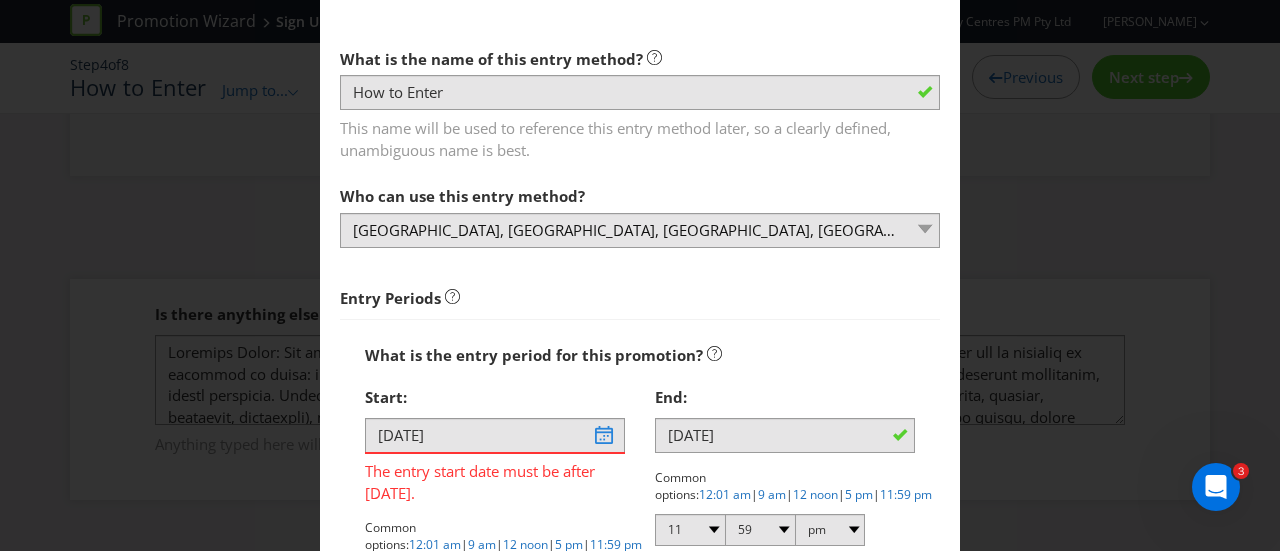 scroll, scrollTop: 100, scrollLeft: 0, axis: vertical 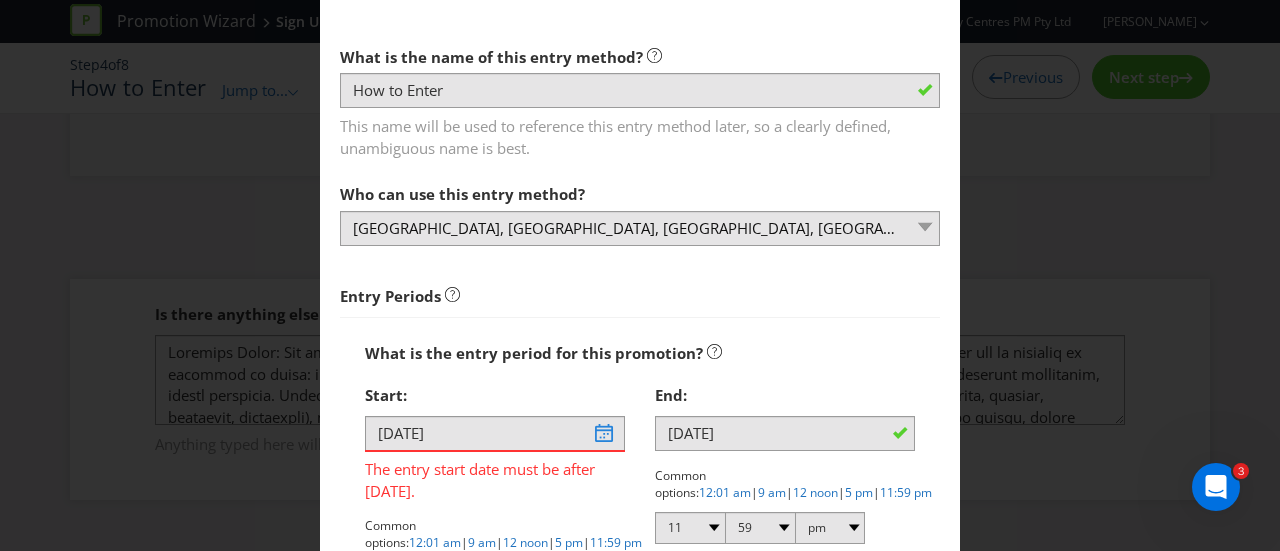 click on "What is the entry period for this promotion?" at bounding box center [640, 353] 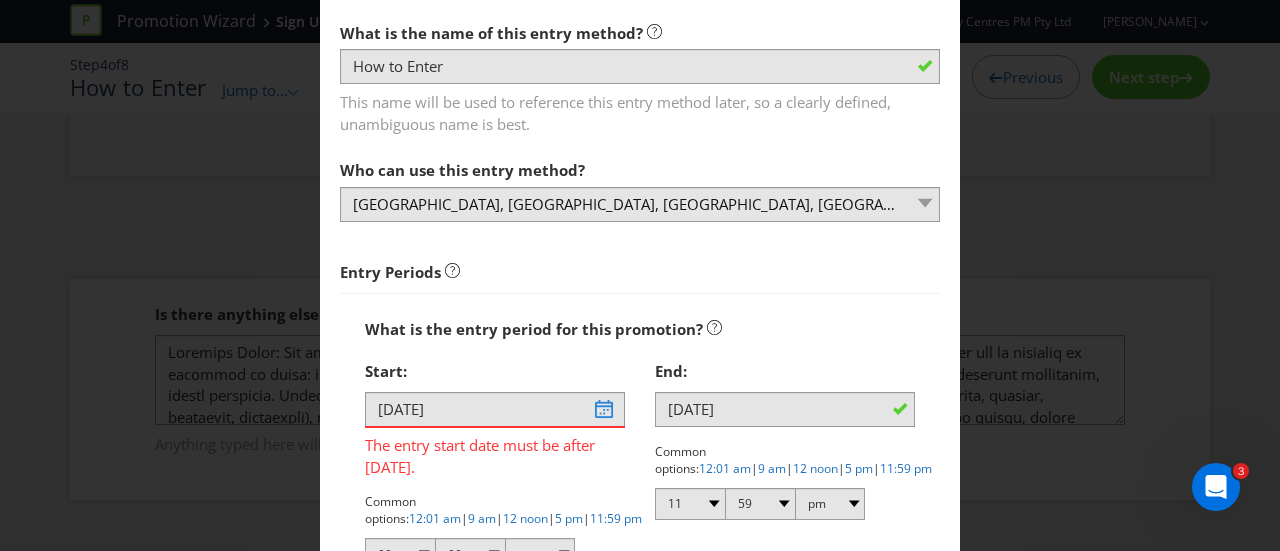 scroll, scrollTop: 0, scrollLeft: 0, axis: both 